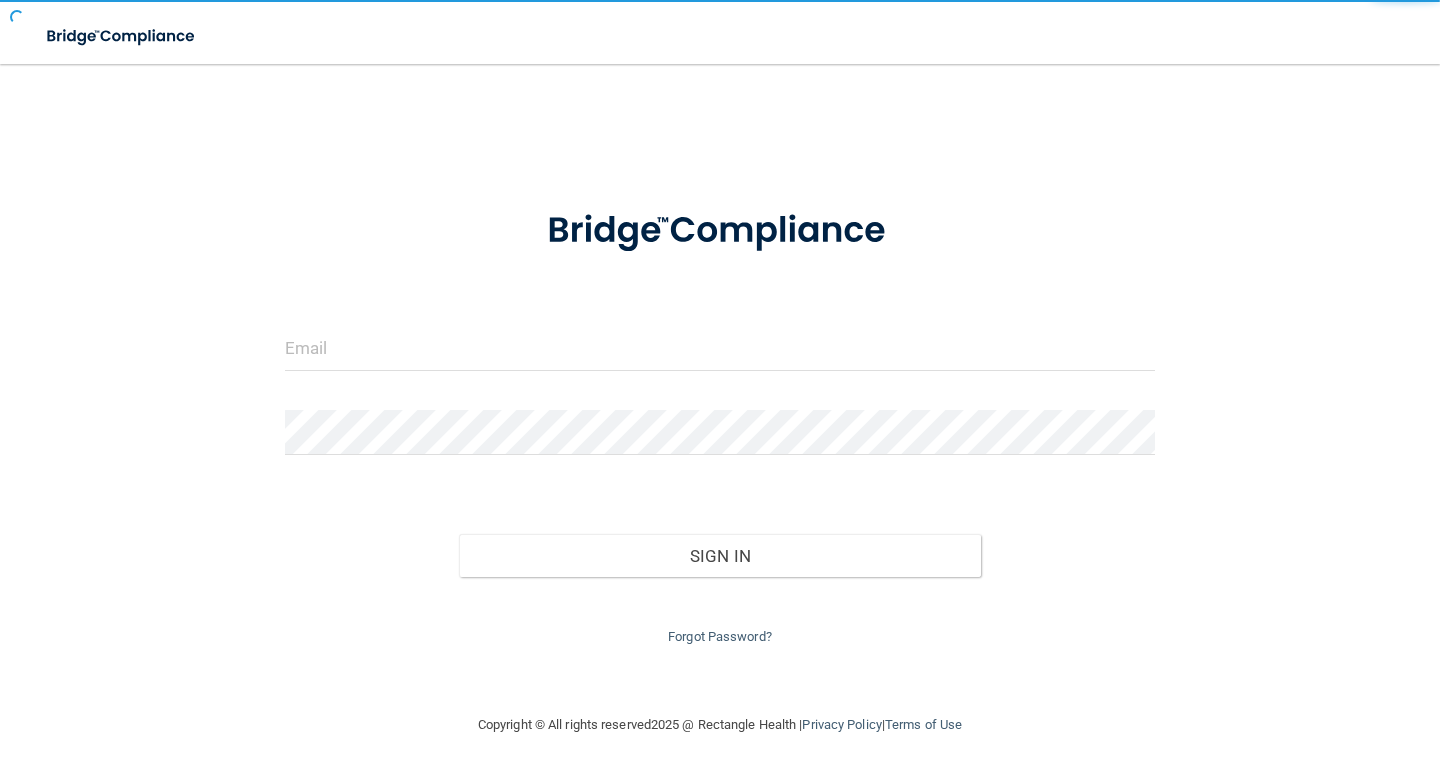 scroll, scrollTop: 0, scrollLeft: 0, axis: both 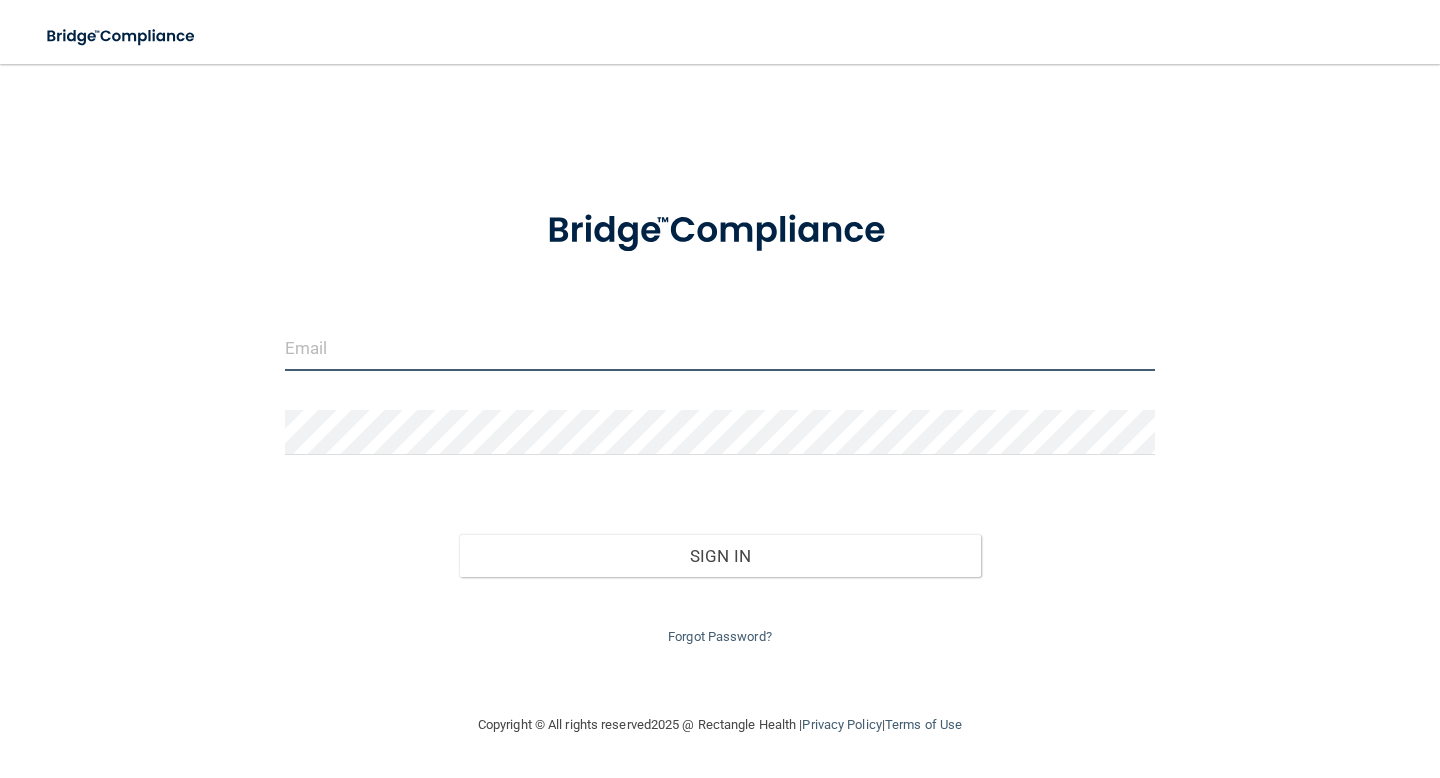 click at bounding box center (720, 348) 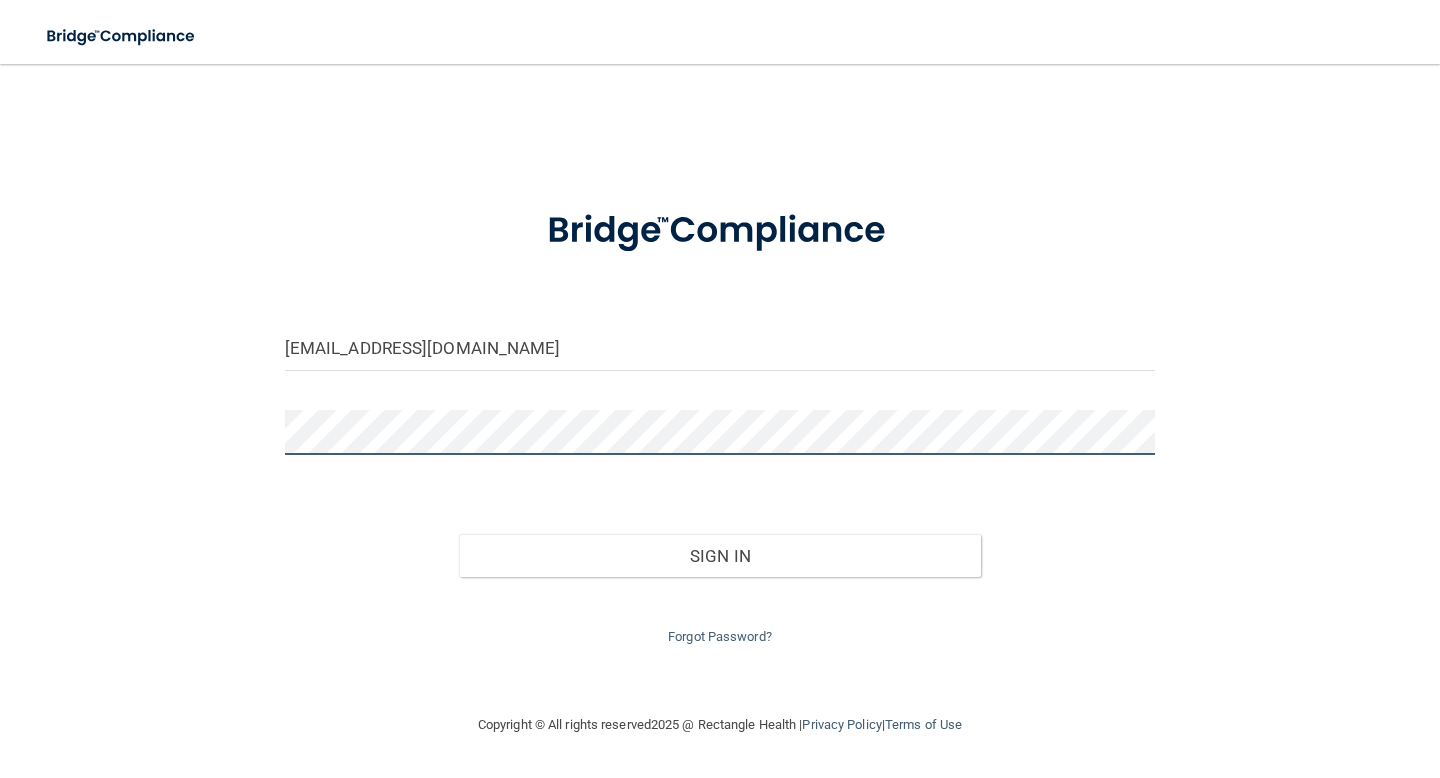 click on "Sign In" at bounding box center [720, 556] 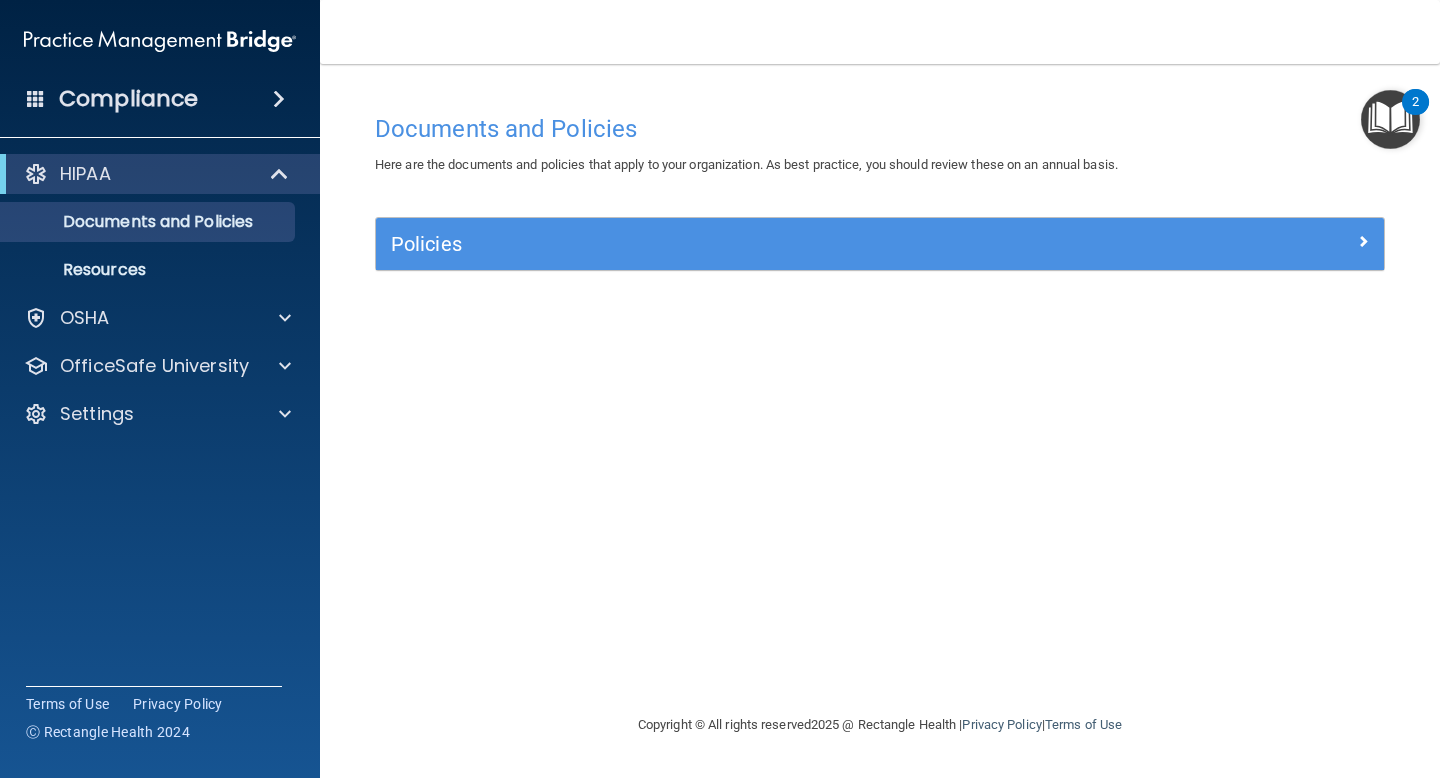 click at bounding box center (720, 45) 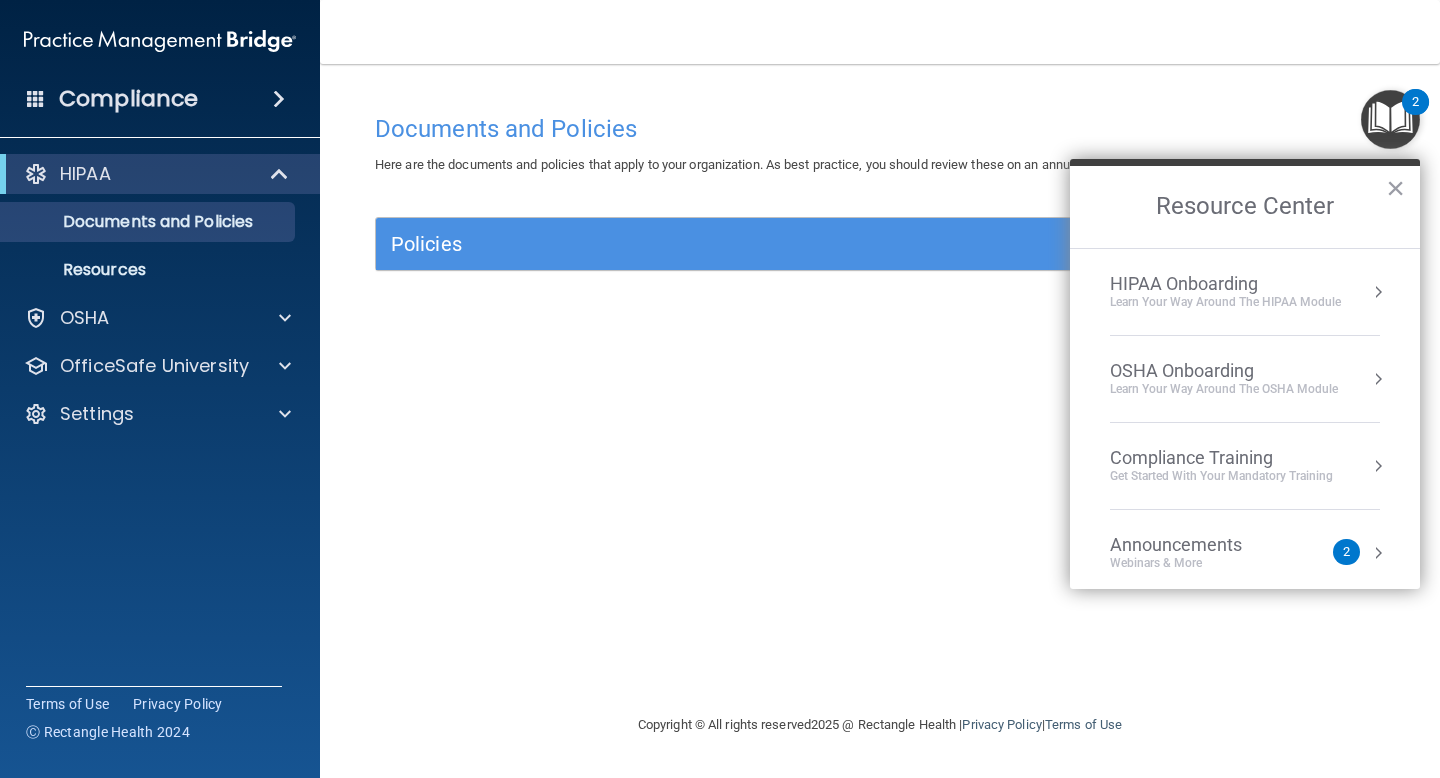 click at bounding box center (720, 45) 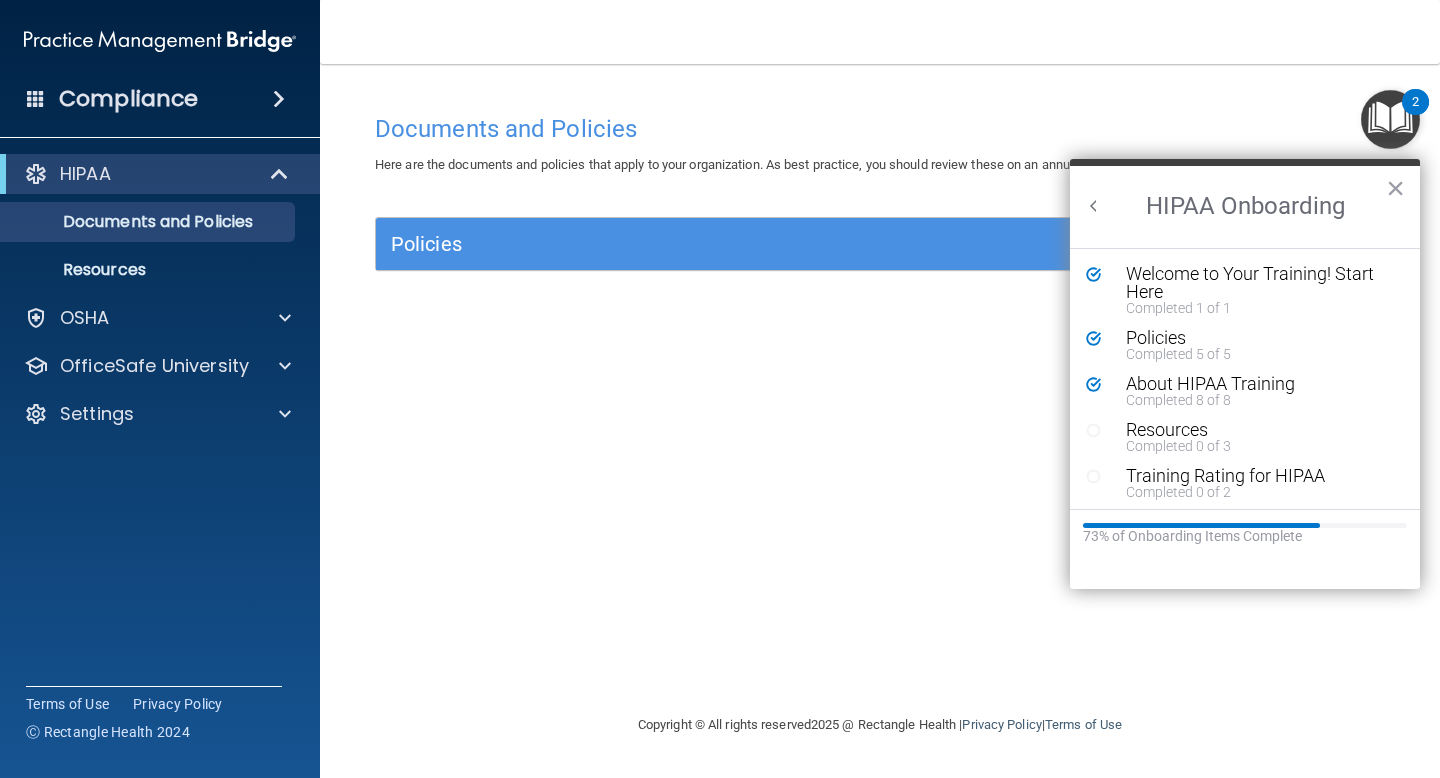 scroll, scrollTop: 0, scrollLeft: 0, axis: both 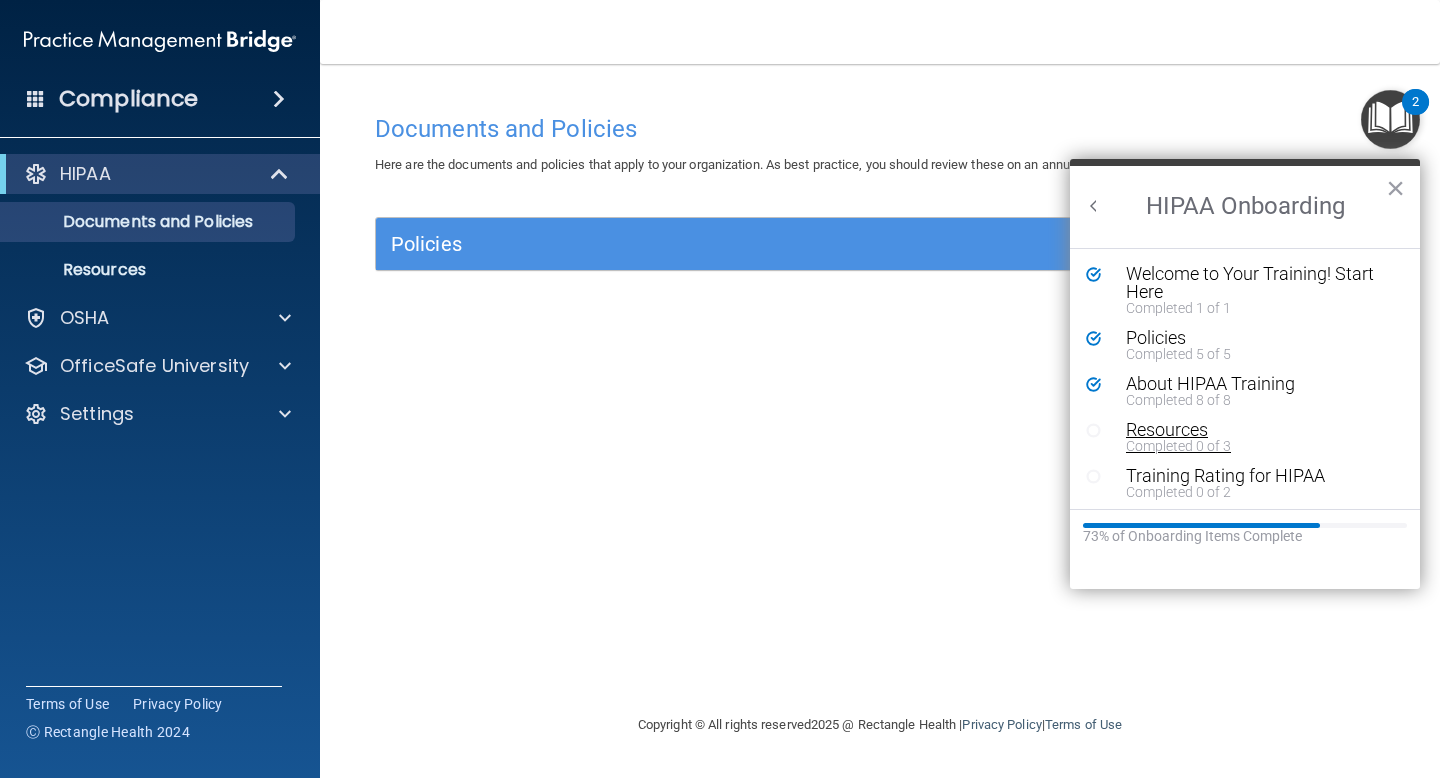 click on "Completed 0 of 3" at bounding box center [1260, 446] 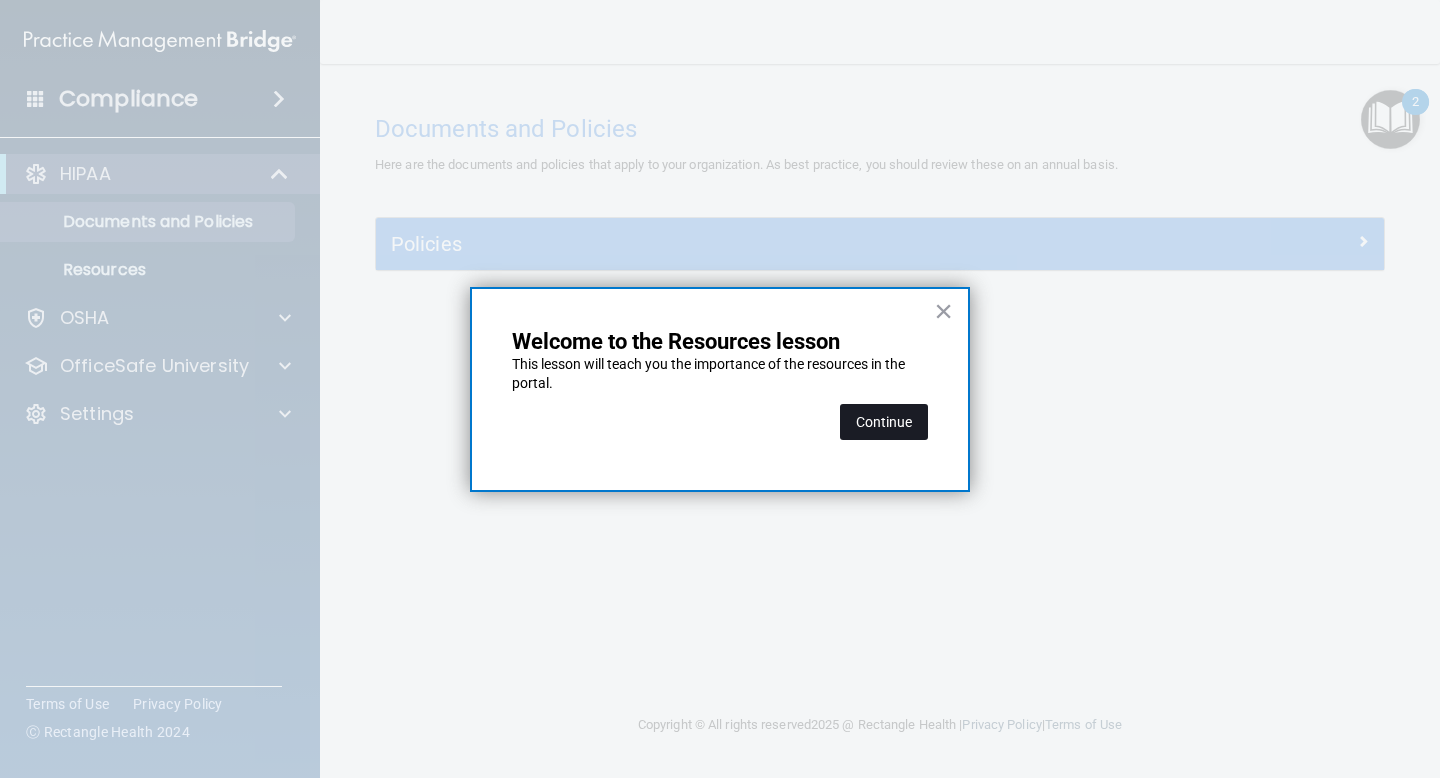 click on "Continue" at bounding box center [884, 422] 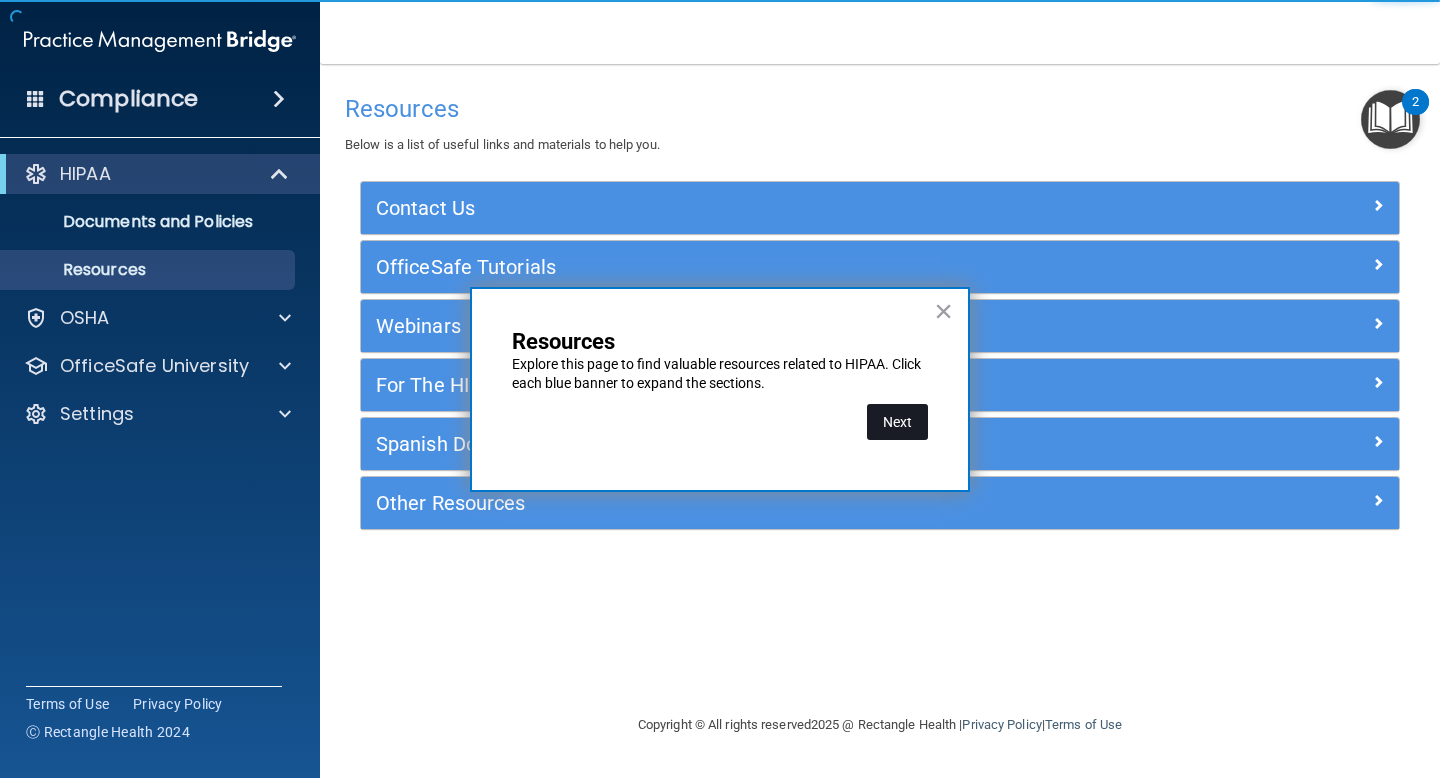 click on "Next" at bounding box center (897, 422) 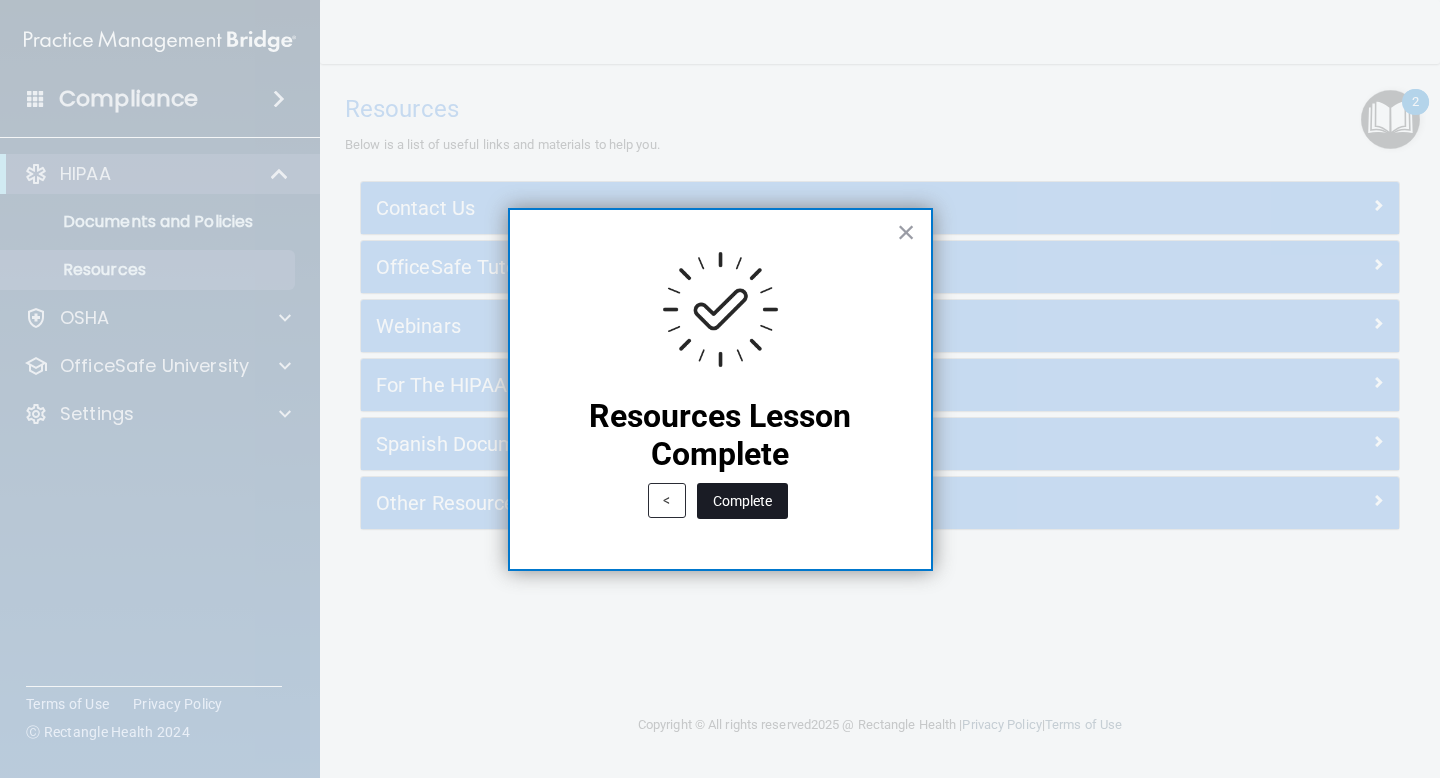 click on "Complete" at bounding box center (742, 501) 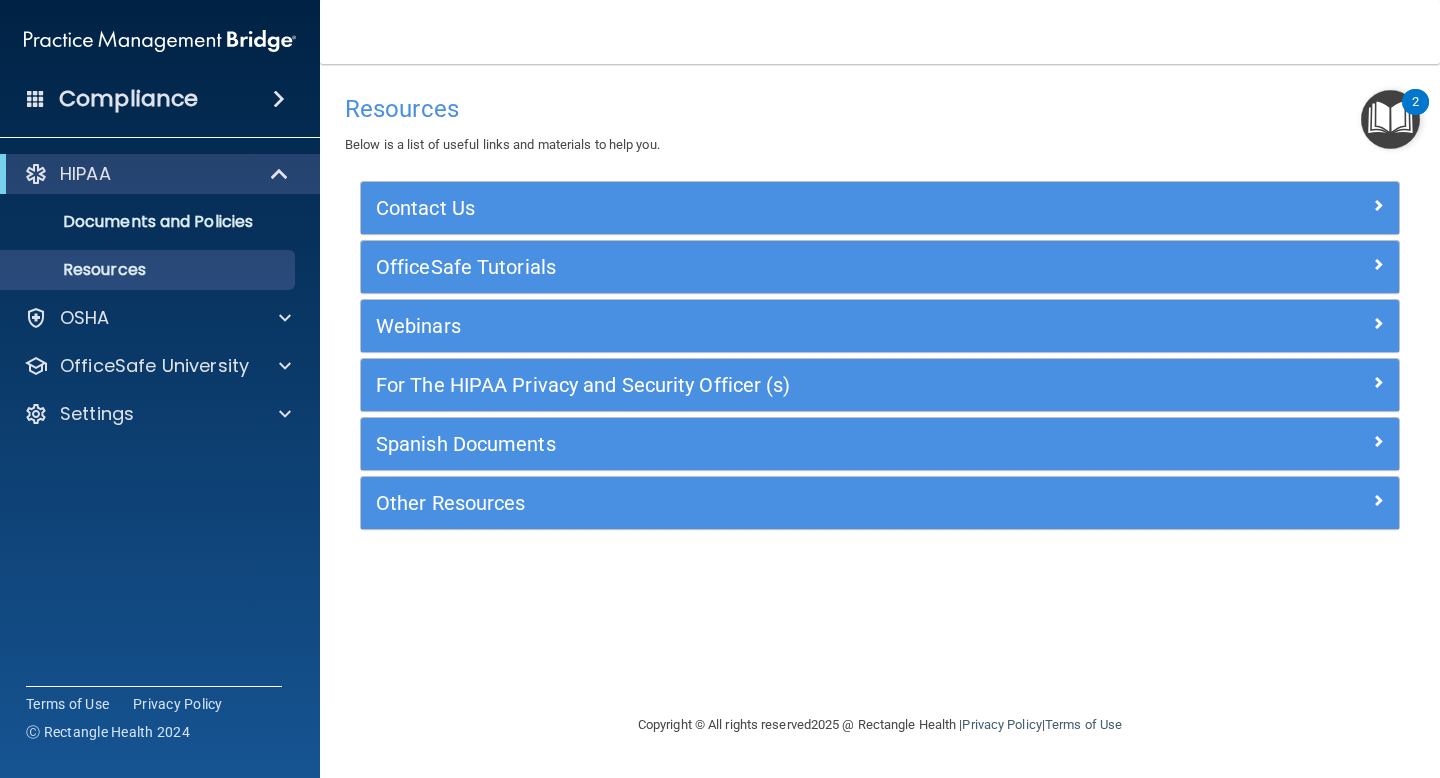click at bounding box center (1390, 119) 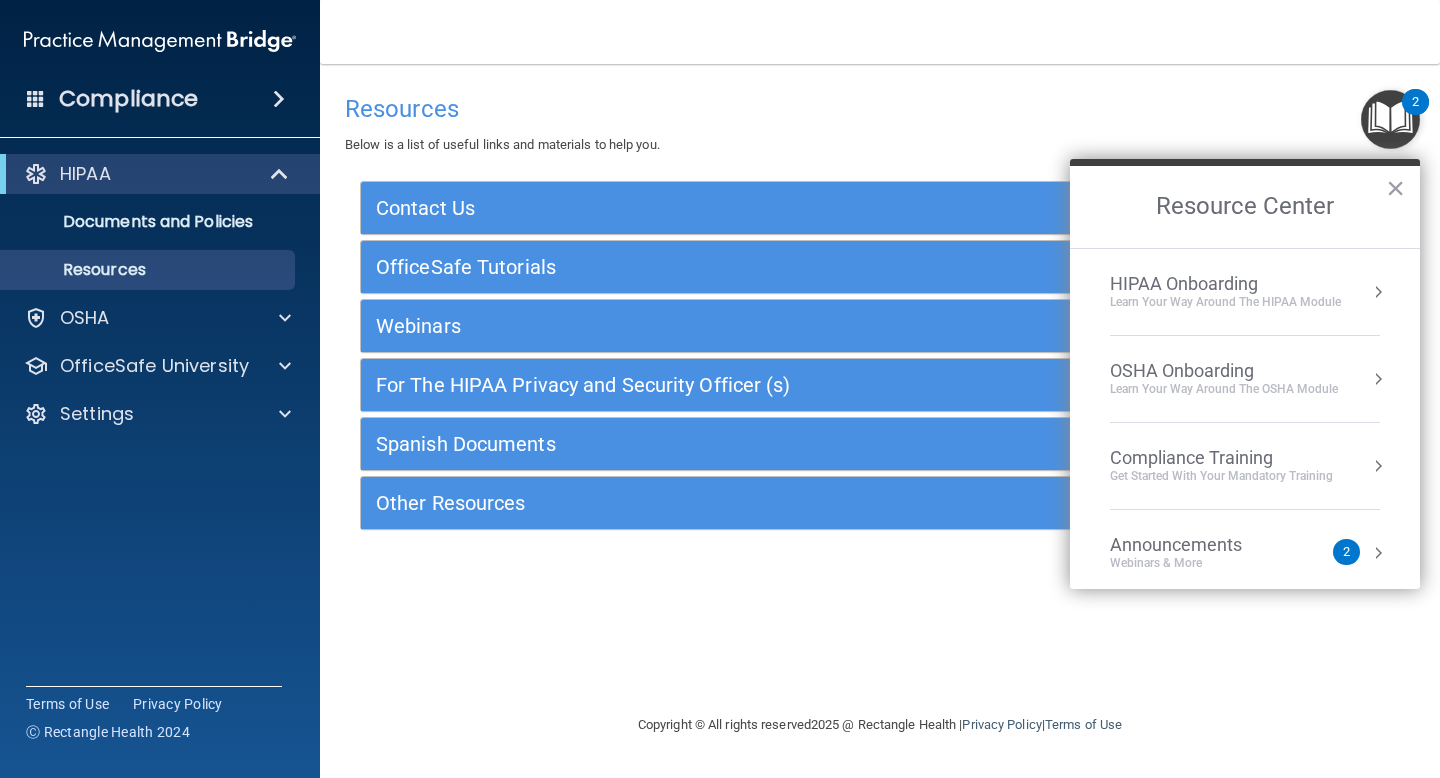 click on "Learn Your Way around the HIPAA module" at bounding box center (1225, 302) 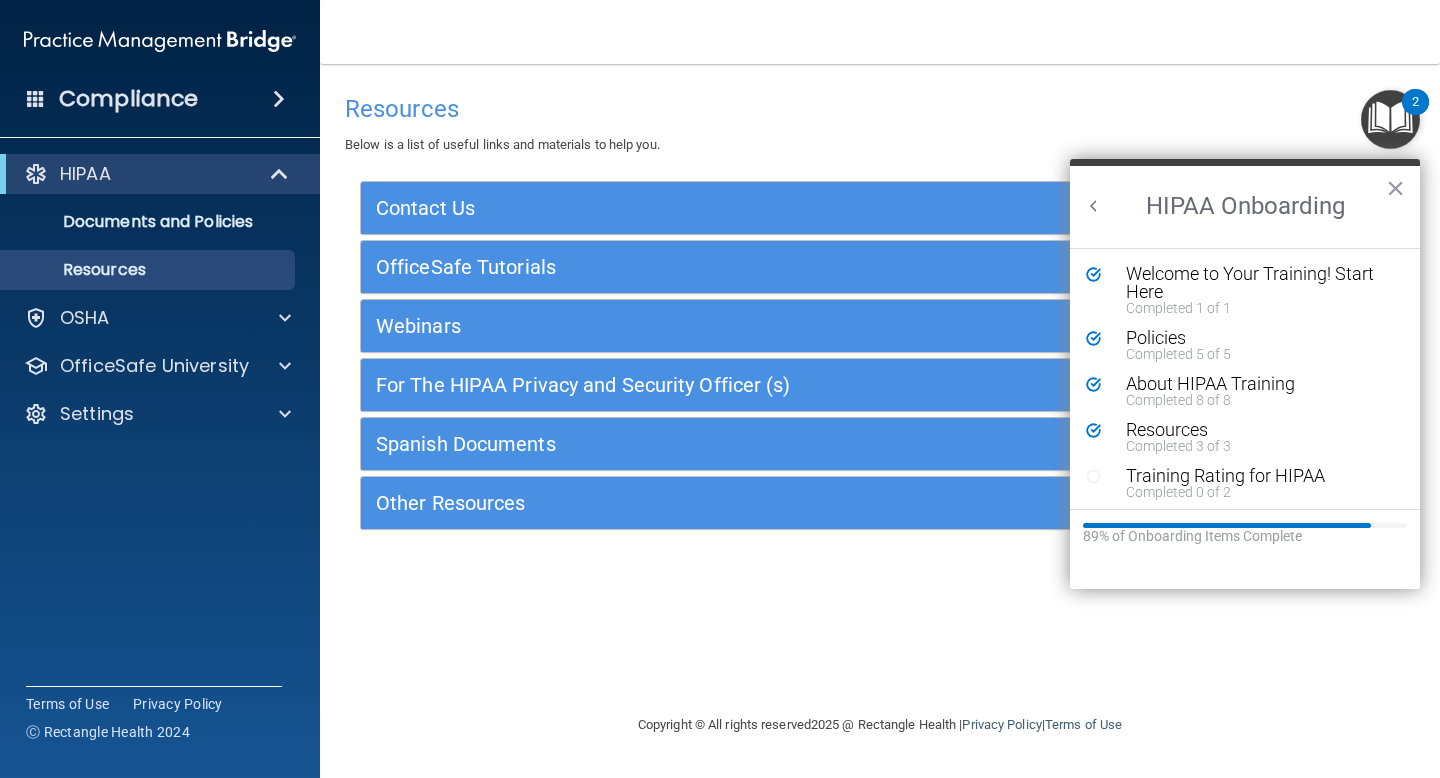 scroll, scrollTop: 0, scrollLeft: 0, axis: both 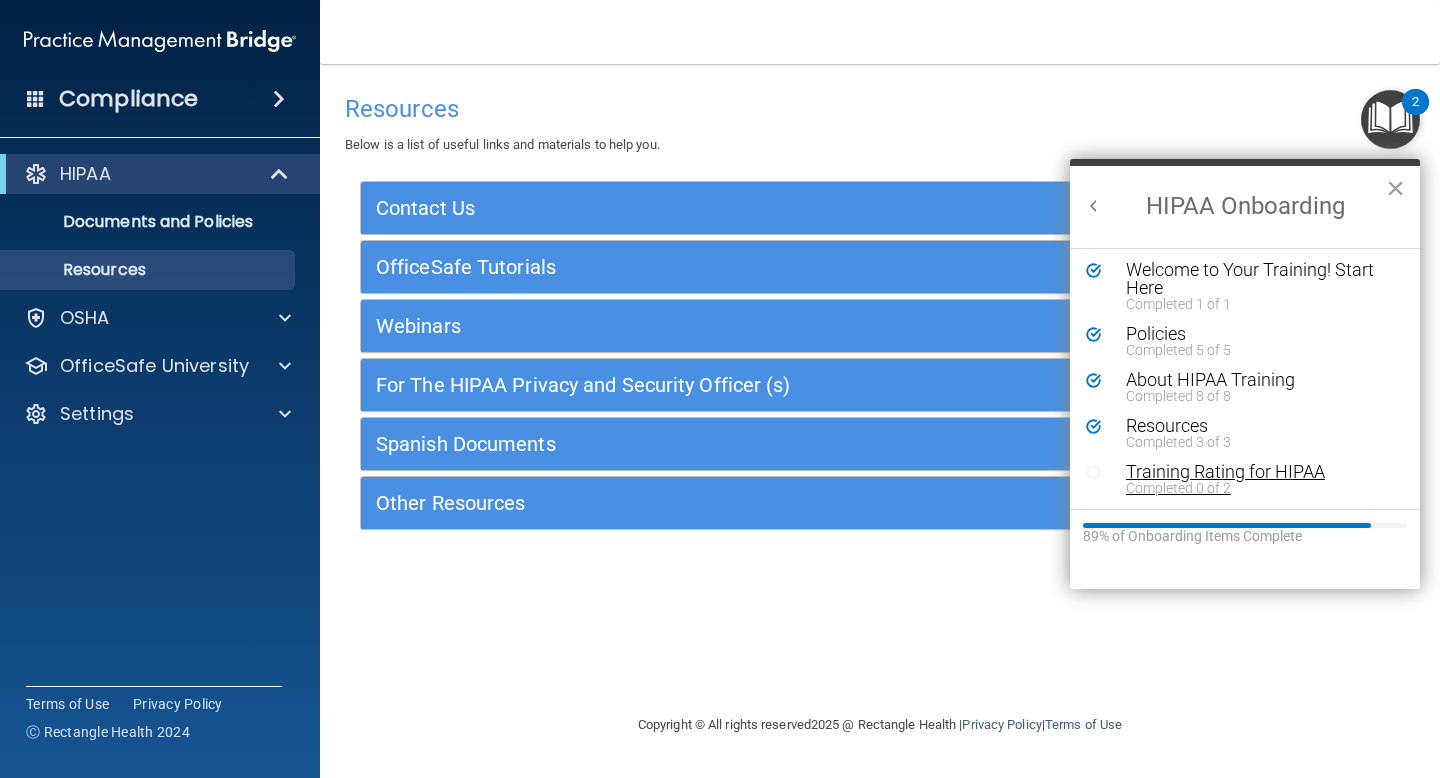 click on "Completed 0 of 2" at bounding box center [1260, 488] 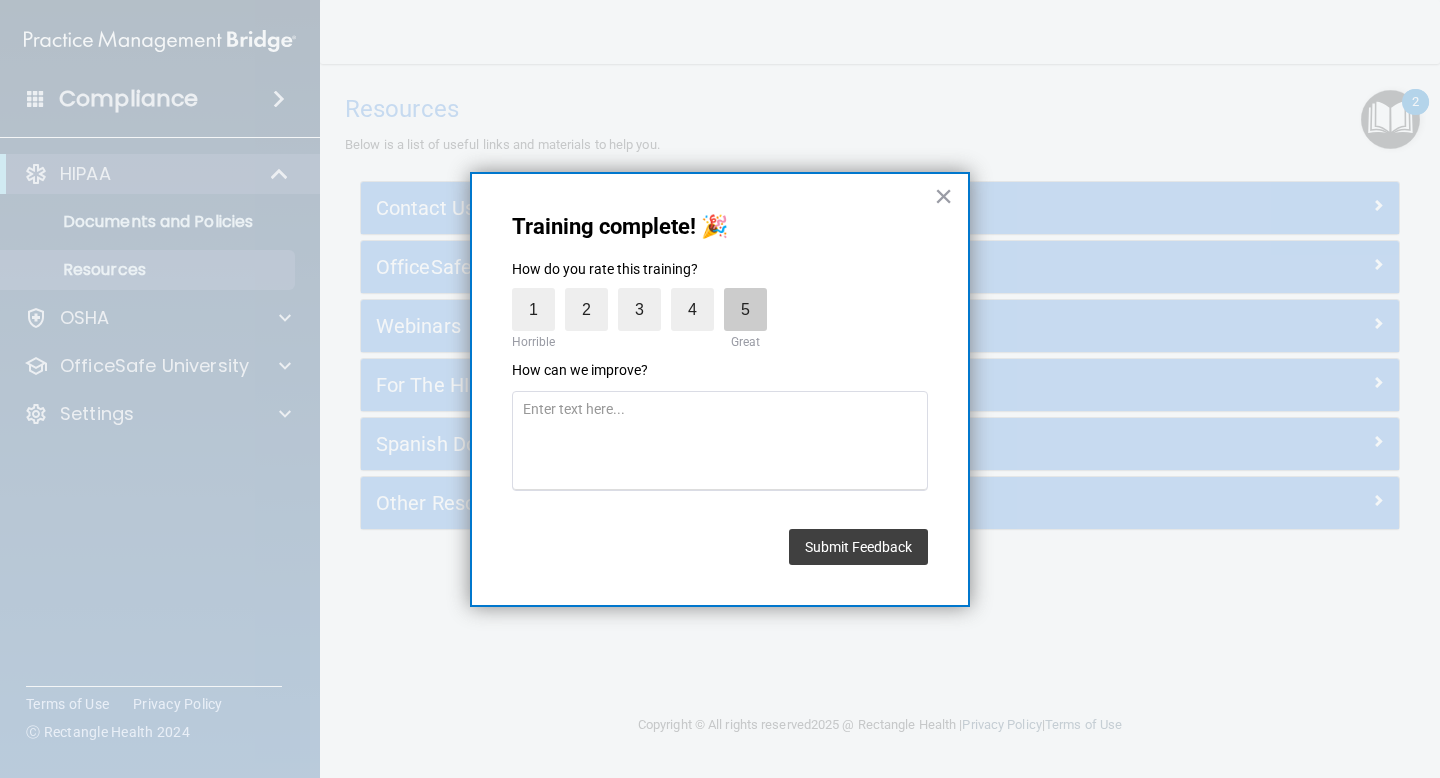 click on "5" at bounding box center [745, 309] 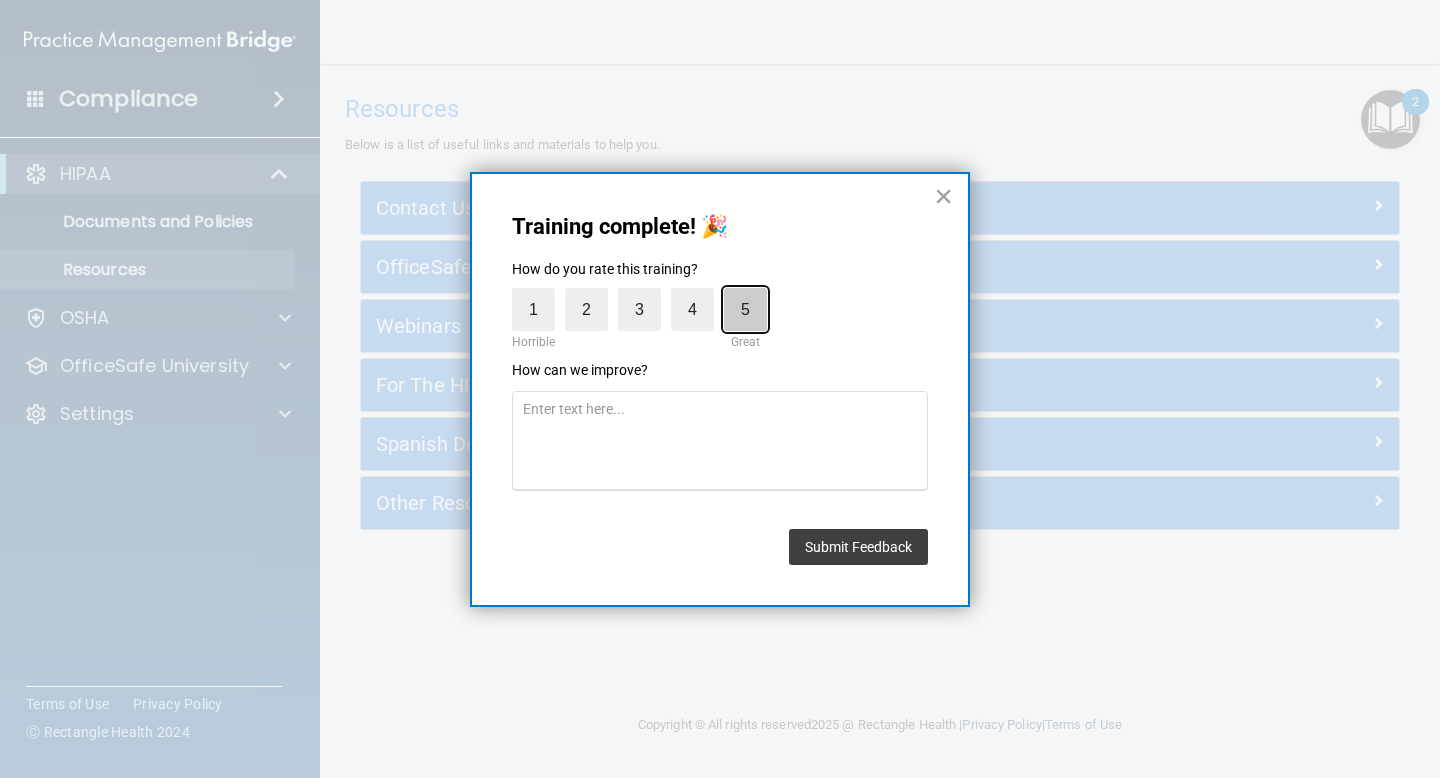 click on "5" at bounding box center (699, 293) 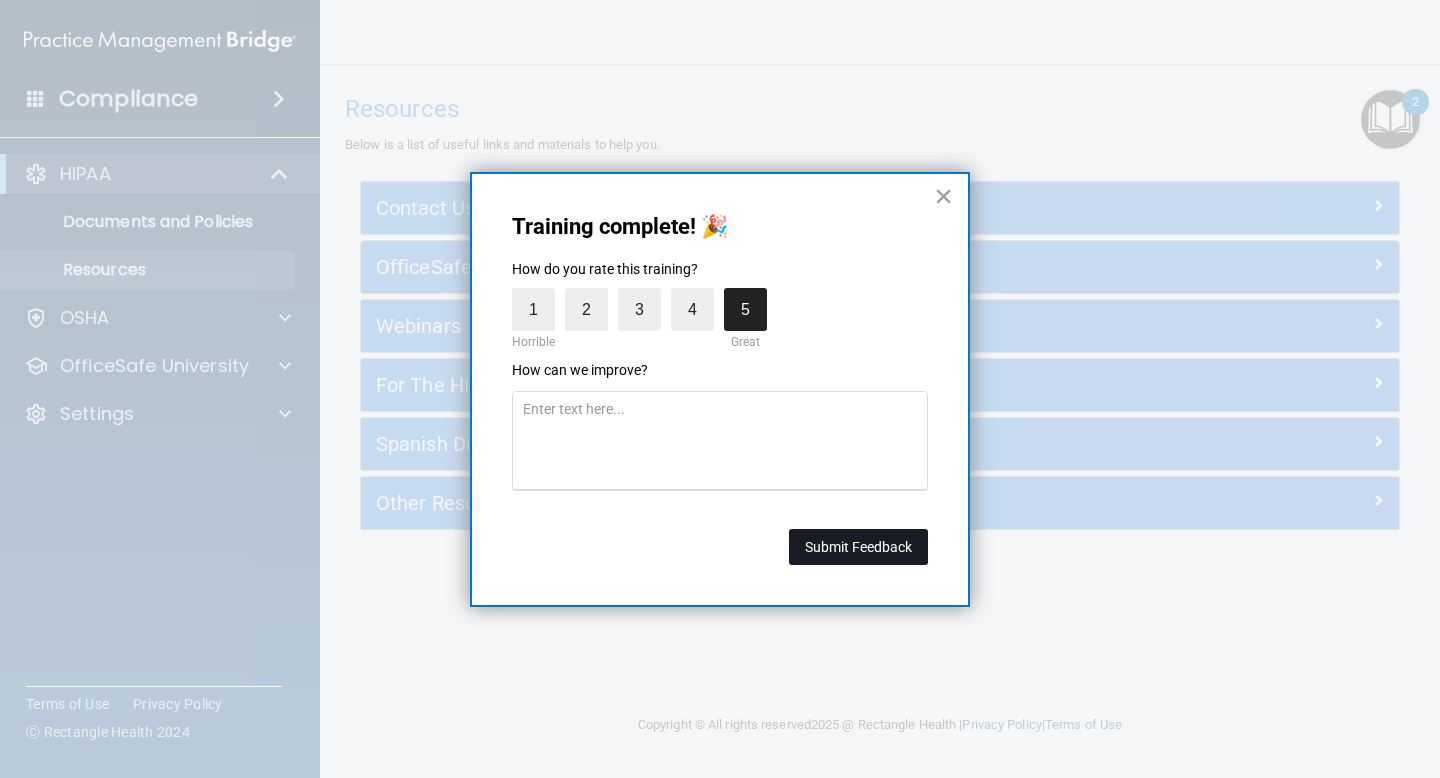 click on "Submit Feedback" at bounding box center [858, 547] 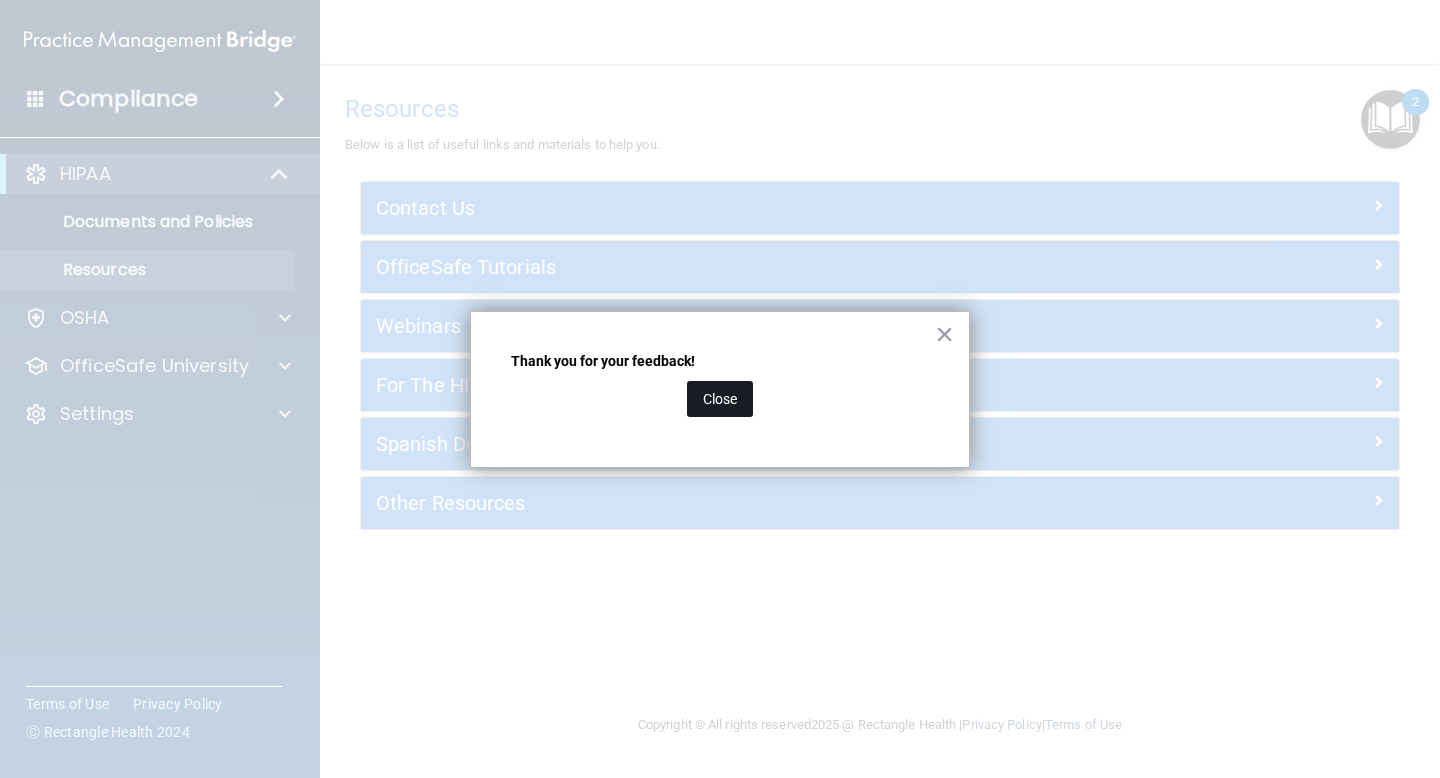 click on "Close" at bounding box center (720, 399) 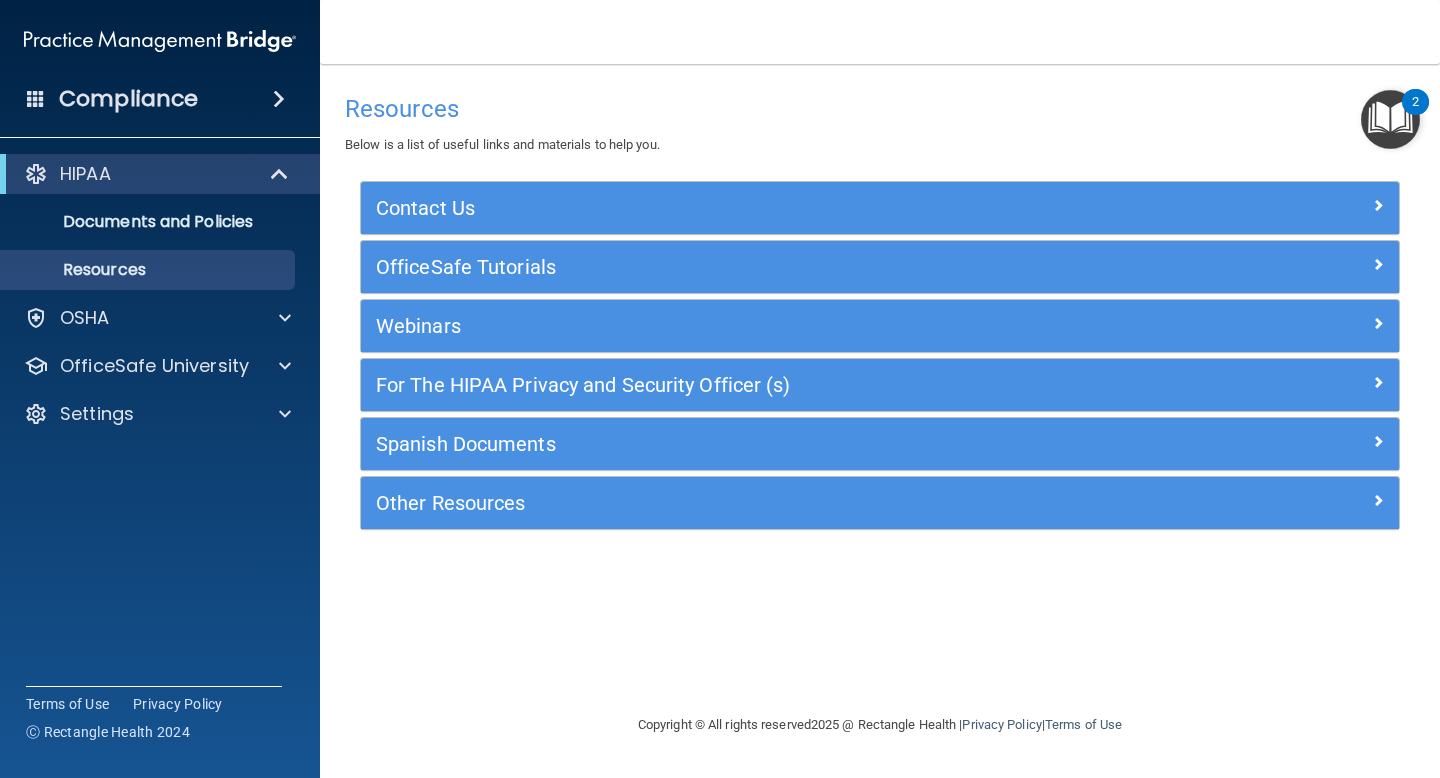 click at bounding box center [1390, 119] 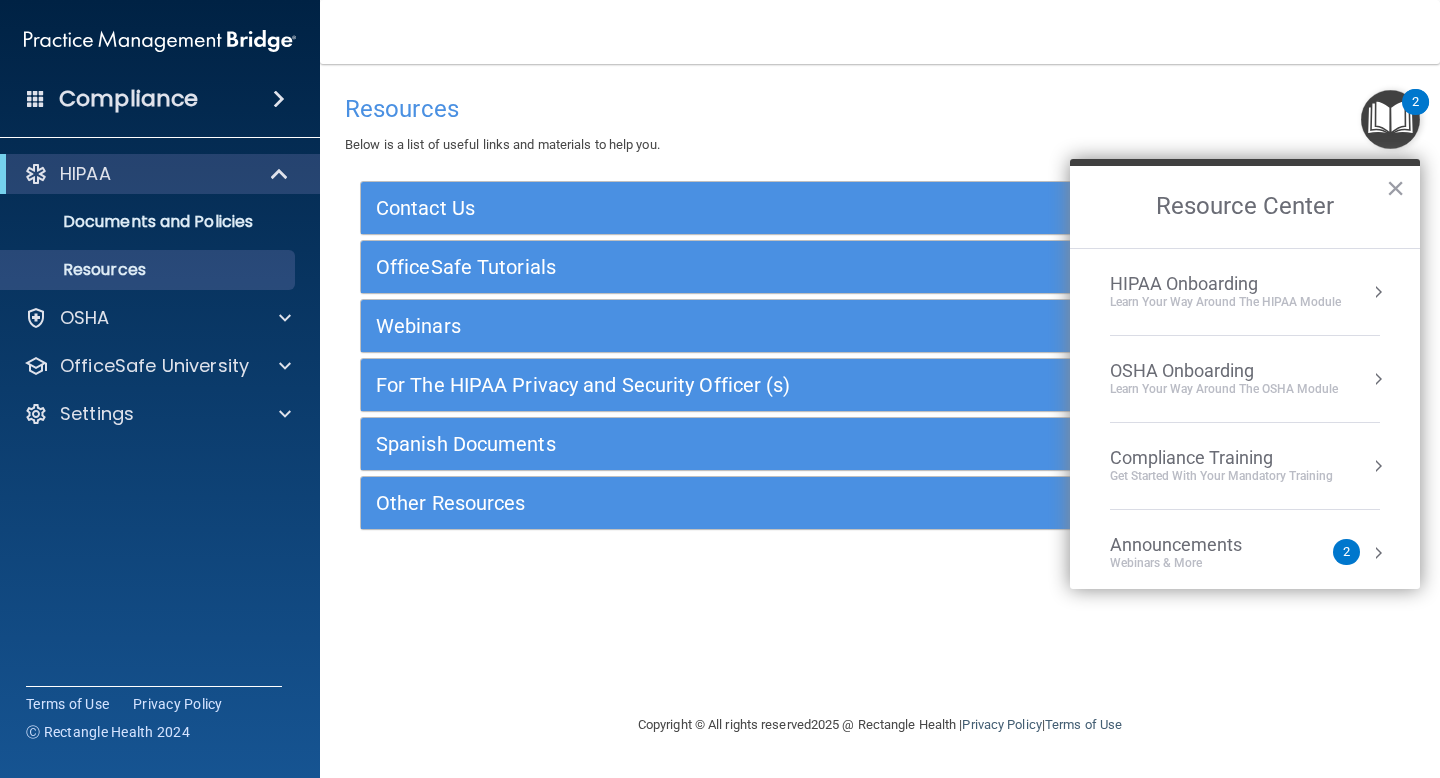 click on "Learn Your Way around the HIPAA module" at bounding box center [1225, 302] 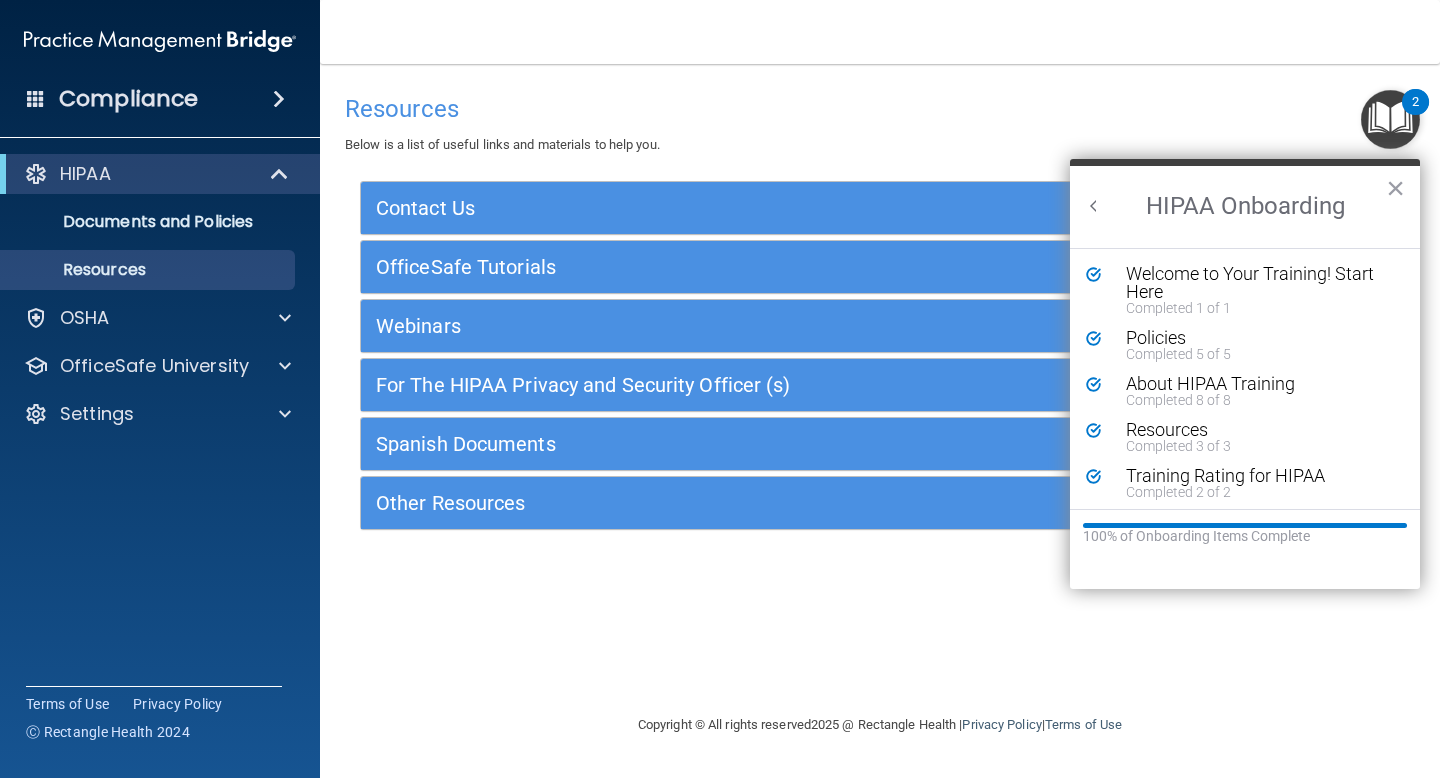 scroll, scrollTop: 0, scrollLeft: 0, axis: both 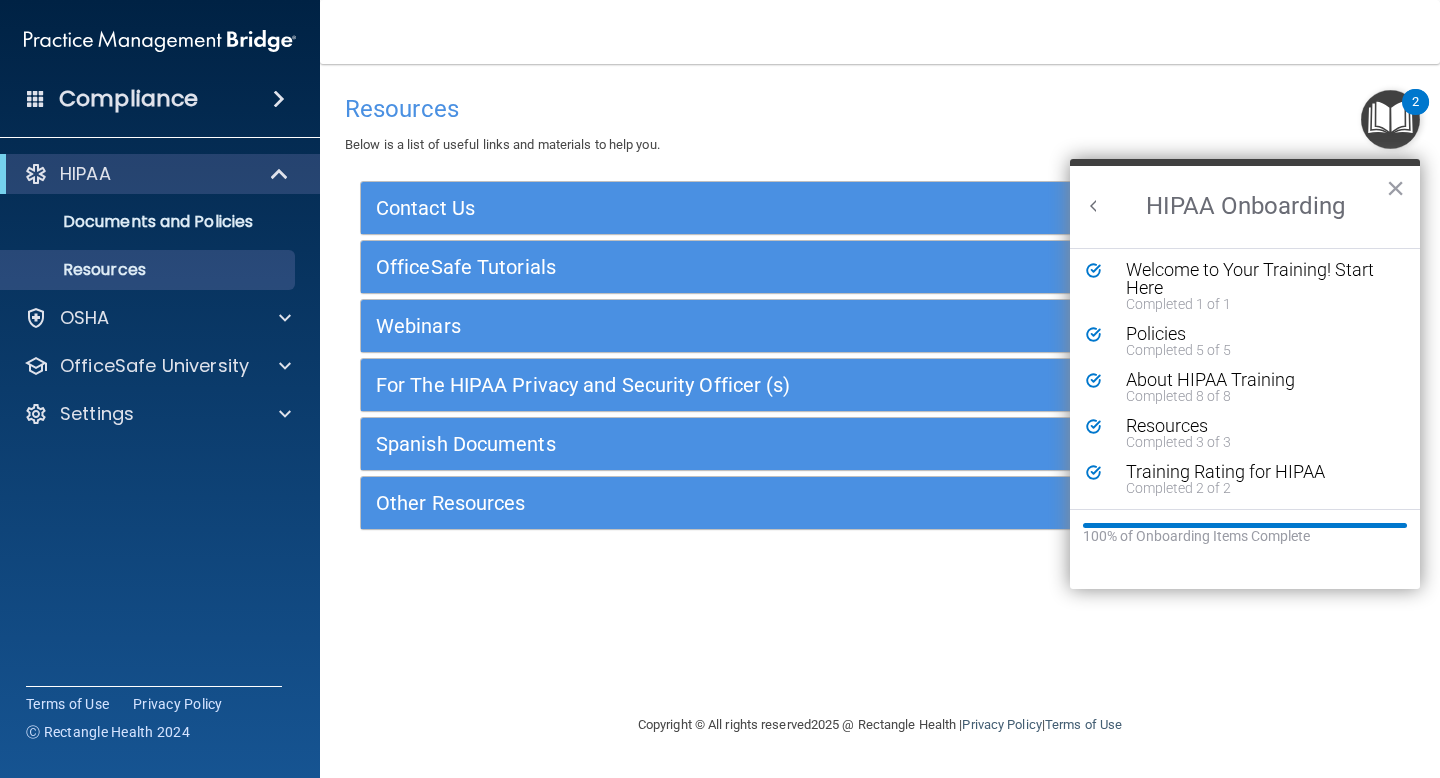 click at bounding box center (1094, 206) 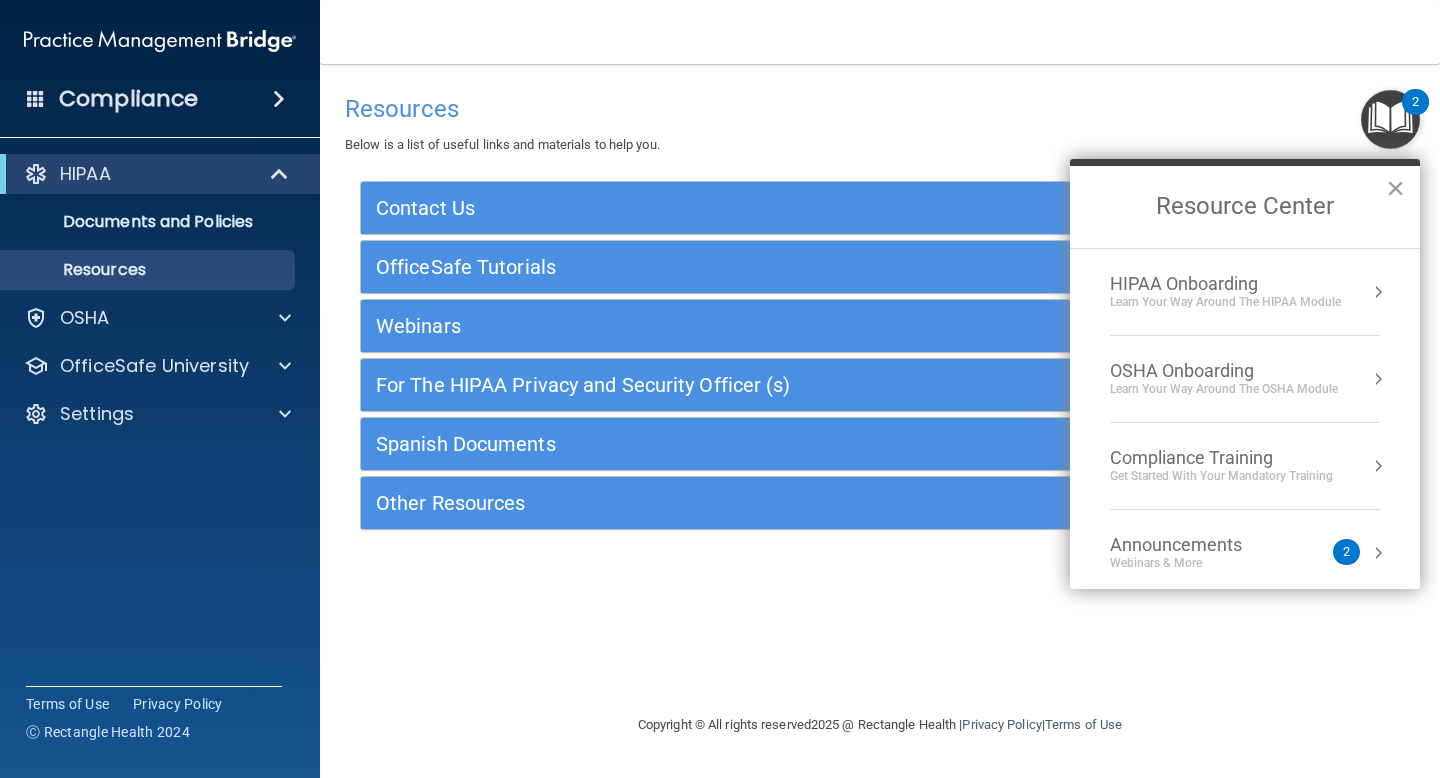 click on "Learn your way around the OSHA module" at bounding box center (1224, 389) 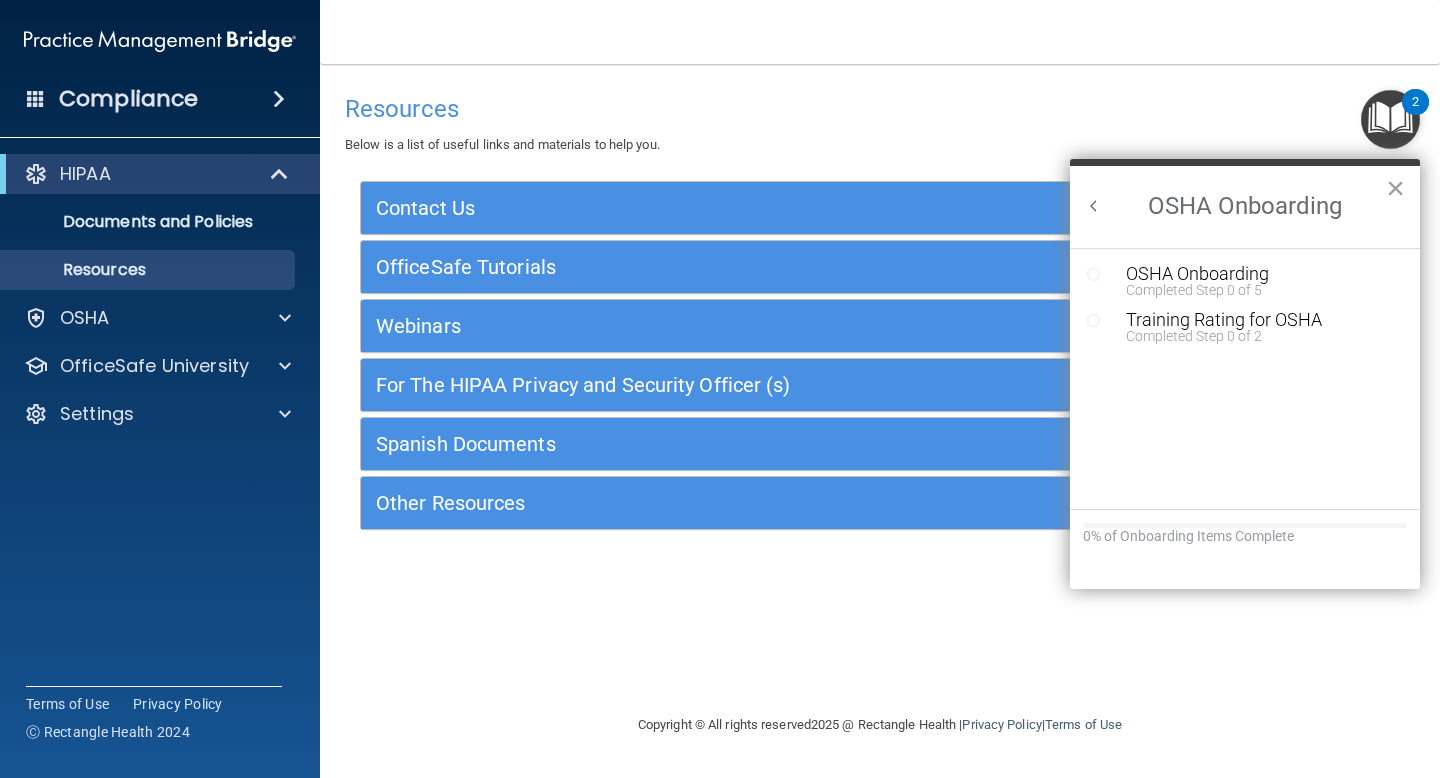 scroll, scrollTop: 0, scrollLeft: 0, axis: both 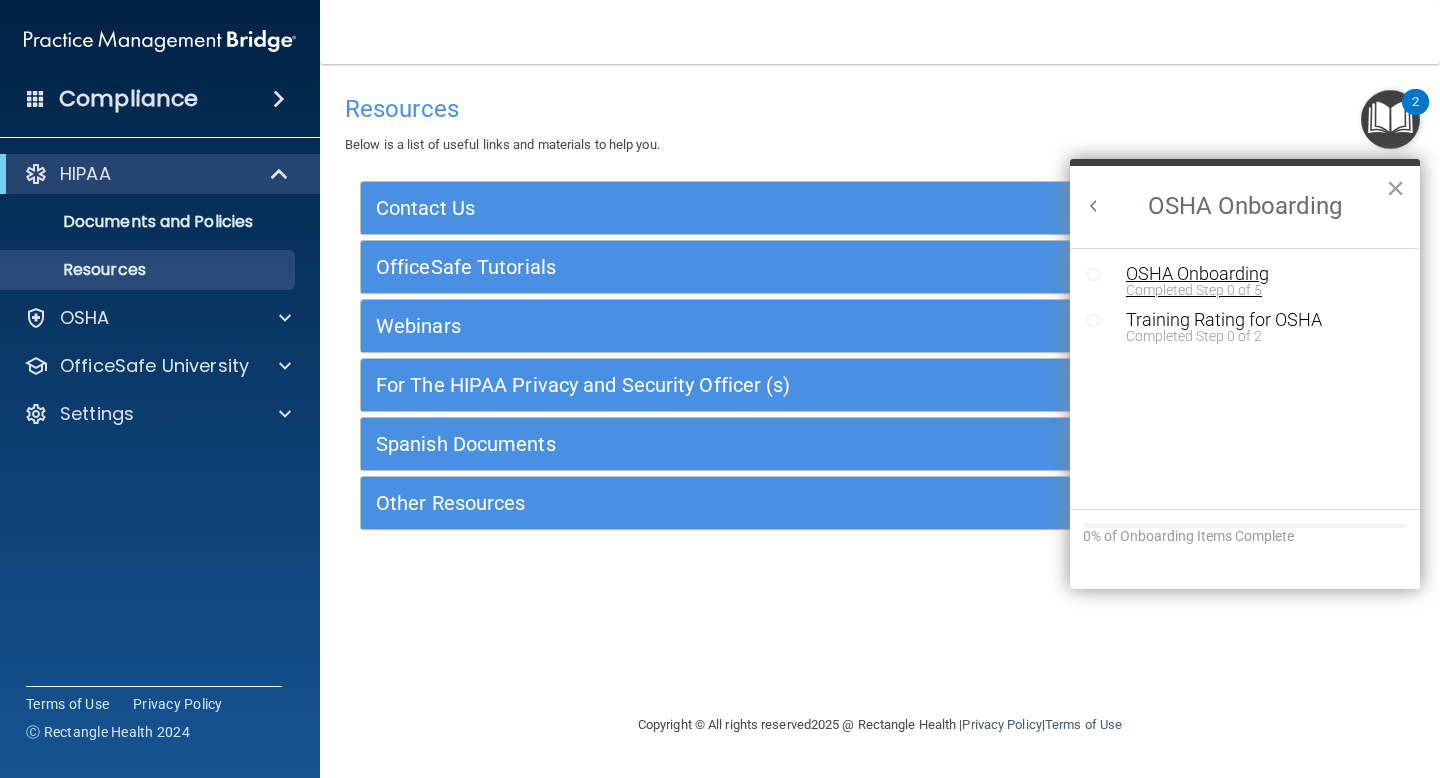 click on "Completed Step 0 of 5" at bounding box center [1260, 290] 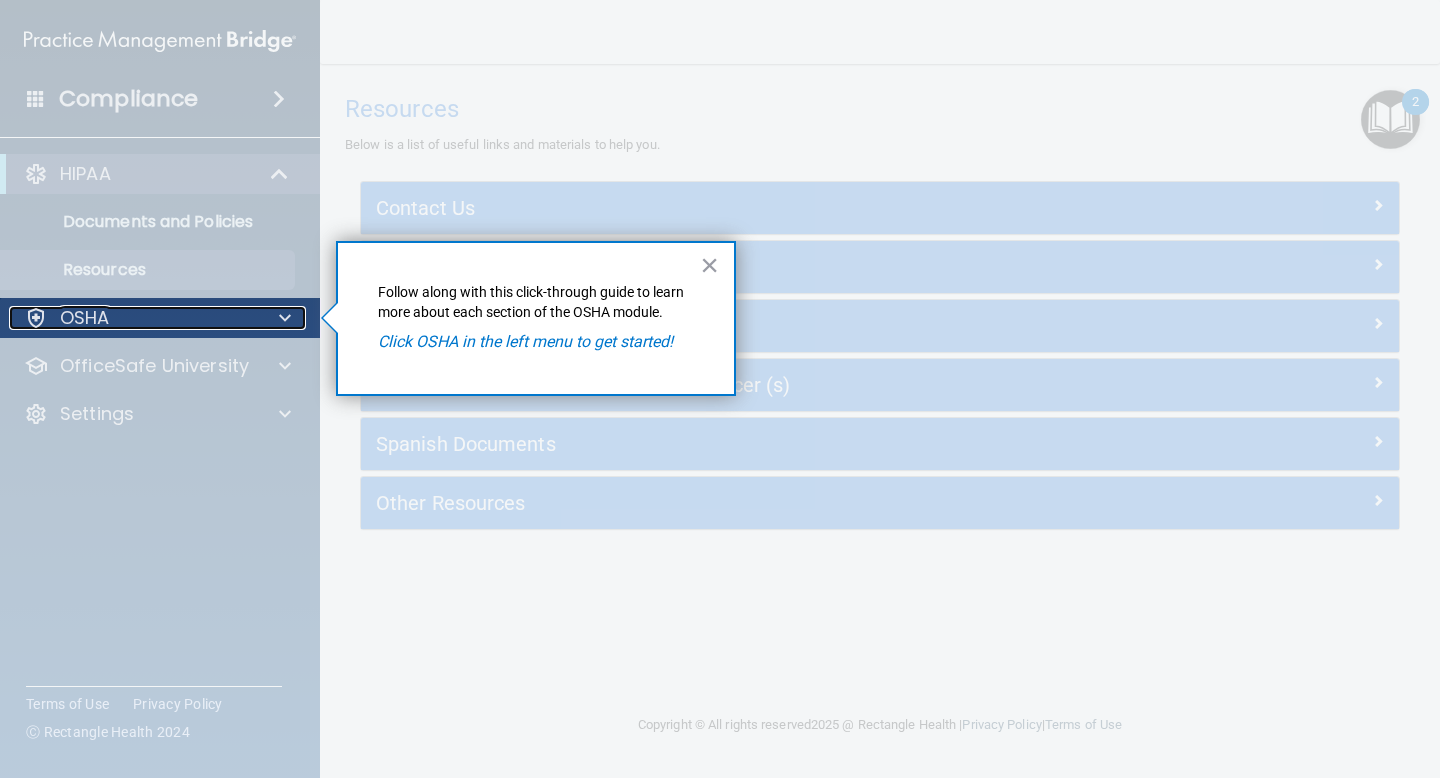 click on "OSHA" at bounding box center (85, 318) 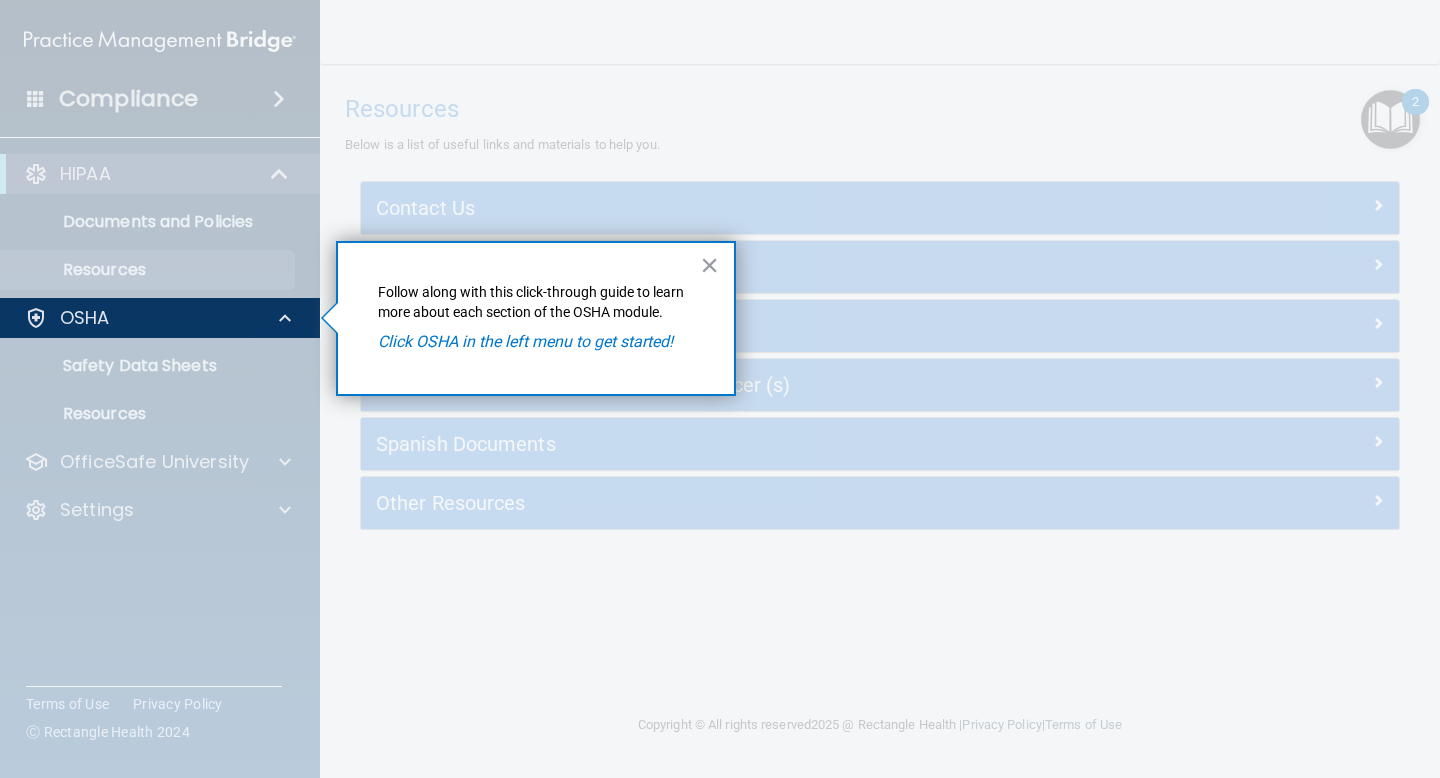 click on "Click OSHA in the left menu to get started!" at bounding box center [525, 341] 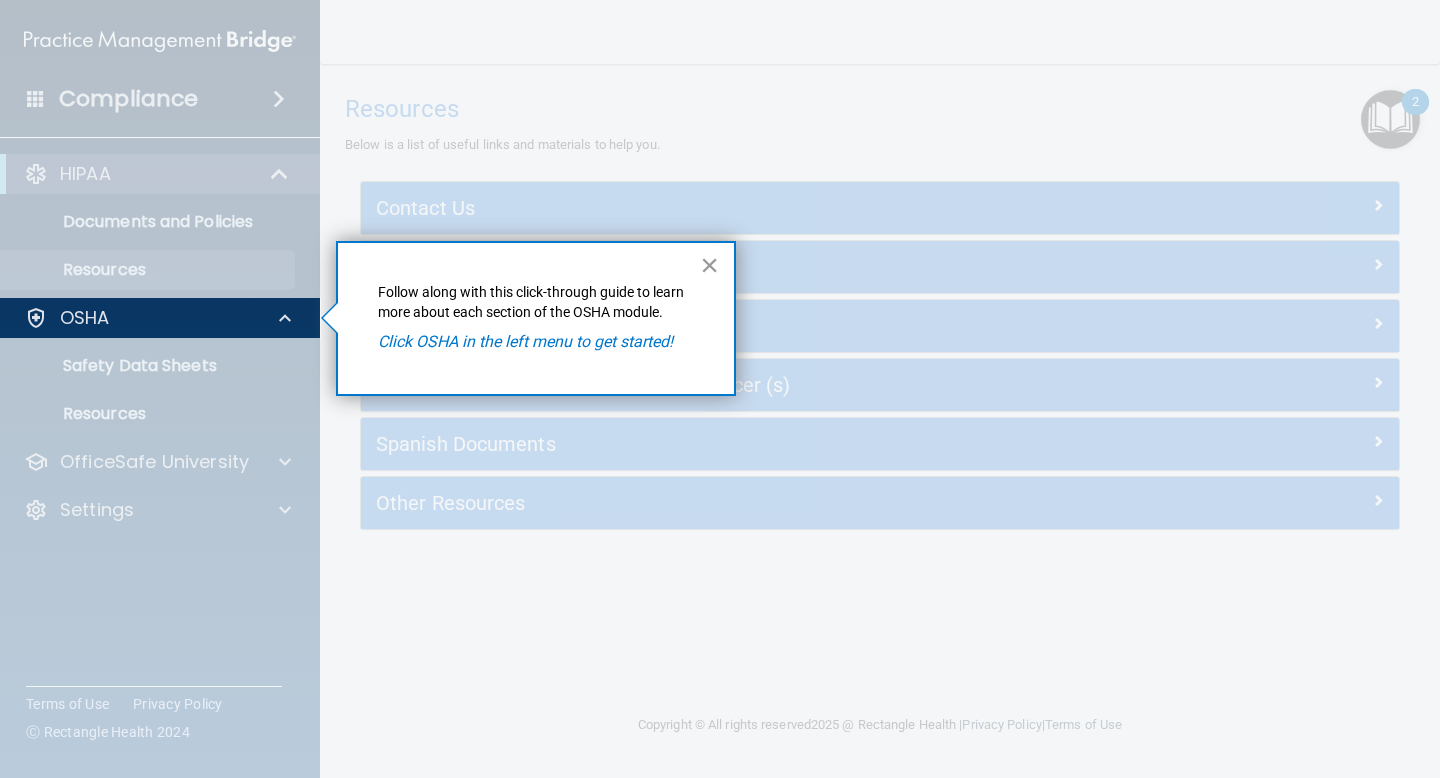 click on "×" at bounding box center [709, 265] 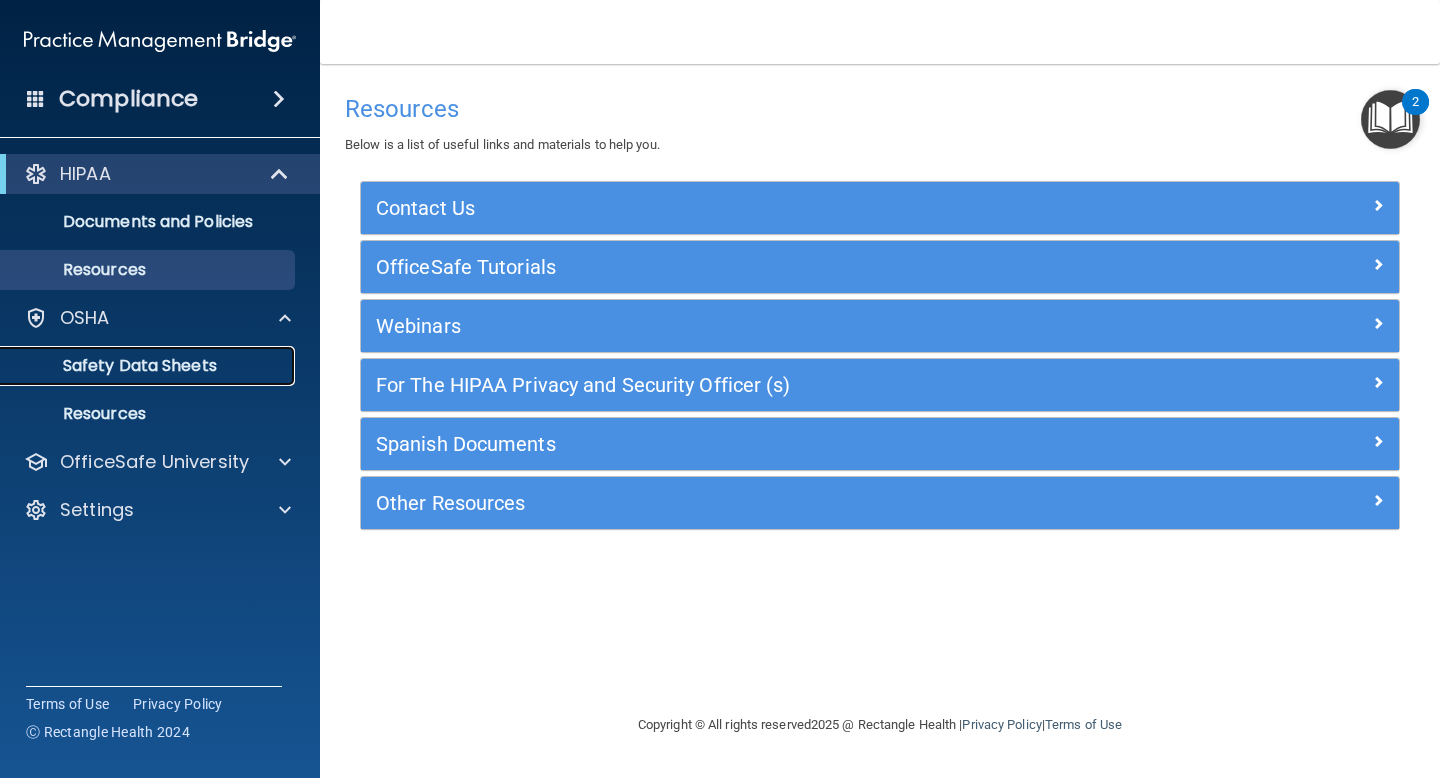 click on "Safety Data Sheets" at bounding box center [137, 366] 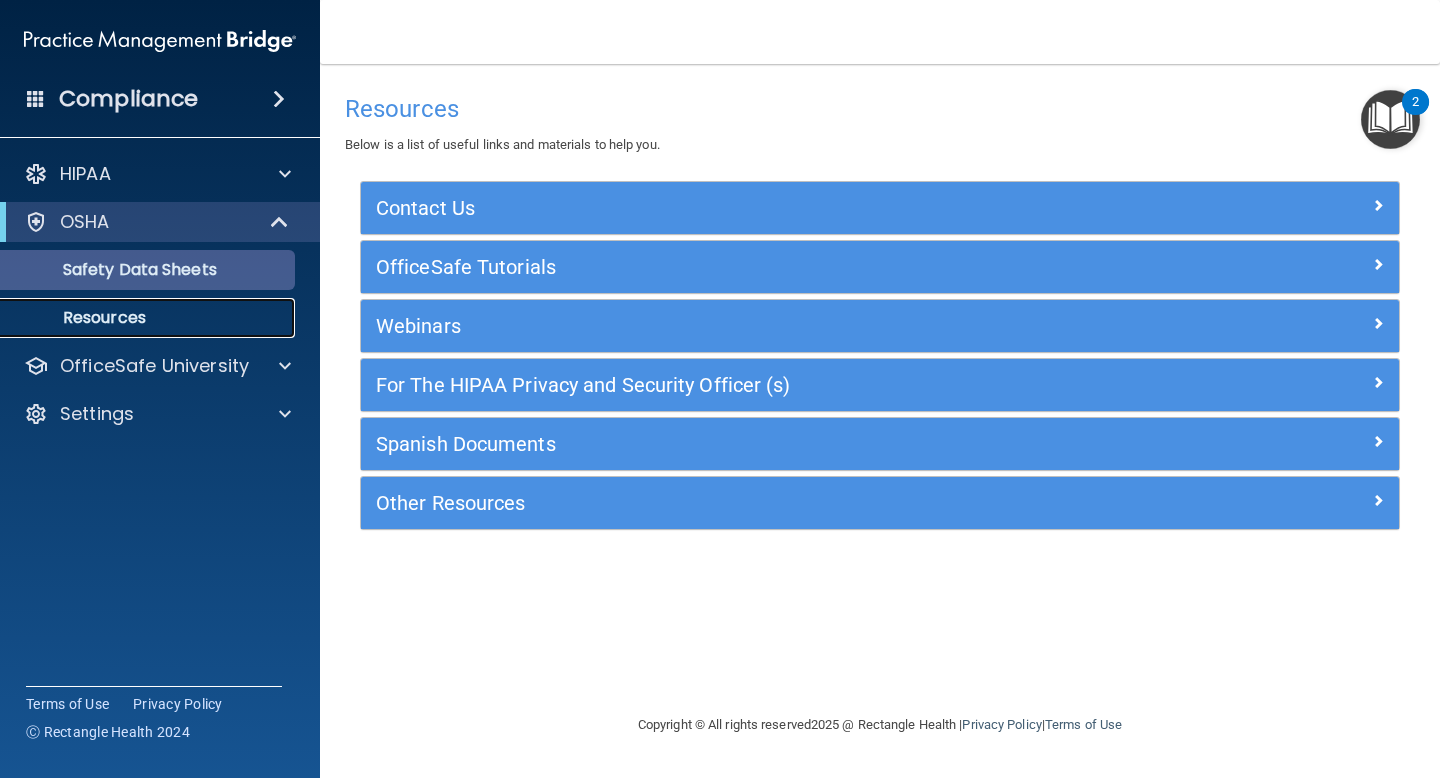 click on "Resources" at bounding box center [137, 318] 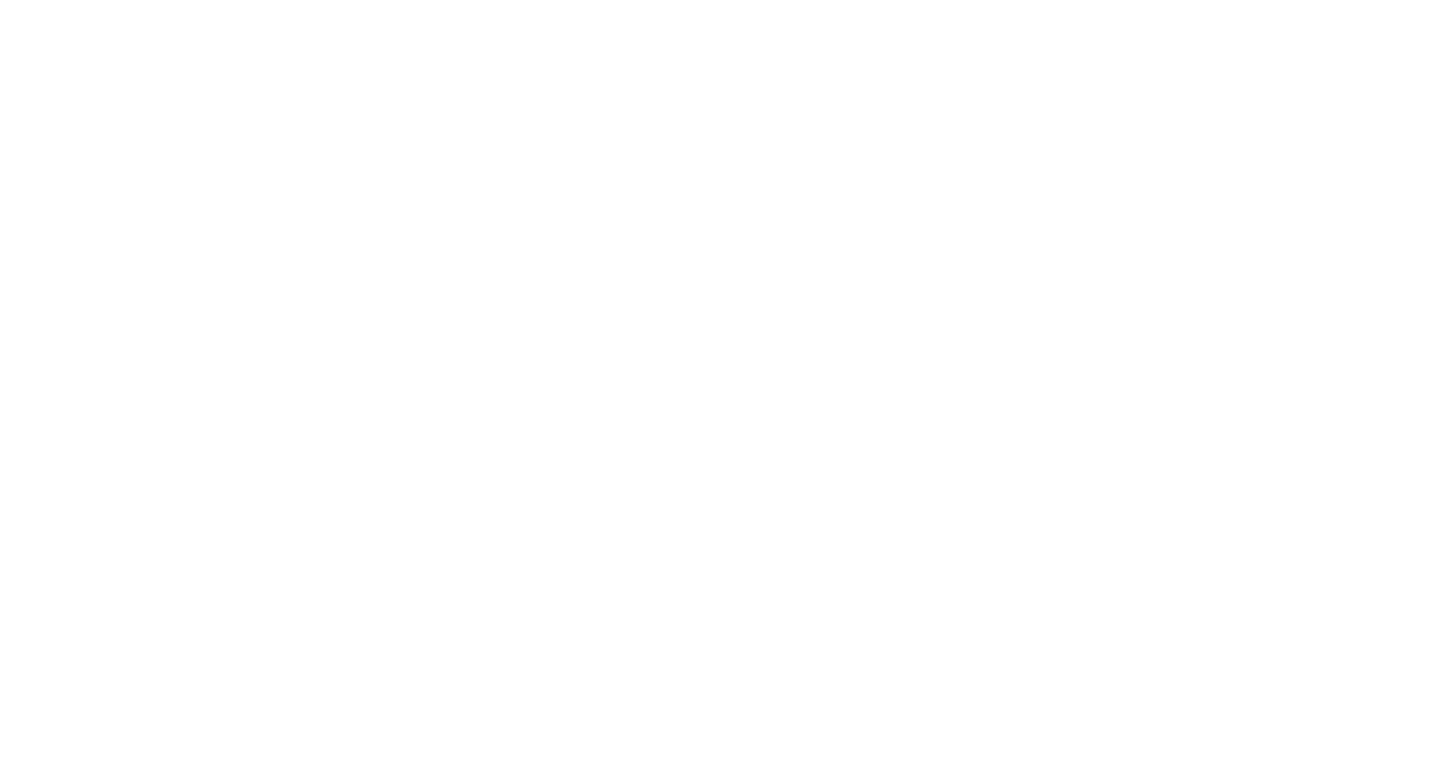 scroll, scrollTop: 0, scrollLeft: 0, axis: both 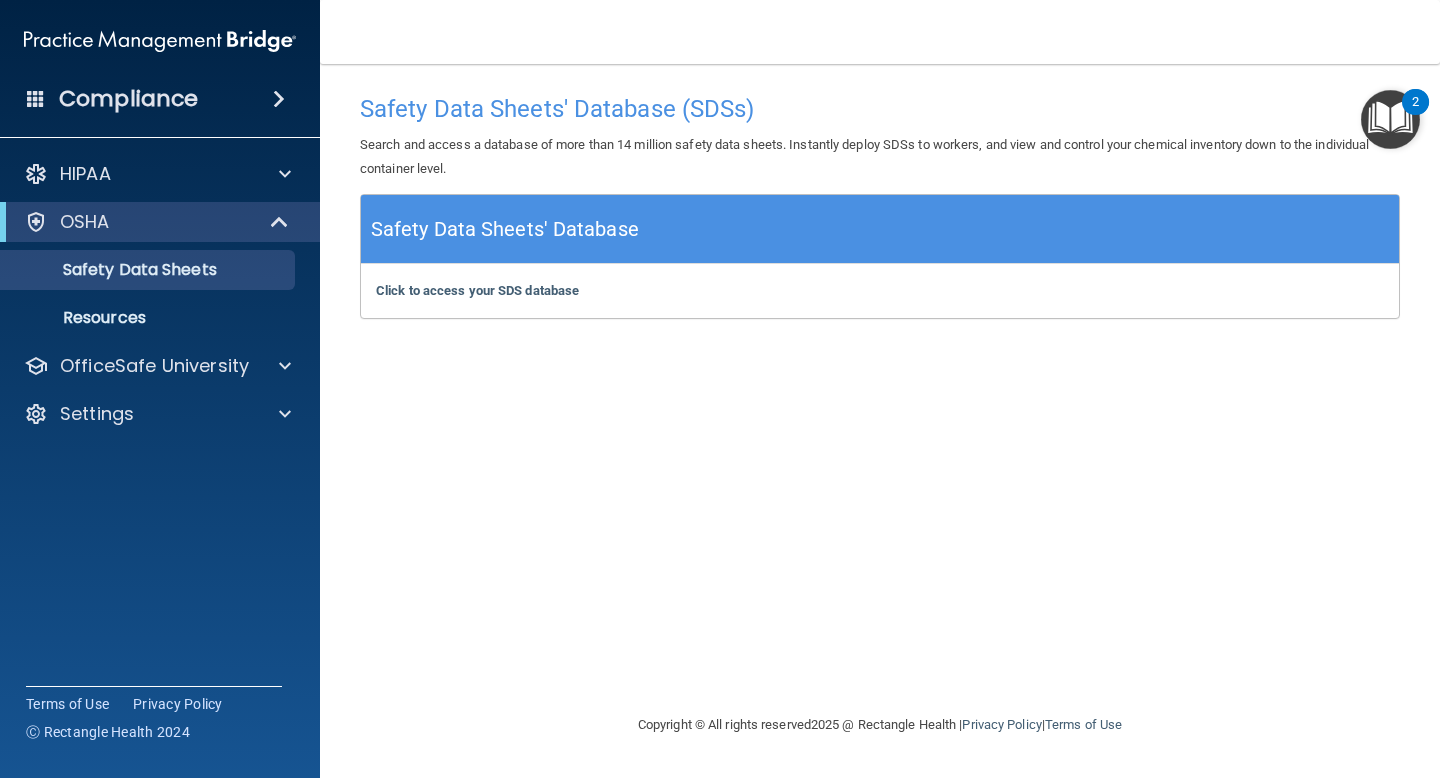 click at bounding box center (1390, 119) 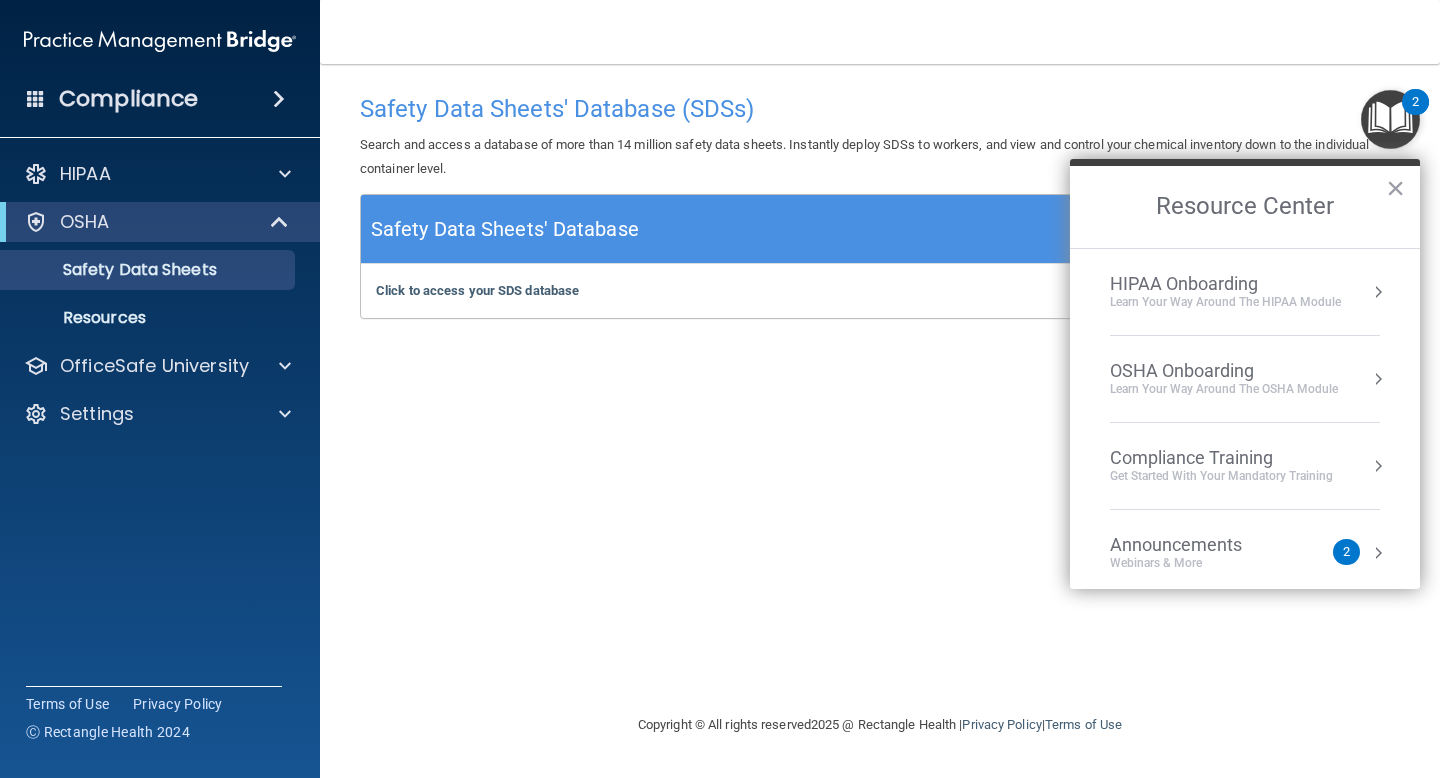 click on "OSHA Onboarding Learn your way around the OSHA module" at bounding box center [1245, 379] 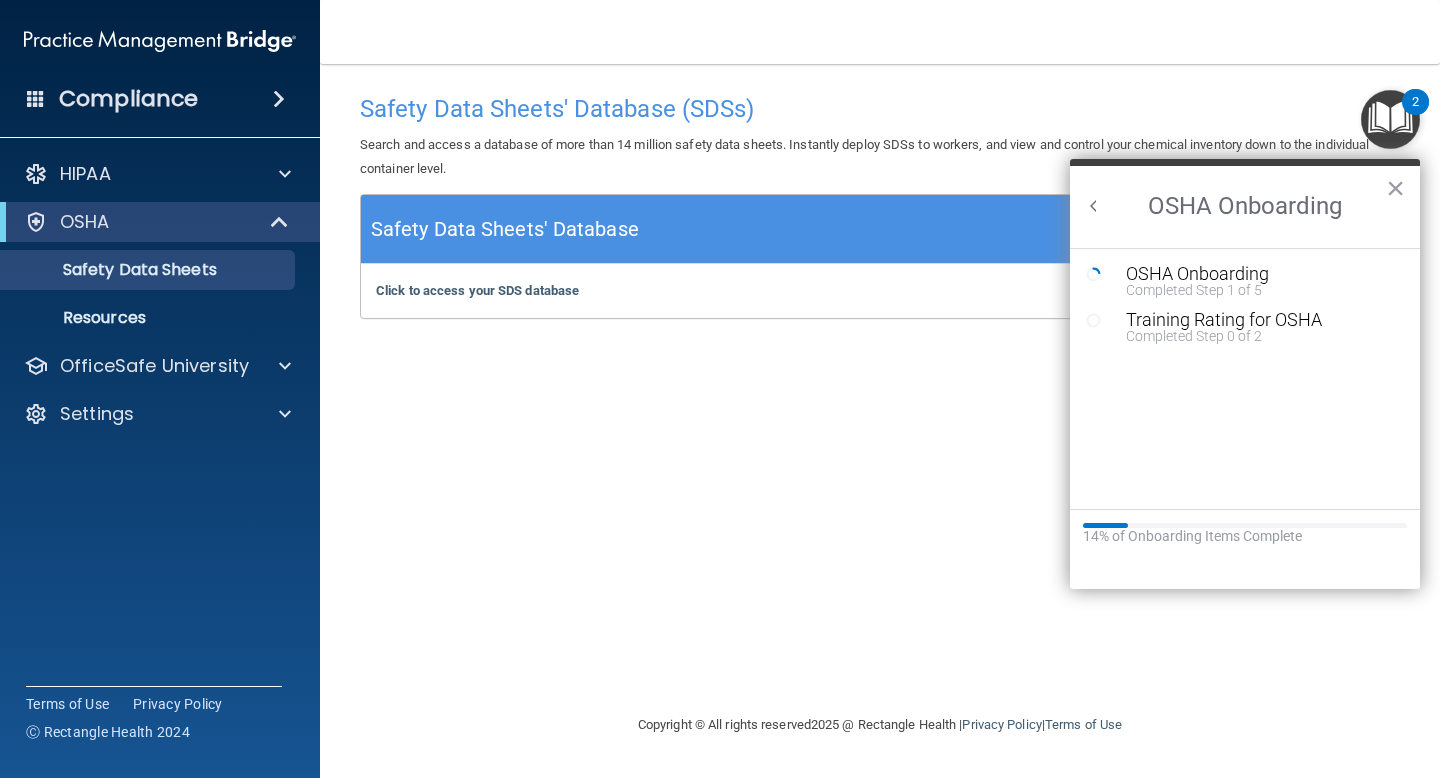 scroll, scrollTop: 0, scrollLeft: 0, axis: both 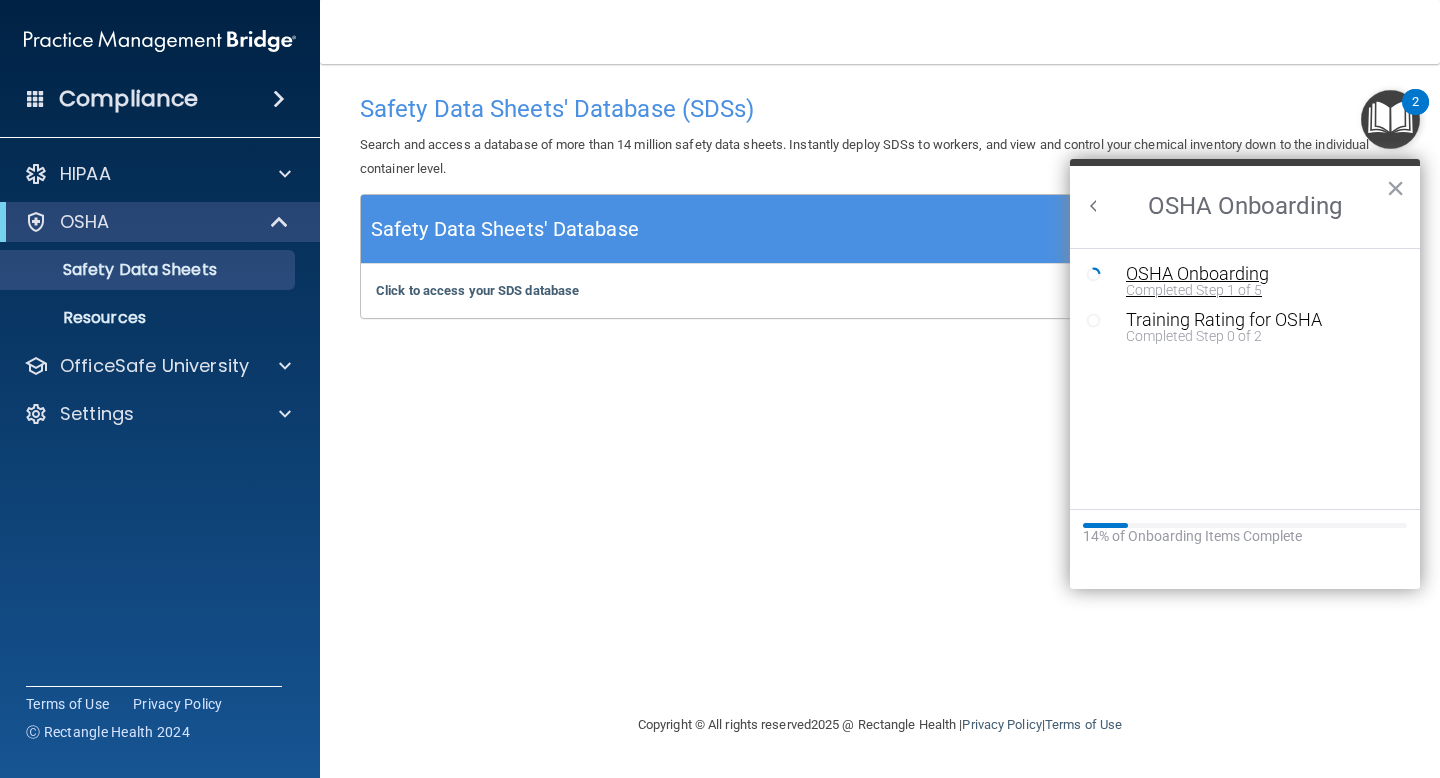 click on "OSHA Onboarding" at bounding box center [1260, 274] 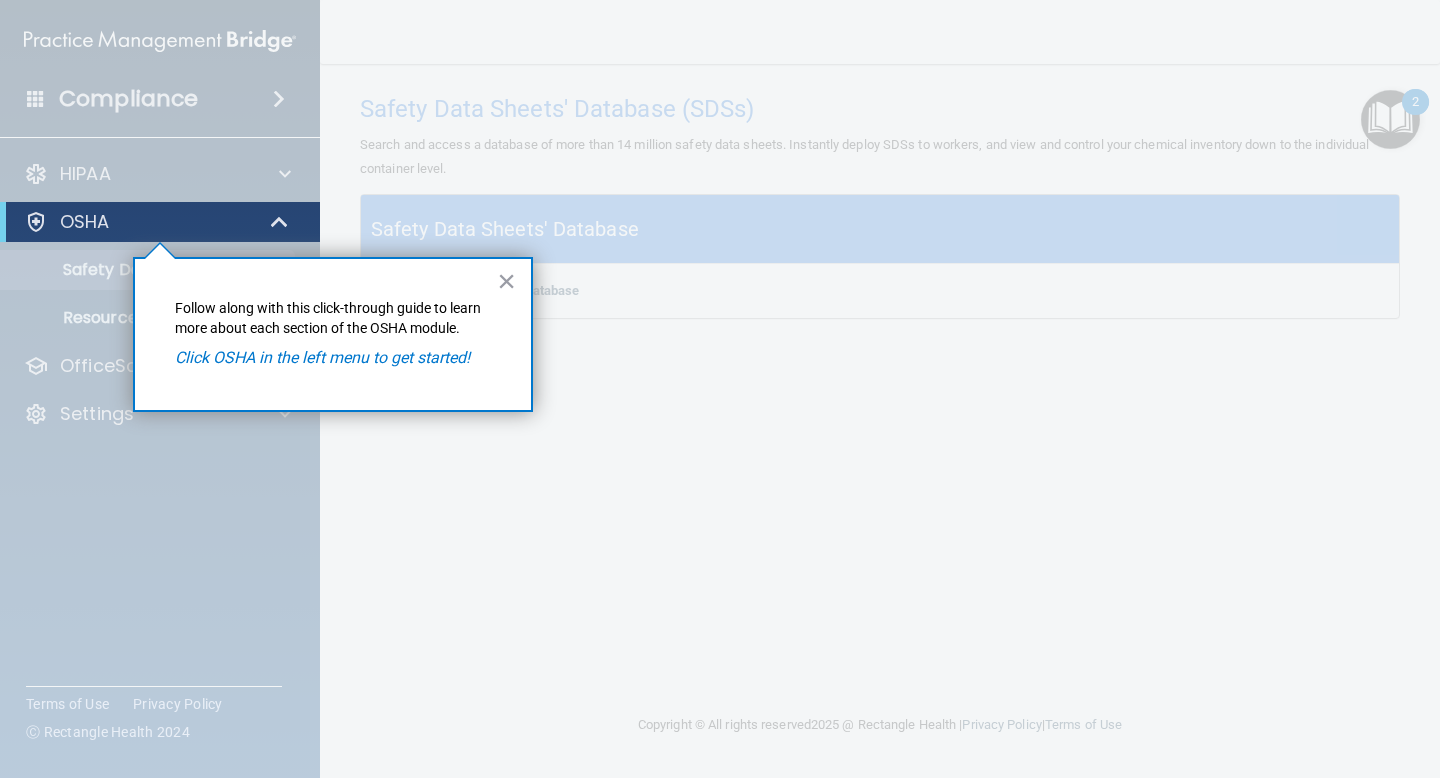 click on "Follow along with this click-through guide to learn more about each section of the OSHA module." at bounding box center (333, 318) 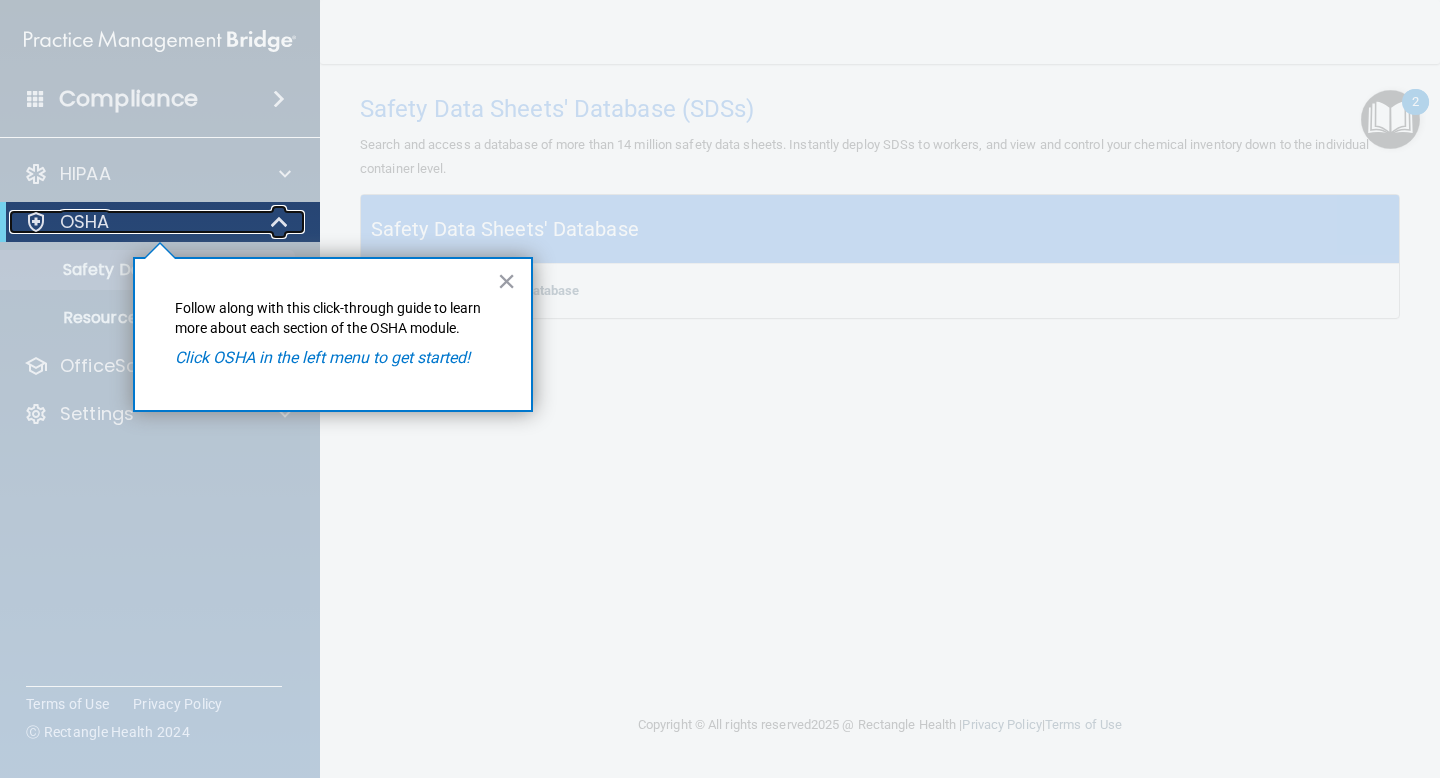 click on "OSHA" at bounding box center [85, 222] 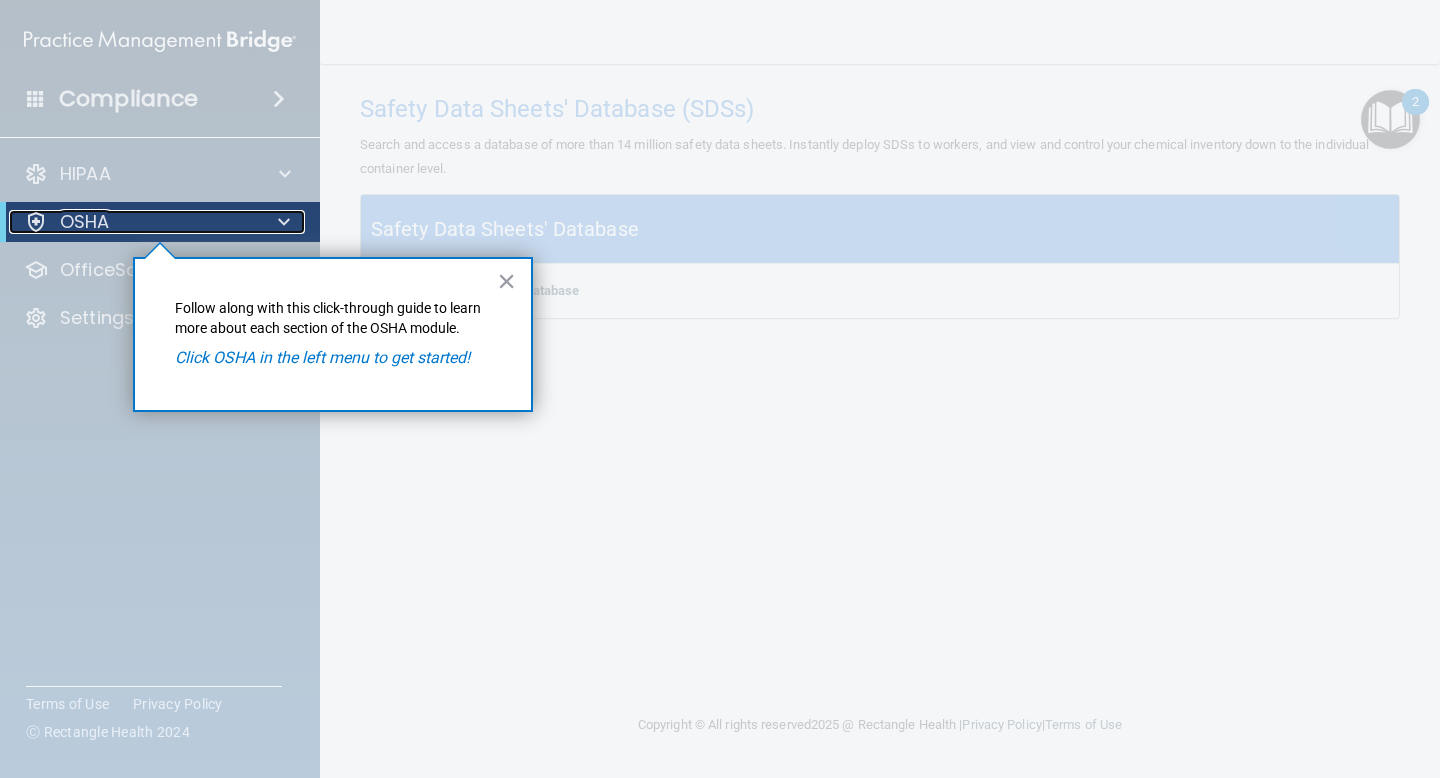 click on "OSHA" at bounding box center [85, 222] 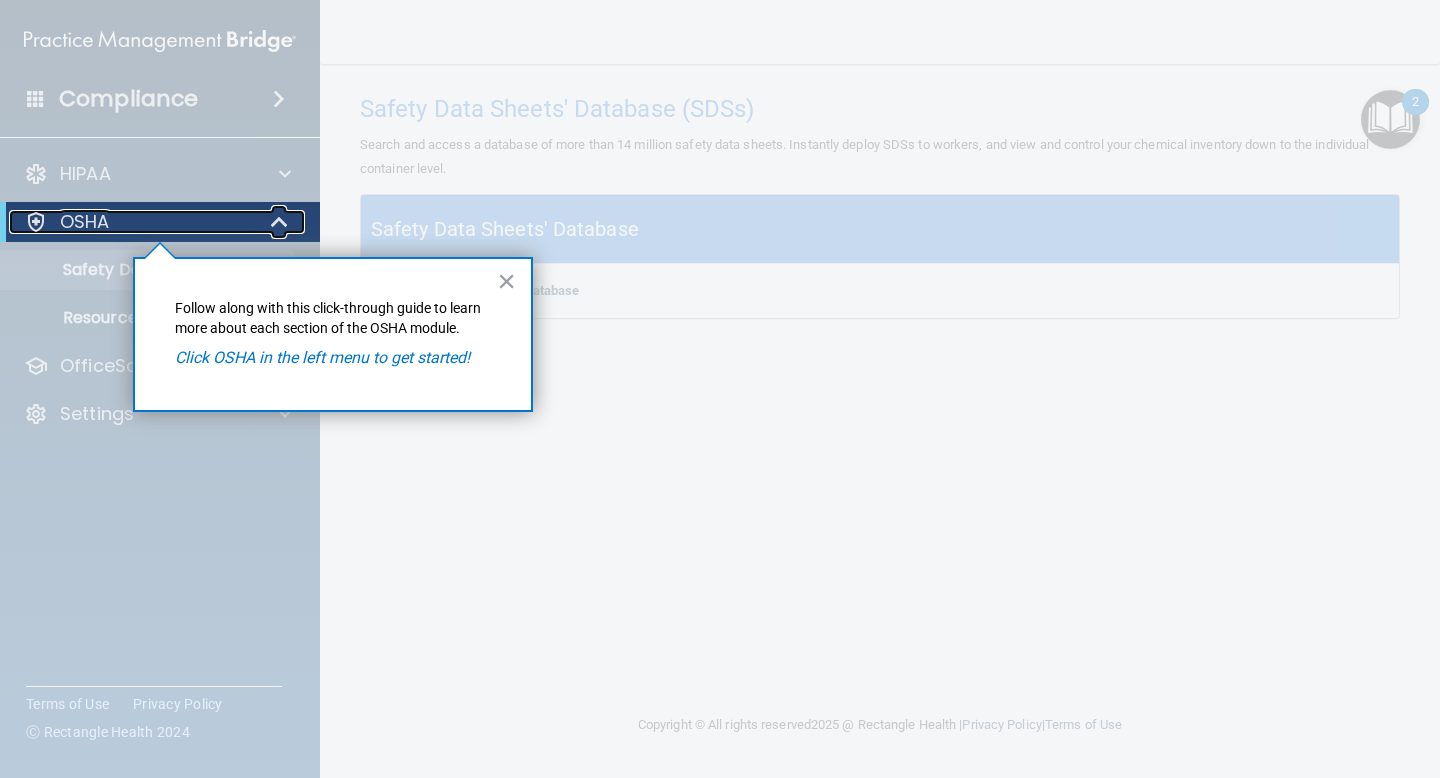 click at bounding box center (36, 222) 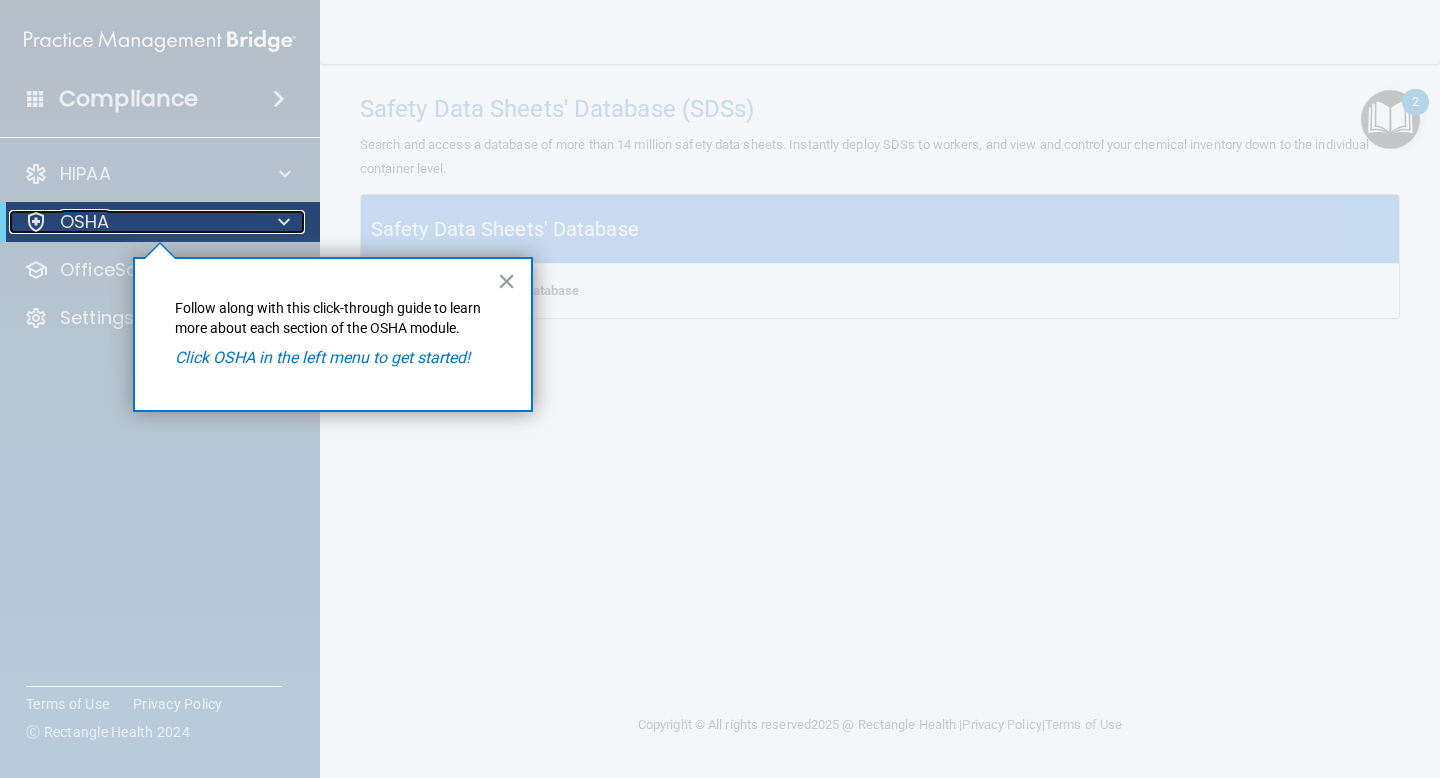 click at bounding box center (36, 222) 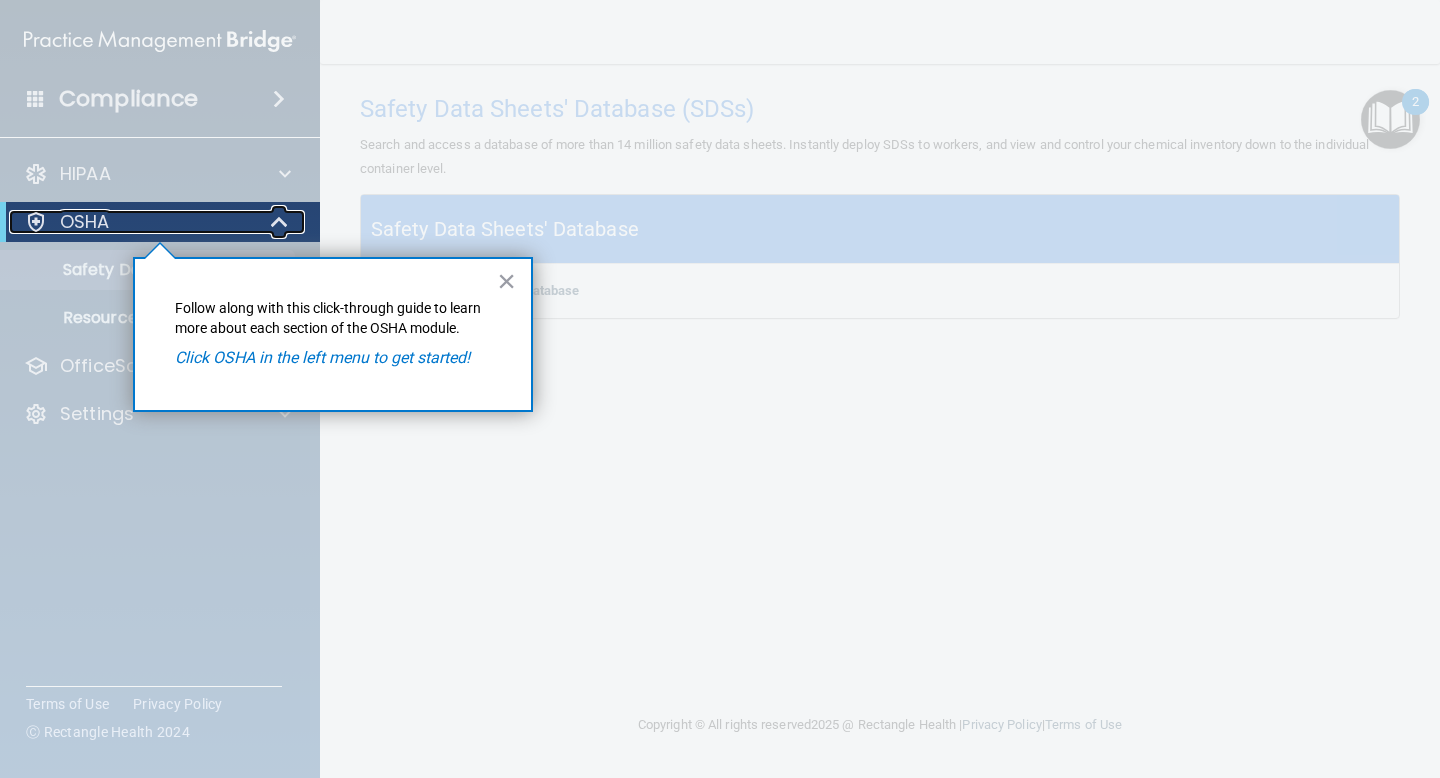 click on "OSHA" at bounding box center [157, 222] 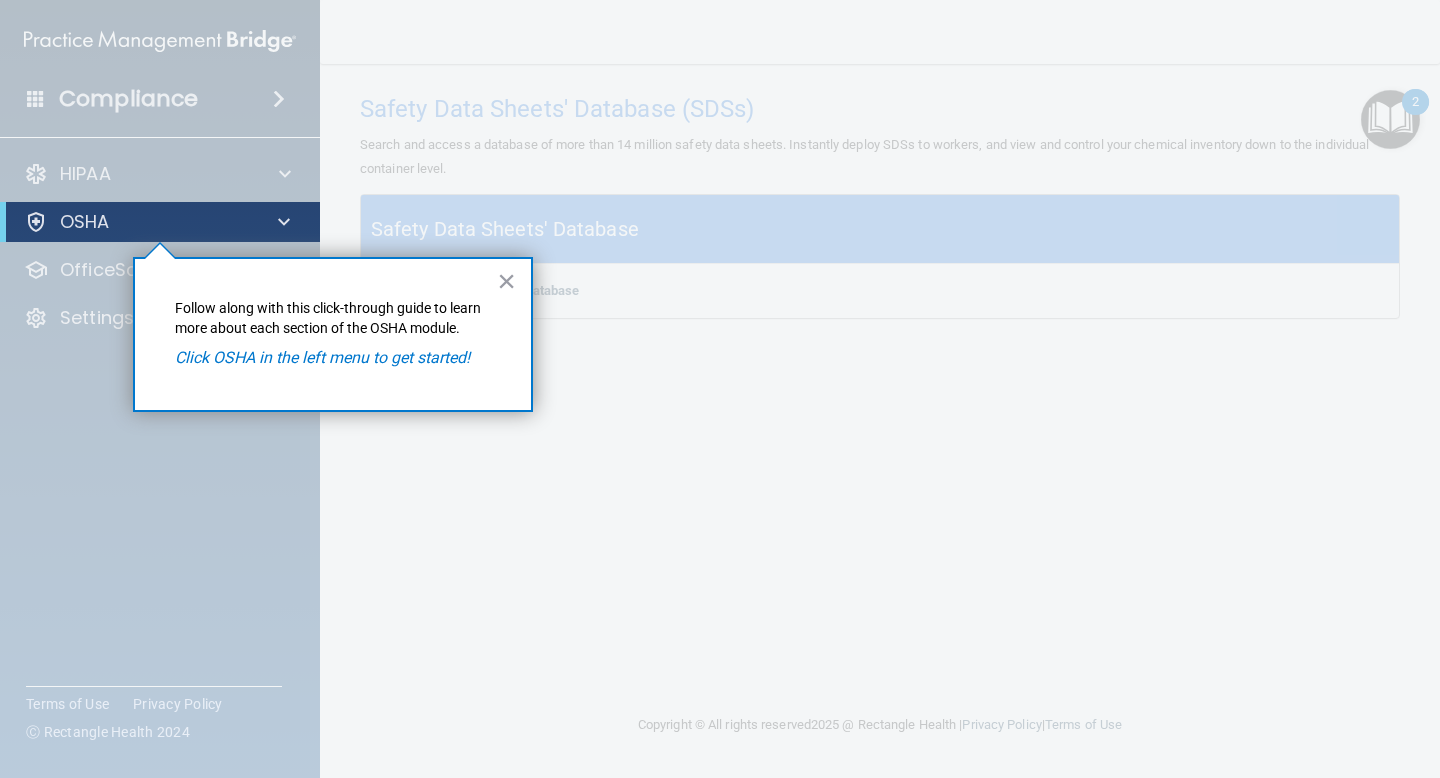click on "Click OSHA in the left menu to get started!" at bounding box center (322, 357) 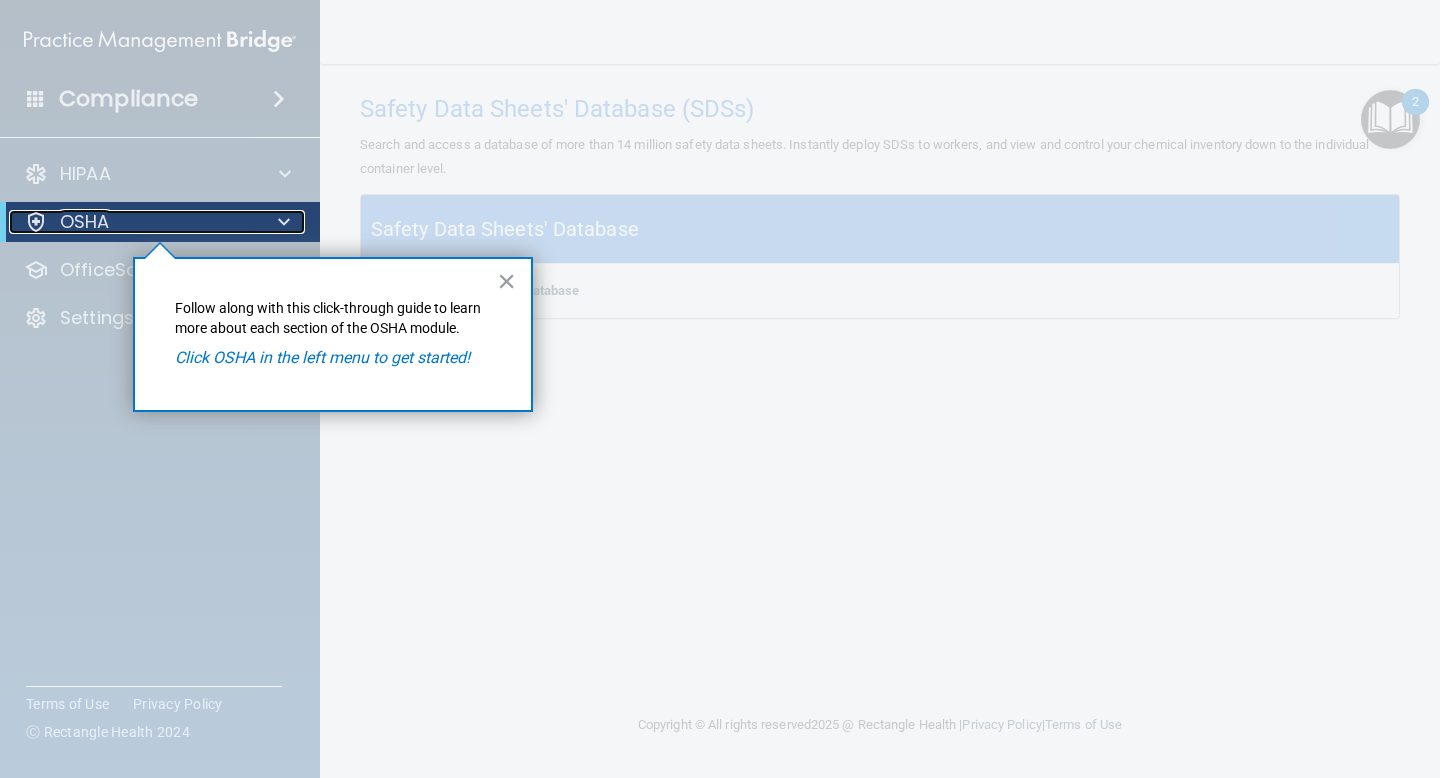 click on "OSHA" at bounding box center [132, 222] 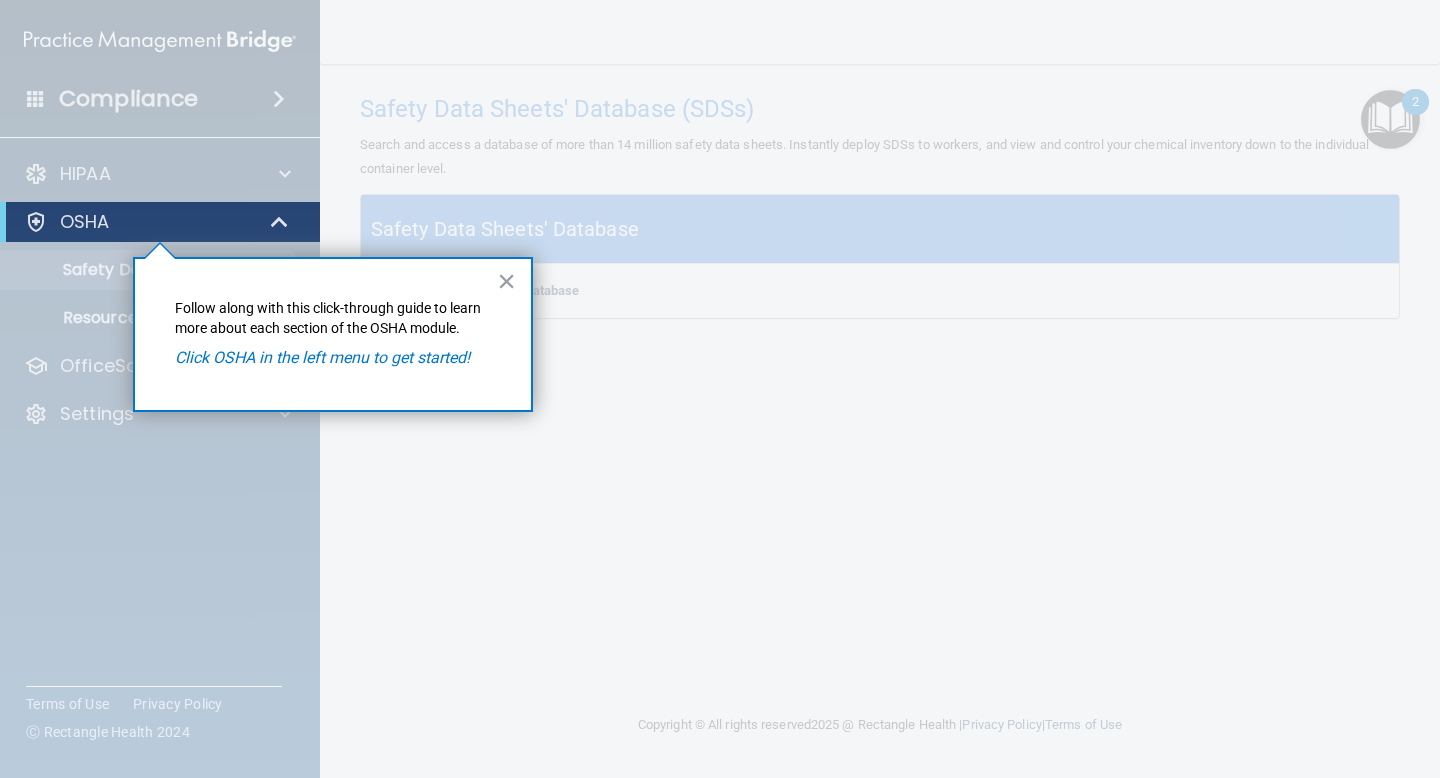 click at bounding box center (160, 510) 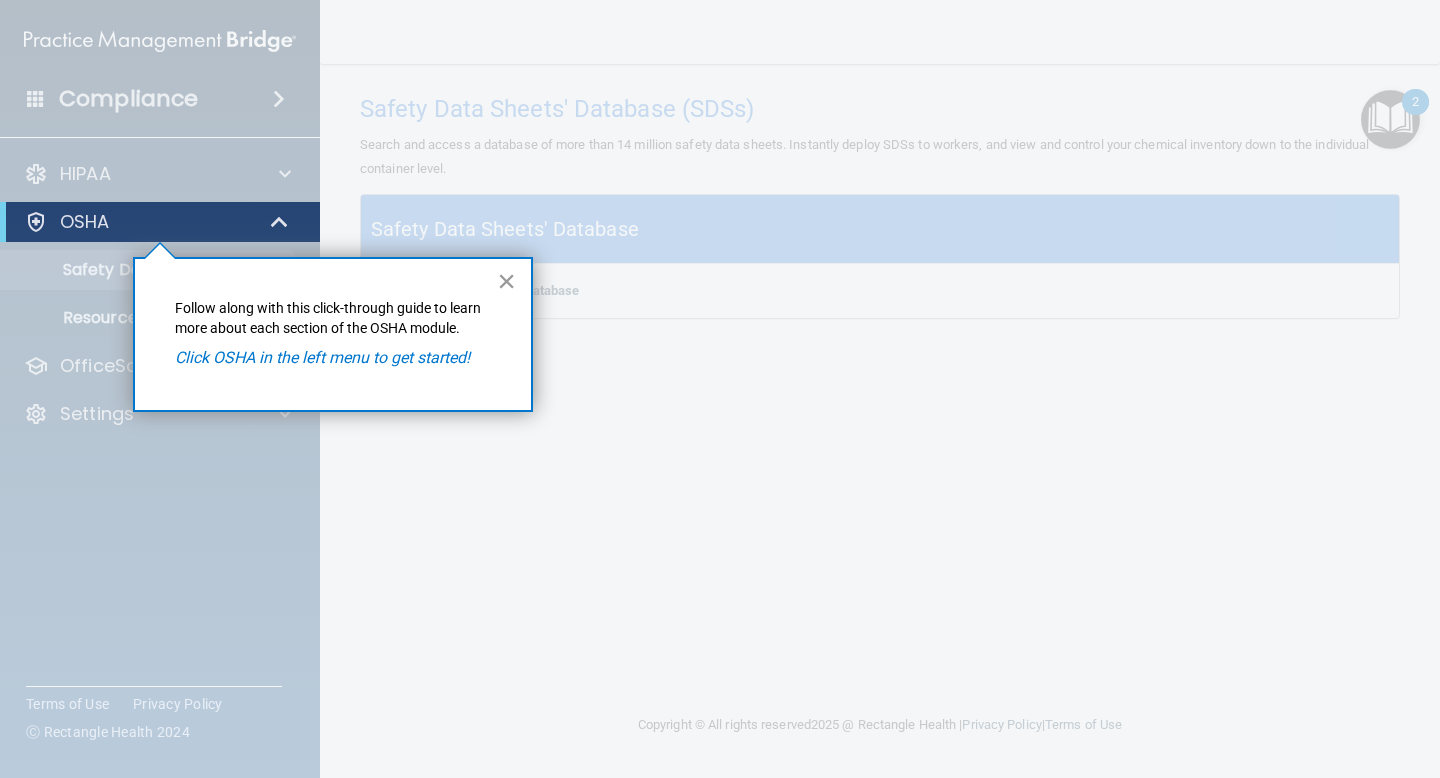 click on "×" at bounding box center [506, 281] 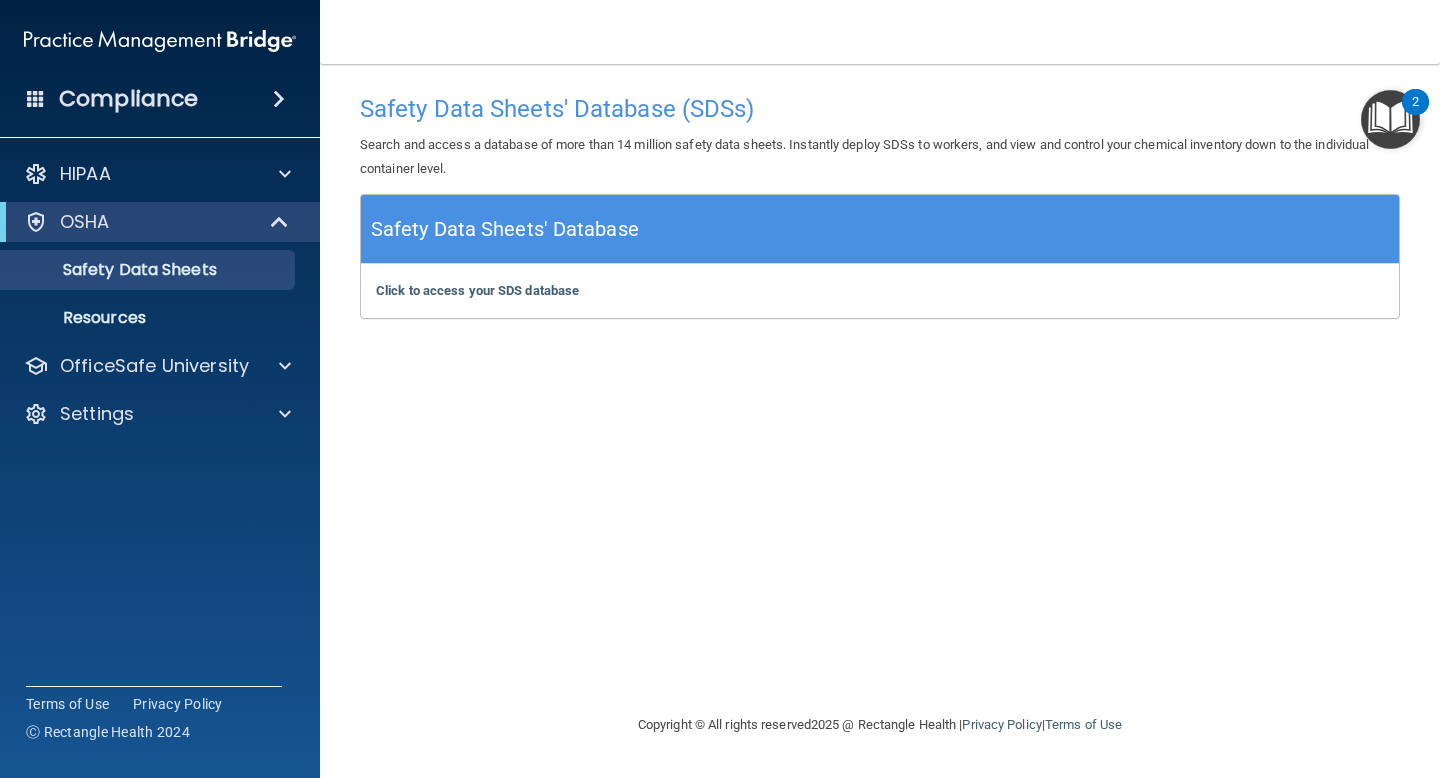 click on "Safety Data Sheets' Database" at bounding box center (505, 229) 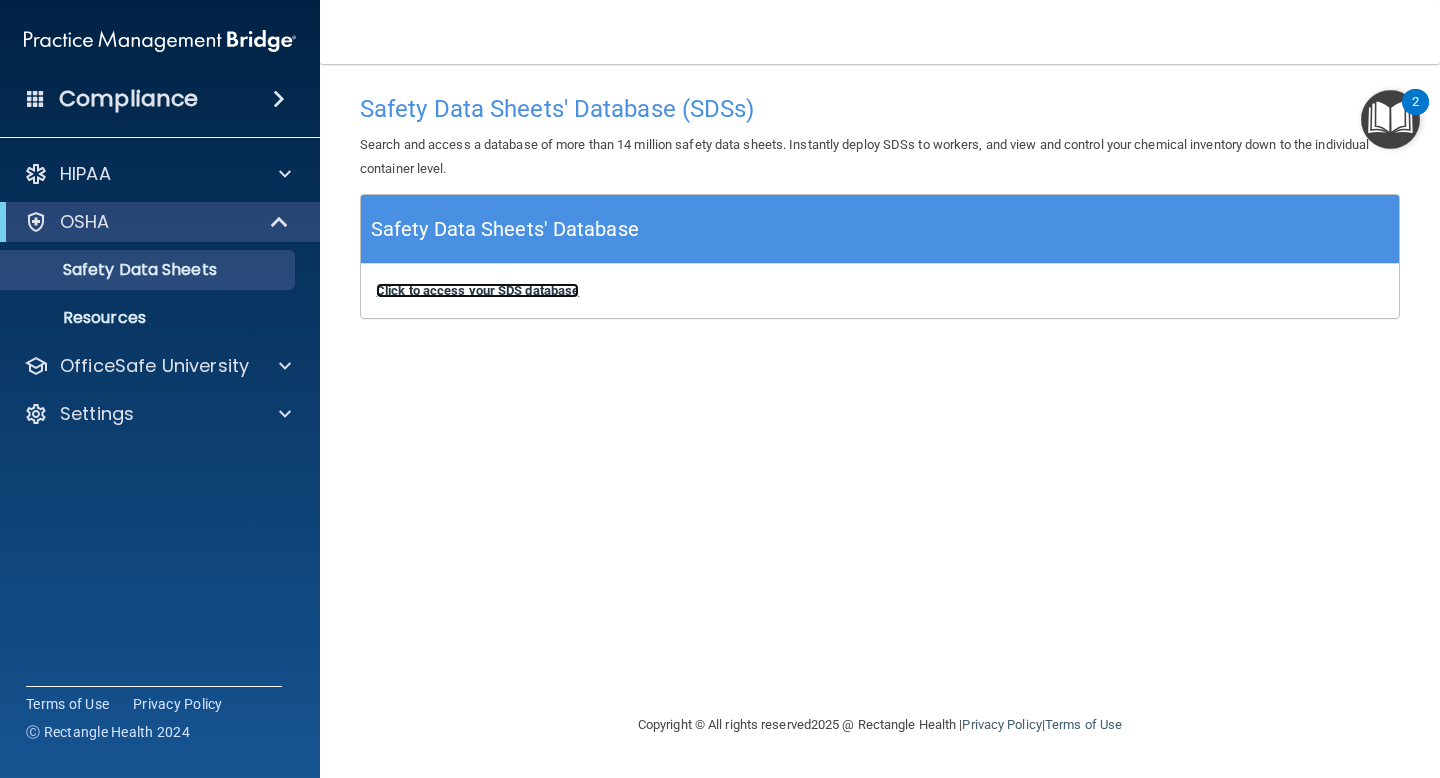 click on "Click to access your SDS database" at bounding box center (477, 290) 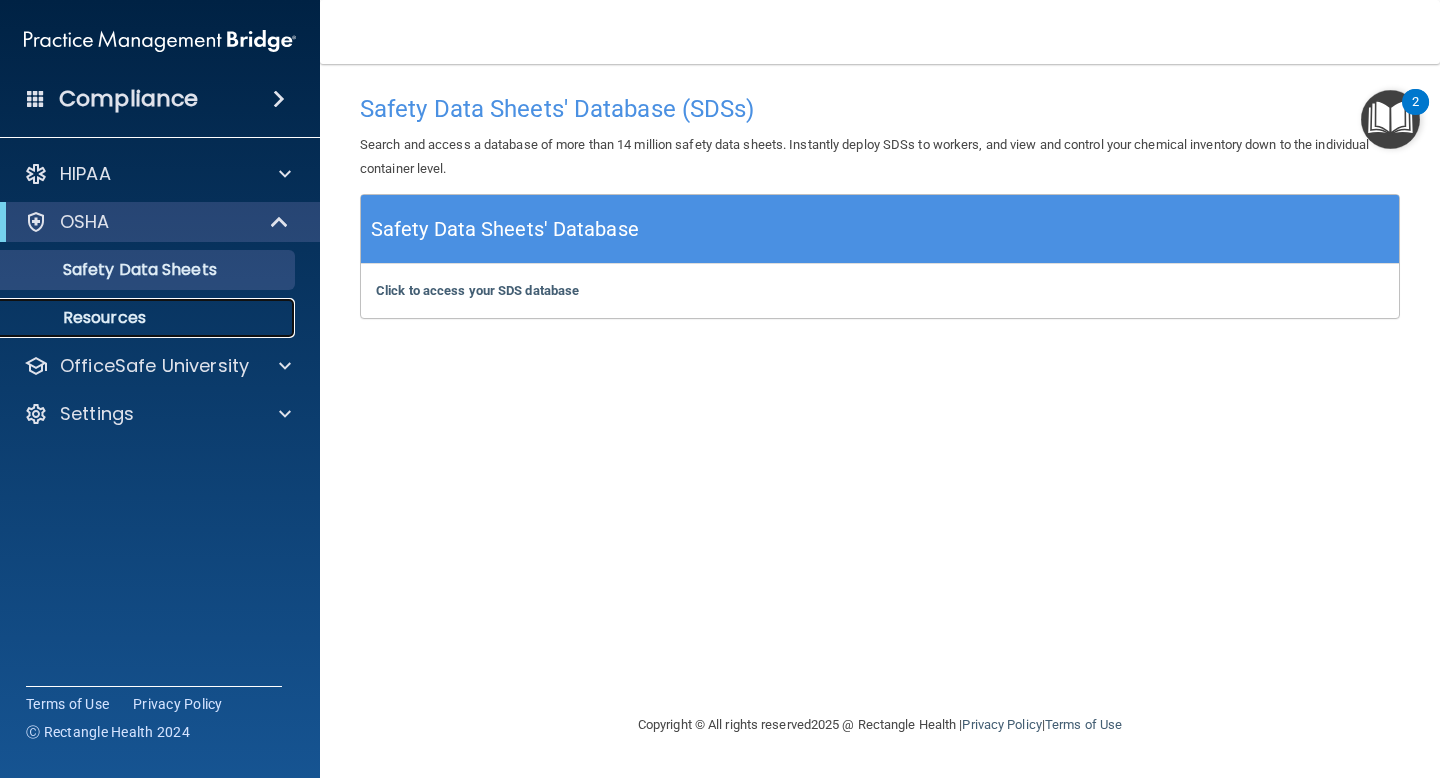 click on "Resources" at bounding box center (149, 318) 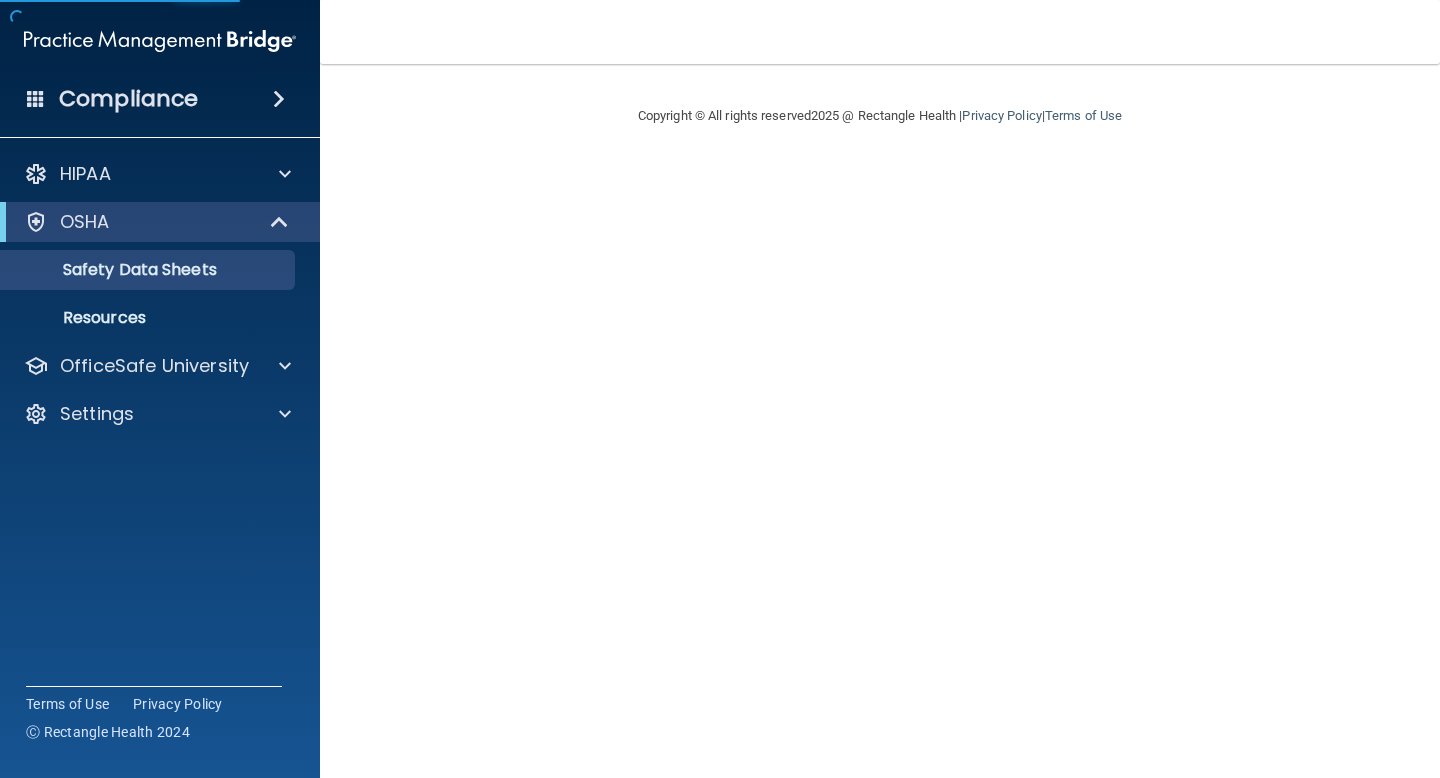 scroll, scrollTop: 0, scrollLeft: 0, axis: both 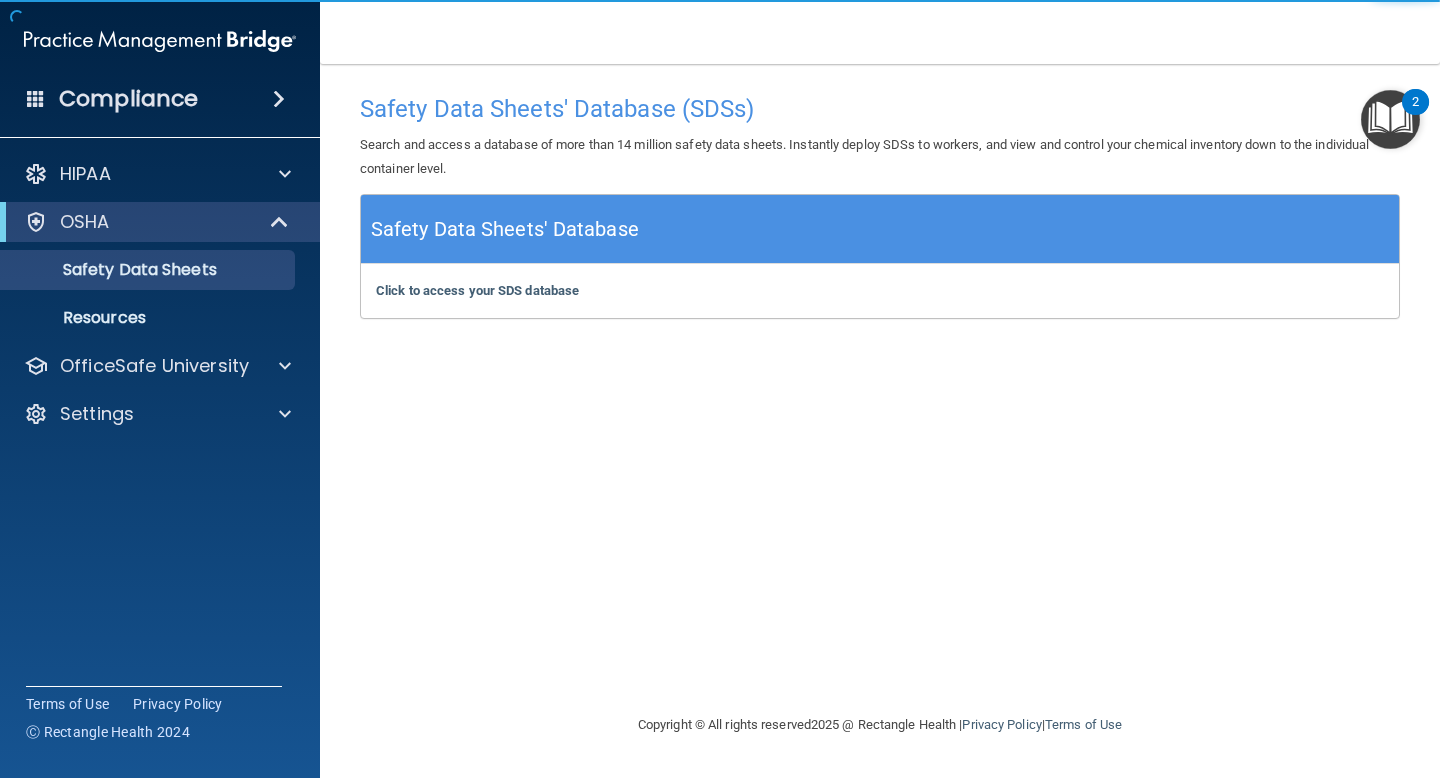 click at bounding box center [1390, 119] 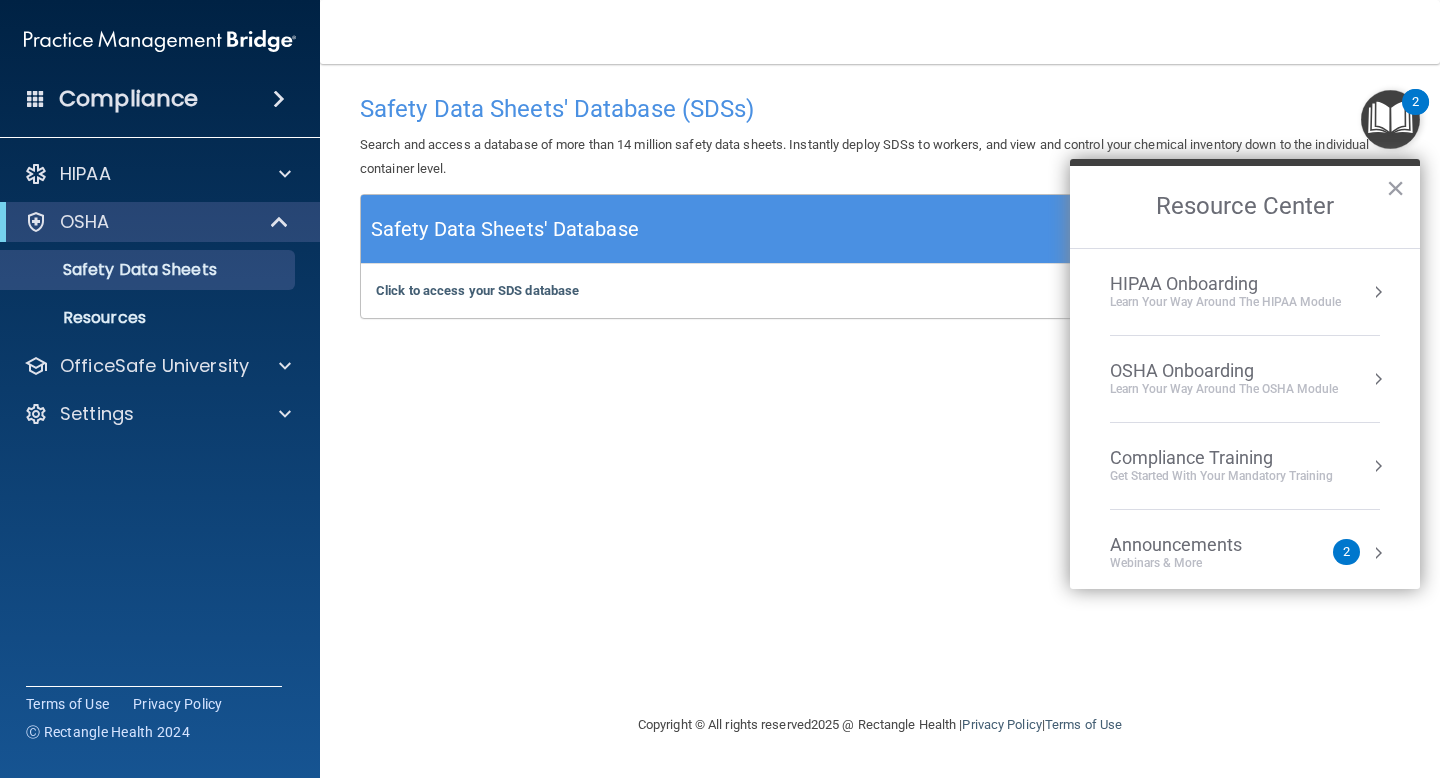click on "Learn your way around the OSHA module" at bounding box center (1224, 389) 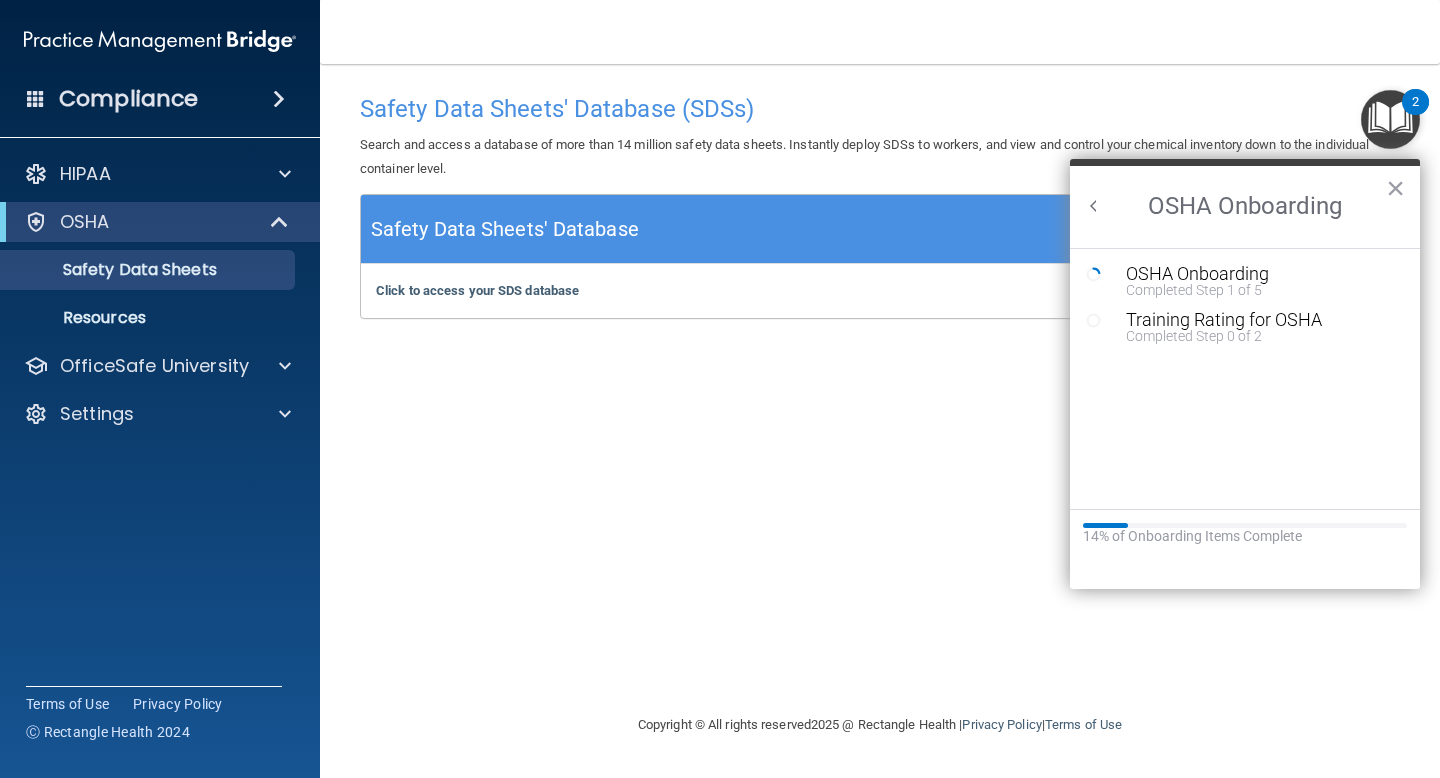scroll, scrollTop: 0, scrollLeft: 0, axis: both 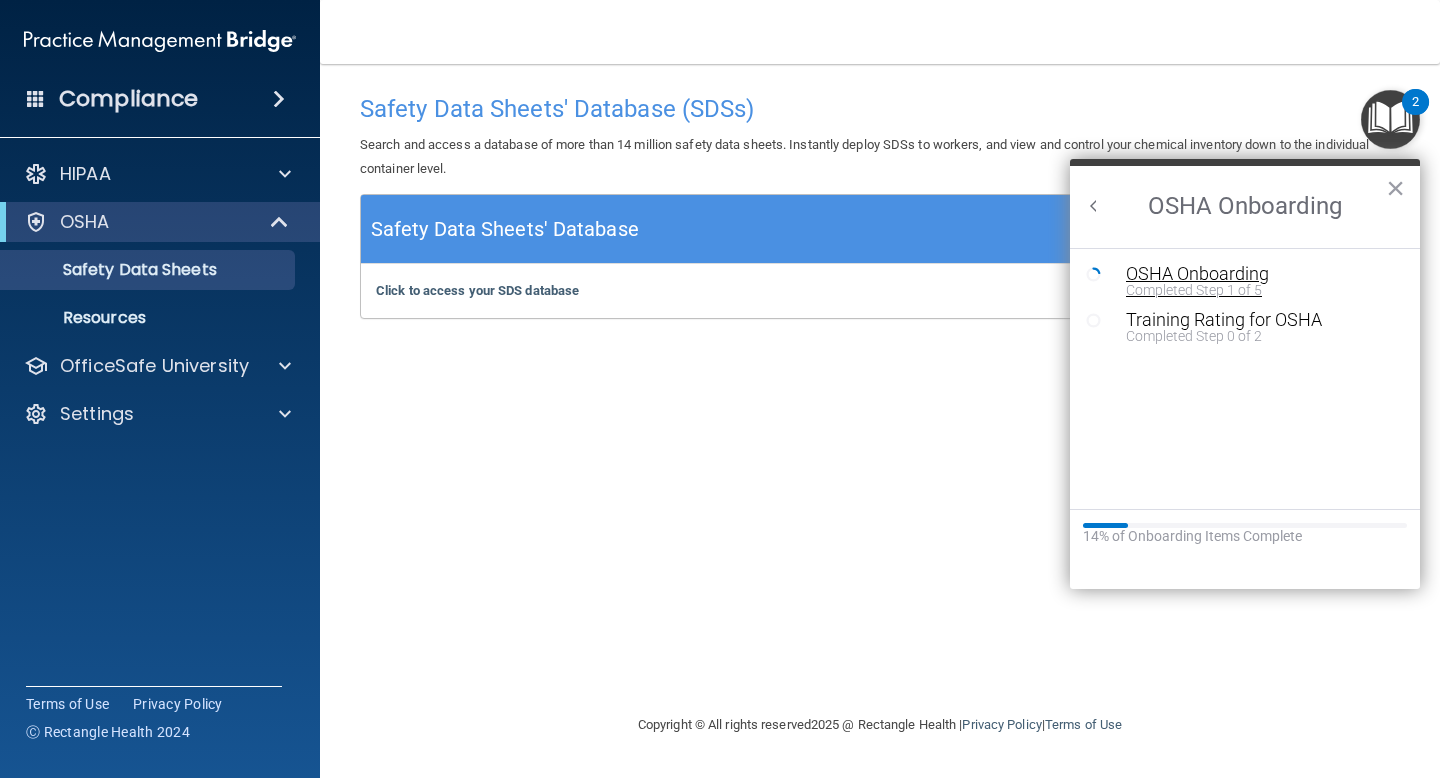 click on "OSHA Onboarding" at bounding box center [1260, 274] 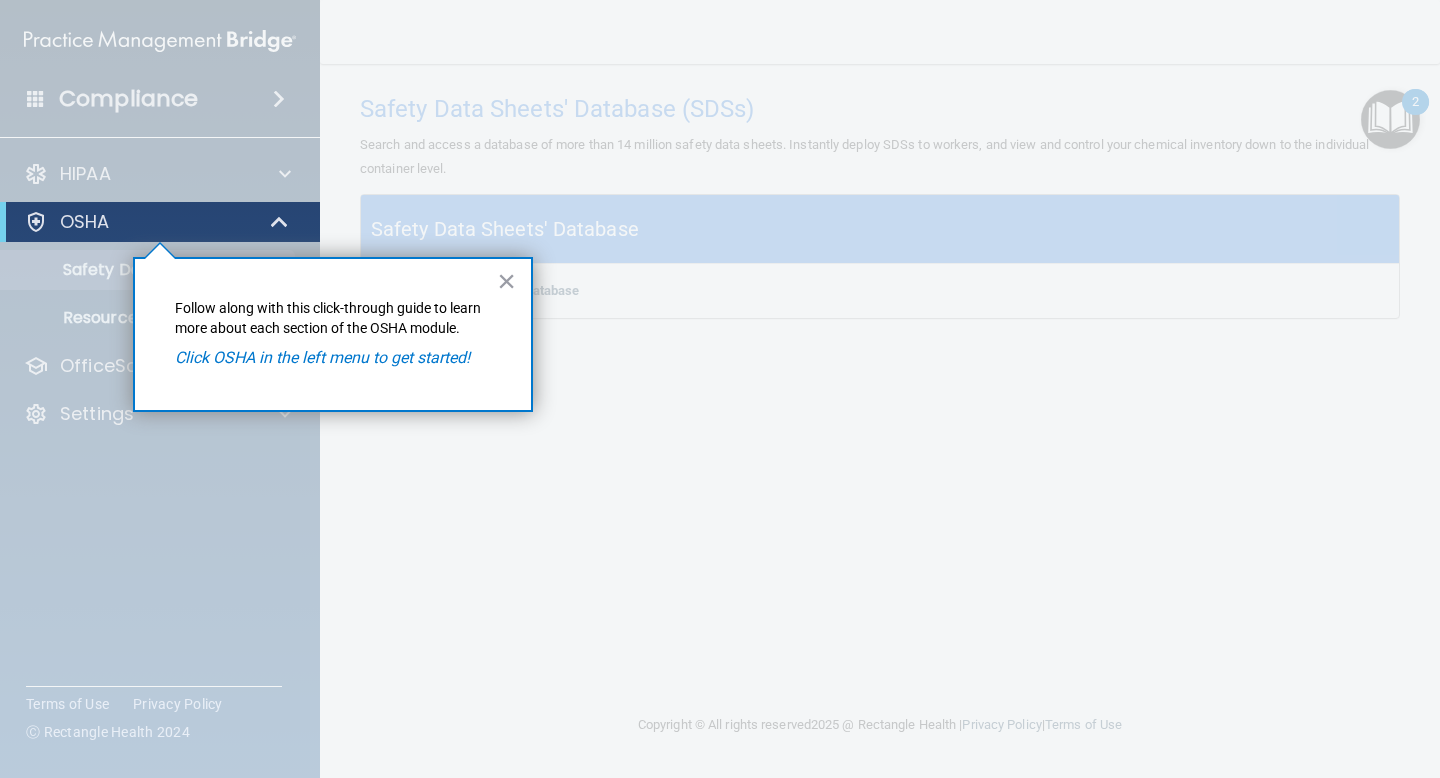 click on "× Follow along with this click-through guide to learn more about each section of the OSHA module. Click OSHA in the left menu to get started!" at bounding box center (333, 334) 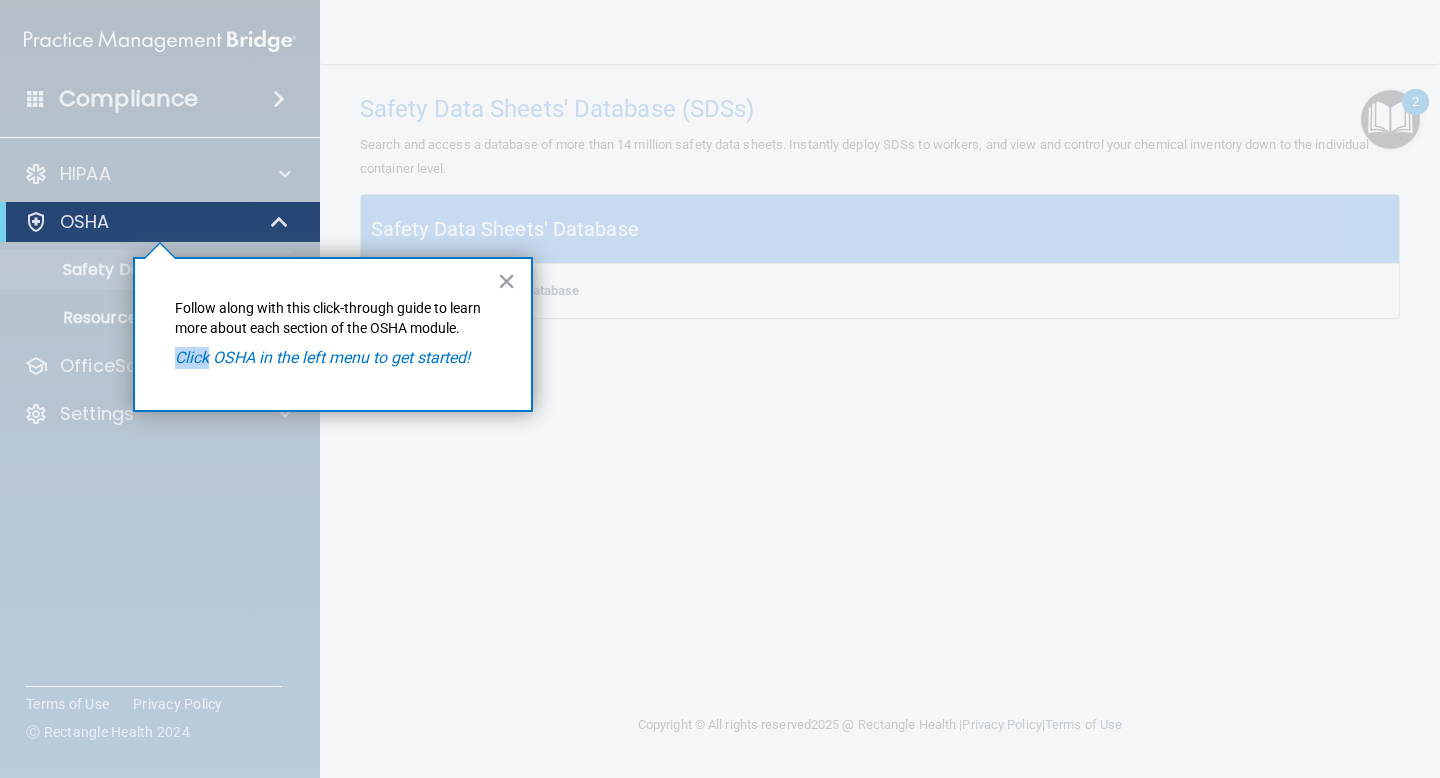 click on "× Follow along with this click-through guide to learn more about each section of the OSHA module. Click OSHA in the left menu to get started!" at bounding box center [333, 334] 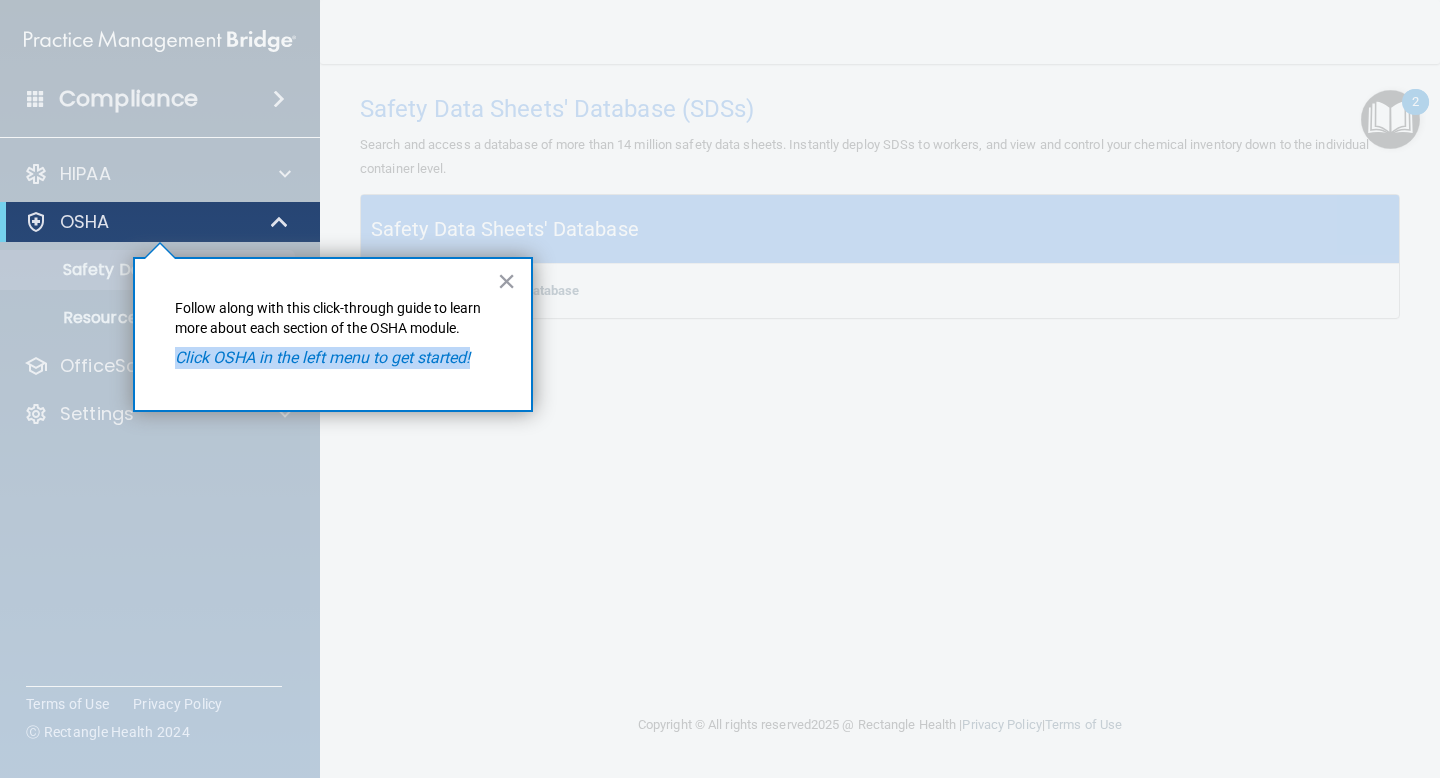 click on "× Follow along with this click-through guide to learn more about each section of the OSHA module. Click OSHA in the left menu to get started!" at bounding box center [333, 334] 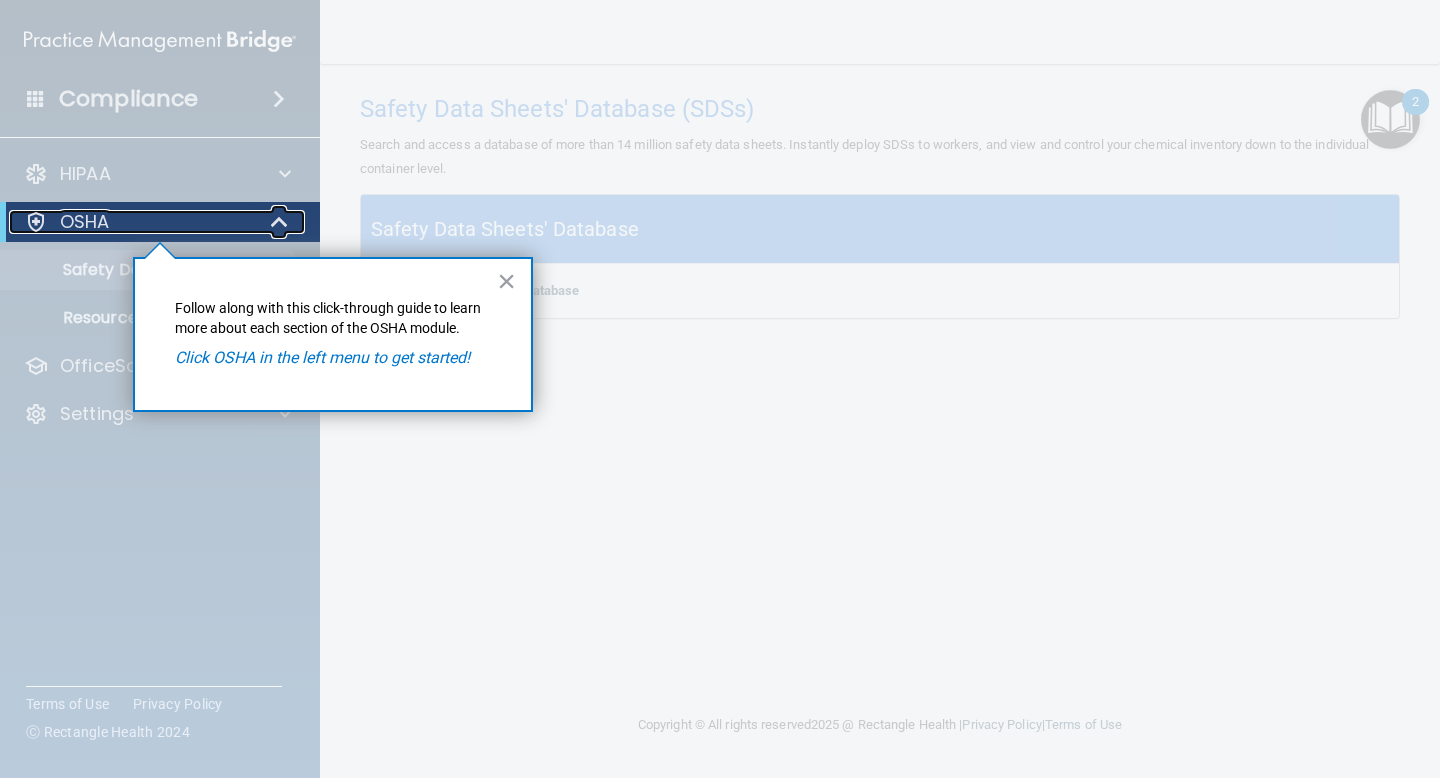 click on "OSHA" at bounding box center [132, 222] 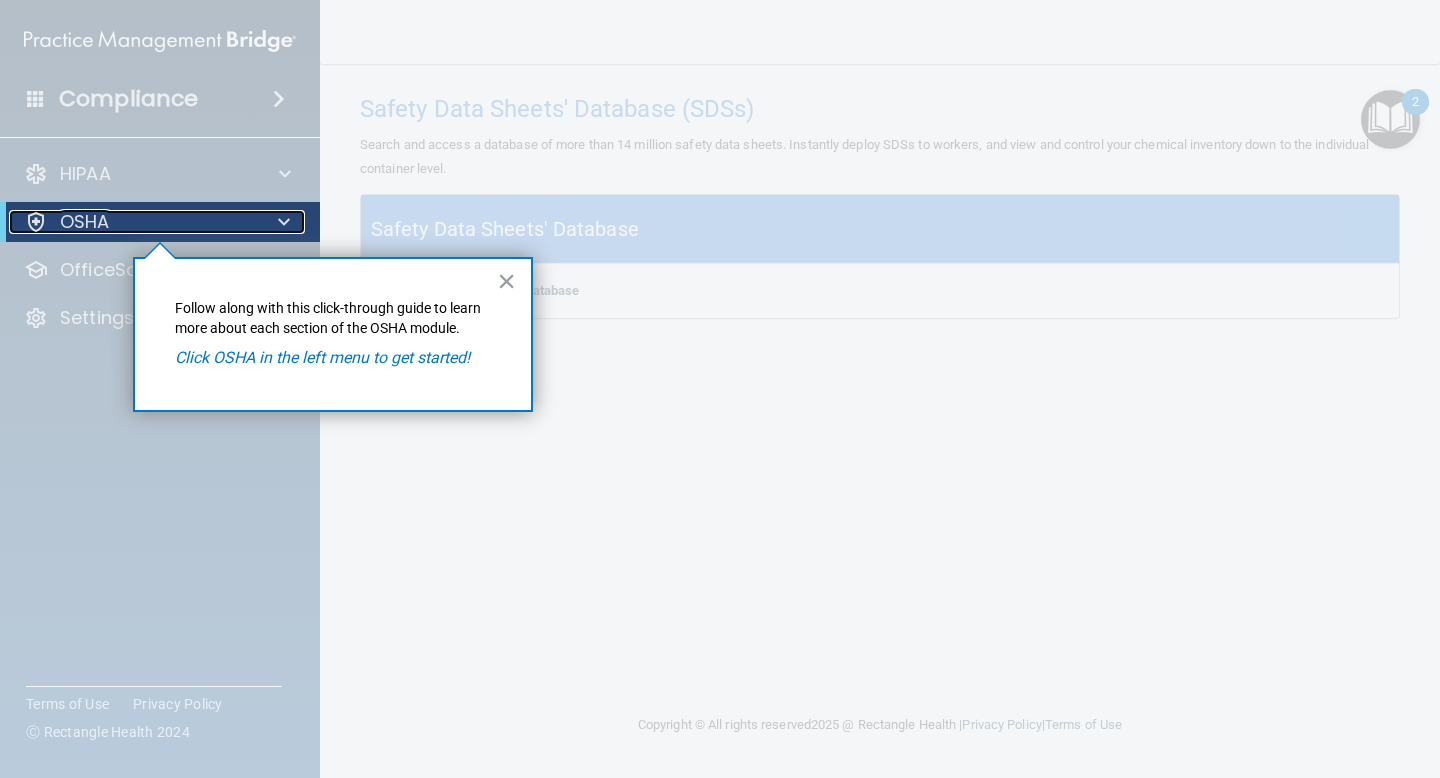click on "OSHA" at bounding box center (132, 222) 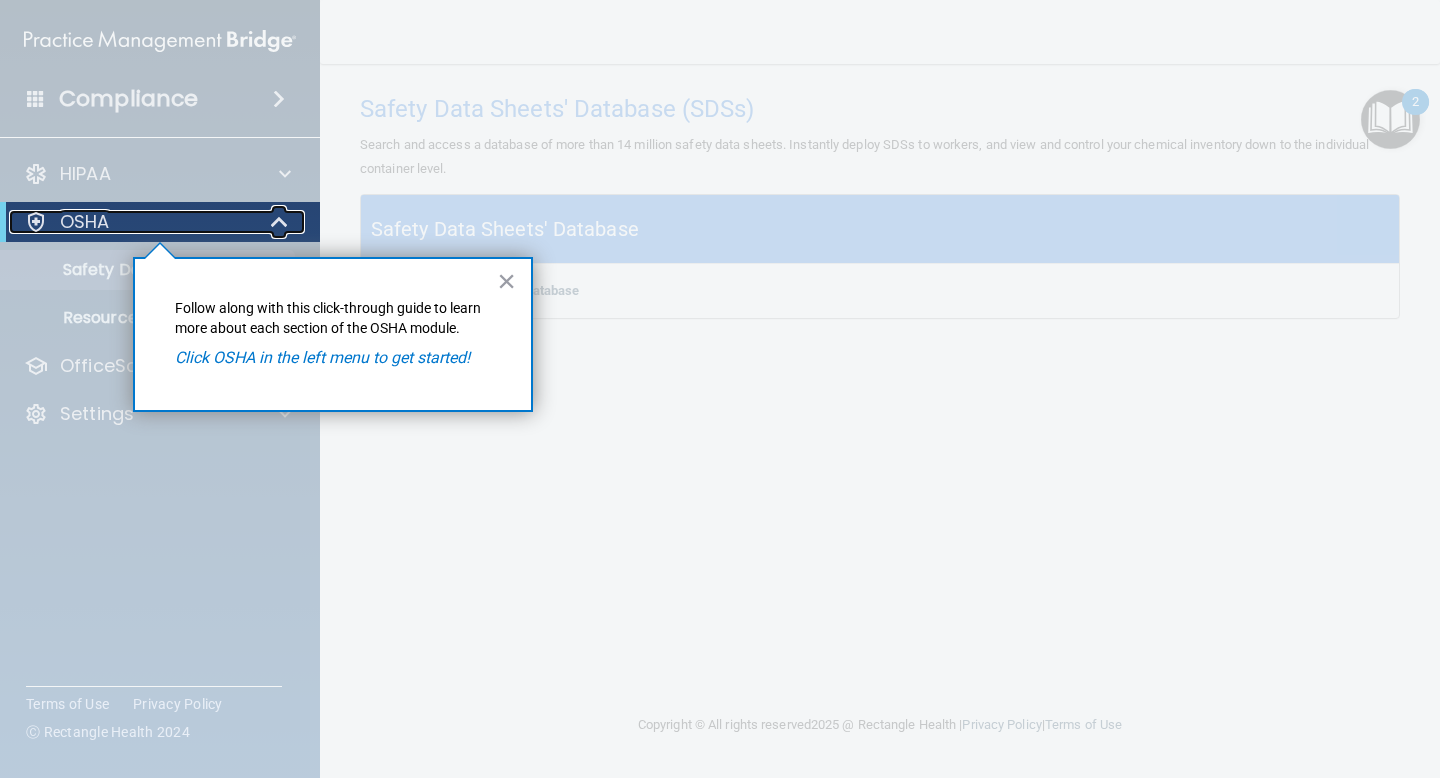 click on "OSHA" at bounding box center [132, 222] 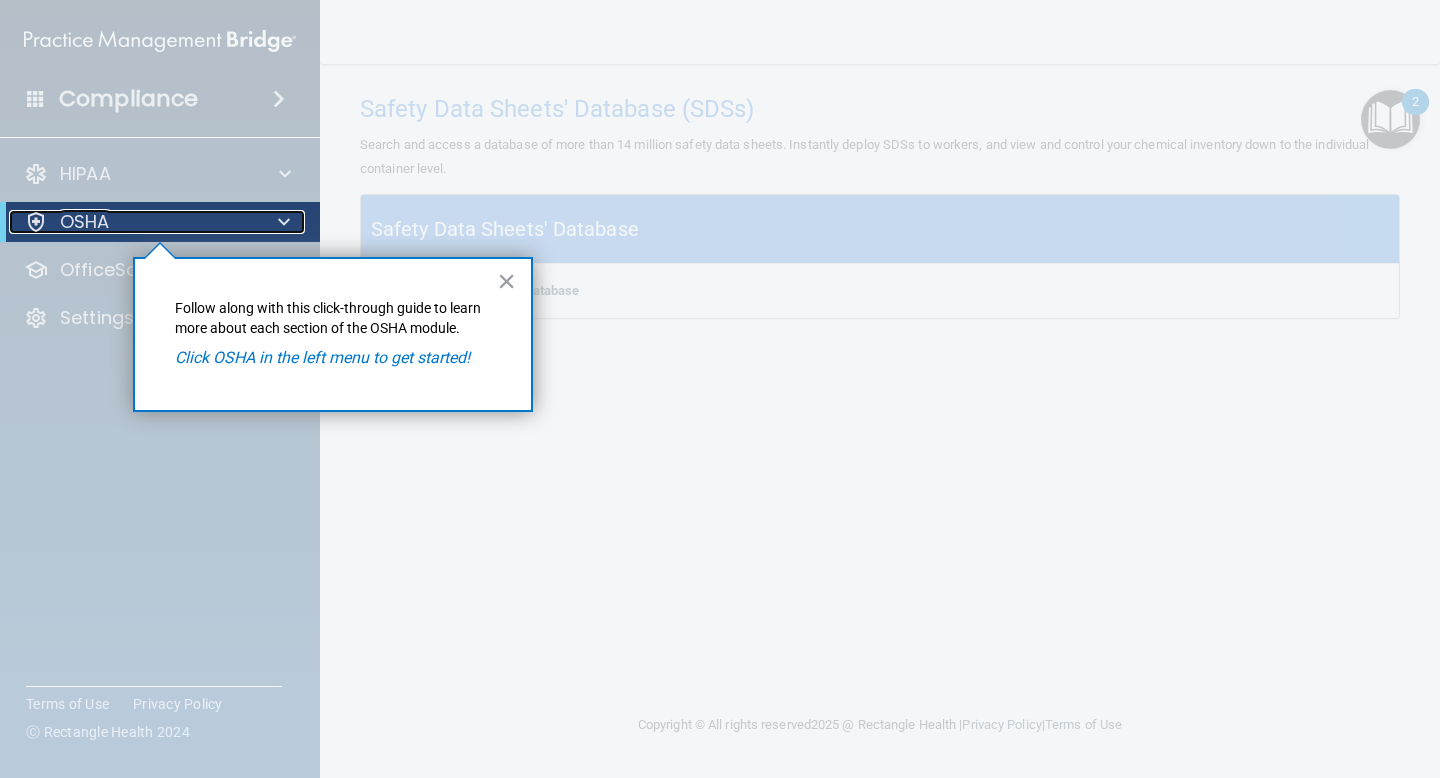 click on "OSHA" at bounding box center (132, 222) 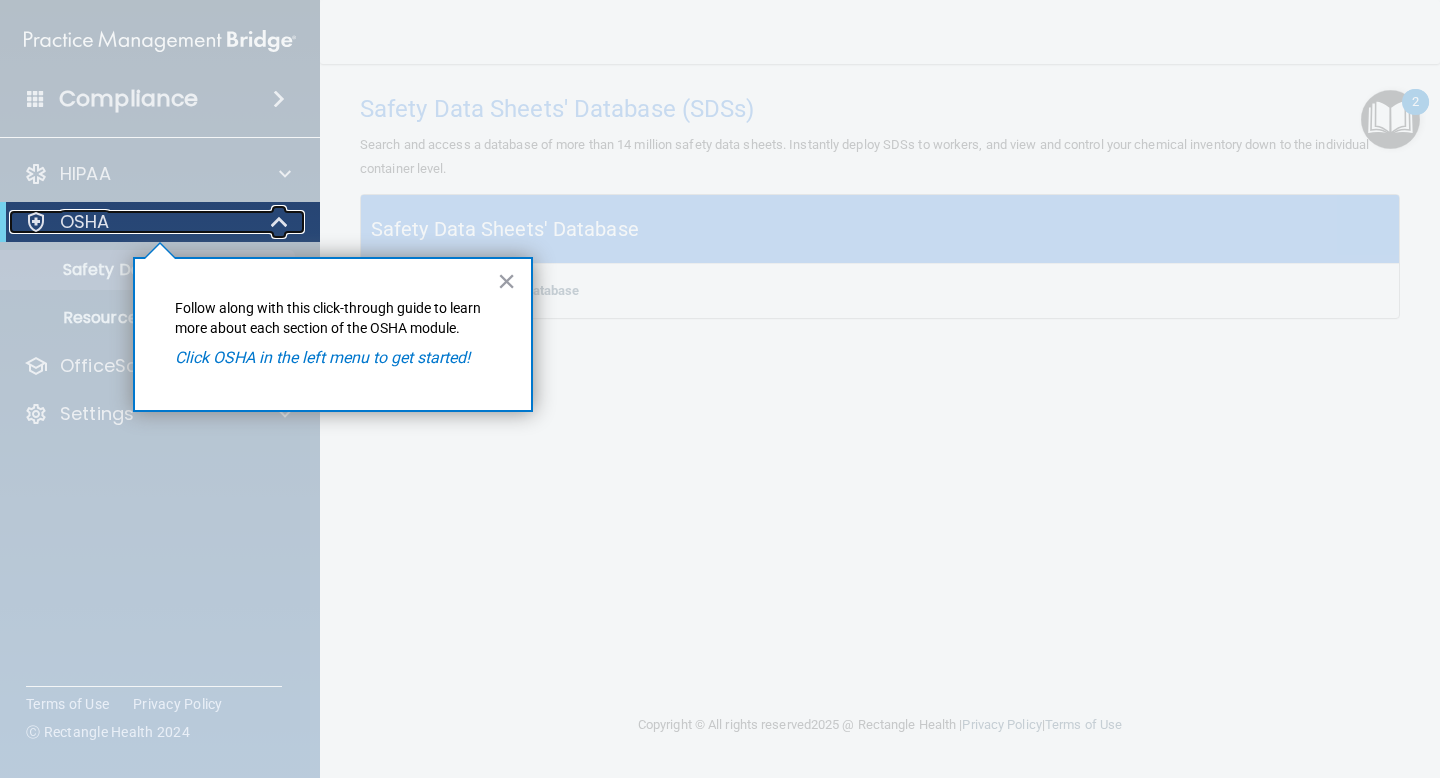 click on "OSHA" at bounding box center [157, 222] 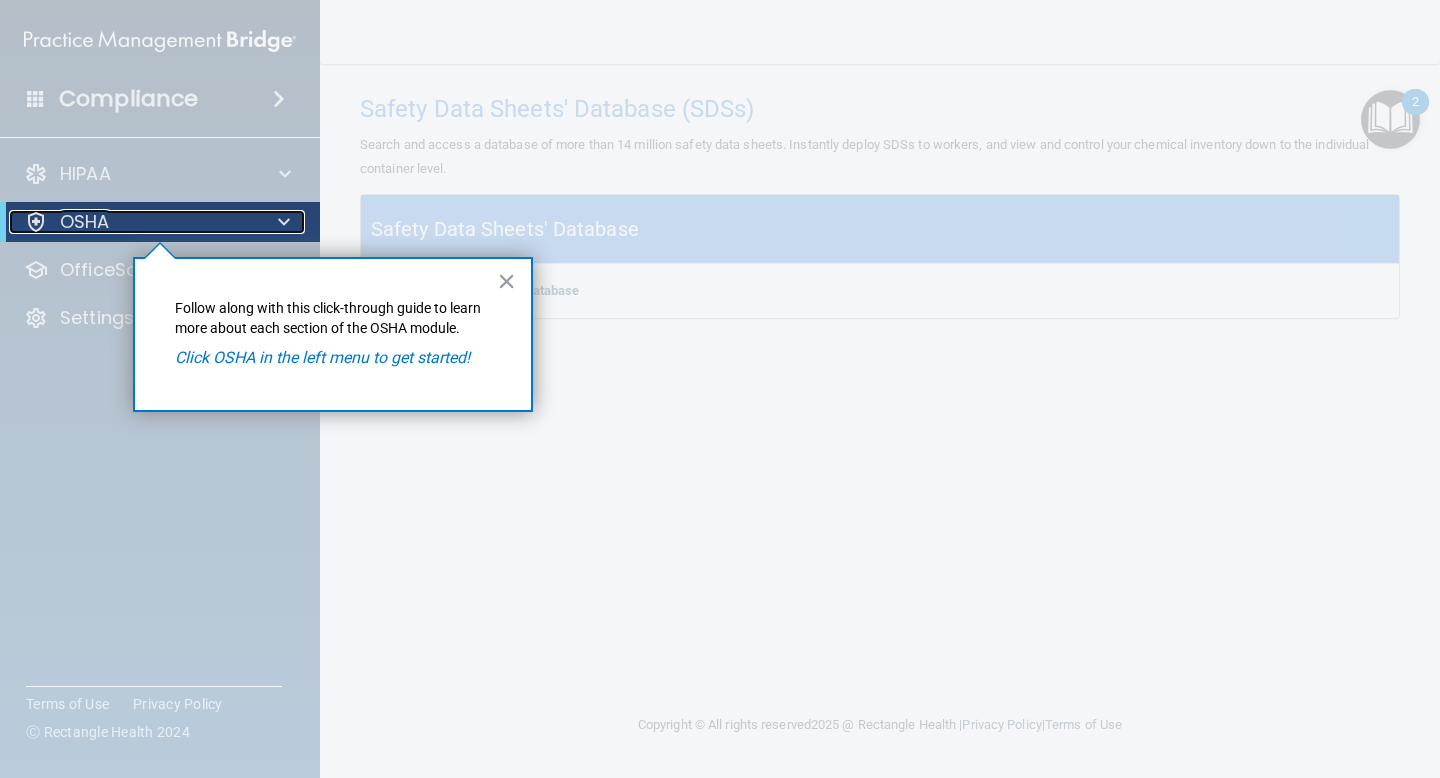 click on "OSHA" at bounding box center (157, 222) 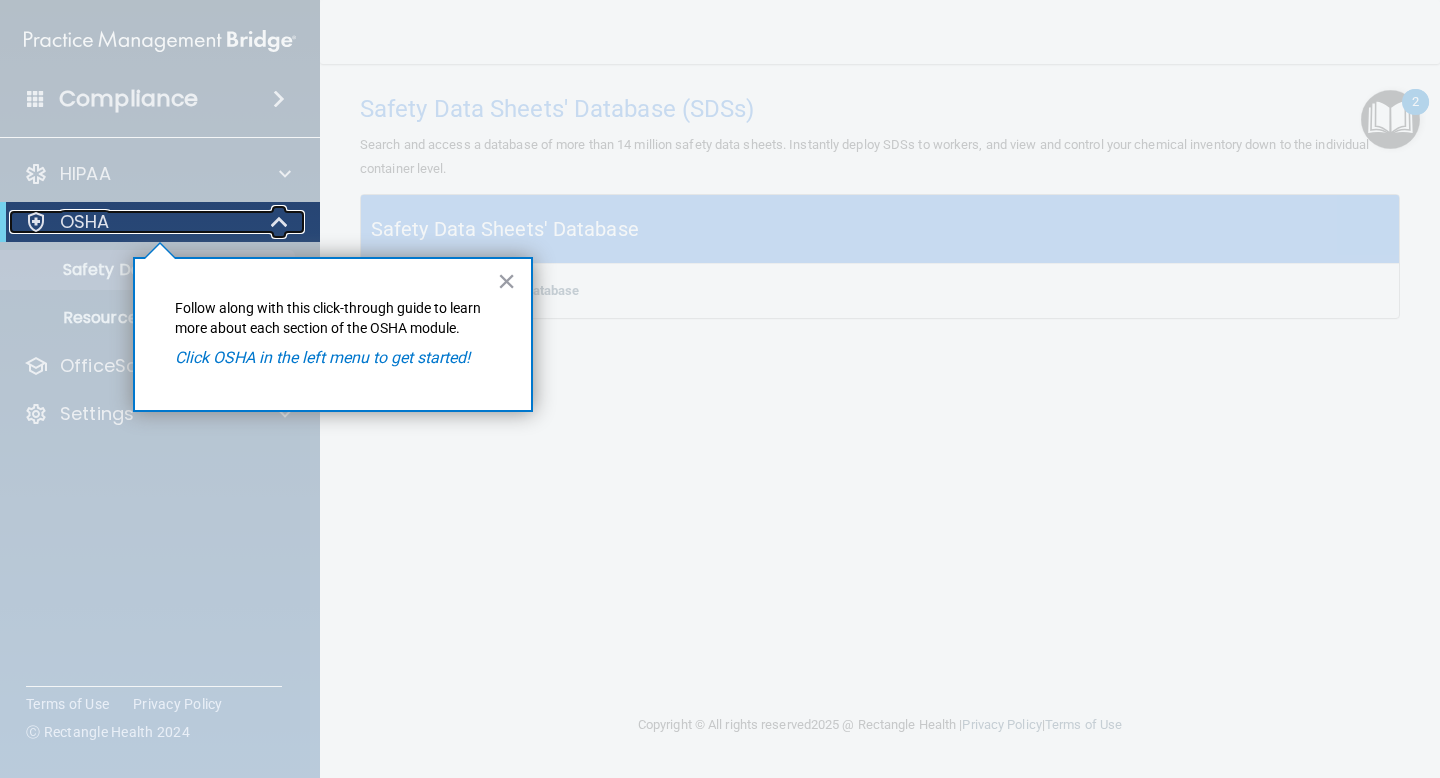 click on "OSHA" at bounding box center [157, 222] 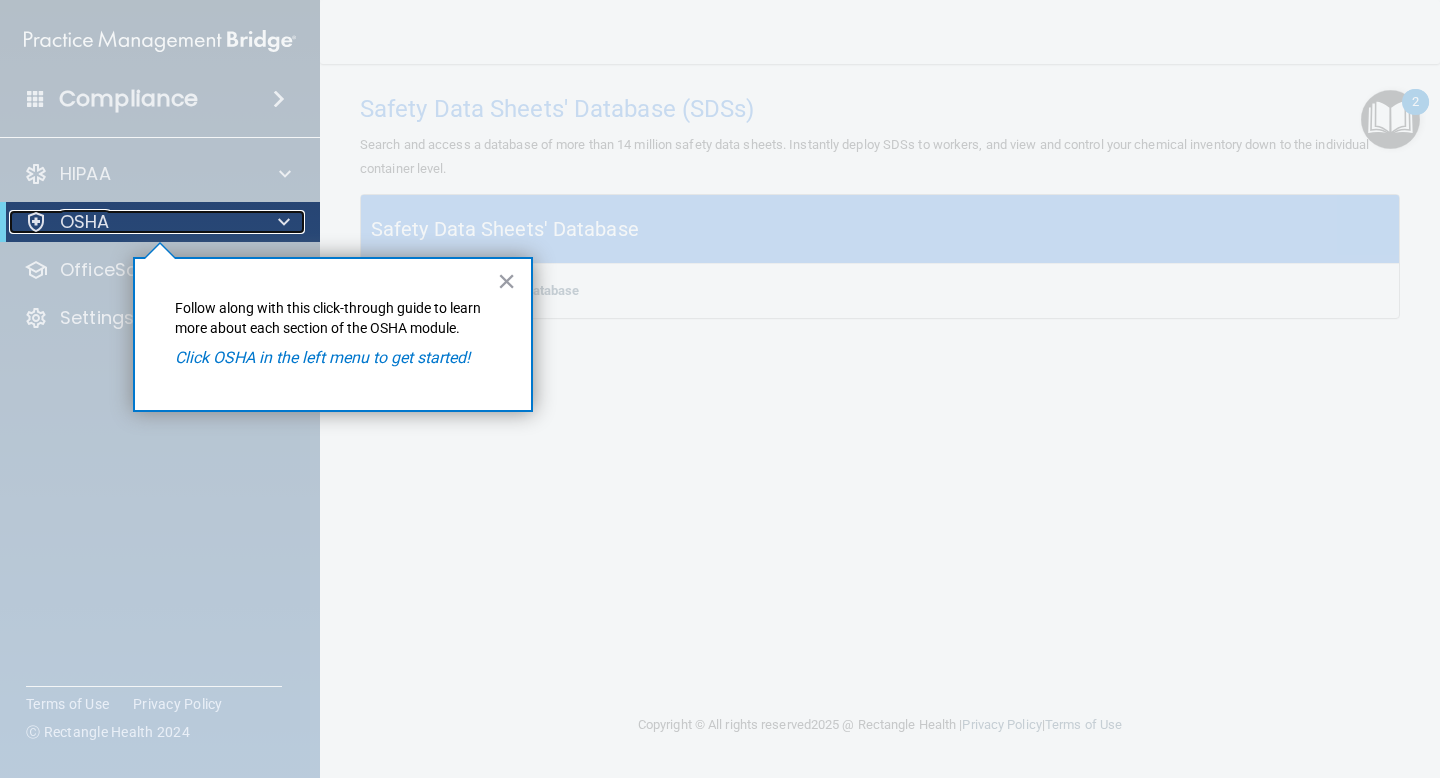 click on "OSHA" at bounding box center [157, 222] 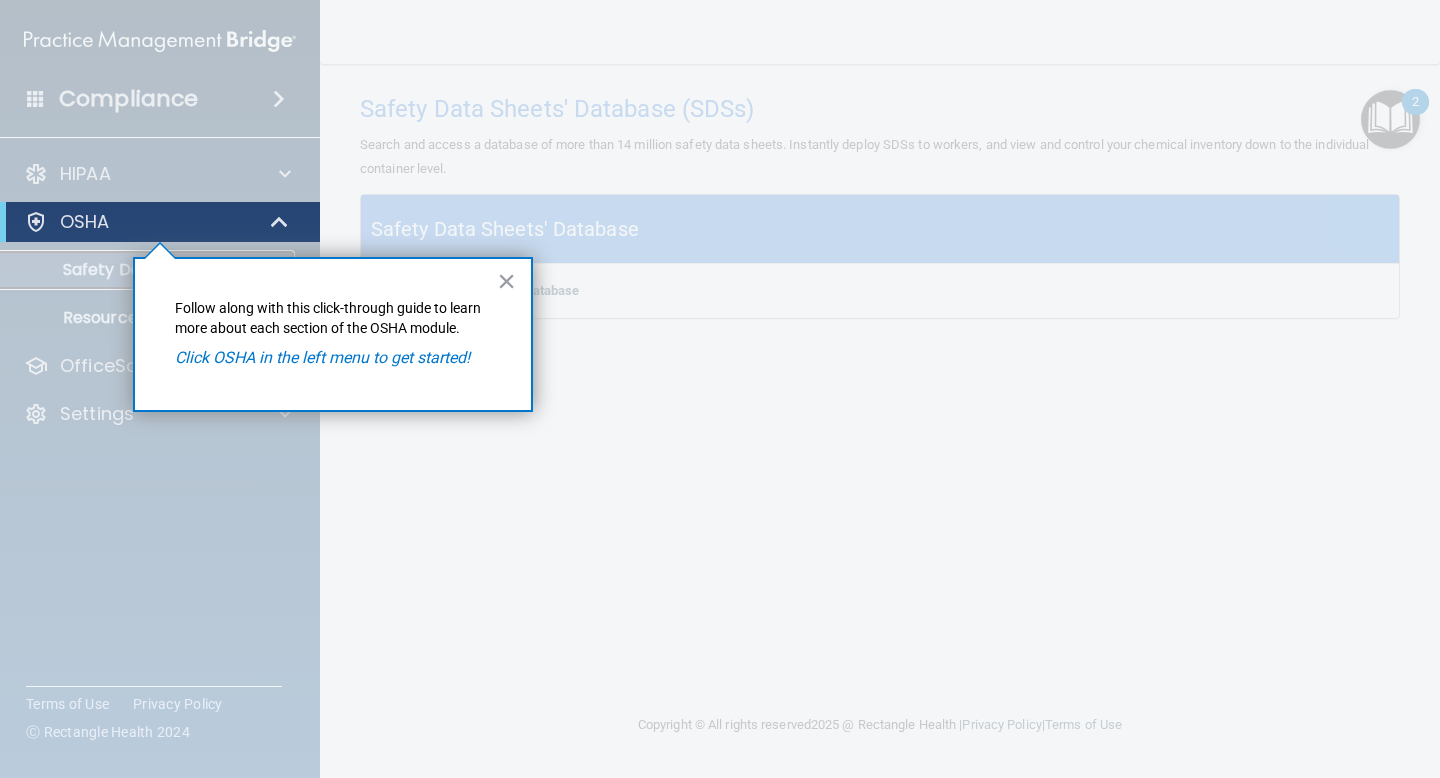 click on "Safety Data Sheets" at bounding box center (137, 270) 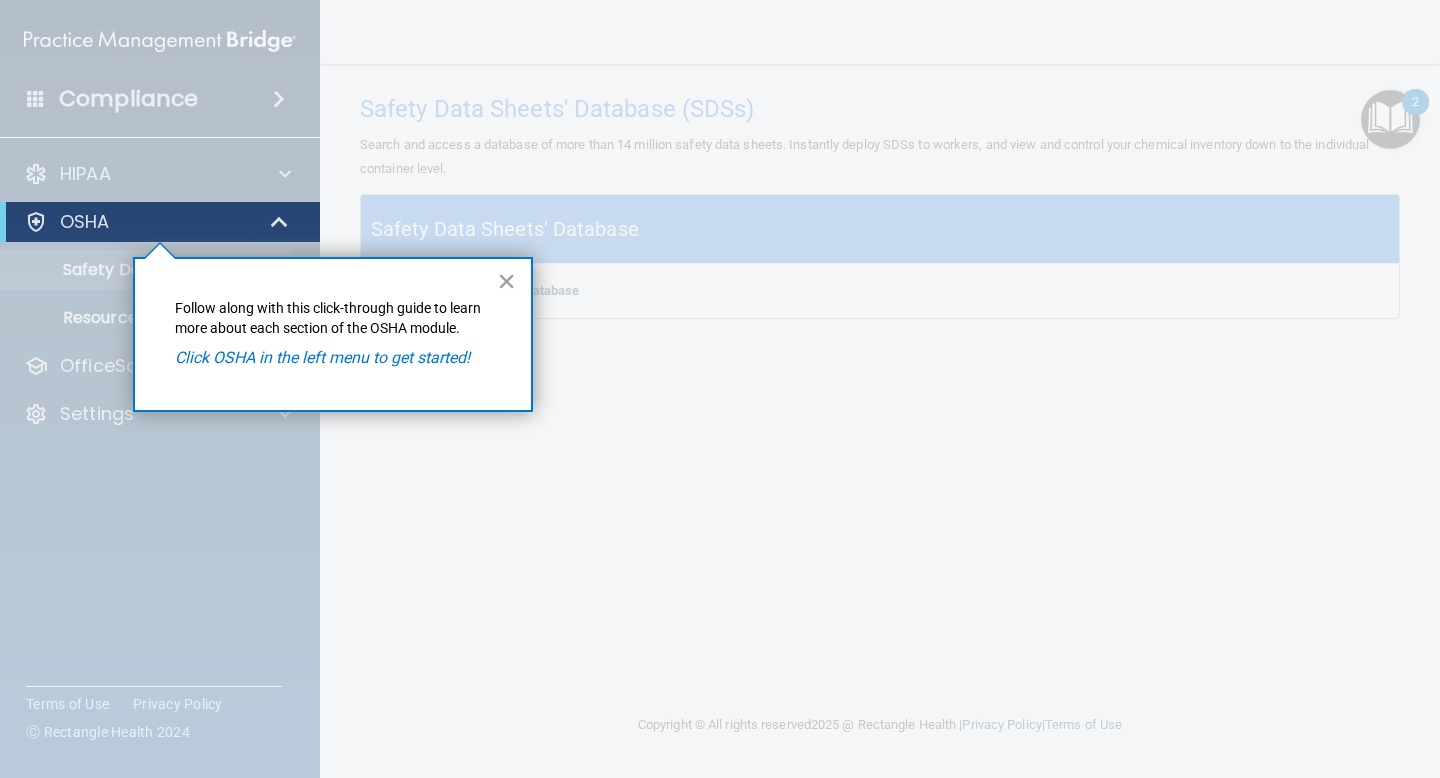 click at bounding box center [160, 510] 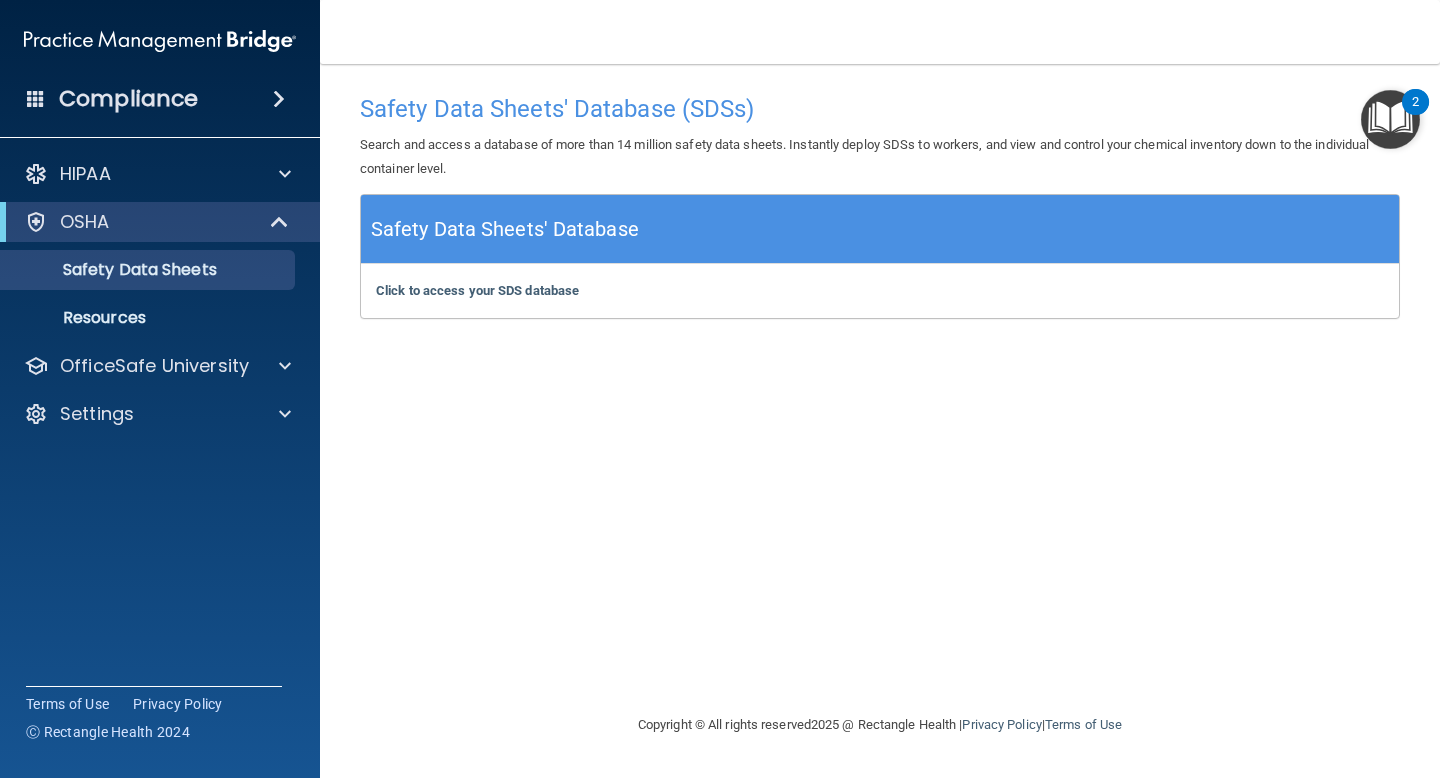 click at bounding box center (1390, 119) 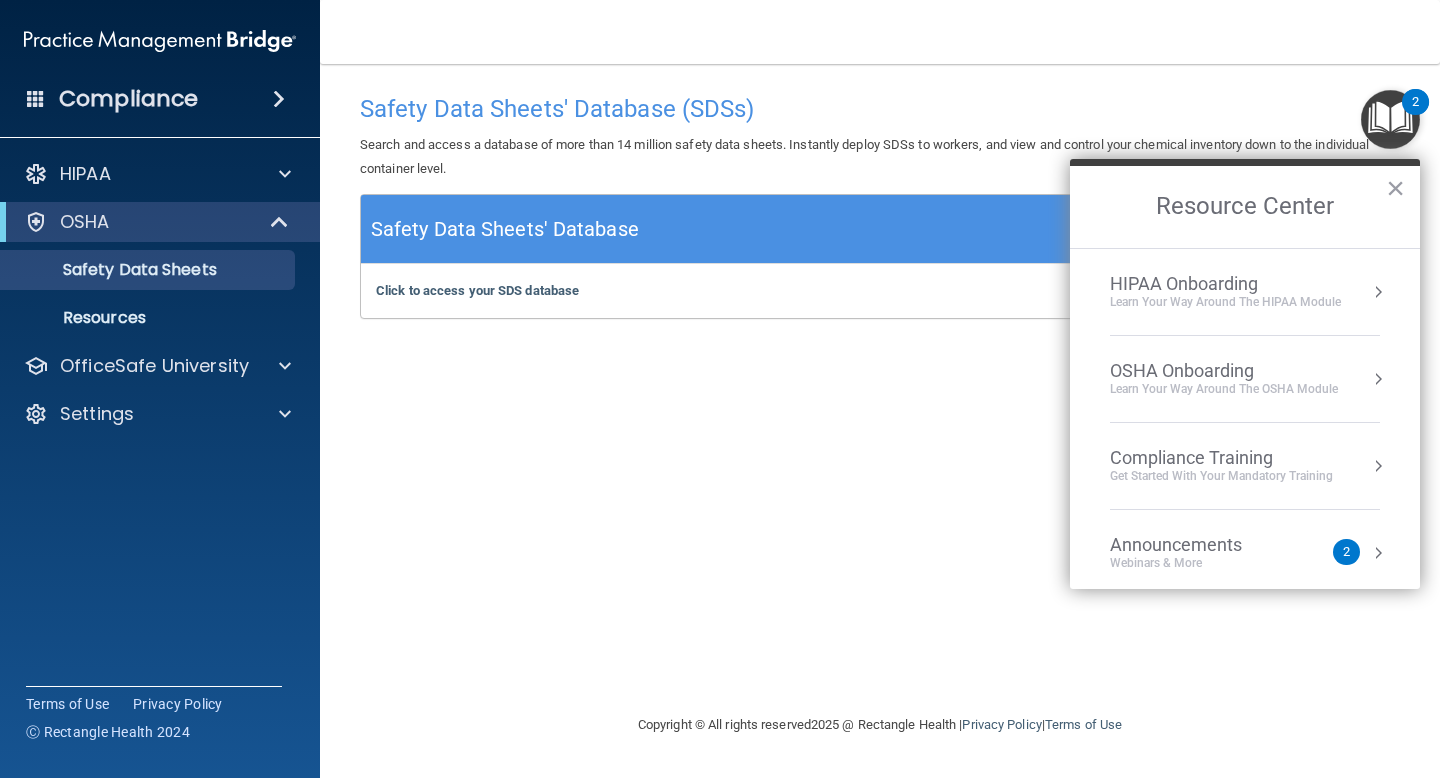 click on "Compliance Training" at bounding box center [1221, 458] 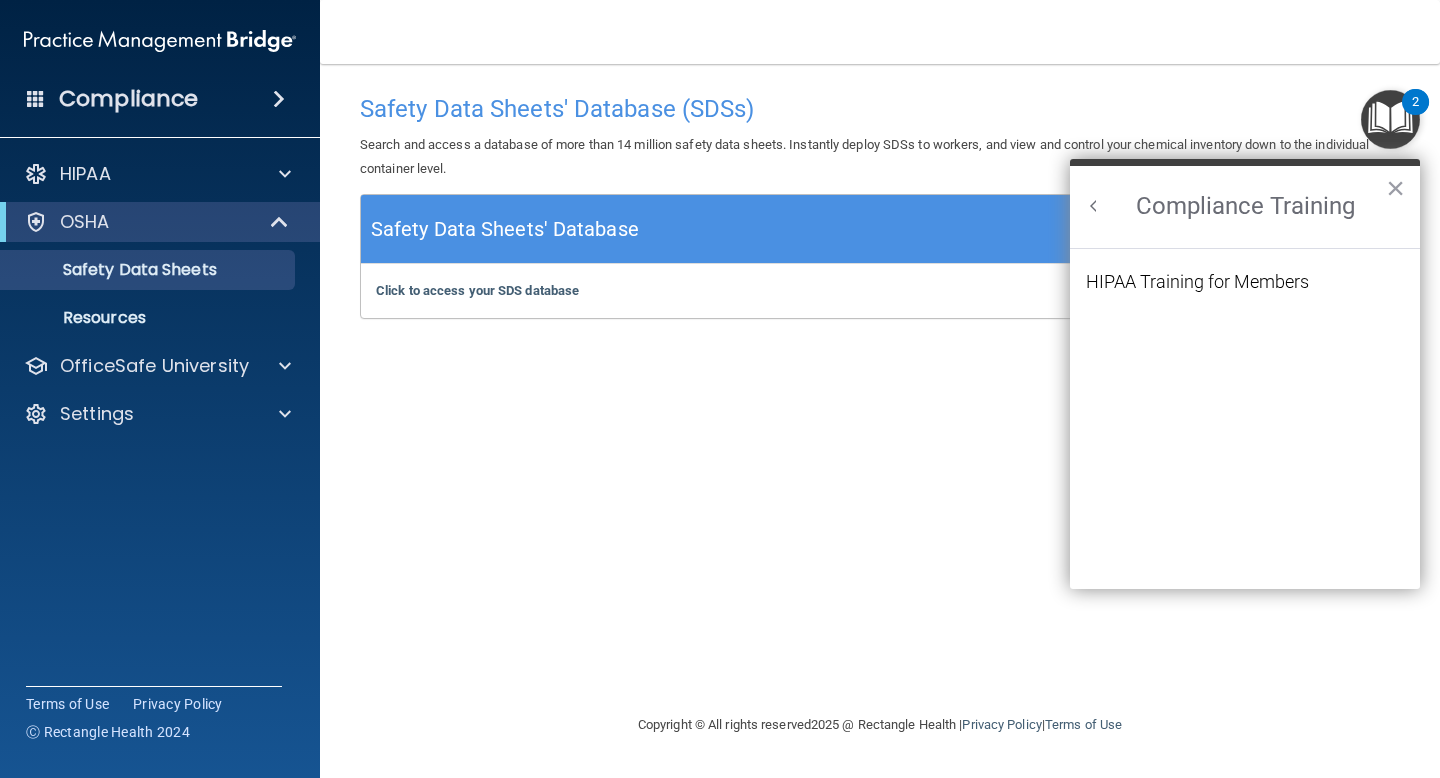 scroll, scrollTop: 0, scrollLeft: 0, axis: both 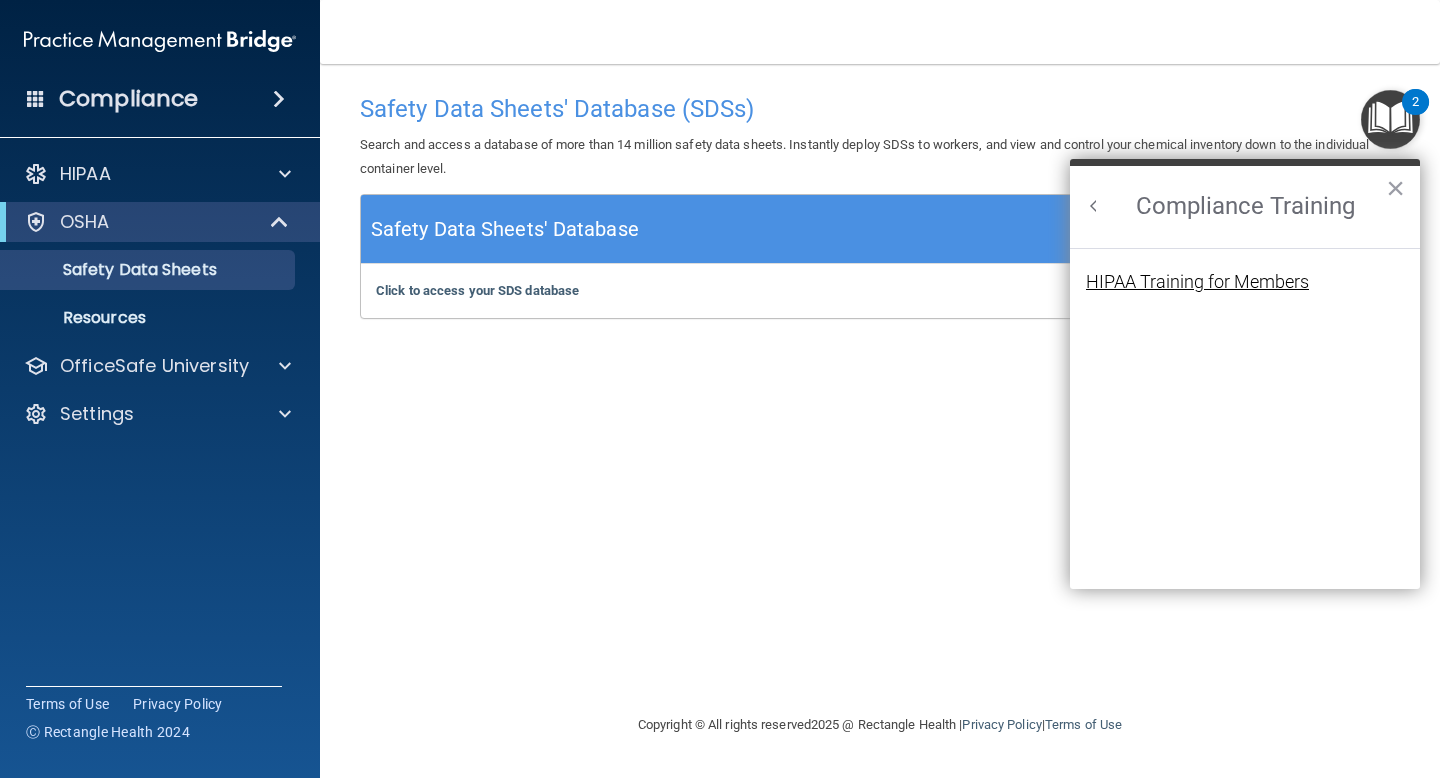 click on "HIPAA Training for Members" at bounding box center (1197, 282) 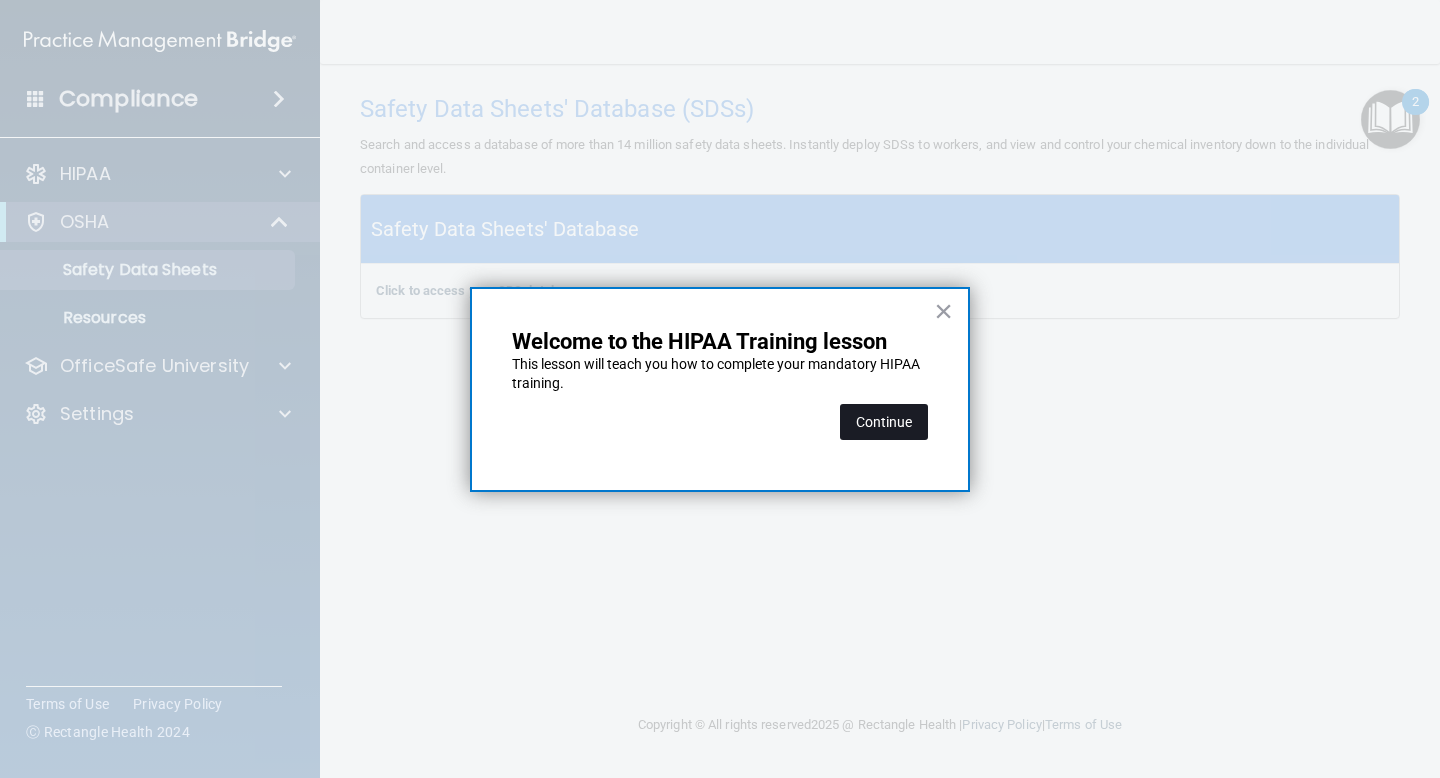 click on "Continue" at bounding box center (884, 422) 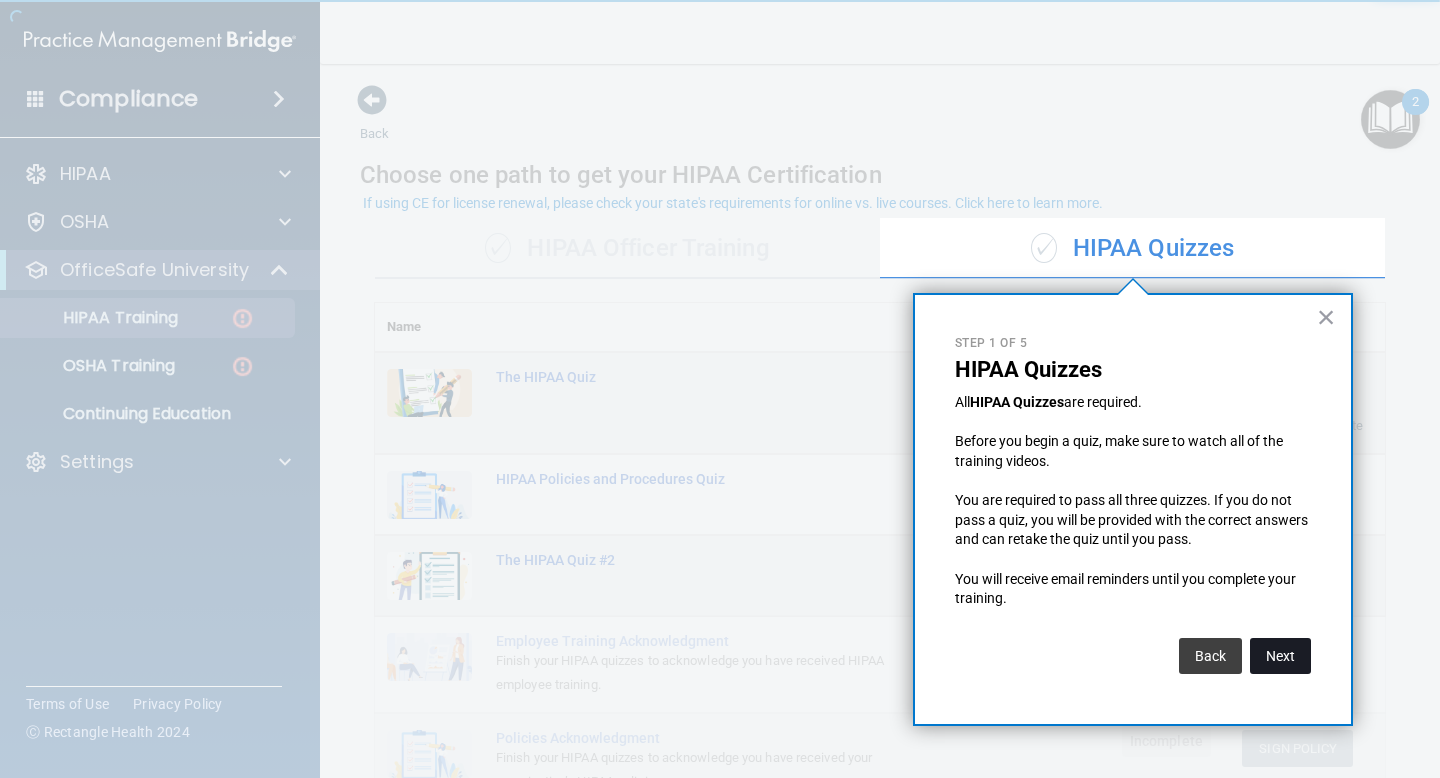 click on "Next" at bounding box center (1280, 656) 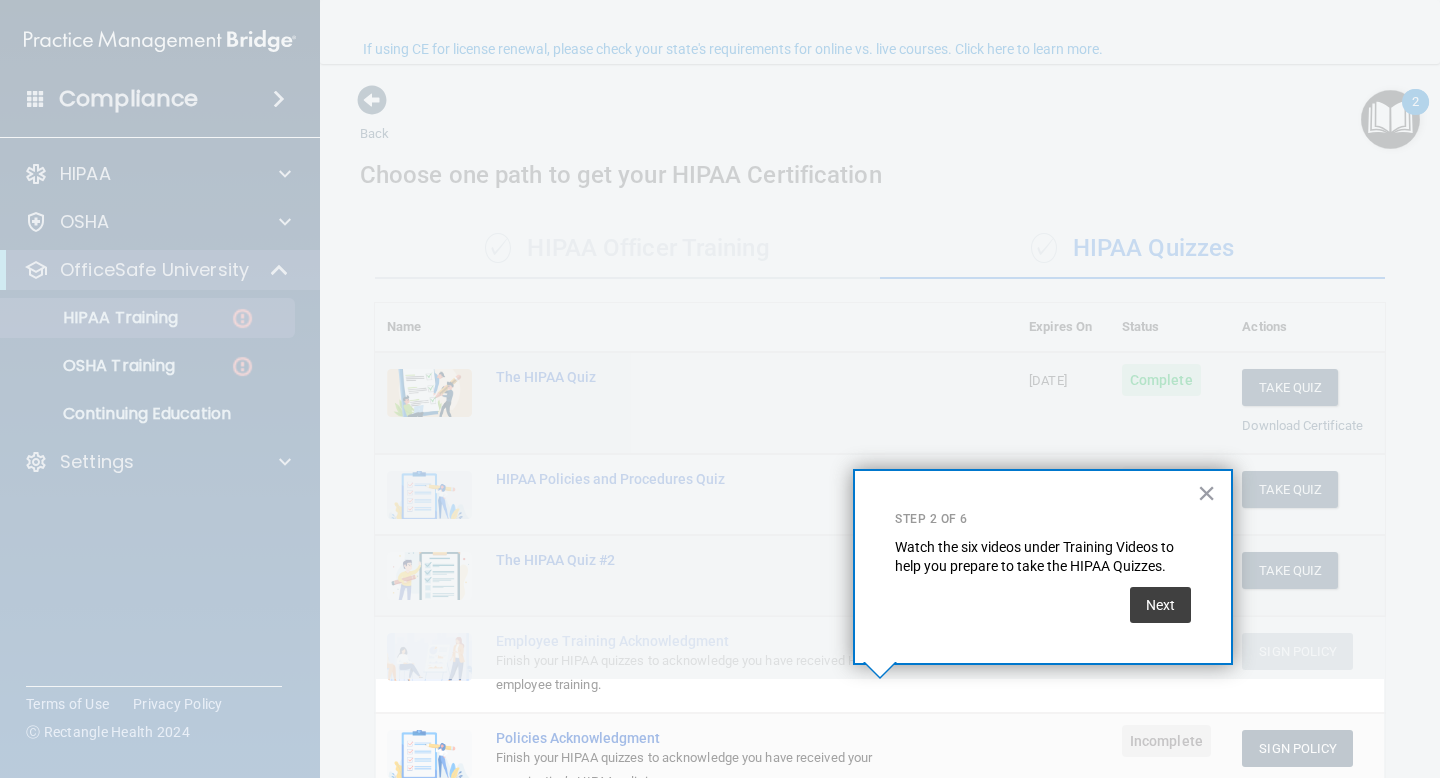 scroll, scrollTop: 154, scrollLeft: 0, axis: vertical 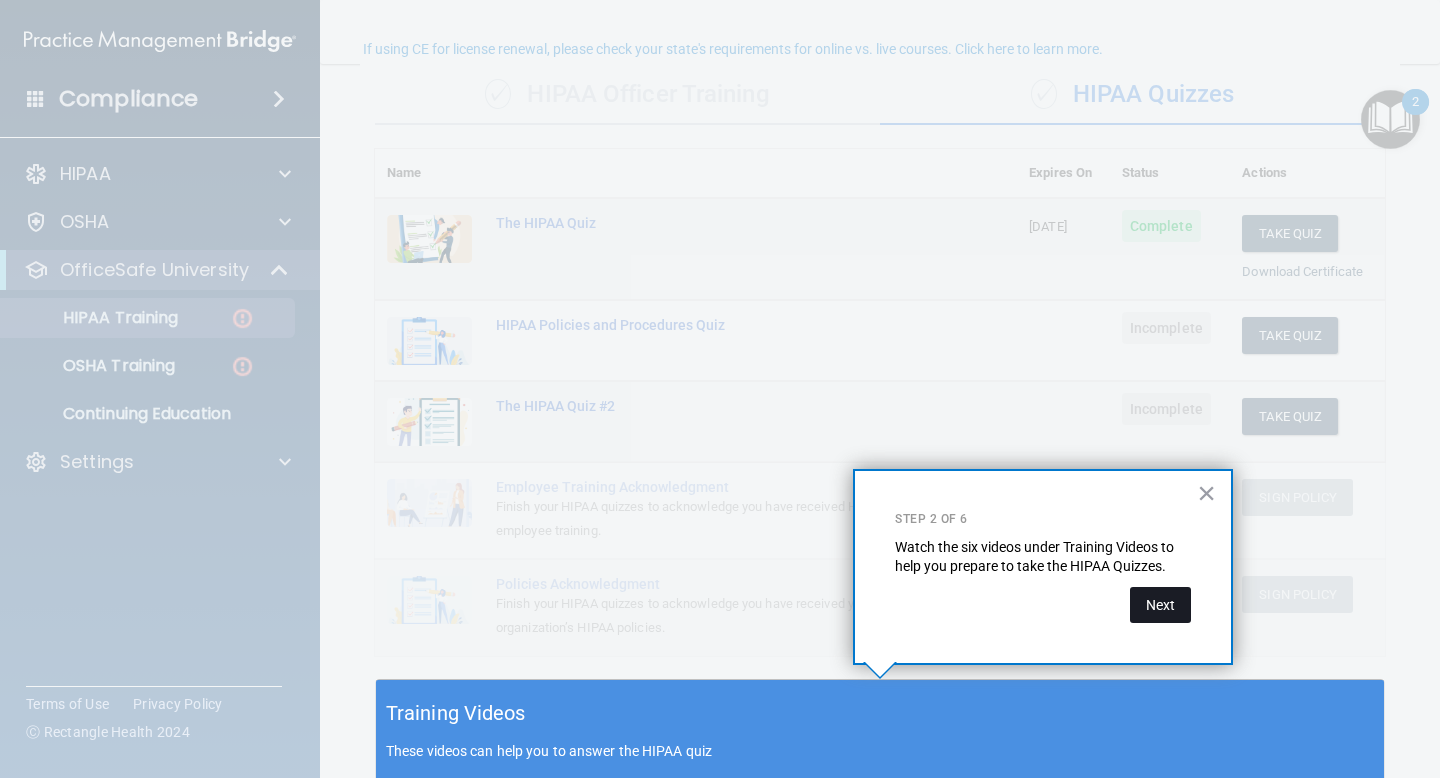 click on "Next" at bounding box center [1160, 605] 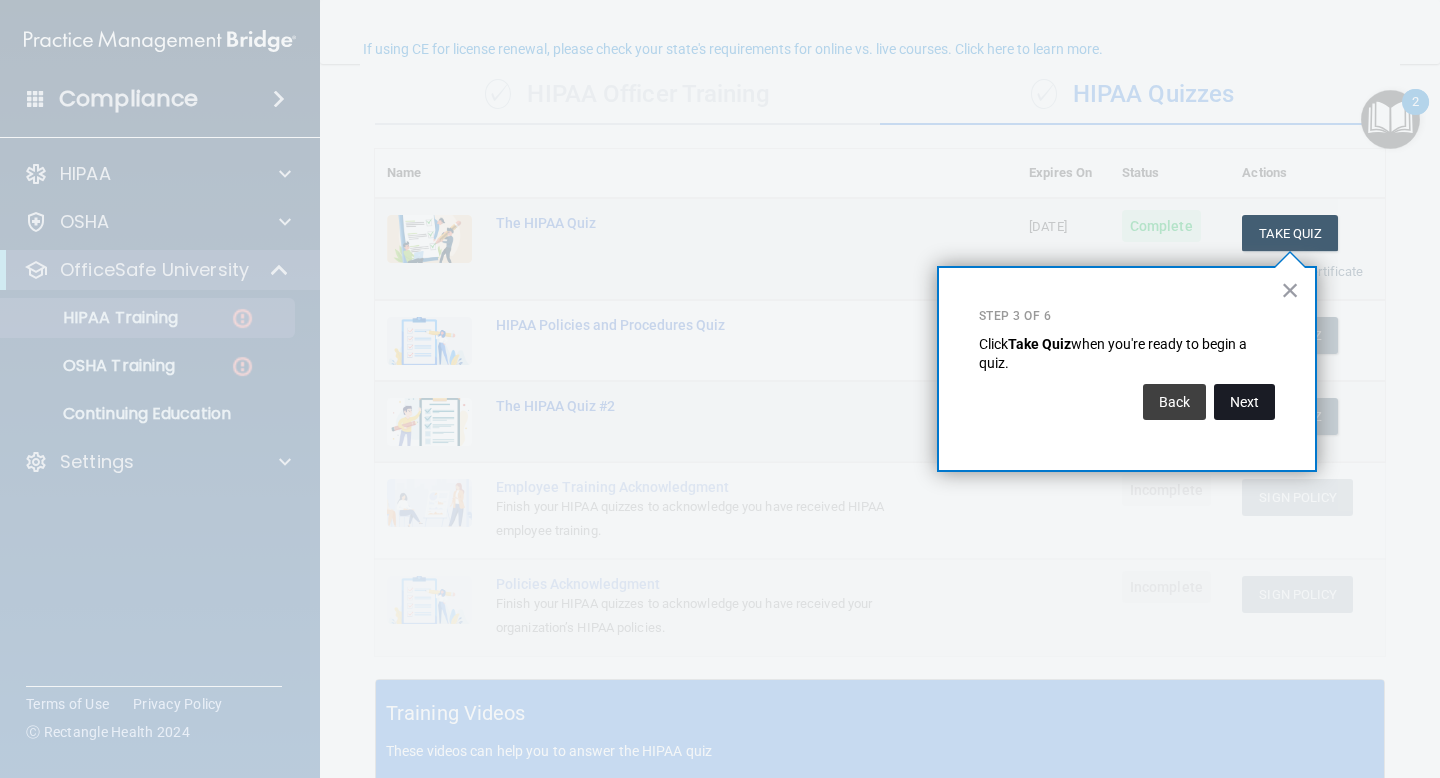 click on "Next" at bounding box center [1244, 402] 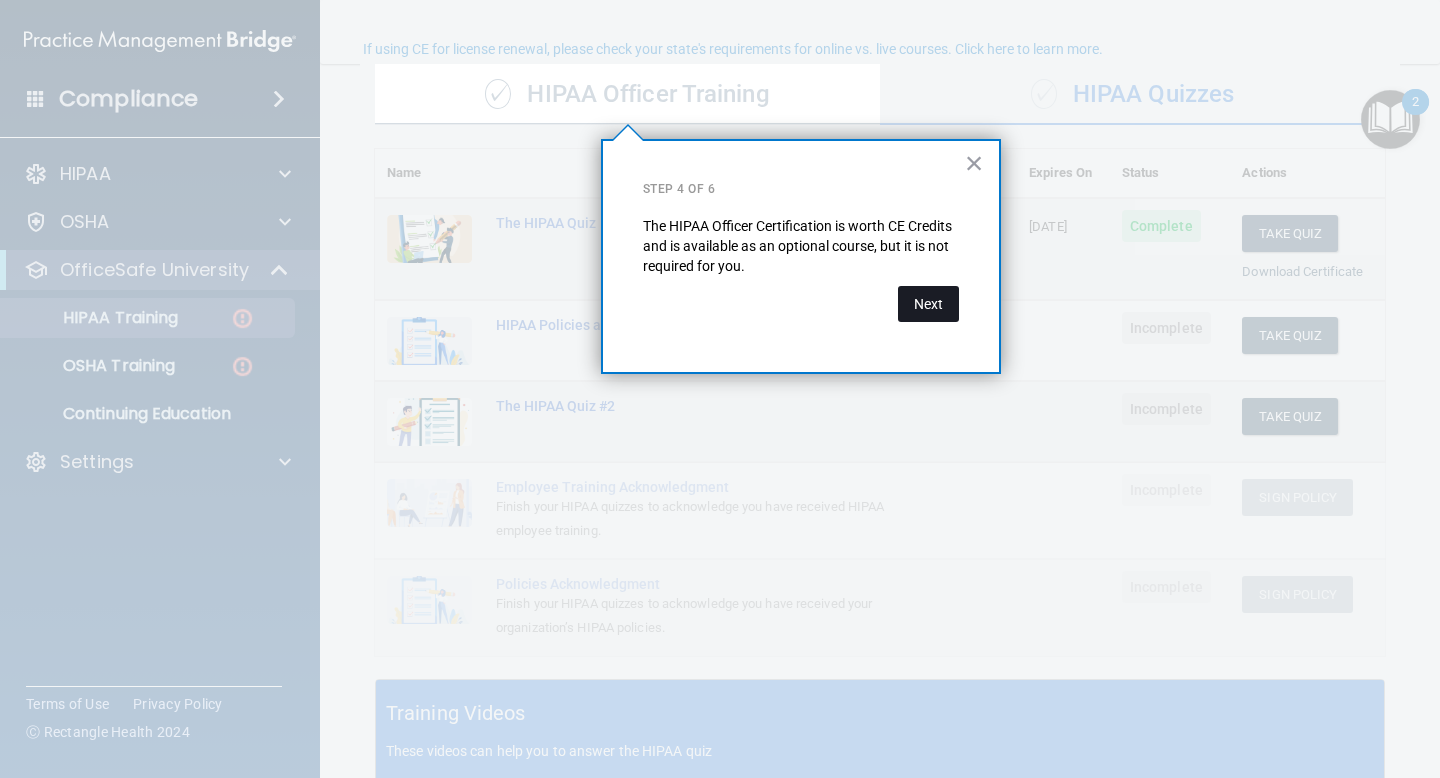 click on "Next" at bounding box center (928, 304) 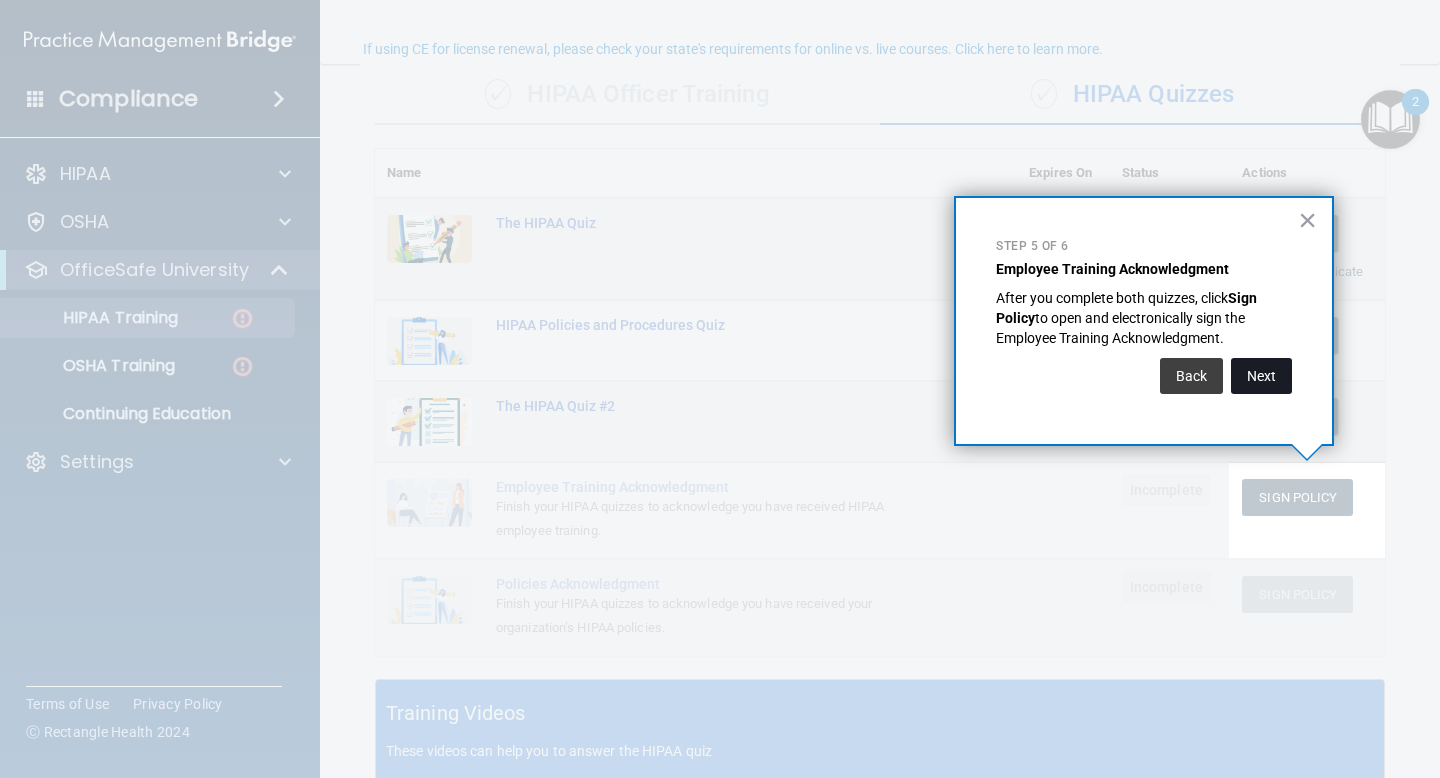 click on "Next" at bounding box center (1261, 376) 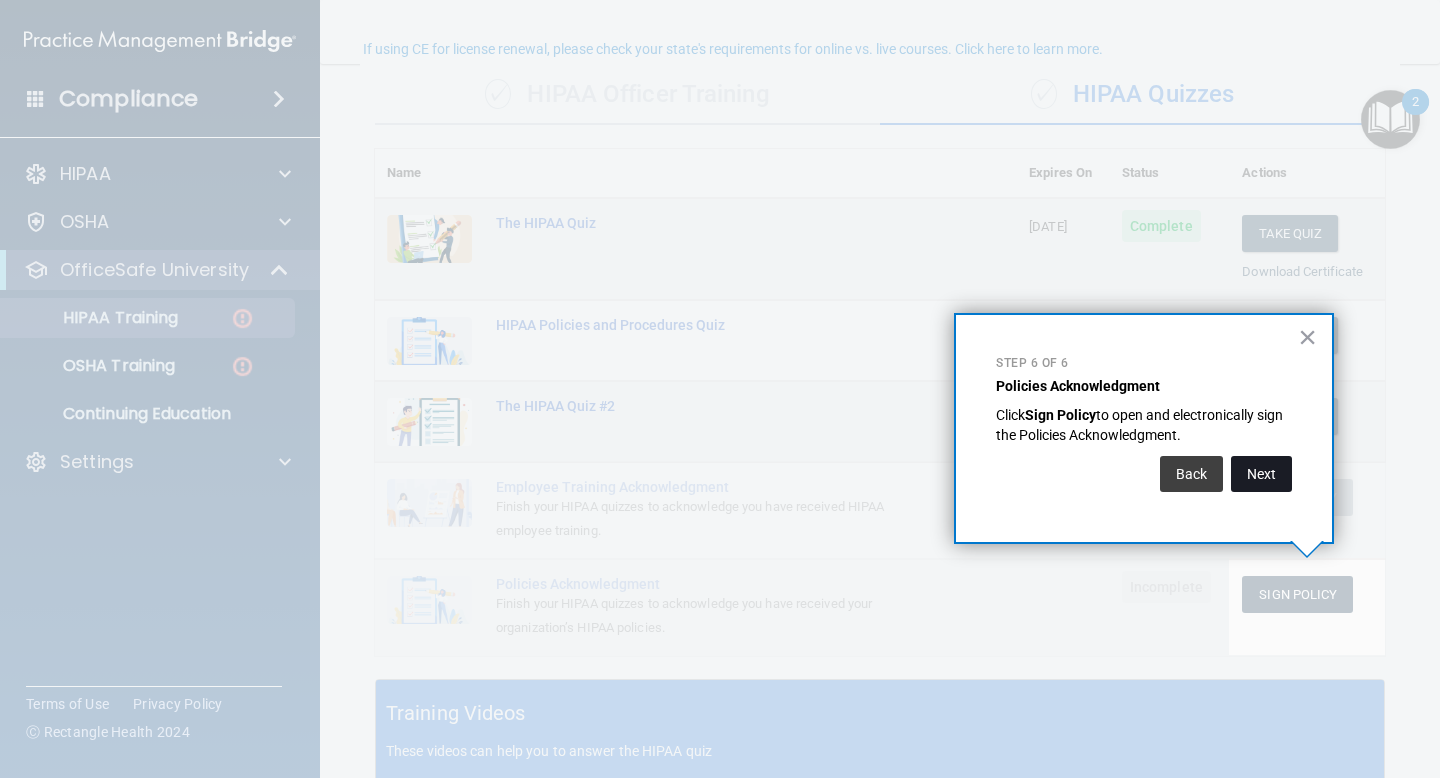 click on "Next" at bounding box center [1261, 474] 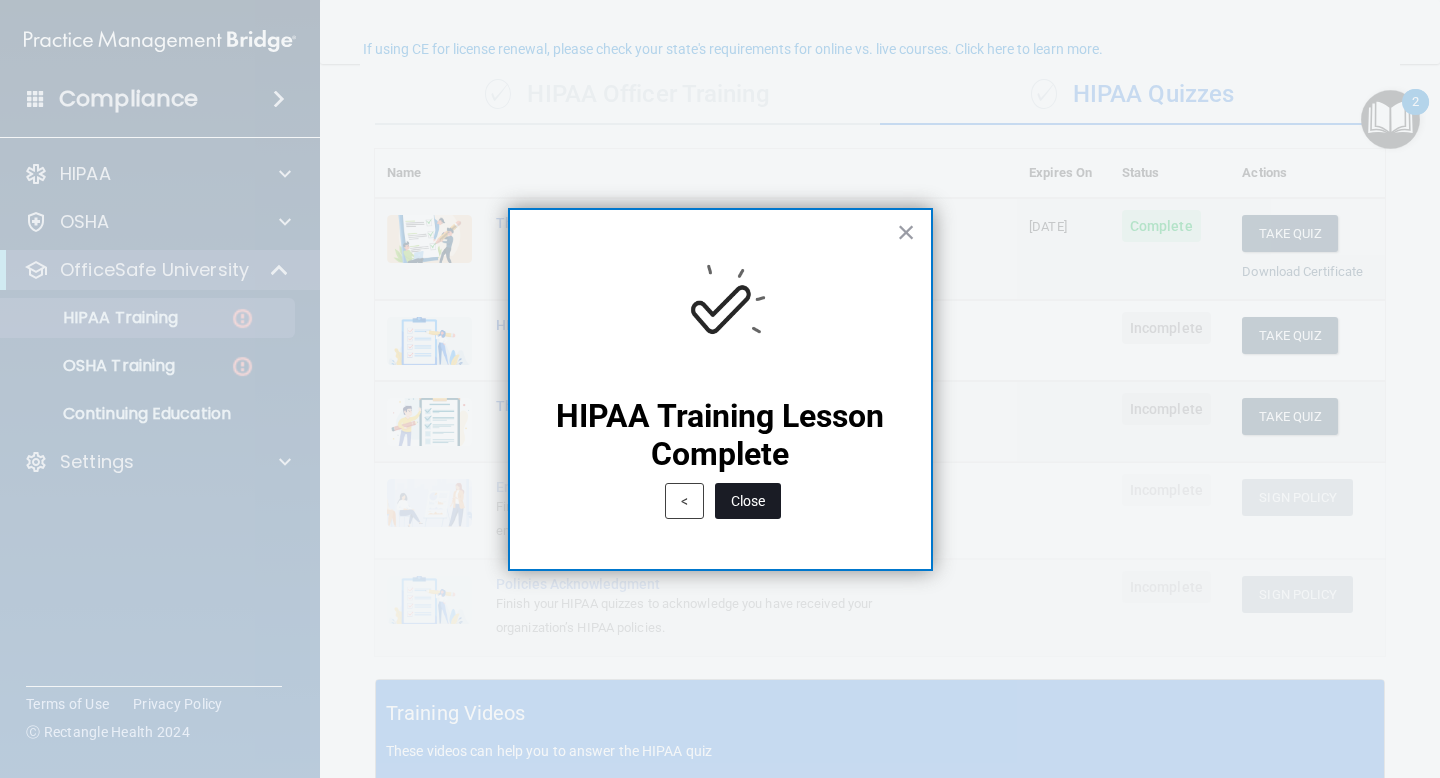 click on "Close" at bounding box center [748, 501] 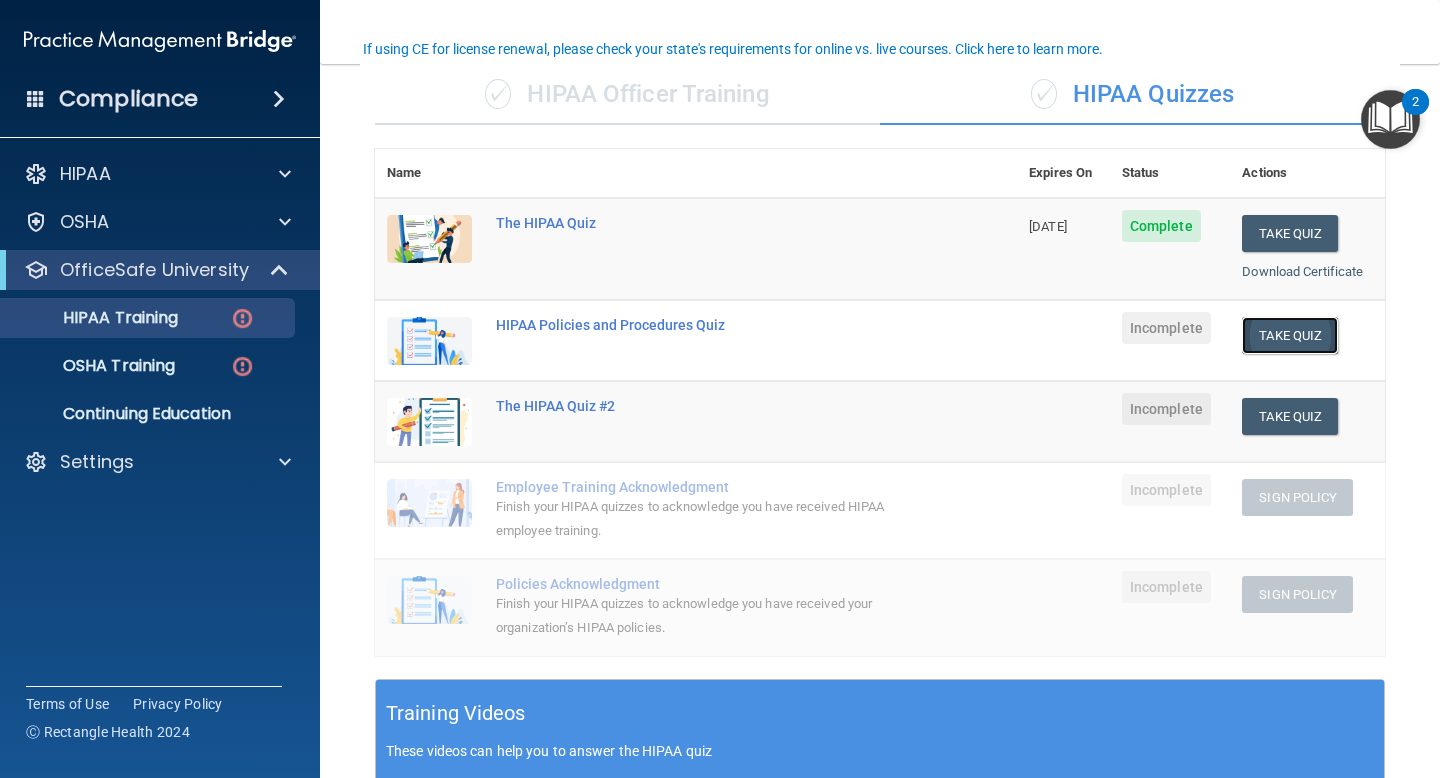 click on "Take Quiz" at bounding box center (1290, 335) 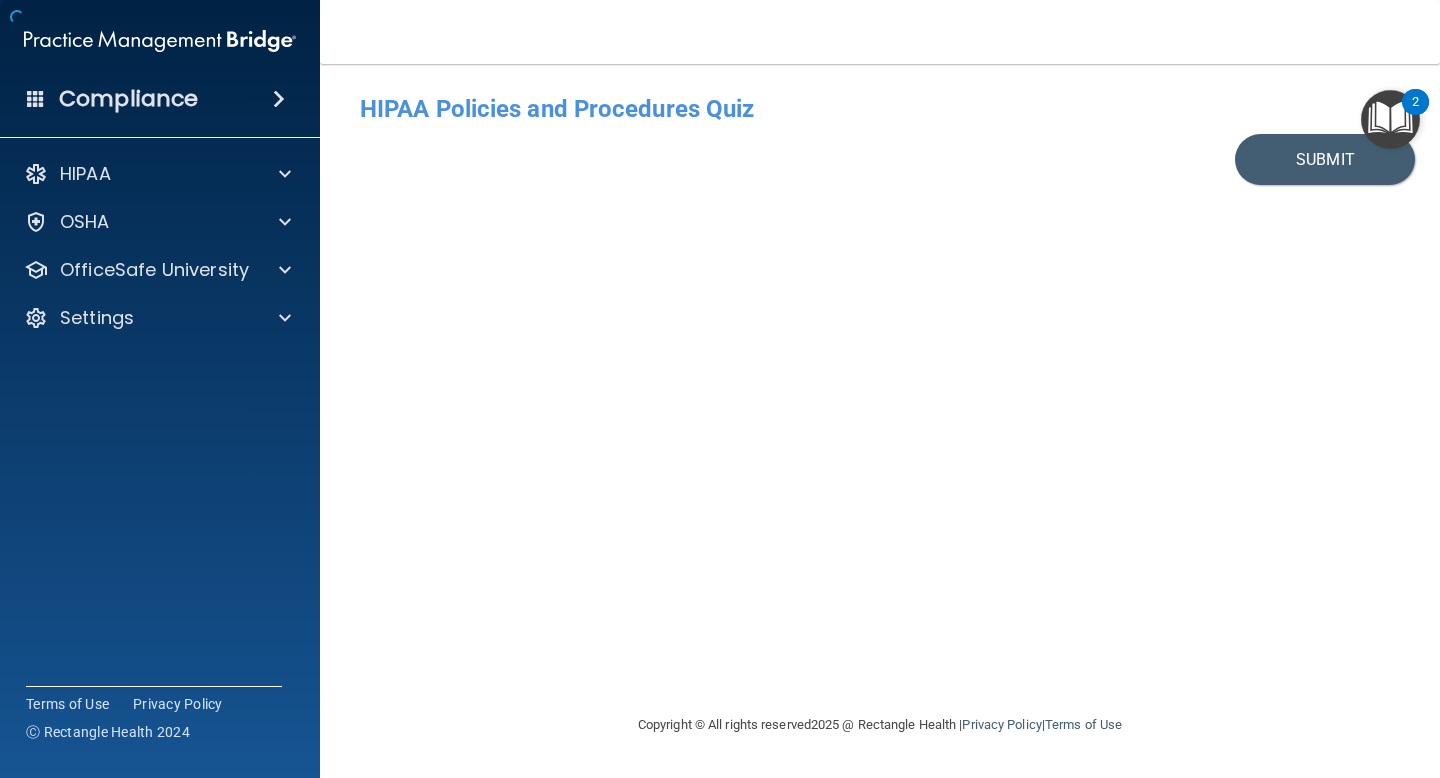 scroll, scrollTop: 0, scrollLeft: 0, axis: both 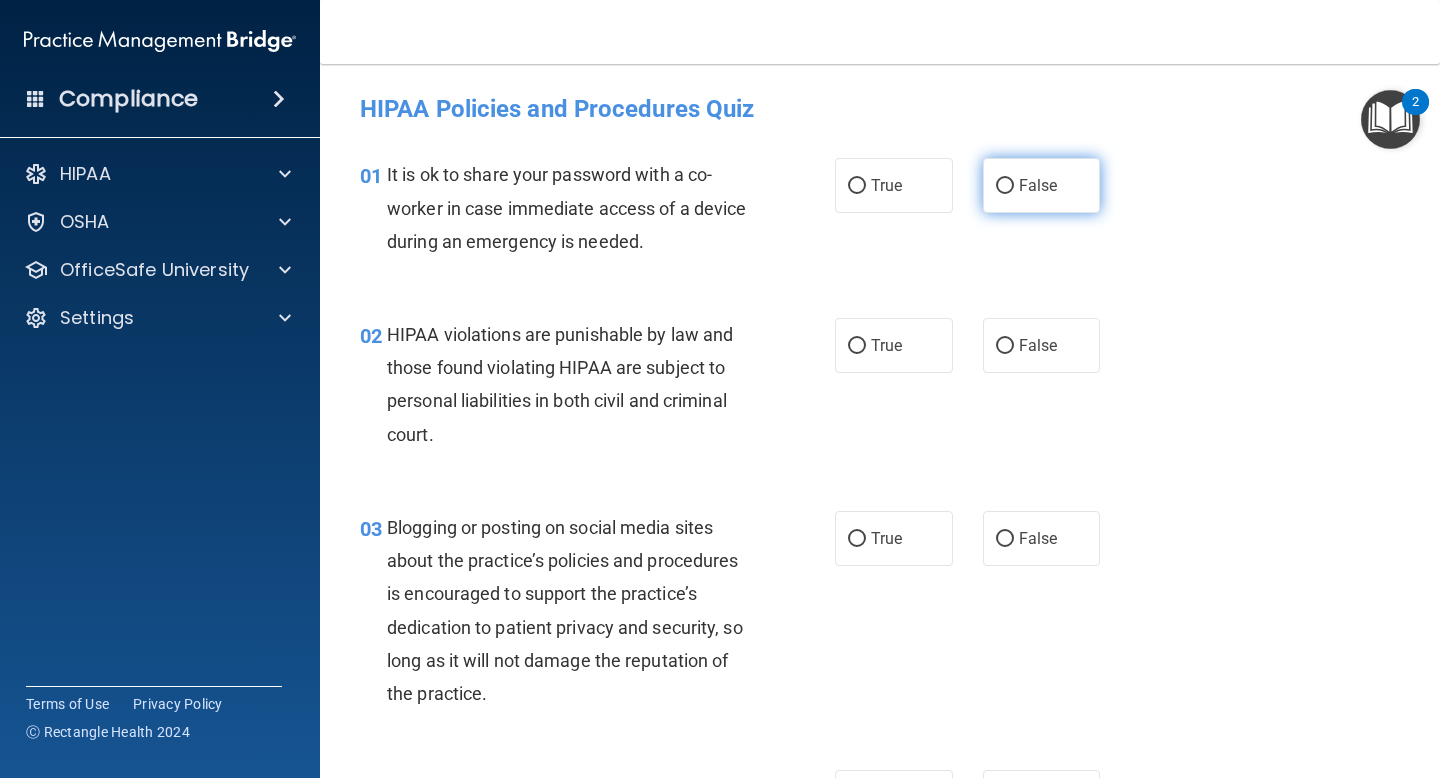 click on "False" at bounding box center [1042, 185] 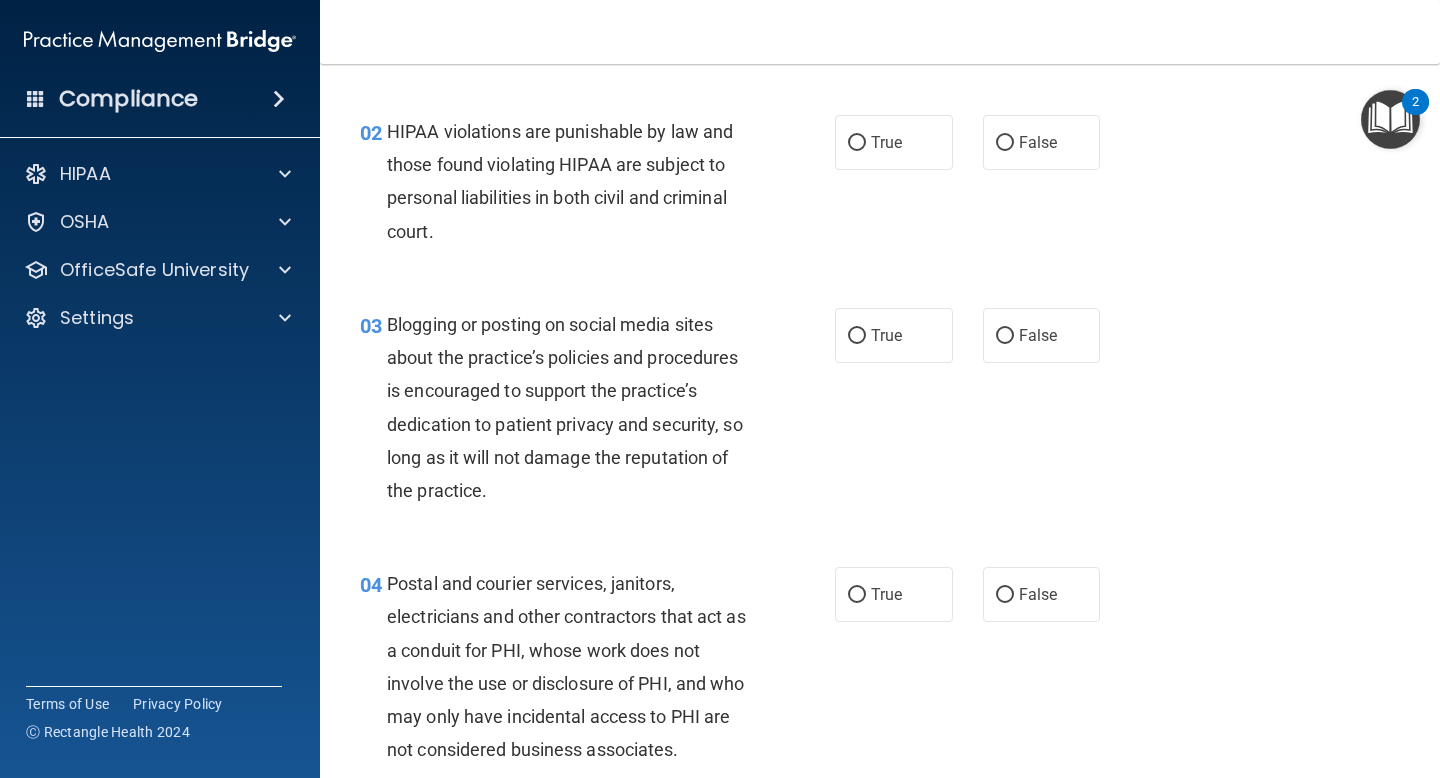scroll, scrollTop: 205, scrollLeft: 0, axis: vertical 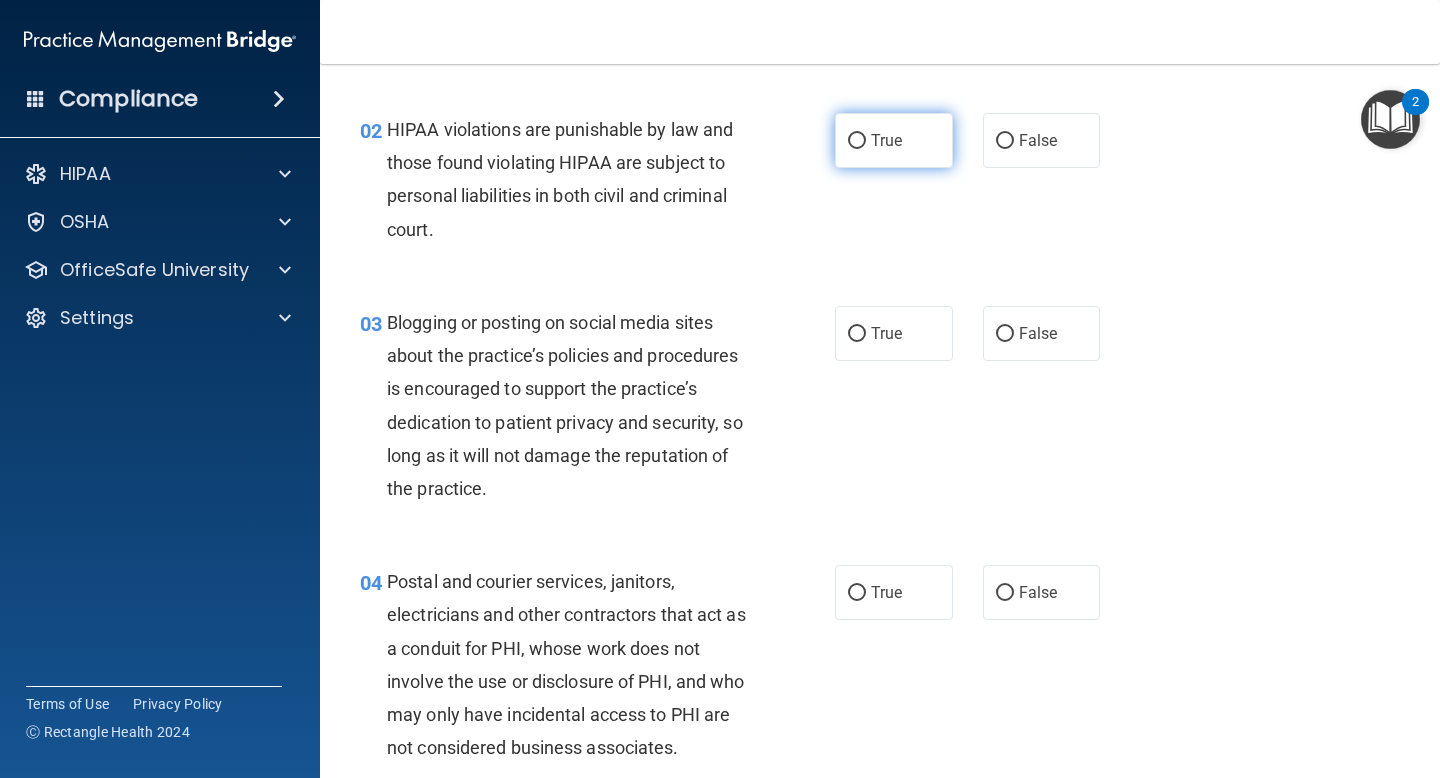 click on "True" at bounding box center [894, 140] 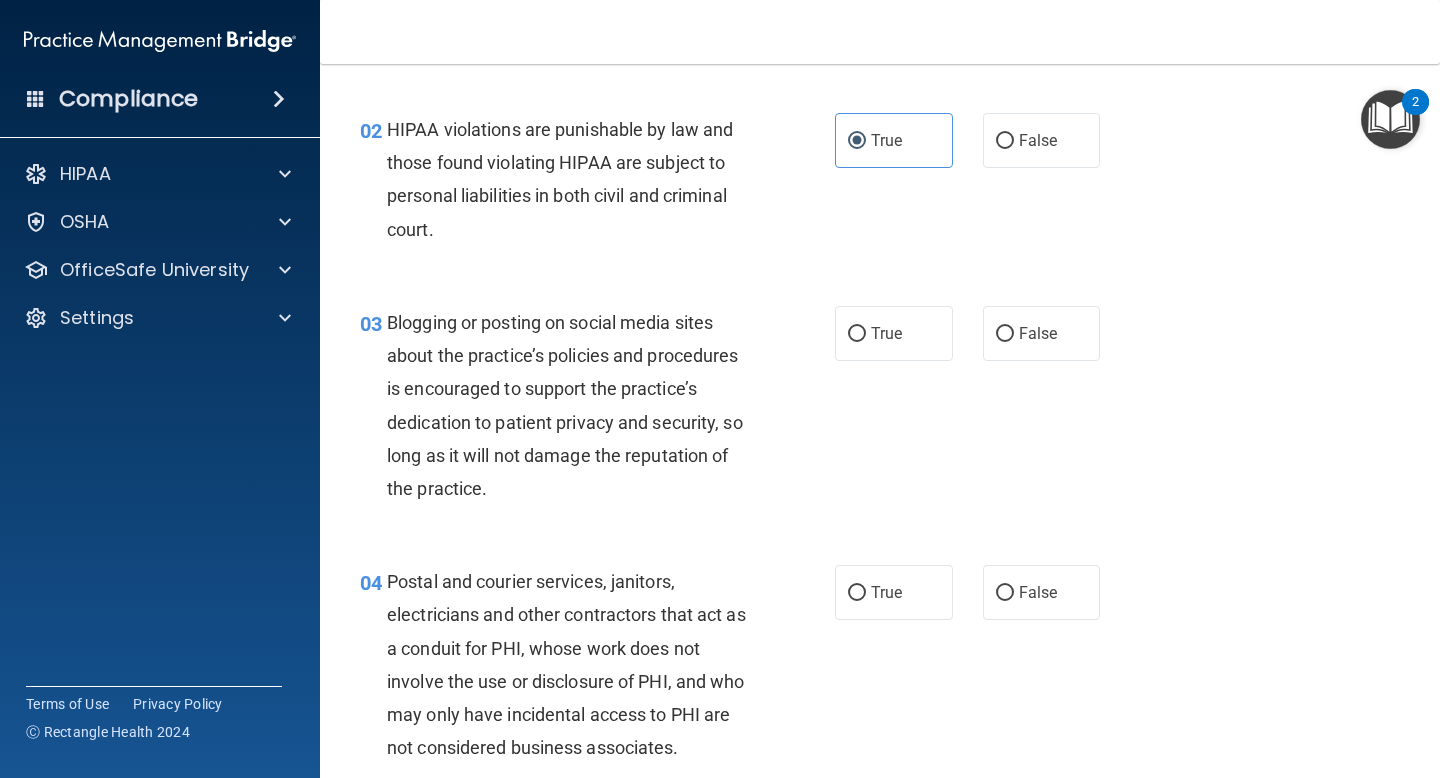 click on "02       HIPAA violations are punishable by law and those found violating HIPAA are subject to personal liabilities in both civil and criminal court.                  True           False" at bounding box center (880, 184) 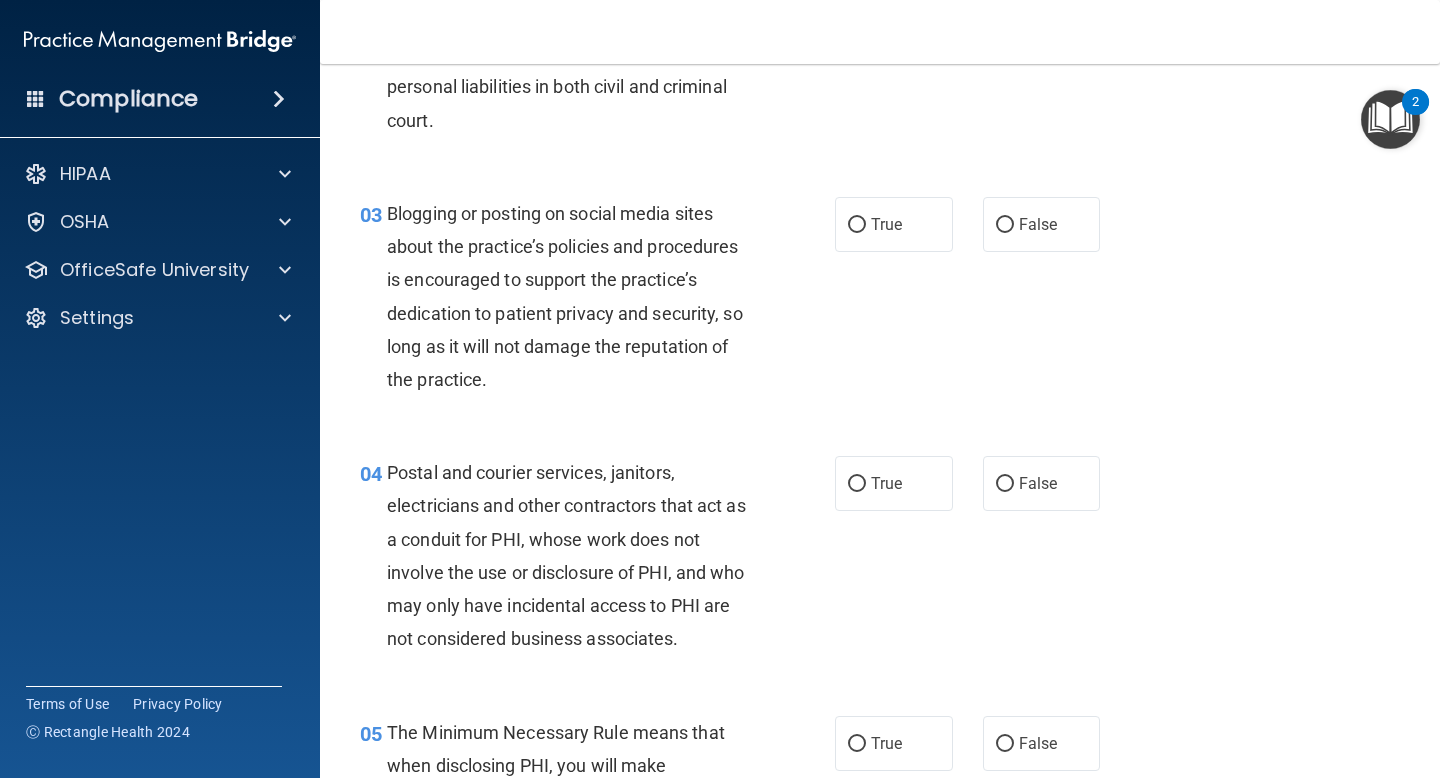 scroll, scrollTop: 315, scrollLeft: 0, axis: vertical 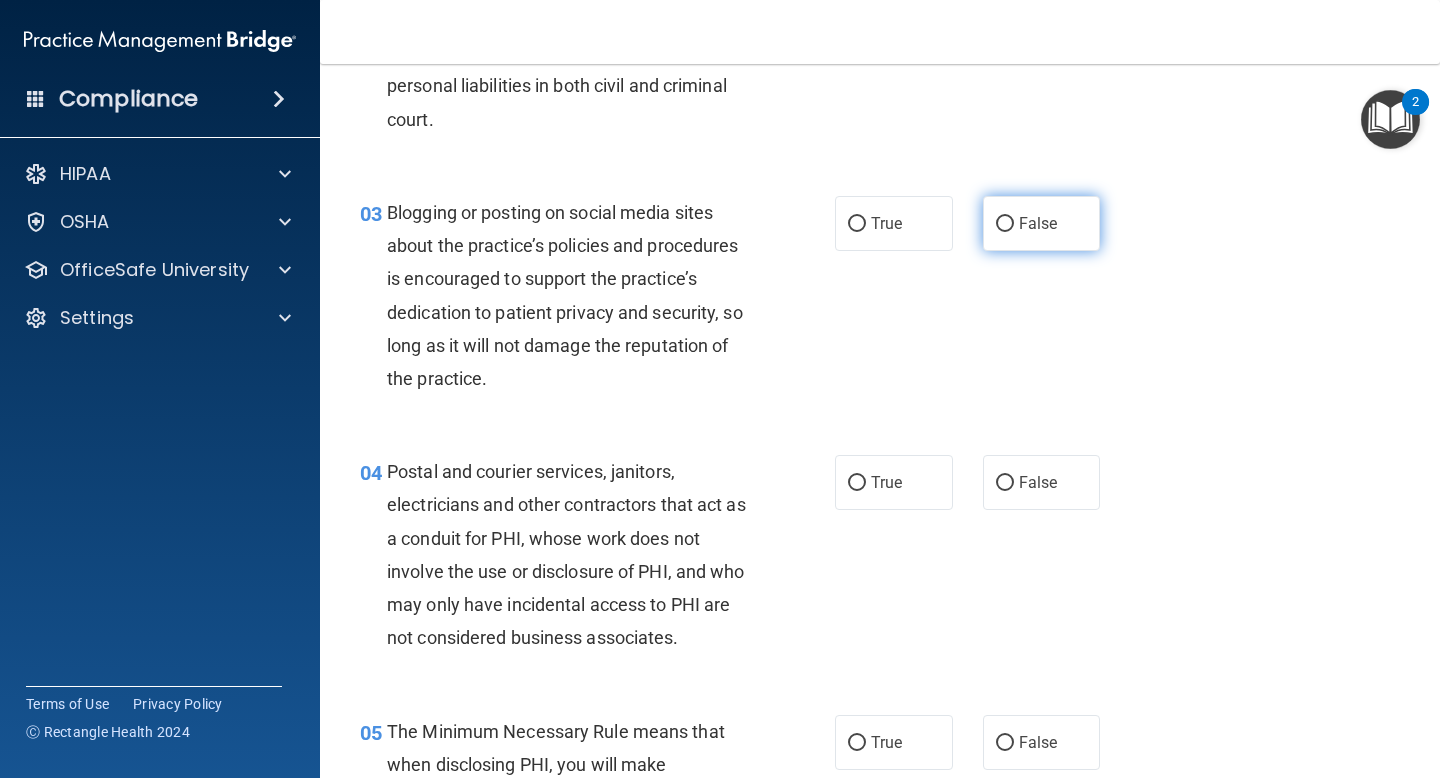 click on "False" at bounding box center [1038, 223] 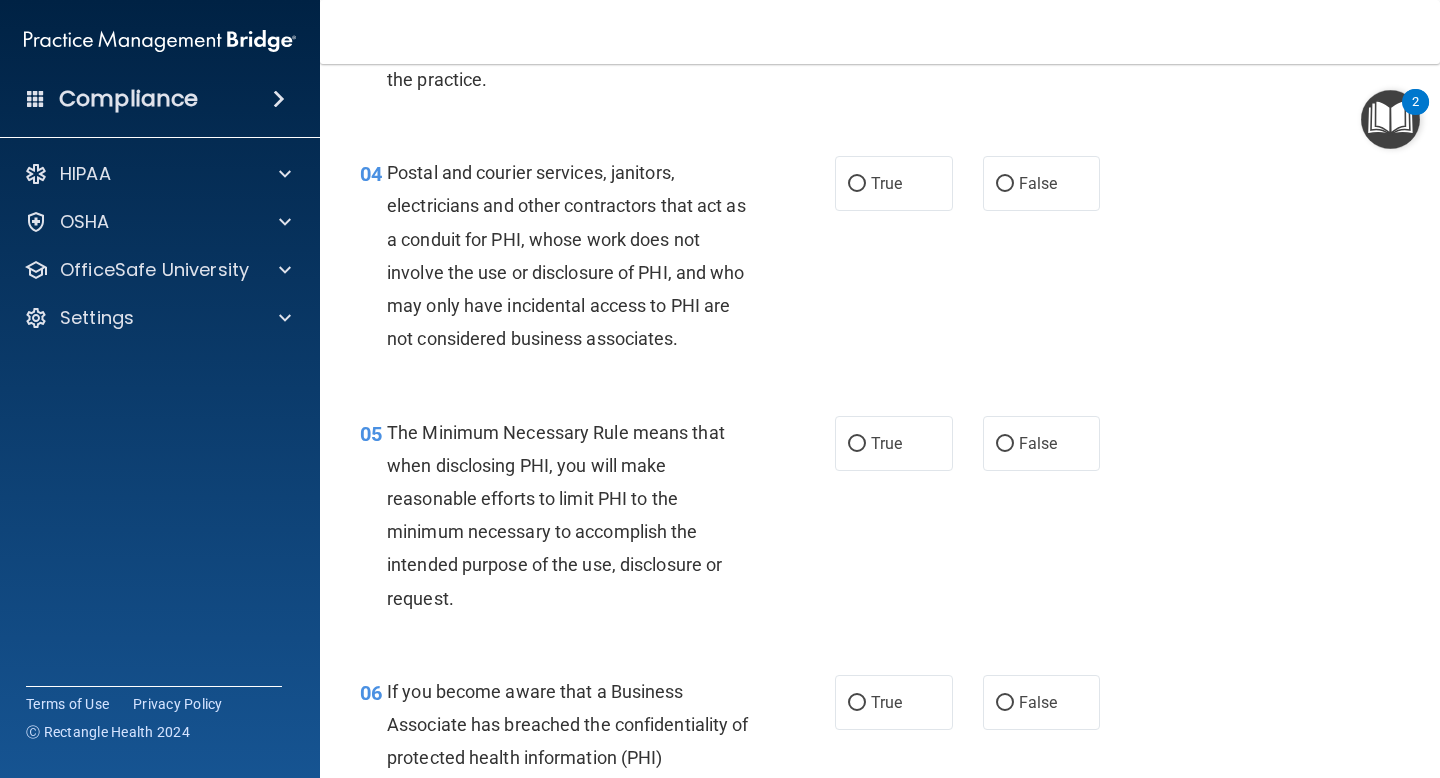 scroll, scrollTop: 618, scrollLeft: 0, axis: vertical 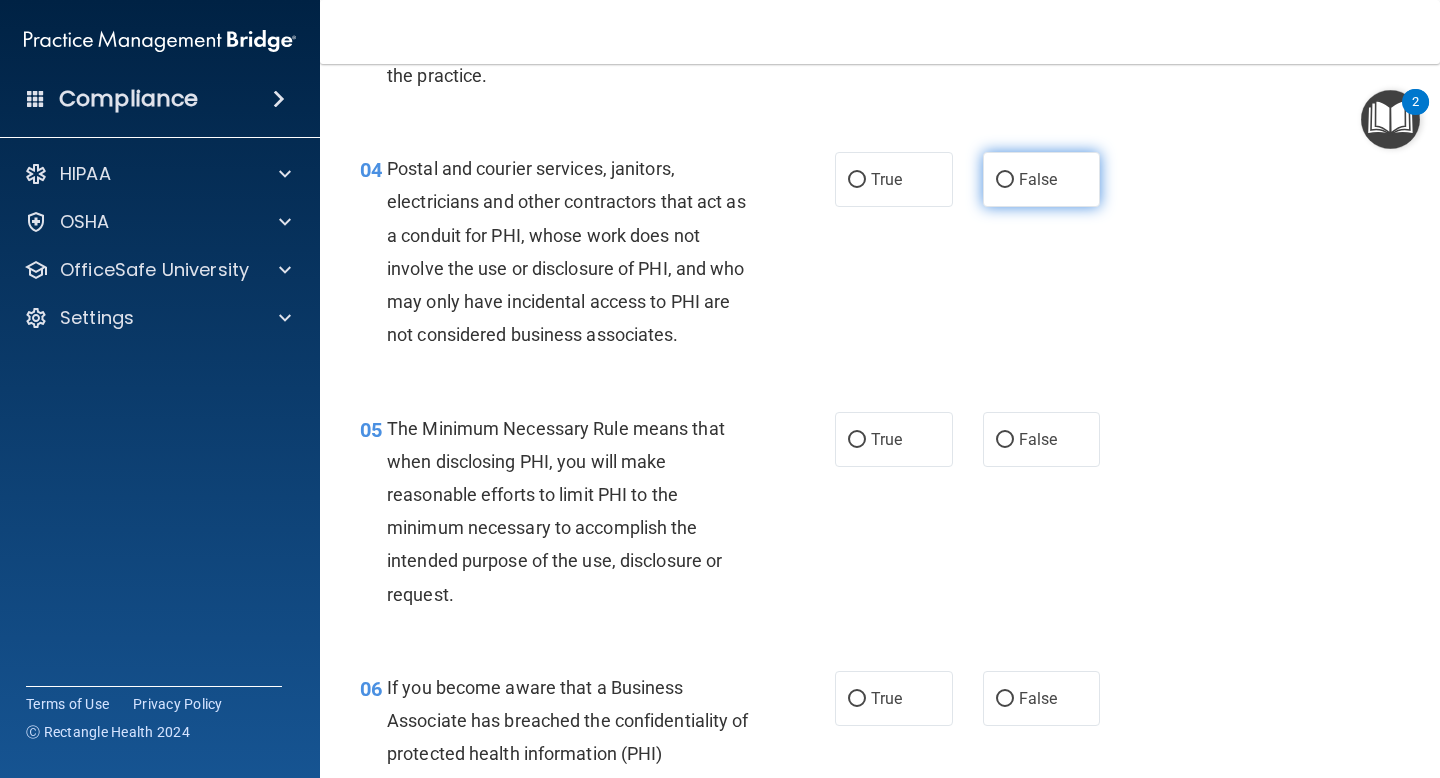 click on "False" at bounding box center (1042, 179) 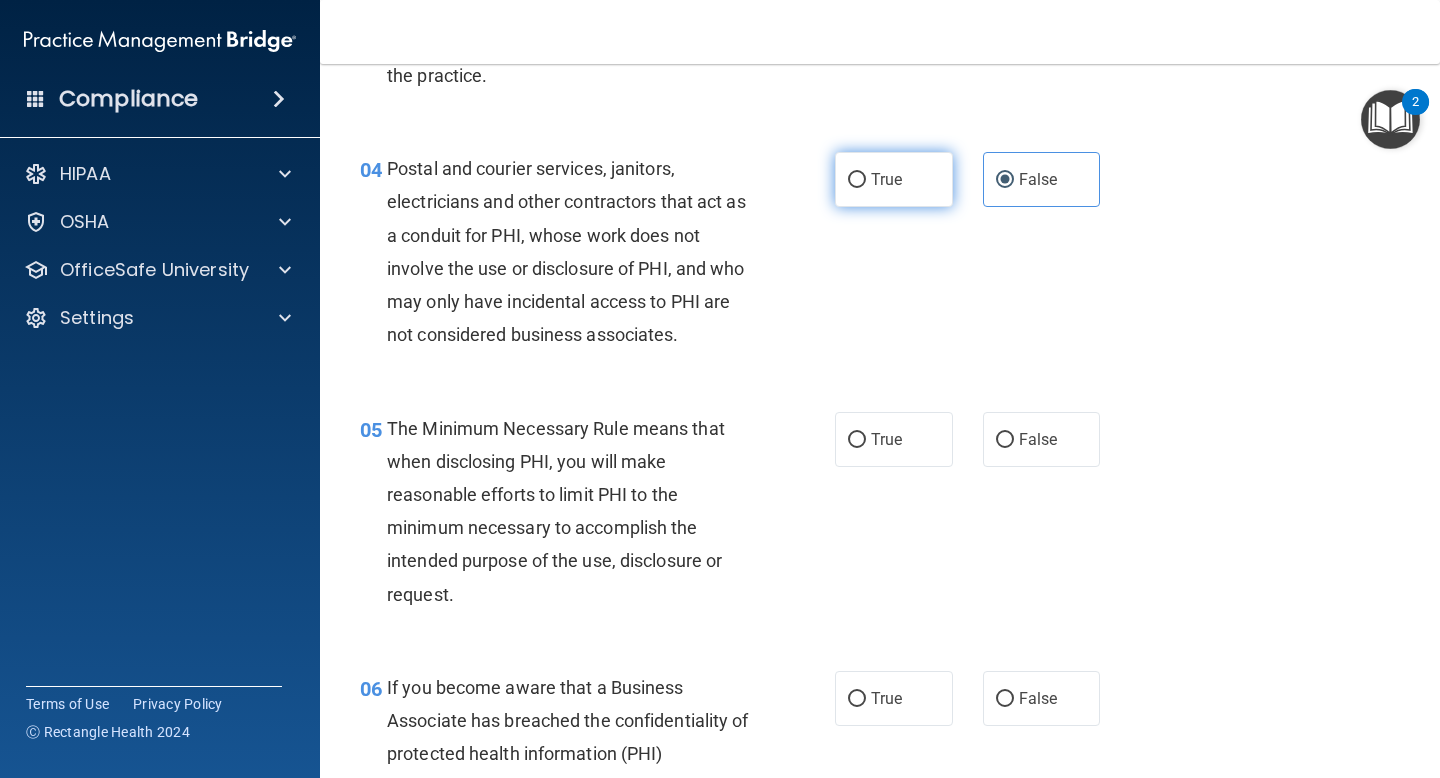 click on "True" at bounding box center (886, 179) 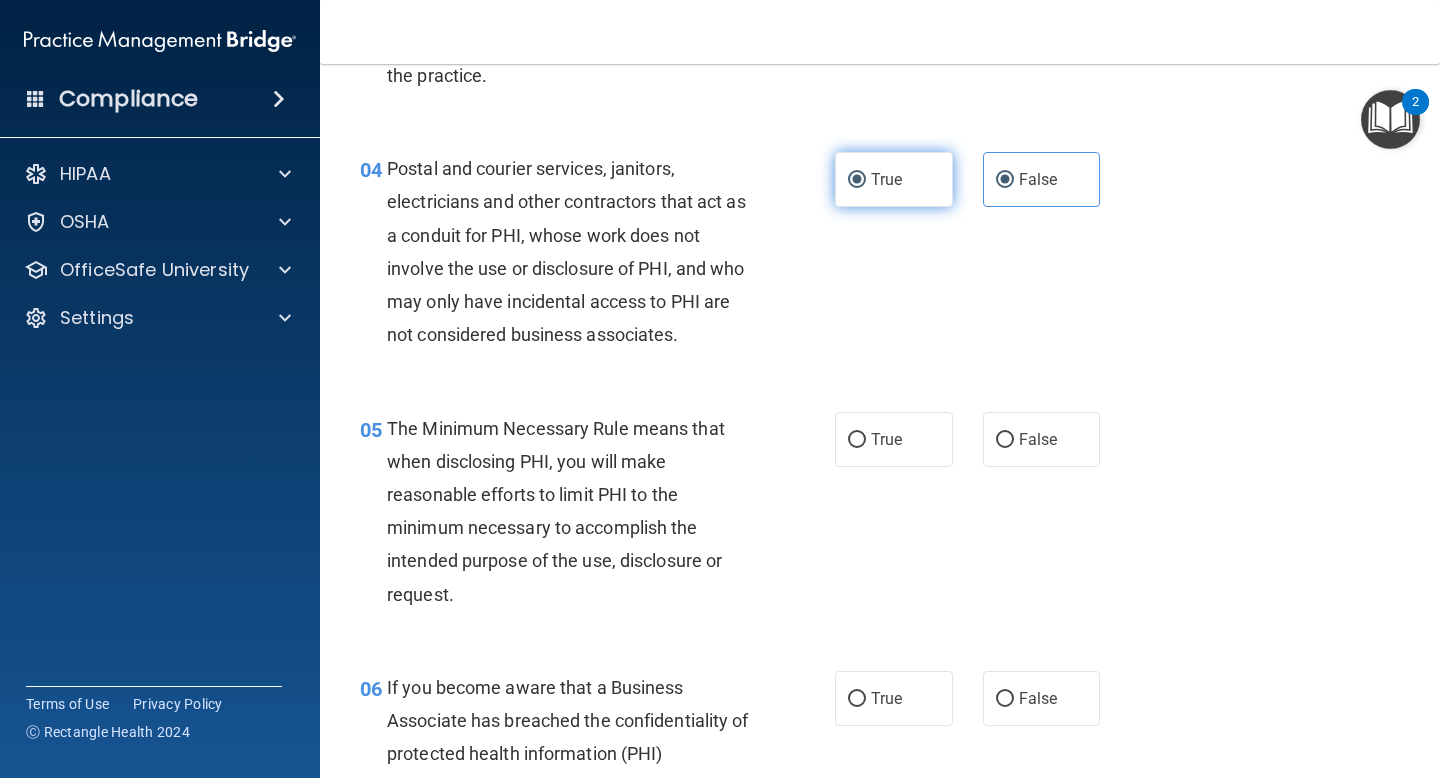 radio on "false" 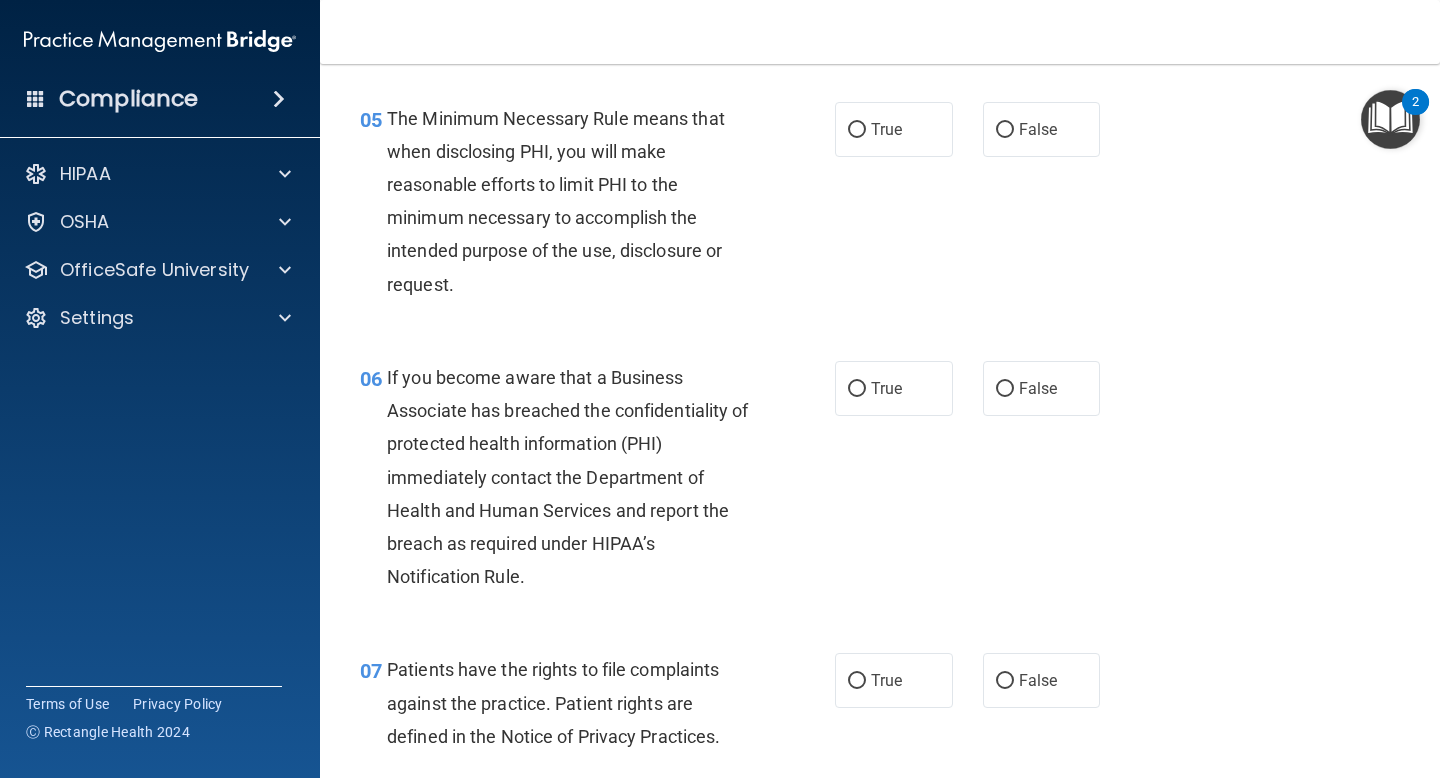 scroll, scrollTop: 931, scrollLeft: 0, axis: vertical 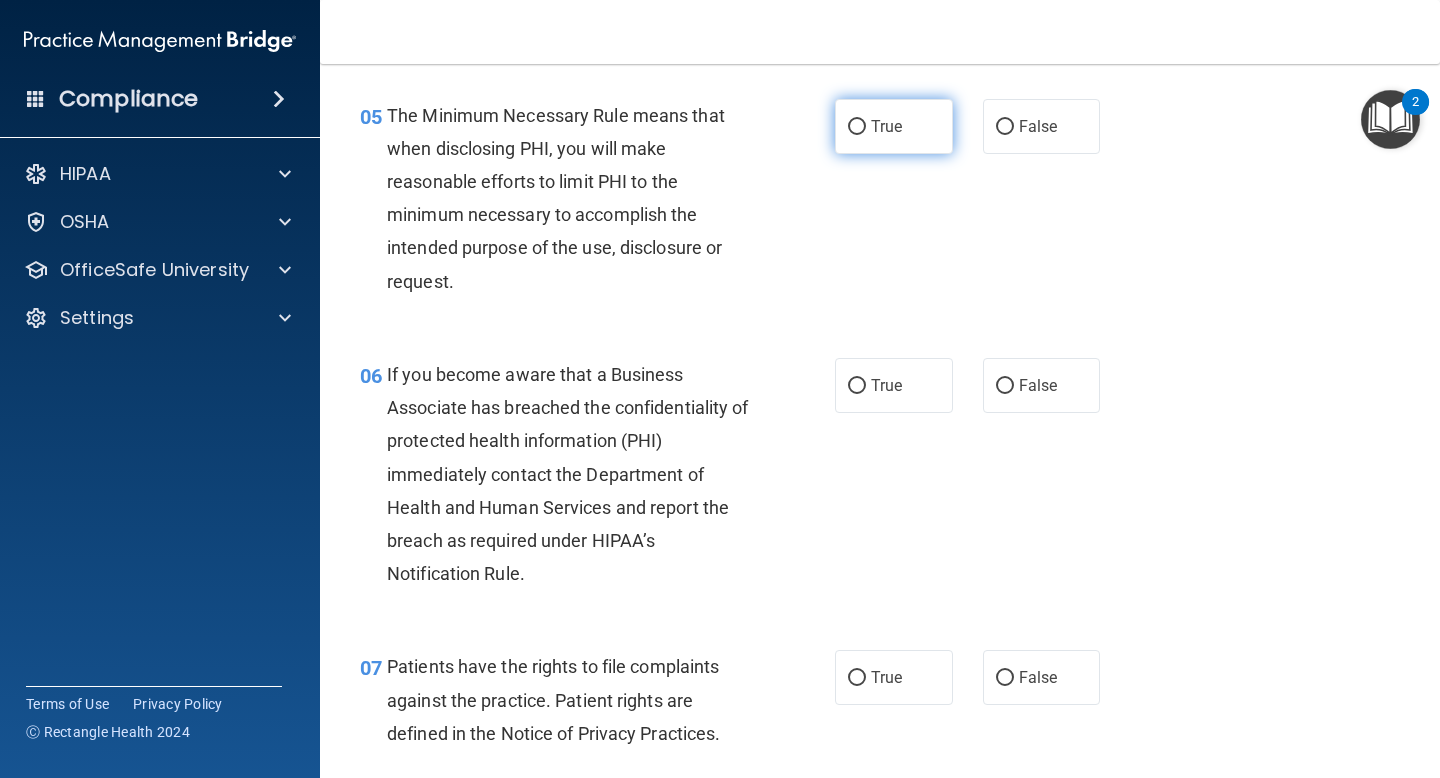 click on "True" at bounding box center (894, 126) 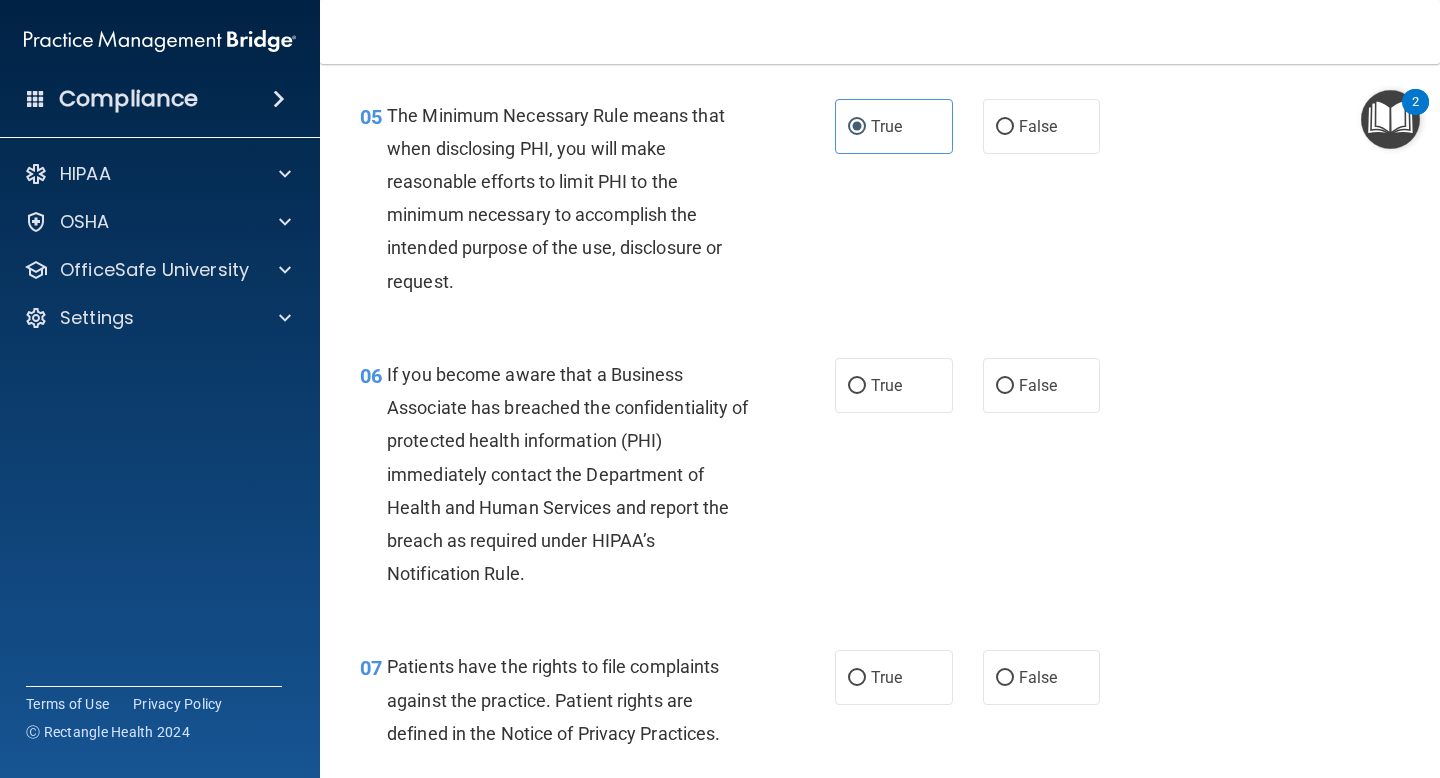 click on "05       The Minimum Necessary Rule means that when disclosing PHI, you will make reasonable efforts to limit PHI to the minimum necessary to accomplish the intended purpose of the use, disclosure or request.                  True           False" at bounding box center [880, 203] 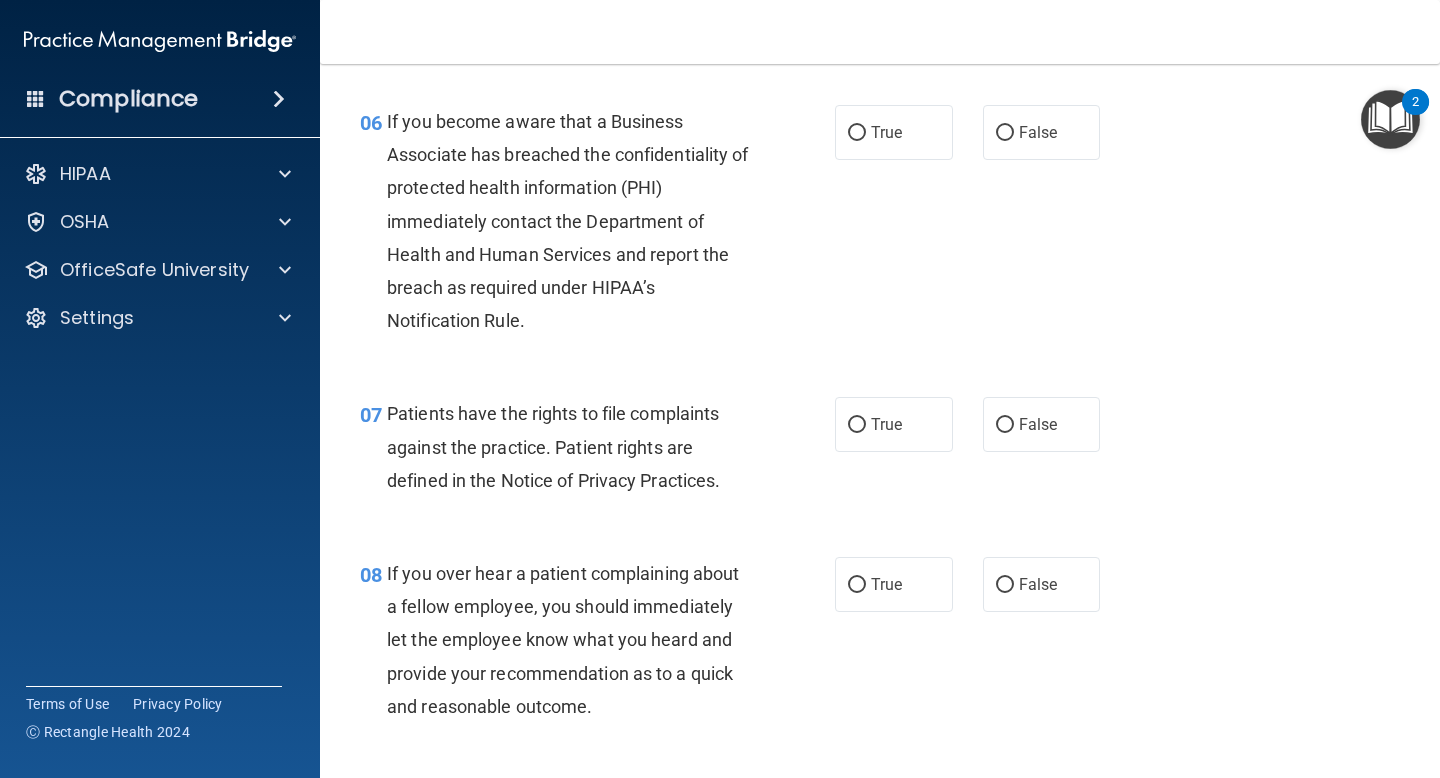 scroll, scrollTop: 1186, scrollLeft: 0, axis: vertical 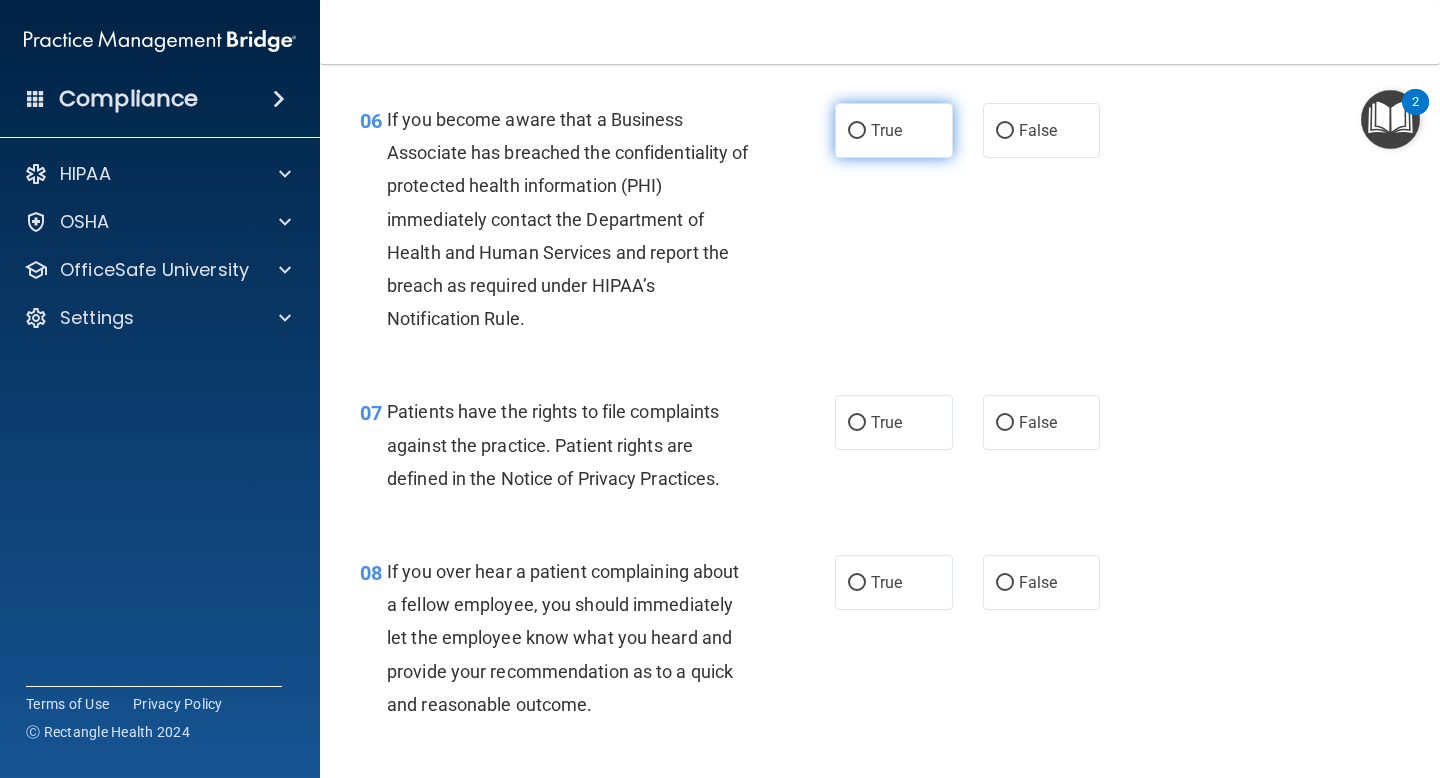 click on "True" at bounding box center (894, 130) 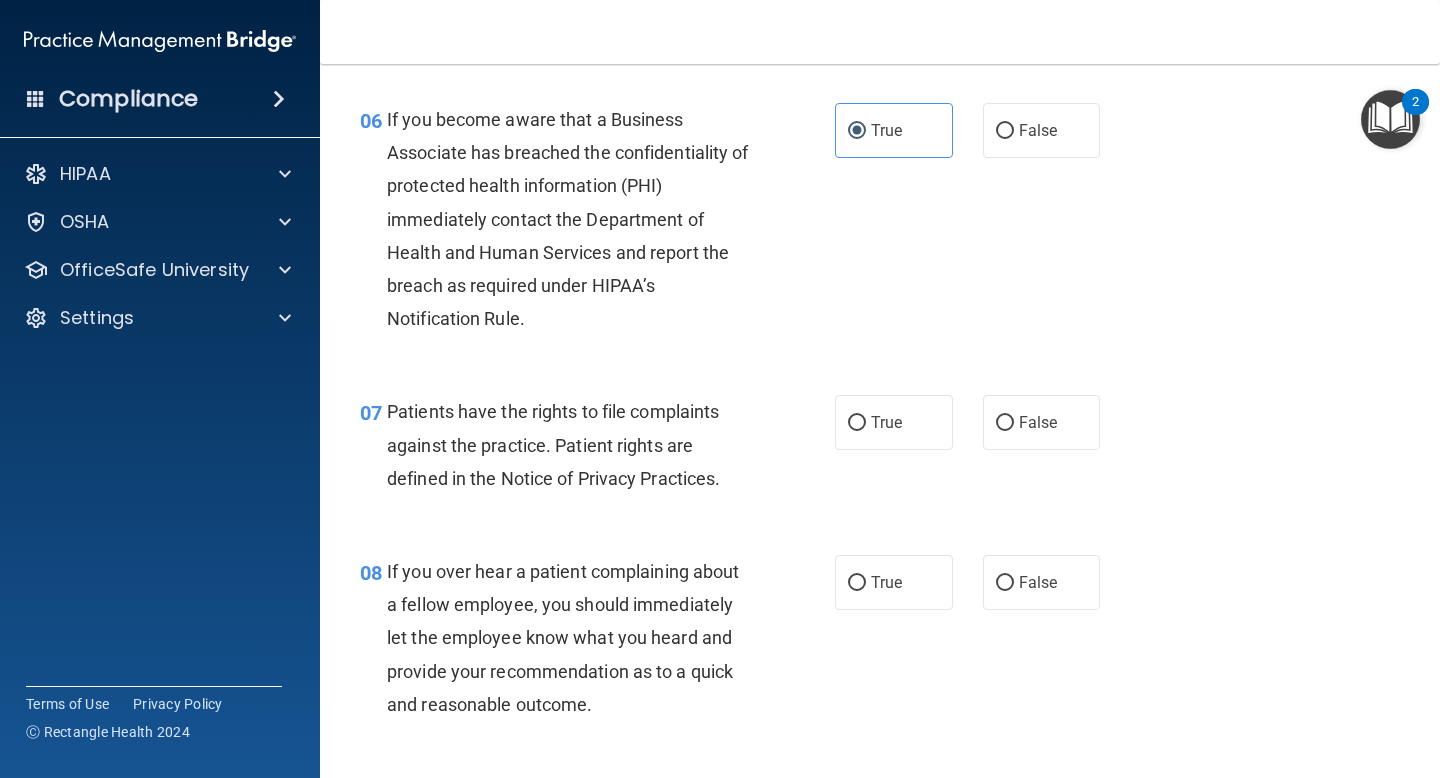 click on "06       If you become aware that a Business Associate has breached the confidentiality of protected health information (PHI) immediately contact the Department of Health and Human Services and report the breach as required under HIPAA’s Notification Rule.                  True           False" at bounding box center [880, 224] 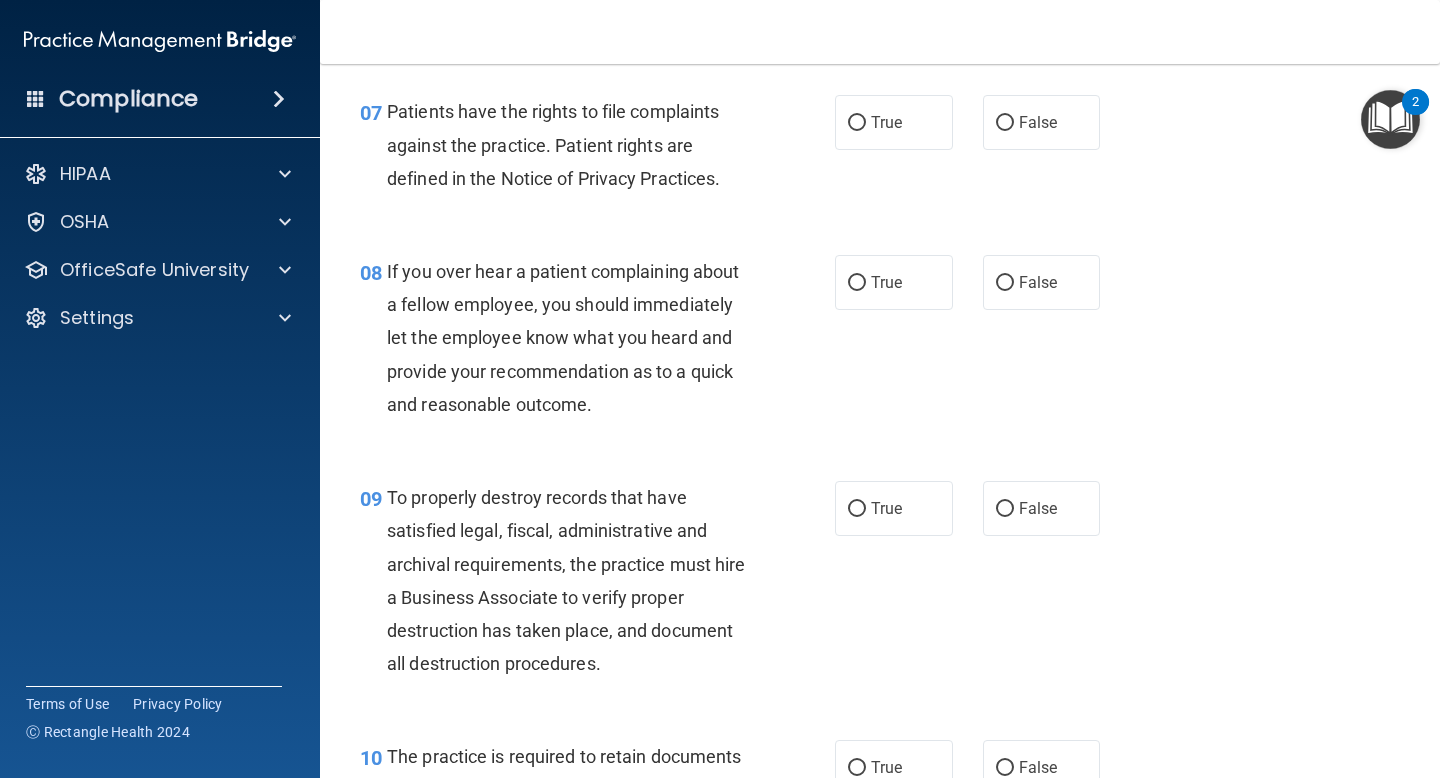 scroll, scrollTop: 1489, scrollLeft: 0, axis: vertical 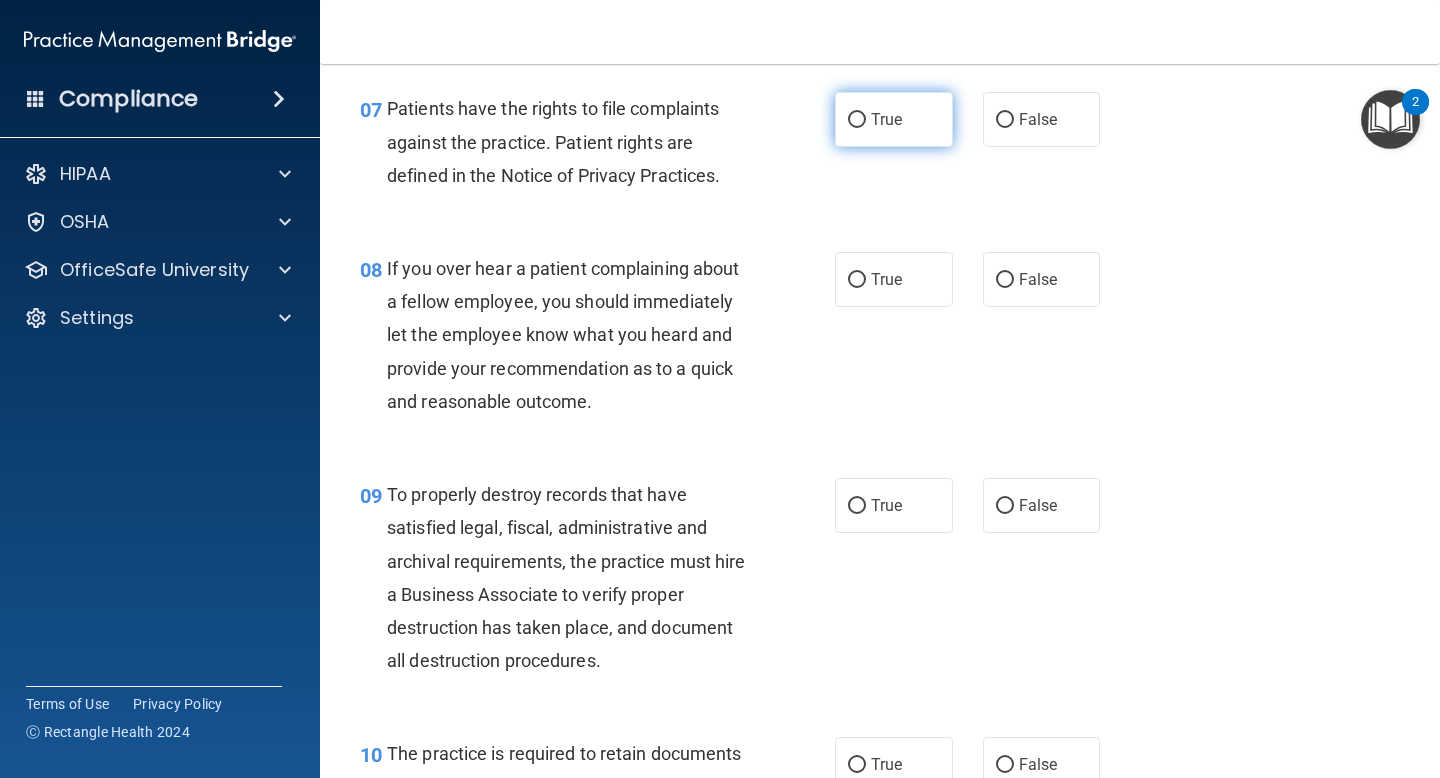 click on "True" at bounding box center (894, 119) 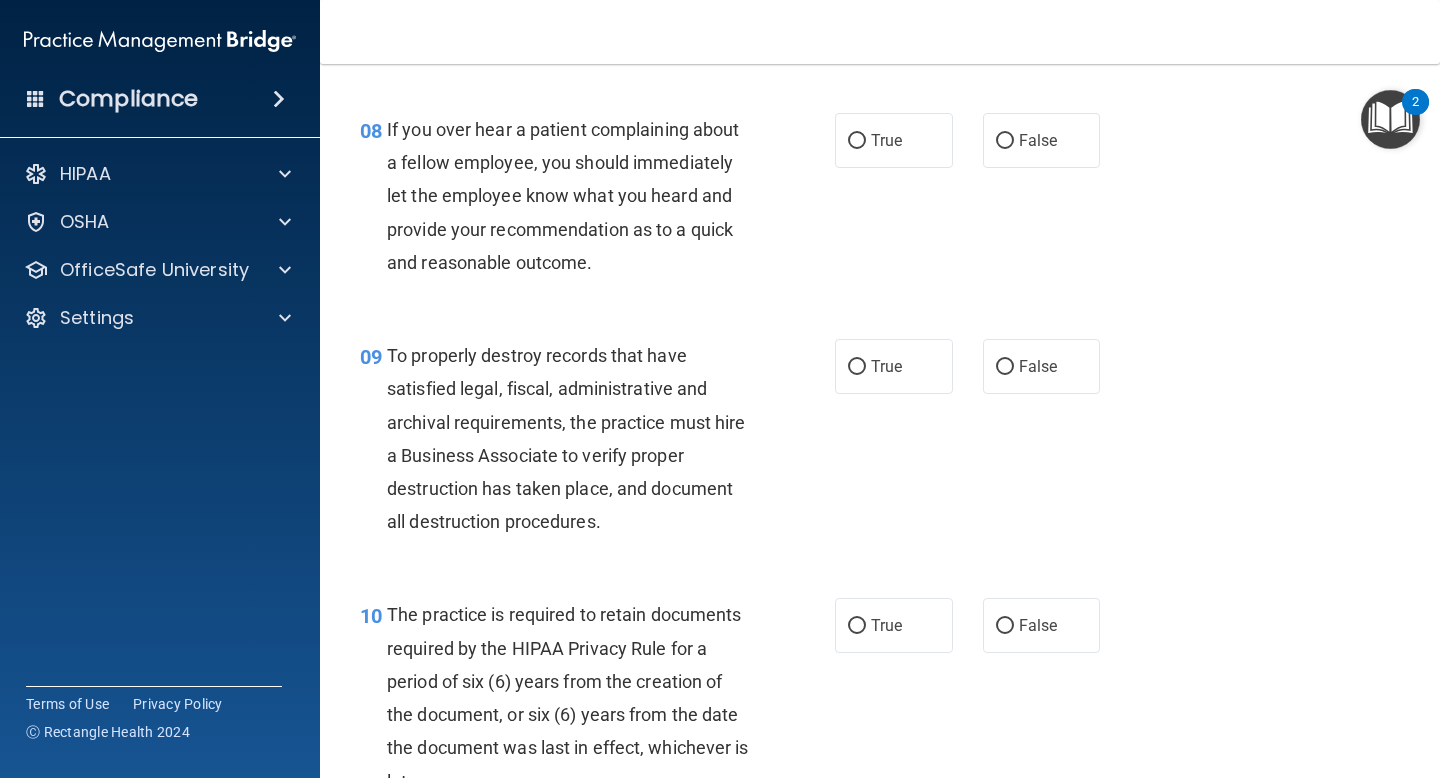 scroll, scrollTop: 1630, scrollLeft: 0, axis: vertical 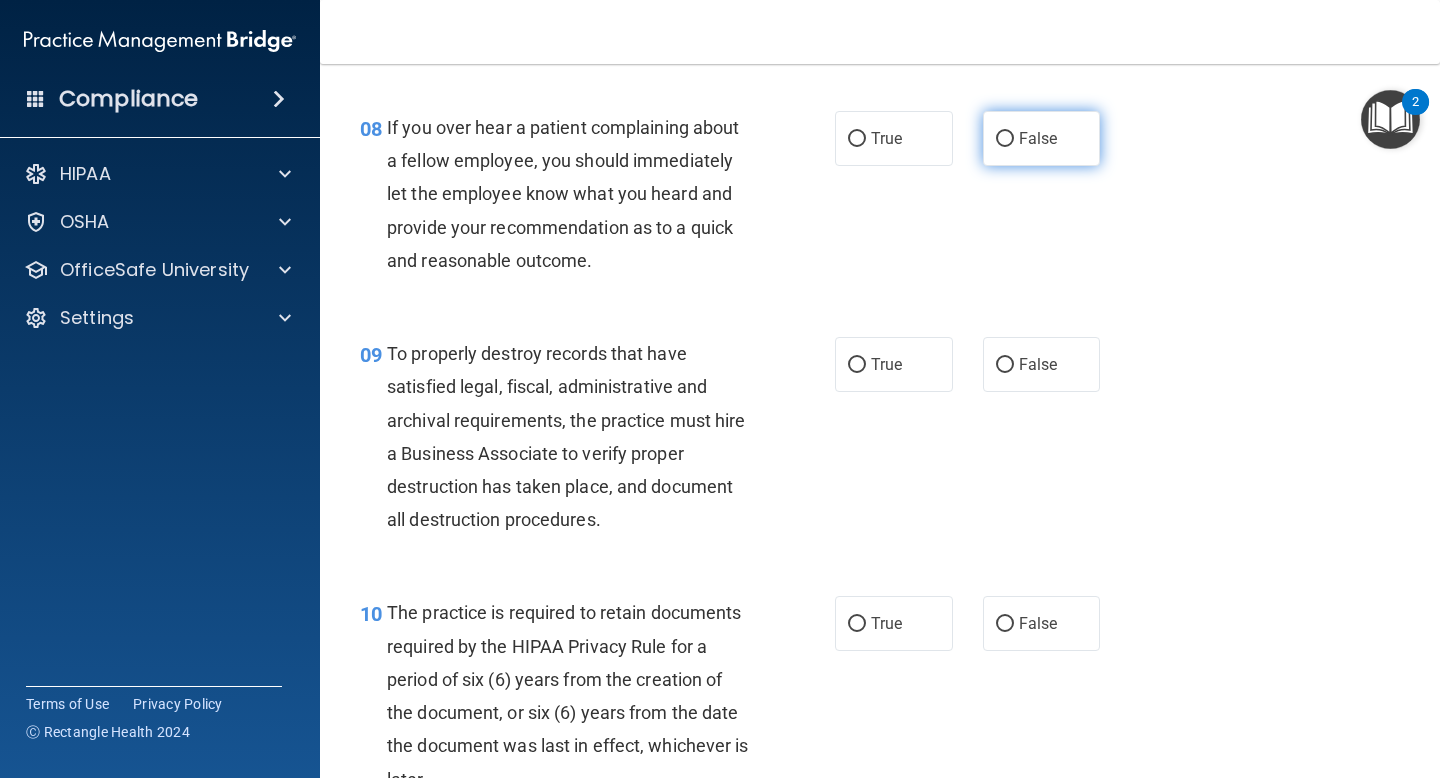 click on "False" at bounding box center [1038, 138] 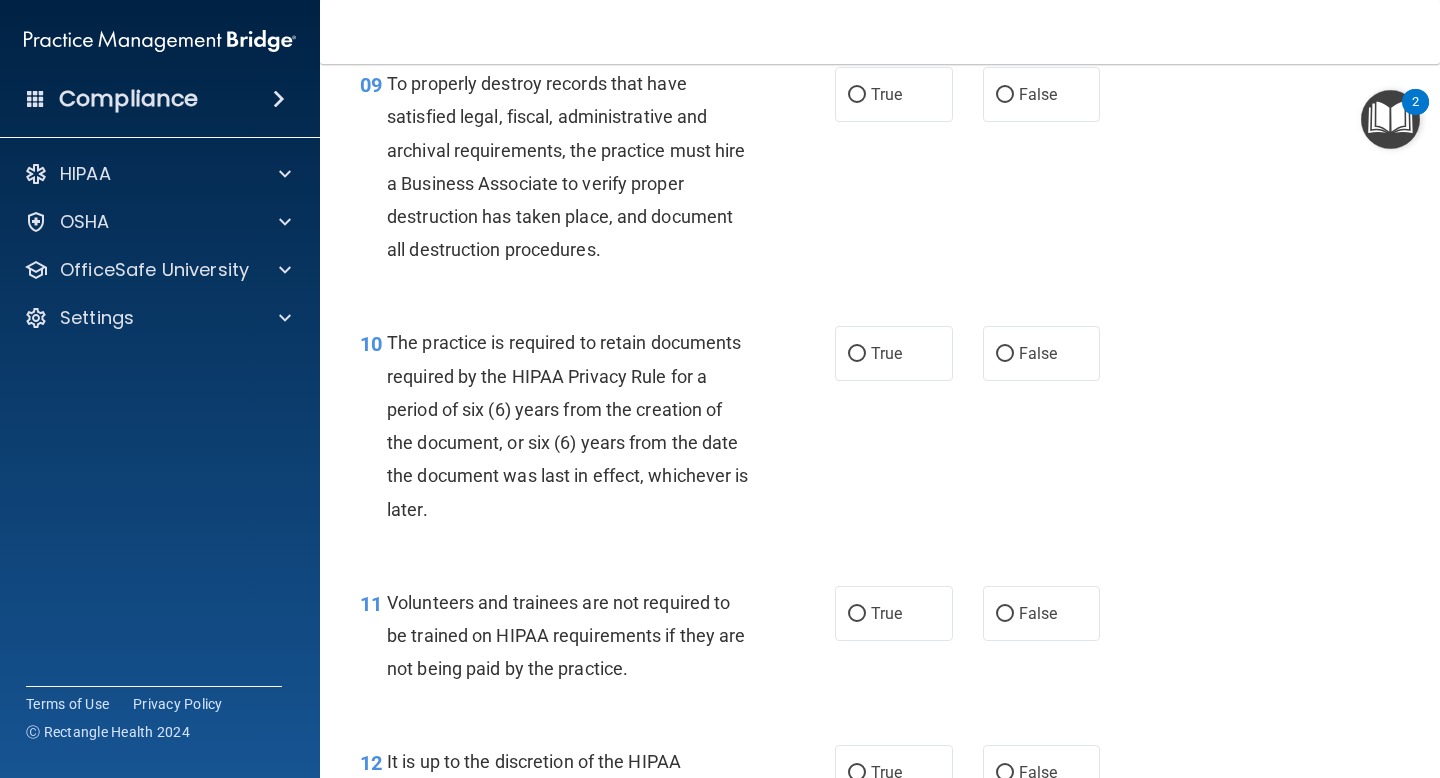 scroll, scrollTop: 1899, scrollLeft: 0, axis: vertical 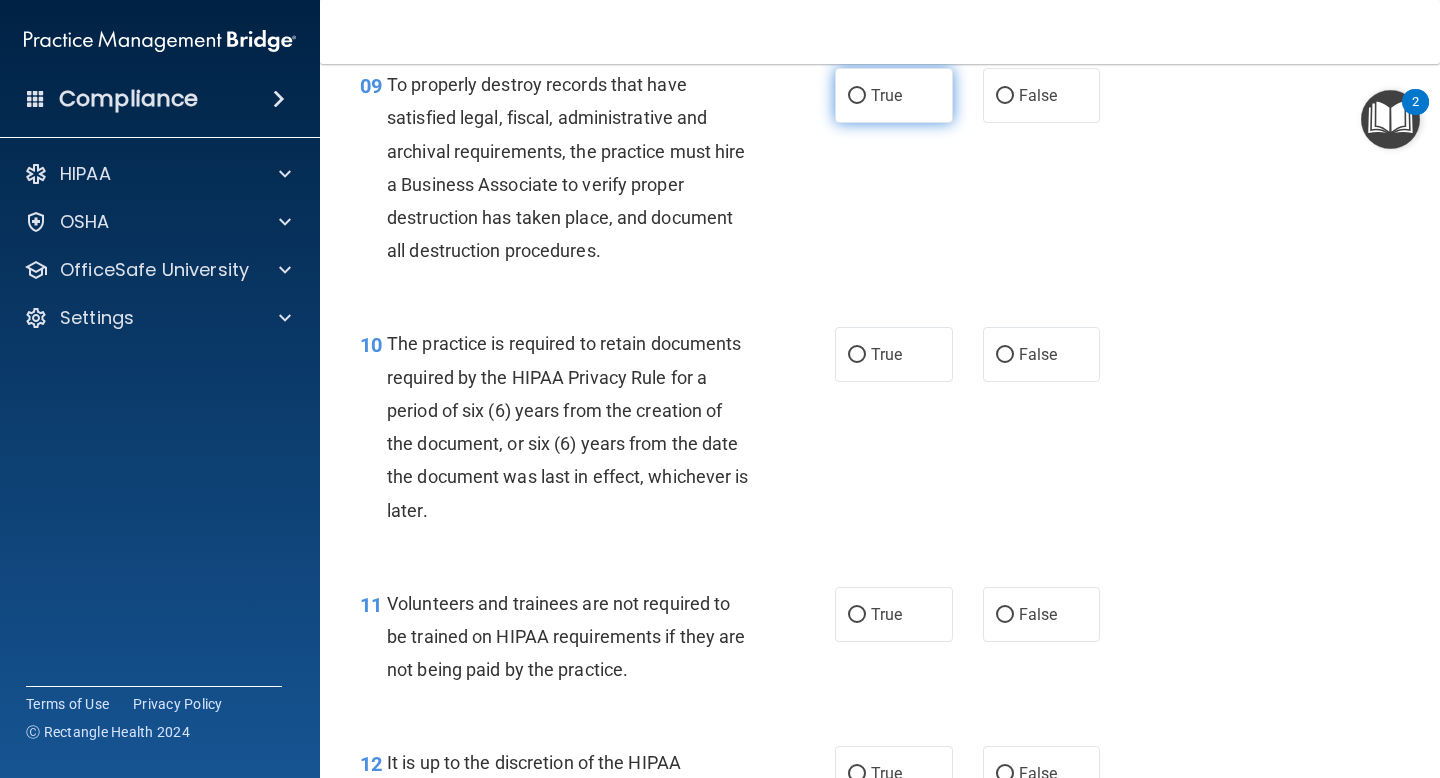 click on "True" at bounding box center [894, 95] 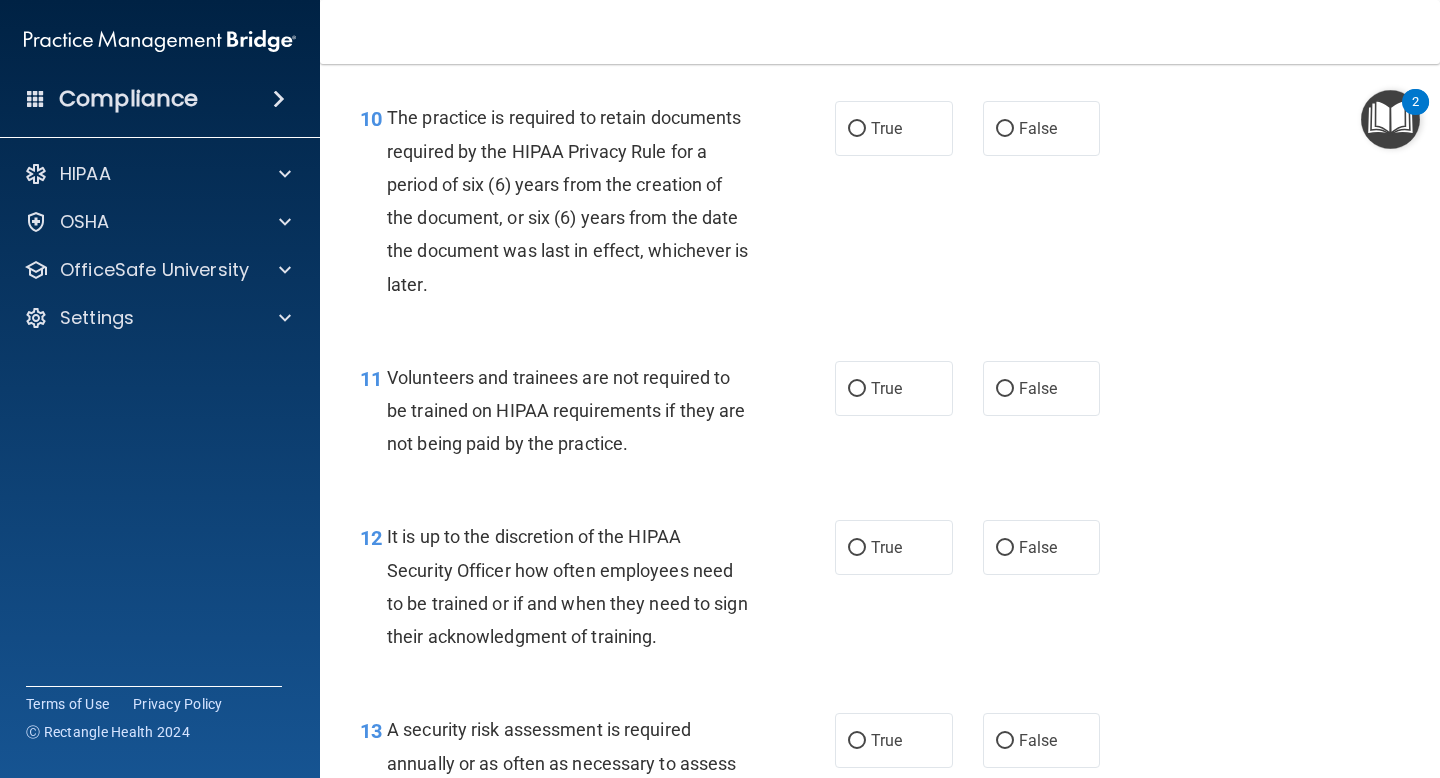 scroll, scrollTop: 2135, scrollLeft: 0, axis: vertical 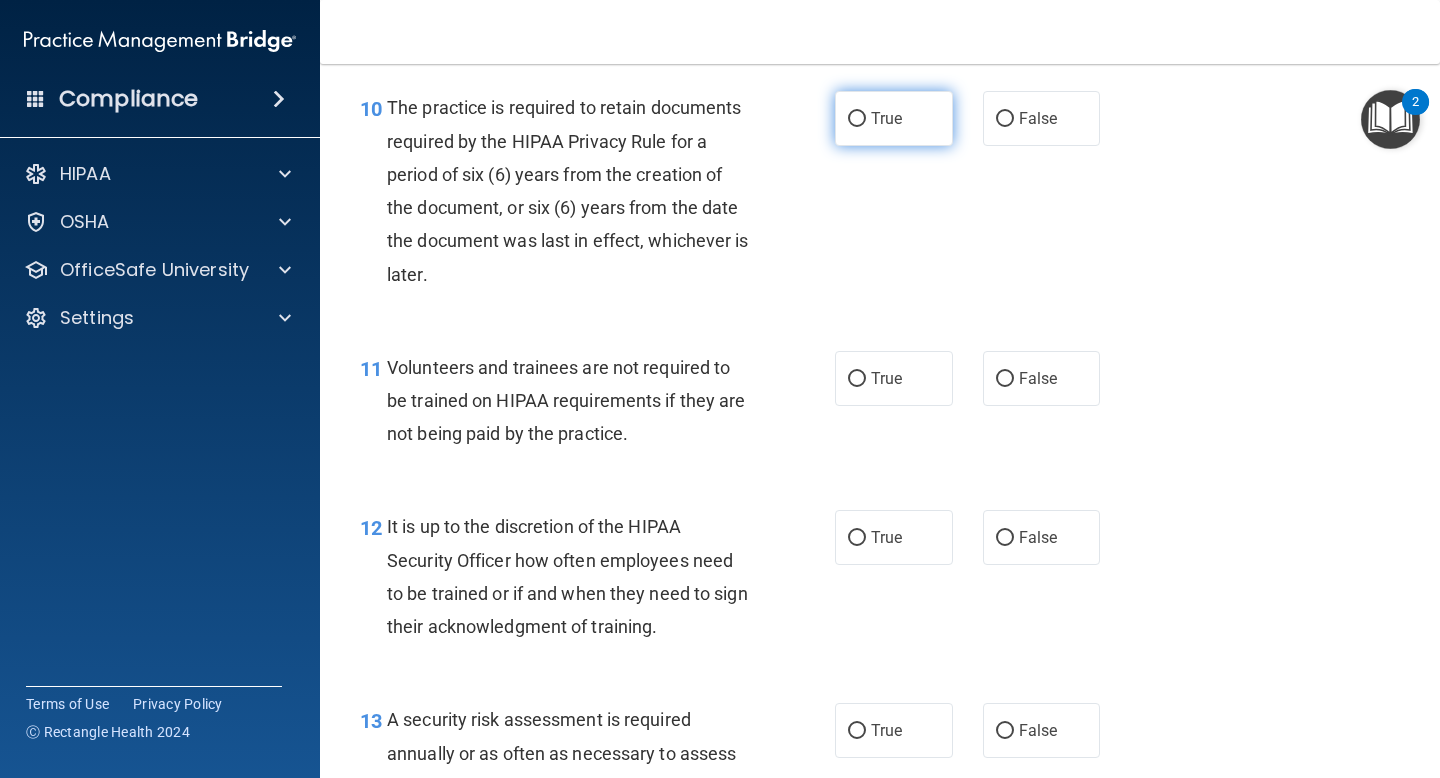 click on "True" at bounding box center (894, 118) 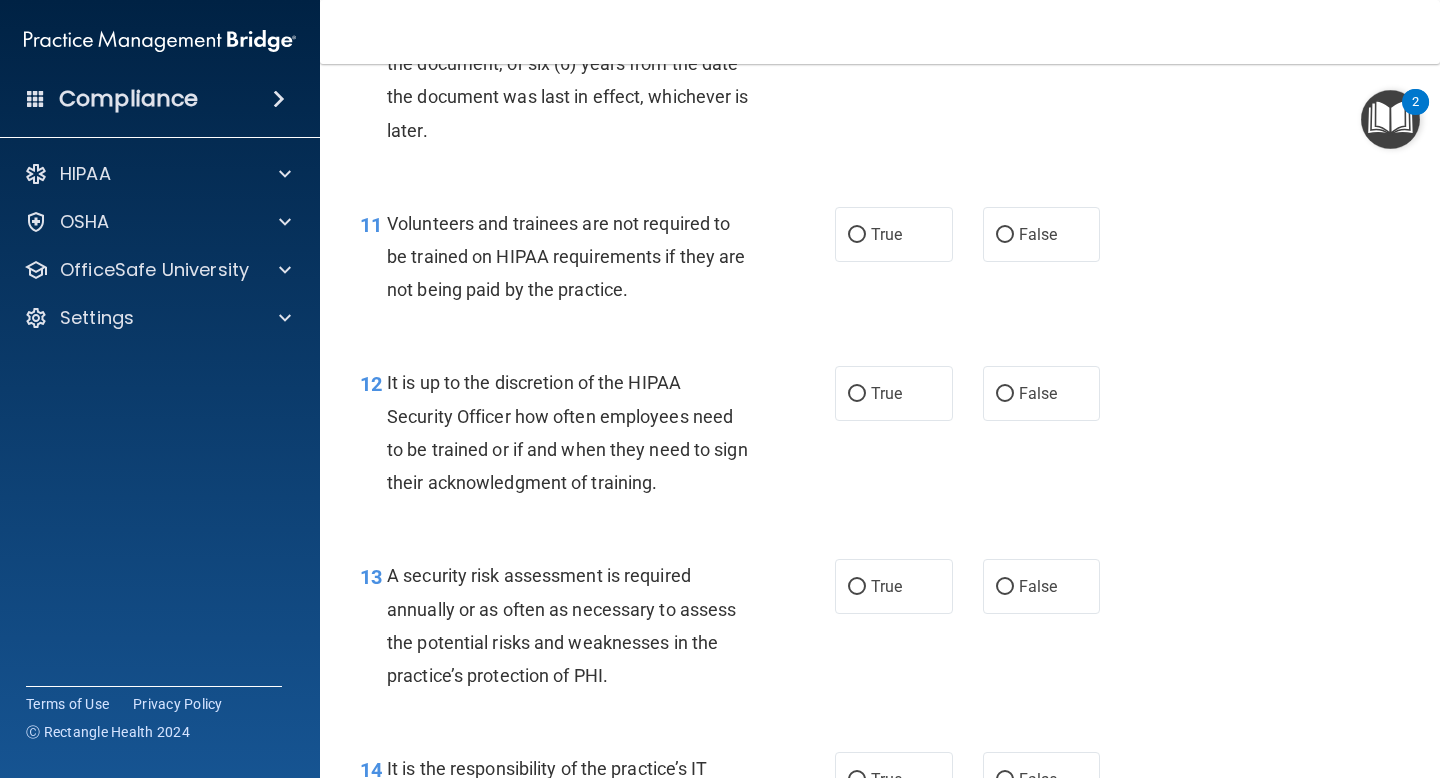 scroll, scrollTop: 2292, scrollLeft: 0, axis: vertical 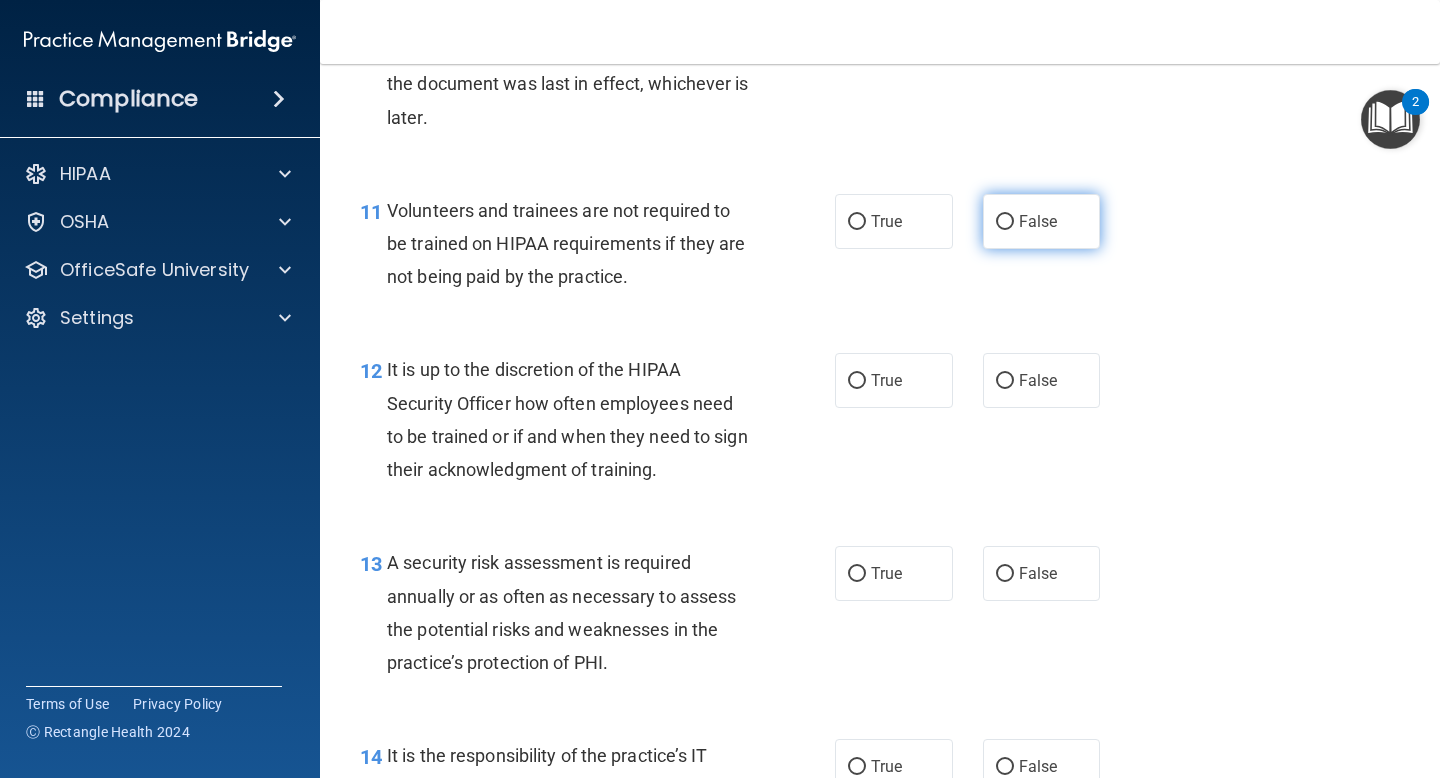 click on "False" at bounding box center [1038, 221] 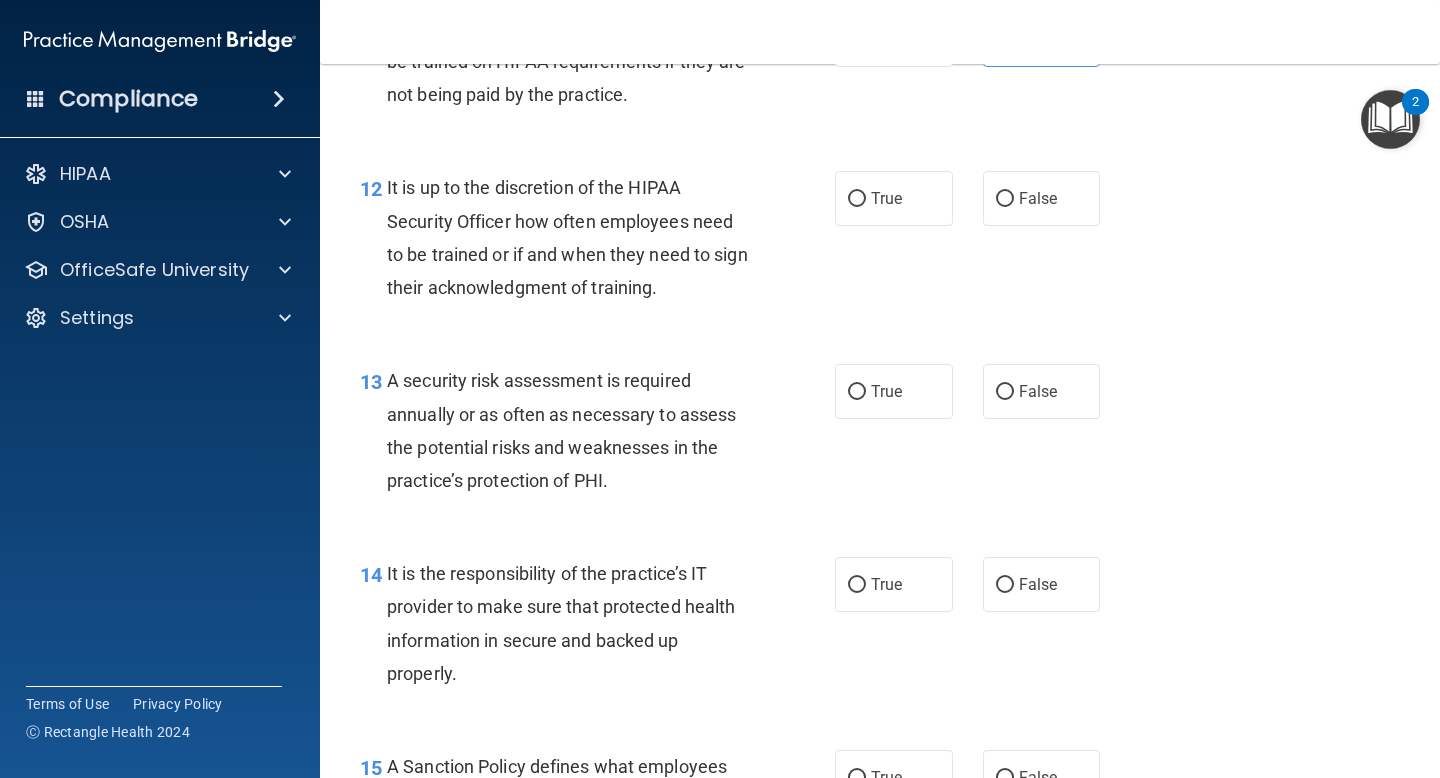 scroll, scrollTop: 2498, scrollLeft: 0, axis: vertical 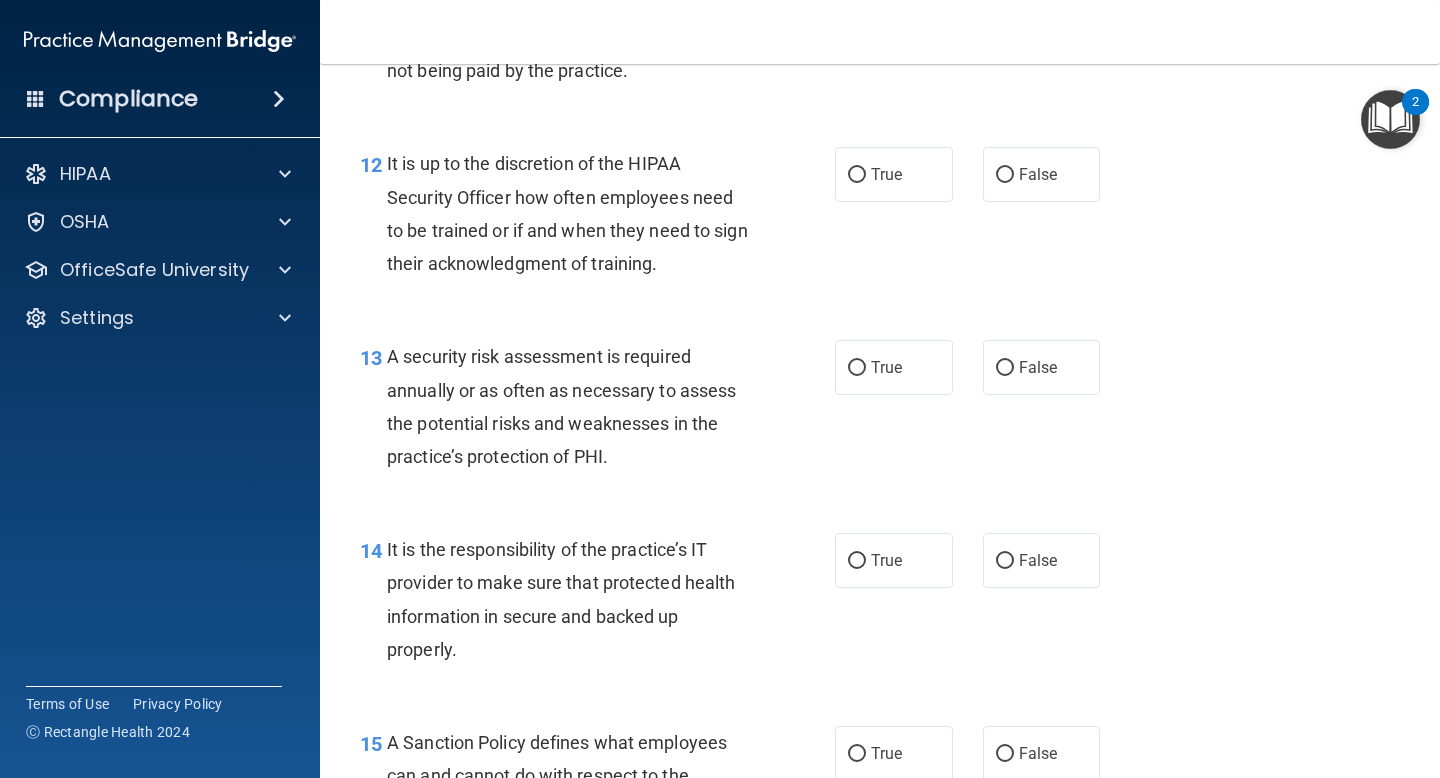 click on "12       It is up to the discretion of the HIPAA Security Officer how often employees need to be trained or if and when they need to sign their acknowledgment of training.                  True           False" at bounding box center [880, 218] 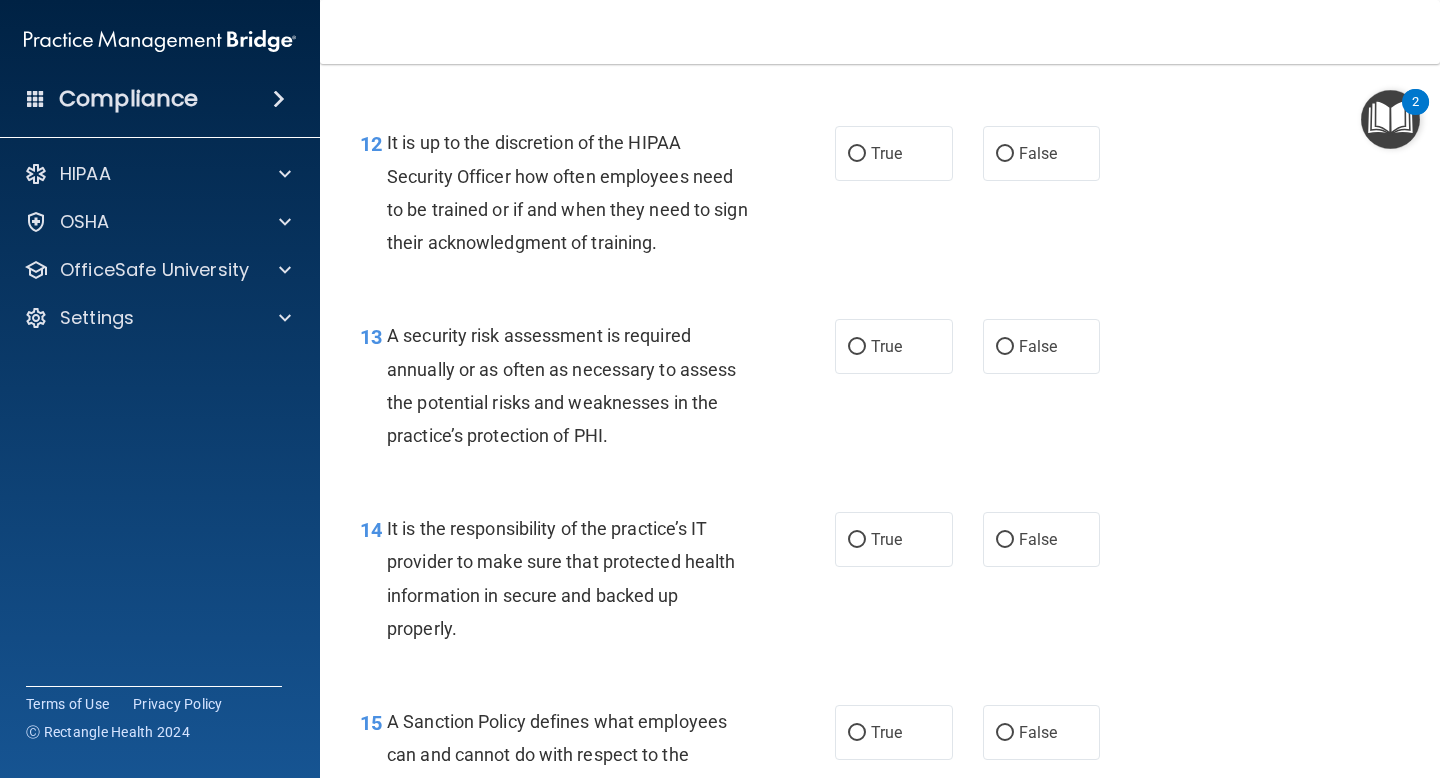 scroll, scrollTop: 2521, scrollLeft: 0, axis: vertical 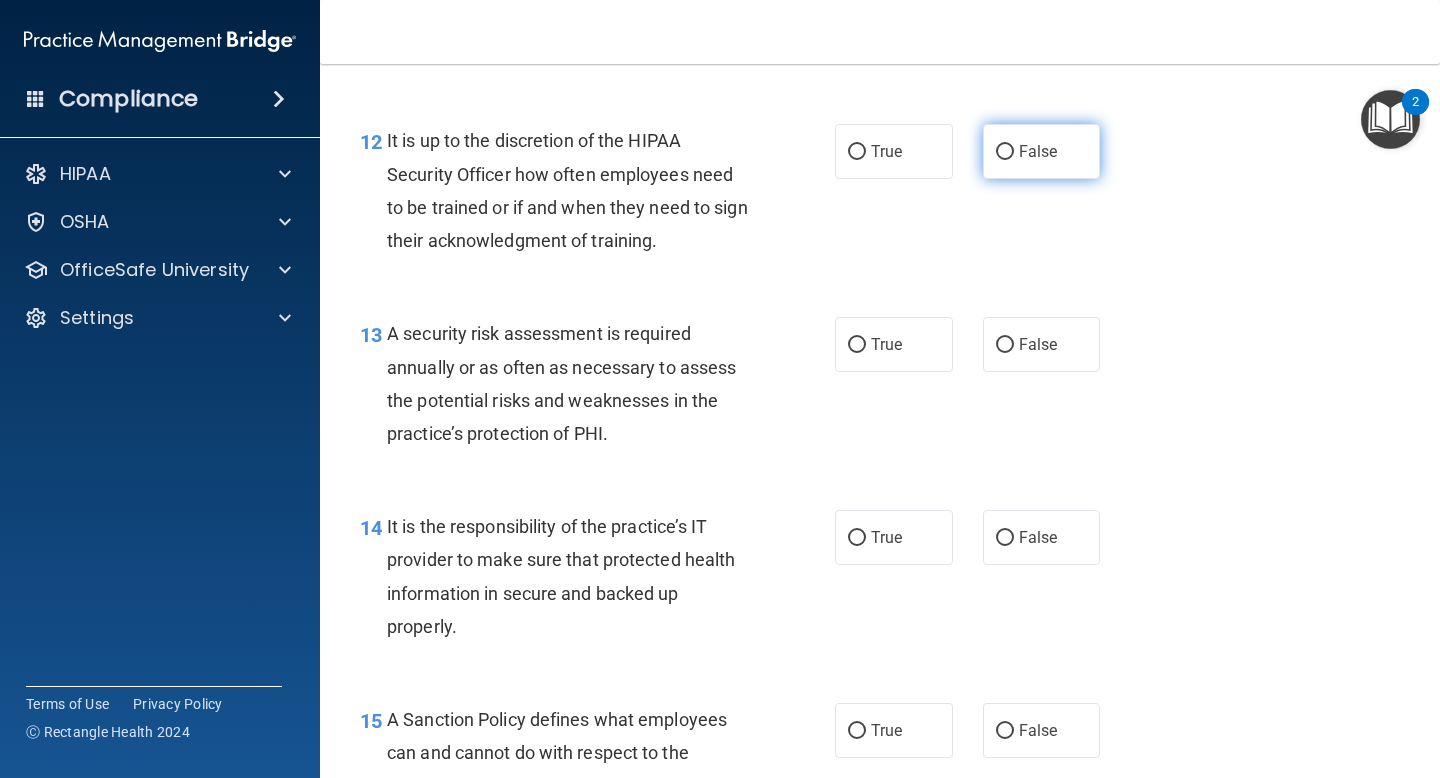 click on "False" at bounding box center (1005, 152) 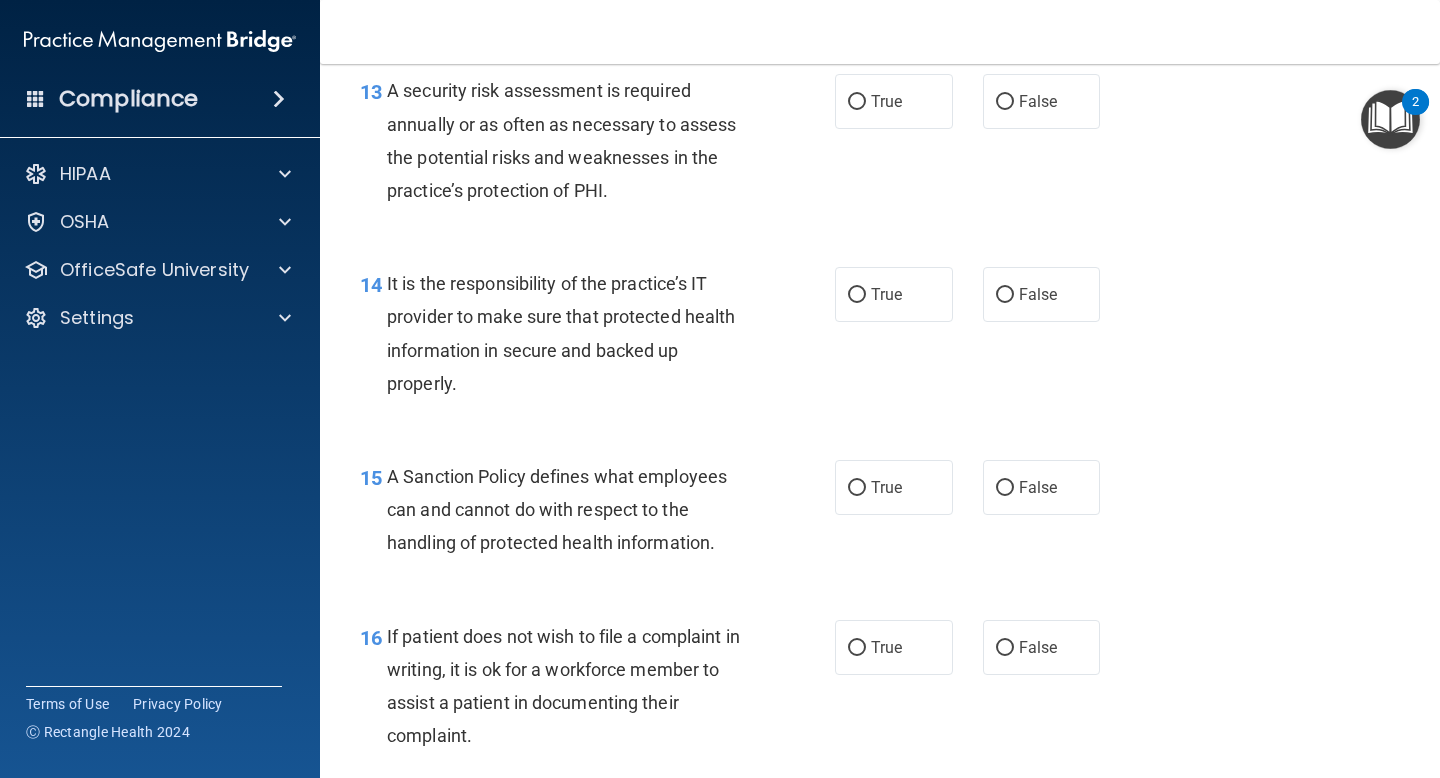 scroll, scrollTop: 2765, scrollLeft: 0, axis: vertical 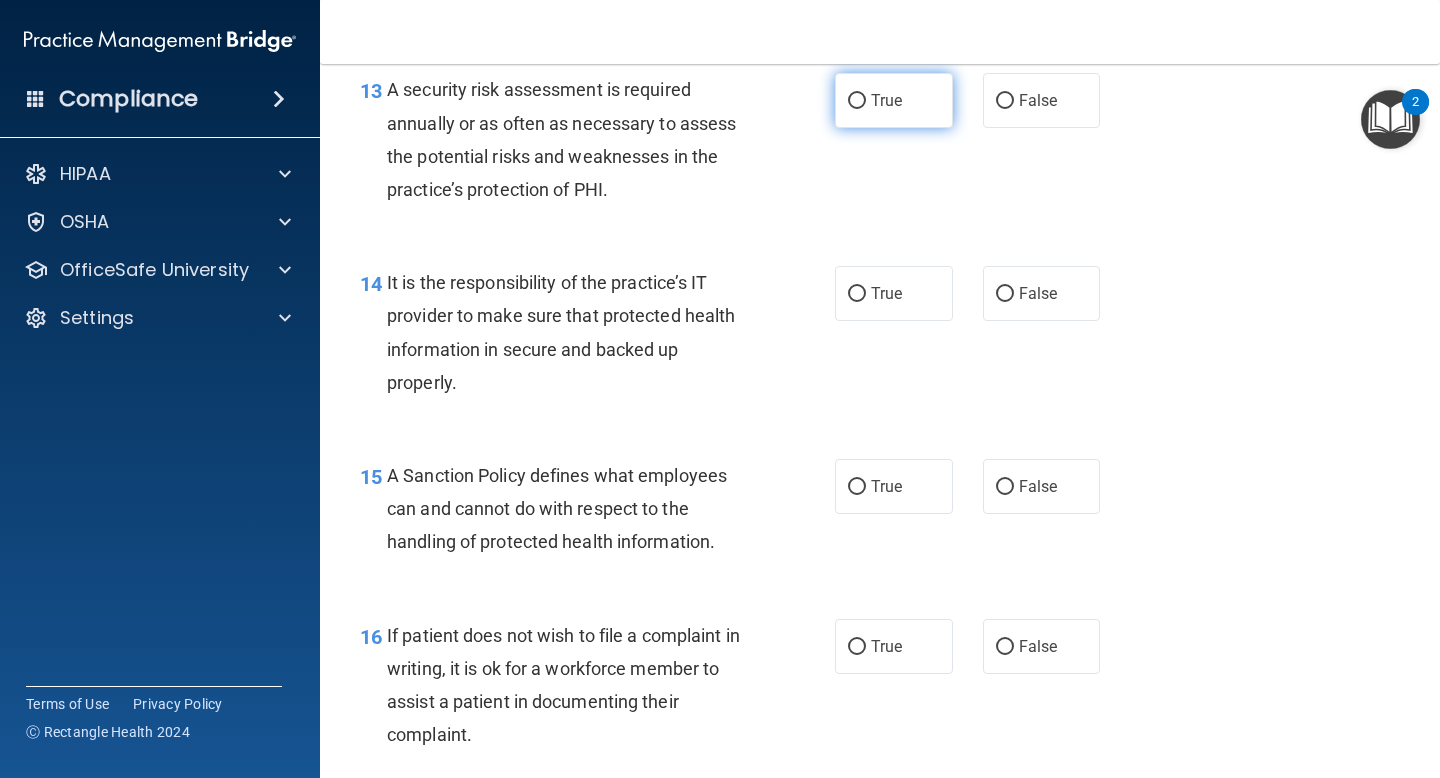 click on "True" at bounding box center (894, 100) 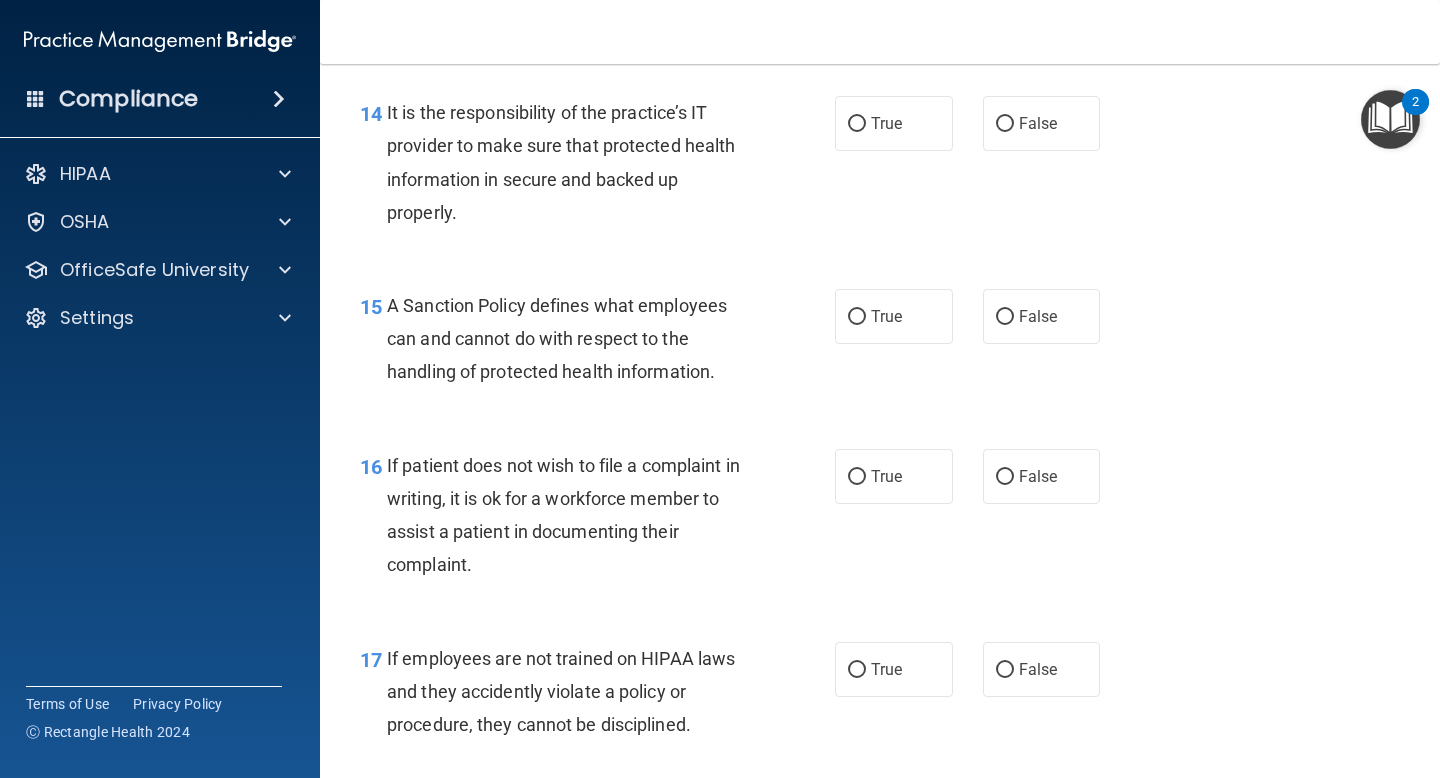 scroll, scrollTop: 2936, scrollLeft: 0, axis: vertical 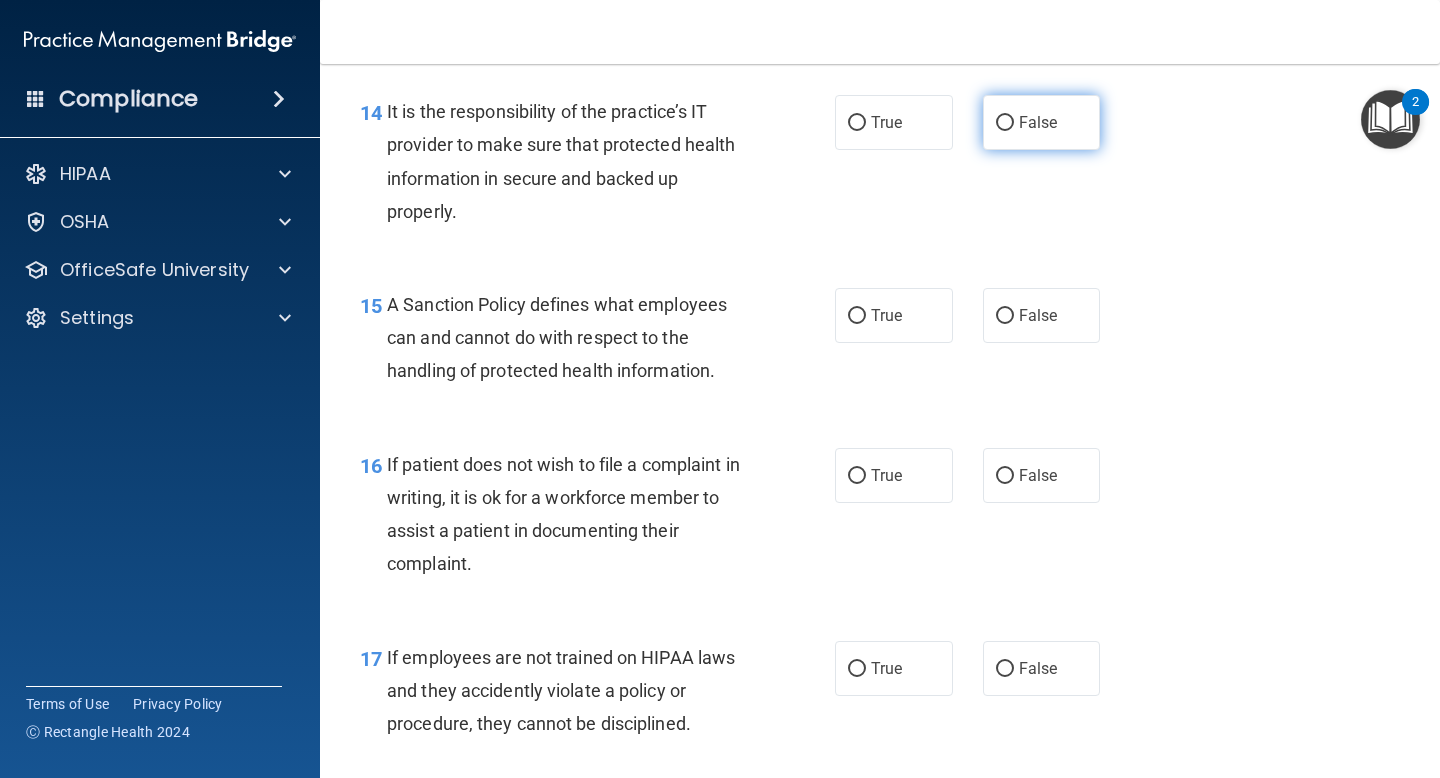 click on "False" at bounding box center [1042, 122] 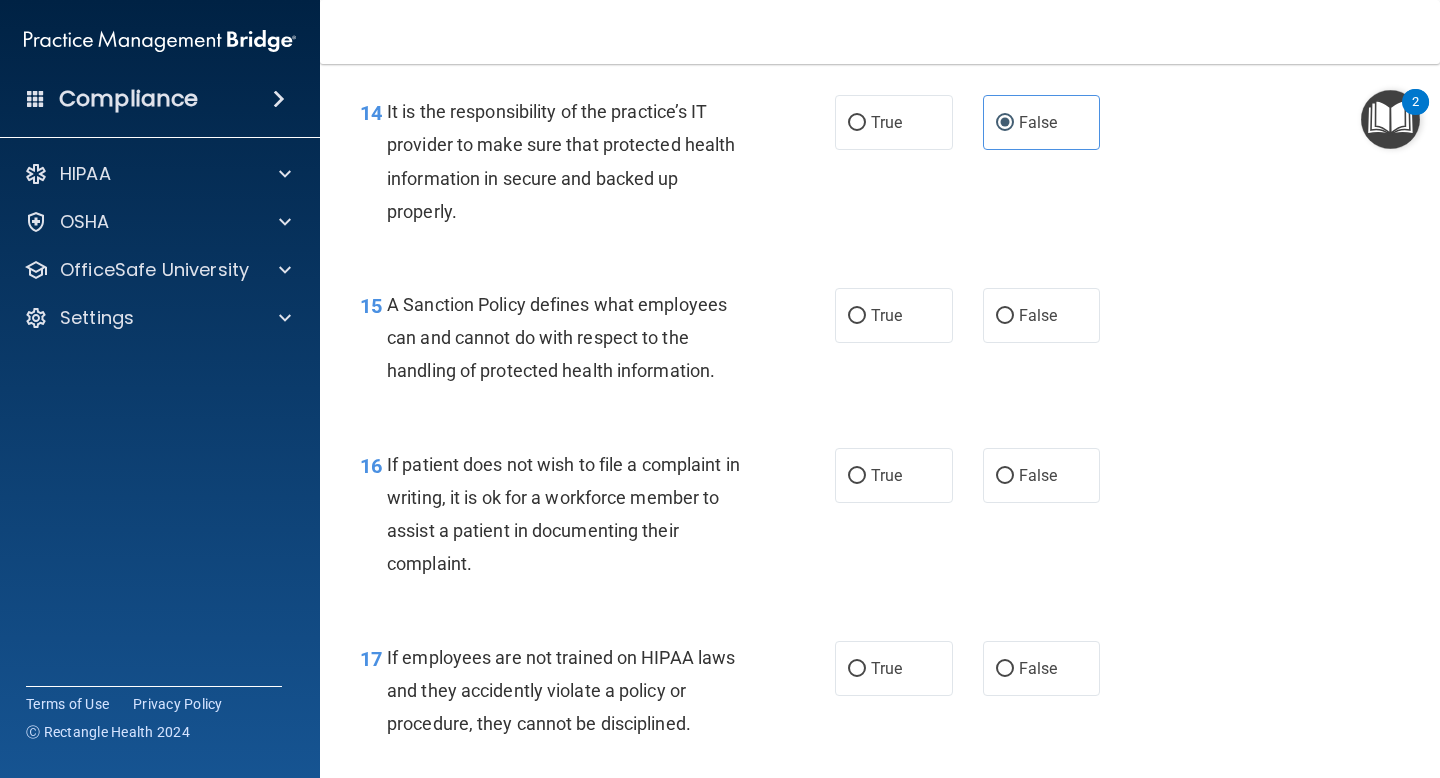 click on "15       A Sanction Policy defines what employees can and cannot do with respect to the handling of protected health information.                 True           False" at bounding box center (880, 343) 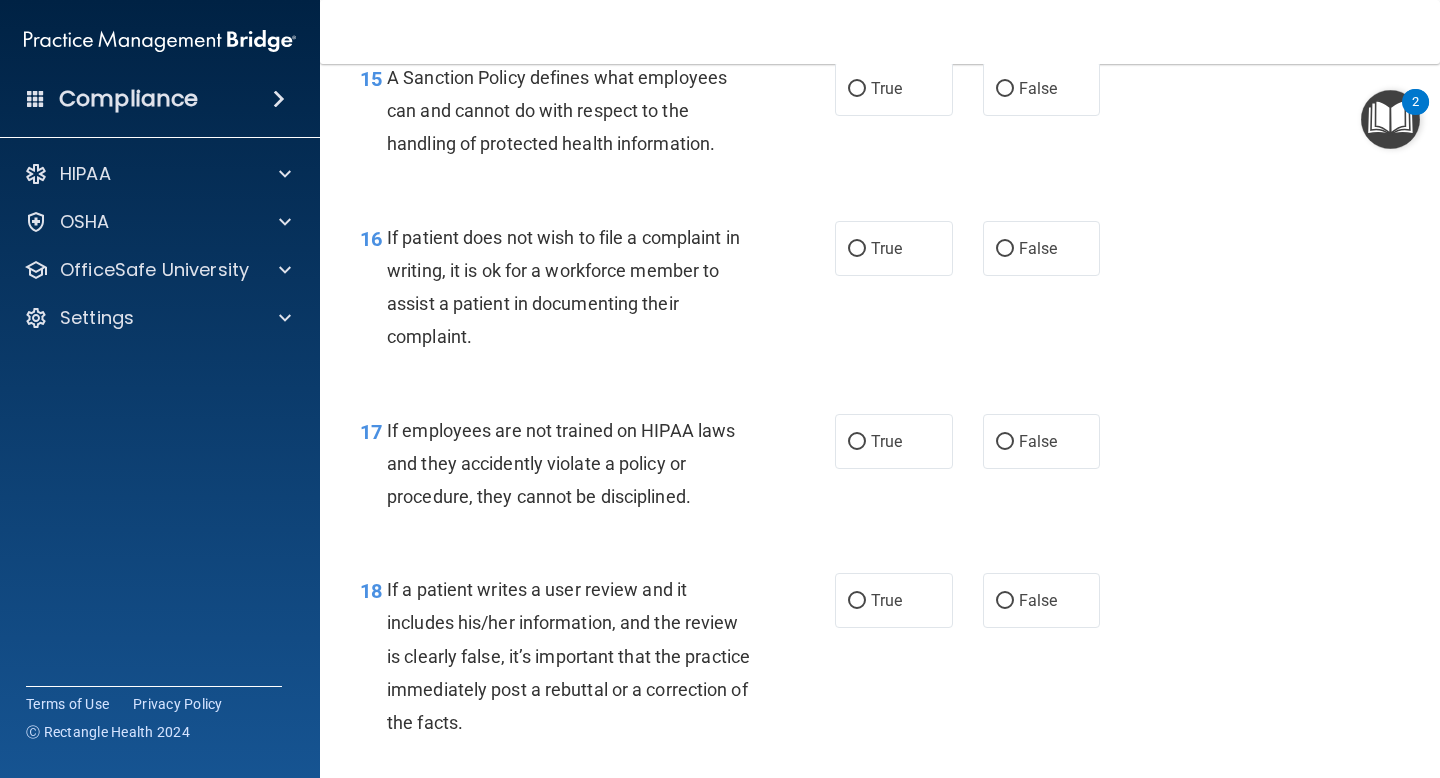 scroll, scrollTop: 3160, scrollLeft: 0, axis: vertical 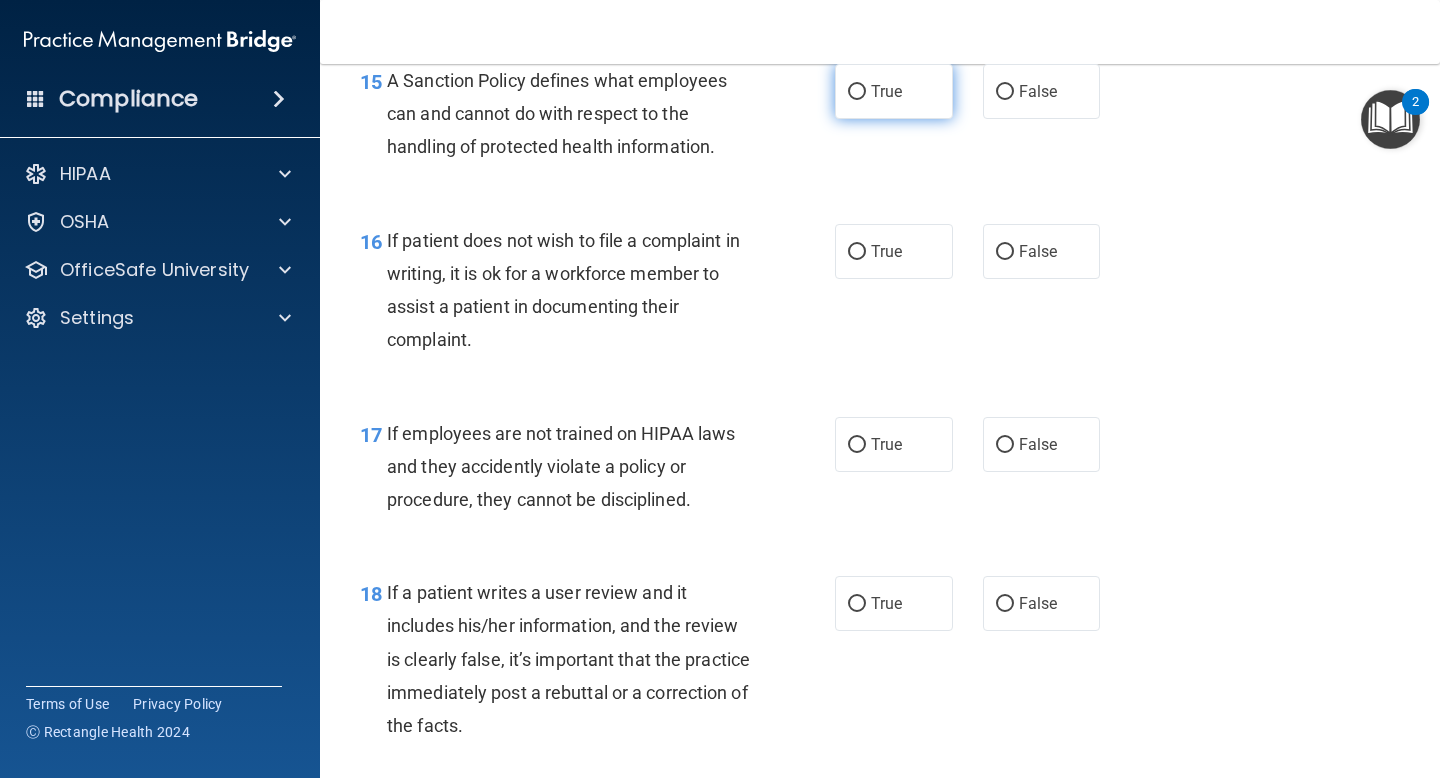 click on "True" at bounding box center [894, 91] 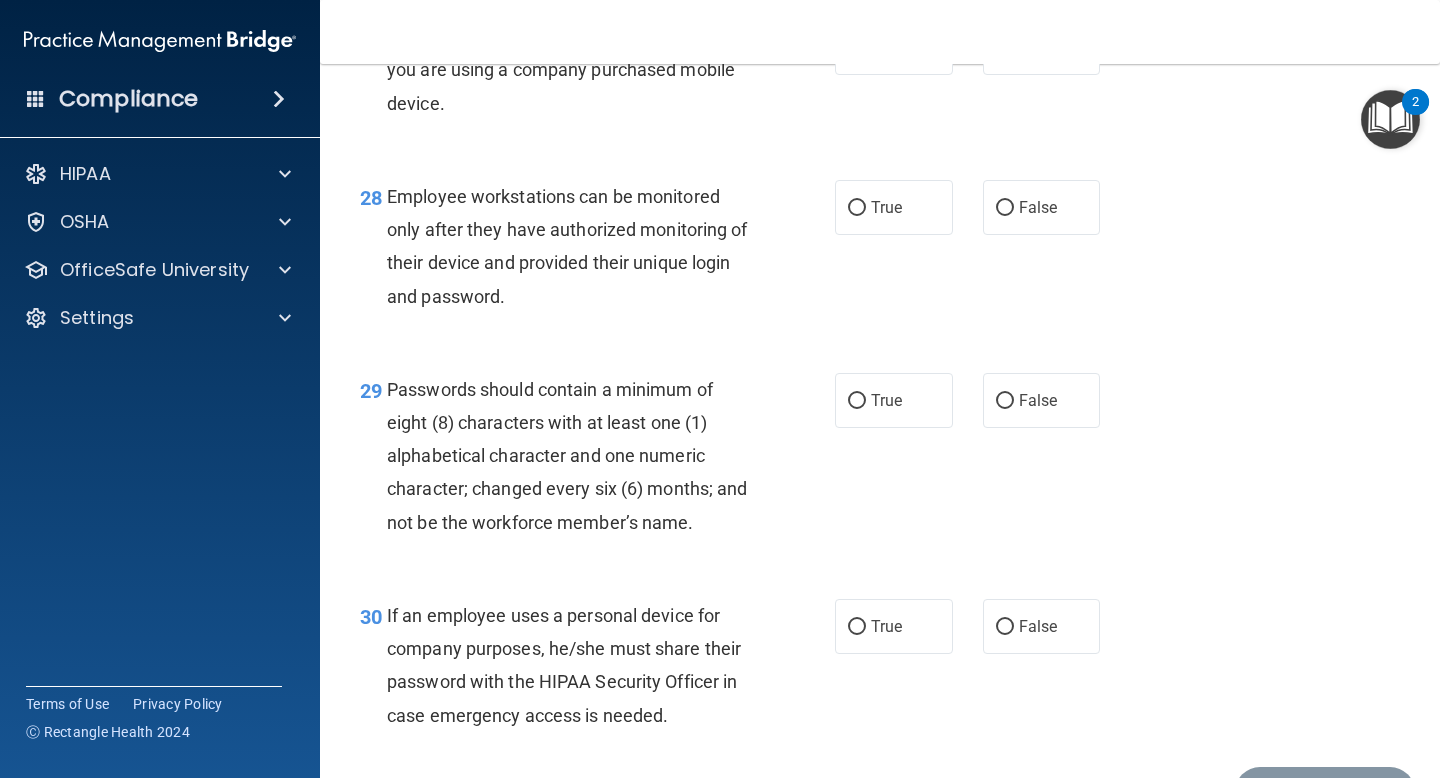 scroll, scrollTop: 5471, scrollLeft: 0, axis: vertical 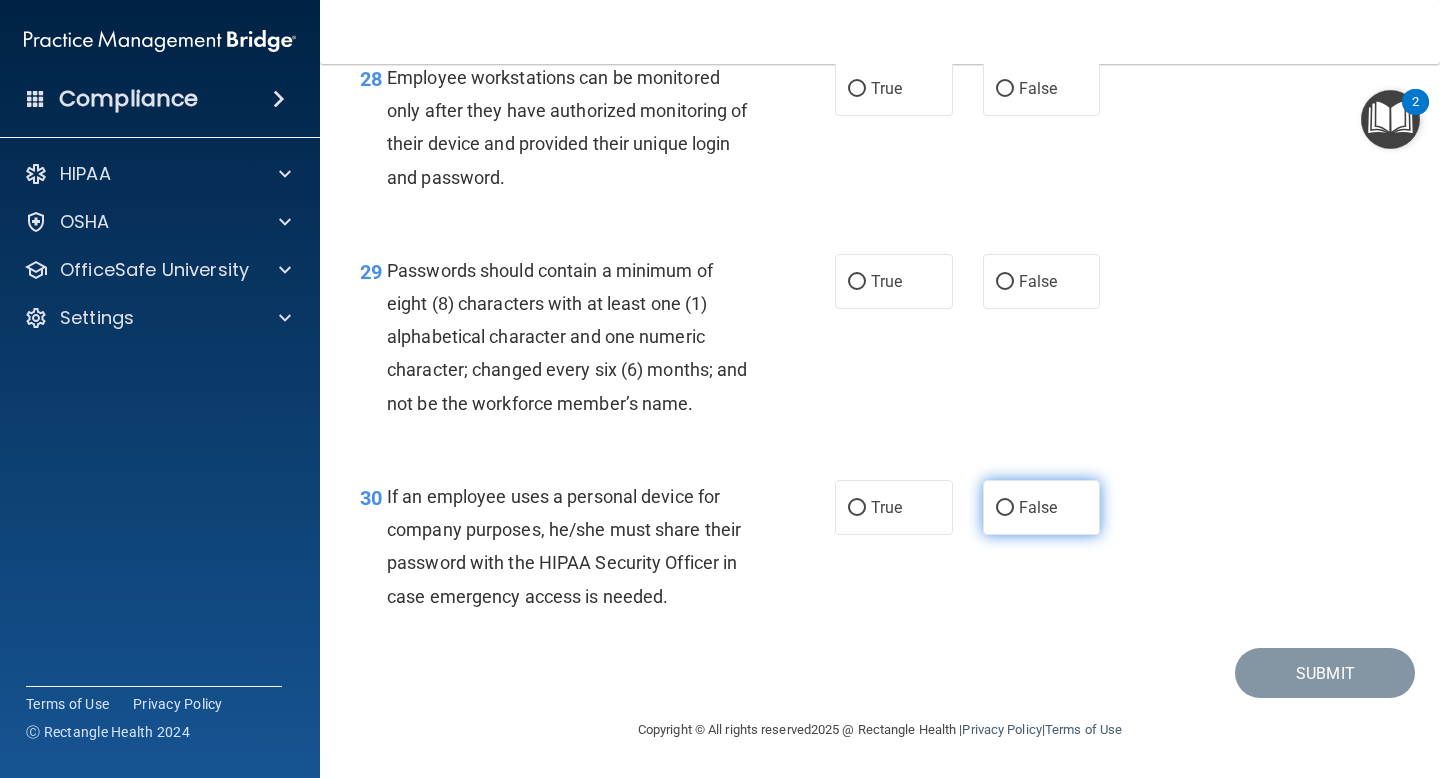 click on "False" at bounding box center [1005, 508] 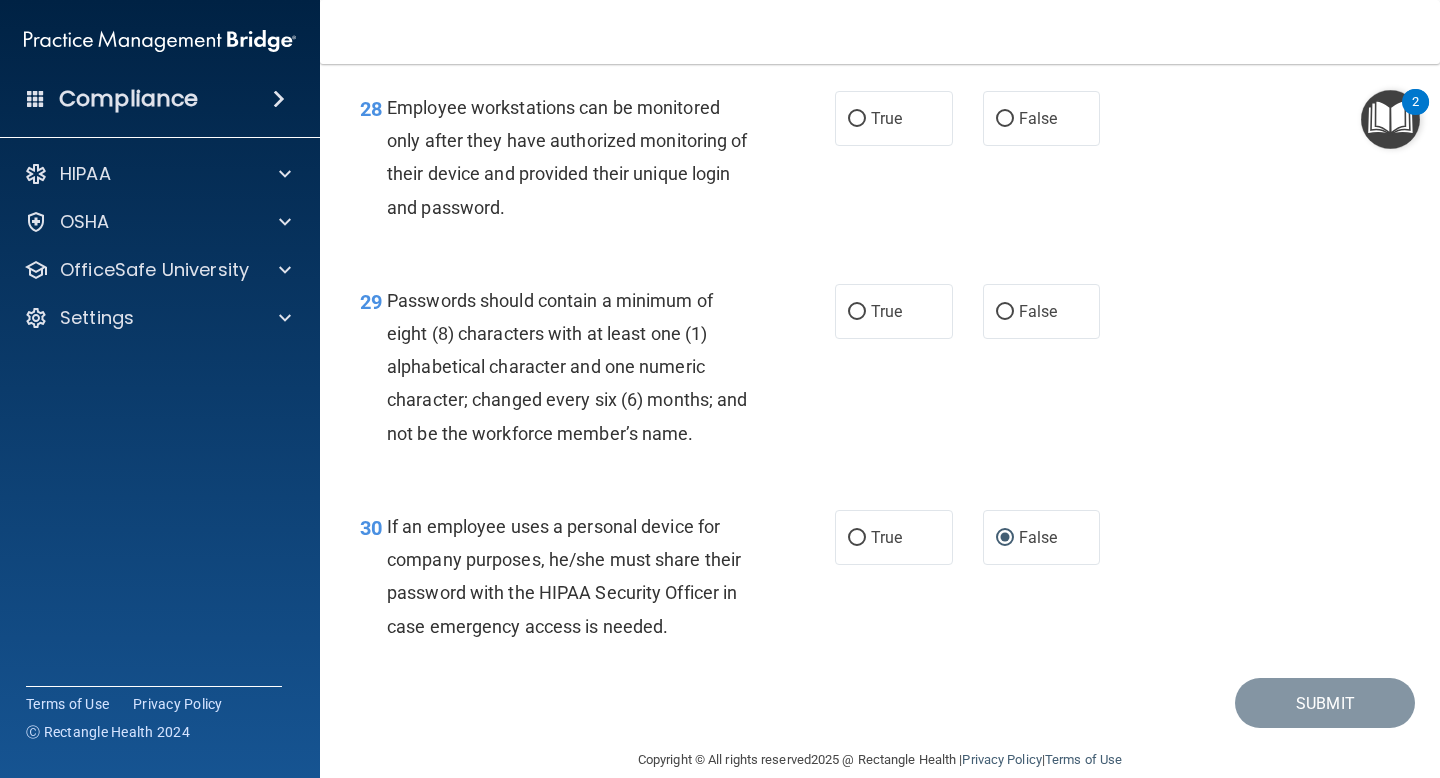 scroll, scrollTop: 5400, scrollLeft: 0, axis: vertical 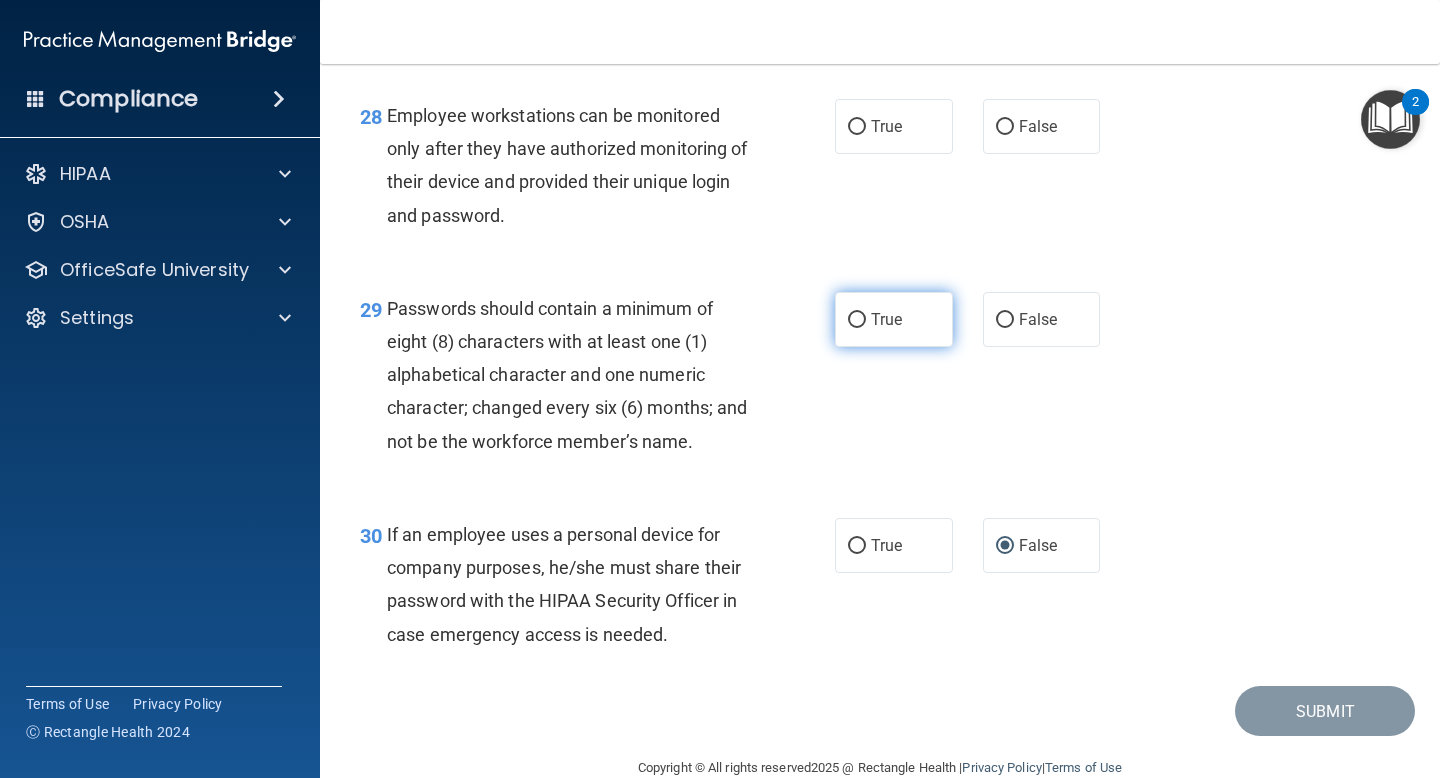 click on "True" at bounding box center (886, 319) 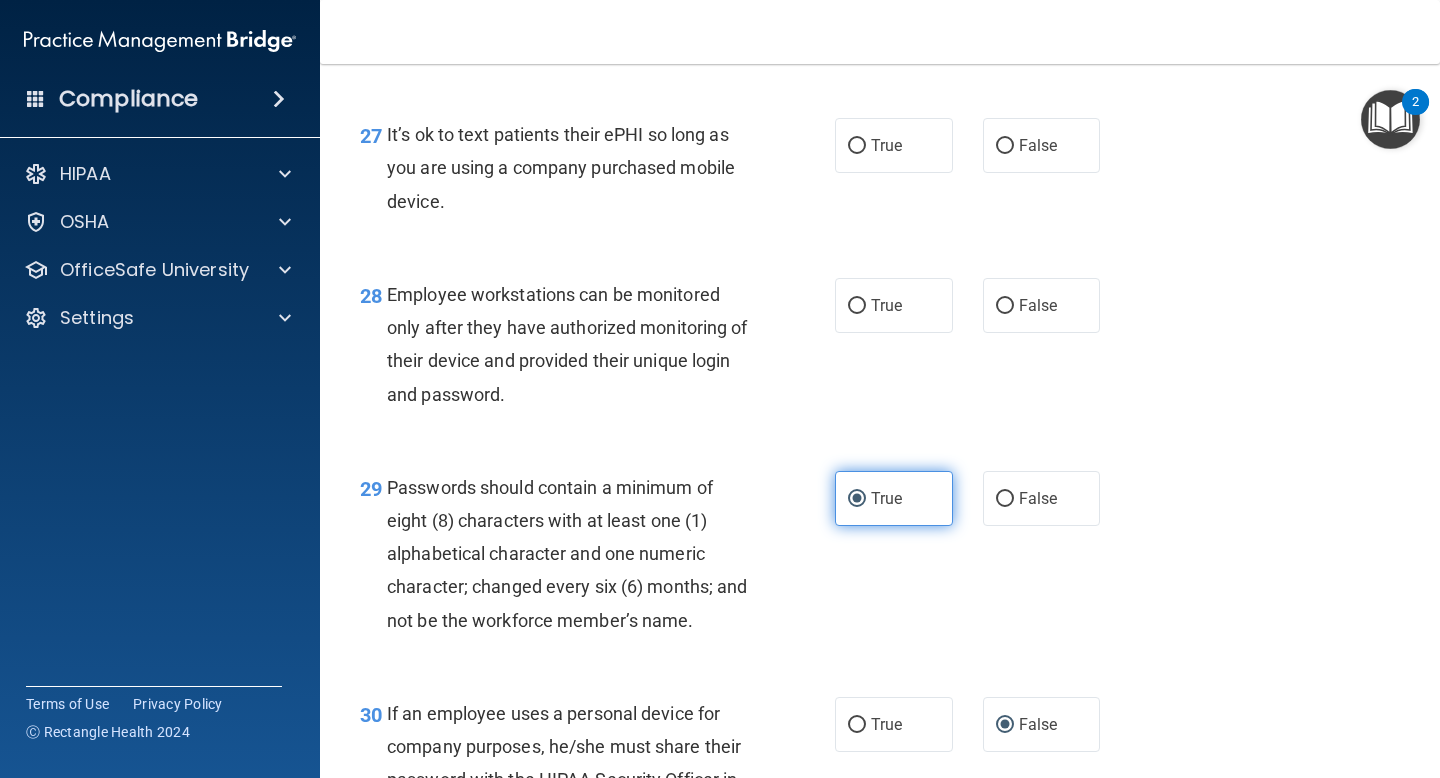 scroll, scrollTop: 5179, scrollLeft: 0, axis: vertical 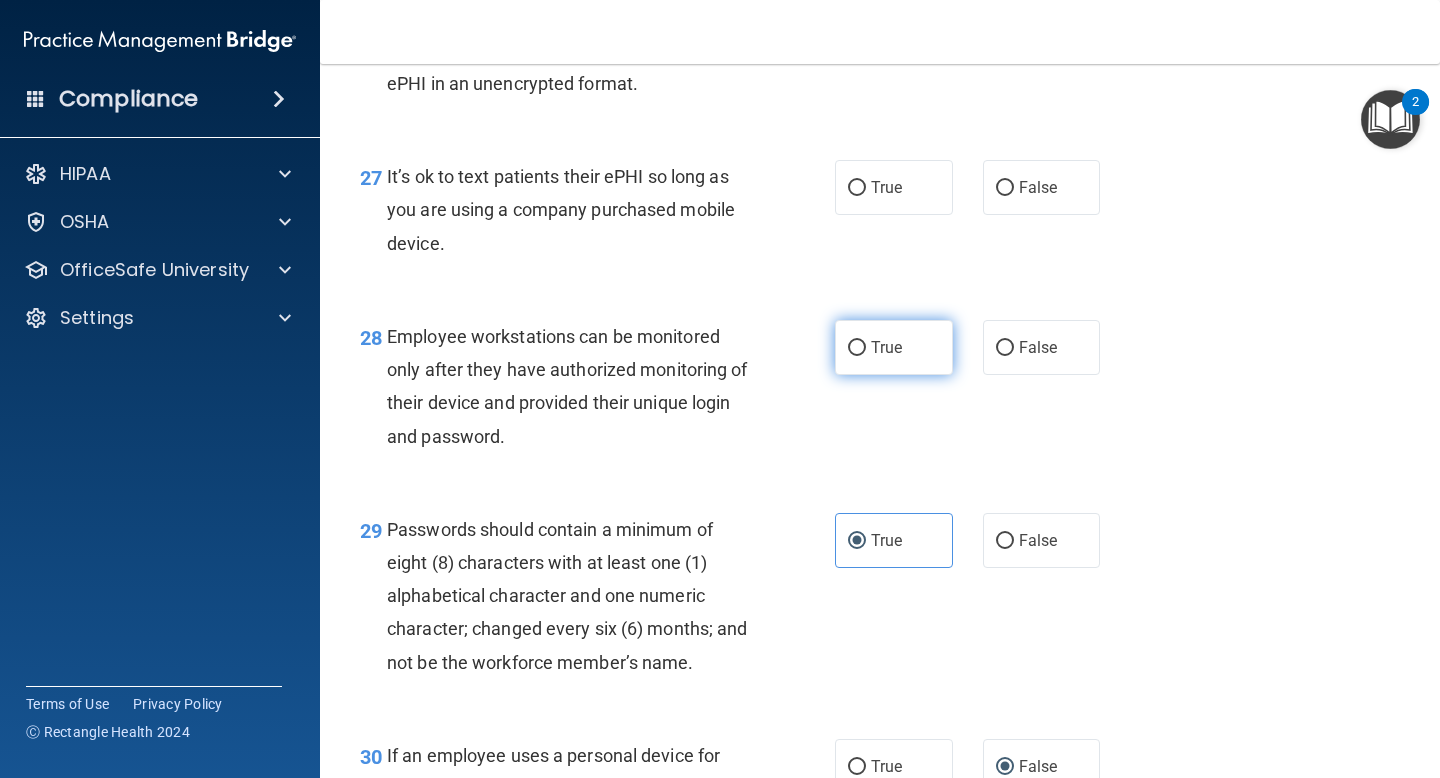click on "True" at bounding box center [894, 347] 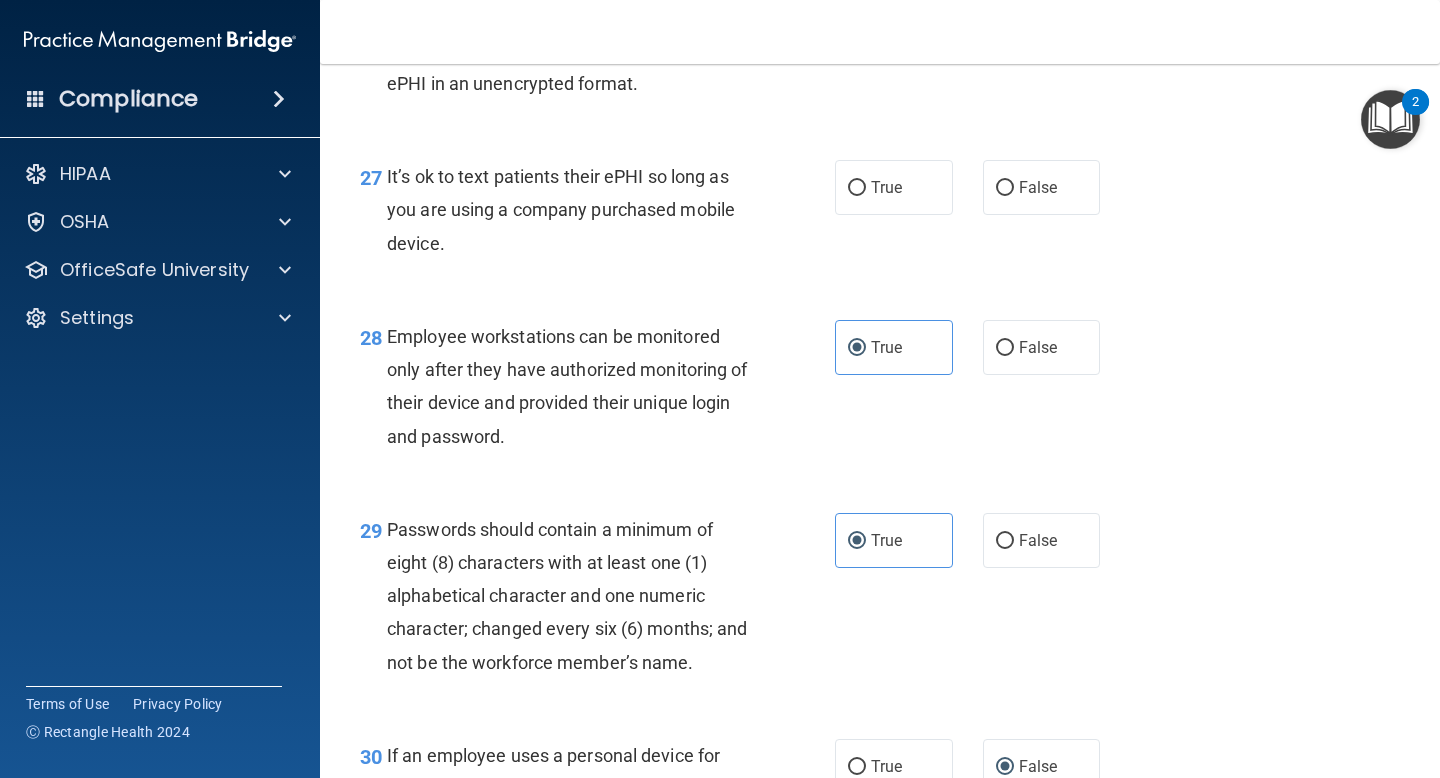 click on "28       Employee workstations can be monitored only after they have authorized monitoring of their device and provided their unique login and password." at bounding box center (597, 391) 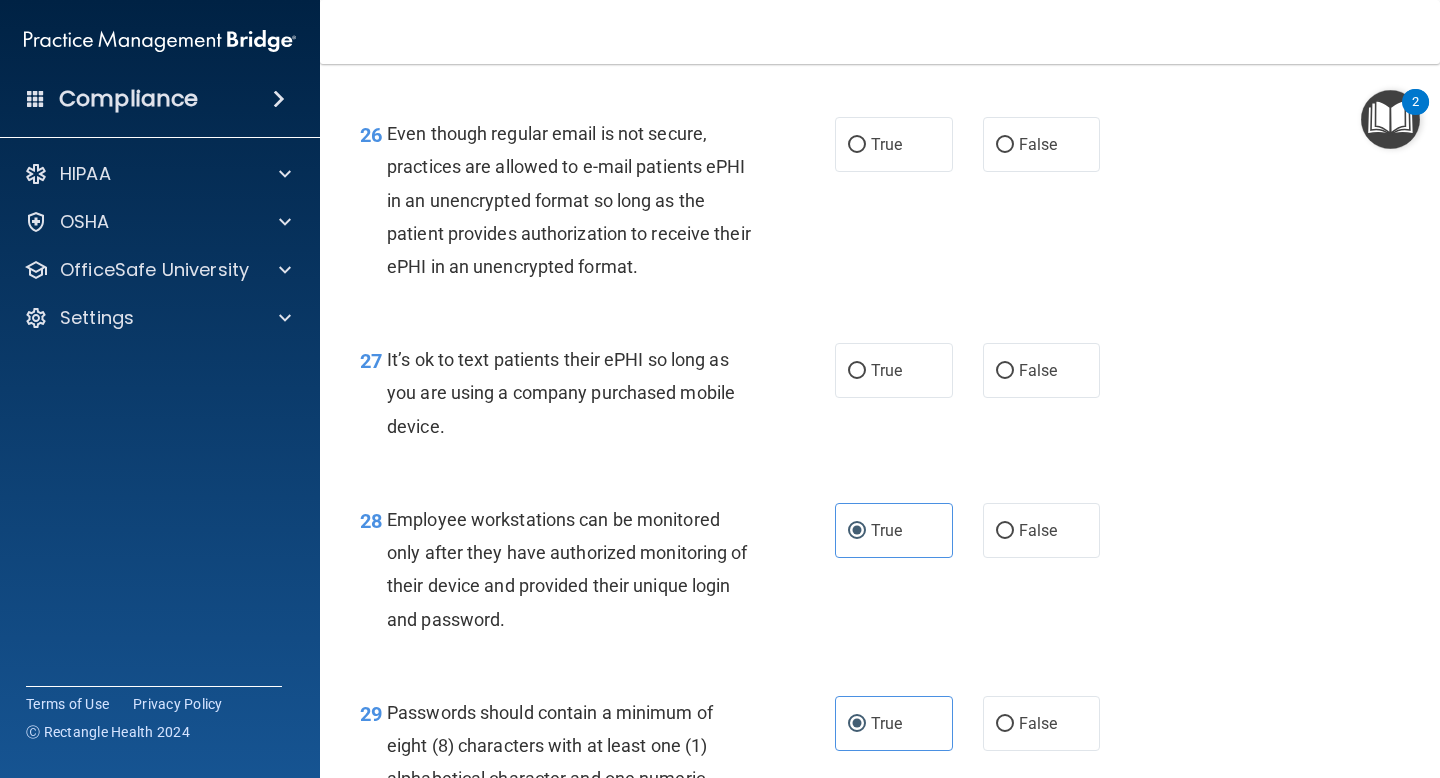 scroll, scrollTop: 4995, scrollLeft: 0, axis: vertical 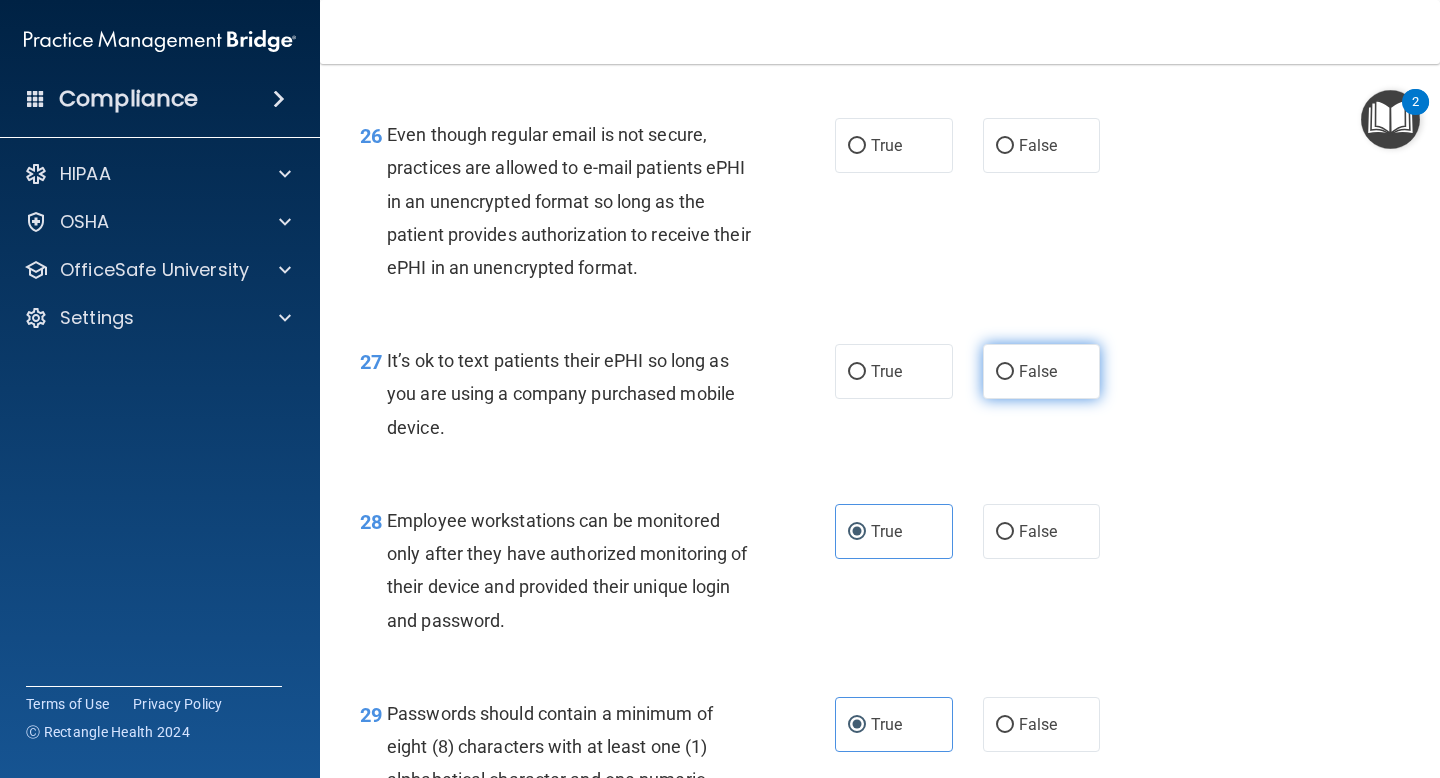 click on "False" at bounding box center [1042, 371] 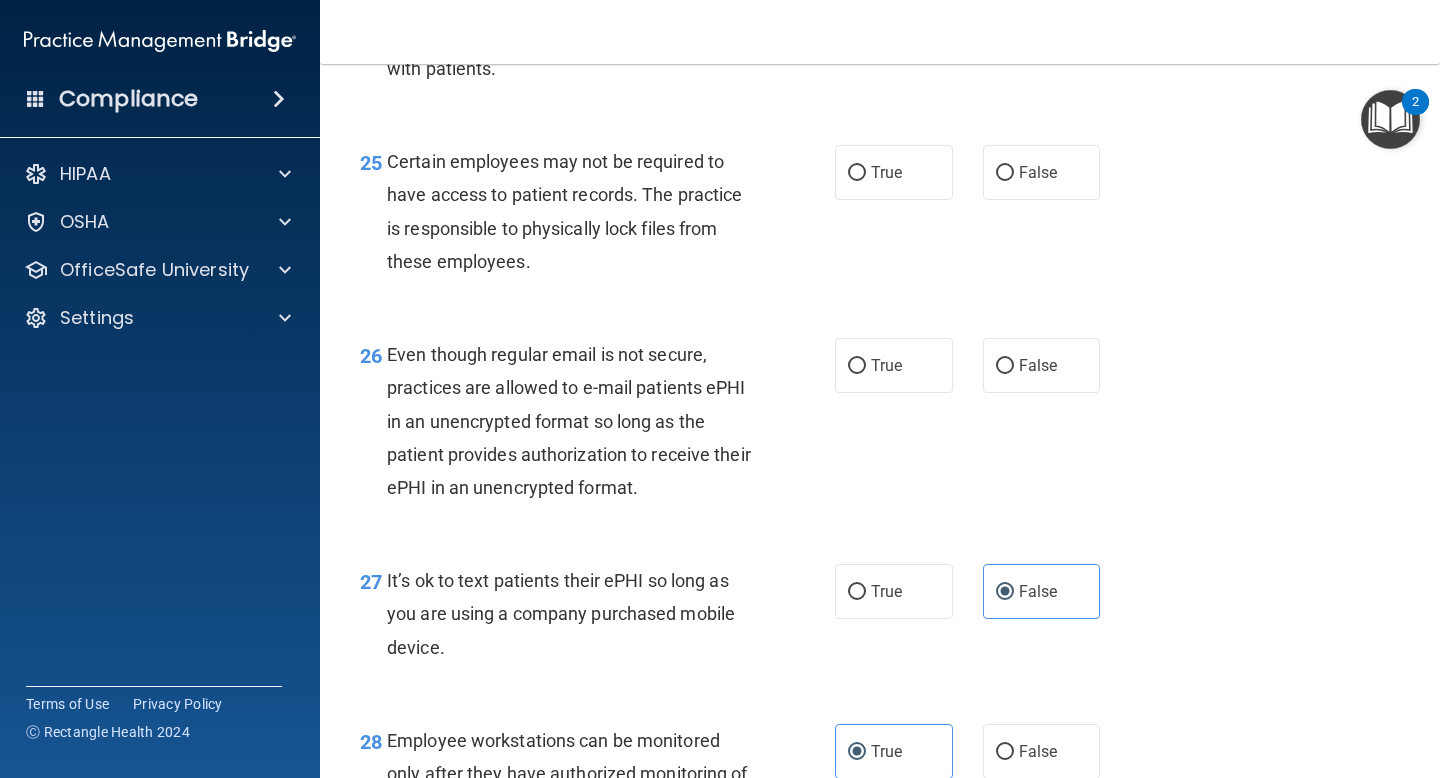 scroll, scrollTop: 4768, scrollLeft: 0, axis: vertical 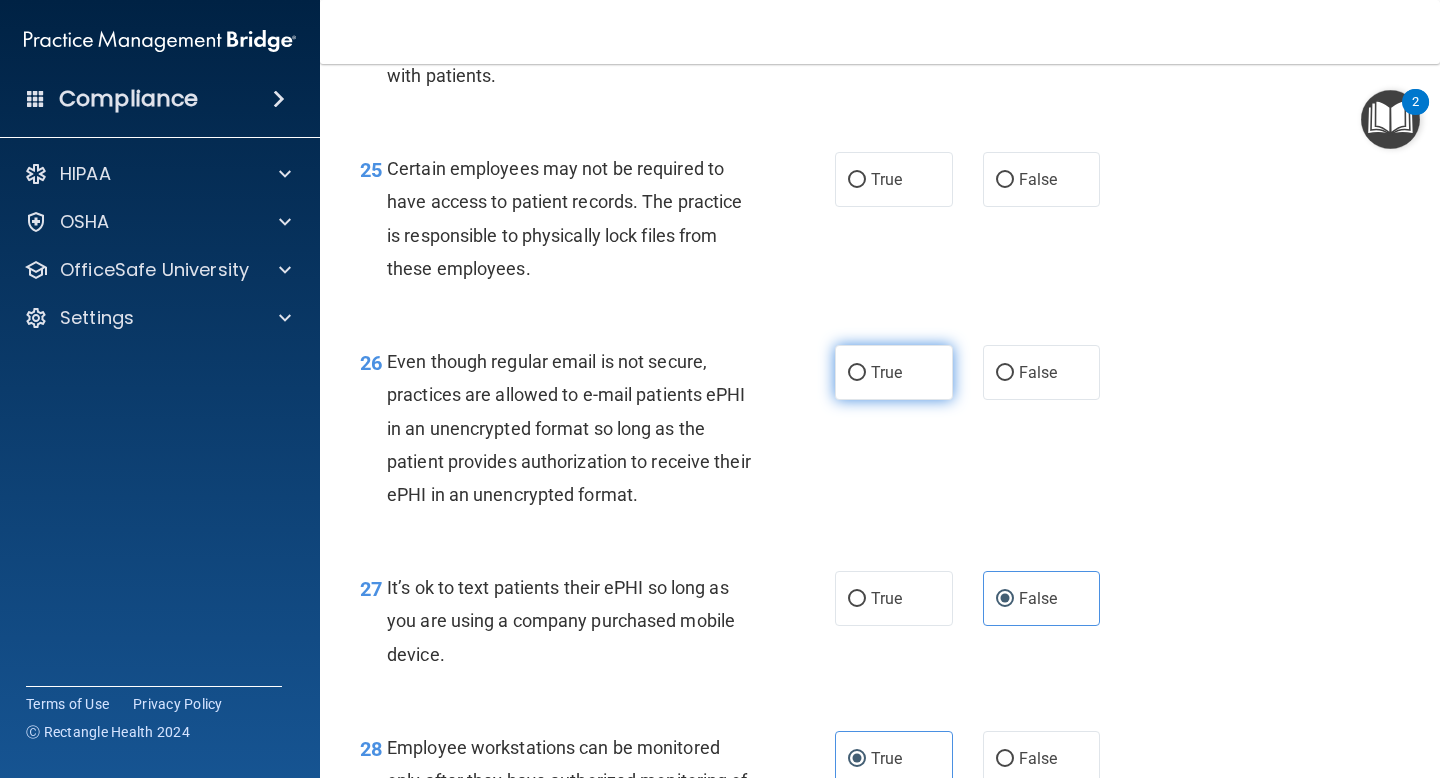 click on "True" at bounding box center [894, 372] 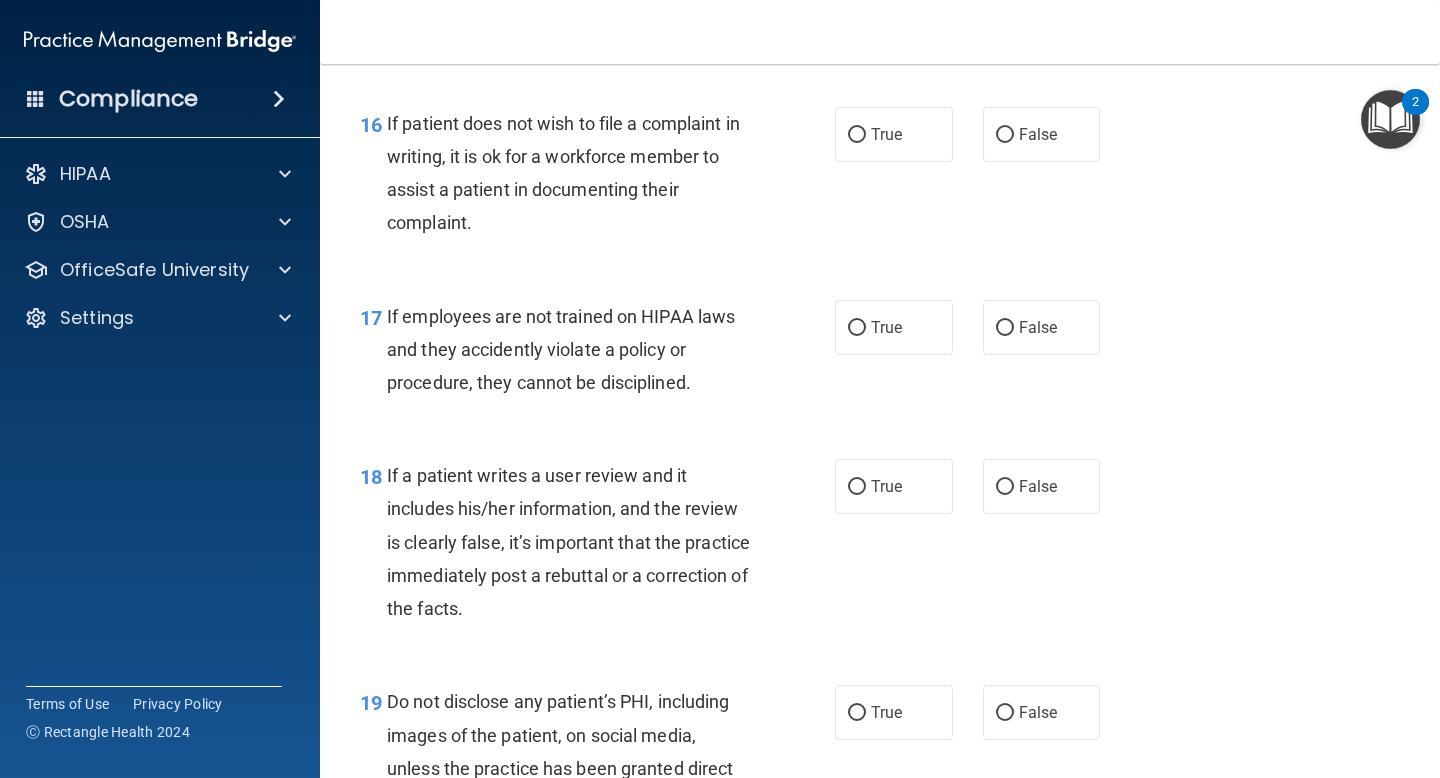 scroll, scrollTop: 3280, scrollLeft: 0, axis: vertical 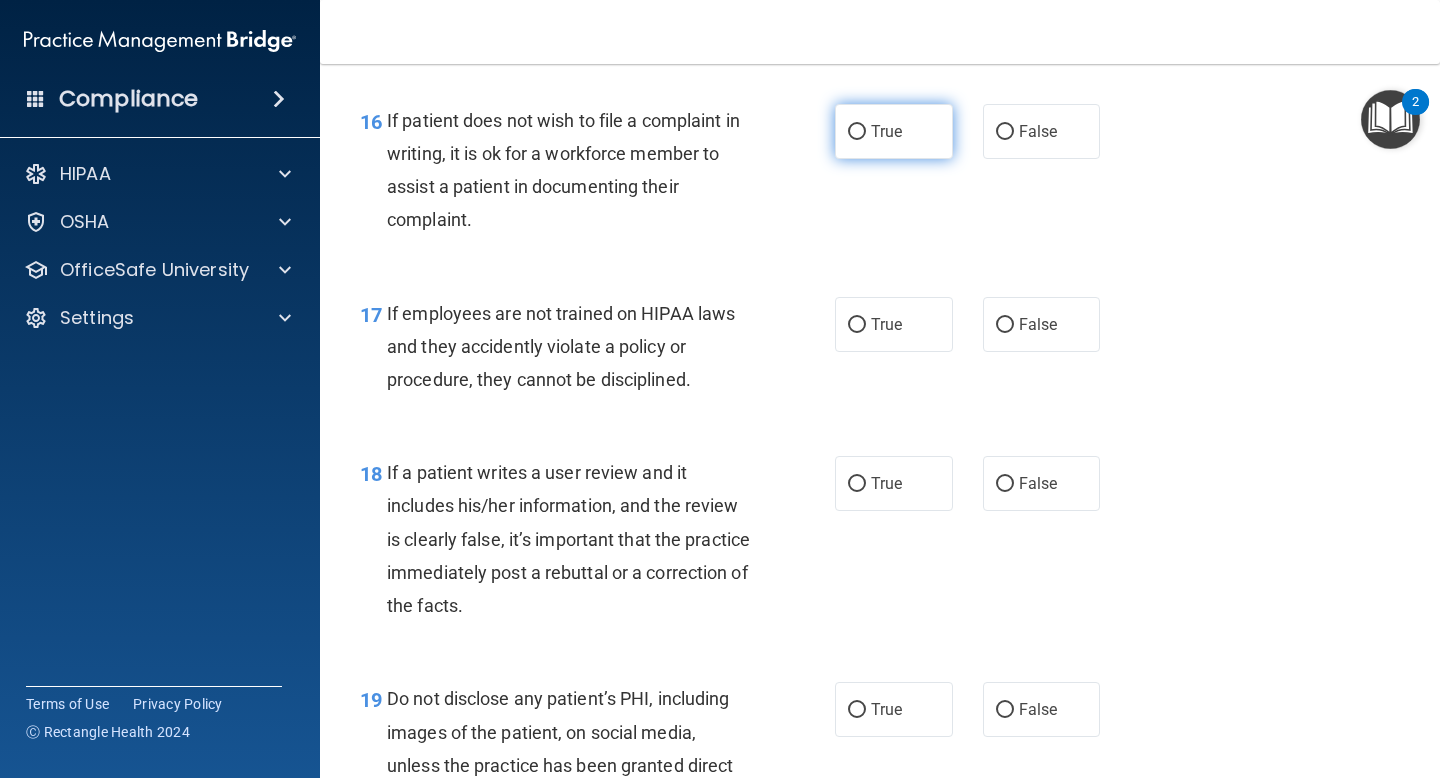 click on "True" at bounding box center (894, 131) 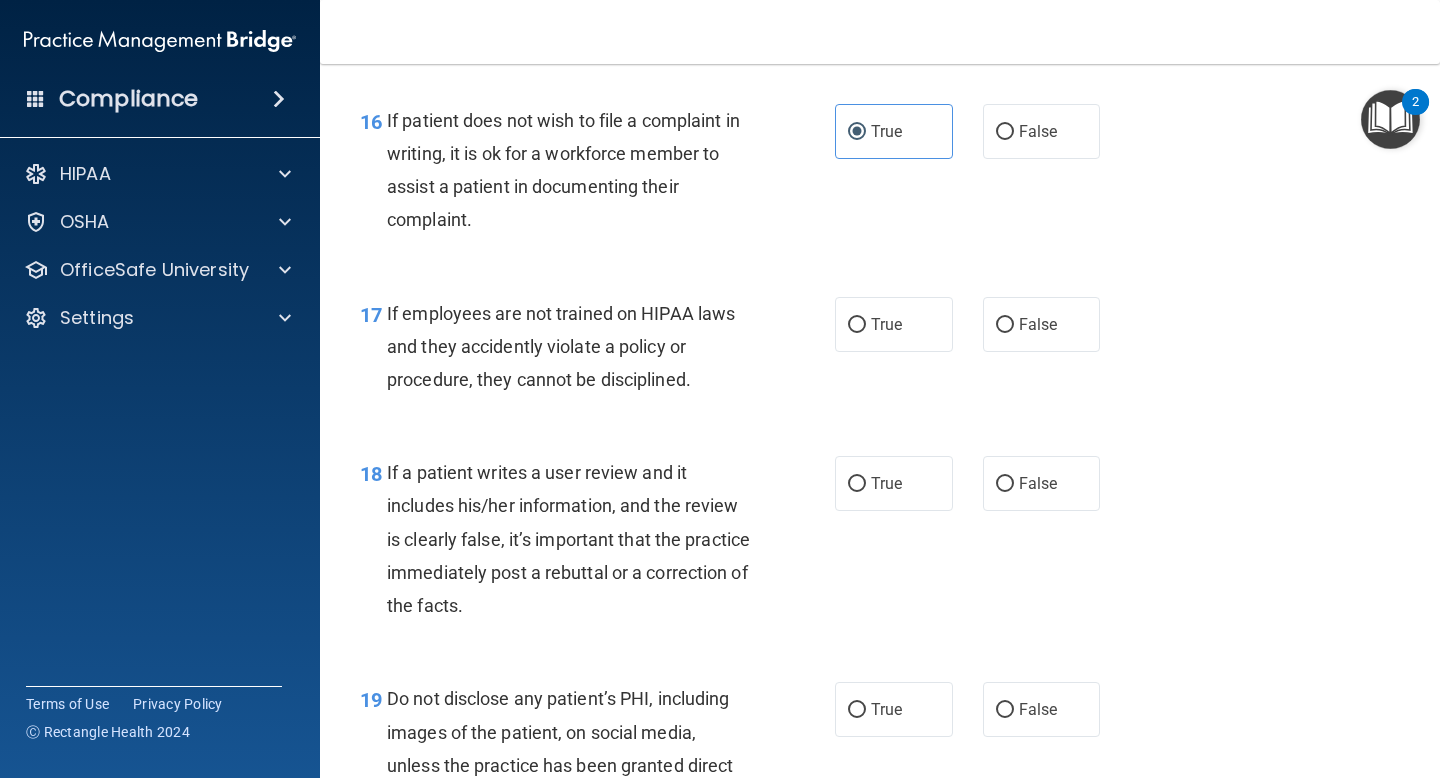 scroll, scrollTop: 3336, scrollLeft: 0, axis: vertical 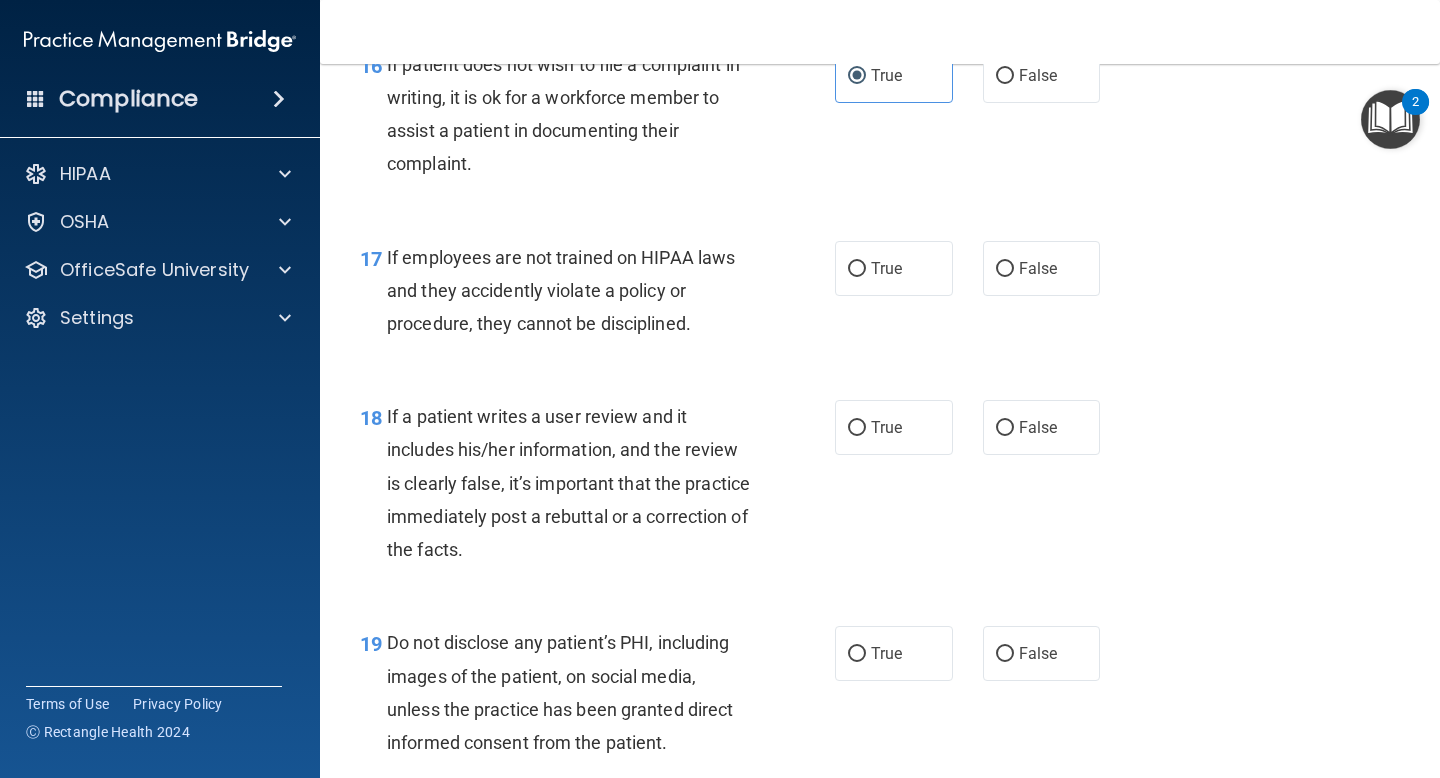 click on "16       If patient does not wish to file a complaint in writing, it is ok for a workforce member to assist a patient in documenting their complaint.                  True           False" at bounding box center [880, 119] 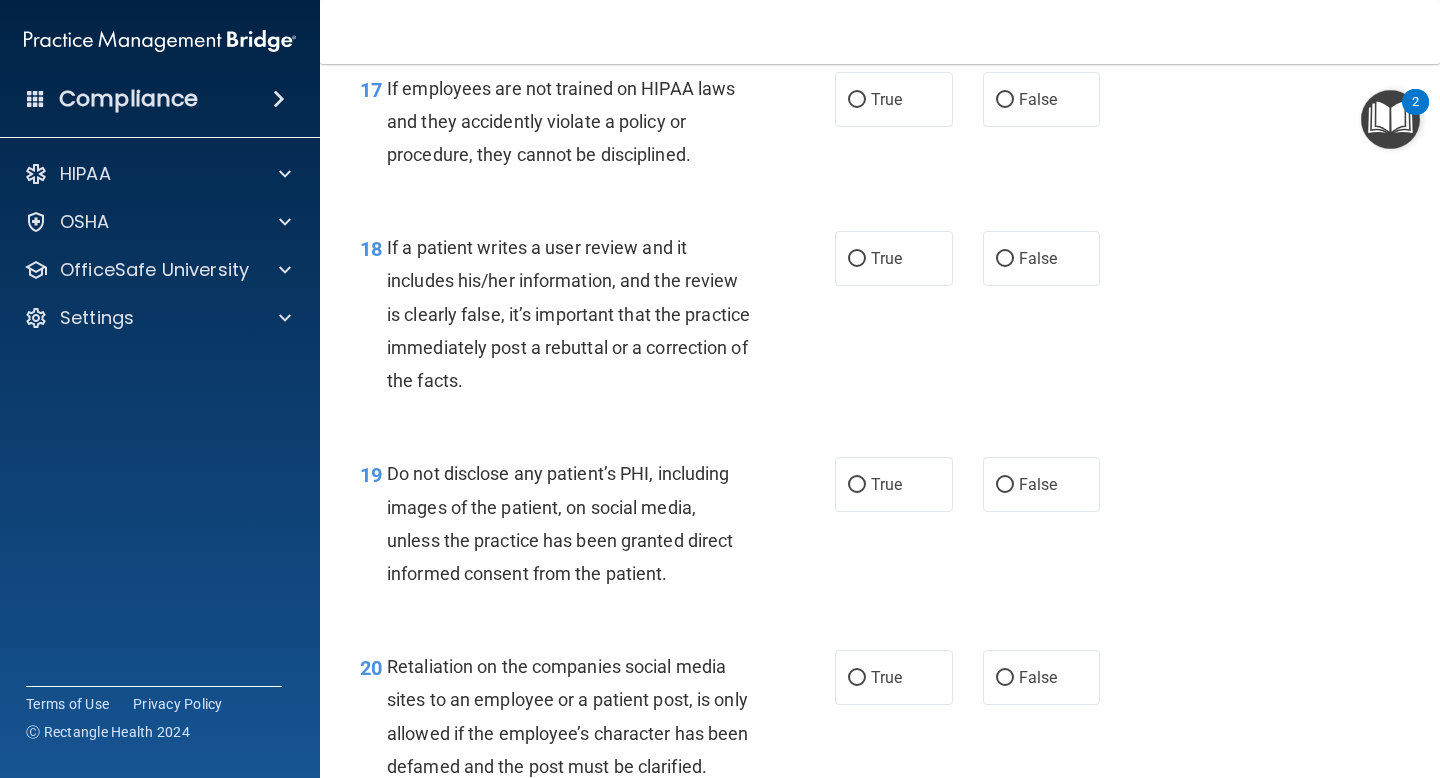 scroll, scrollTop: 3502, scrollLeft: 0, axis: vertical 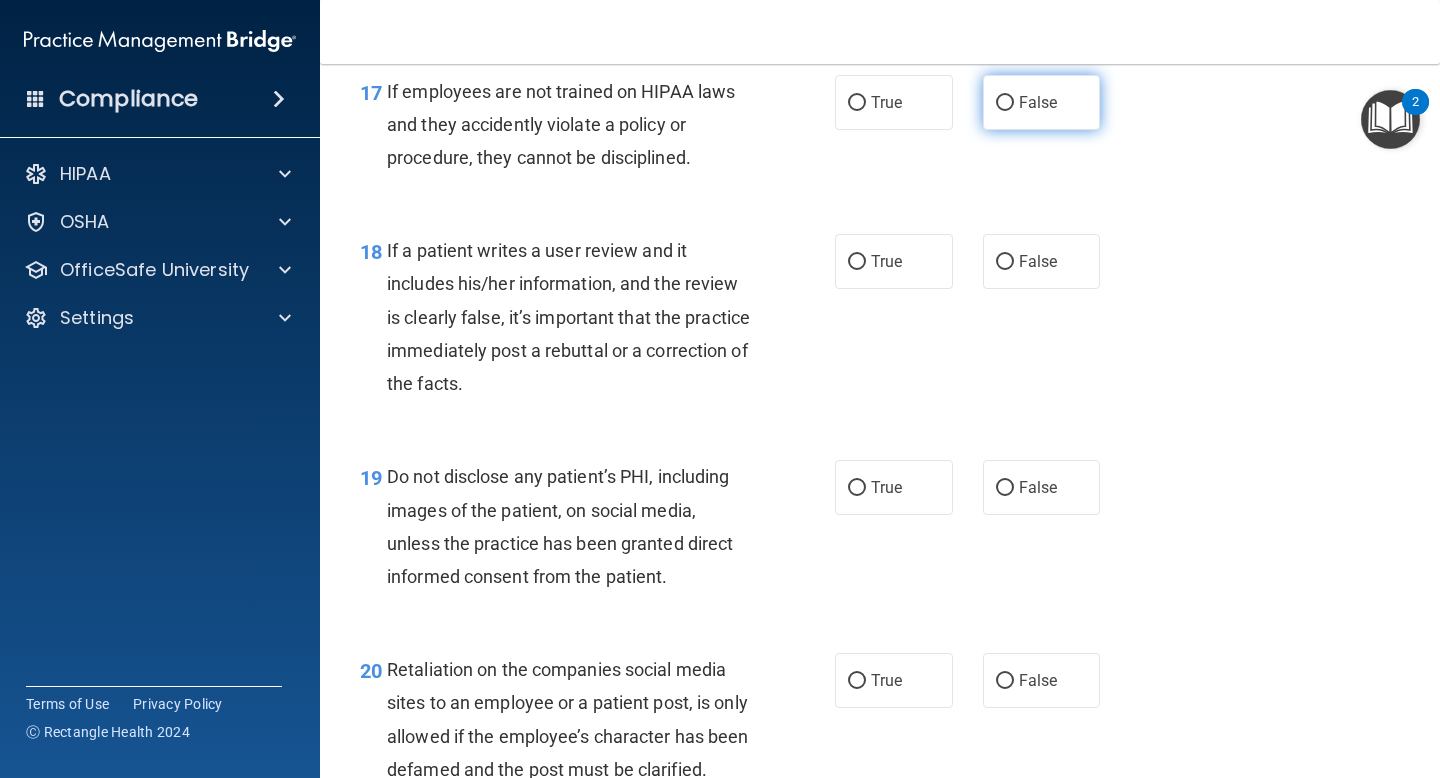 click on "False" at bounding box center (1038, 102) 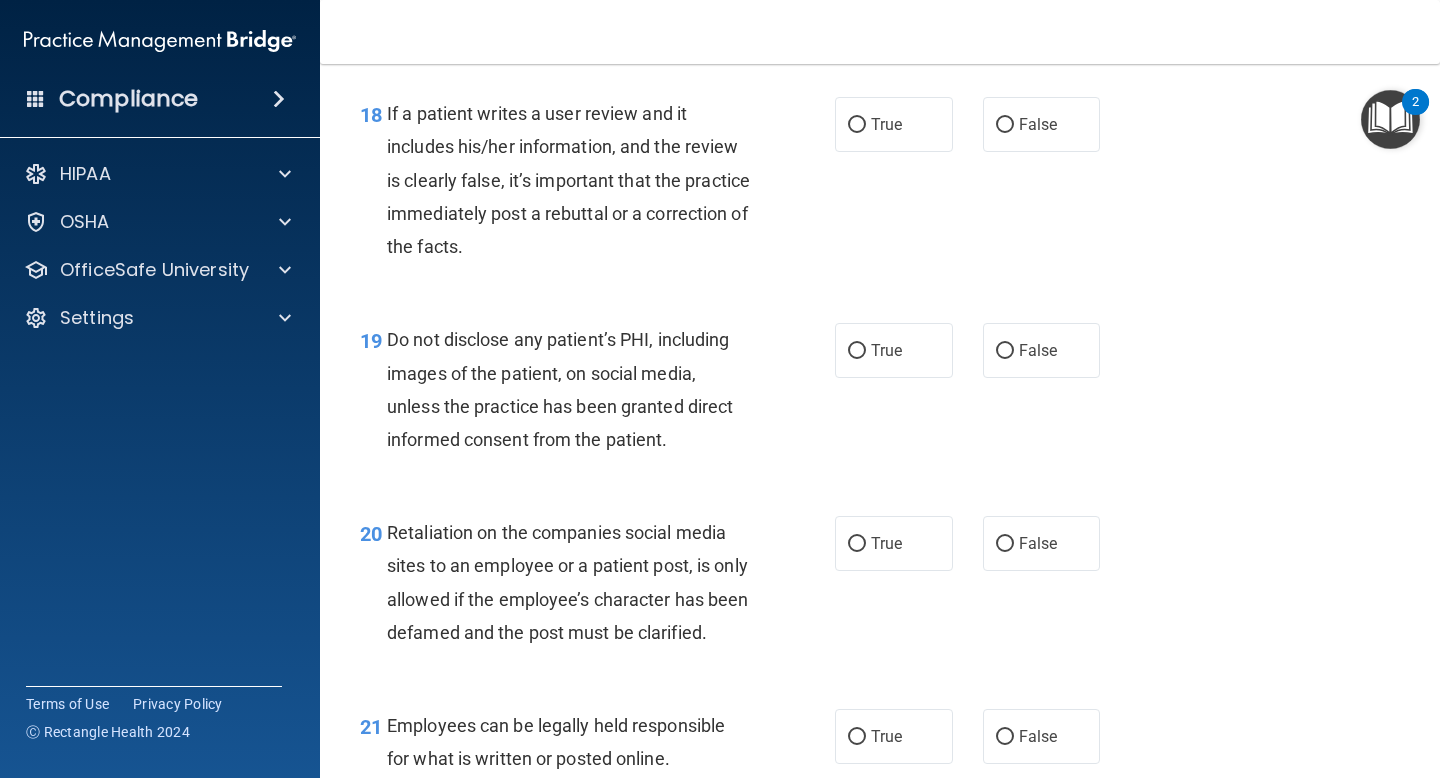 scroll, scrollTop: 3642, scrollLeft: 0, axis: vertical 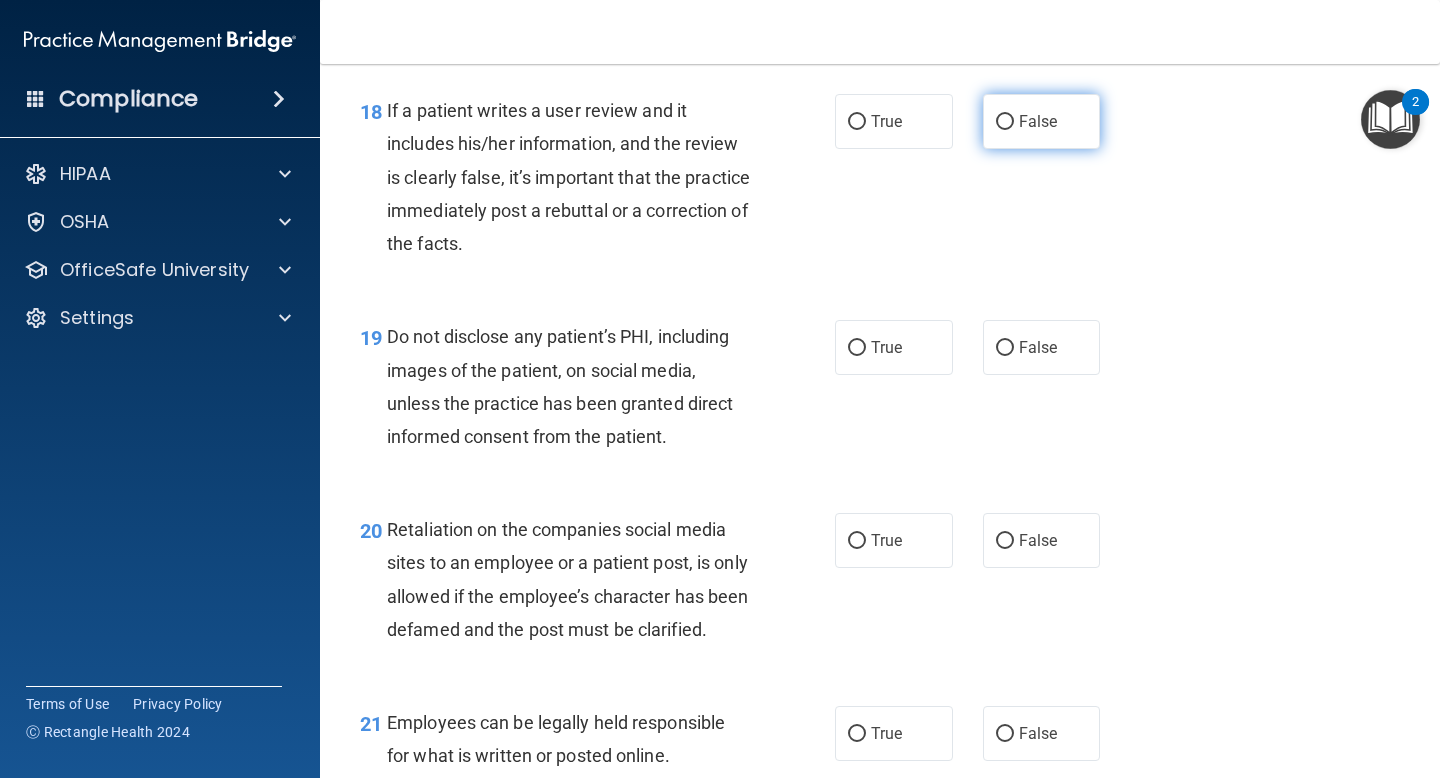 click on "False" at bounding box center (1042, 121) 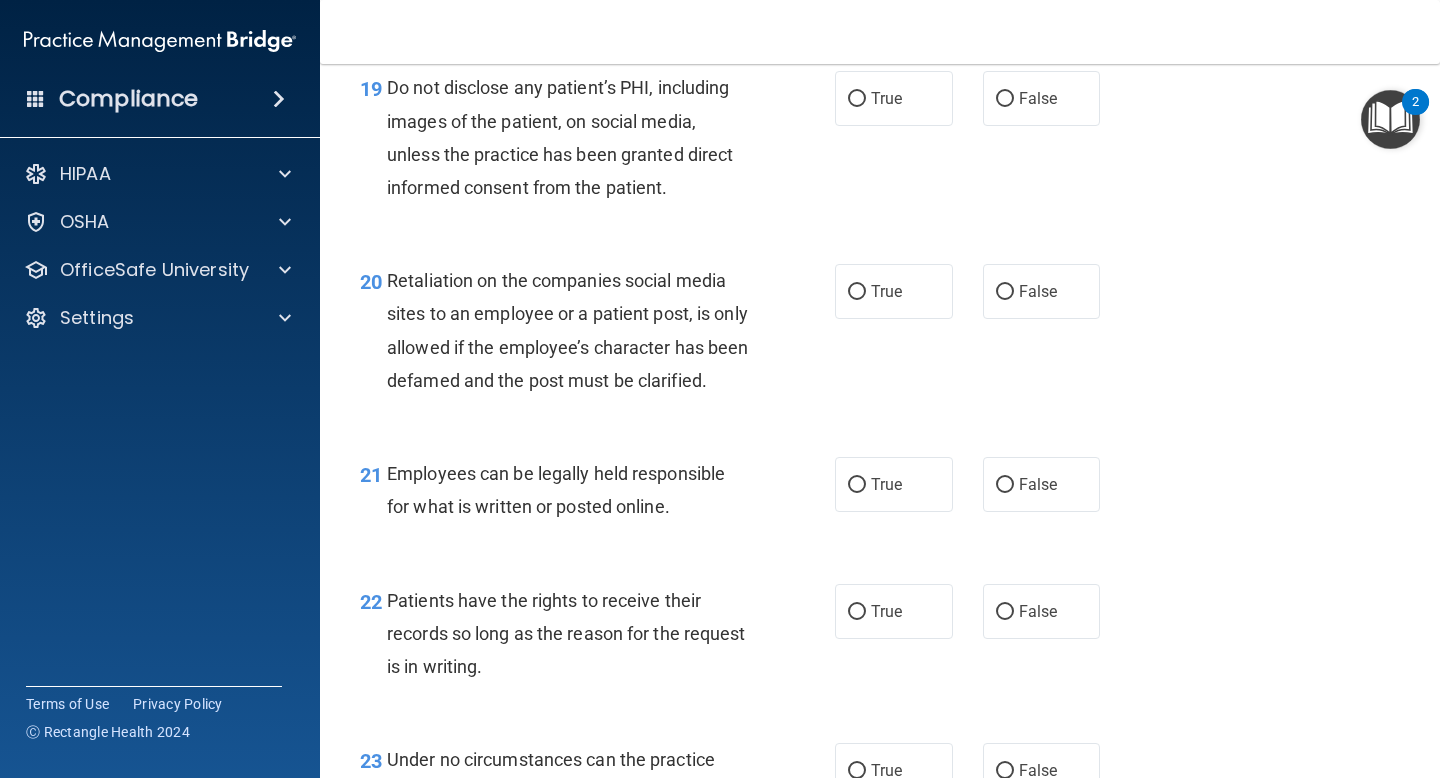scroll, scrollTop: 3894, scrollLeft: 0, axis: vertical 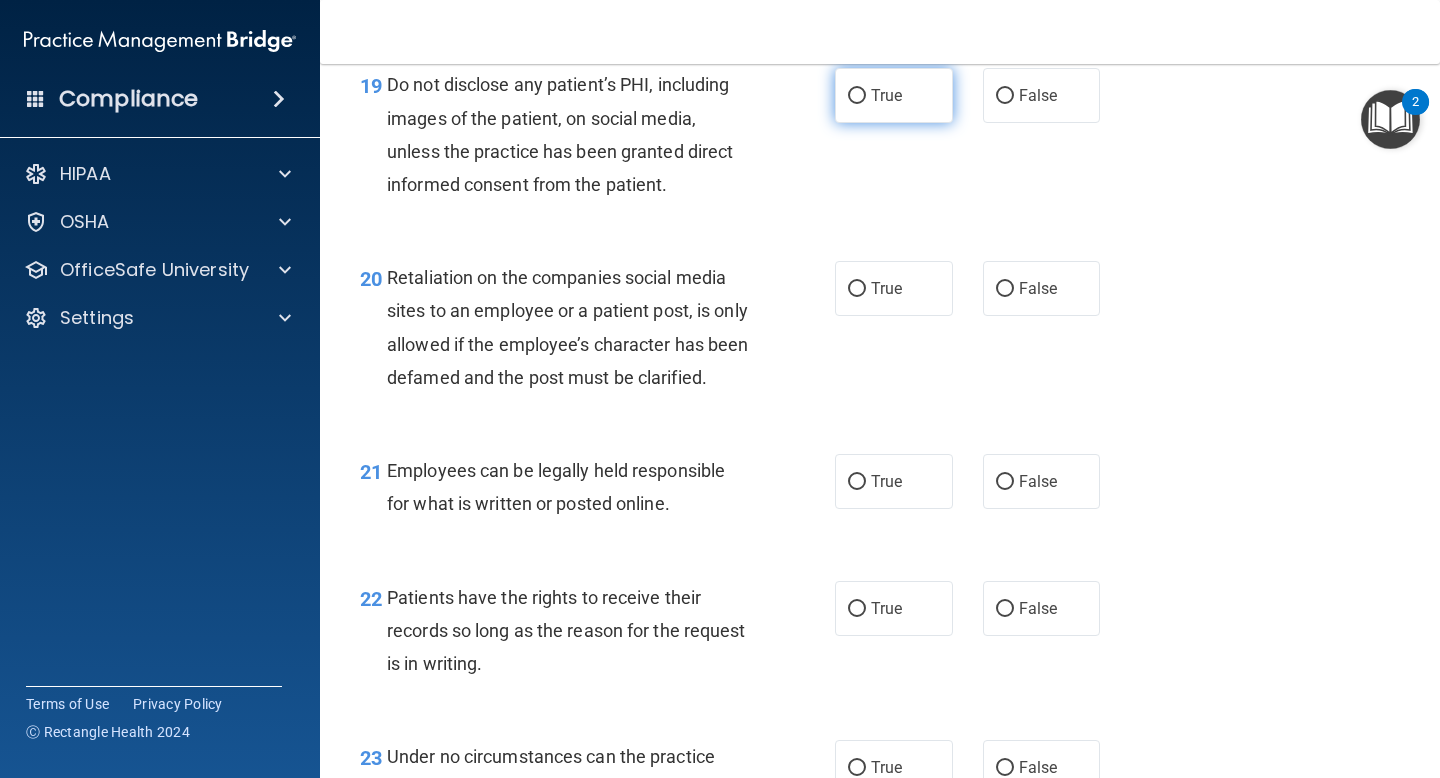 click on "True" at bounding box center [894, 95] 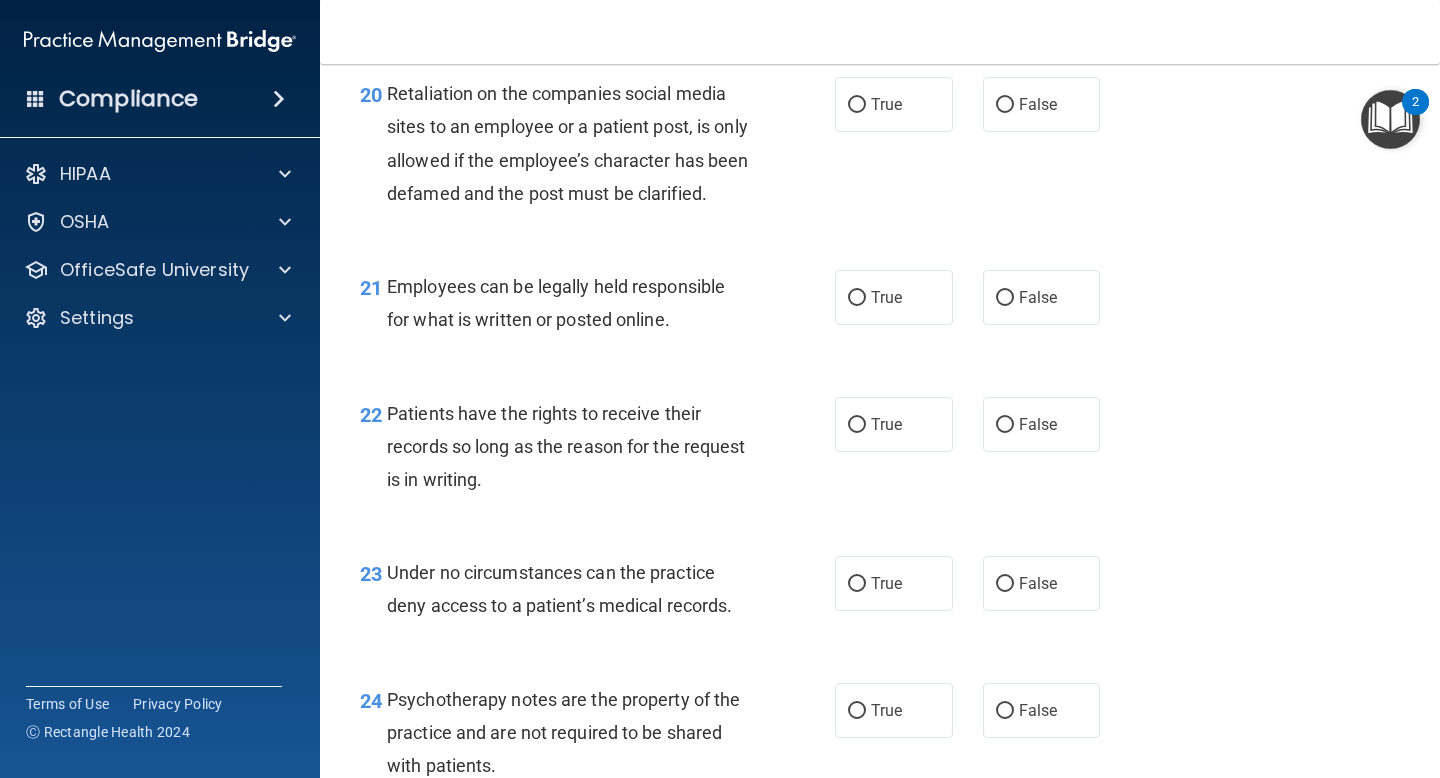 scroll, scrollTop: 4080, scrollLeft: 0, axis: vertical 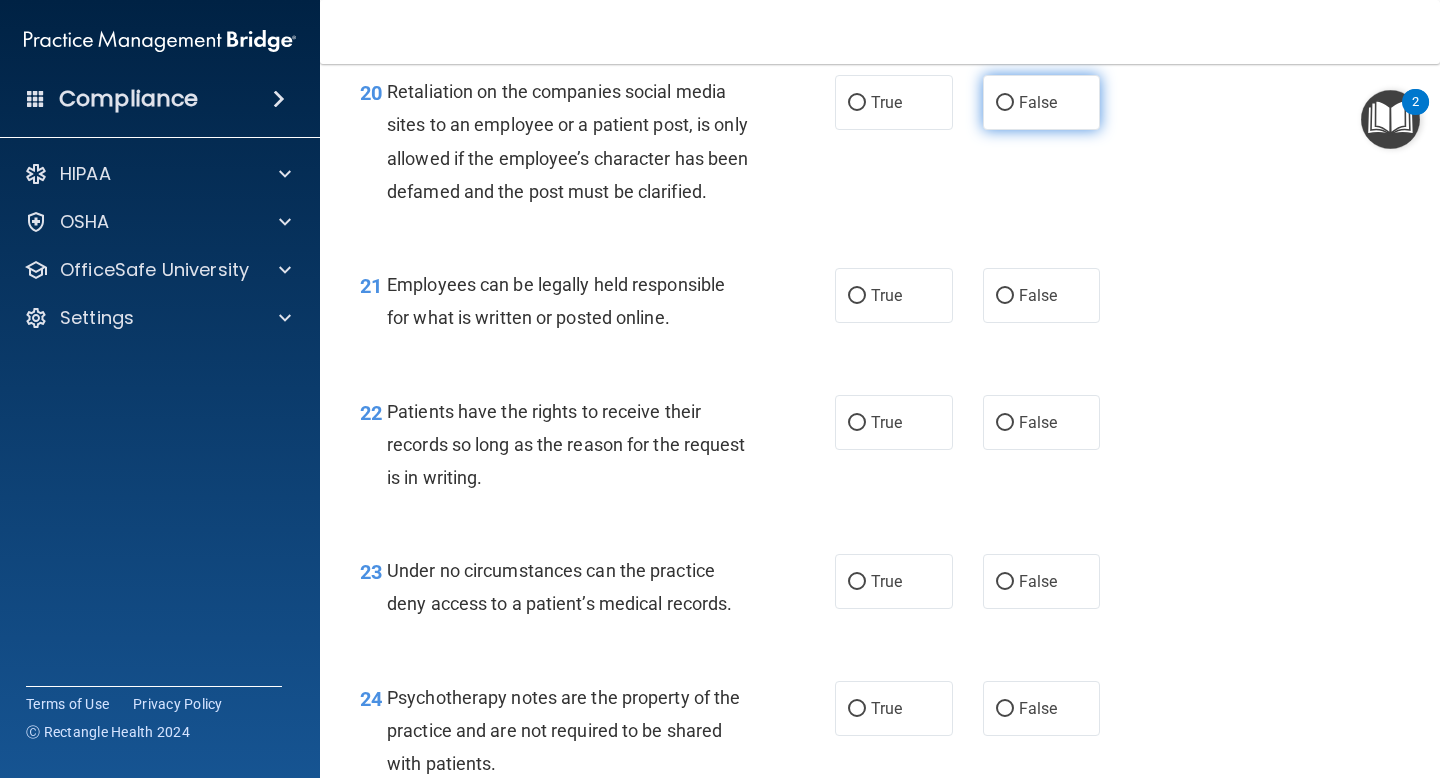 click on "False" at bounding box center (1005, 103) 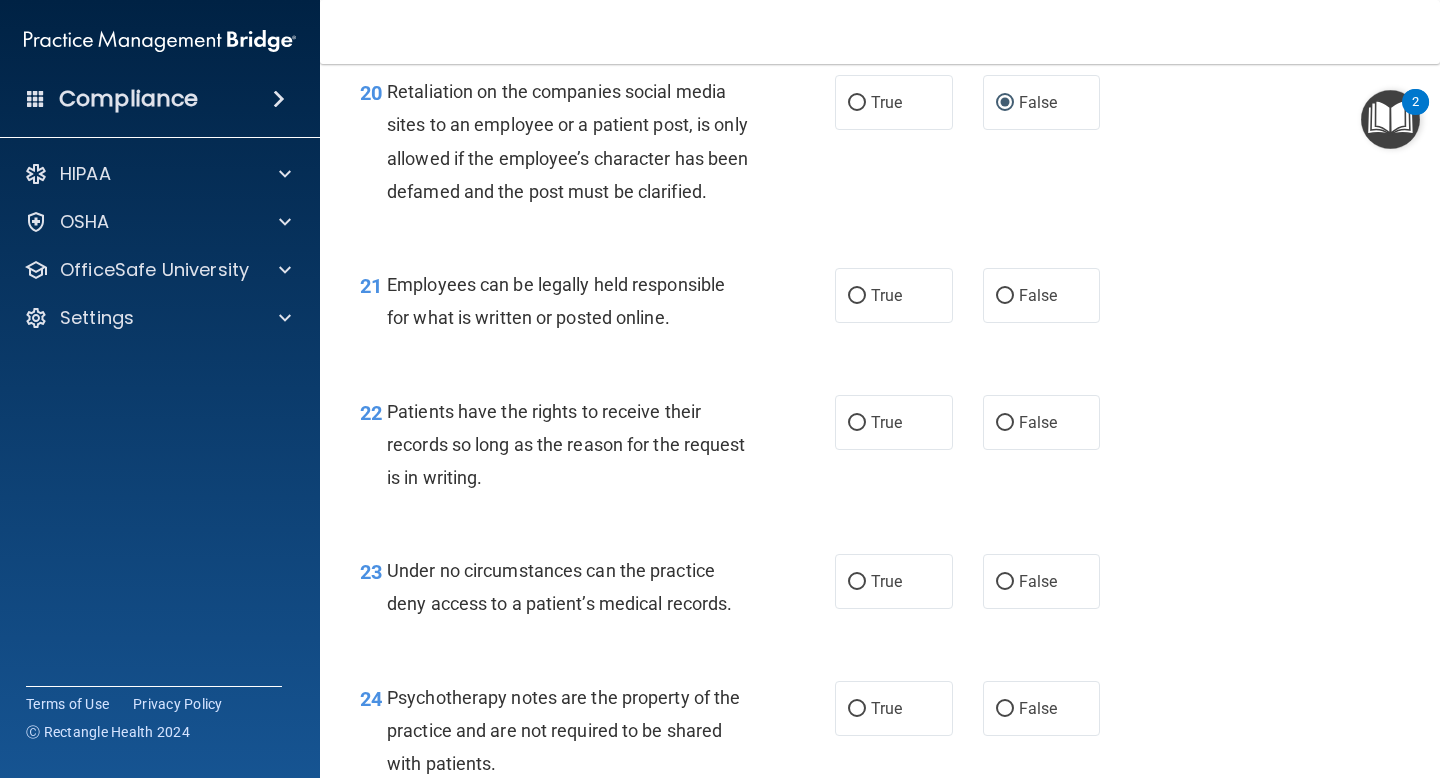 click on "20       Retaliation on the companies social media sites to an employee or a patient post, is only allowed if the employee’s character has been defamed and the post must be clarified.                  True           False" at bounding box center [880, 146] 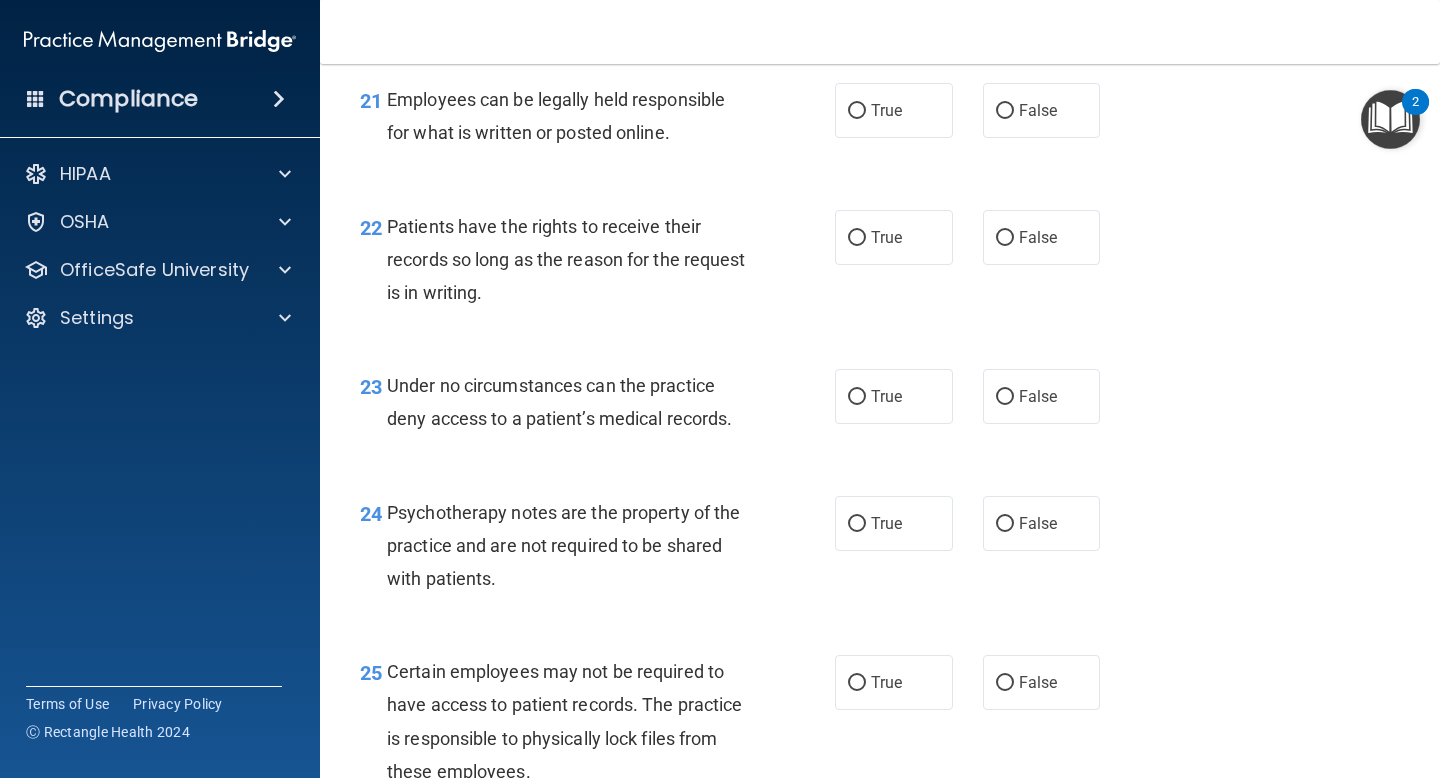 scroll, scrollTop: 4267, scrollLeft: 0, axis: vertical 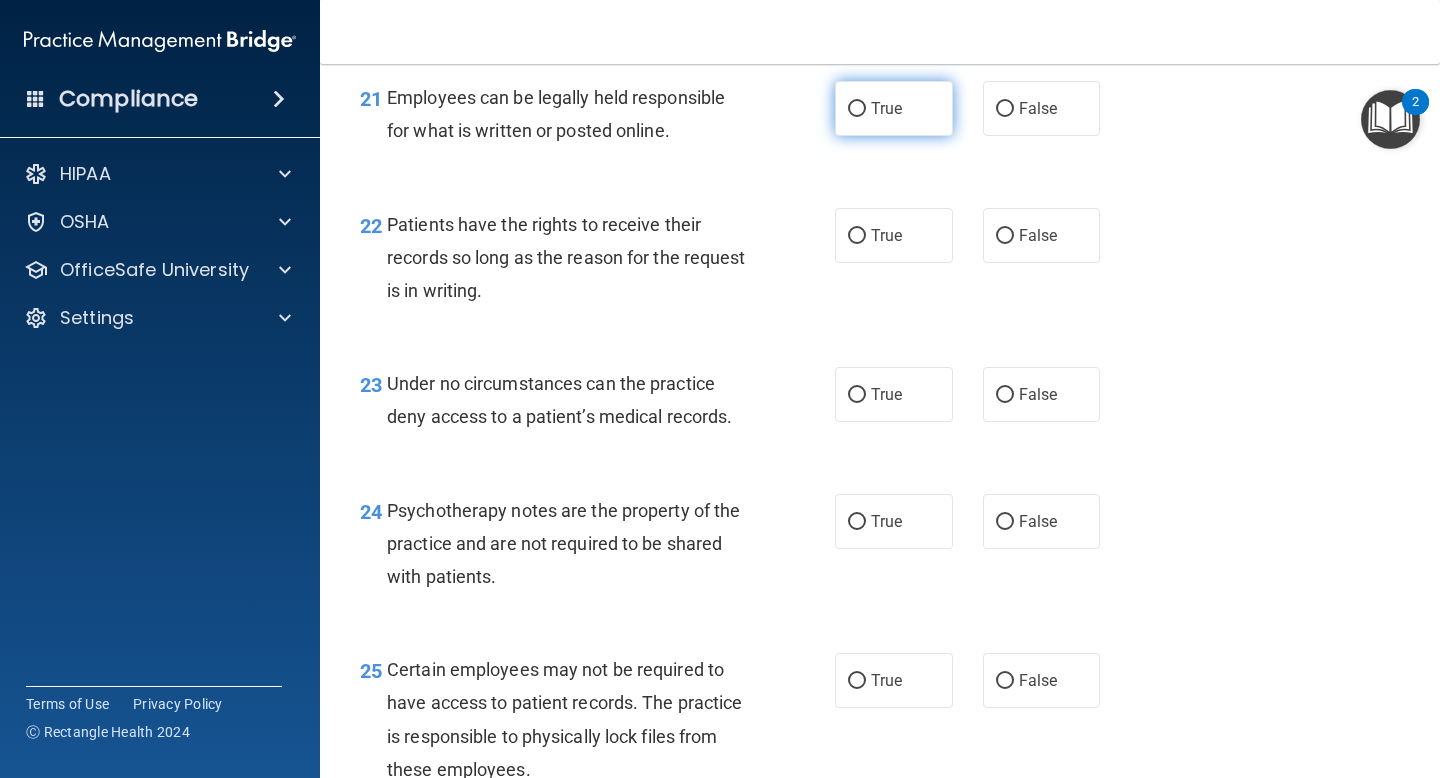 click on "True" at bounding box center [894, 108] 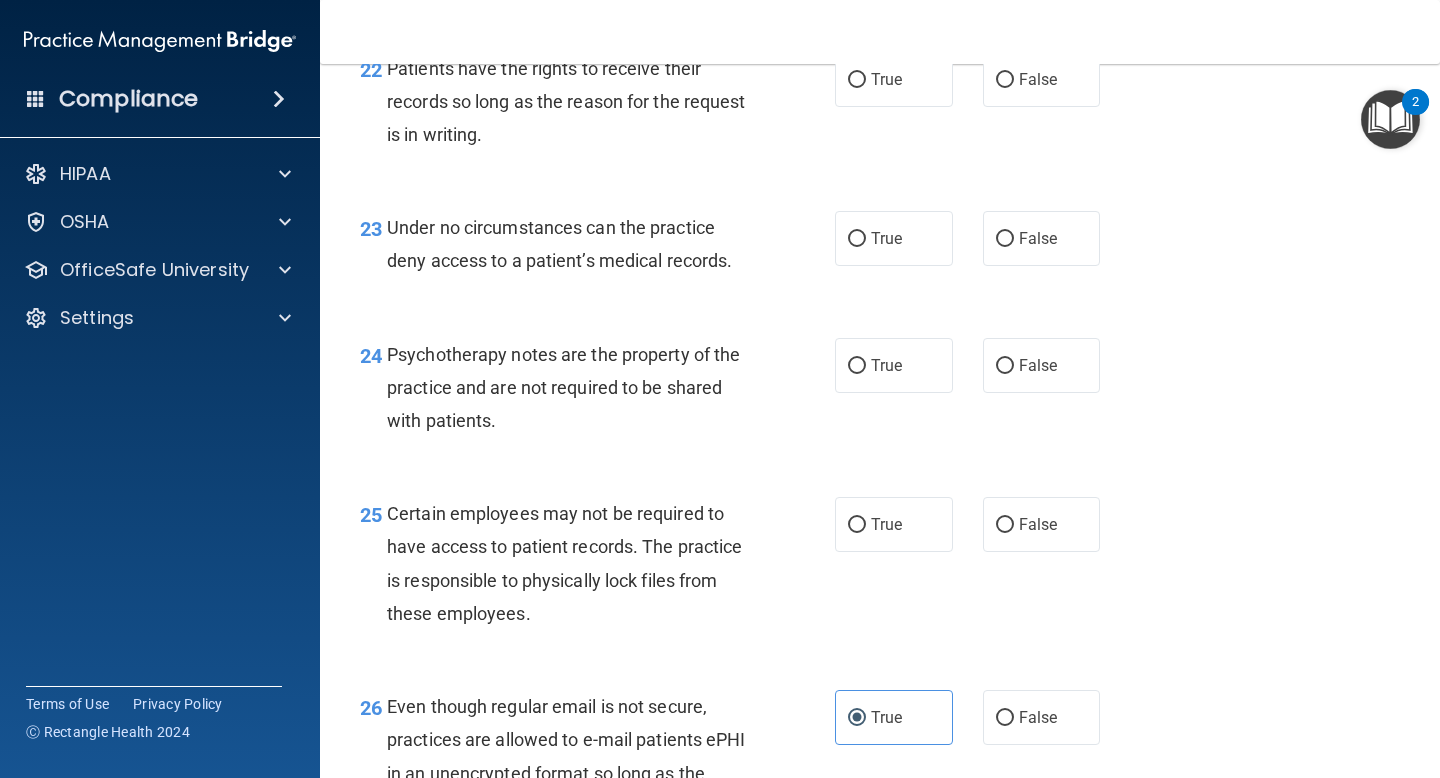 scroll, scrollTop: 4430, scrollLeft: 0, axis: vertical 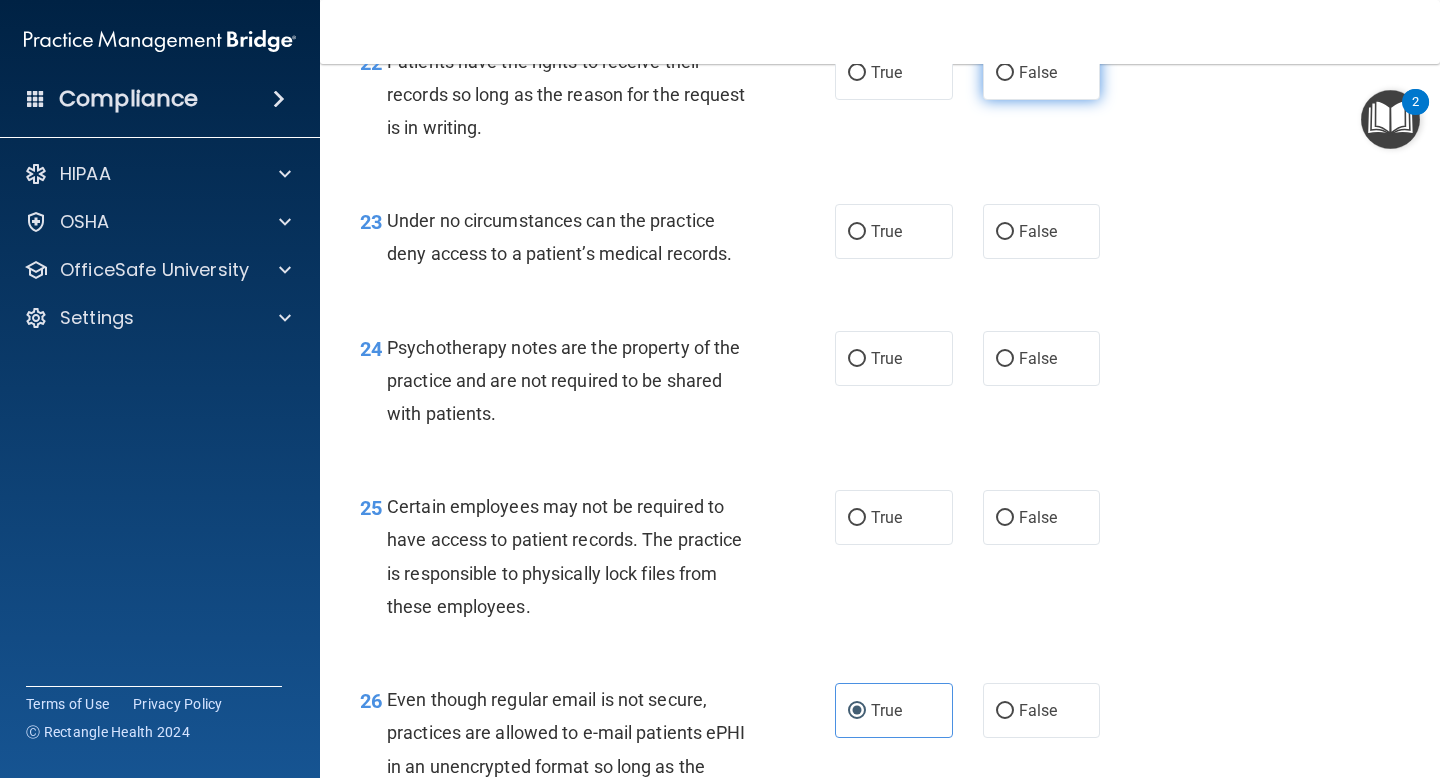 click on "False" at bounding box center (1038, 72) 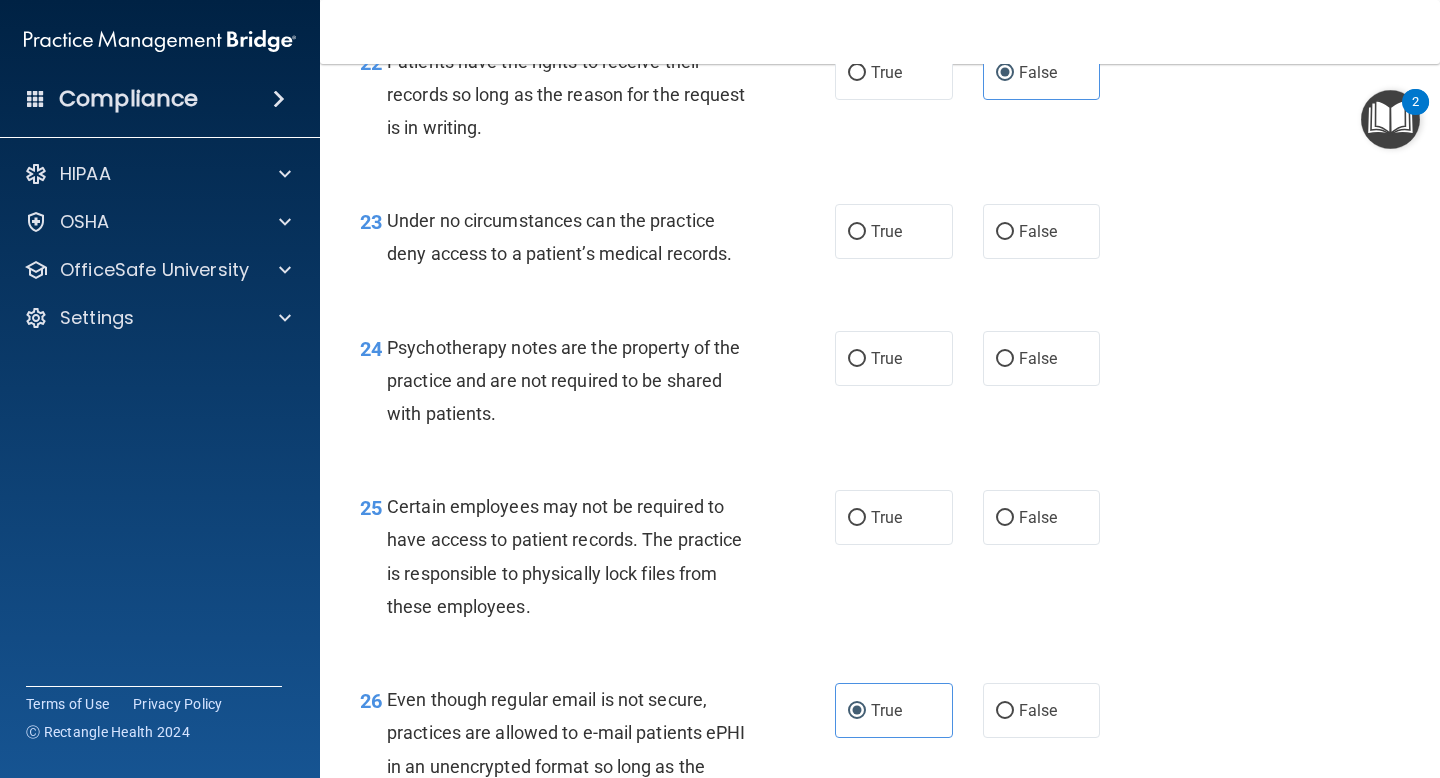 click on "22       Patients have the rights to receive their records so long as the reason for the request is in writing.                 True           False" at bounding box center [880, 100] 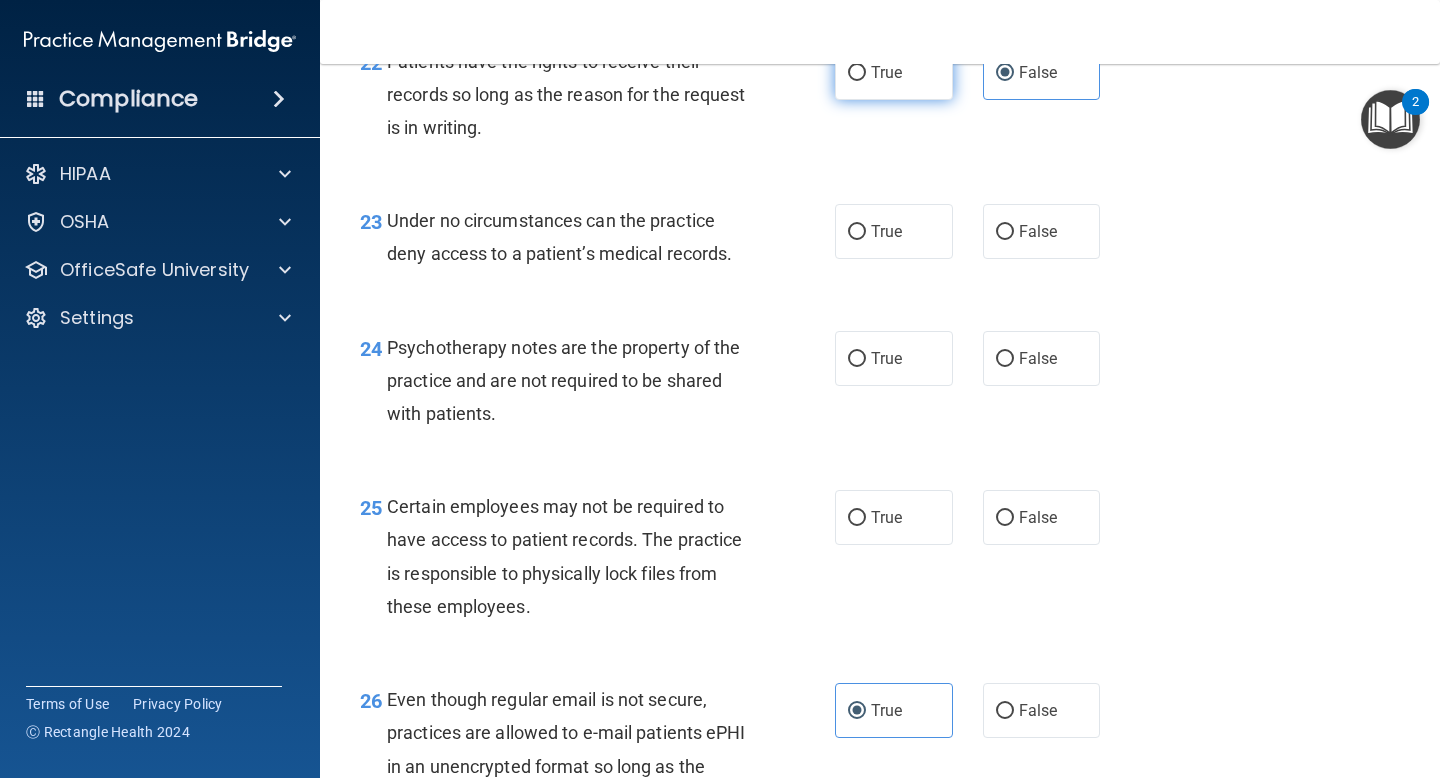 click on "True" at bounding box center [886, 72] 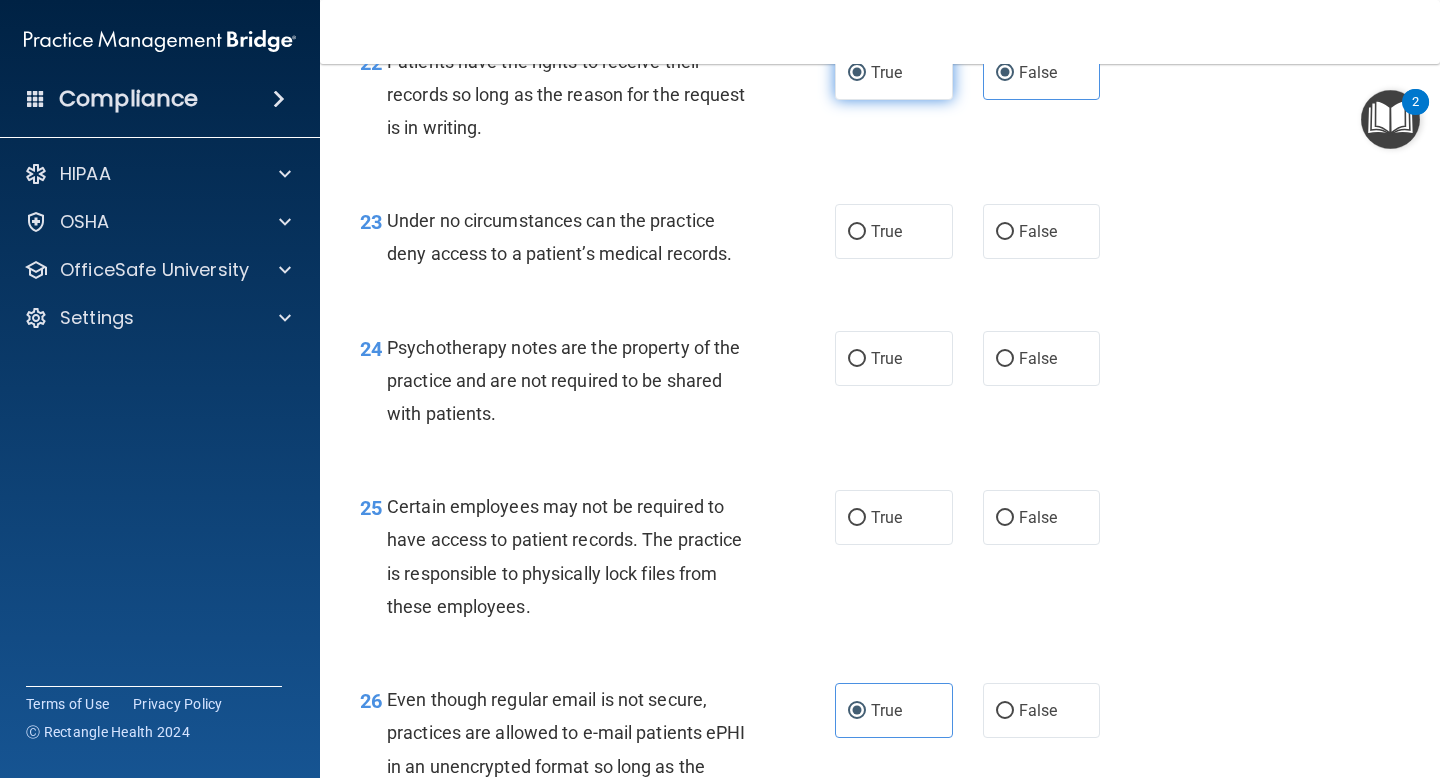 radio on "false" 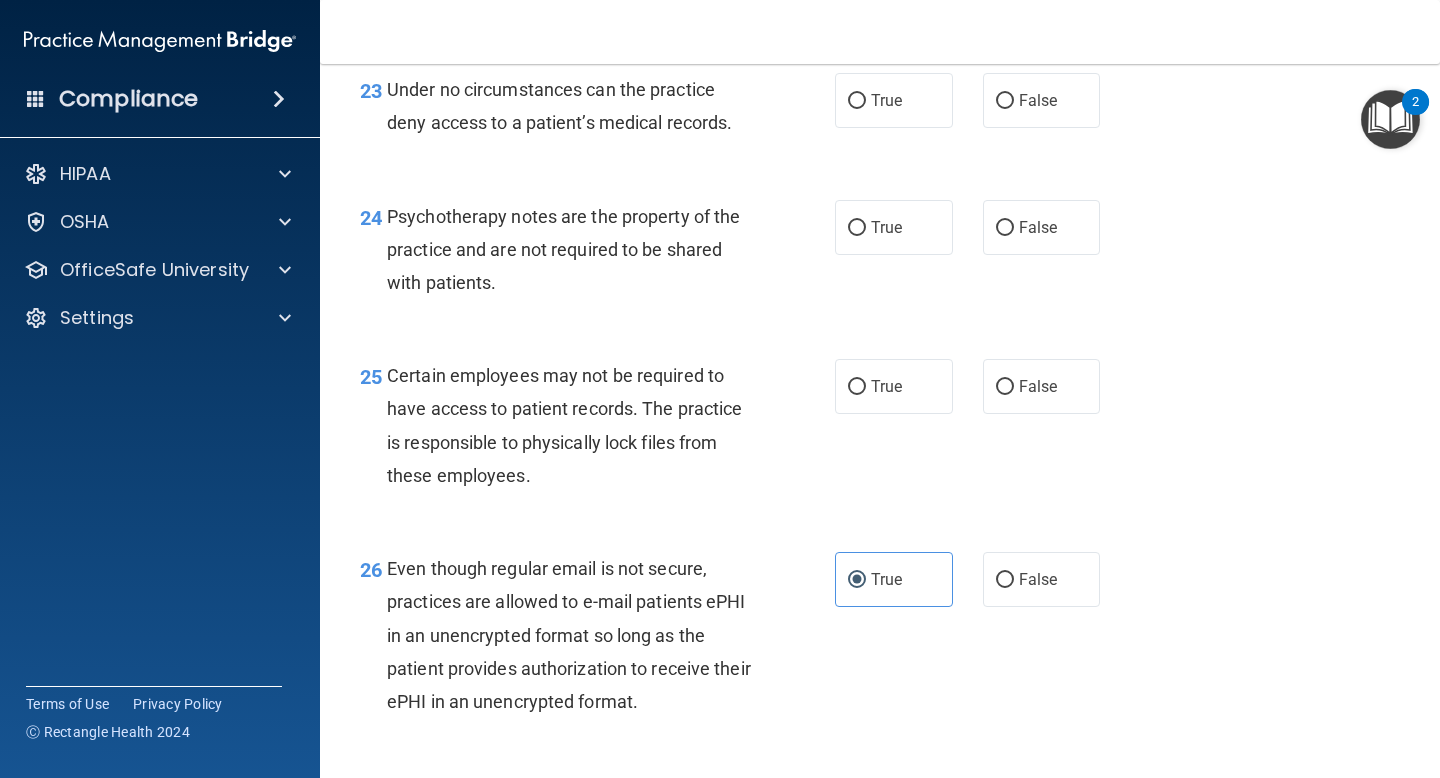 scroll, scrollTop: 4563, scrollLeft: 0, axis: vertical 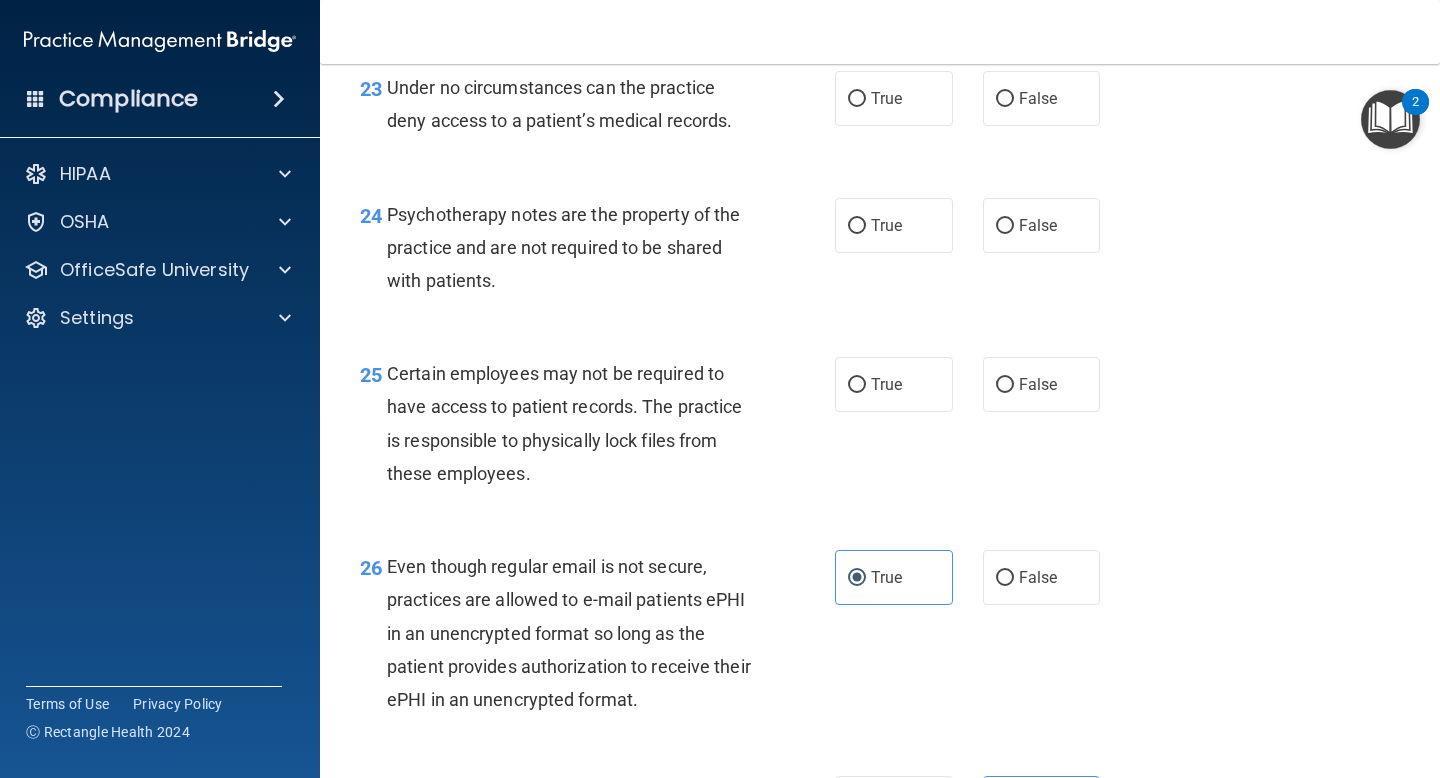 click on "Under no circumstances can the practice deny access to a patient’s medical records." at bounding box center (559, 104) 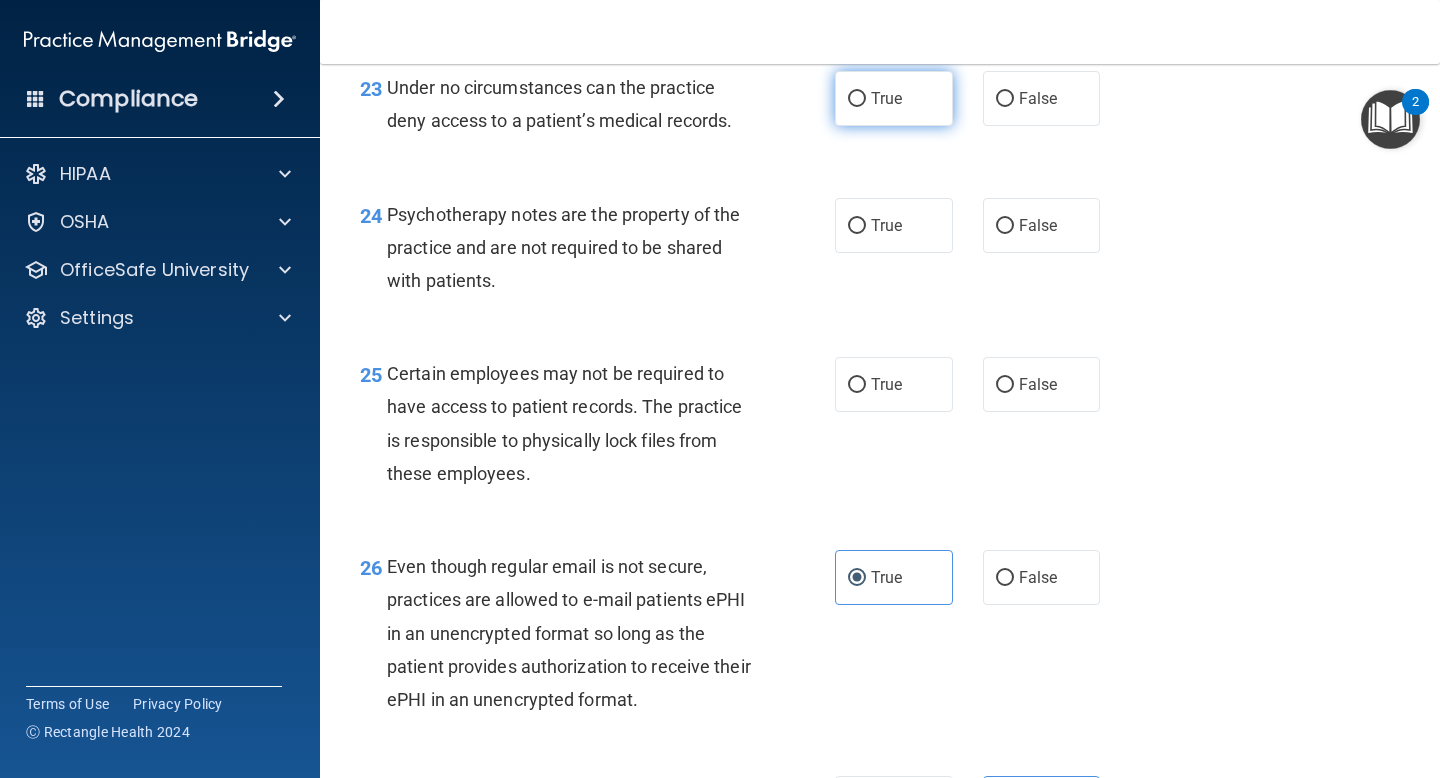 click on "True" at bounding box center [894, 98] 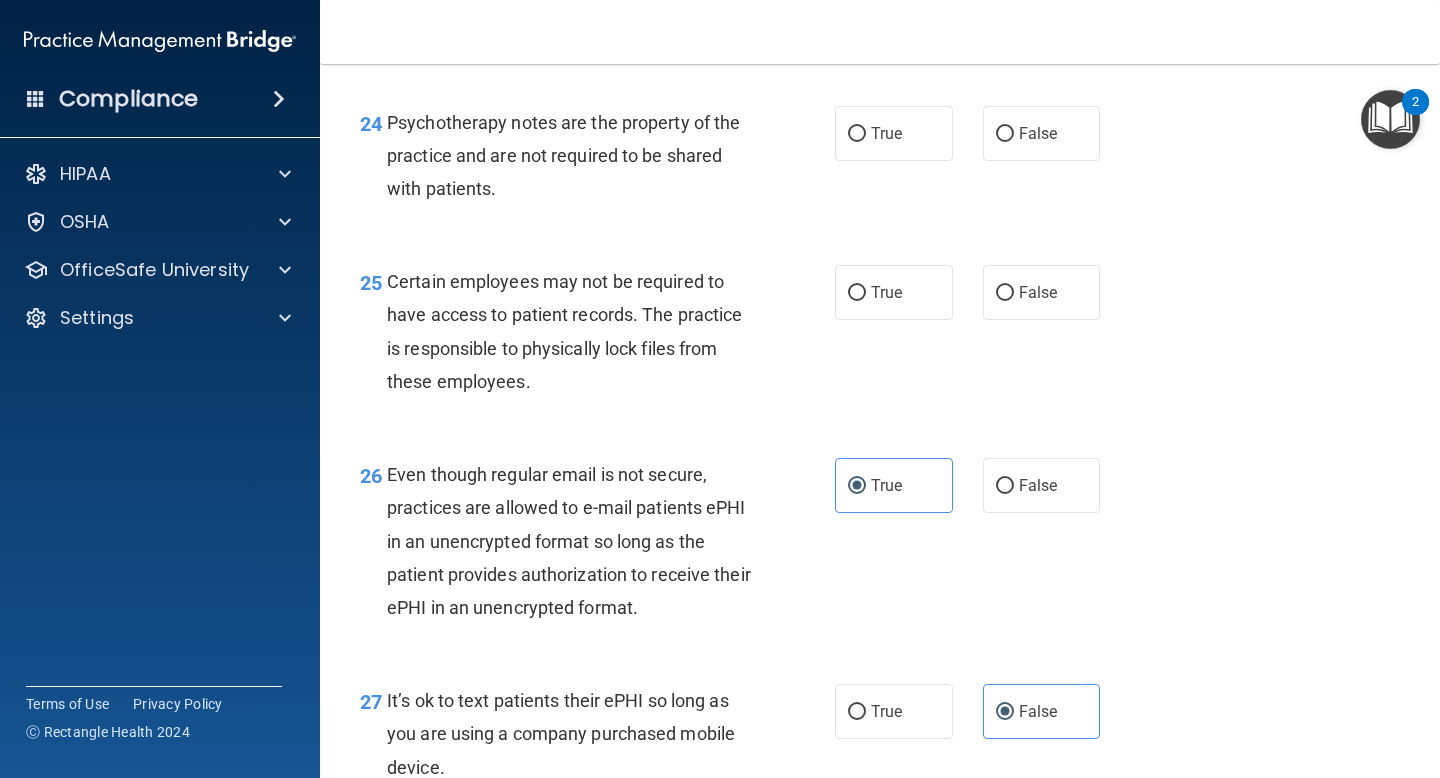 scroll, scrollTop: 4656, scrollLeft: 0, axis: vertical 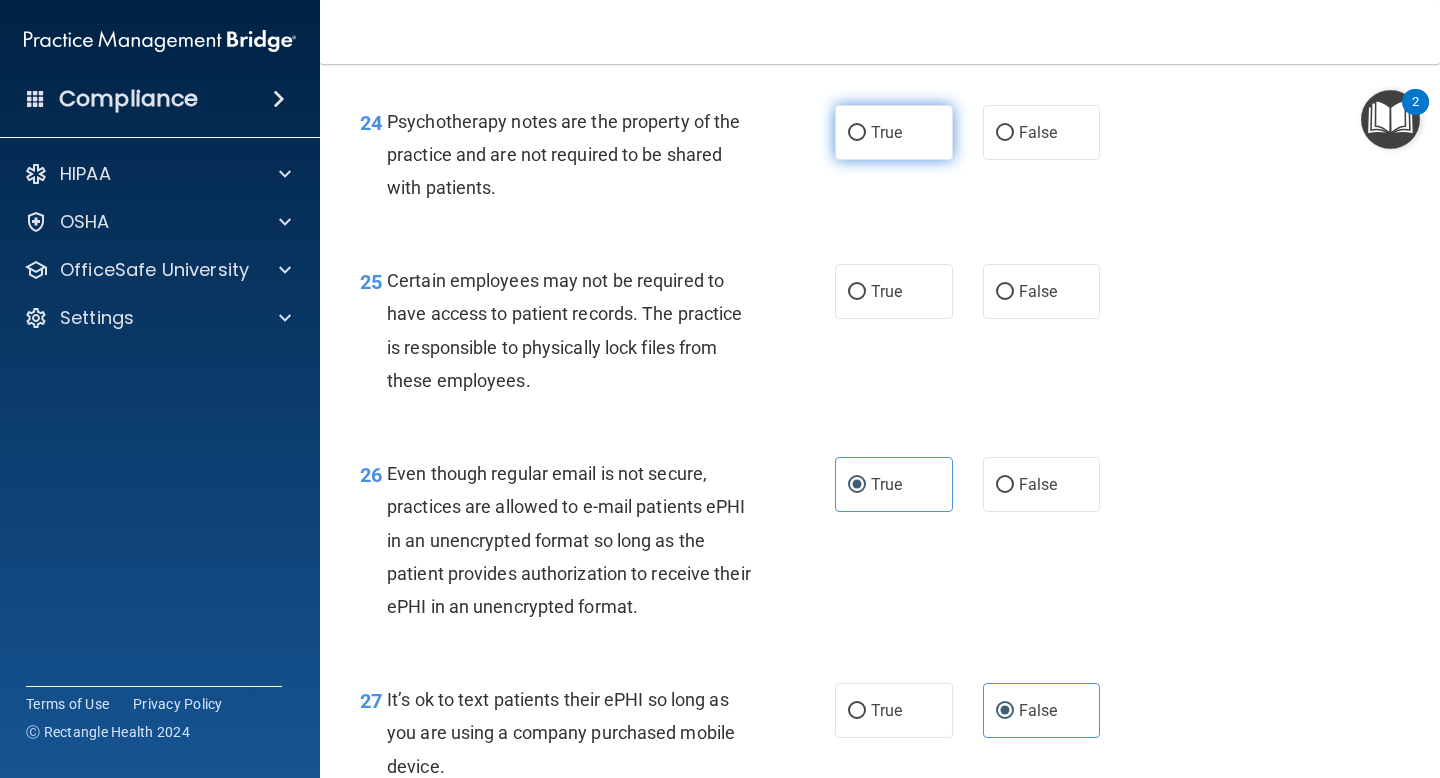 click on "True" at bounding box center (894, 132) 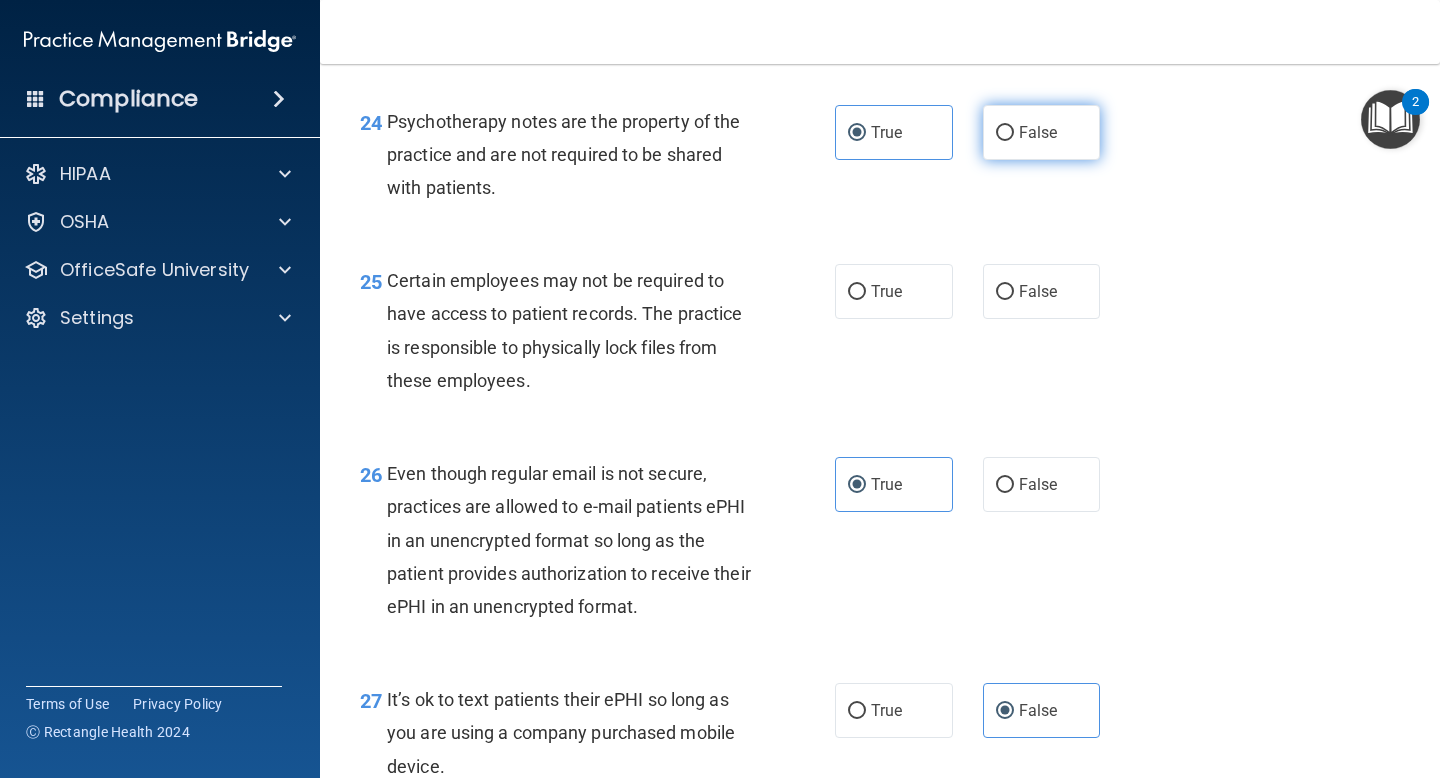 click on "False" at bounding box center (1038, 132) 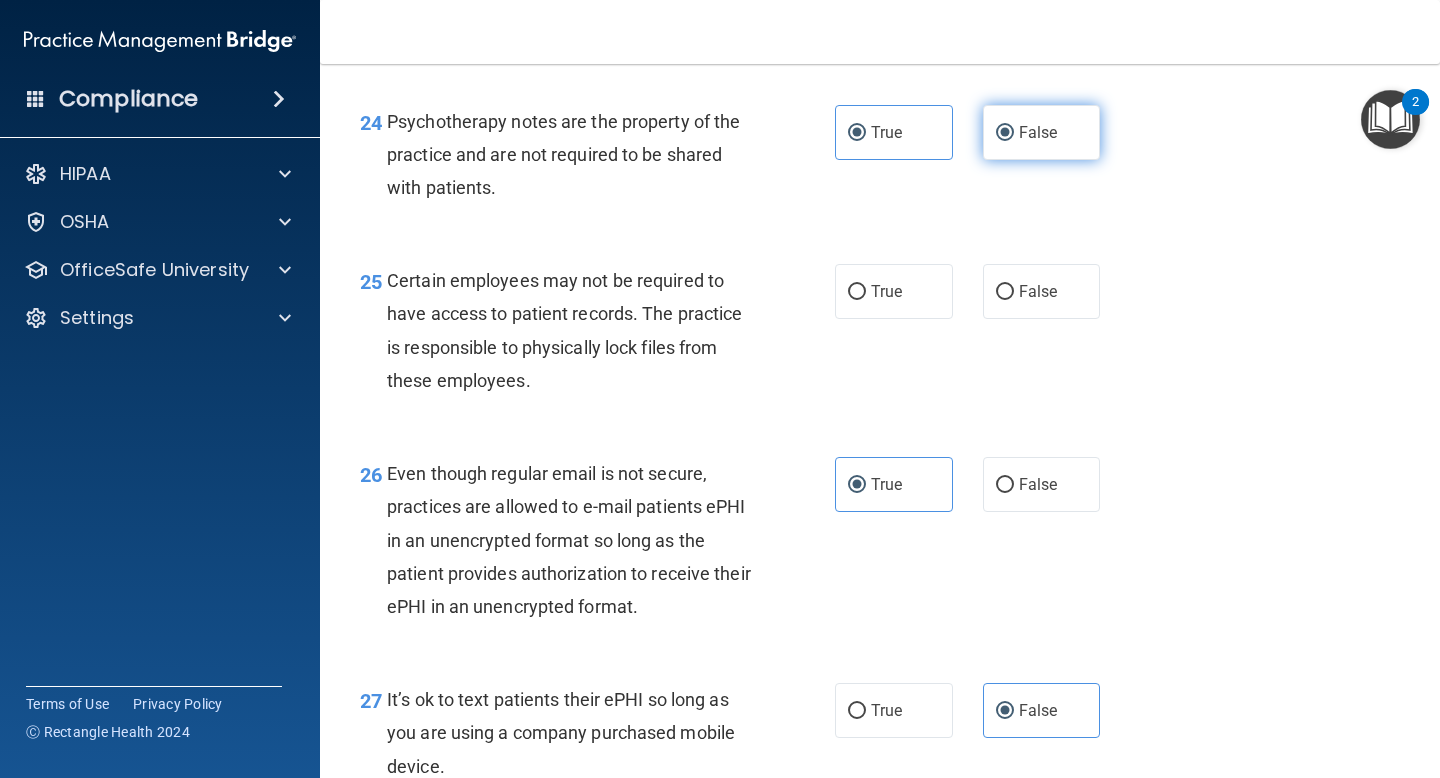 radio on "false" 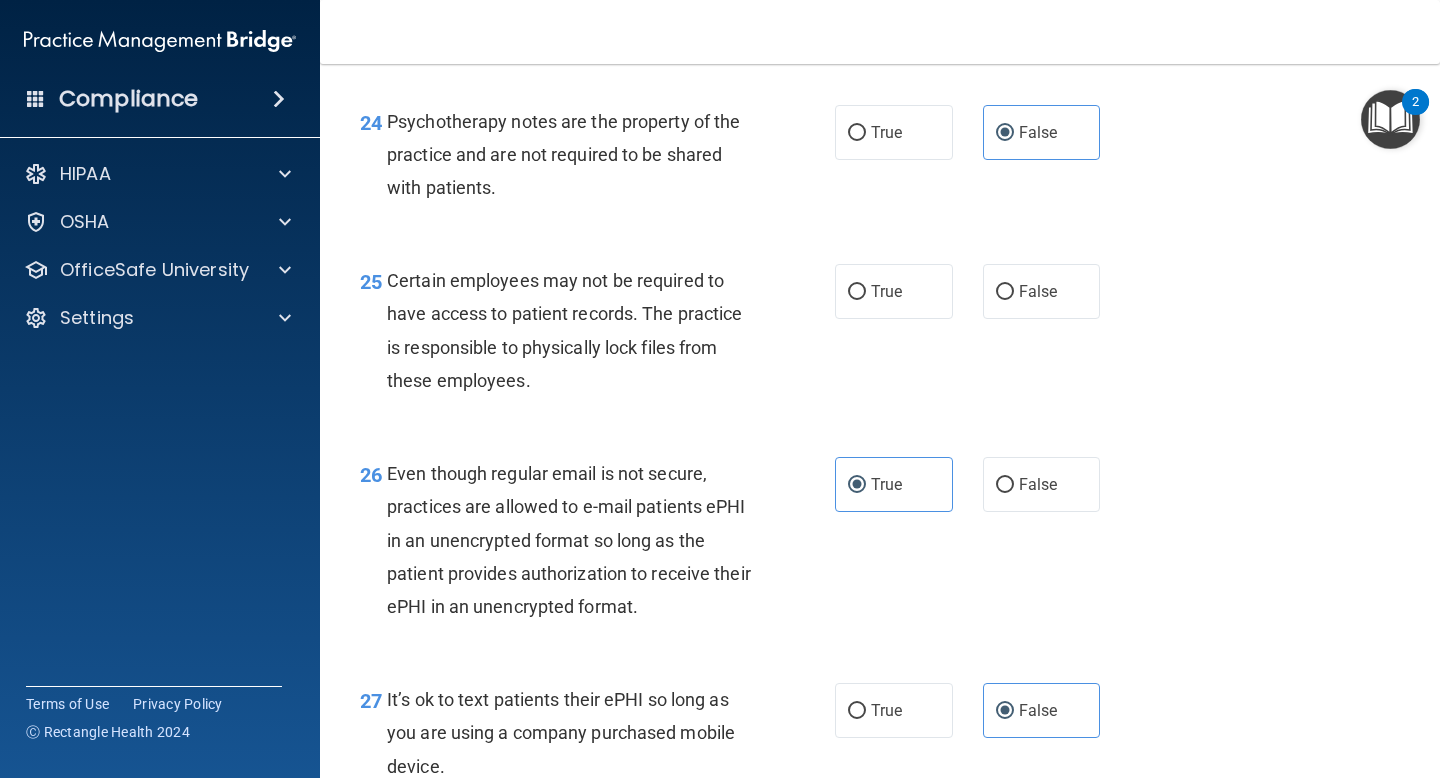 click on "25       Certain employees may not be required to have access to patient records.  The practice is responsible to physically lock files from these employees.                  True           False" at bounding box center [880, 335] 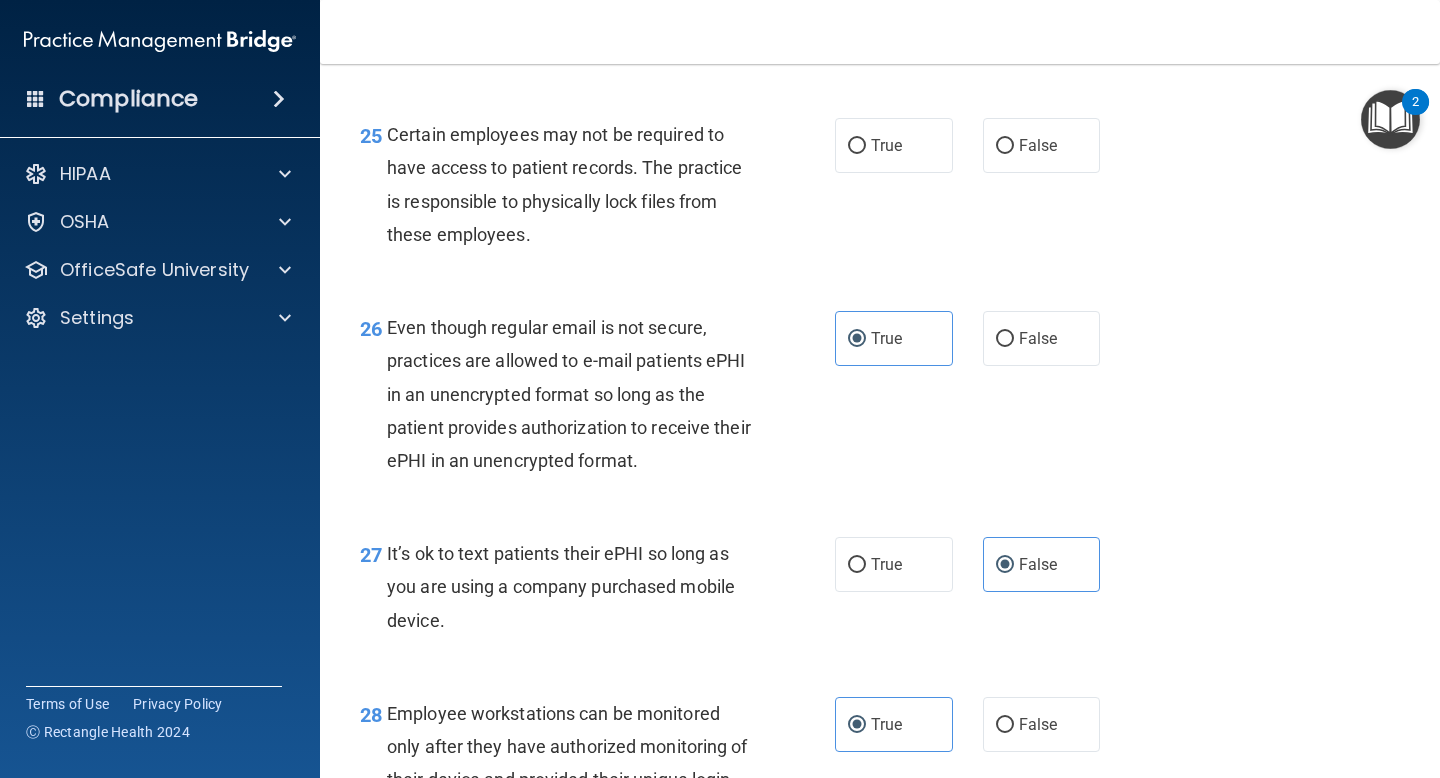 scroll, scrollTop: 4801, scrollLeft: 0, axis: vertical 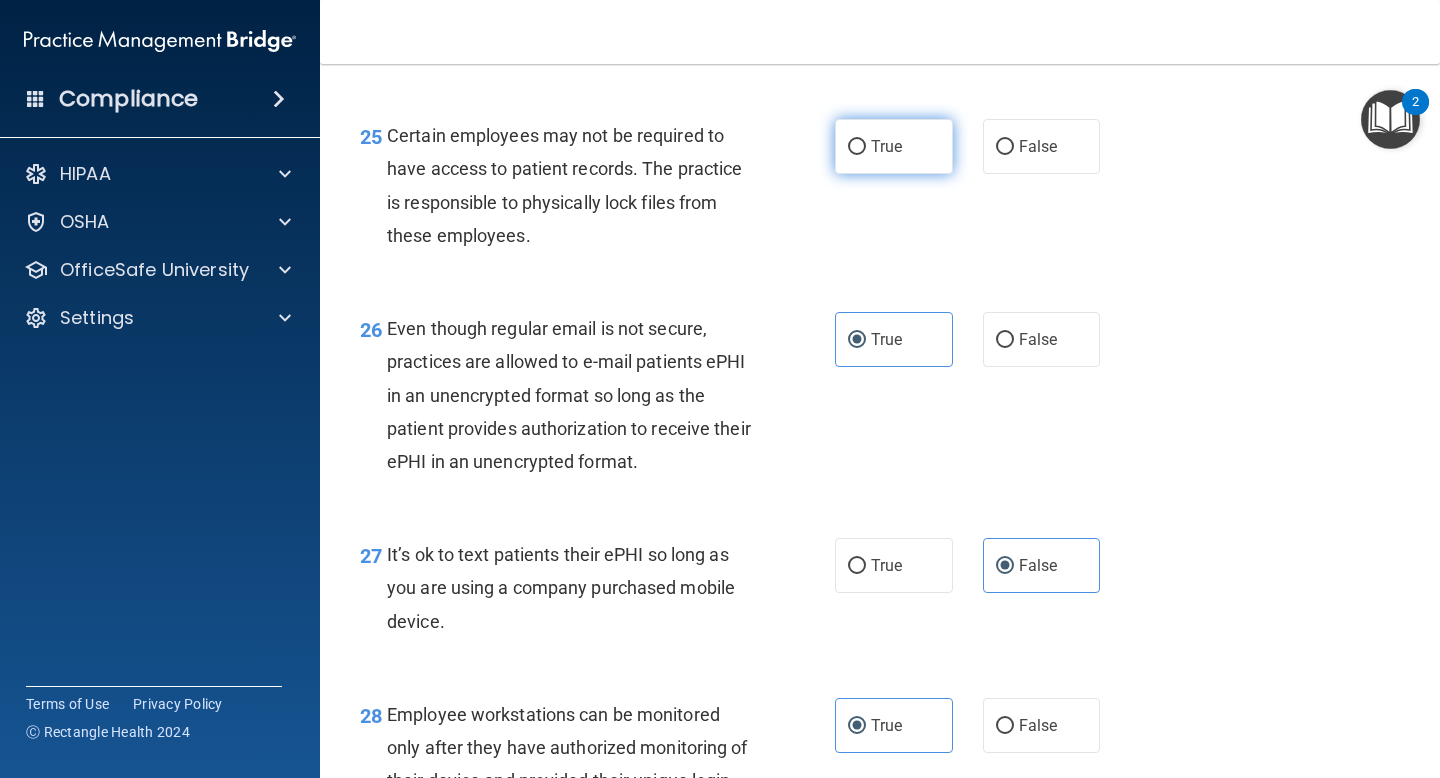 click on "True" at bounding box center [894, 146] 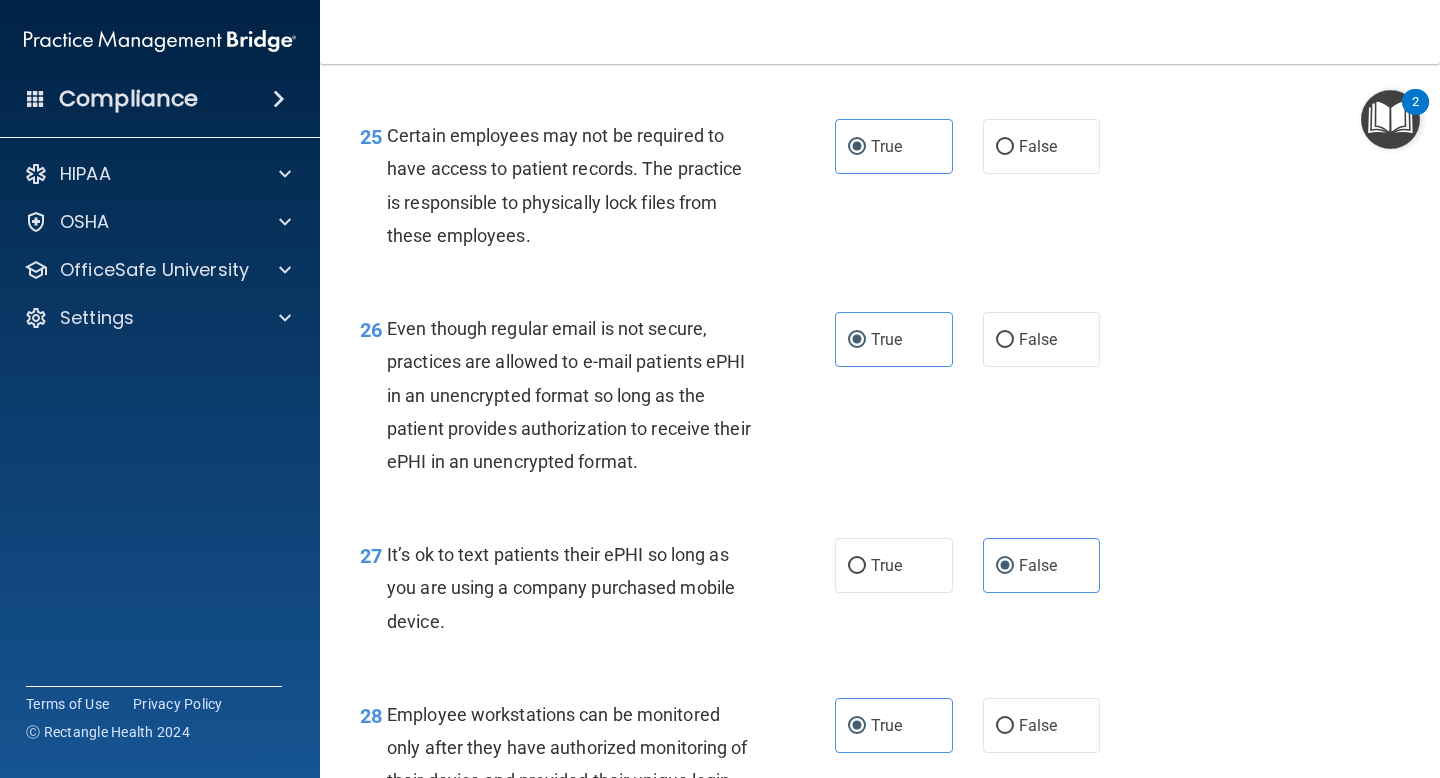 click on "25       Certain employees may not be required to have access to patient records.  The practice is responsible to physically lock files from these employees.                  True           False" at bounding box center (880, 190) 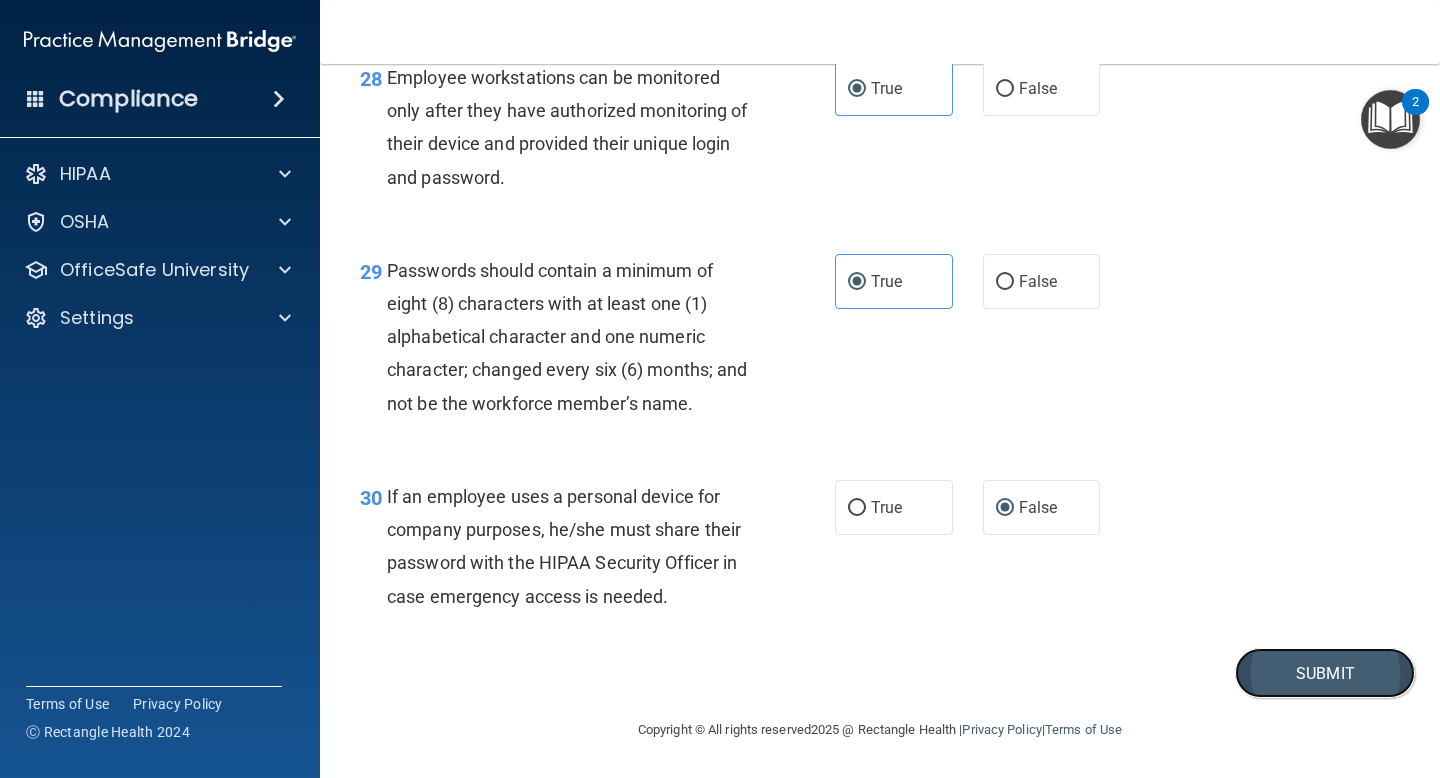click on "Submit" at bounding box center (1325, 673) 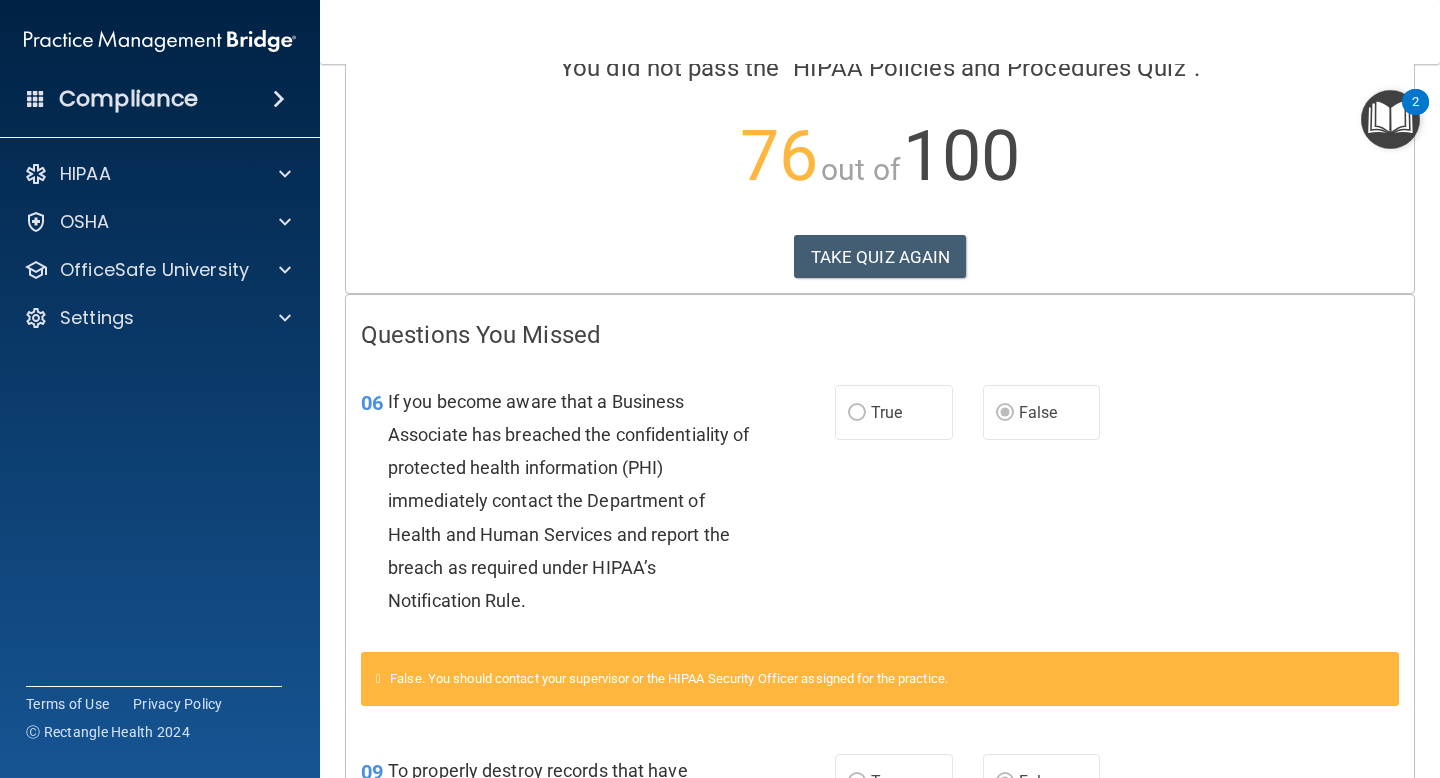 scroll, scrollTop: 190, scrollLeft: 0, axis: vertical 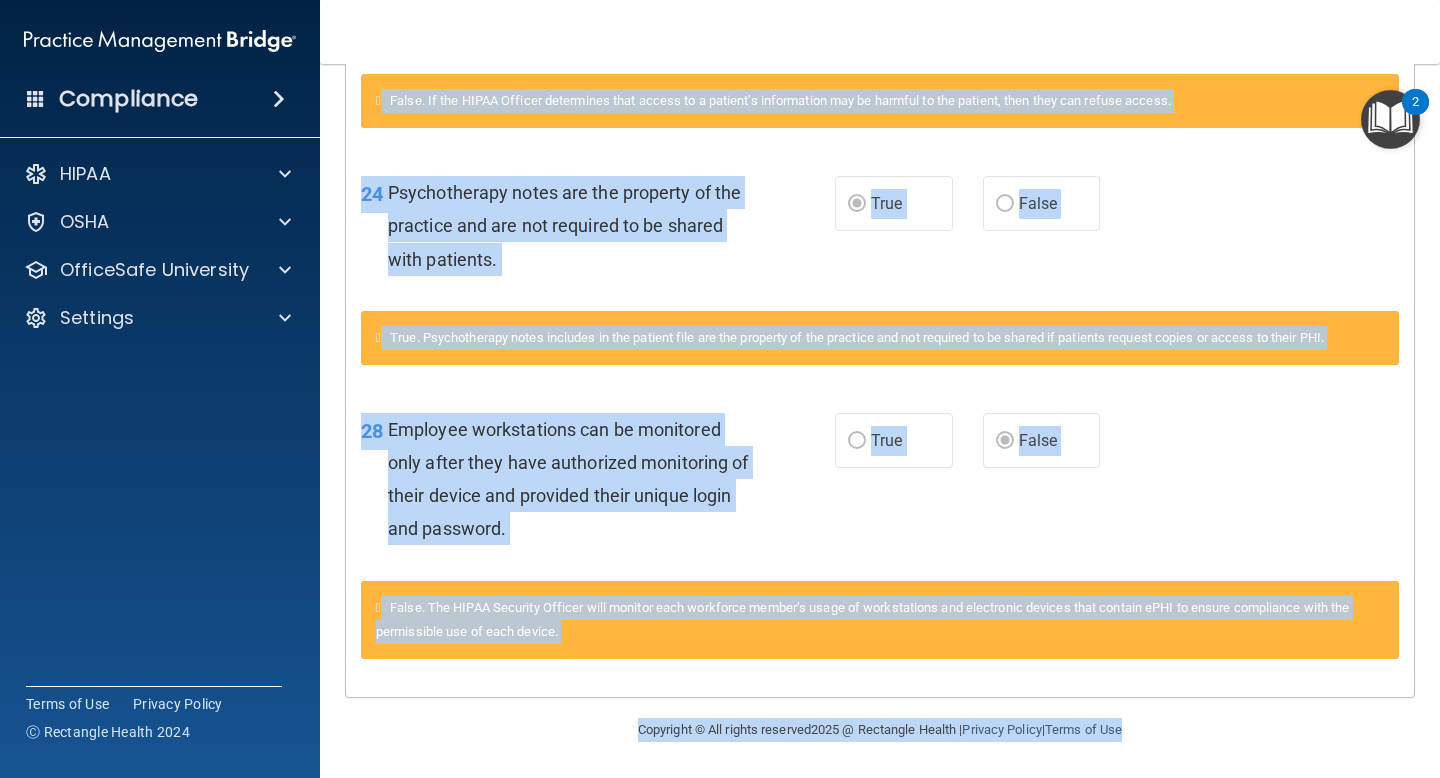 drag, startPoint x: 372, startPoint y: 323, endPoint x: 1248, endPoint y: 777, distance: 986.657 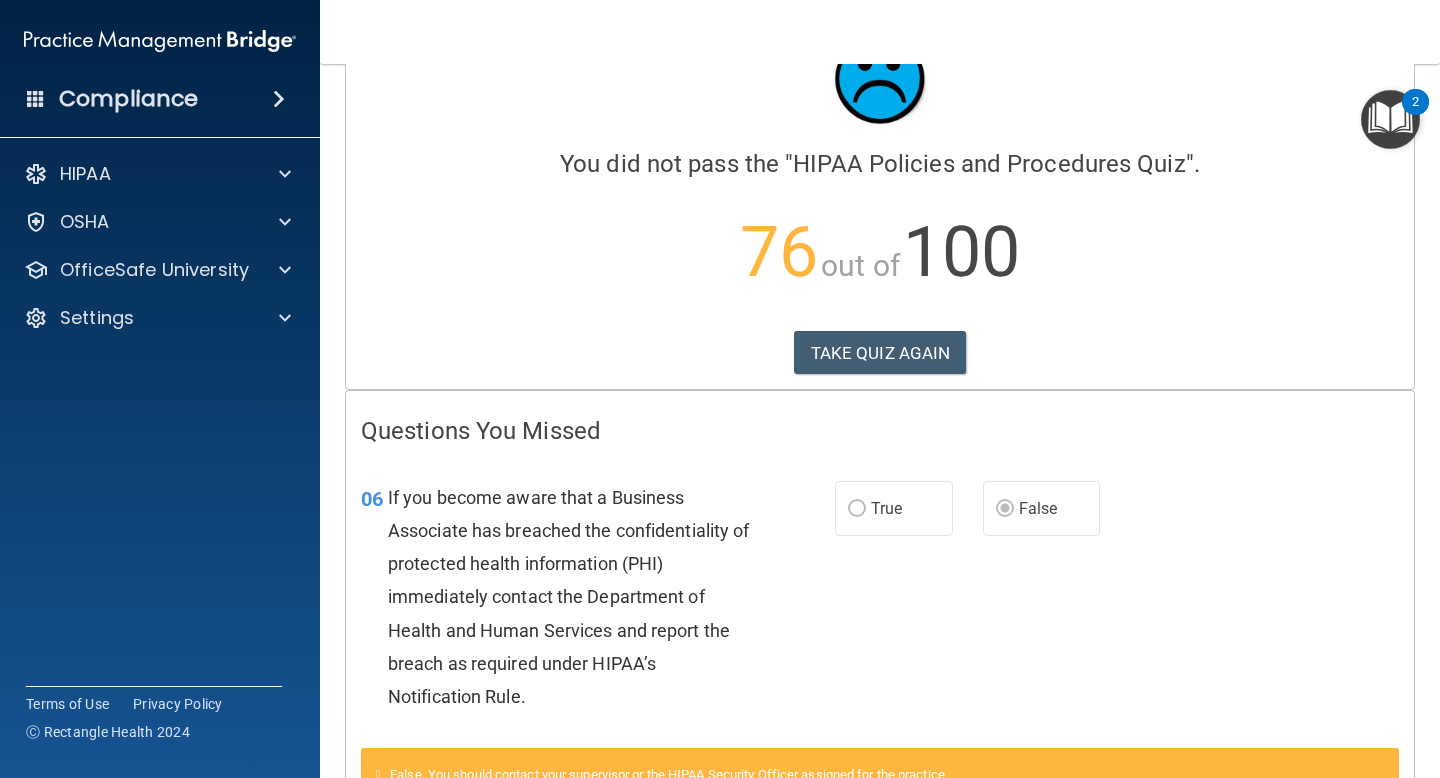 scroll, scrollTop: 0, scrollLeft: 0, axis: both 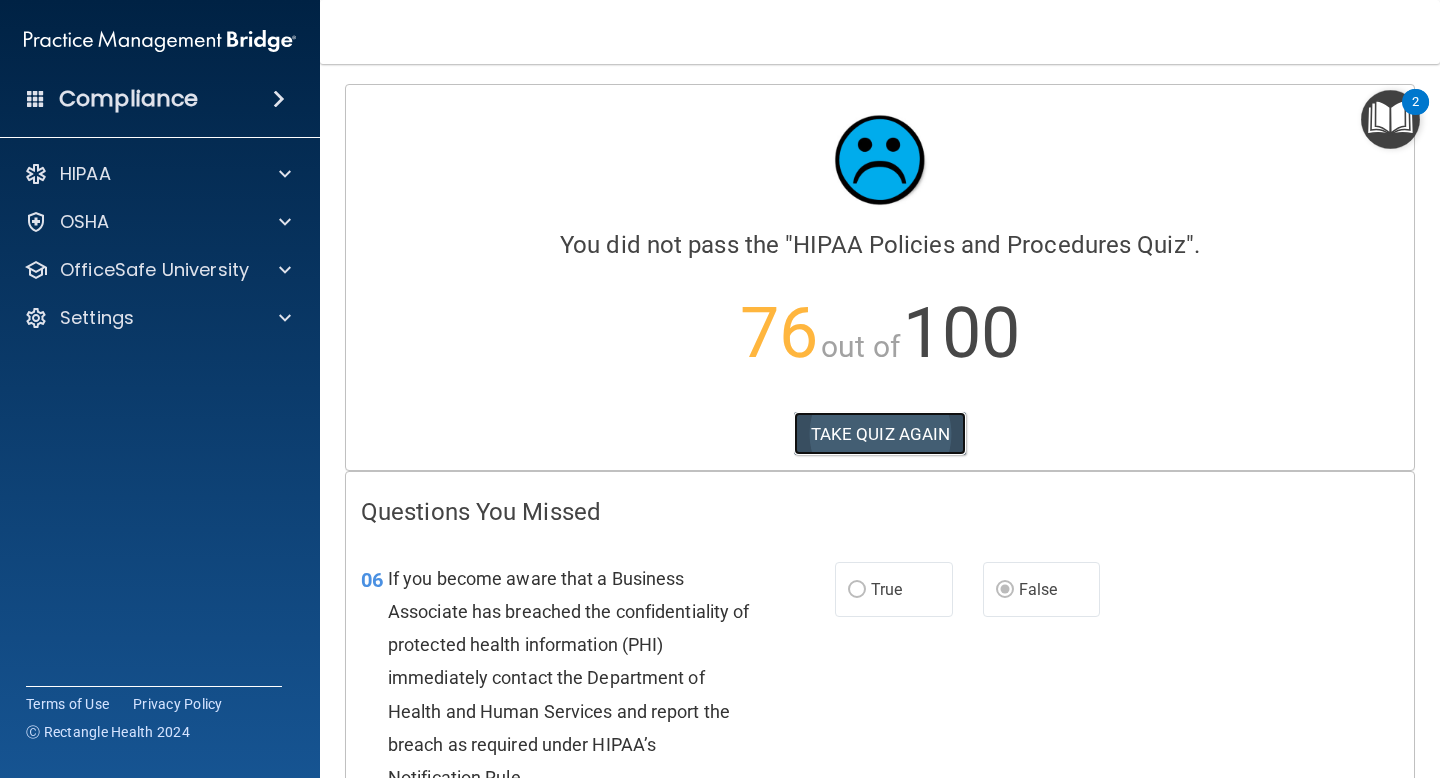 click on "TAKE QUIZ AGAIN" at bounding box center (880, 434) 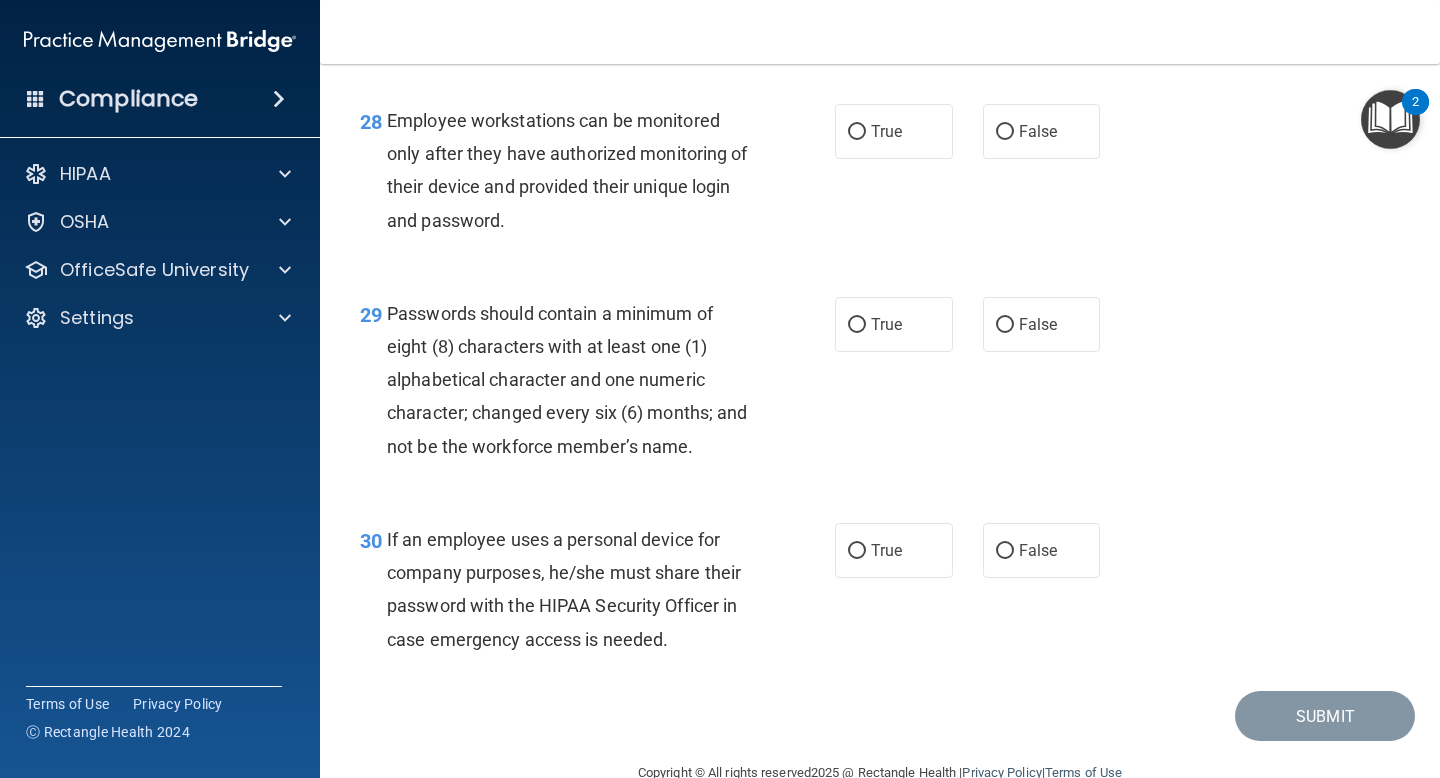 scroll, scrollTop: 5471, scrollLeft: 0, axis: vertical 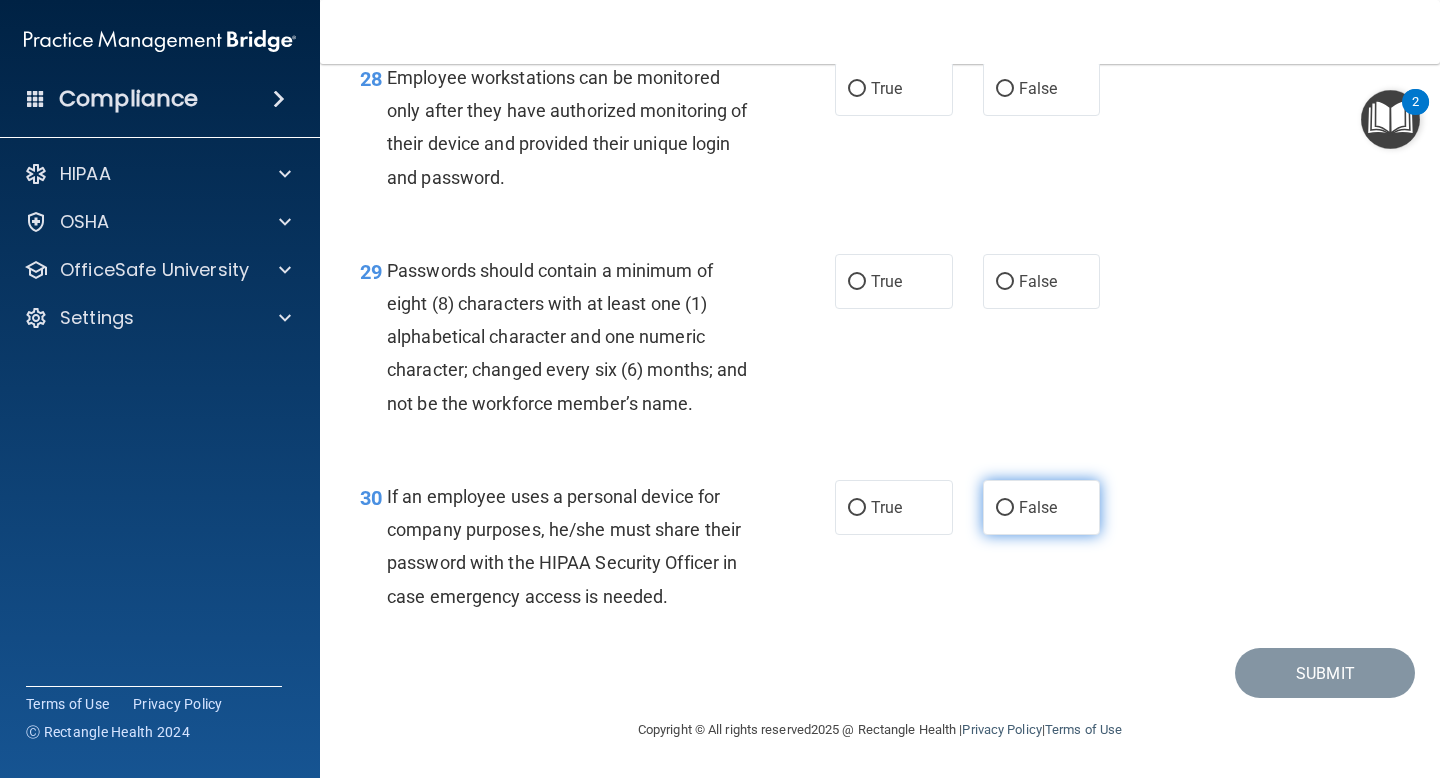 click on "False" at bounding box center (1005, 508) 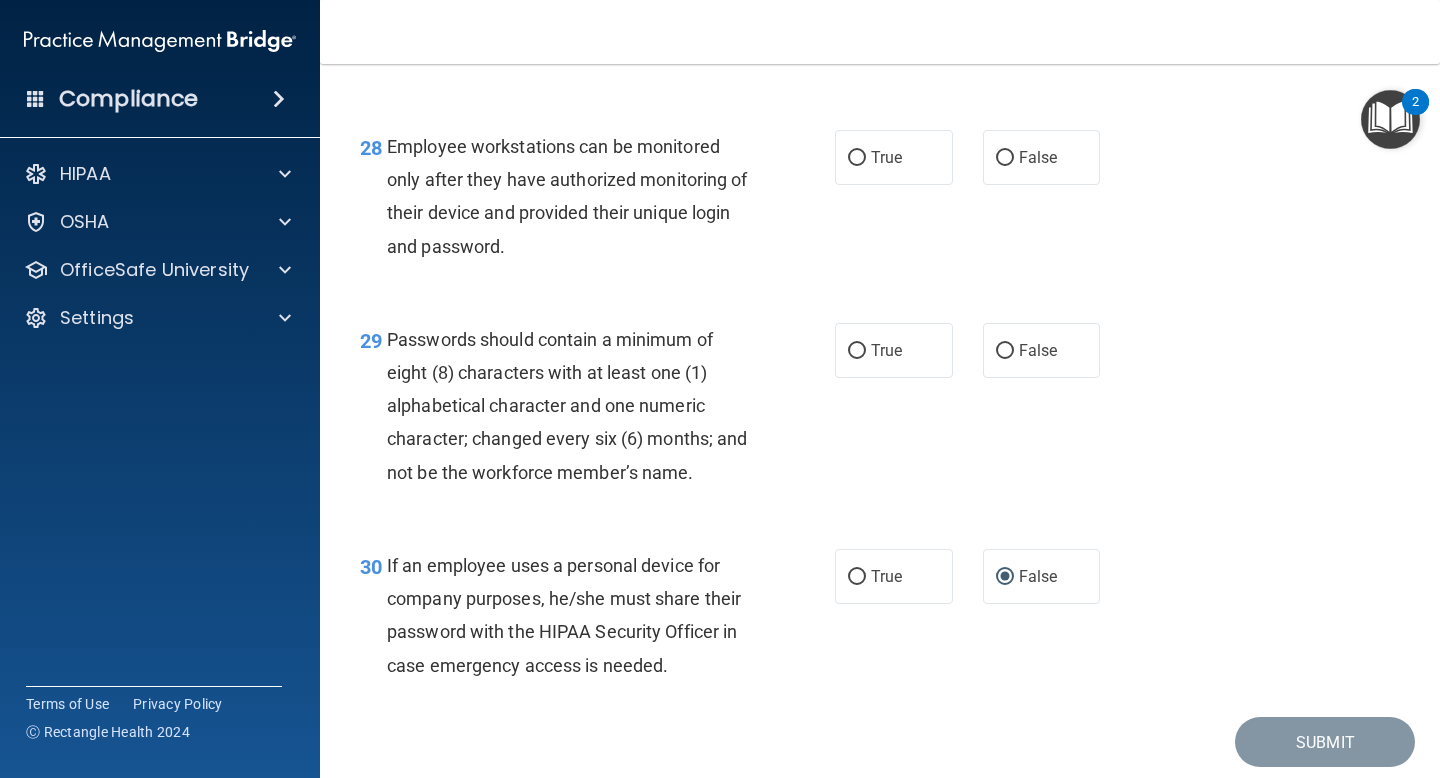 scroll, scrollTop: 5366, scrollLeft: 0, axis: vertical 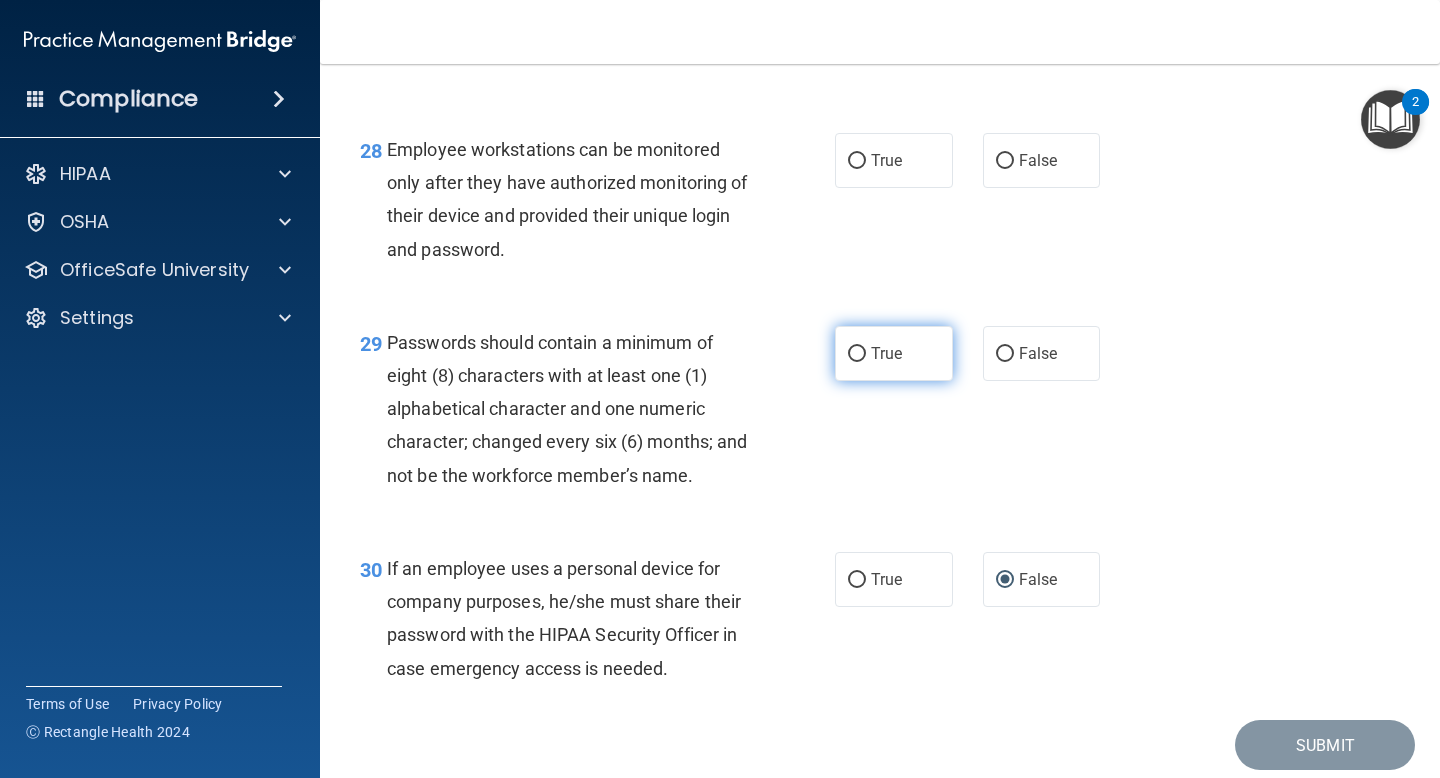 click on "True" at bounding box center (886, 353) 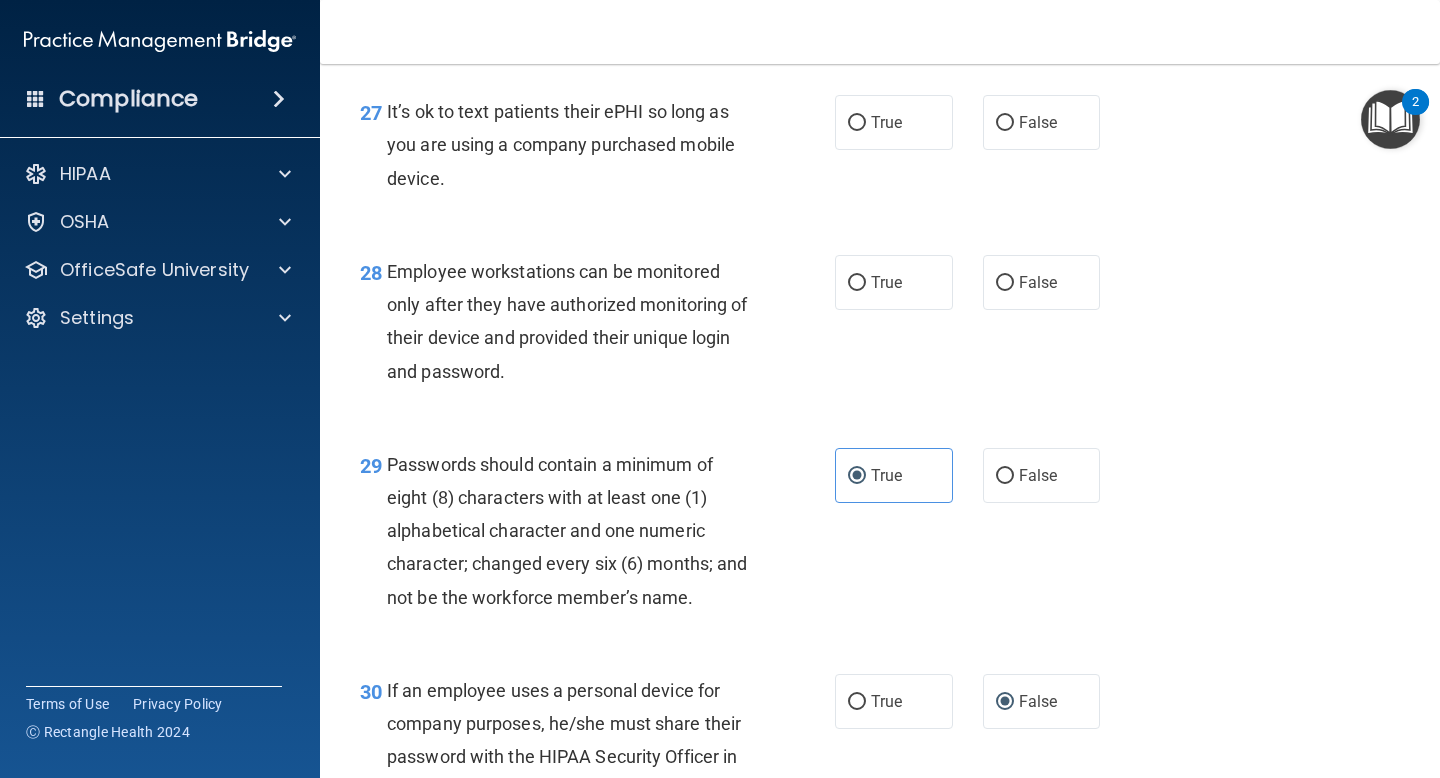 scroll, scrollTop: 5243, scrollLeft: 0, axis: vertical 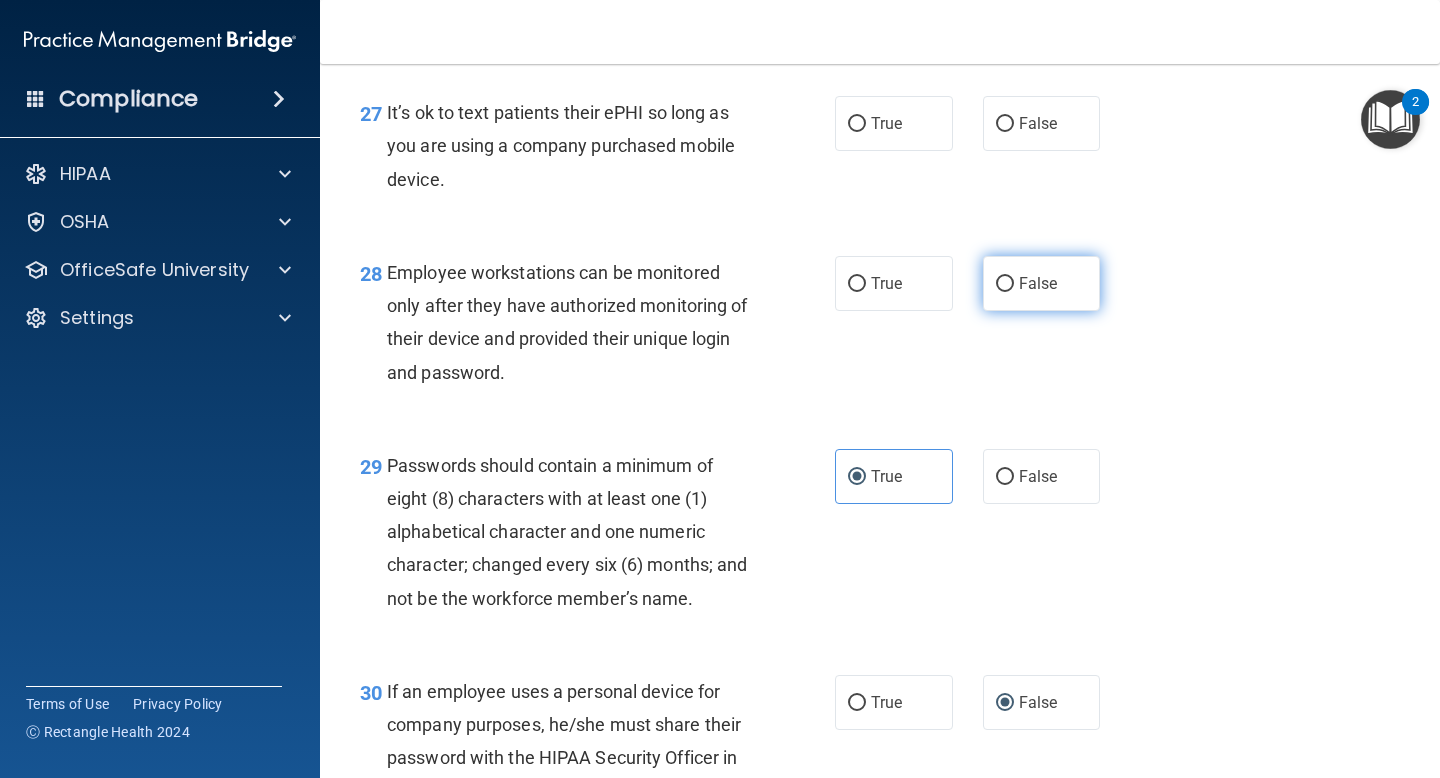 click on "False" at bounding box center [1005, 284] 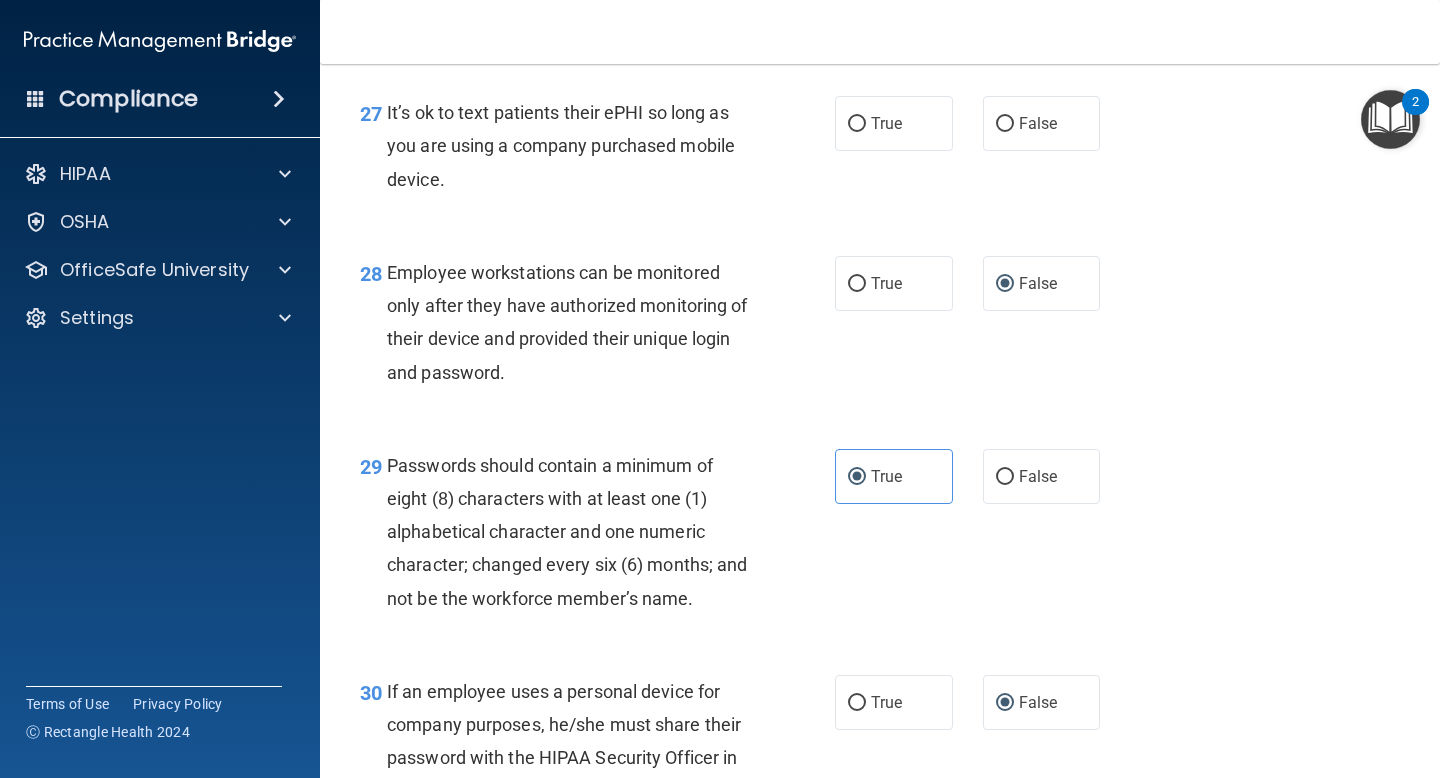 click on "28       Employee workstations can be monitored only after they have authorized monitoring of their device and provided their unique login and password.                  True           False" at bounding box center (880, 327) 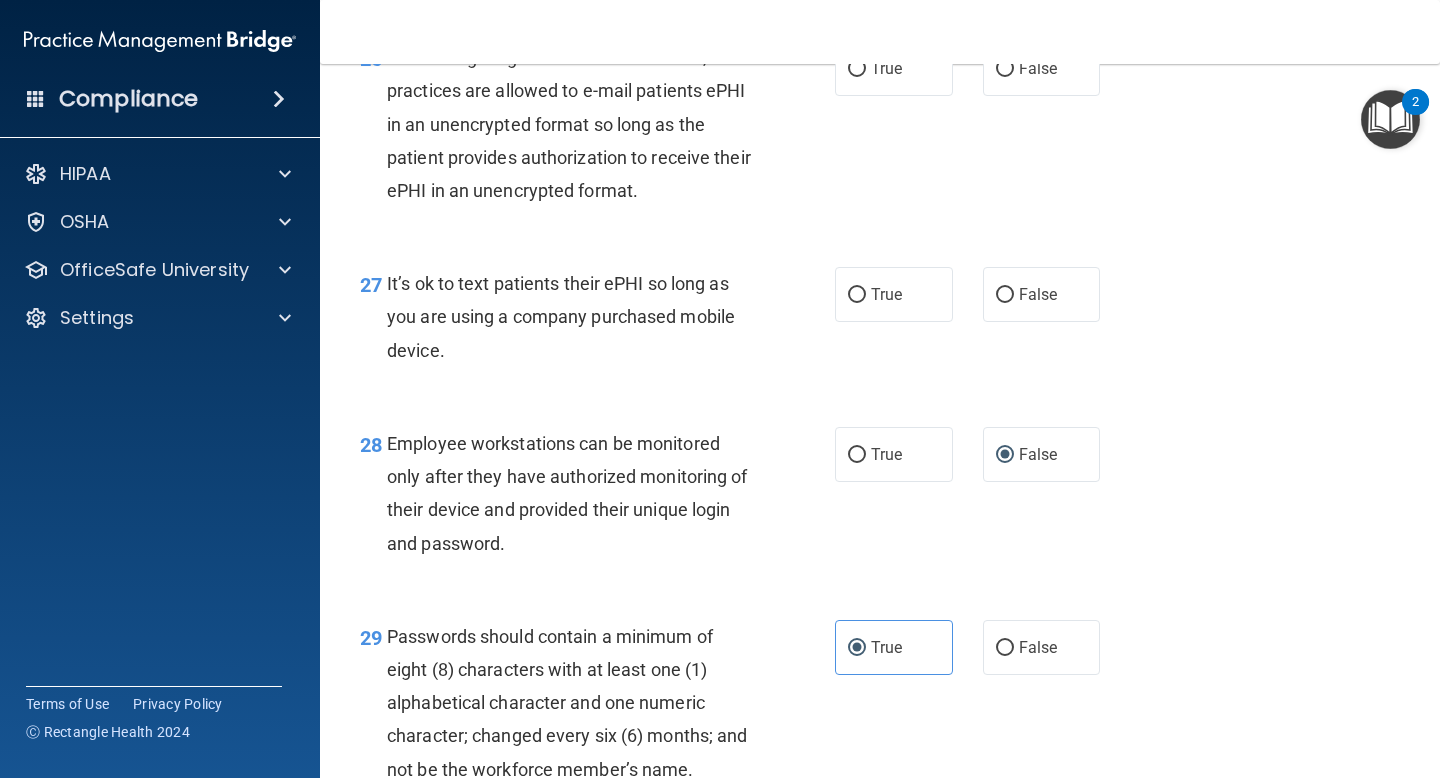 scroll, scrollTop: 5069, scrollLeft: 0, axis: vertical 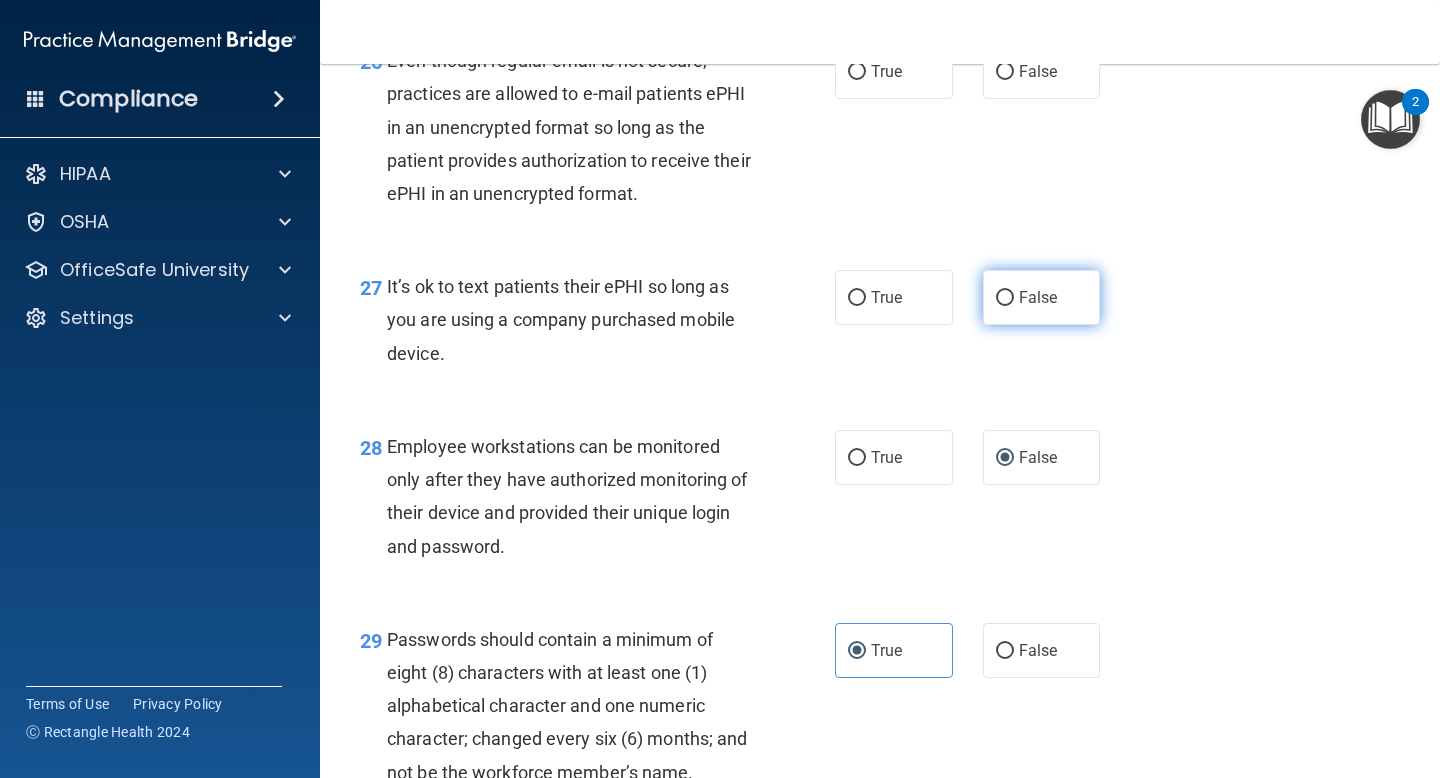 click on "False" at bounding box center (1005, 298) 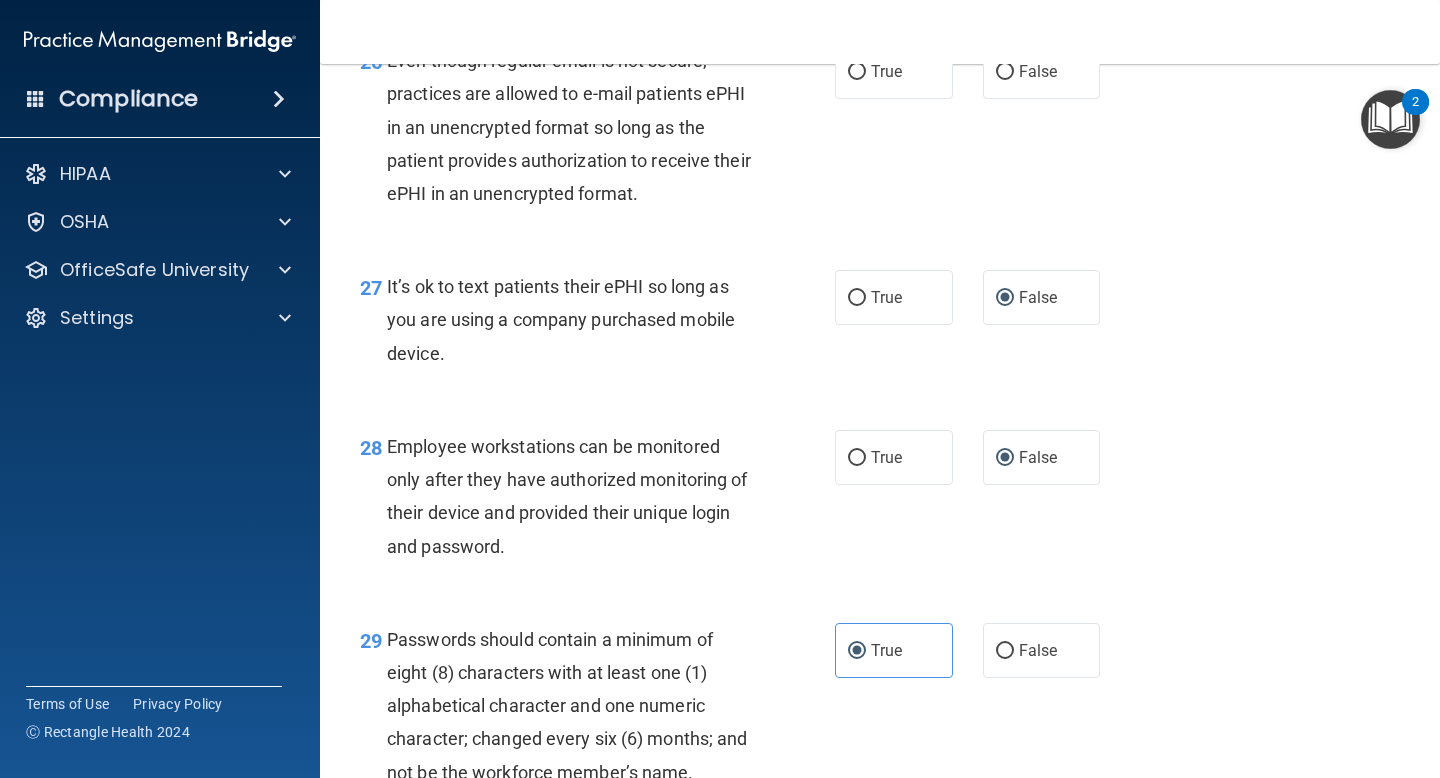 click on "27        It’s ok to text patients their ePHI so long as you are using a company purchased mobile device.                 True           False" at bounding box center (880, 325) 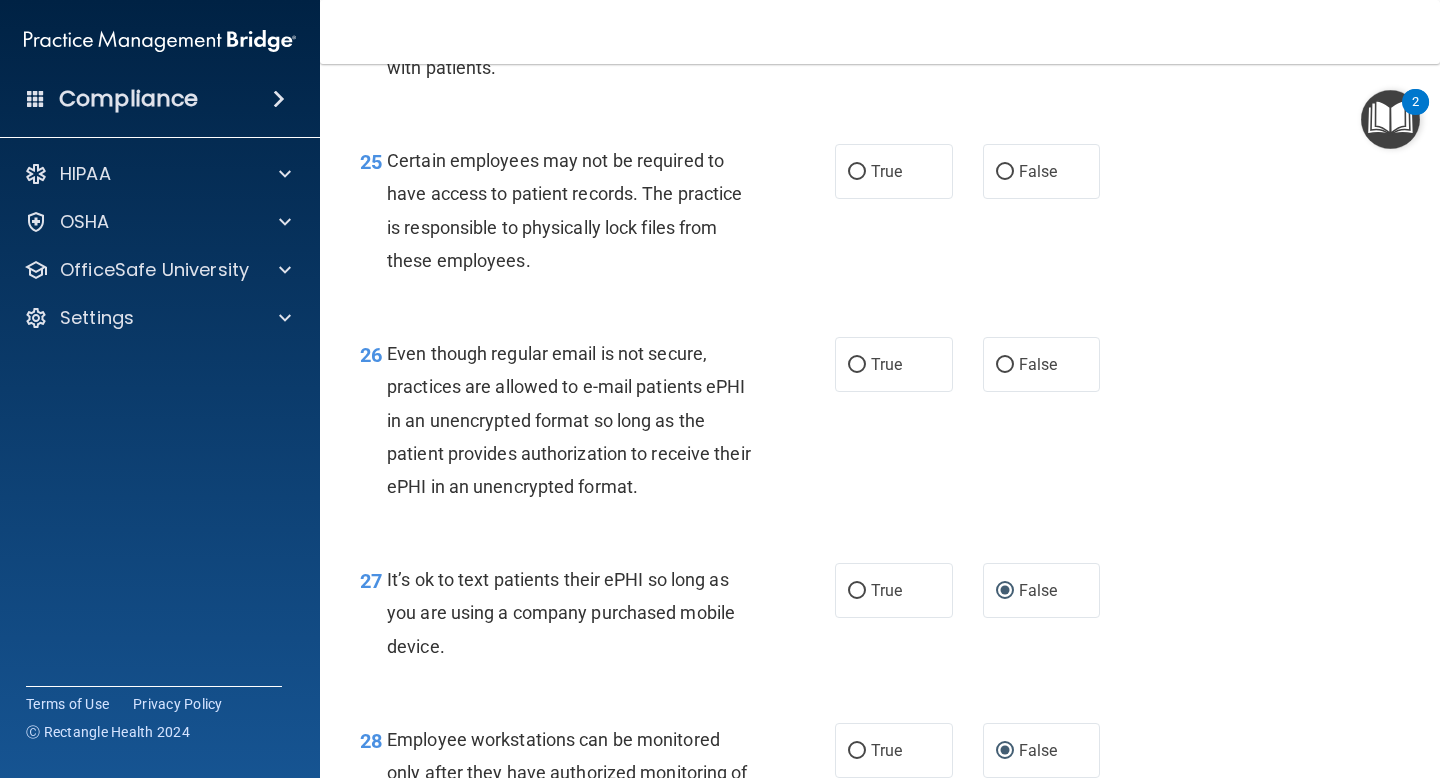 scroll, scrollTop: 4771, scrollLeft: 0, axis: vertical 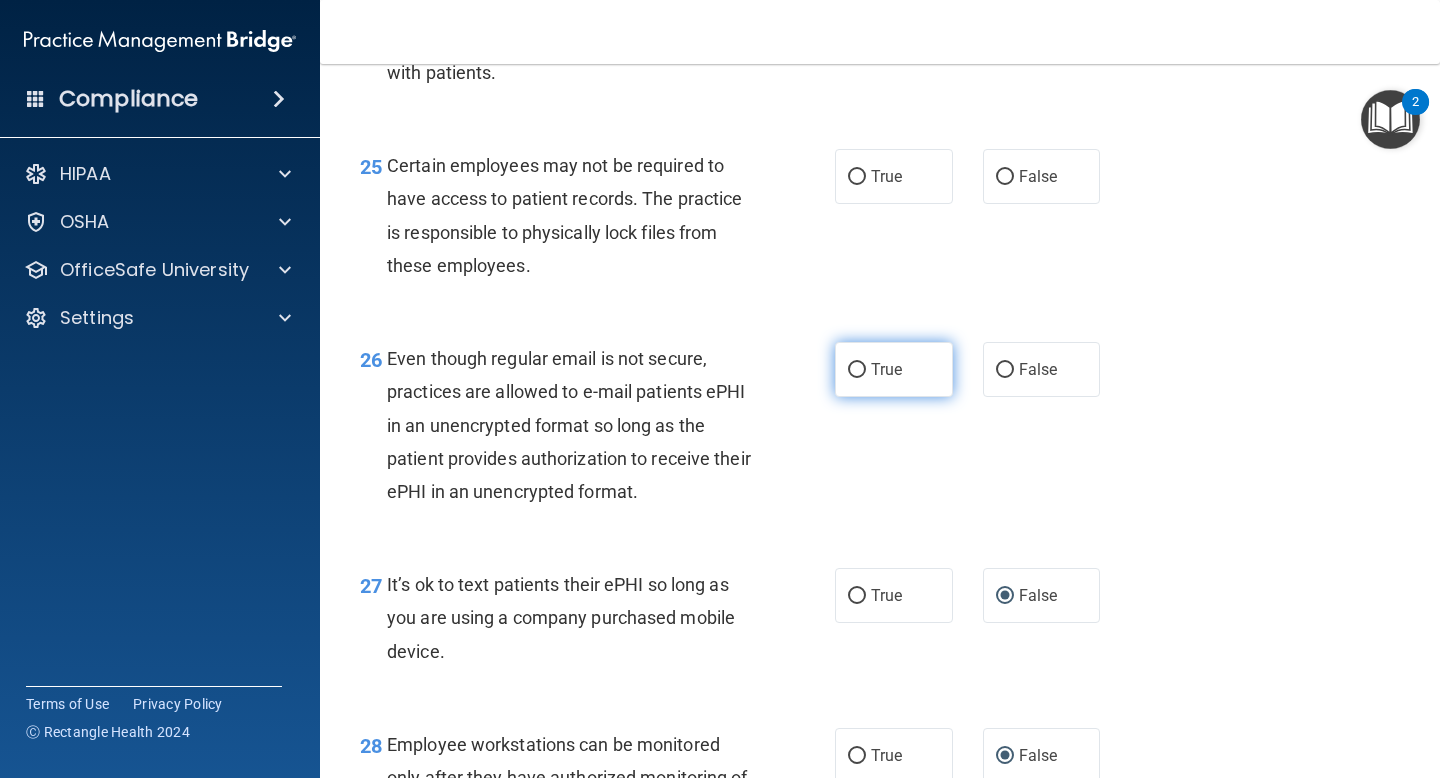 click on "True" at bounding box center [886, 369] 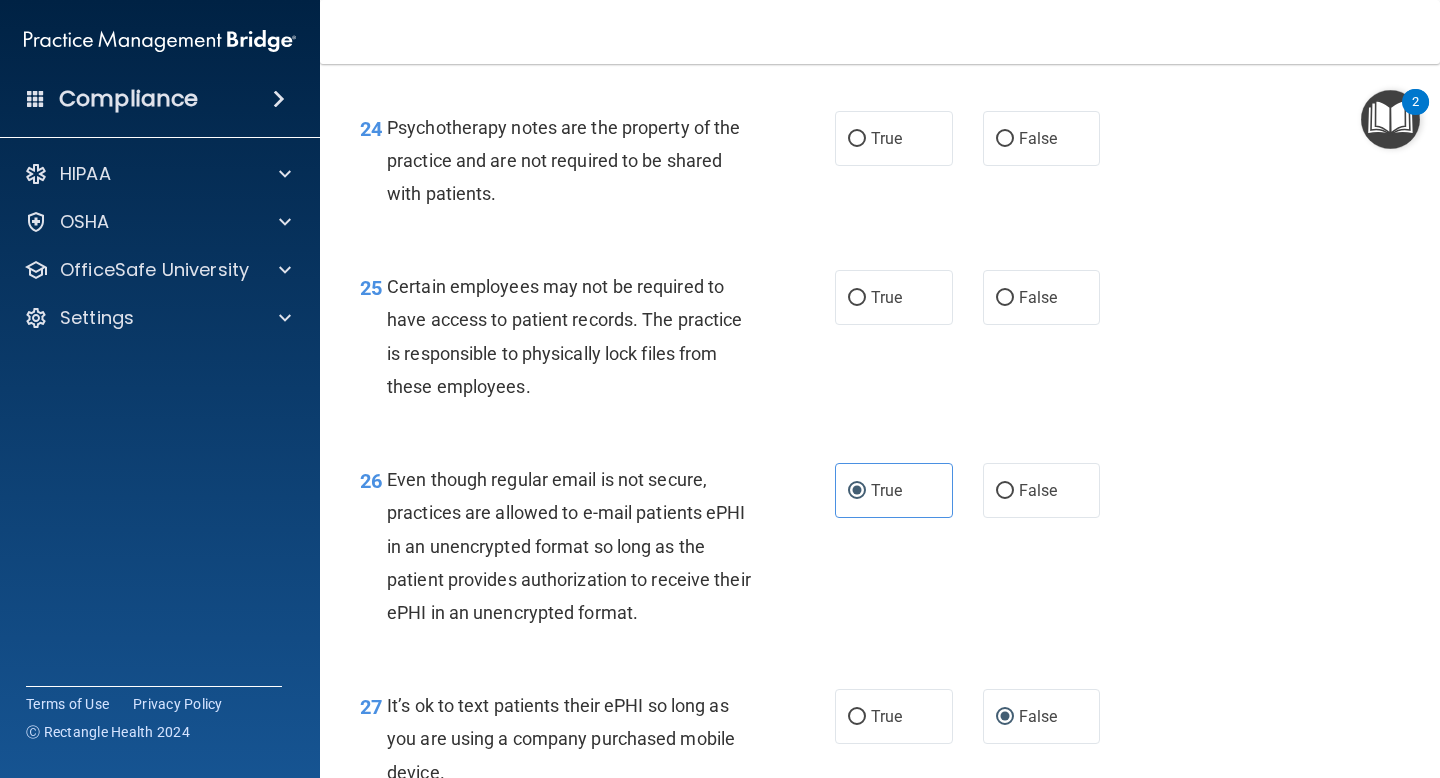 scroll, scrollTop: 4648, scrollLeft: 0, axis: vertical 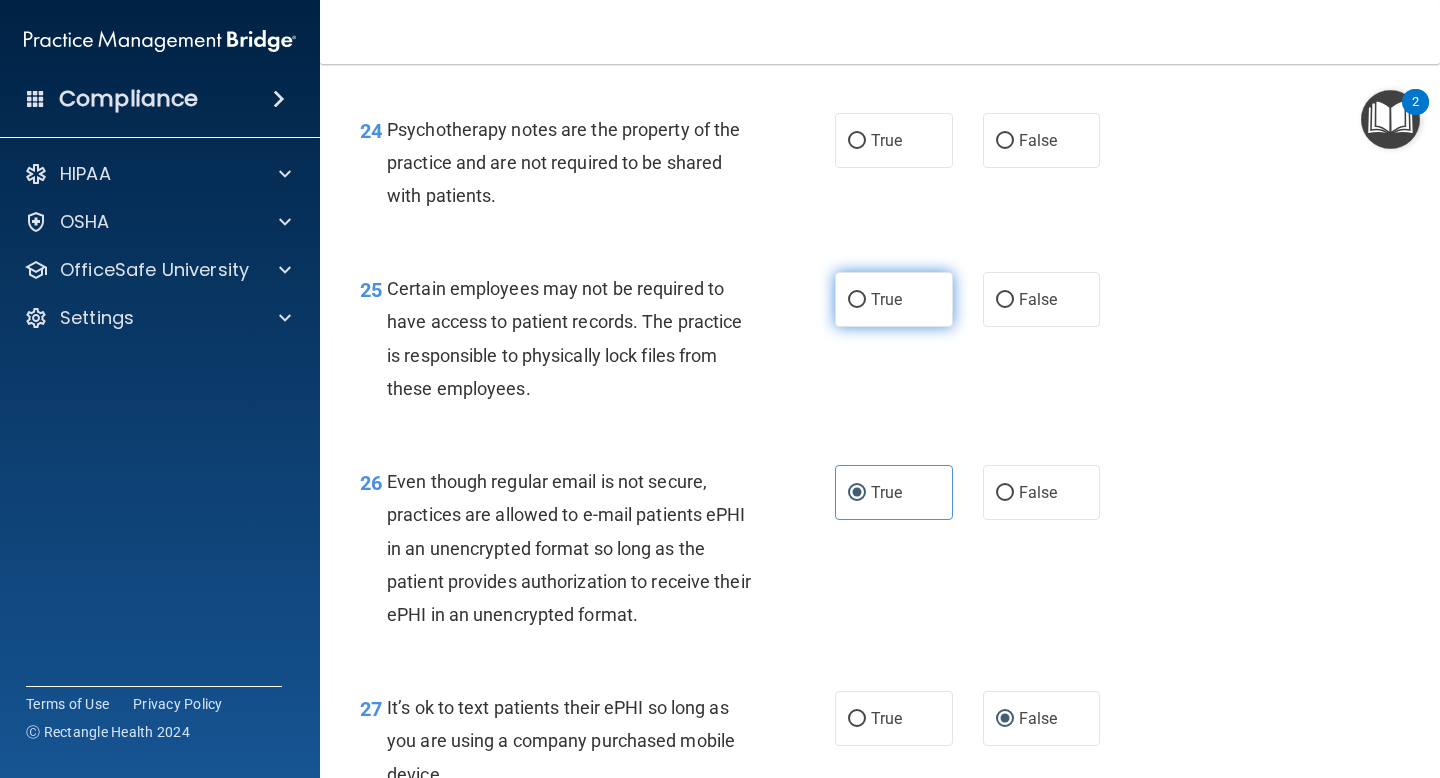 click on "True" at bounding box center [894, 299] 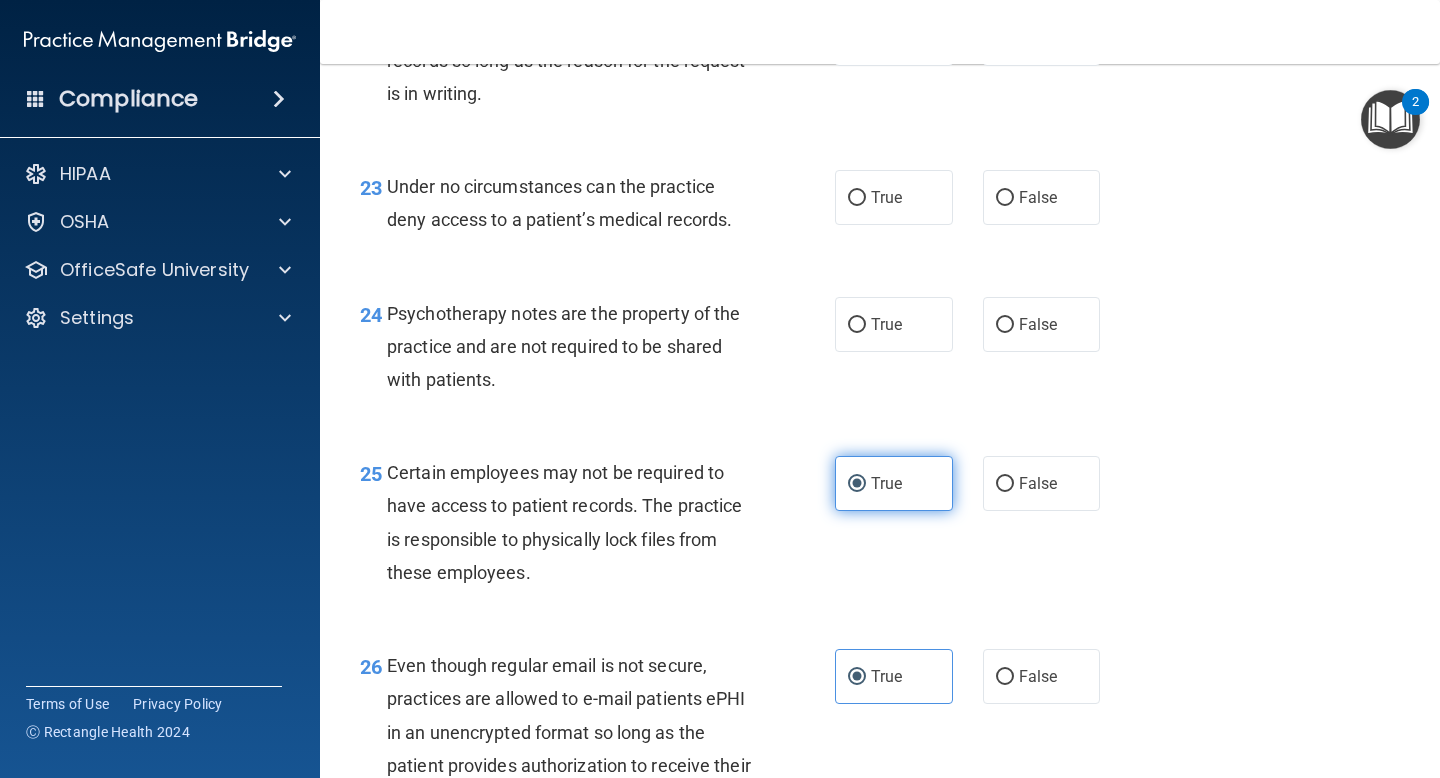 scroll, scrollTop: 4465, scrollLeft: 0, axis: vertical 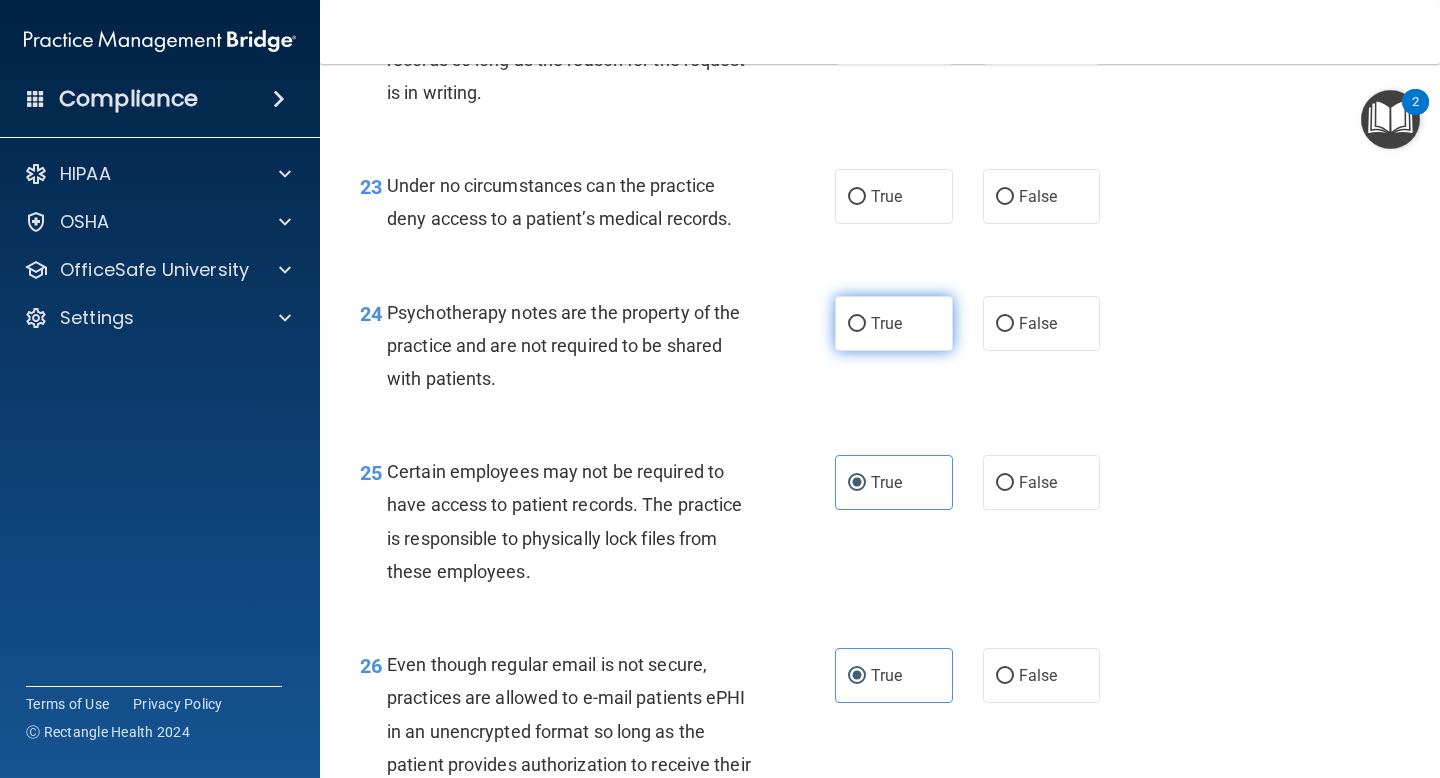click on "True" at bounding box center (894, 323) 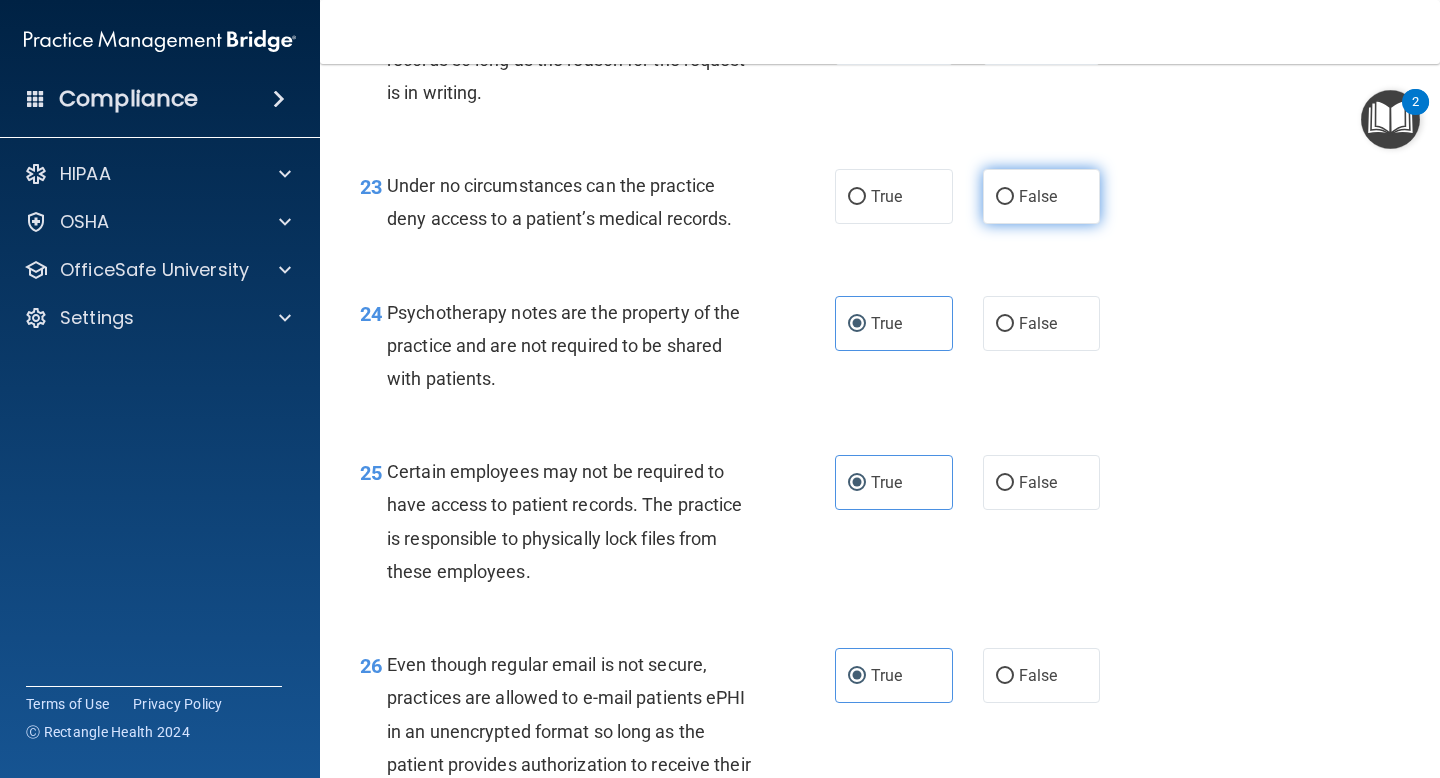 click on "False" at bounding box center [1042, 196] 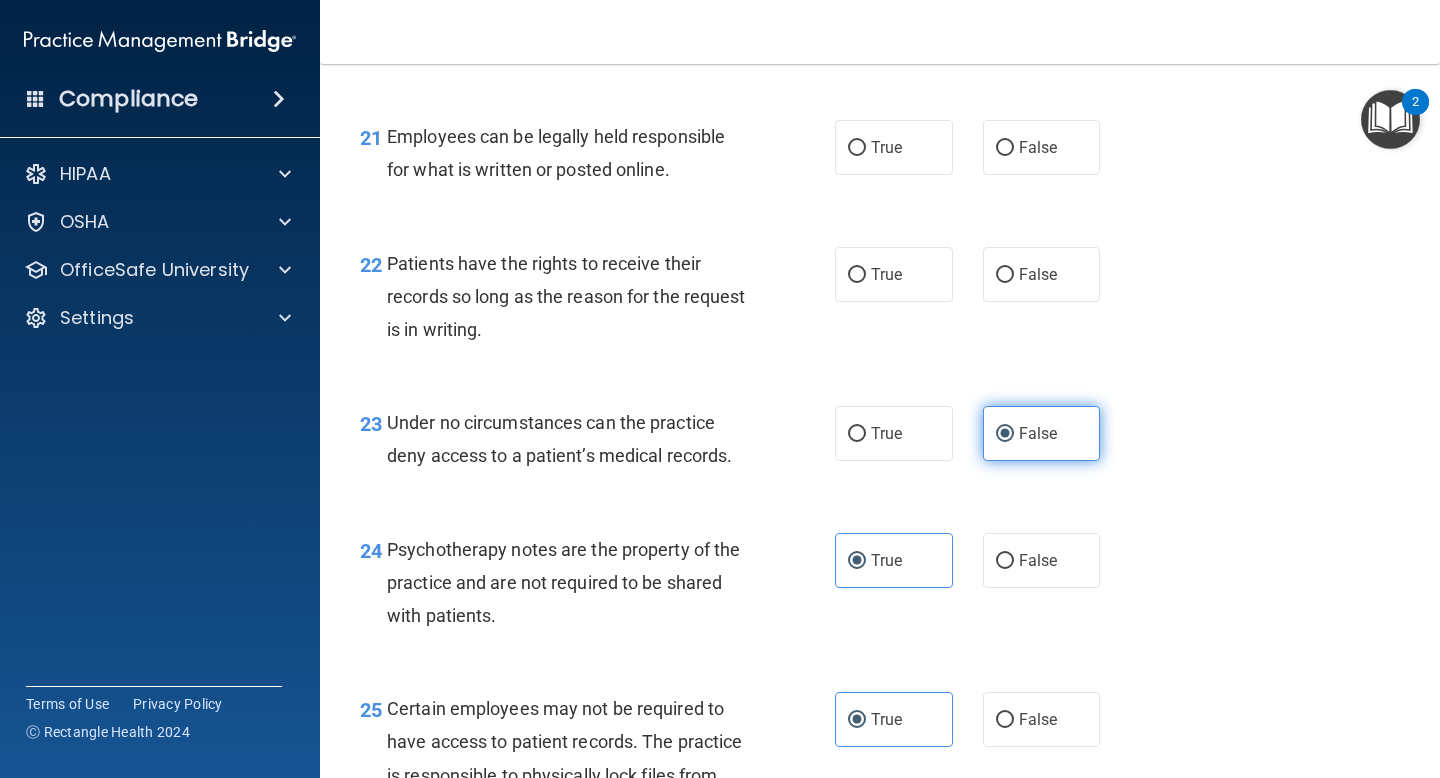 scroll, scrollTop: 4206, scrollLeft: 0, axis: vertical 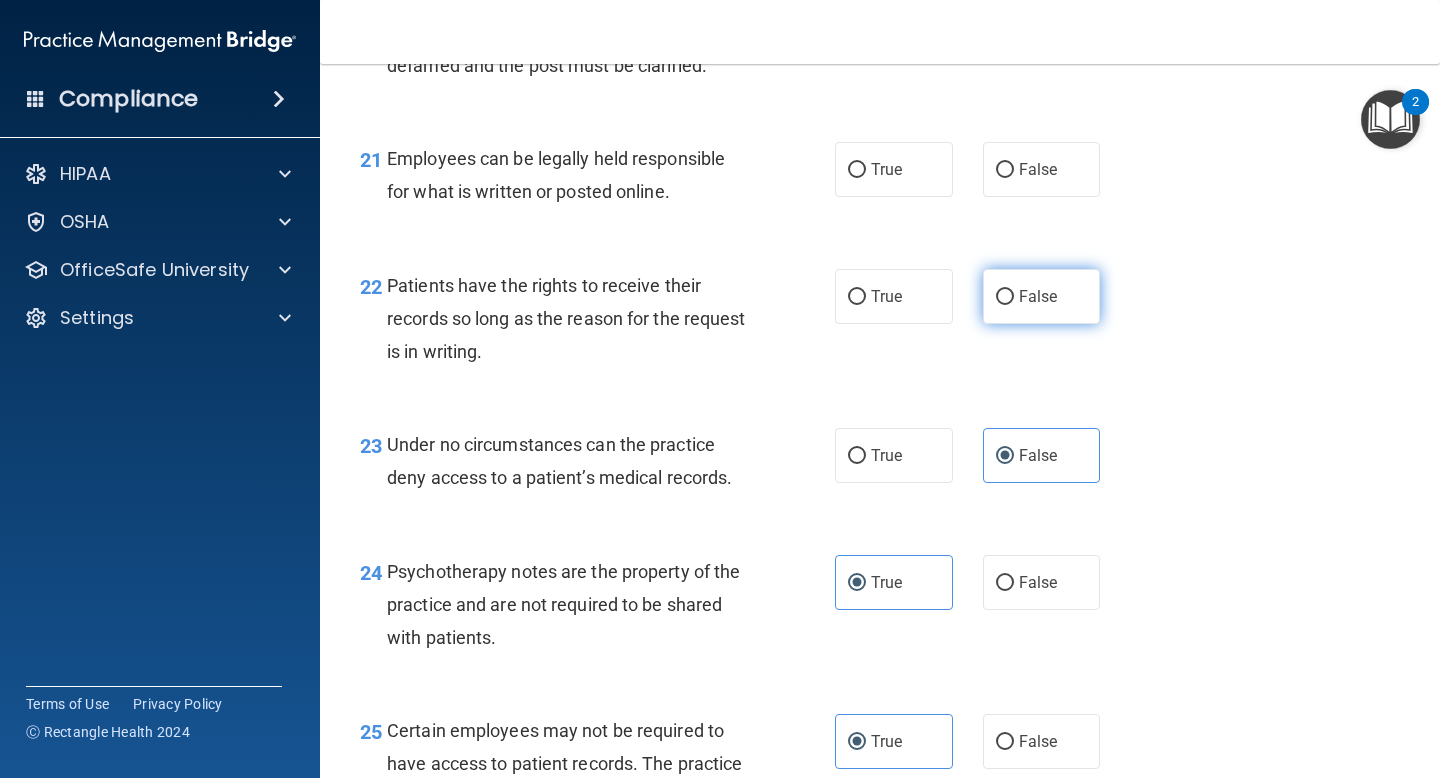 click on "False" at bounding box center (1042, 296) 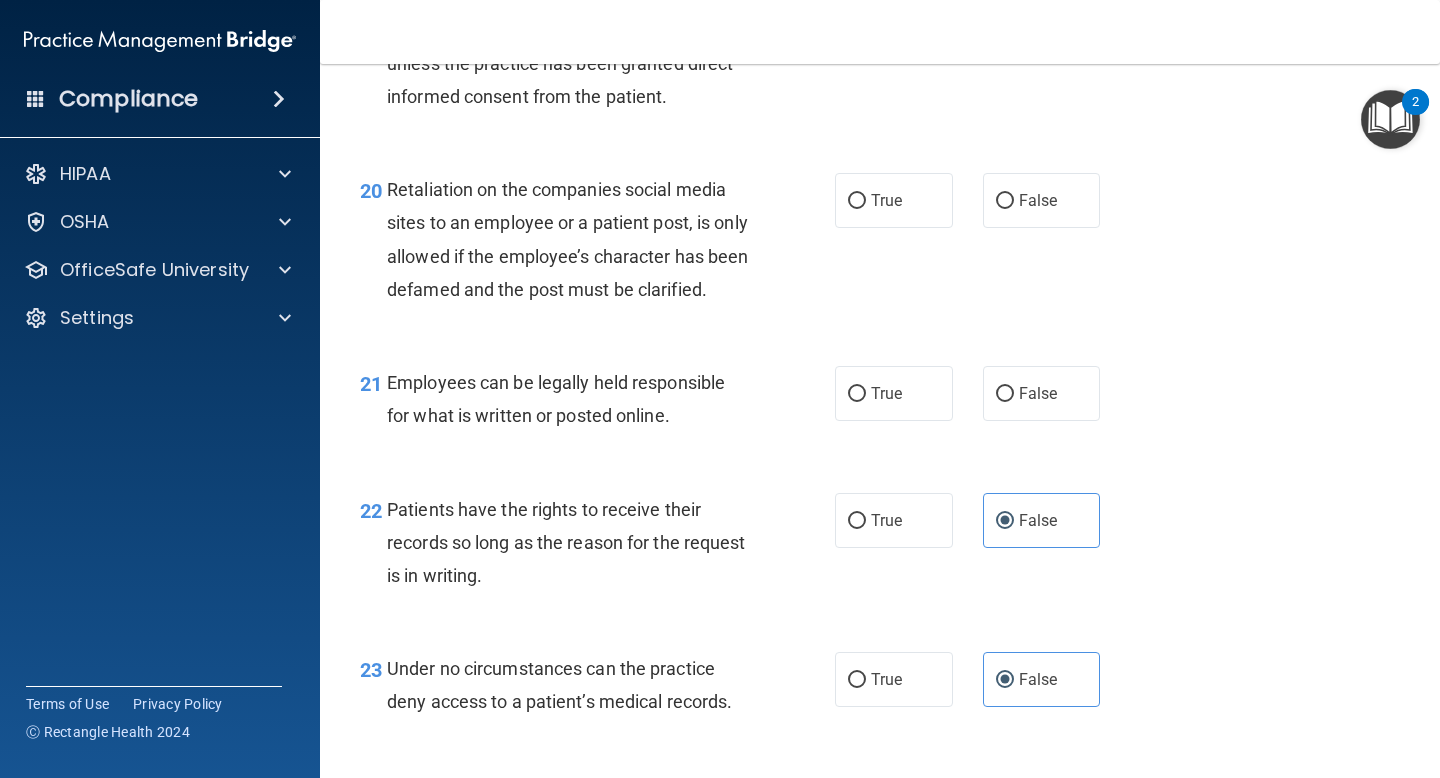 scroll, scrollTop: 3965, scrollLeft: 0, axis: vertical 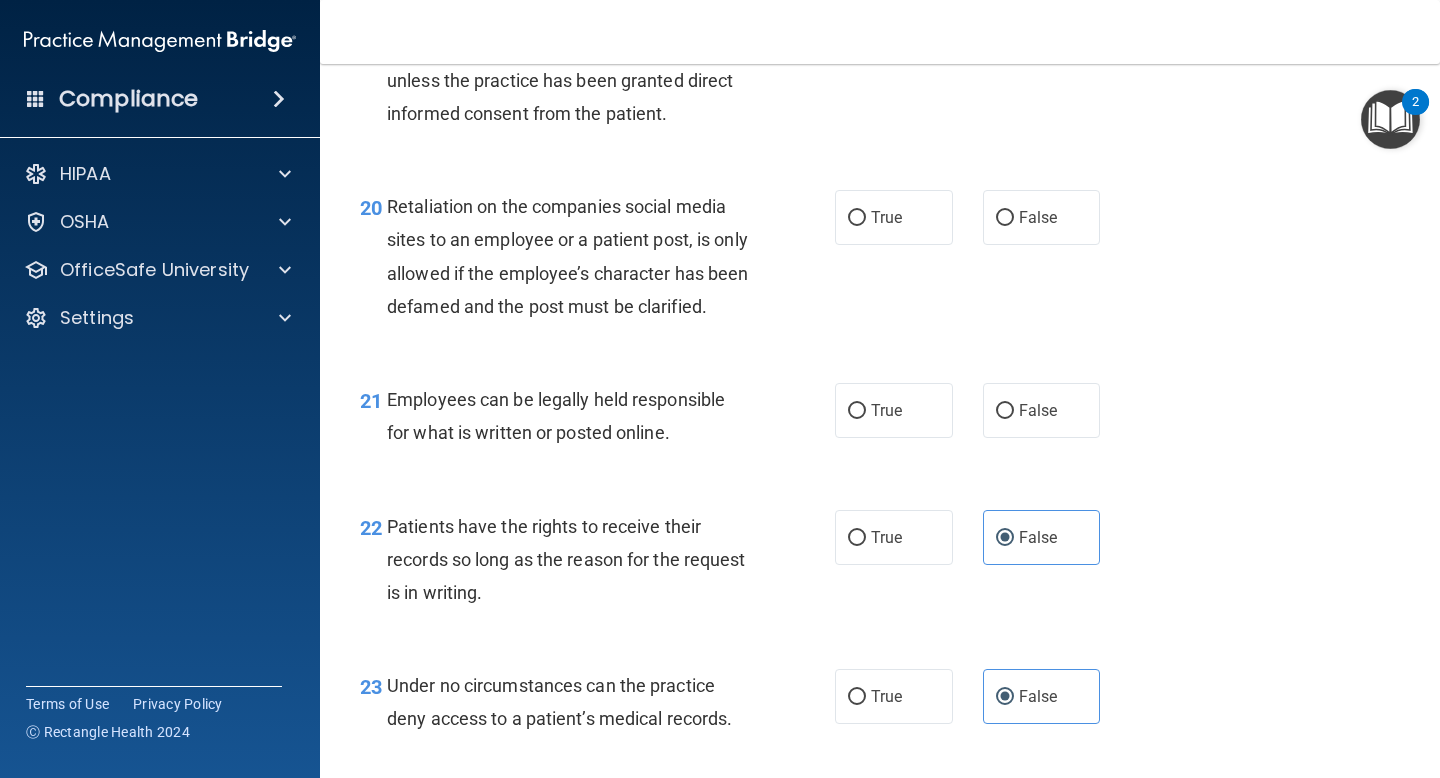 click on "20       Retaliation on the companies social media sites to an employee or a patient post, is only allowed if the employee’s character has been defamed and the post must be clarified.                  True           False" at bounding box center (880, 261) 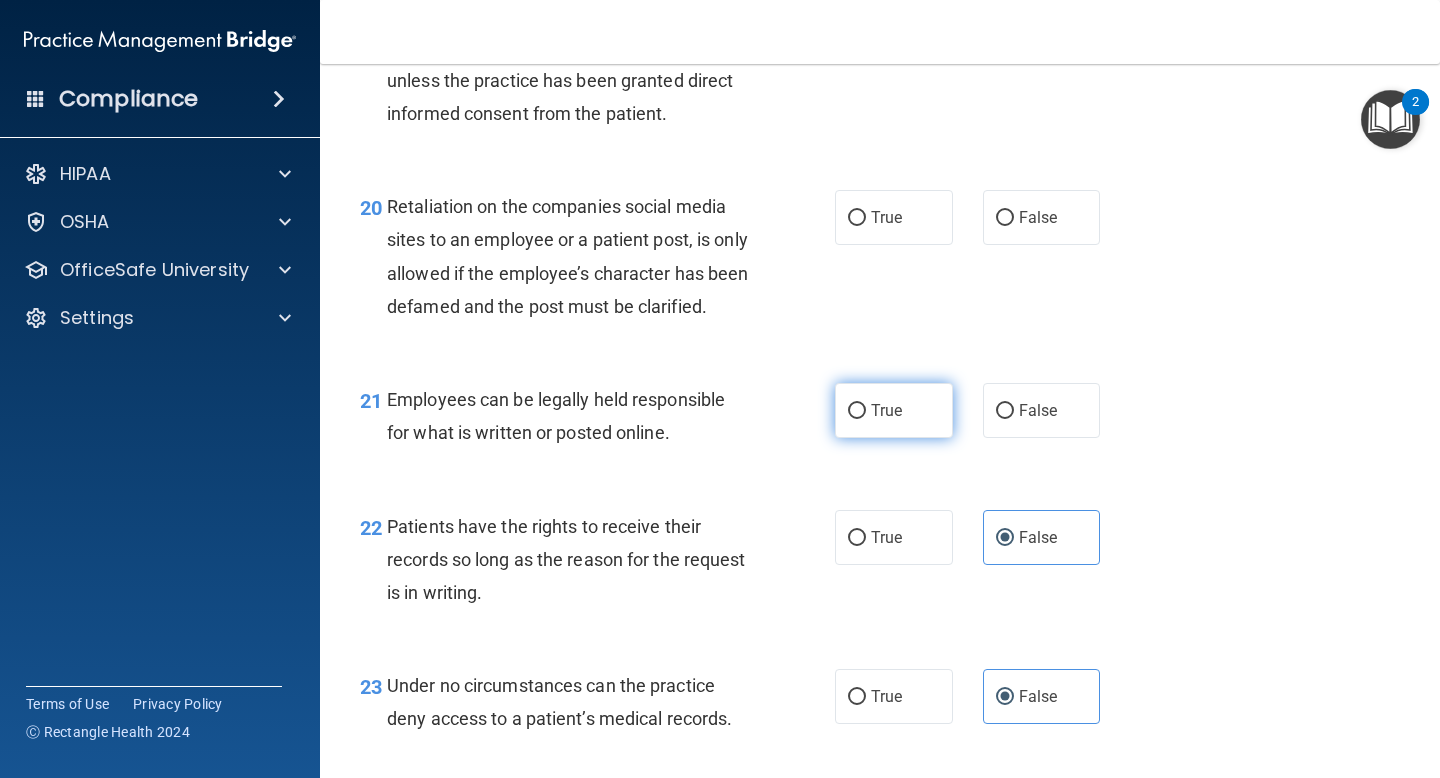 click on "True" at bounding box center (886, 410) 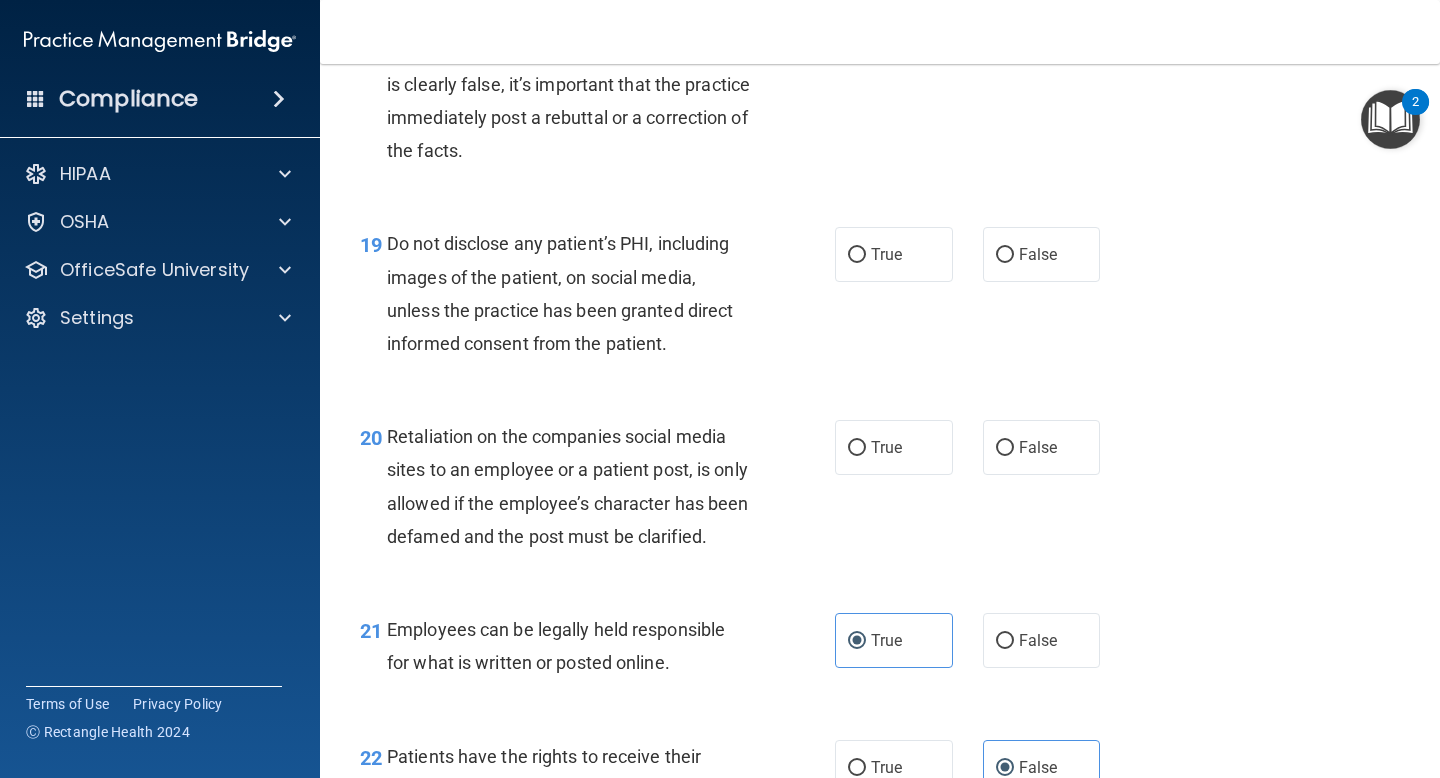 scroll, scrollTop: 3730, scrollLeft: 0, axis: vertical 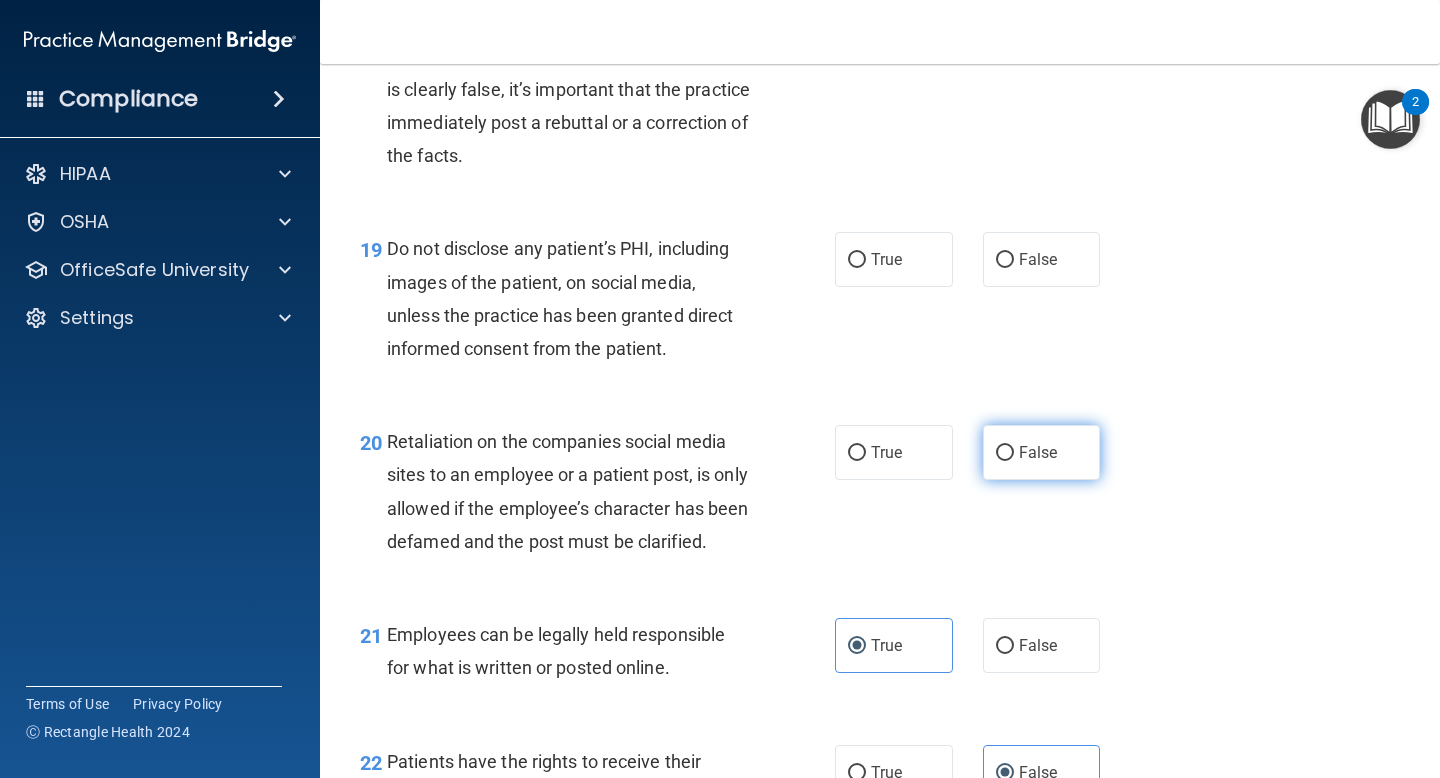 click on "False" at bounding box center [1042, 452] 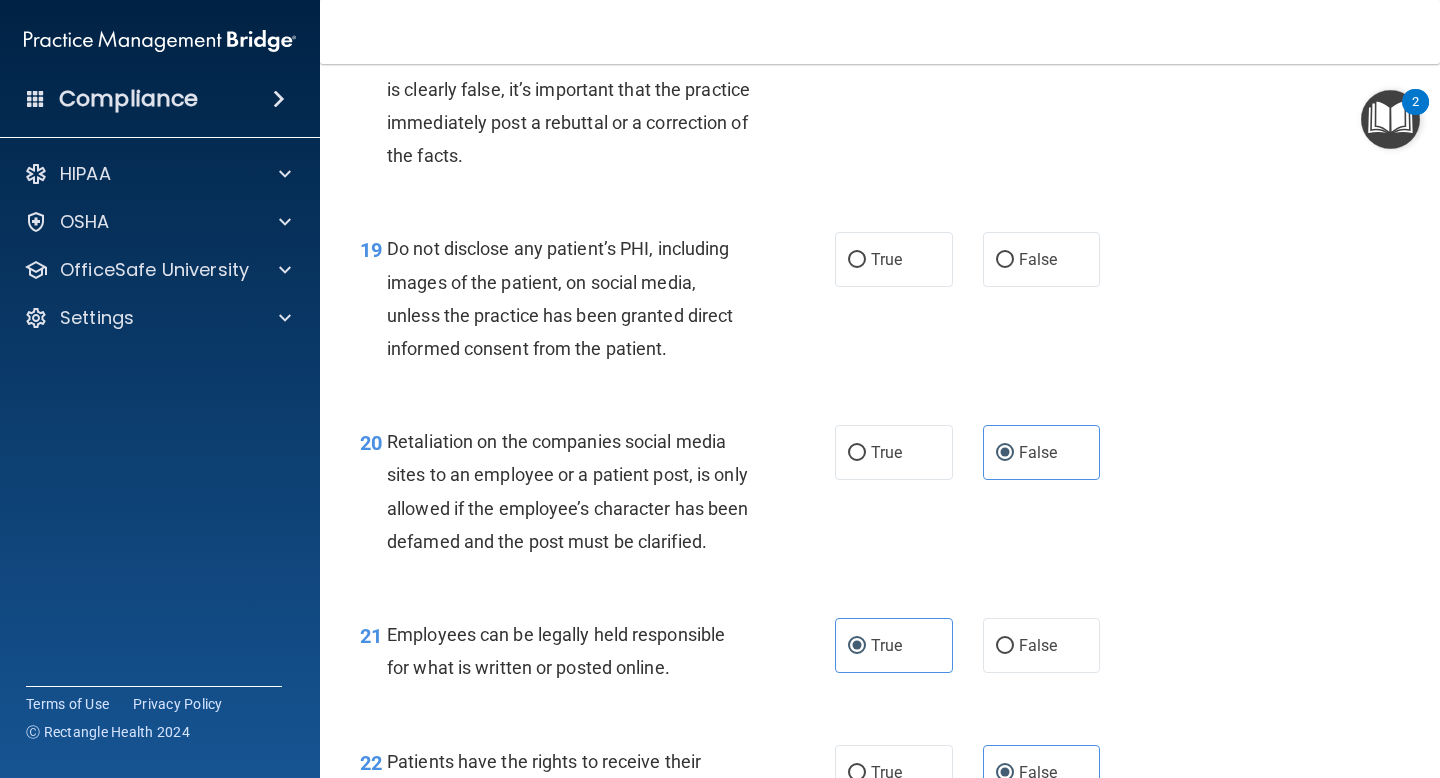 click on "19       Do not disclose any patient’s PHI, including images of the patient, on social media, unless the practice has been granted direct informed consent from the patient.                 True           False" at bounding box center (880, 303) 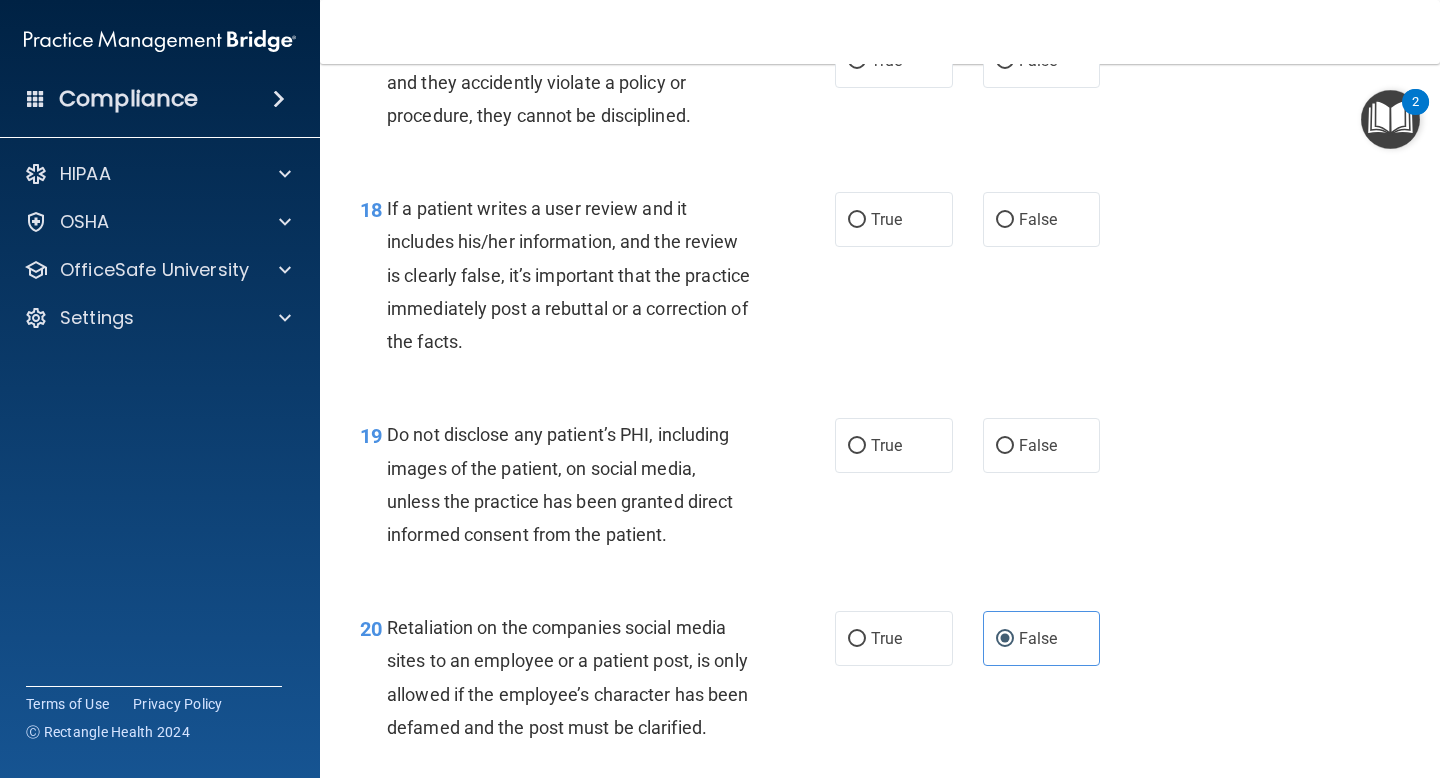 scroll, scrollTop: 3537, scrollLeft: 0, axis: vertical 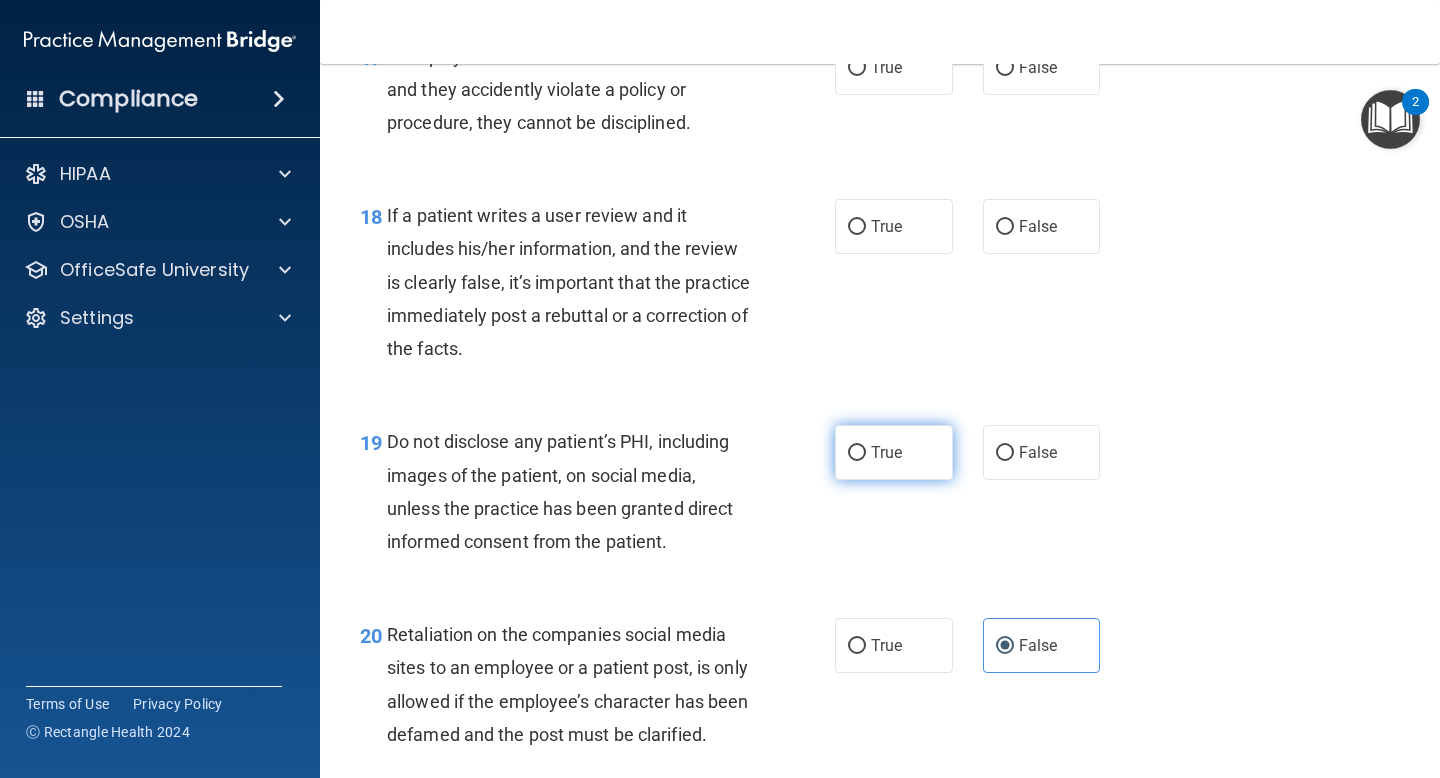 click on "True" at bounding box center [894, 452] 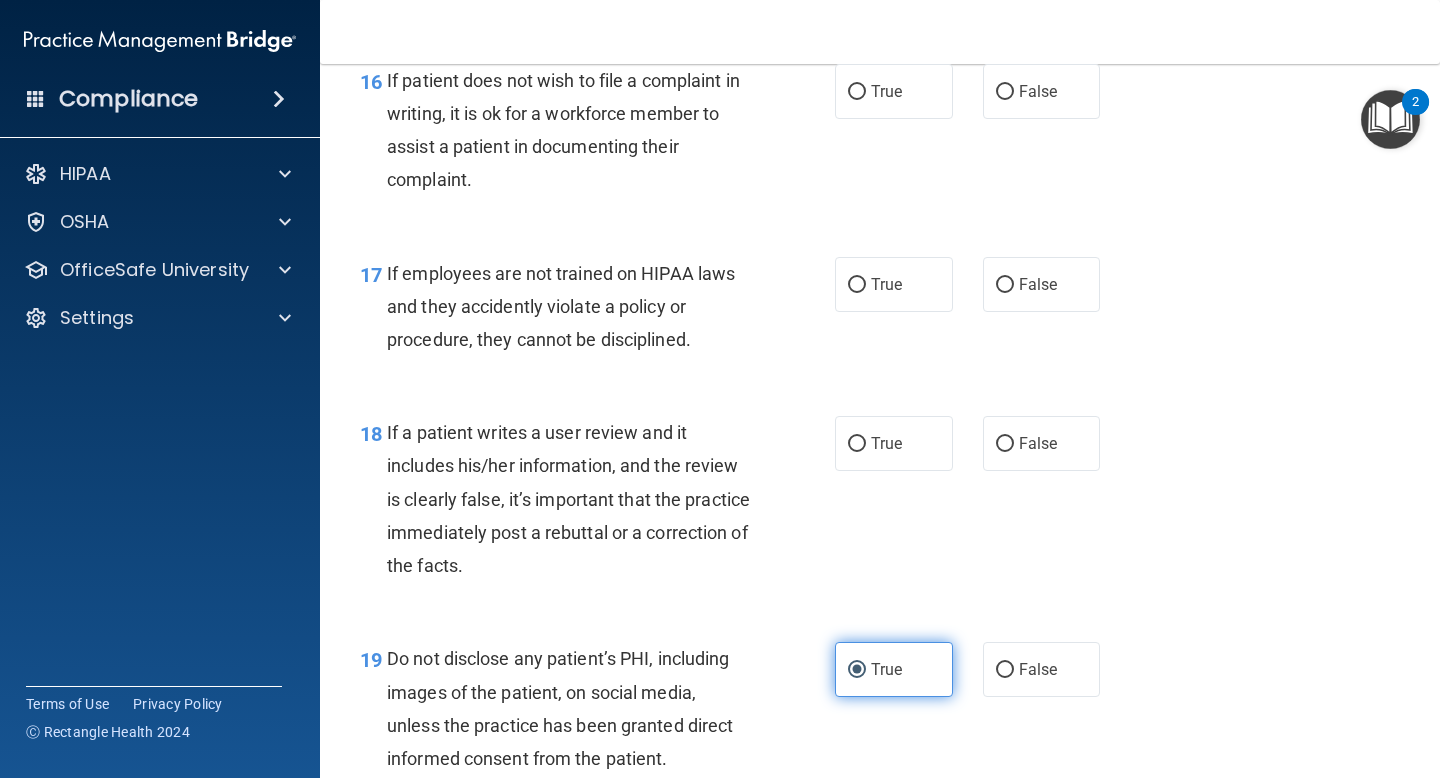 scroll, scrollTop: 3315, scrollLeft: 0, axis: vertical 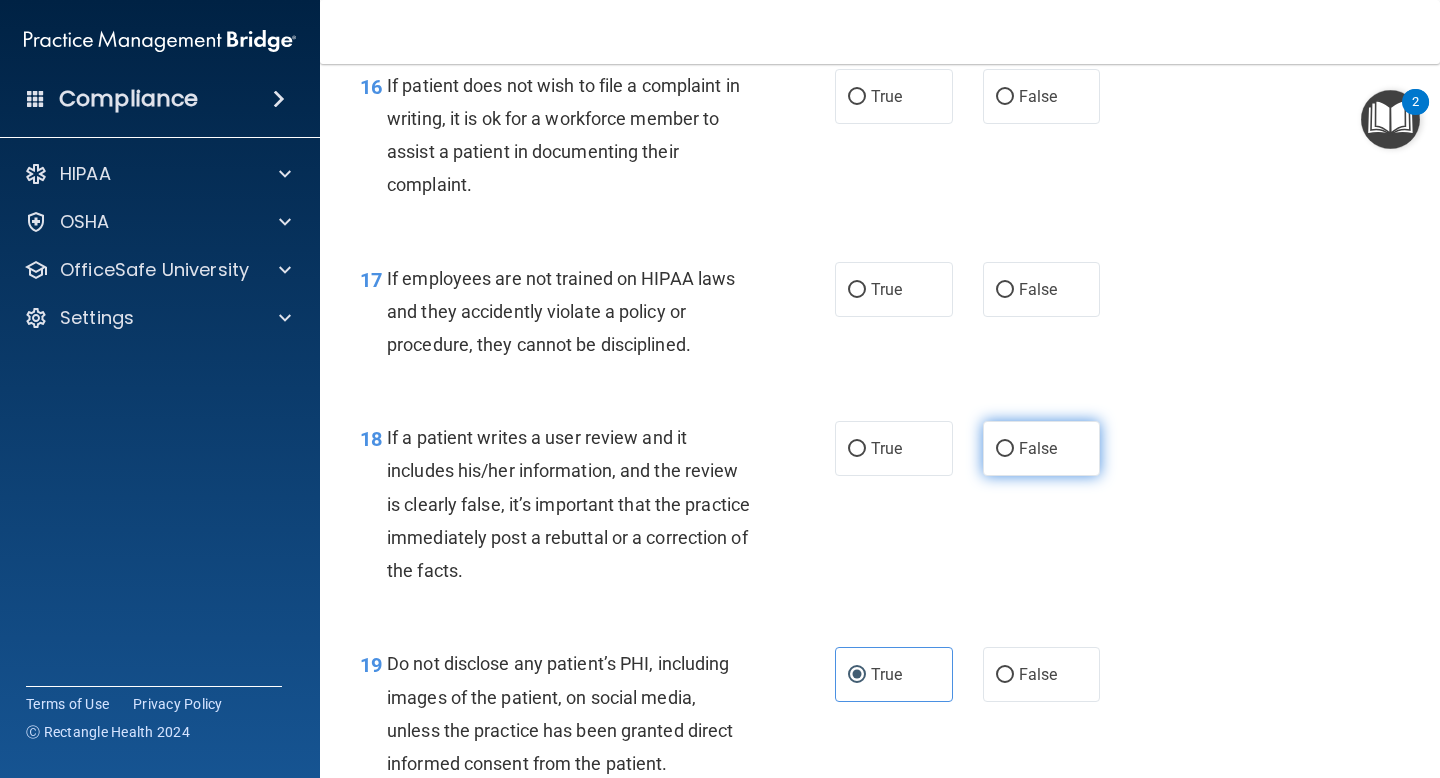 click on "False" at bounding box center (1038, 448) 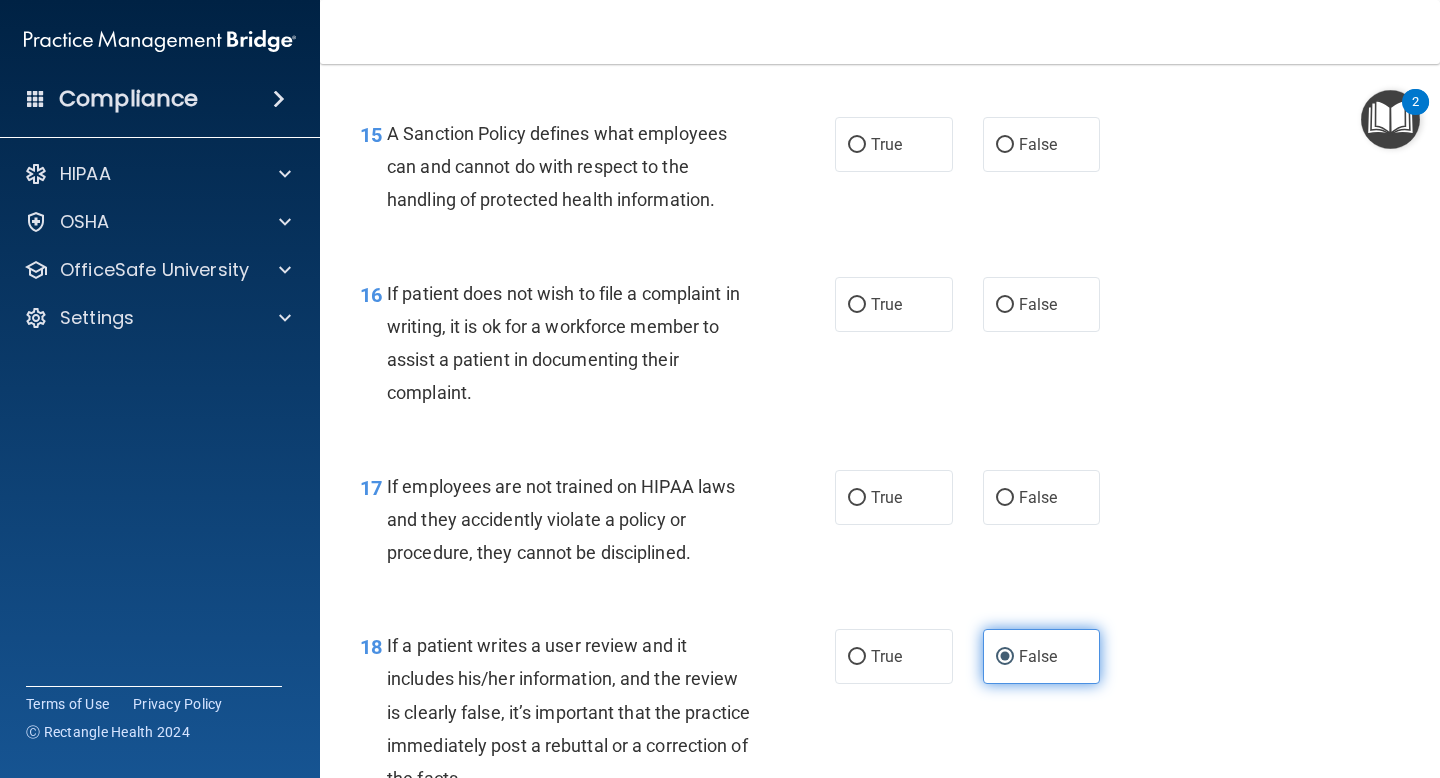 scroll, scrollTop: 3094, scrollLeft: 0, axis: vertical 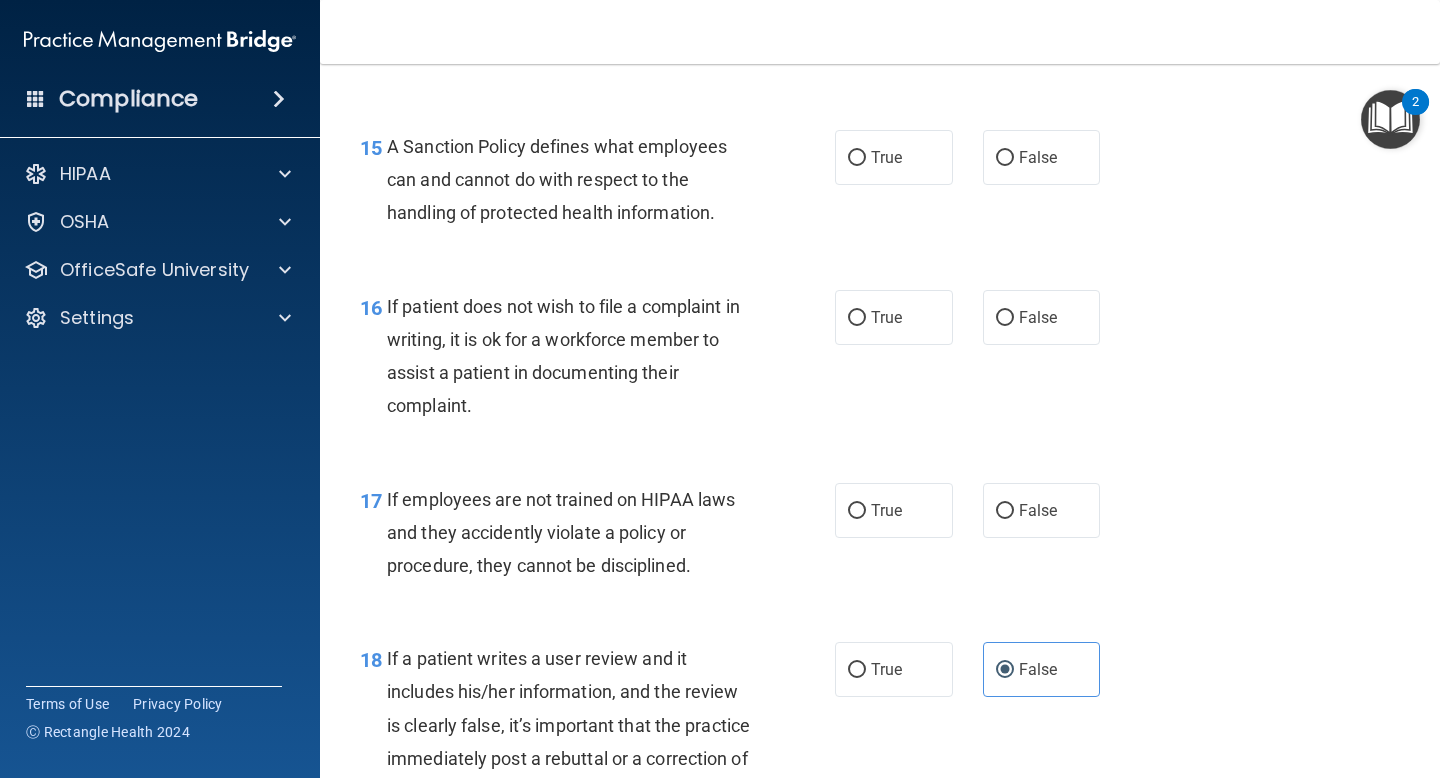 click on "17       If employees are not trained on HIPAA laws and they accidently violate a policy or procedure, they cannot be disciplined.                 True           False" at bounding box center (880, 538) 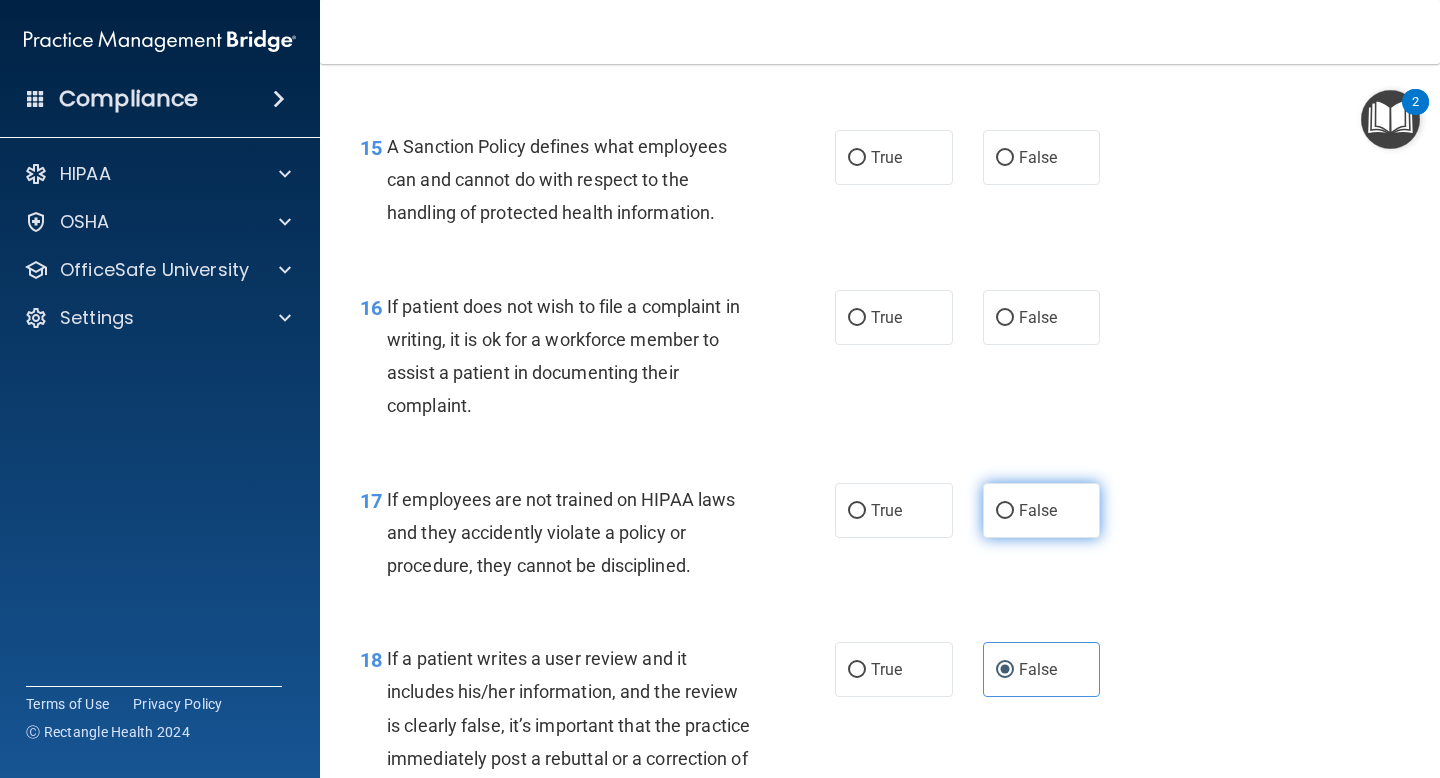 click on "False" at bounding box center (1038, 510) 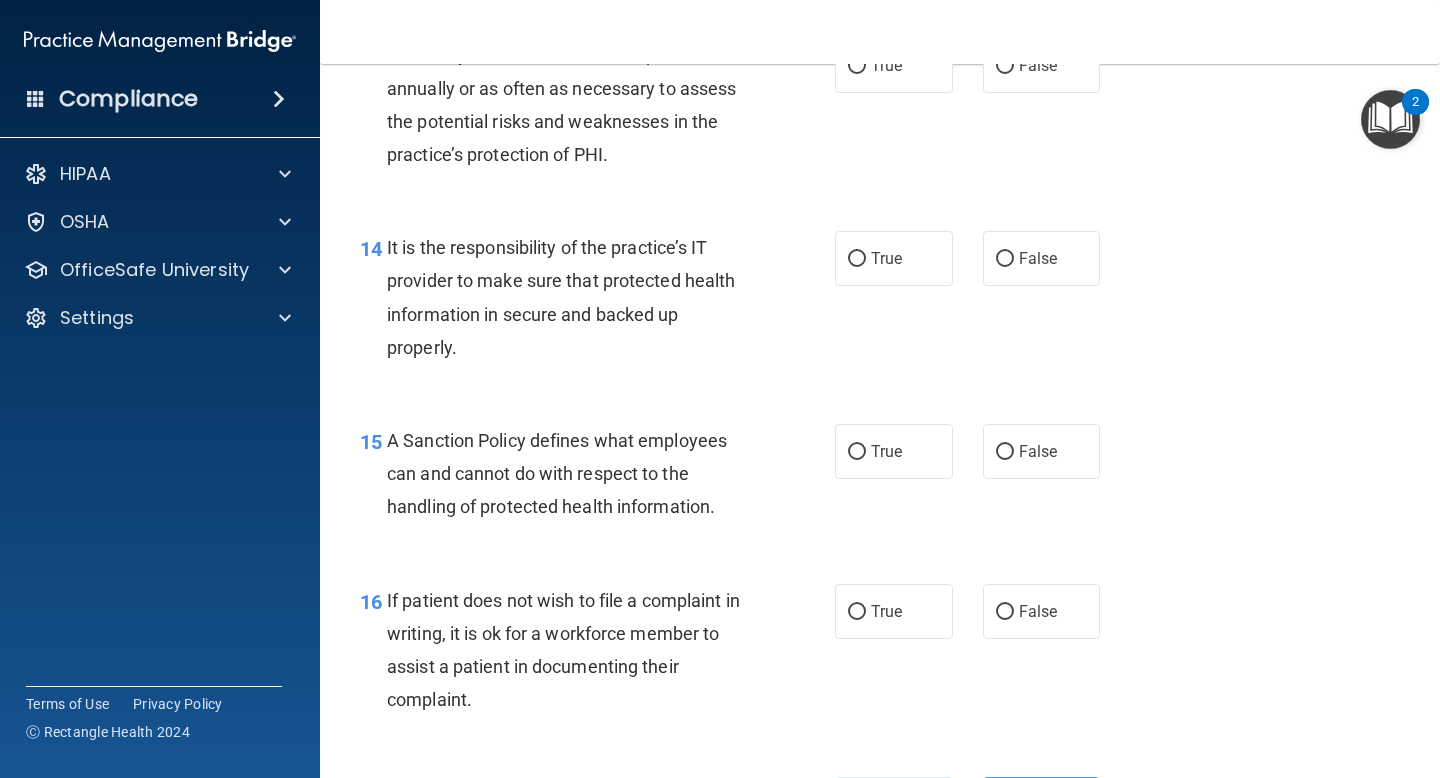 scroll, scrollTop: 2801, scrollLeft: 0, axis: vertical 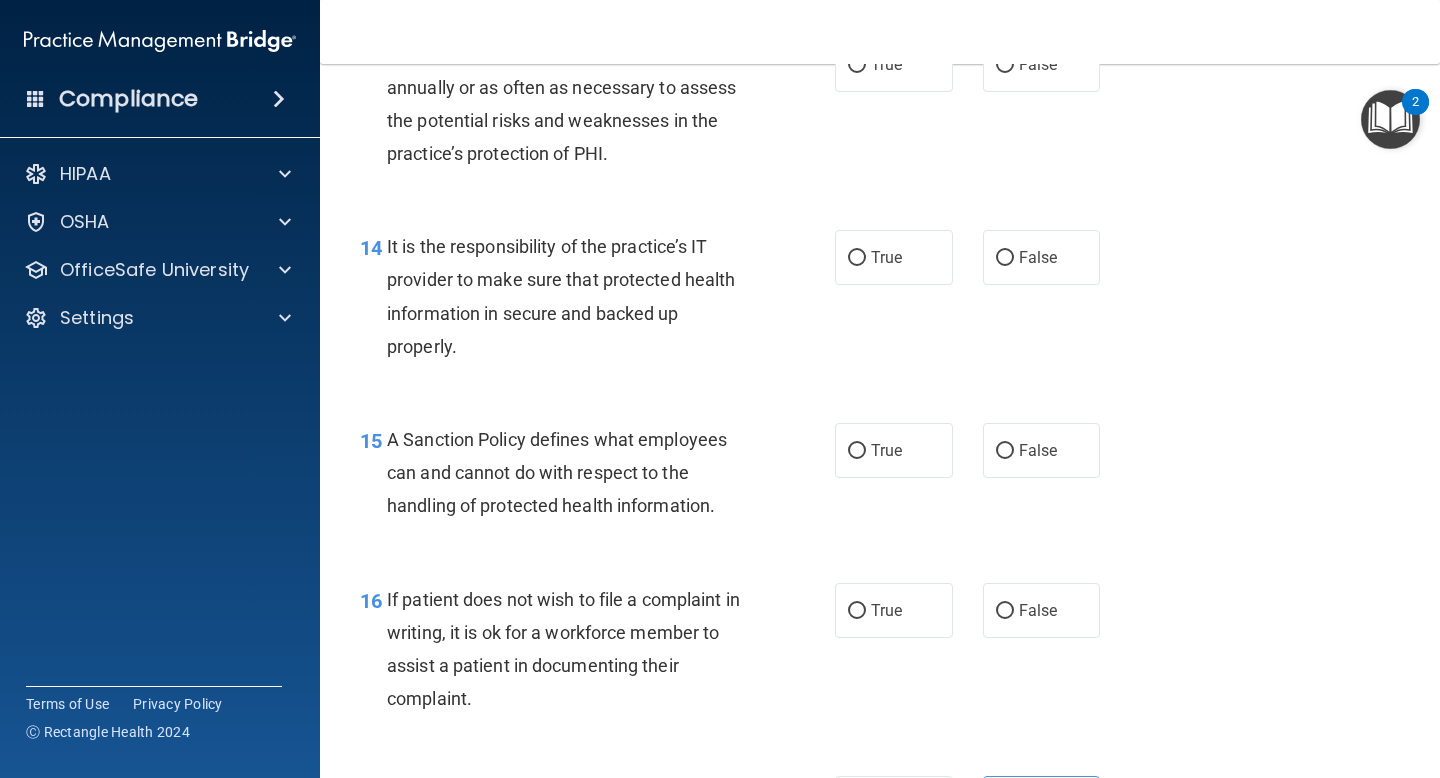 click on "15       A Sanction Policy defines what employees can and cannot do with respect to the handling of protected health information.                 True           False" at bounding box center [880, 478] 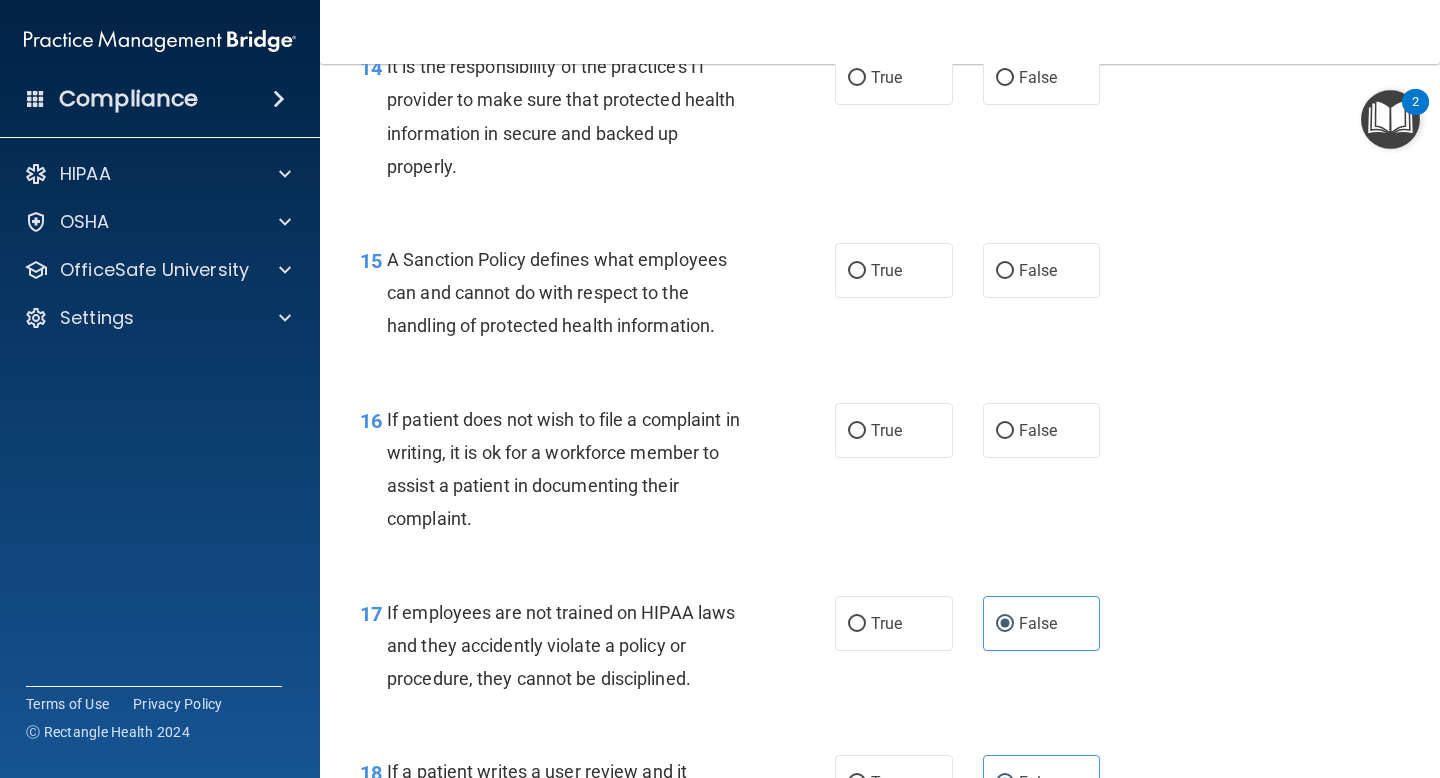 scroll, scrollTop: 2973, scrollLeft: 0, axis: vertical 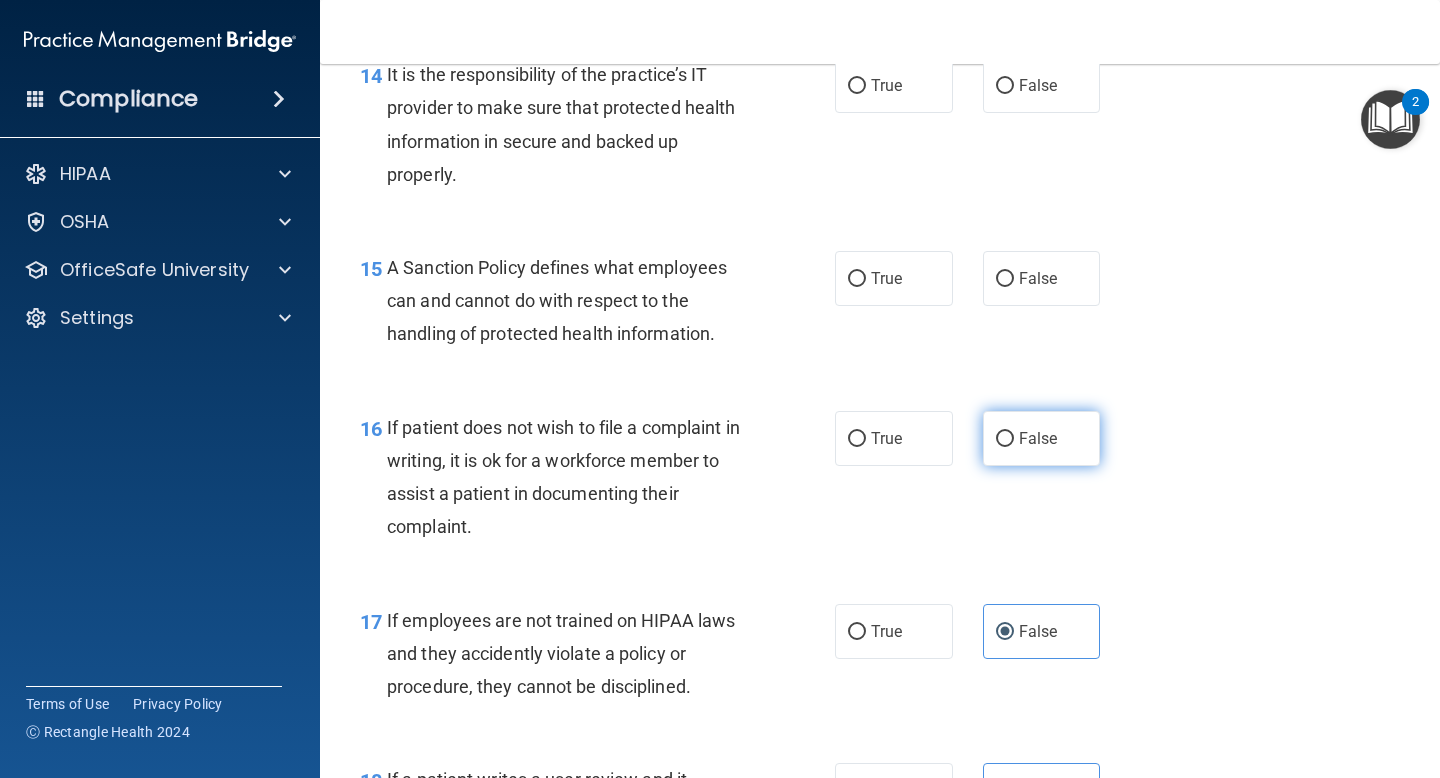 click on "False" at bounding box center [1038, 438] 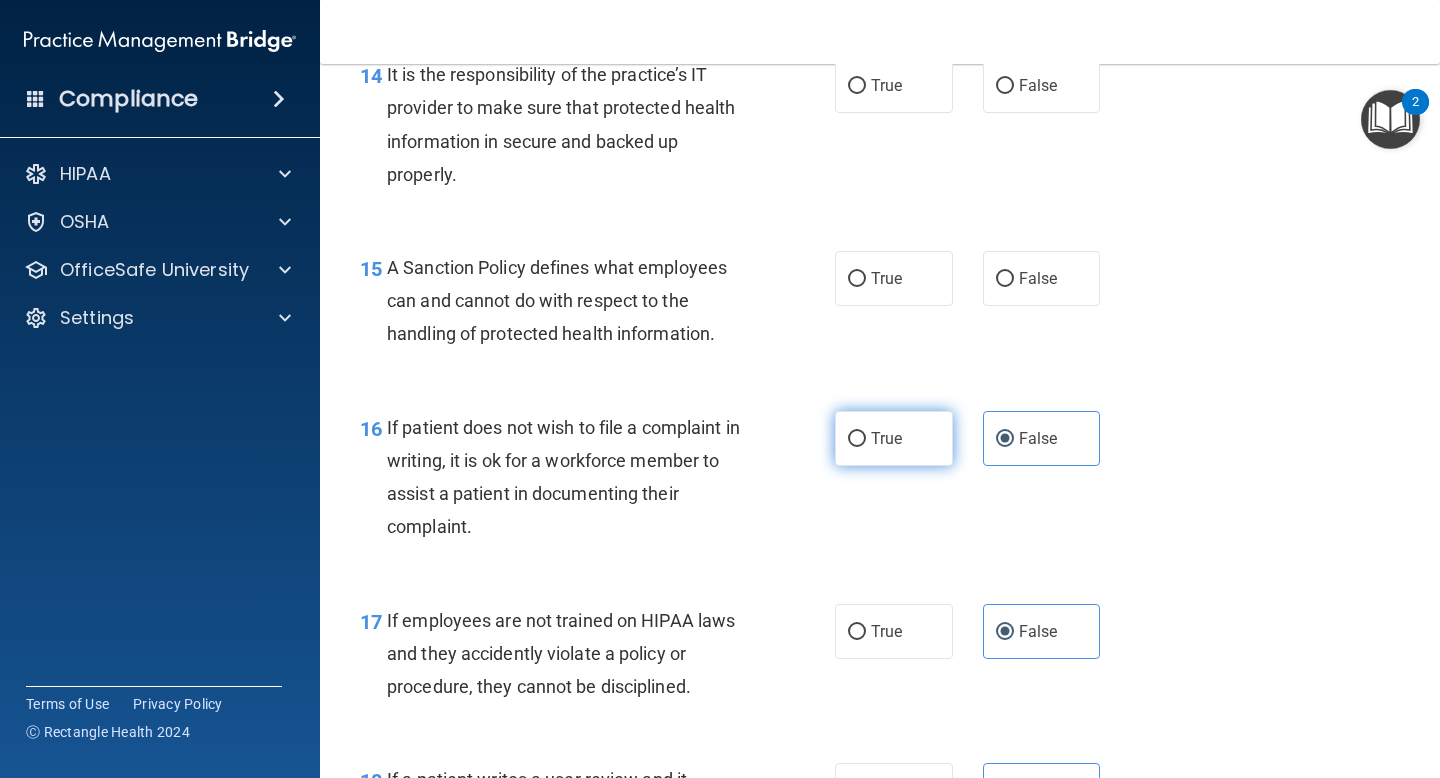 click on "True" at bounding box center (894, 438) 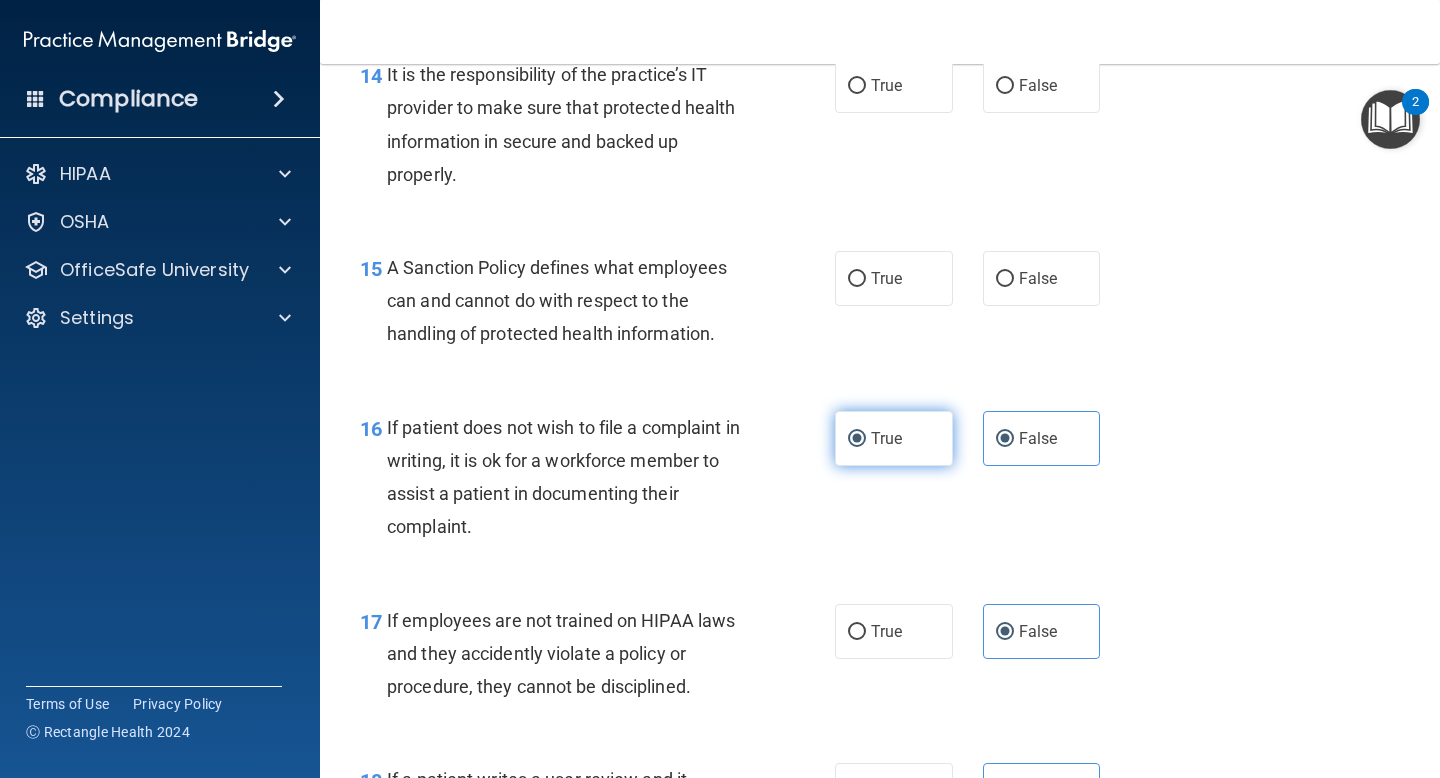 radio on "false" 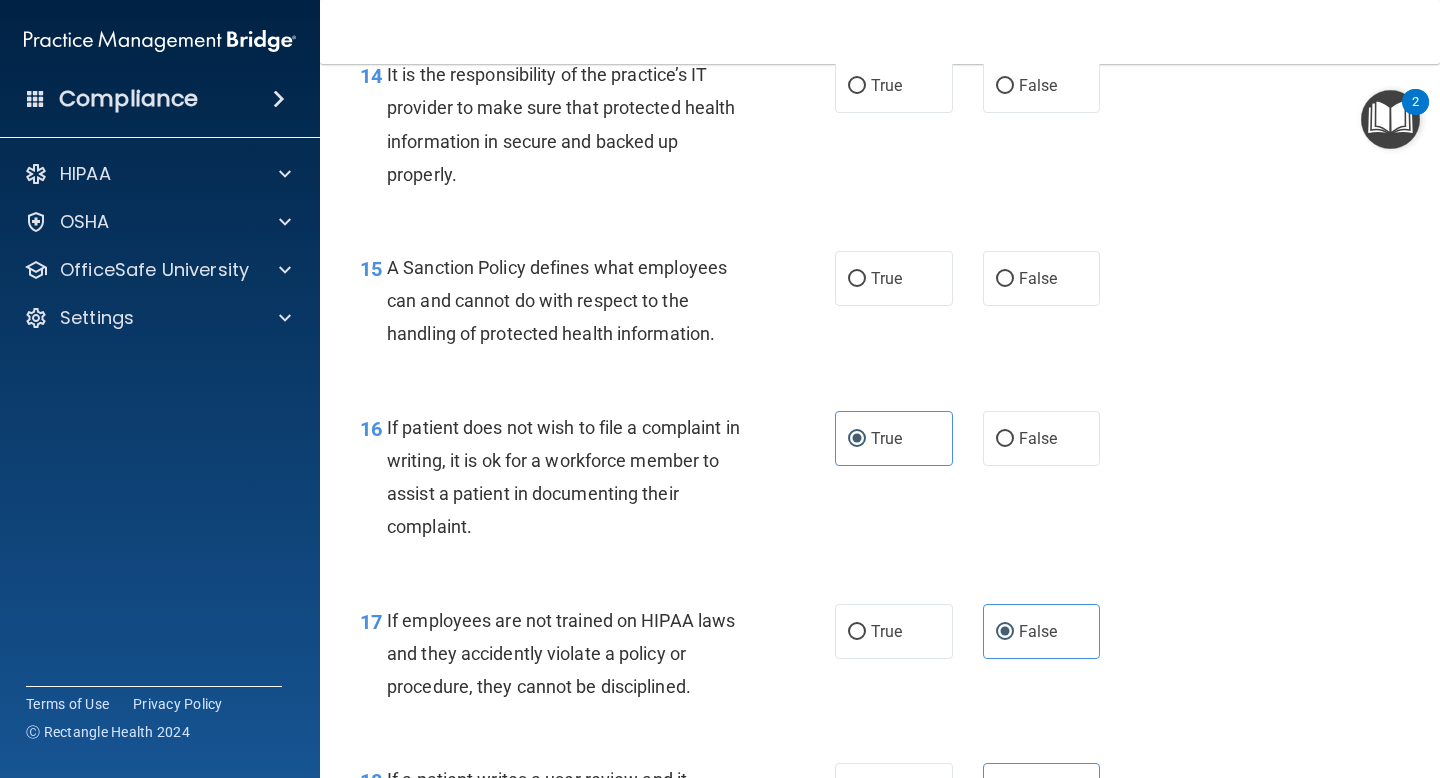 click on "16       If patient does not wish to file a complaint in writing, it is ok for a workforce member to assist a patient in documenting their complaint.                  True           False" at bounding box center (880, 482) 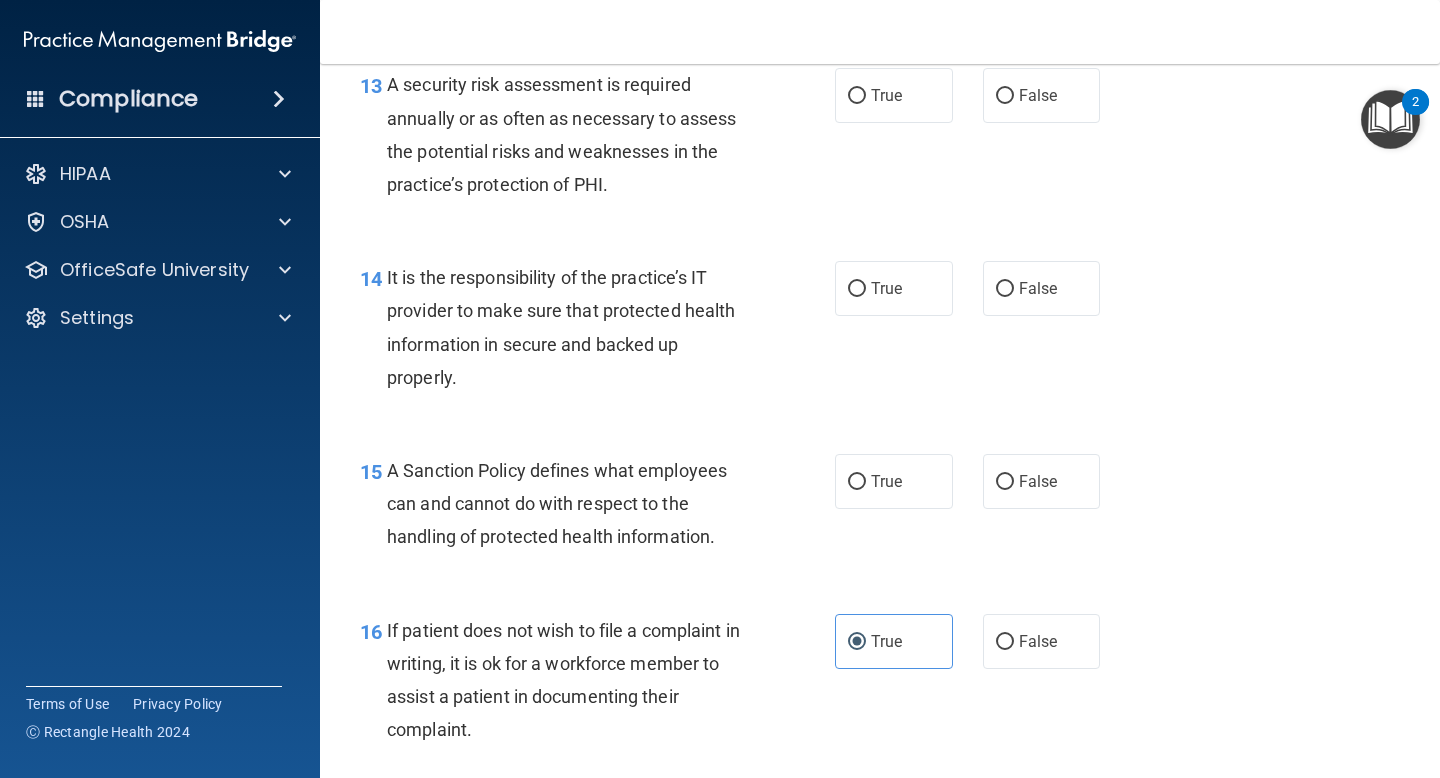 scroll, scrollTop: 2767, scrollLeft: 0, axis: vertical 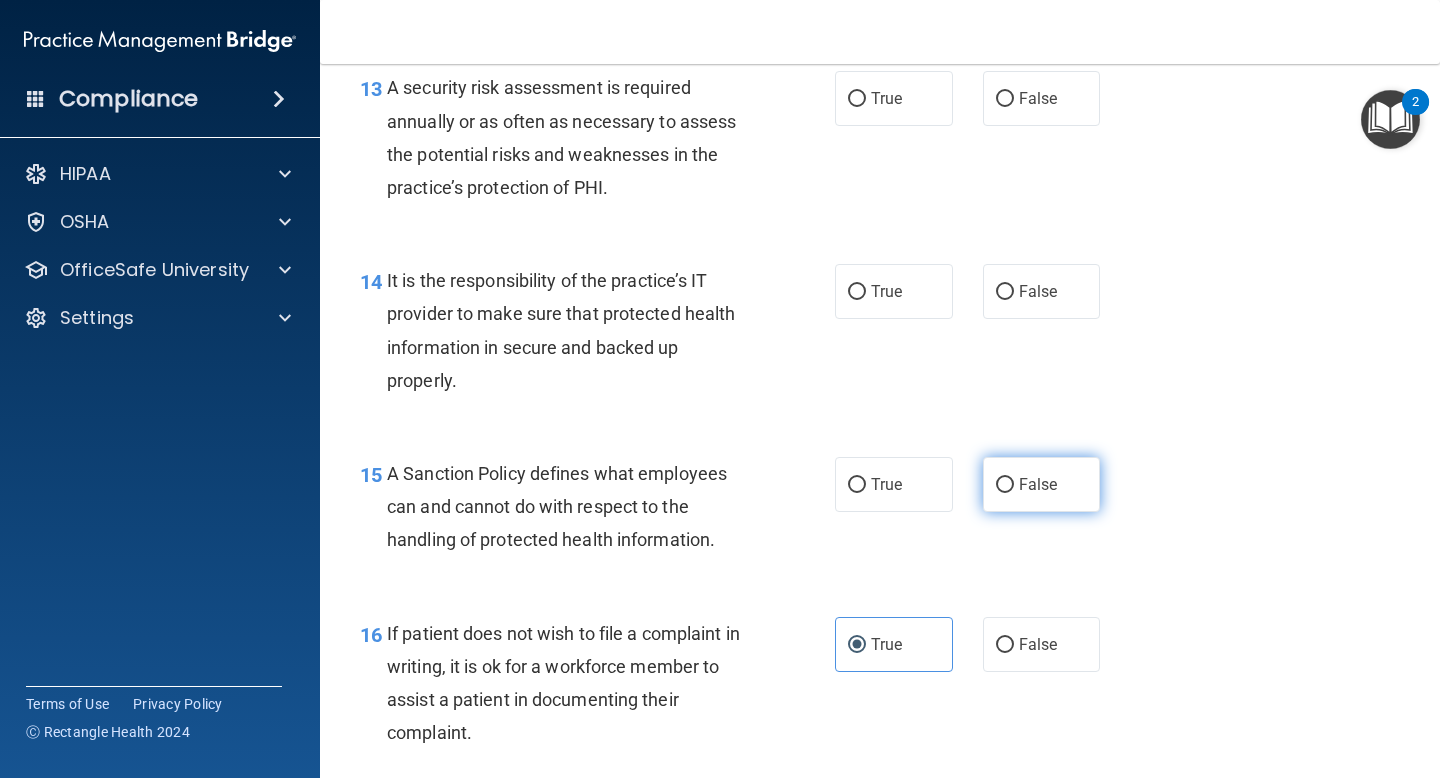 click on "False" at bounding box center [1042, 484] 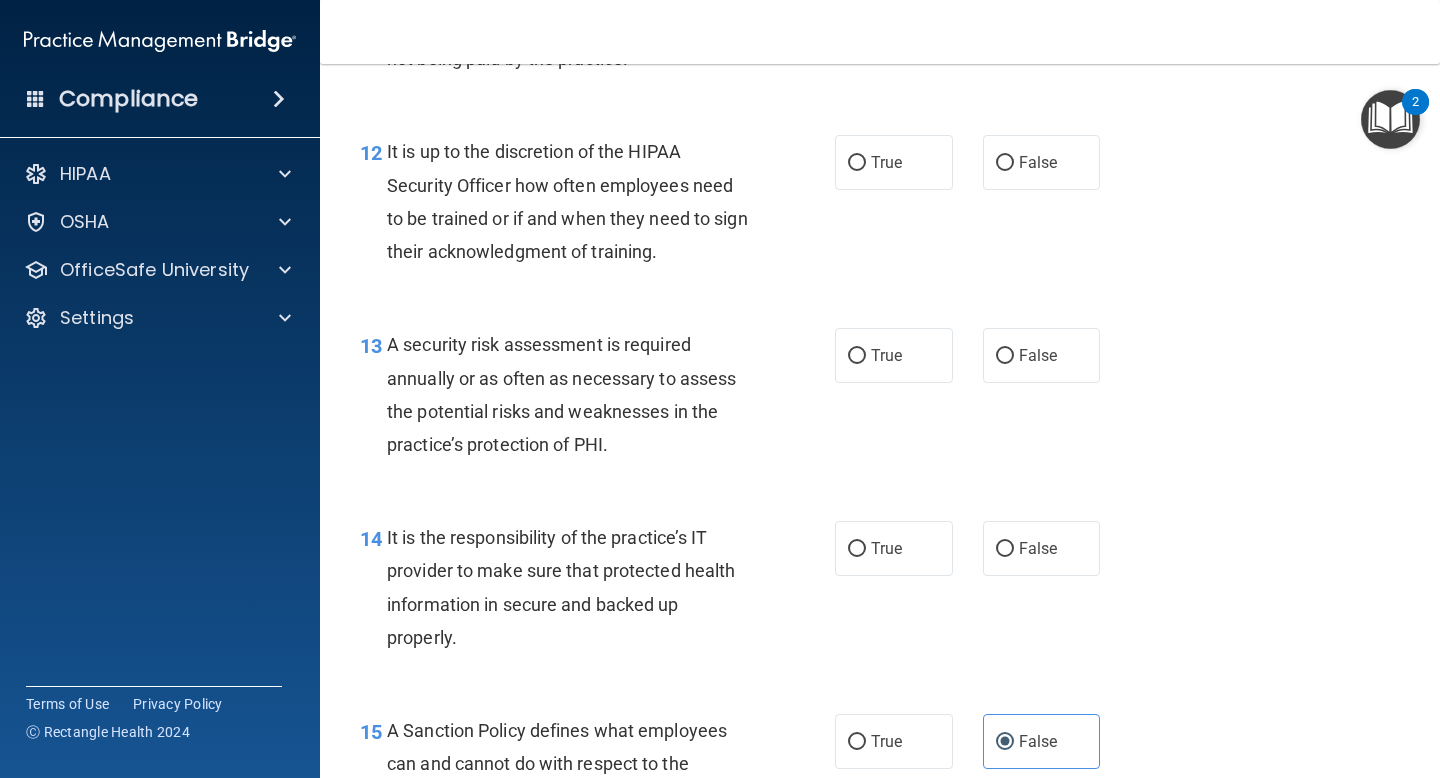 scroll, scrollTop: 2513, scrollLeft: 0, axis: vertical 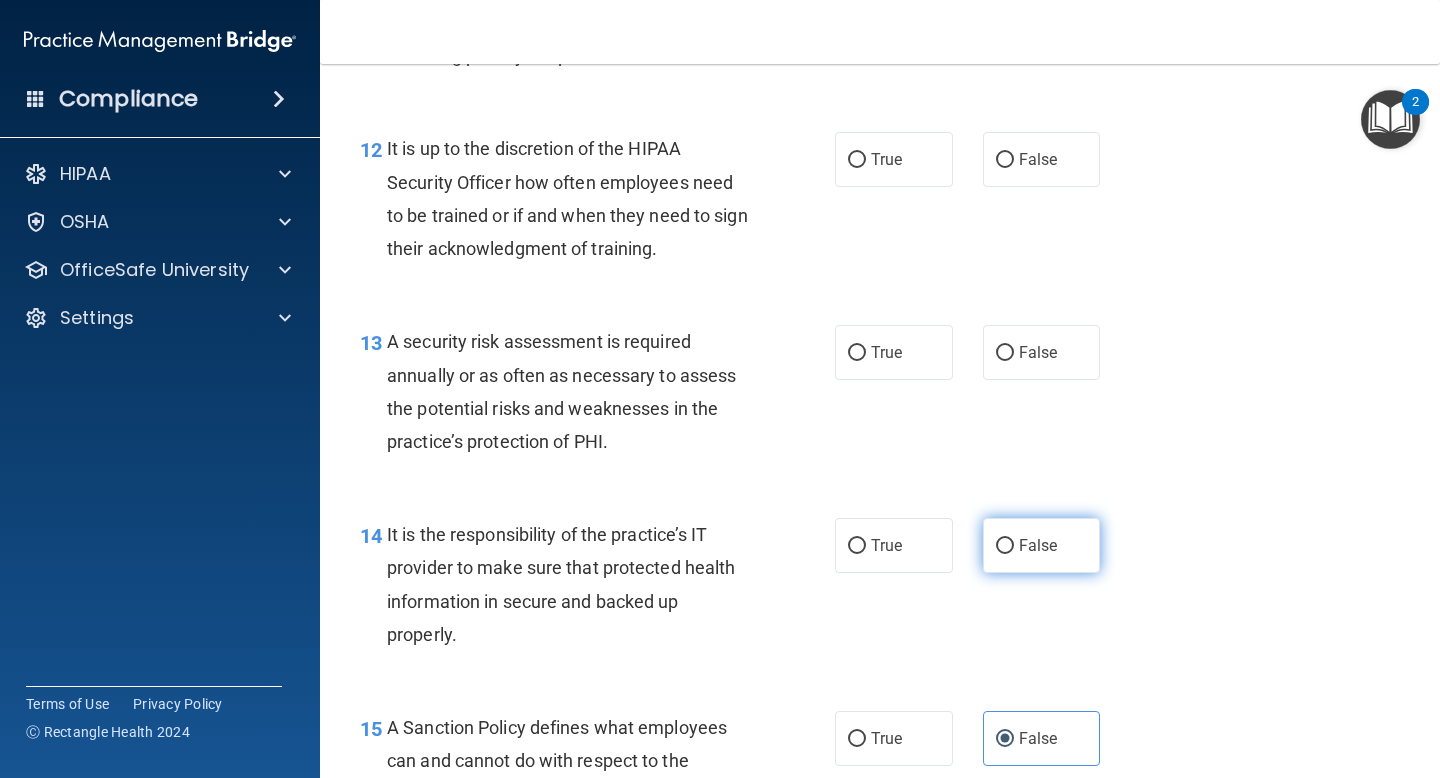 click on "False" at bounding box center (1038, 545) 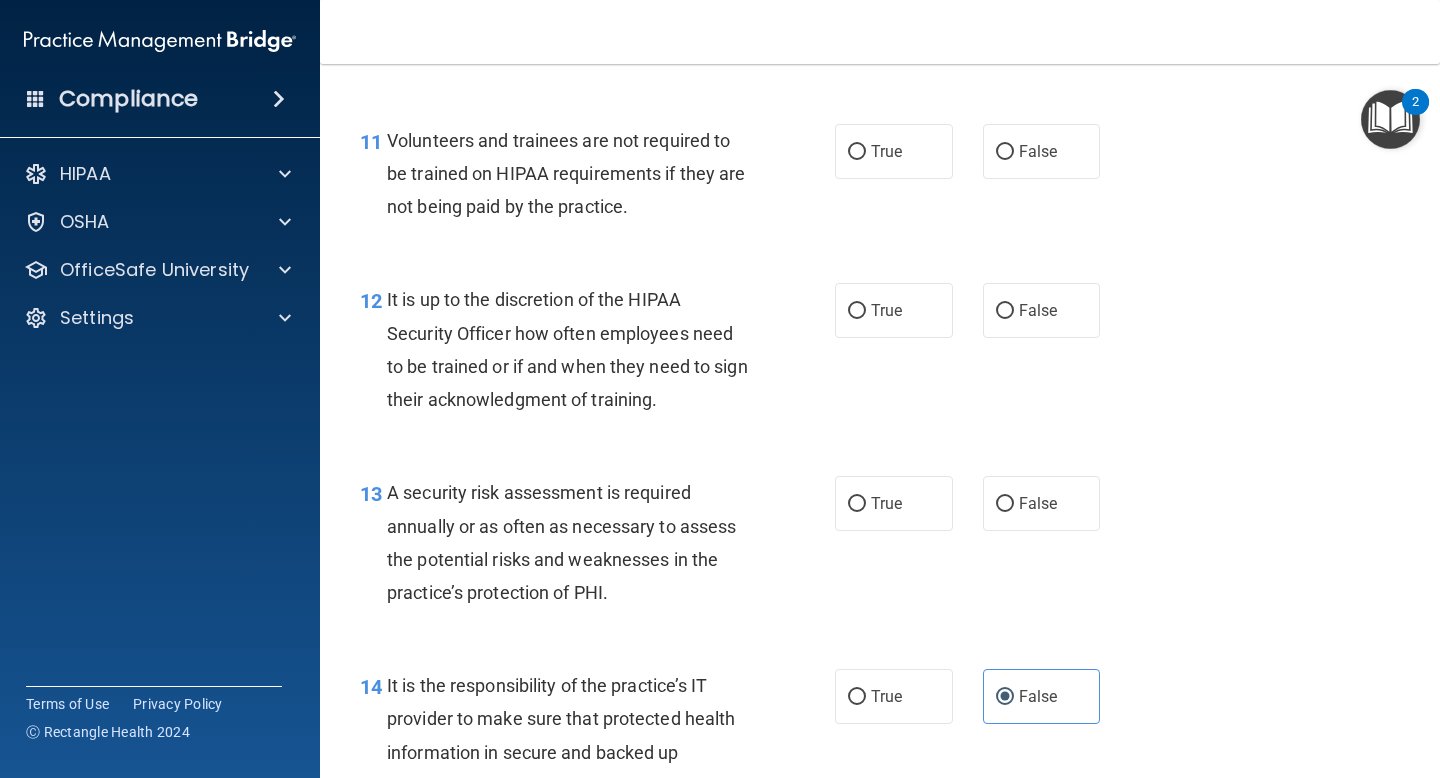 scroll, scrollTop: 2363, scrollLeft: 0, axis: vertical 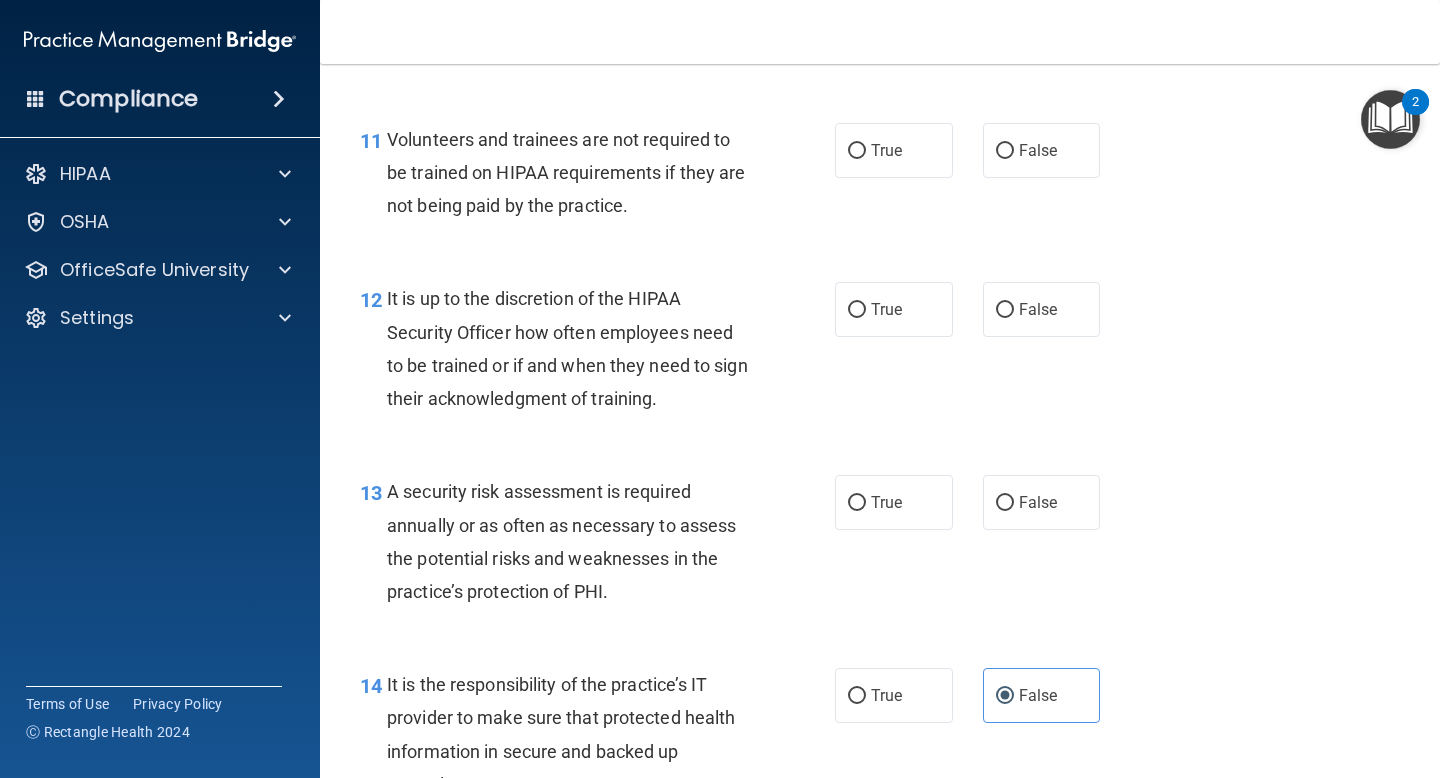 click on "12       It is up to the discretion of the HIPAA Security Officer how often employees need to be trained or if and when they need to sign their acknowledgment of training.                  True           False" at bounding box center [880, 353] 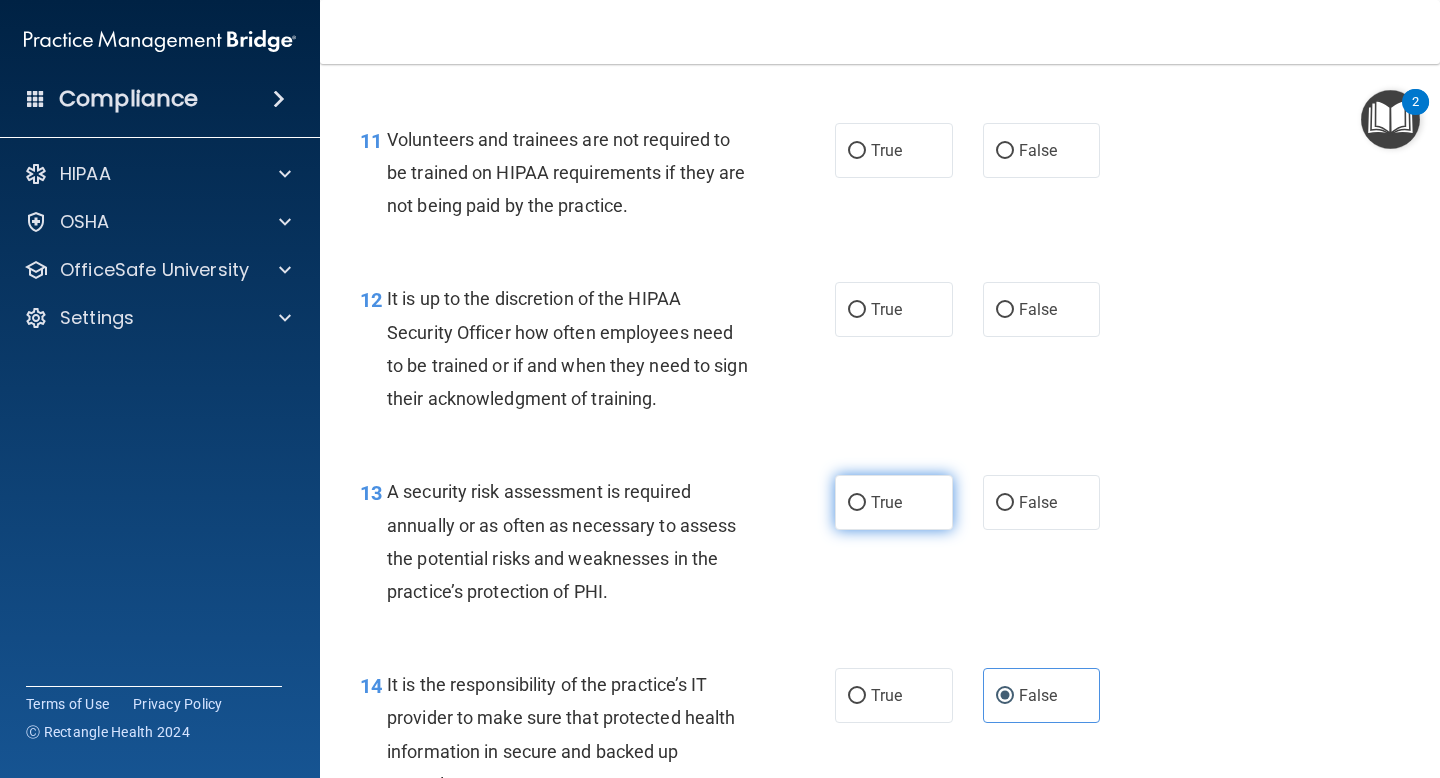 click on "True" at bounding box center [894, 502] 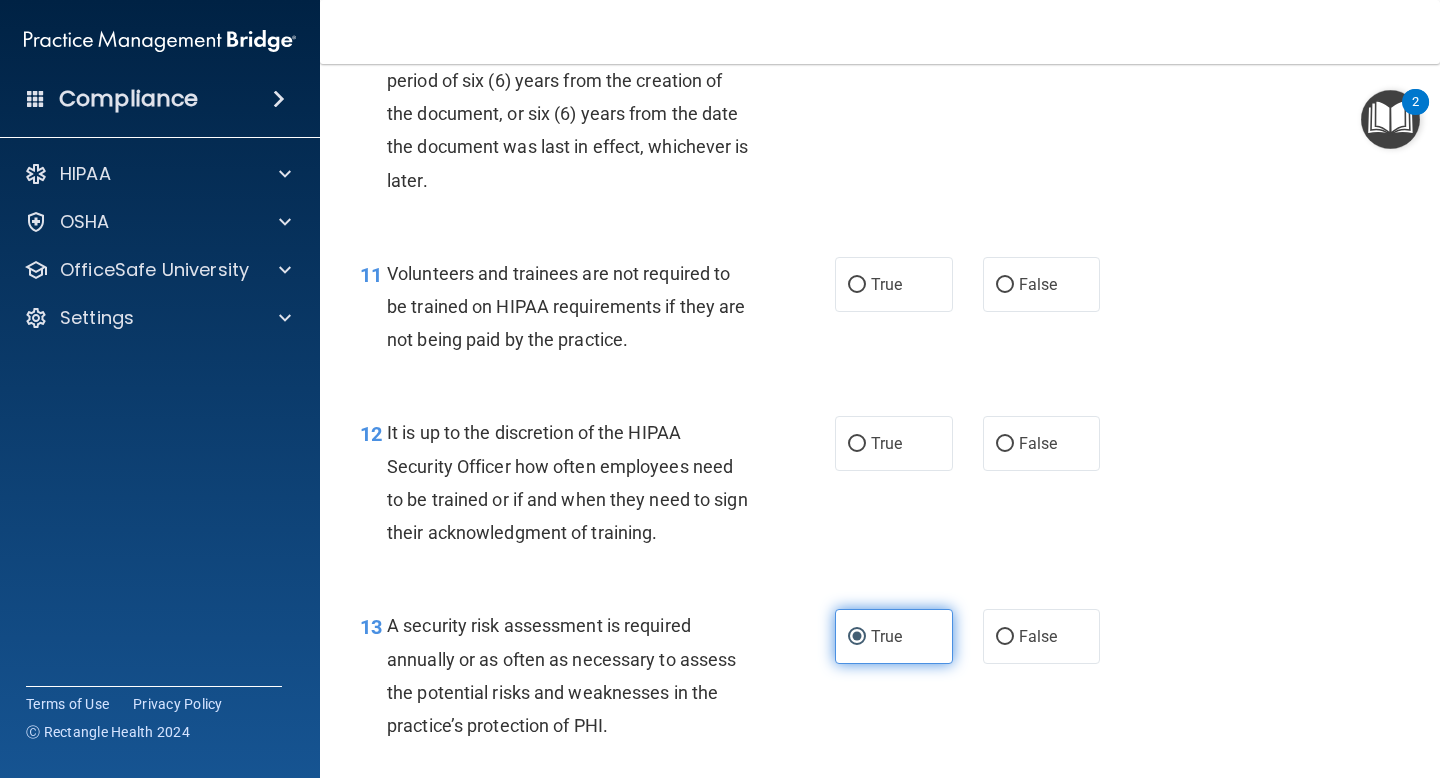 scroll, scrollTop: 2227, scrollLeft: 0, axis: vertical 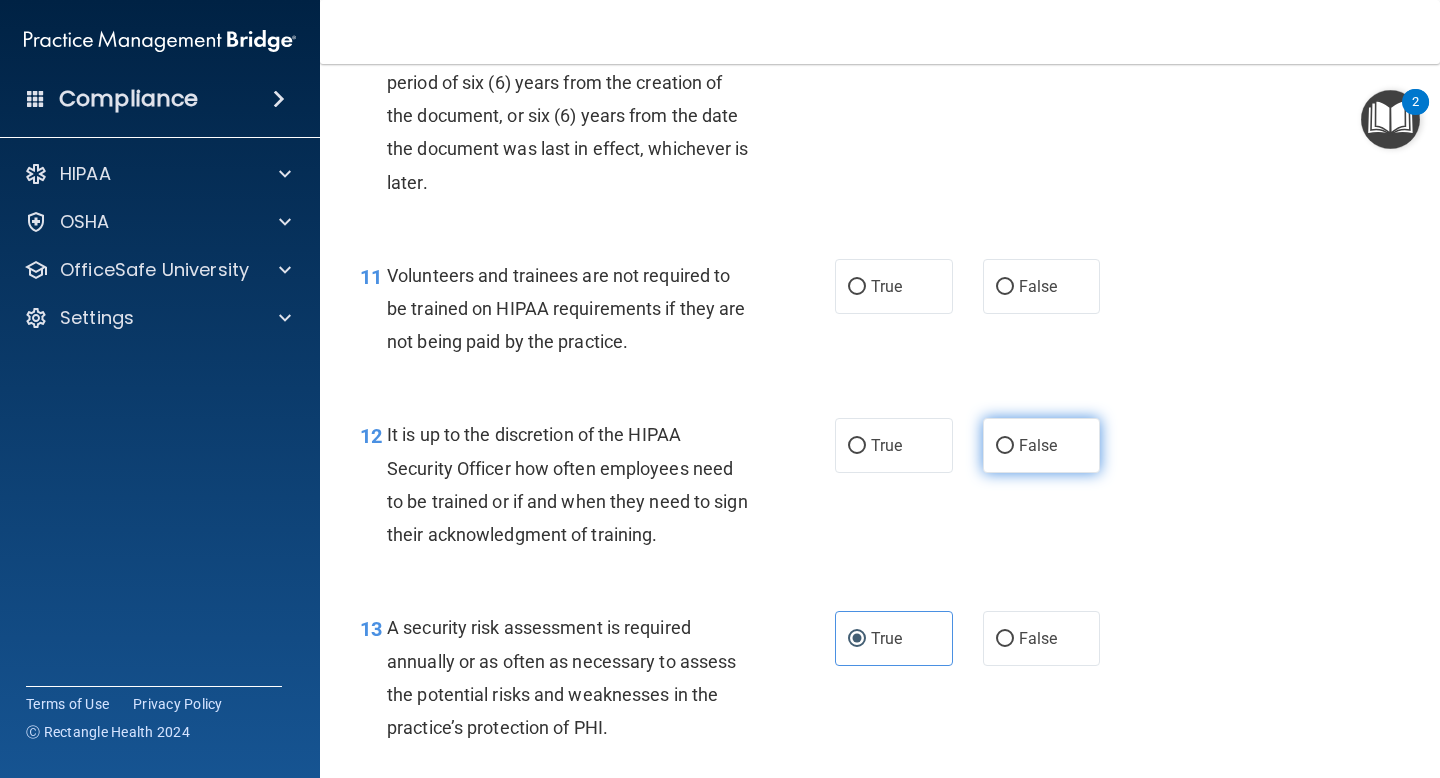 click on "False" at bounding box center [1042, 445] 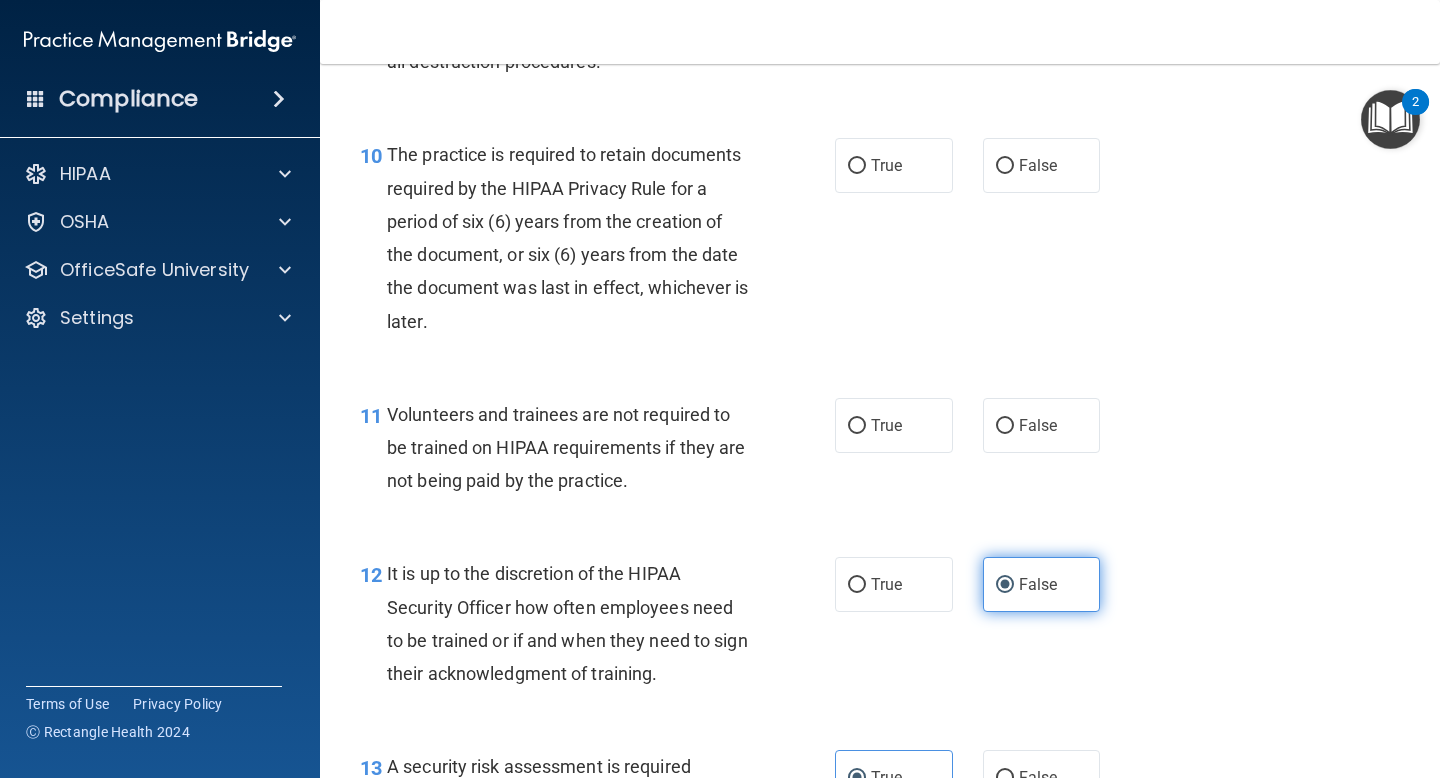 scroll, scrollTop: 2082, scrollLeft: 0, axis: vertical 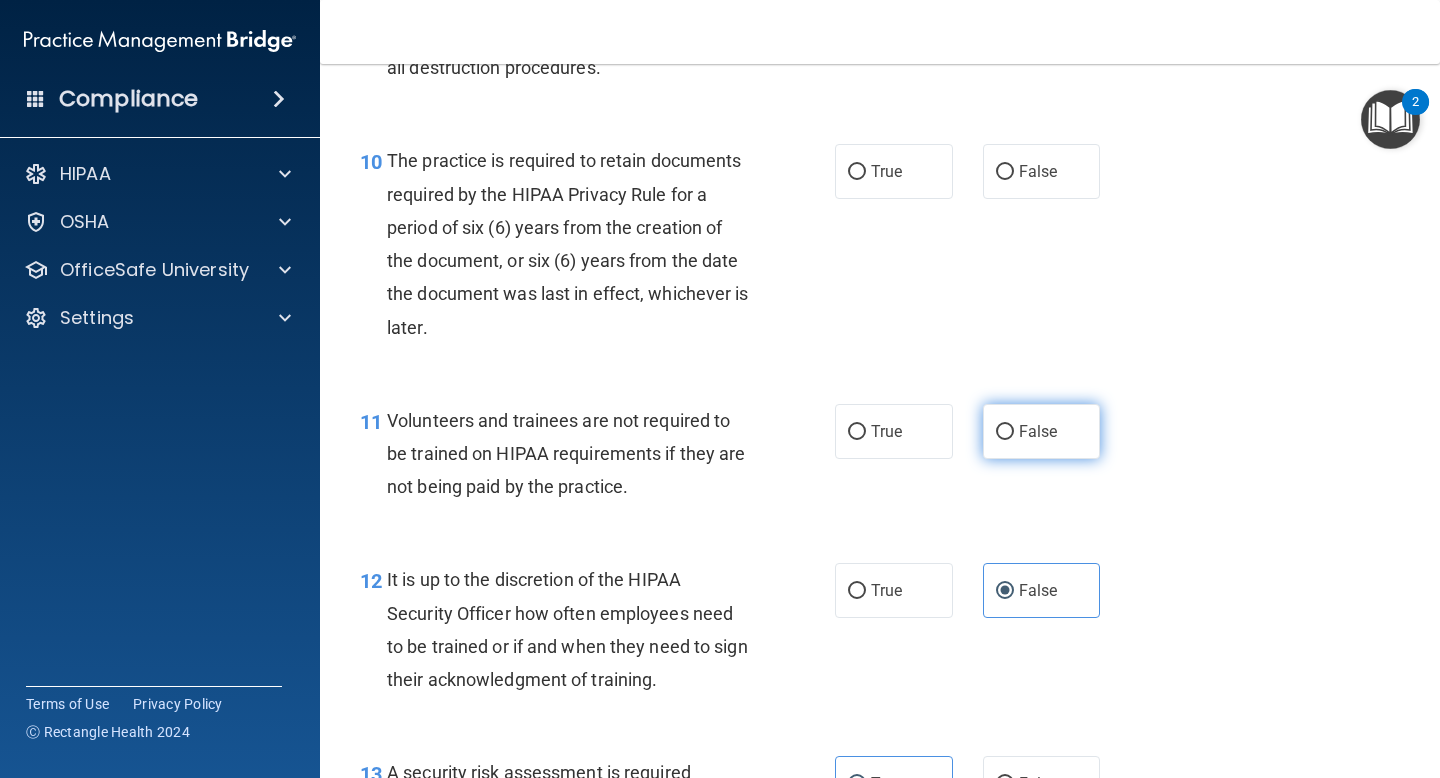 click on "False" at bounding box center [1042, 431] 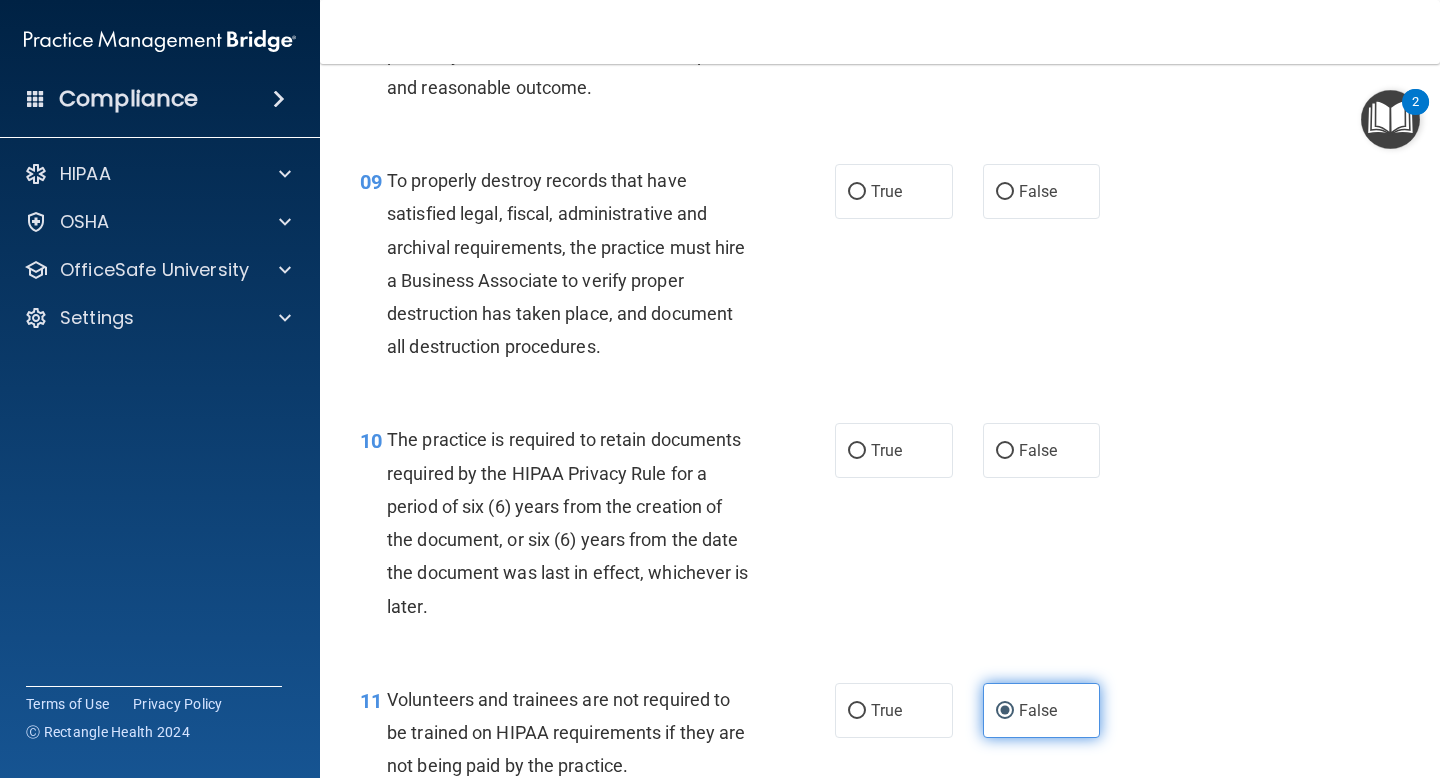 scroll, scrollTop: 1799, scrollLeft: 0, axis: vertical 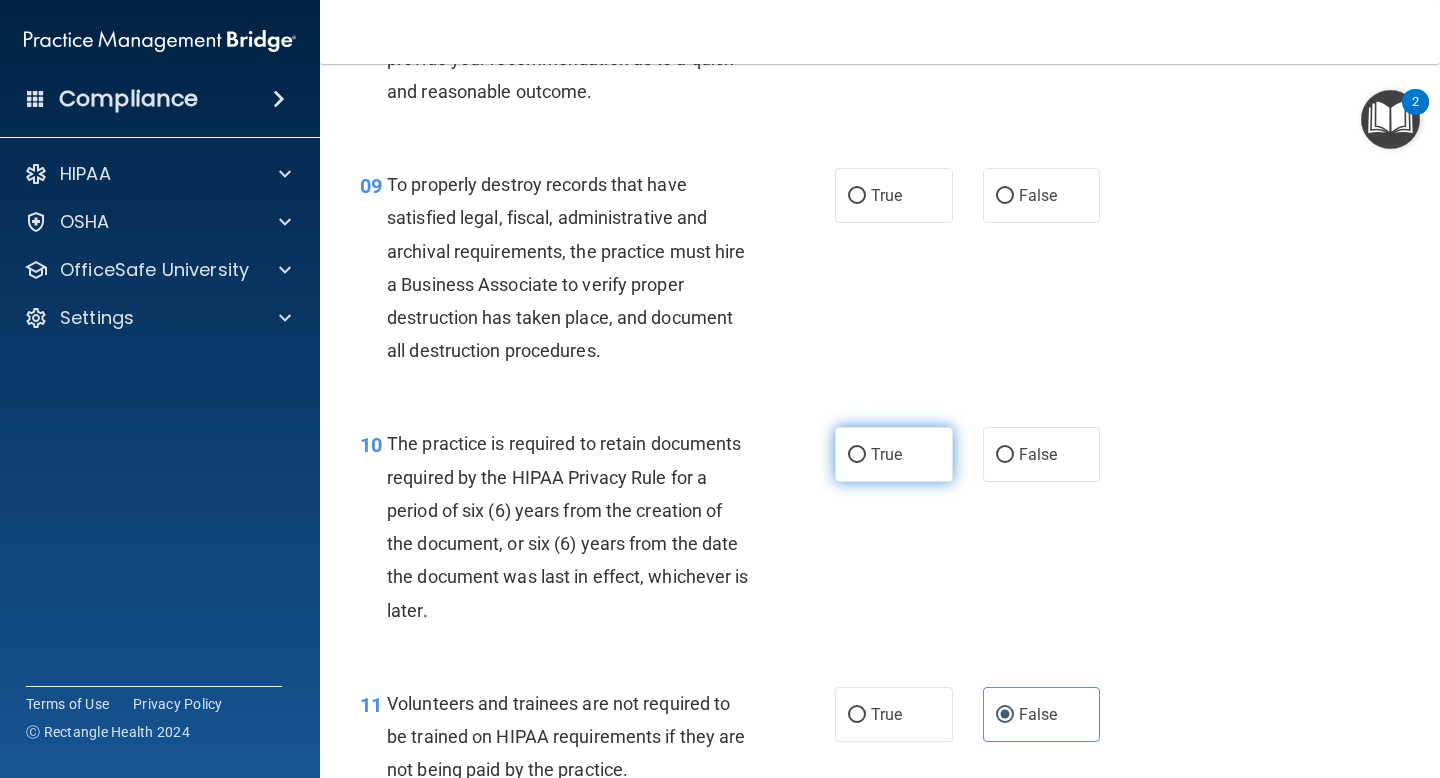 click on "True" at bounding box center [894, 454] 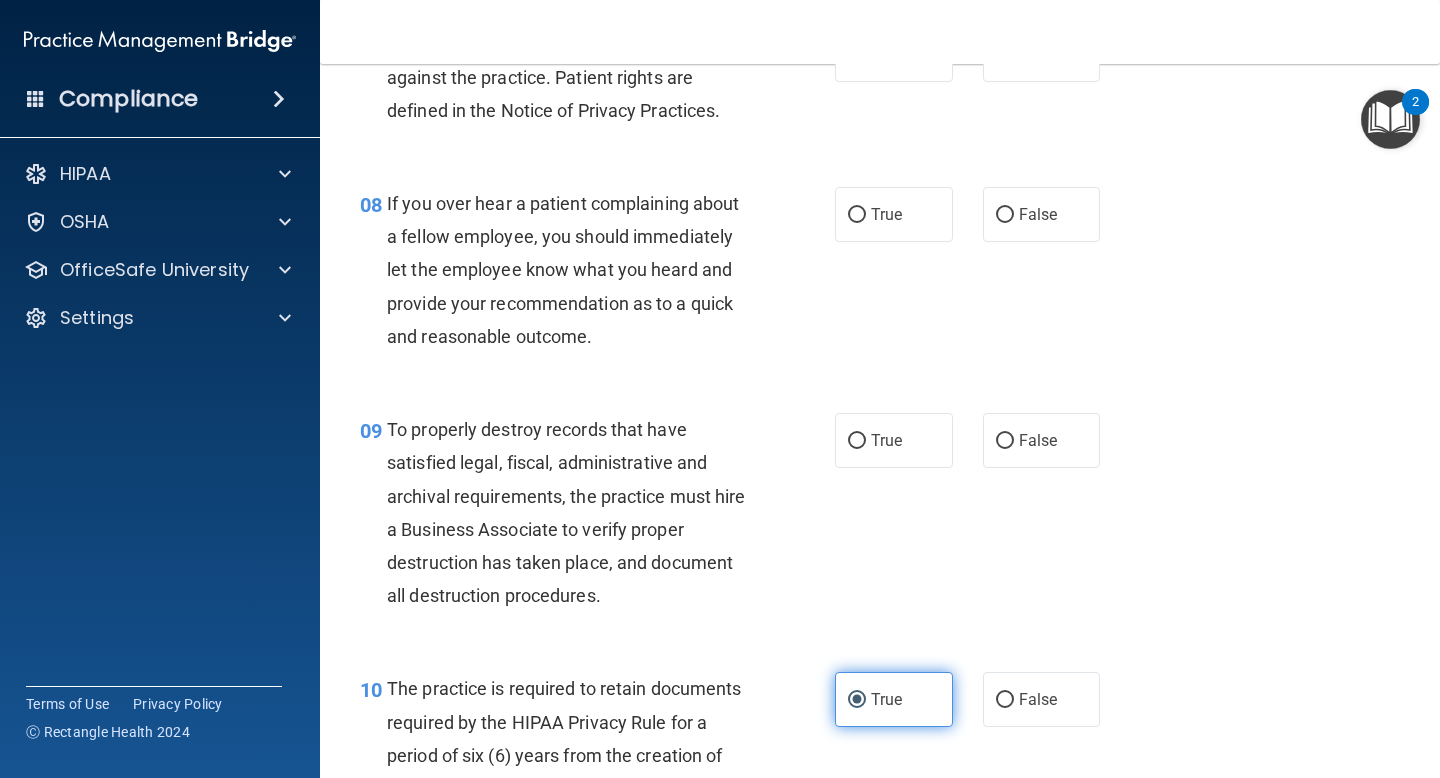 scroll, scrollTop: 1551, scrollLeft: 0, axis: vertical 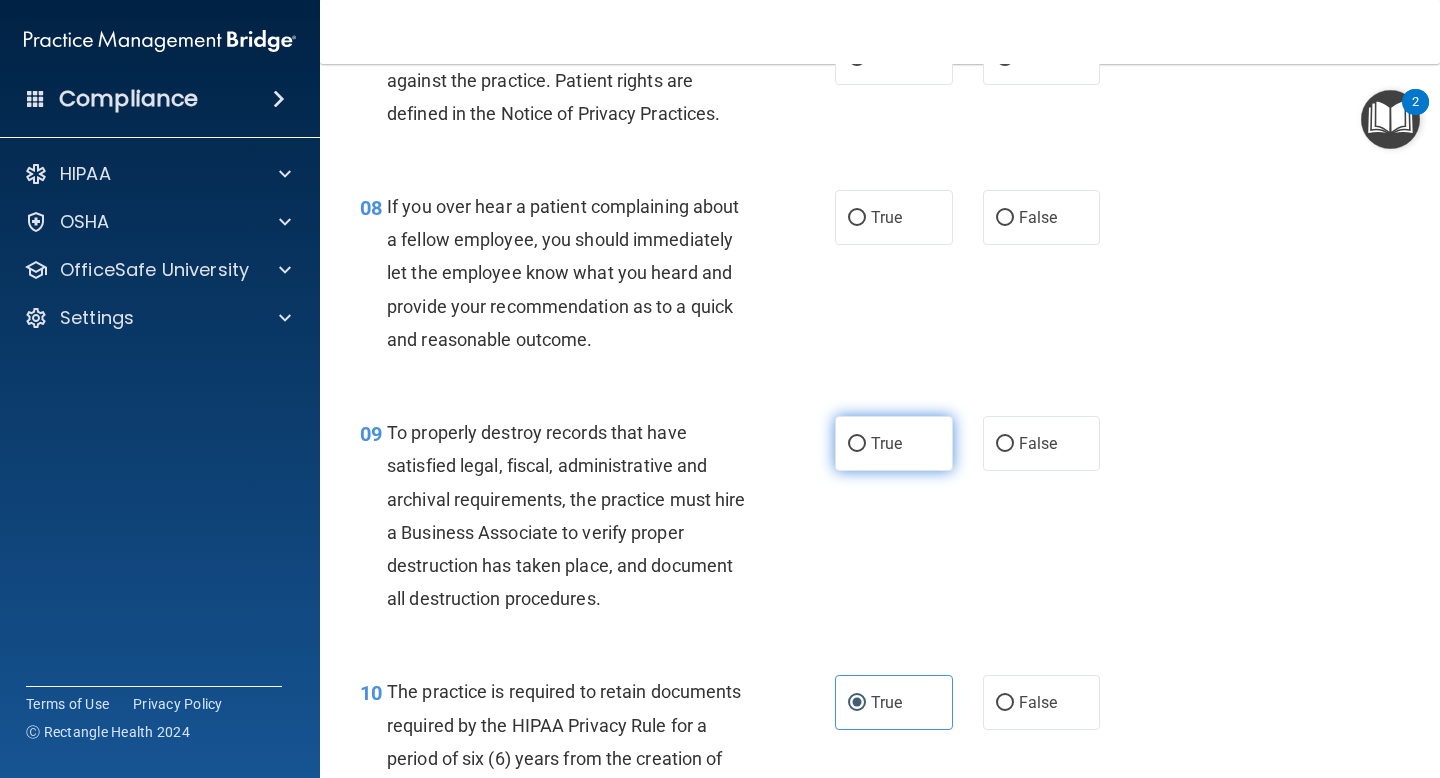 click on "True" at bounding box center [894, 443] 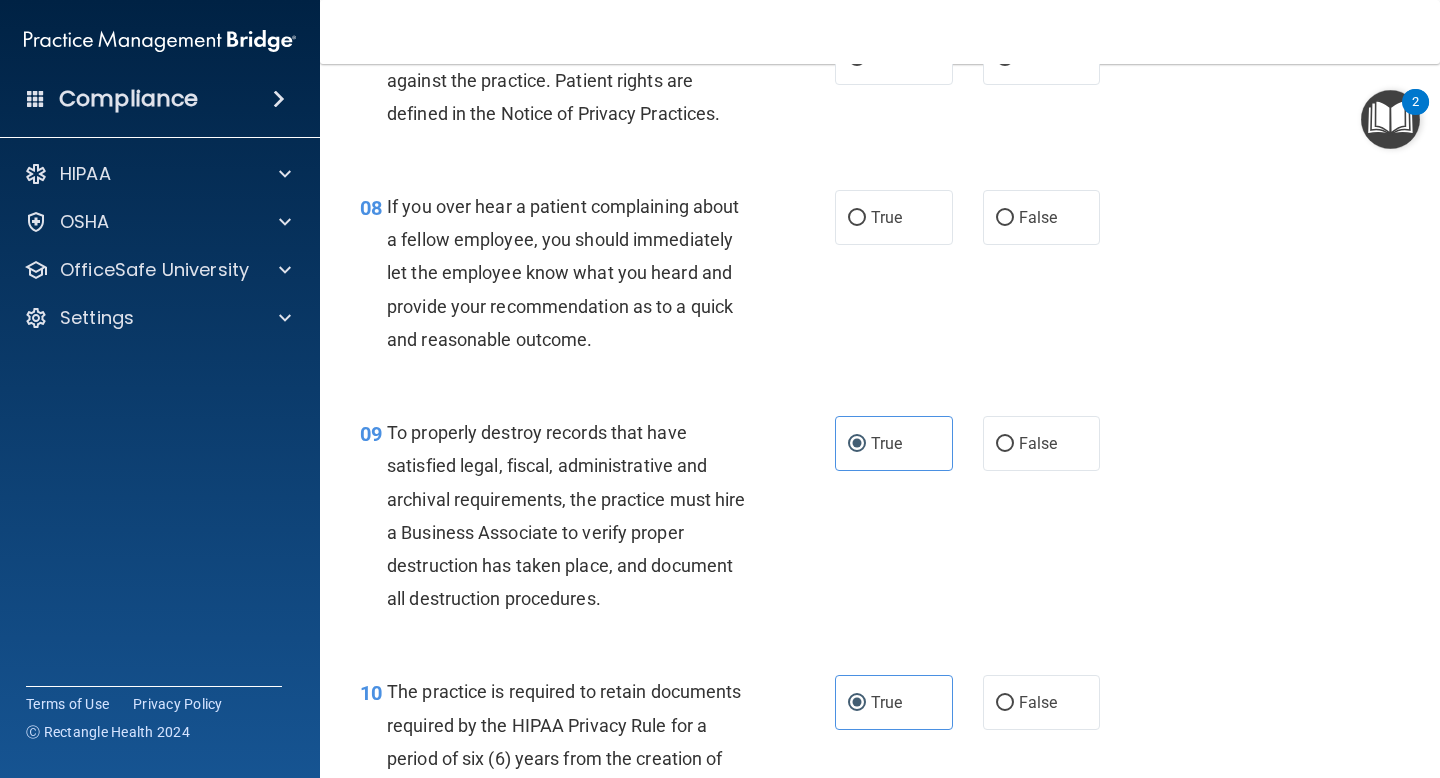 click on "09       To properly destroy records that have satisfied legal, fiscal, administrative and archival requirements, the practice must hire a Business Associate to verify proper destruction has taken place, and document all destruction procedures.                  True           False" at bounding box center [880, 520] 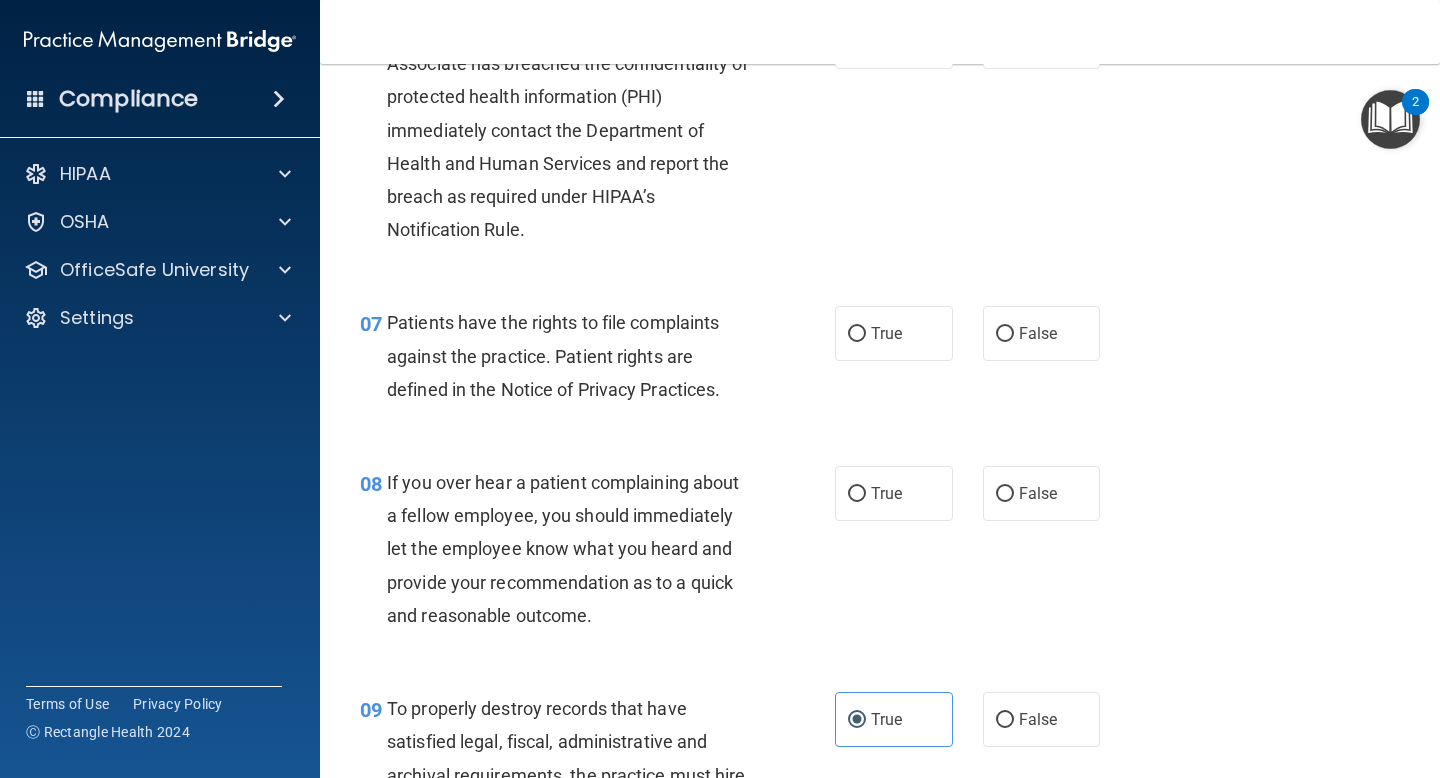 scroll, scrollTop: 1274, scrollLeft: 0, axis: vertical 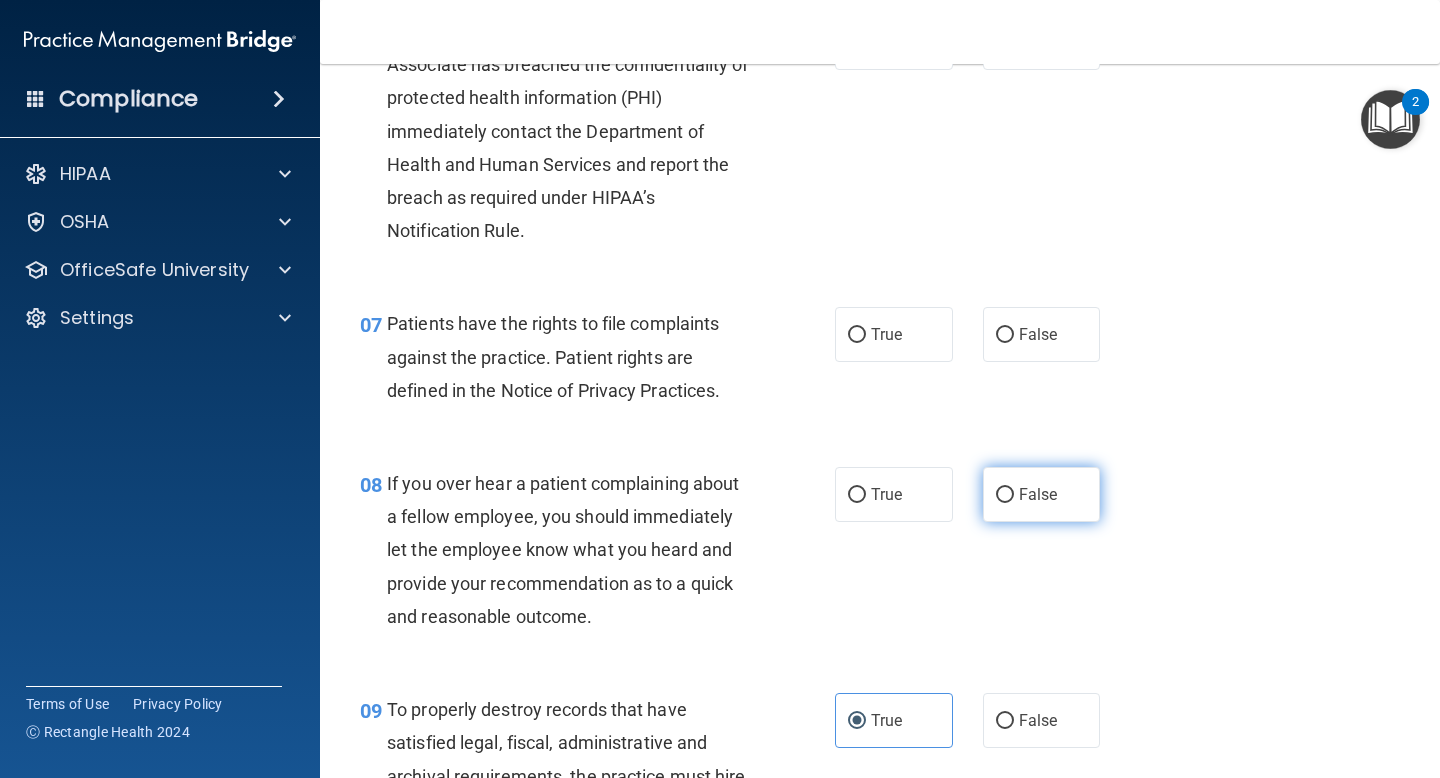 click on "False" at bounding box center [1038, 494] 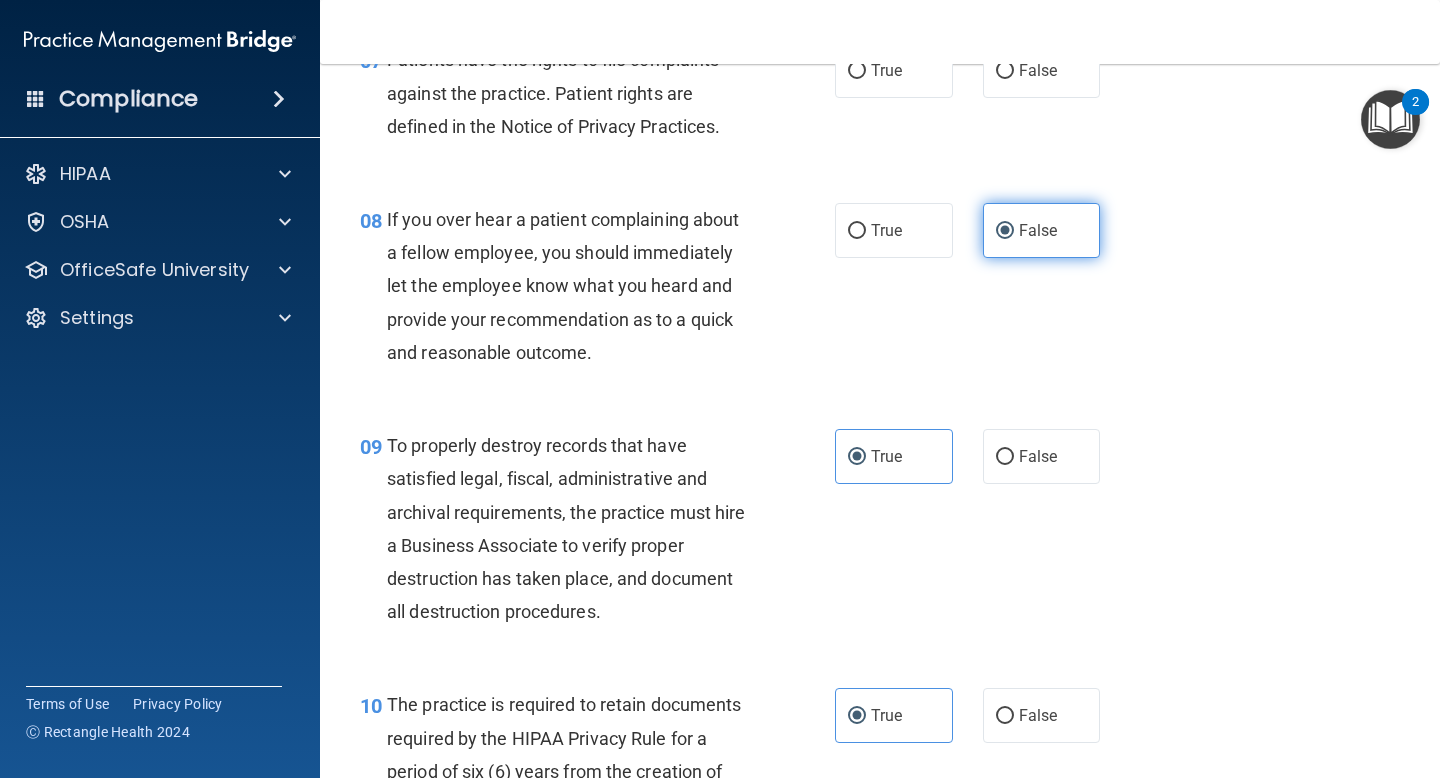 scroll, scrollTop: 1549, scrollLeft: 0, axis: vertical 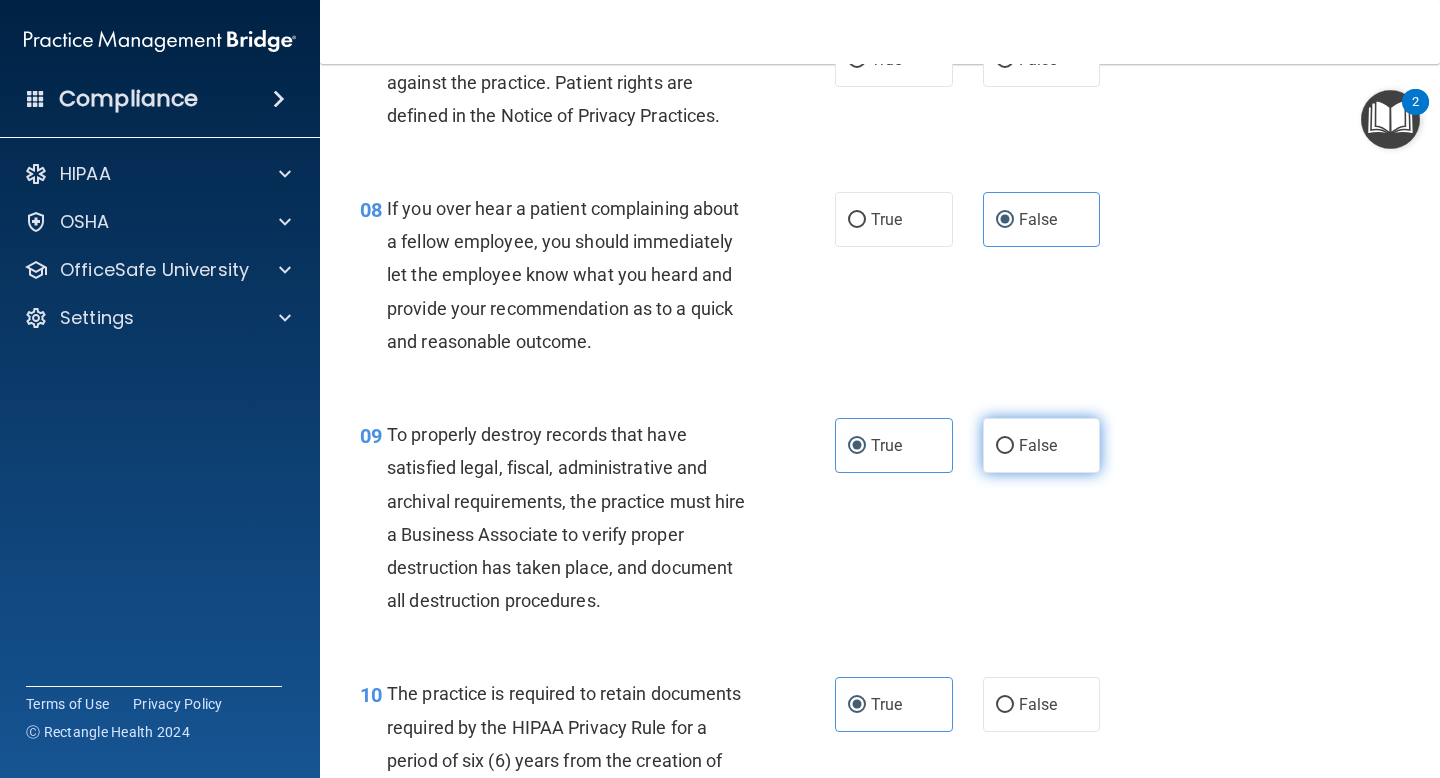 click on "False" at bounding box center (1005, 446) 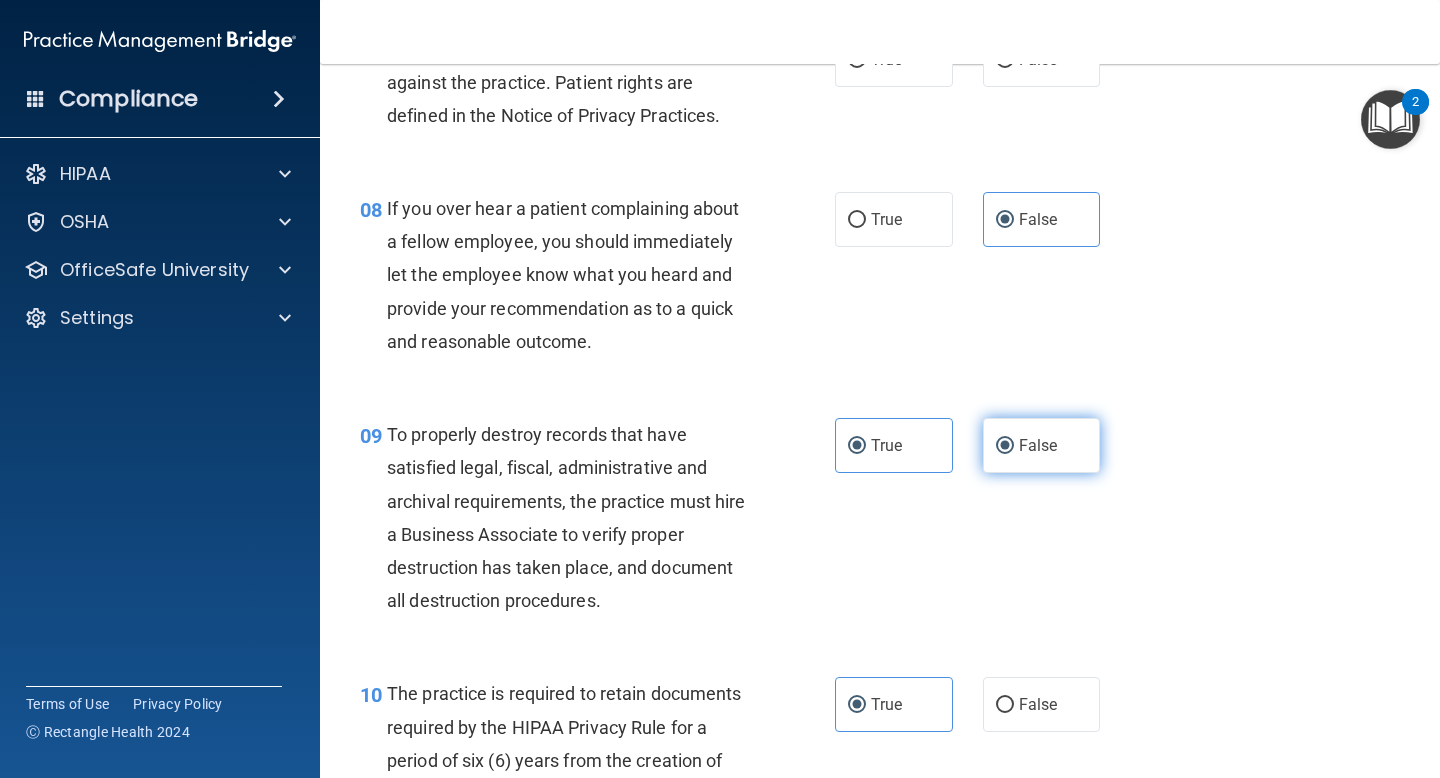 radio on "false" 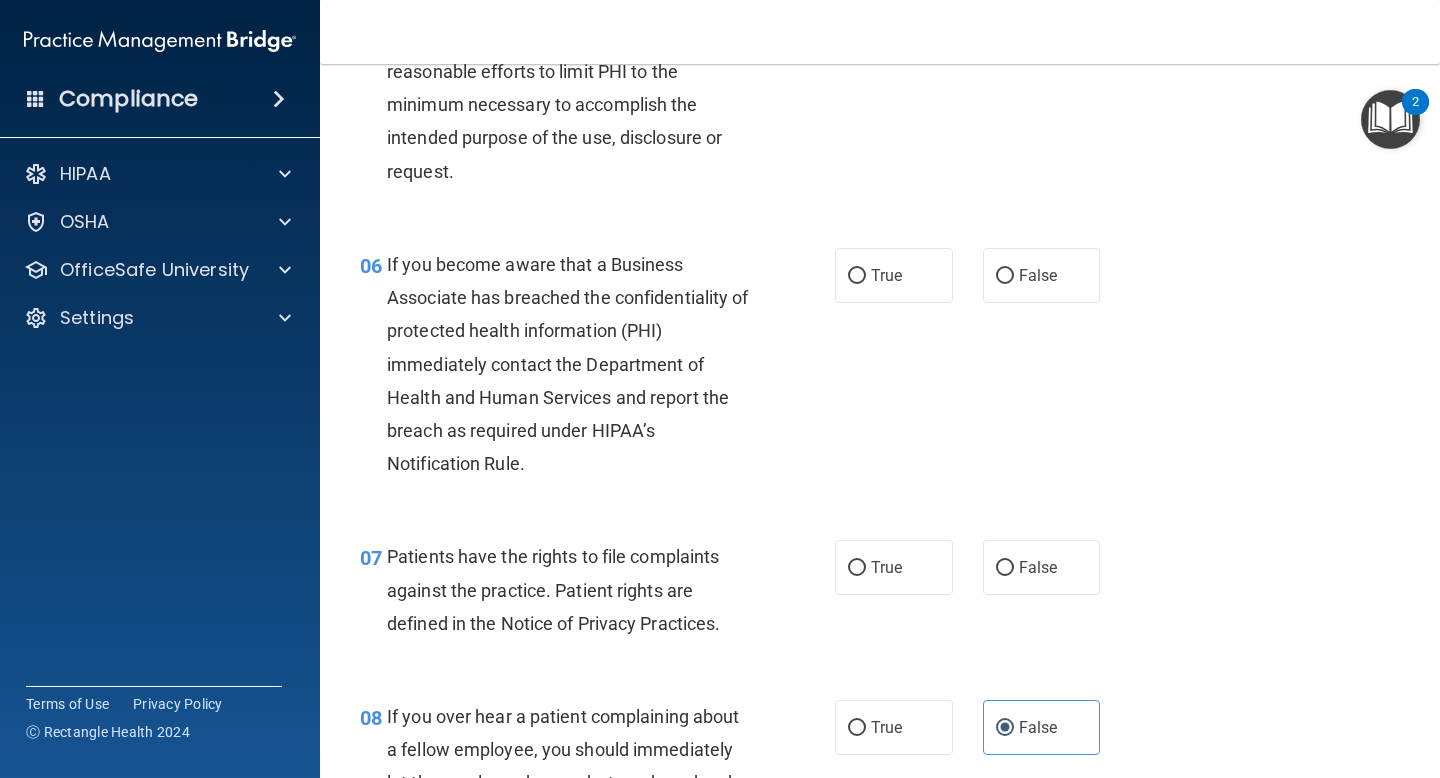 scroll, scrollTop: 1032, scrollLeft: 0, axis: vertical 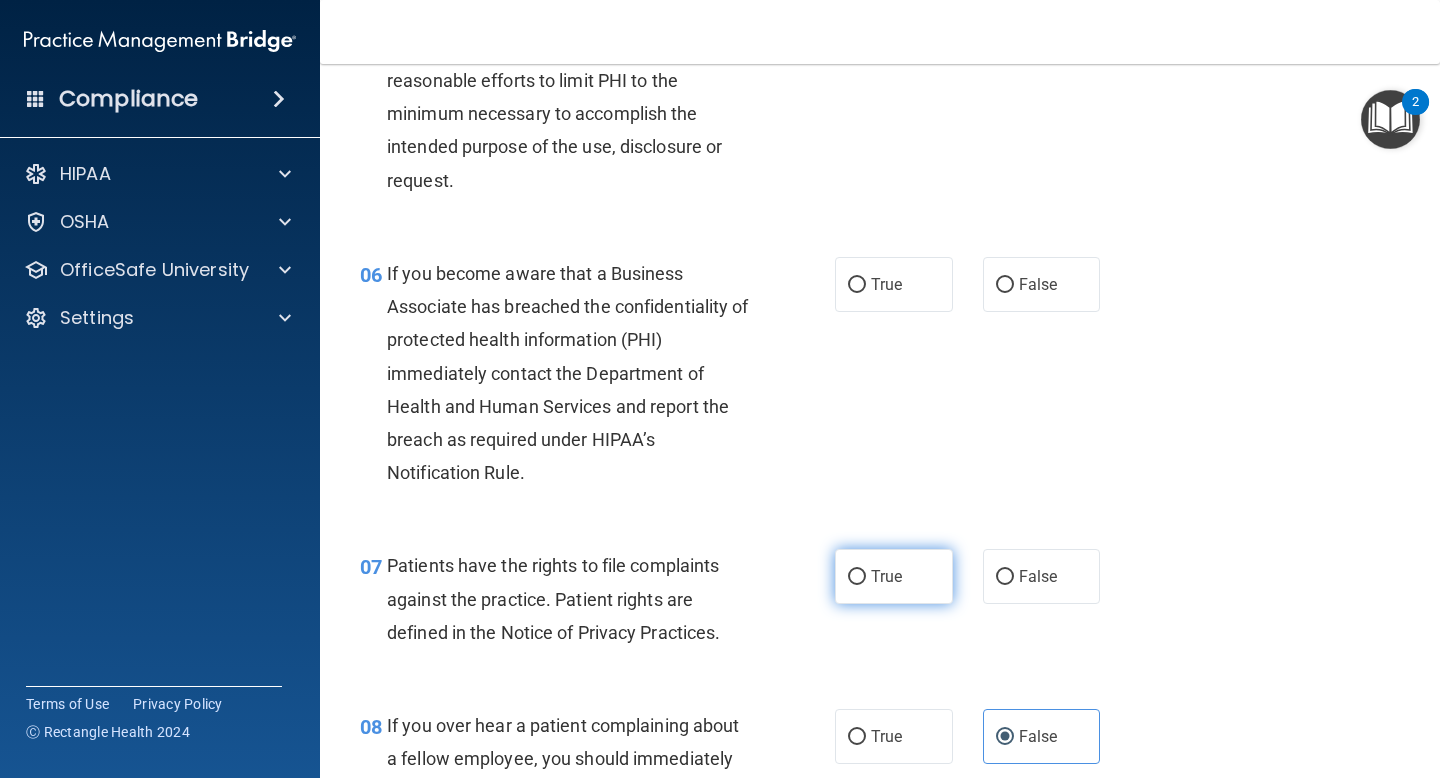 click on "True" at bounding box center [894, 576] 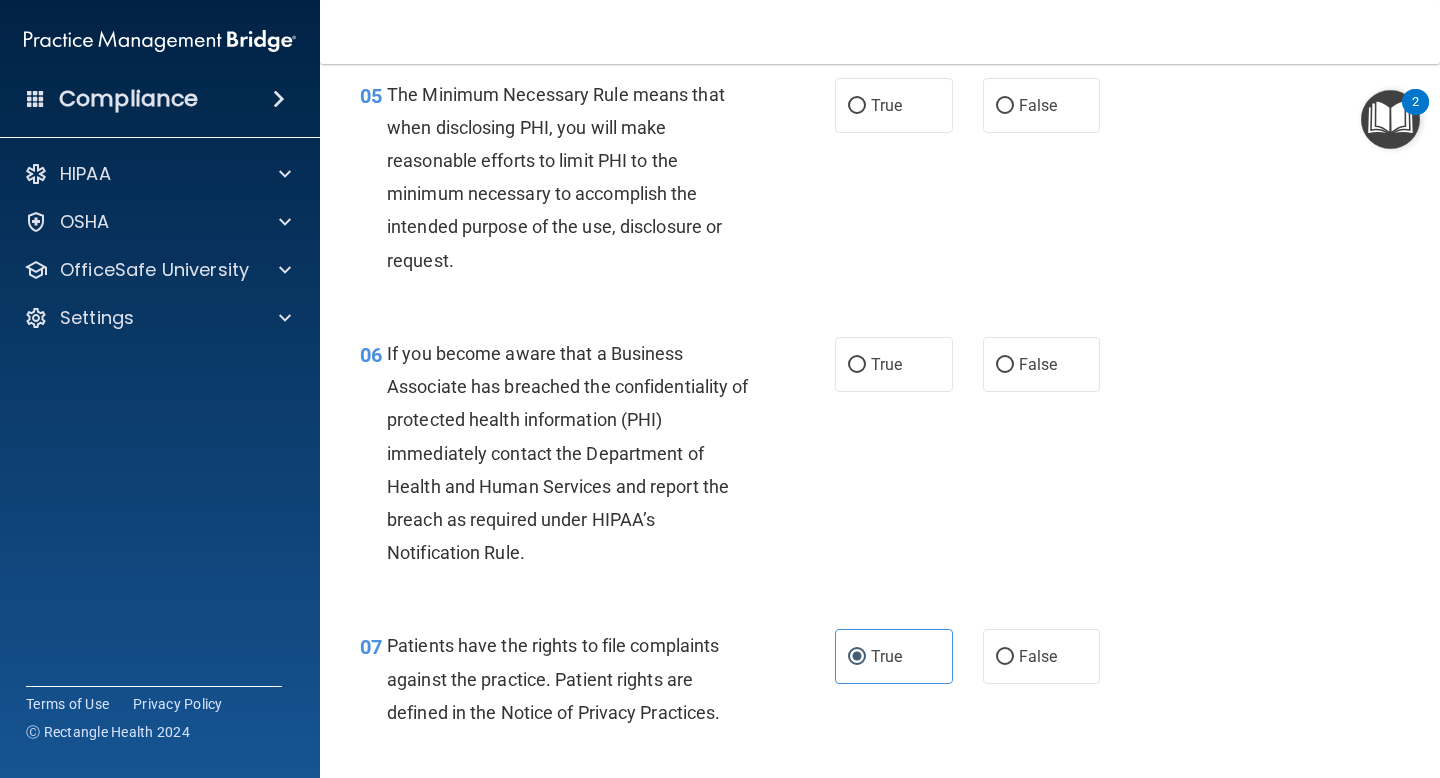 scroll, scrollTop: 948, scrollLeft: 0, axis: vertical 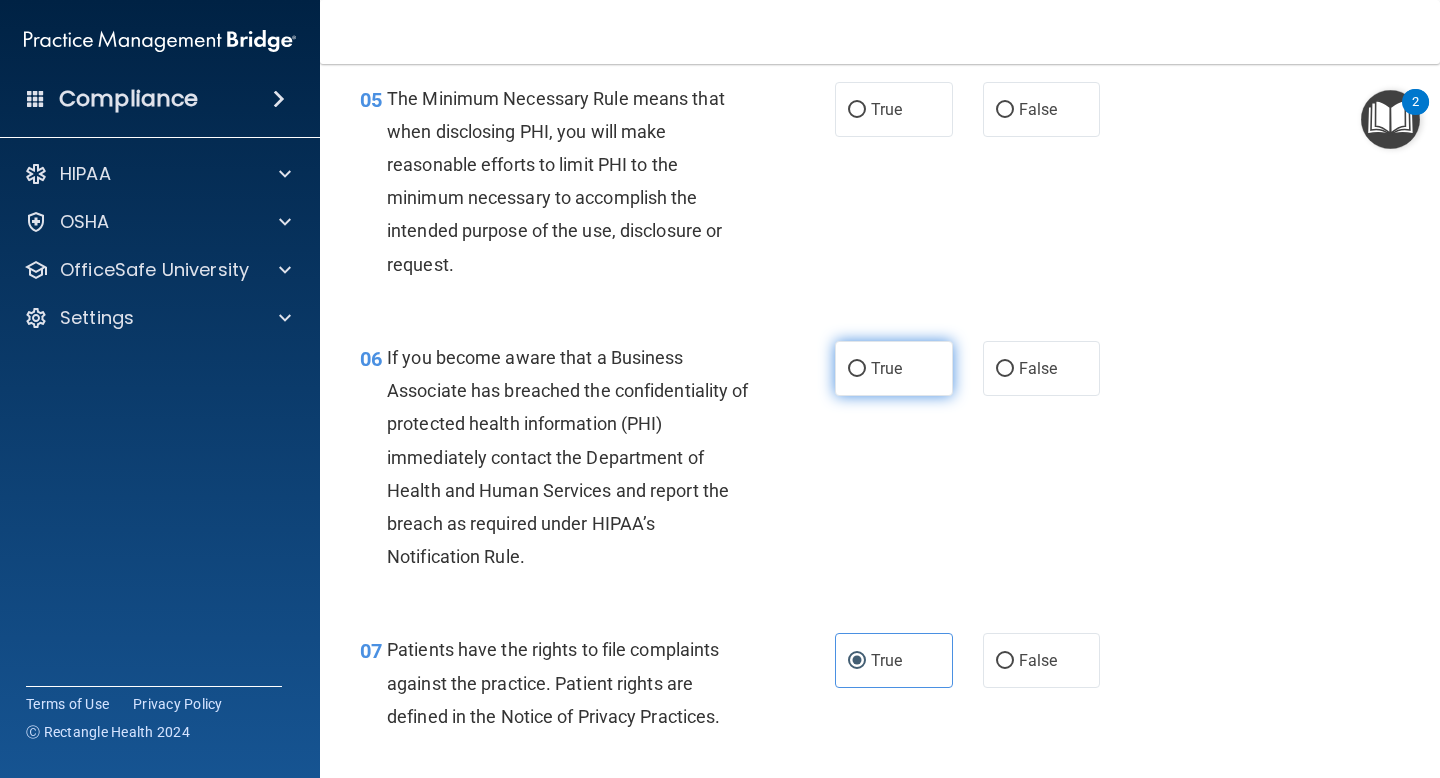 click on "True" at bounding box center [894, 368] 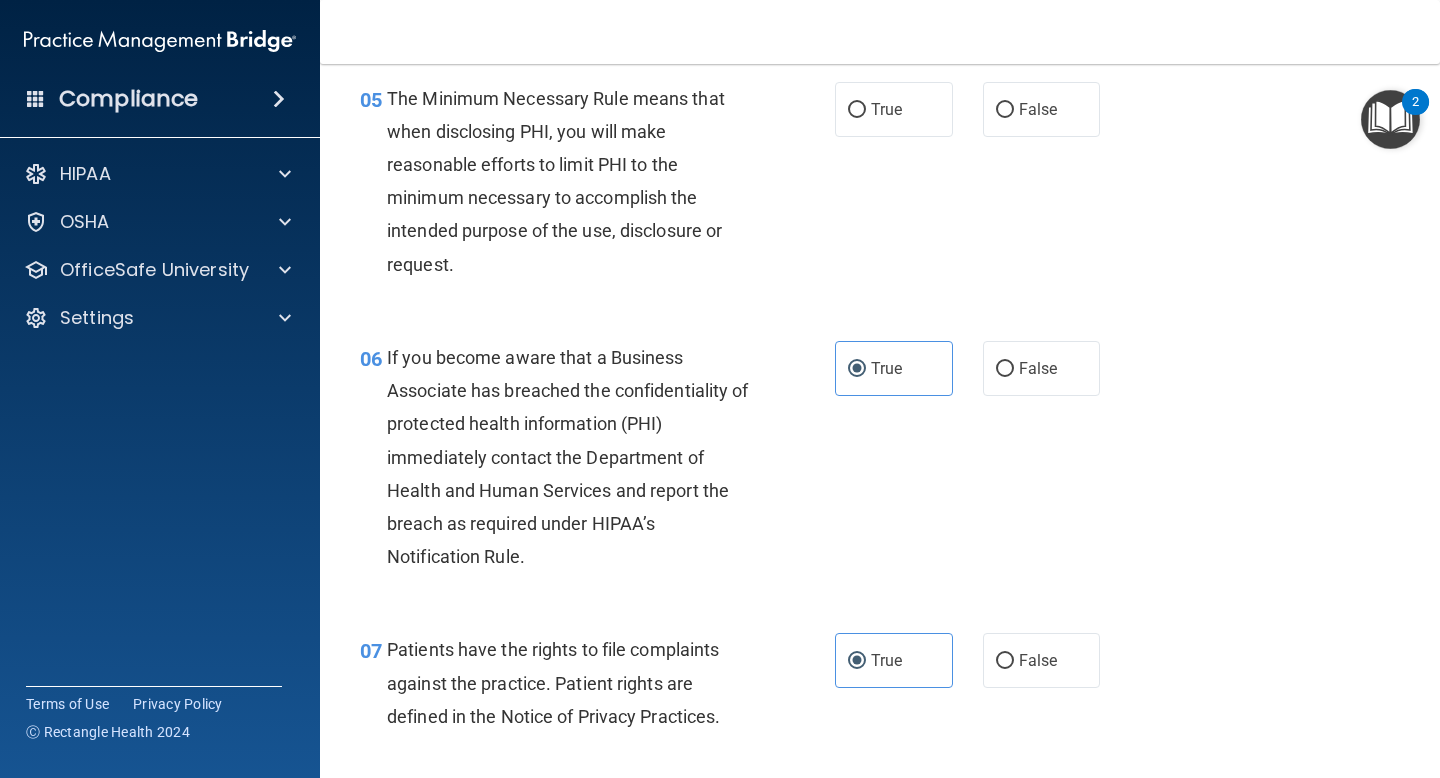 click on "06       If you become aware that a Business Associate has breached the confidentiality of protected health information (PHI) immediately contact the Department of Health and Human Services and report the breach as required under HIPAA’s Notification Rule.                  True           False" at bounding box center [880, 462] 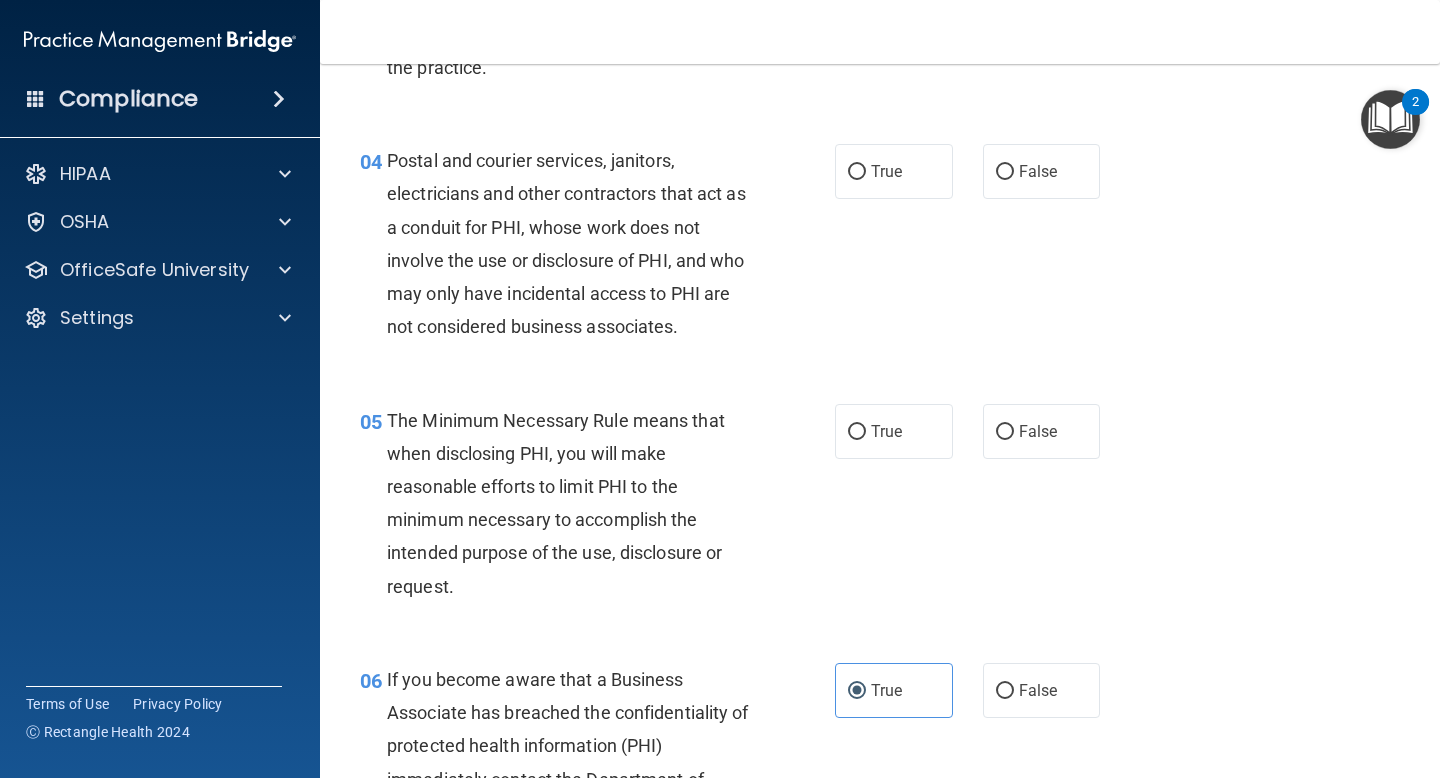 scroll, scrollTop: 624, scrollLeft: 0, axis: vertical 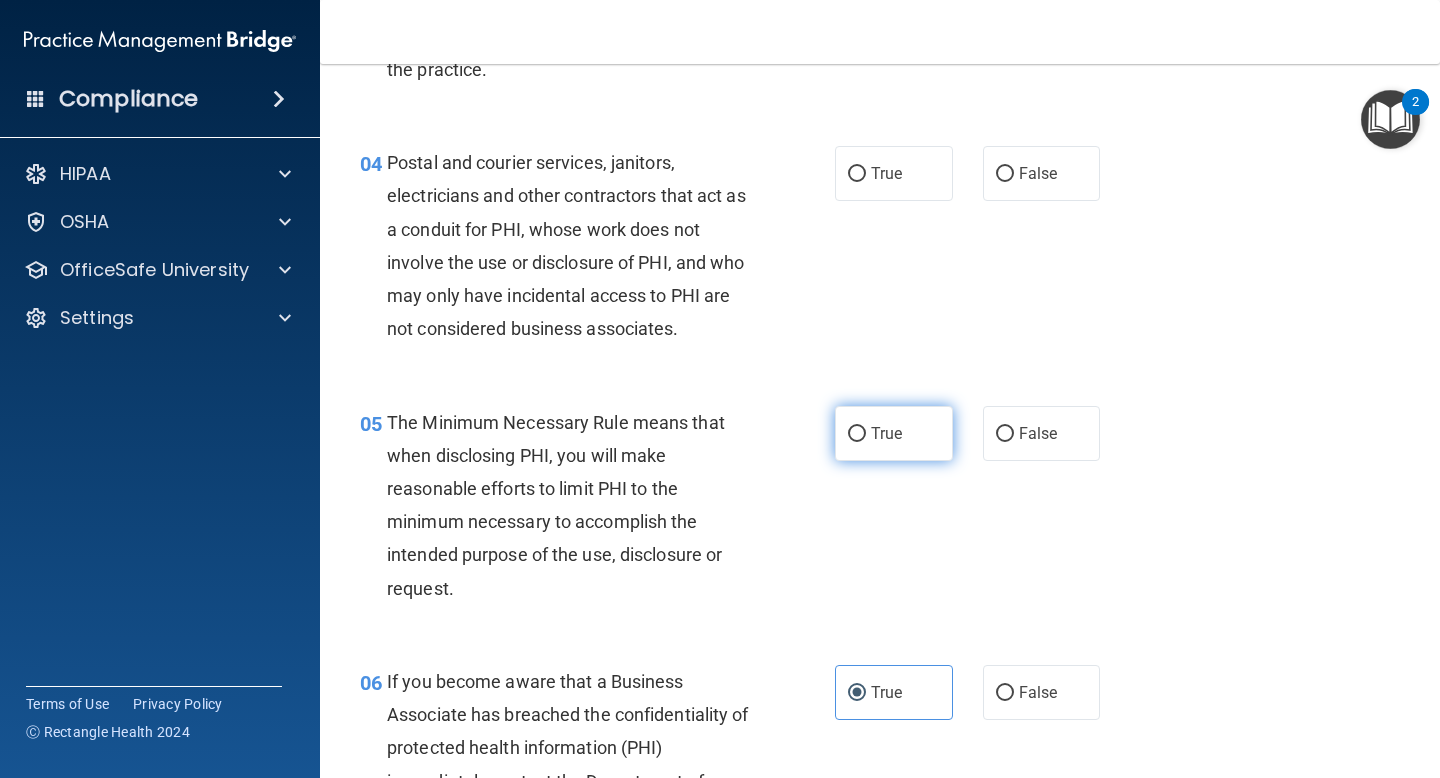 click on "True" at bounding box center [894, 433] 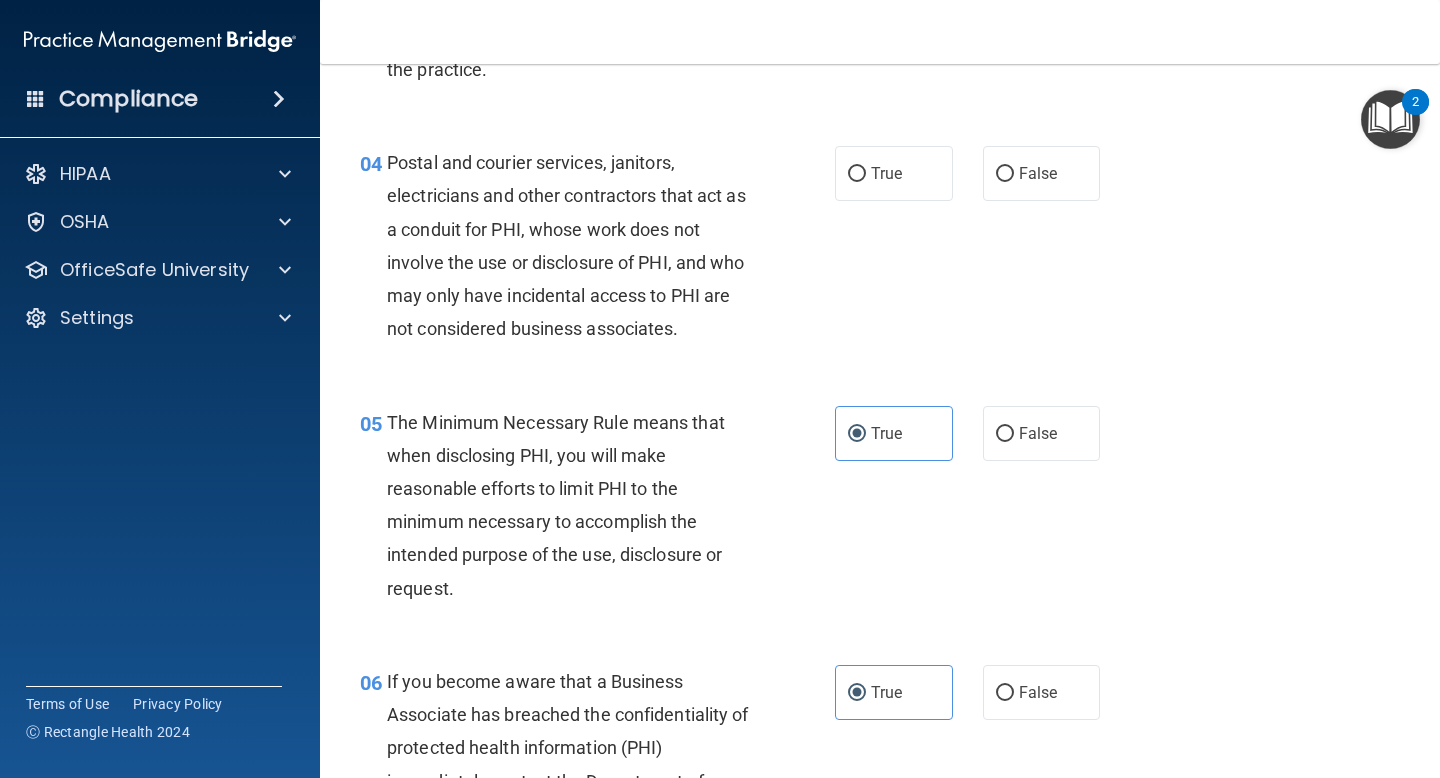 click on "04       Postal and courier services, janitors, electricians and other contractors that act as a conduit for PHI, whose work does not involve the use or disclosure of PHI, and who may only have incidental access to PHI are not considered business associates.                 True           False" at bounding box center (880, 250) 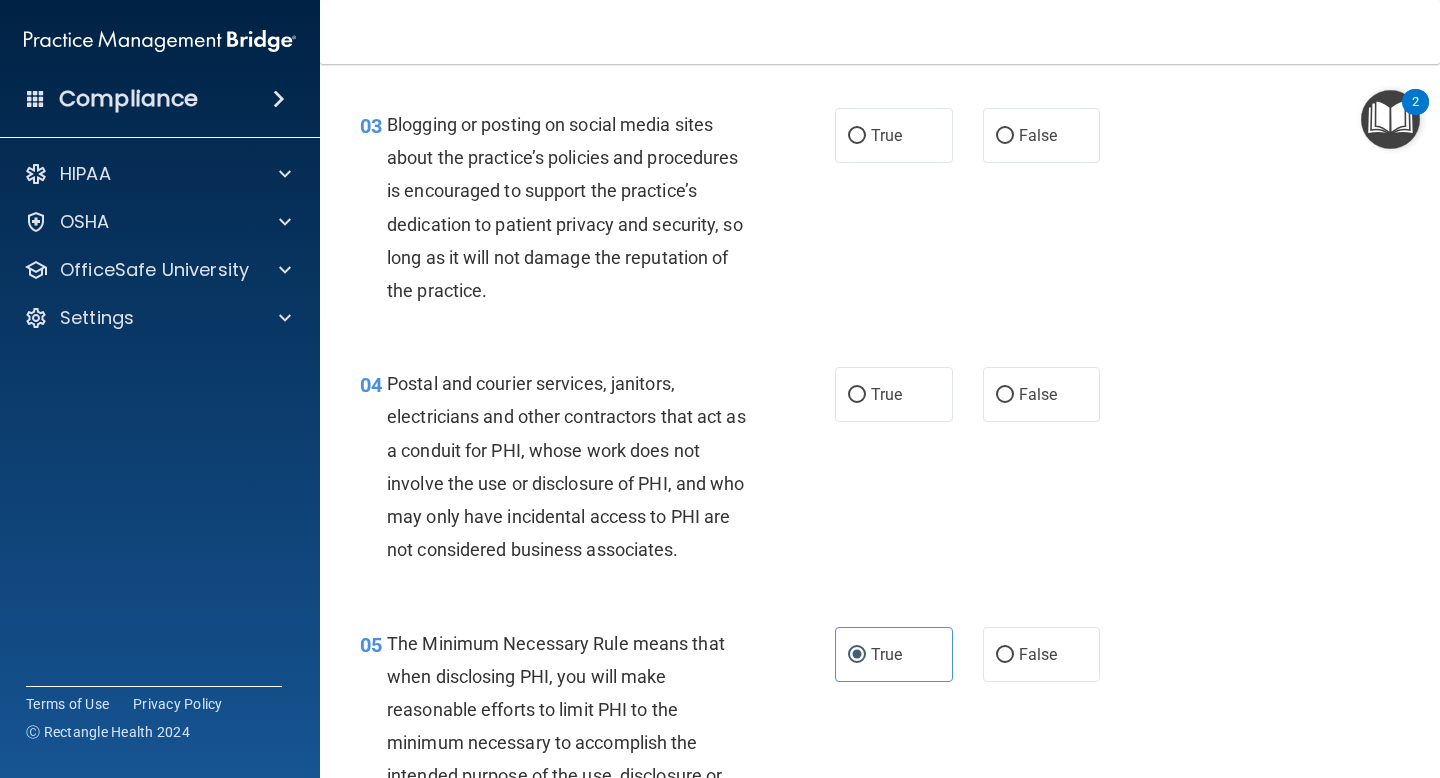 scroll, scrollTop: 400, scrollLeft: 0, axis: vertical 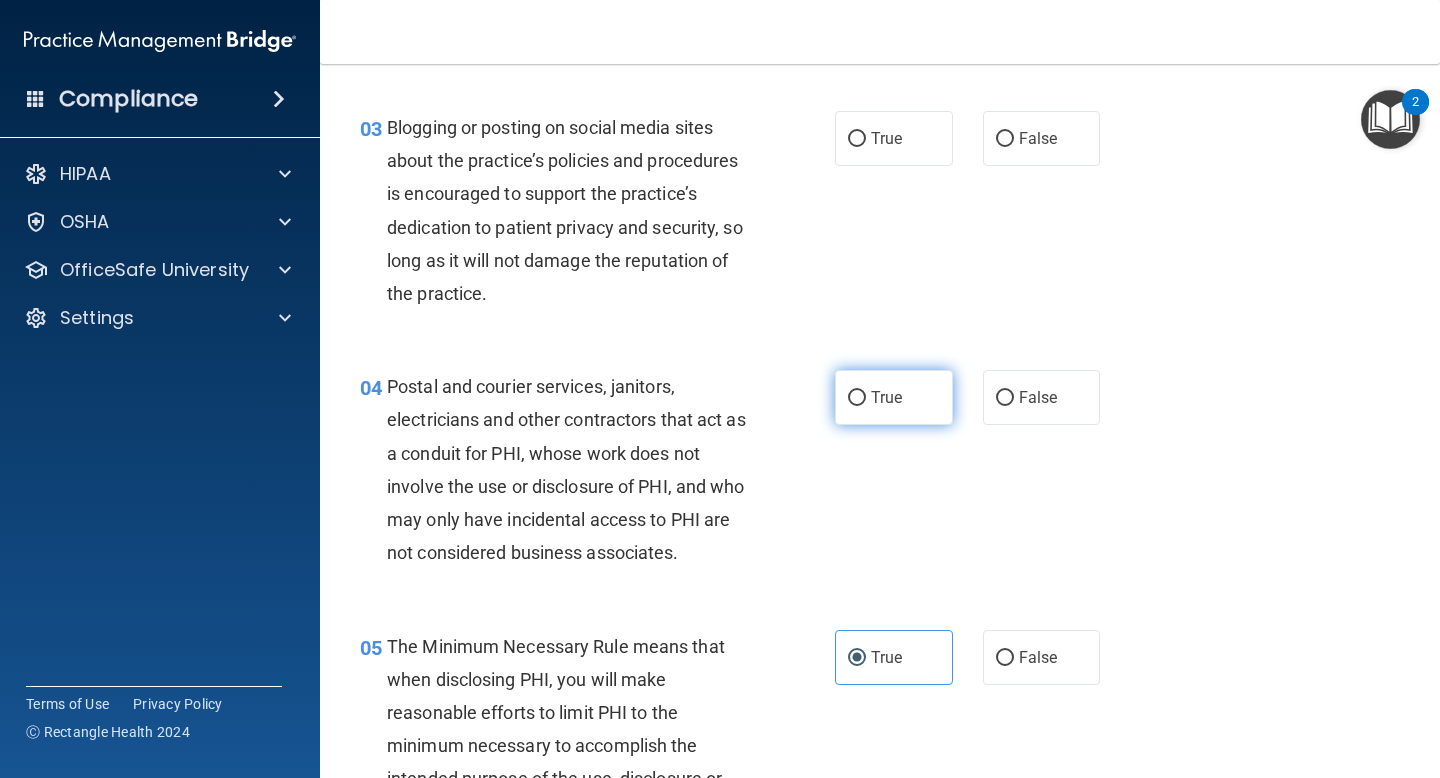 click on "True" at bounding box center (894, 397) 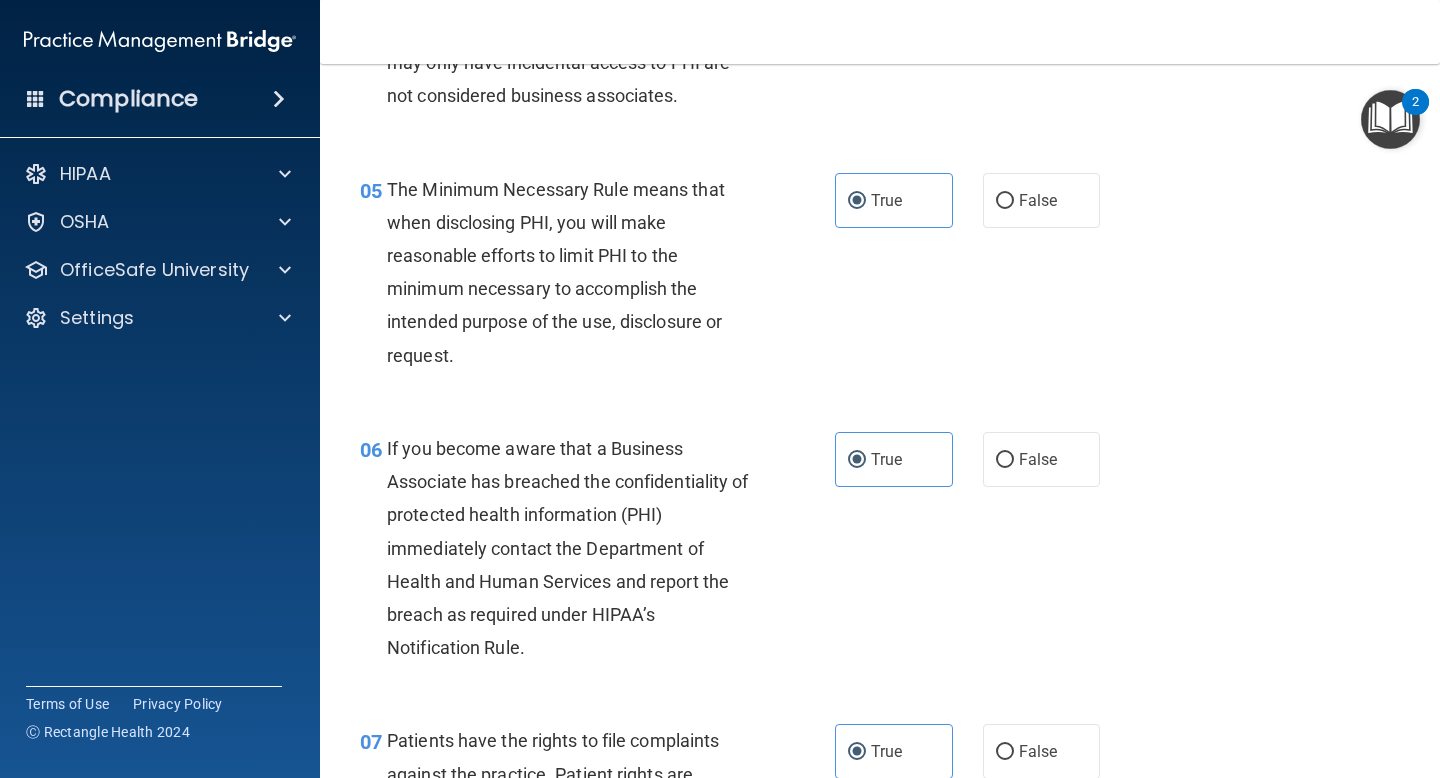 scroll, scrollTop: 859, scrollLeft: 0, axis: vertical 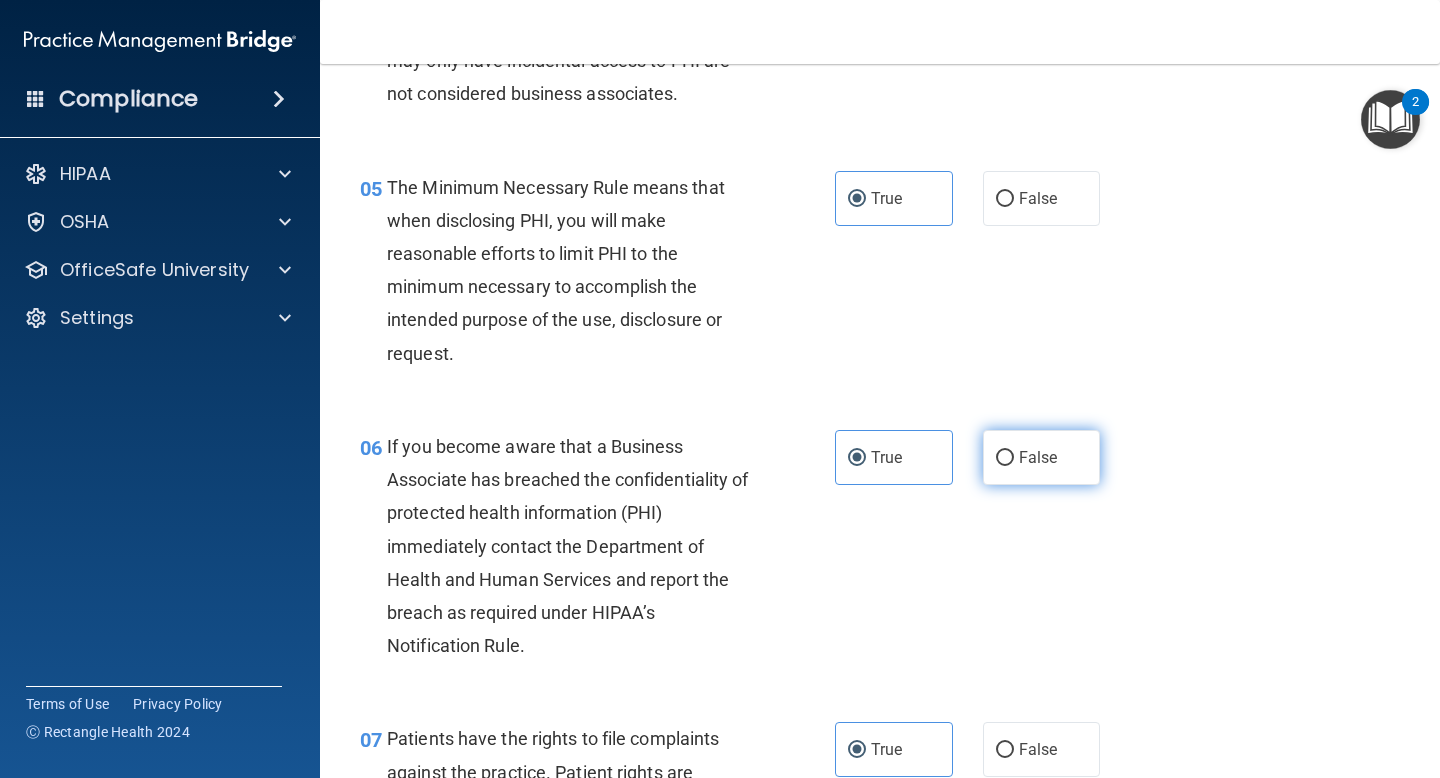 click on "False" at bounding box center [1042, 457] 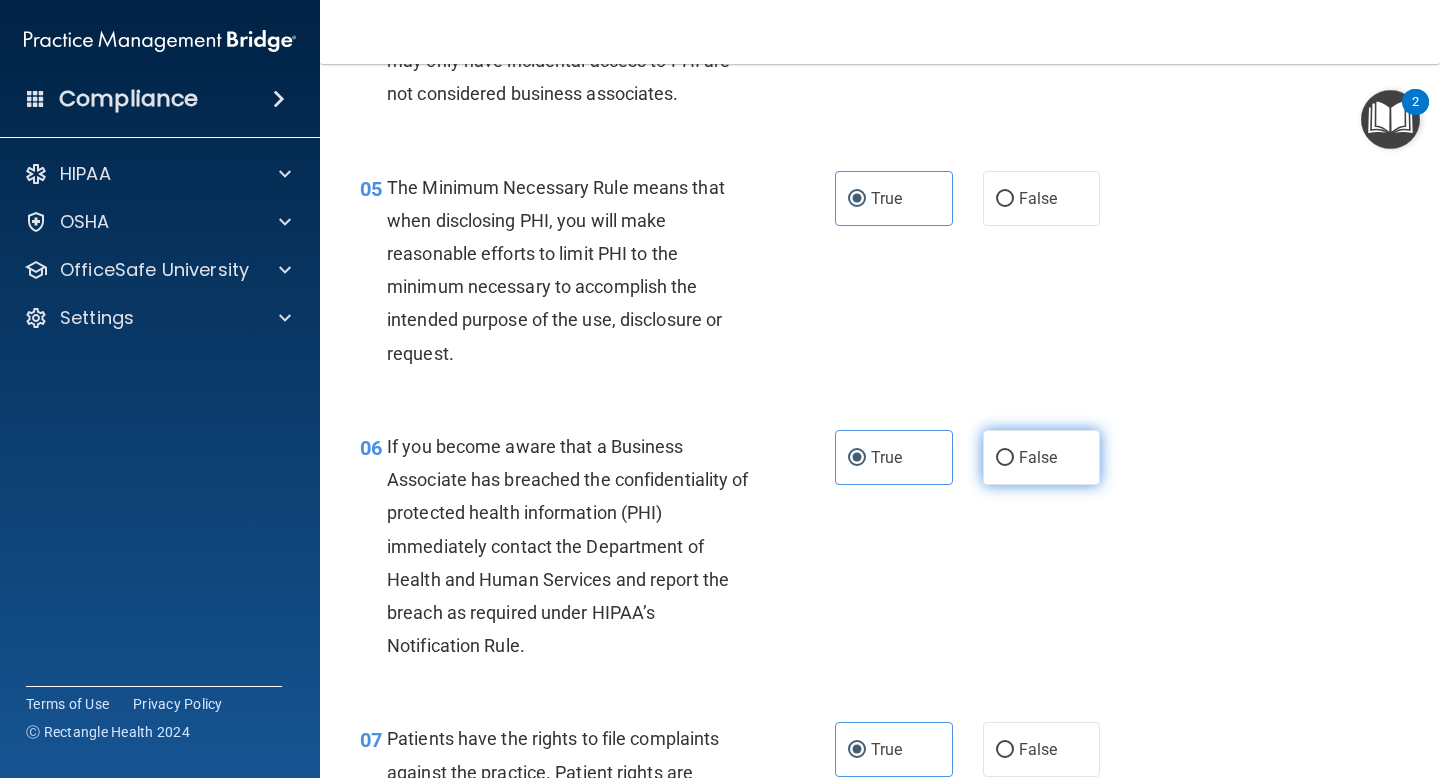 radio on "true" 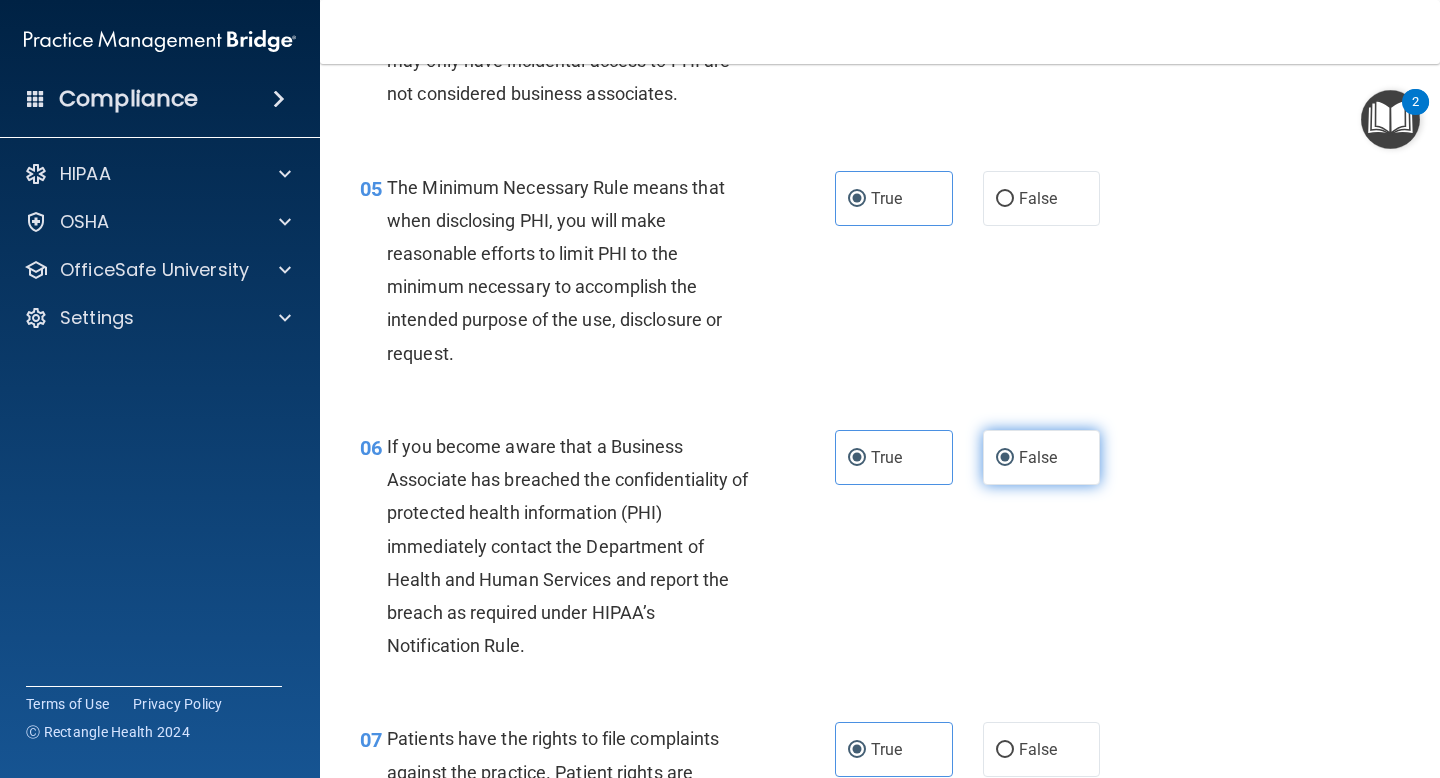 radio on "false" 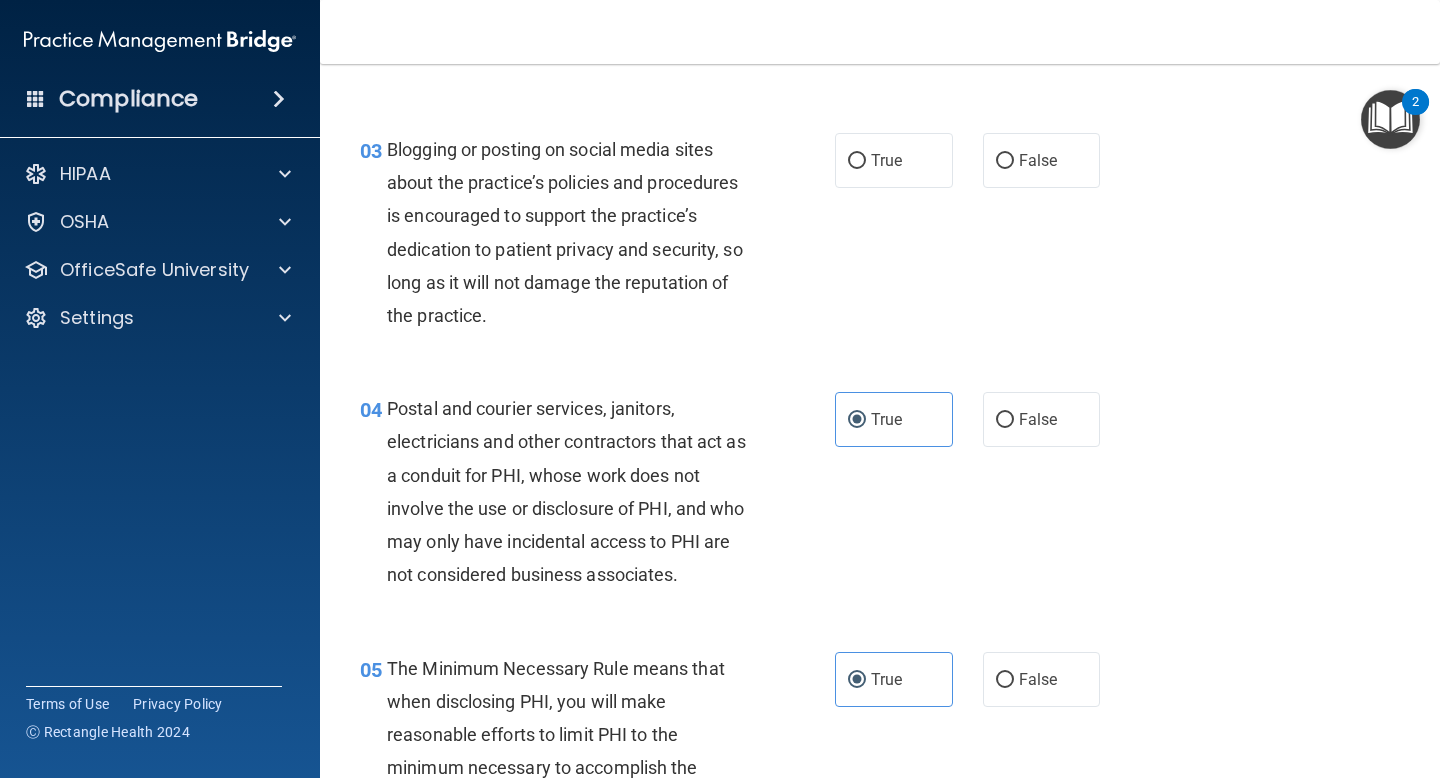 scroll, scrollTop: 5, scrollLeft: 0, axis: vertical 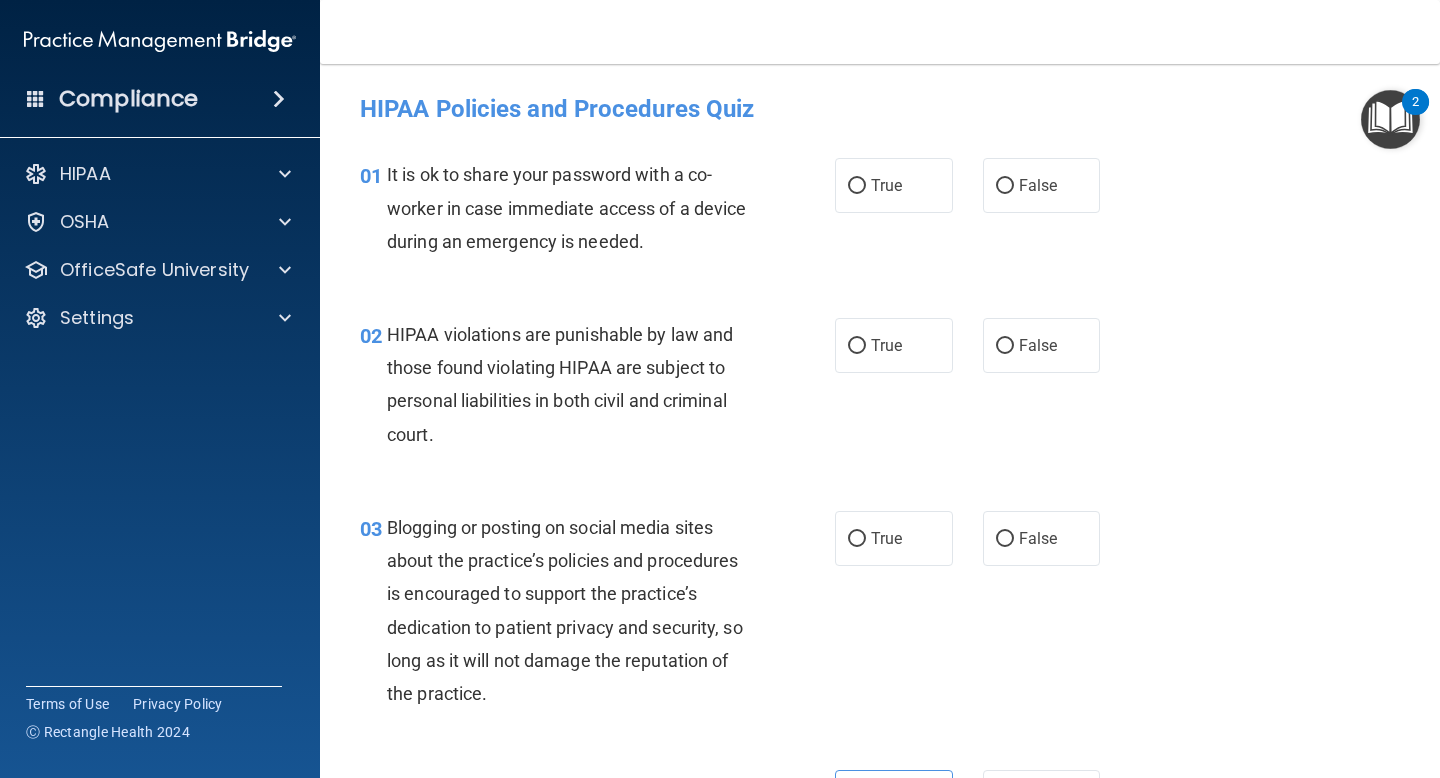 click on "02       HIPAA violations are punishable by law and those found violating HIPAA are subject to personal liabilities in both civil and criminal court.                  True           False" at bounding box center [880, 389] 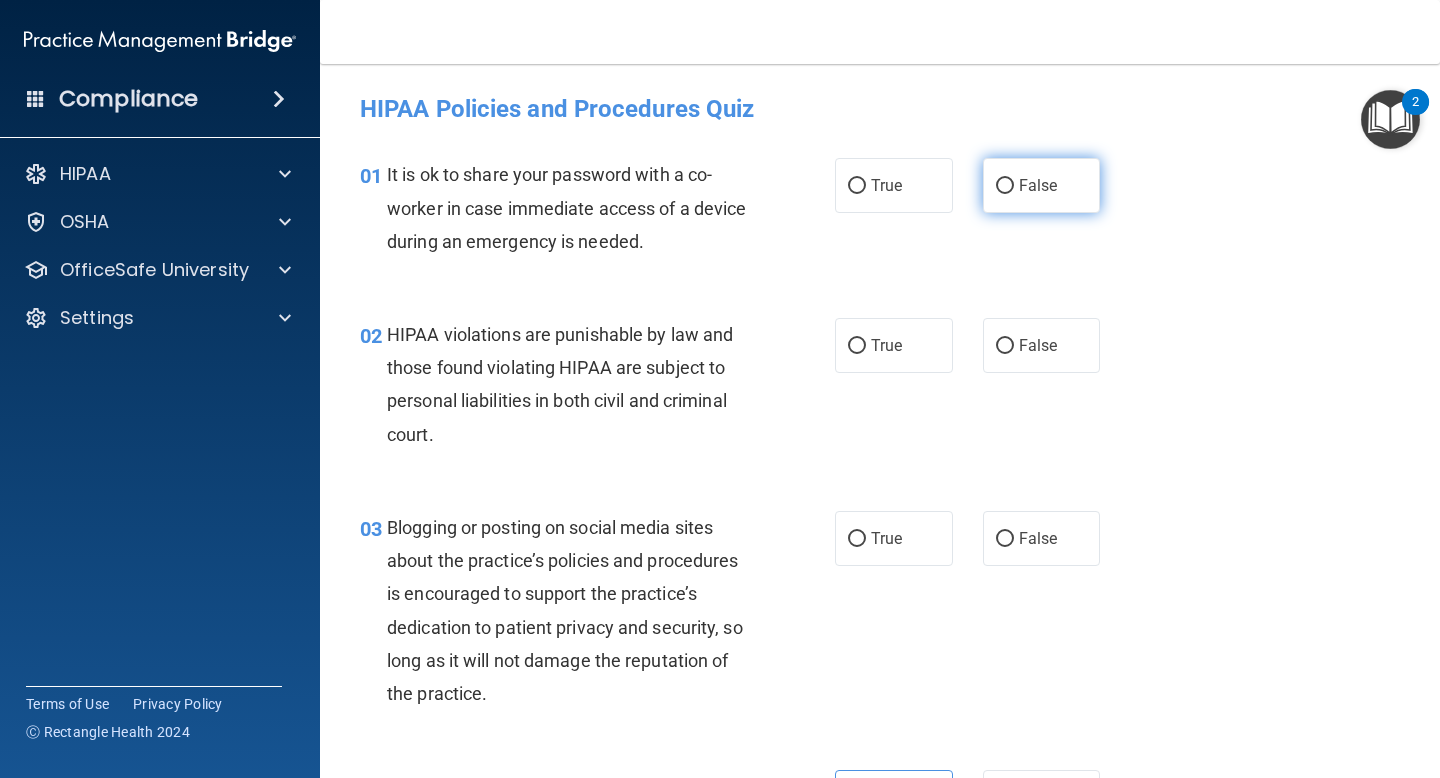 click on "False" at bounding box center [1042, 185] 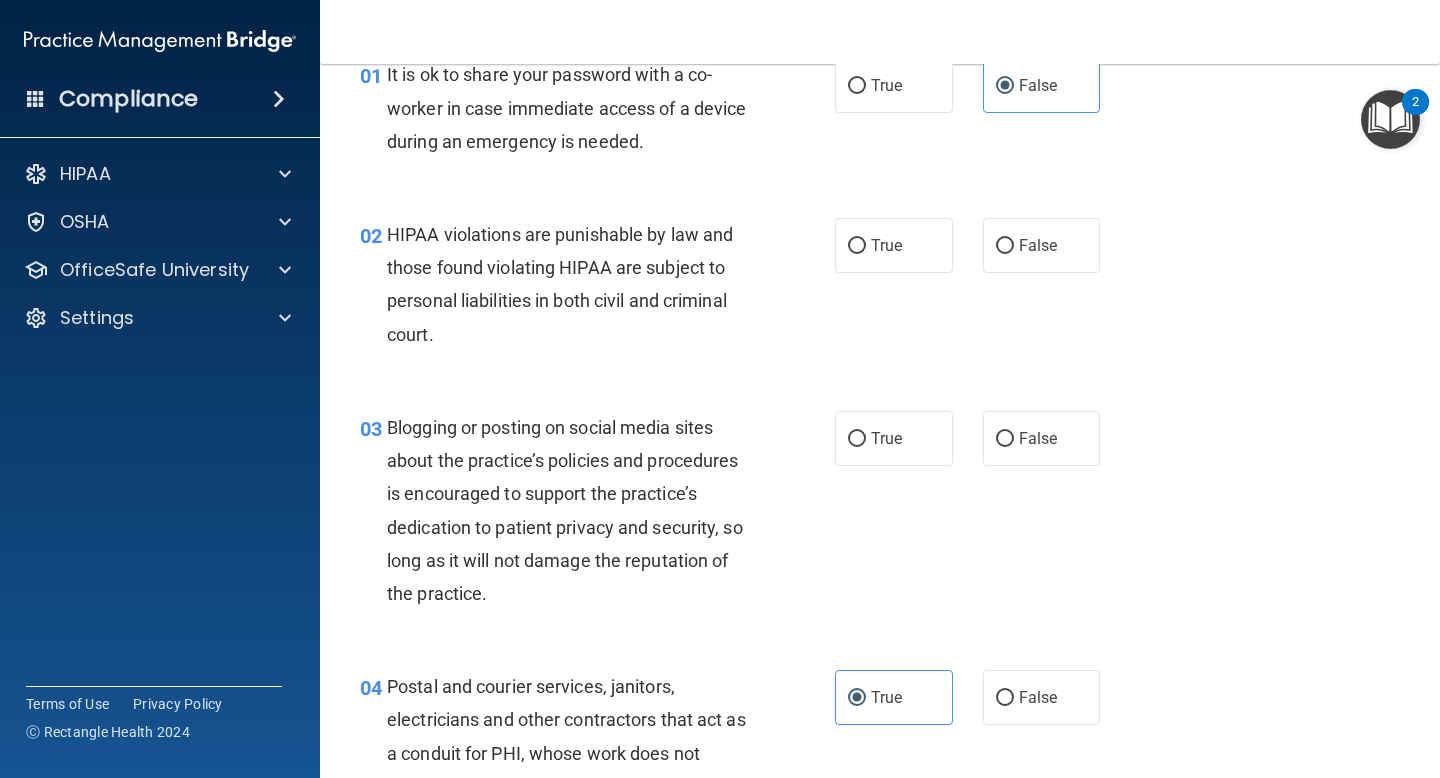 scroll, scrollTop: 91, scrollLeft: 0, axis: vertical 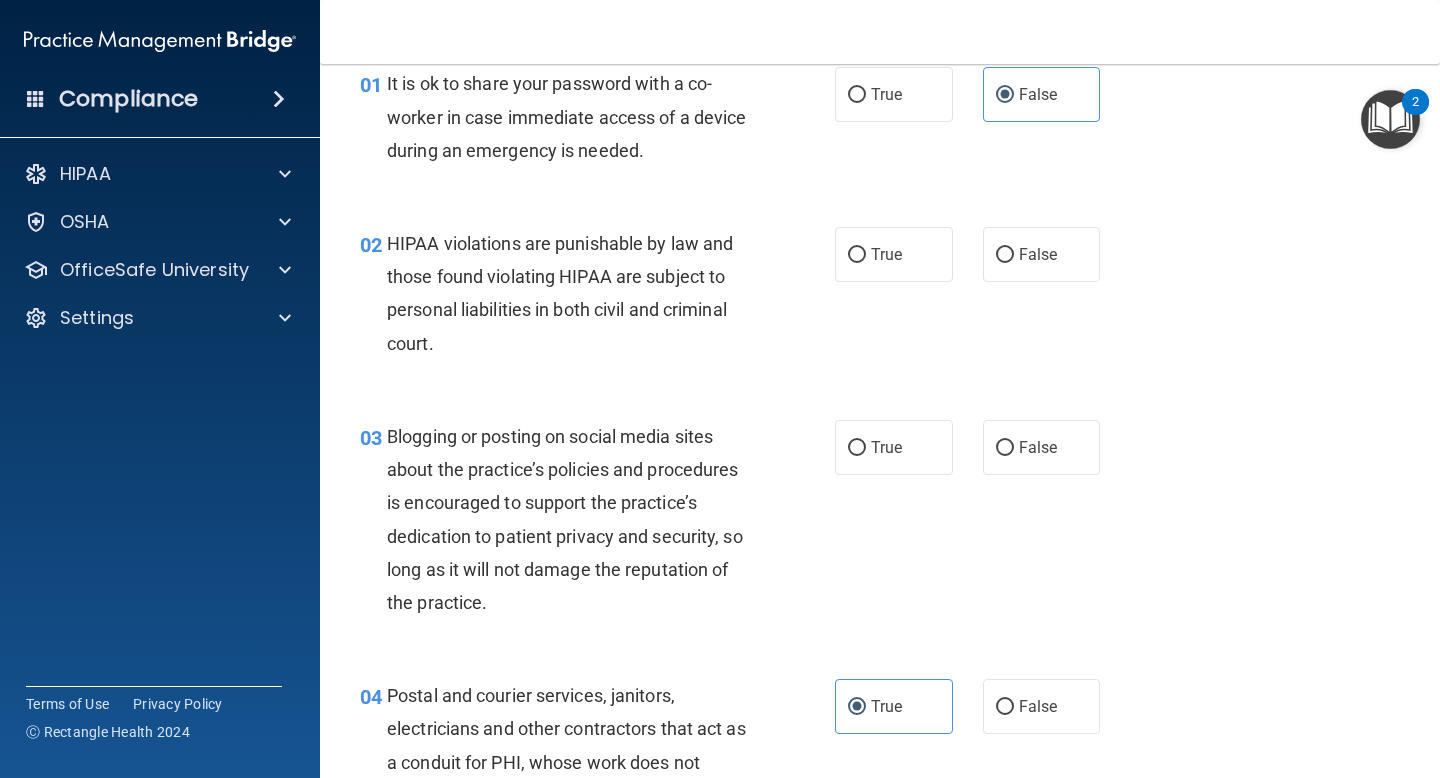 click on "02       HIPAA violations are punishable by law and those found violating HIPAA are subject to personal liabilities in both civil and criminal court.                  True           False" at bounding box center (880, 298) 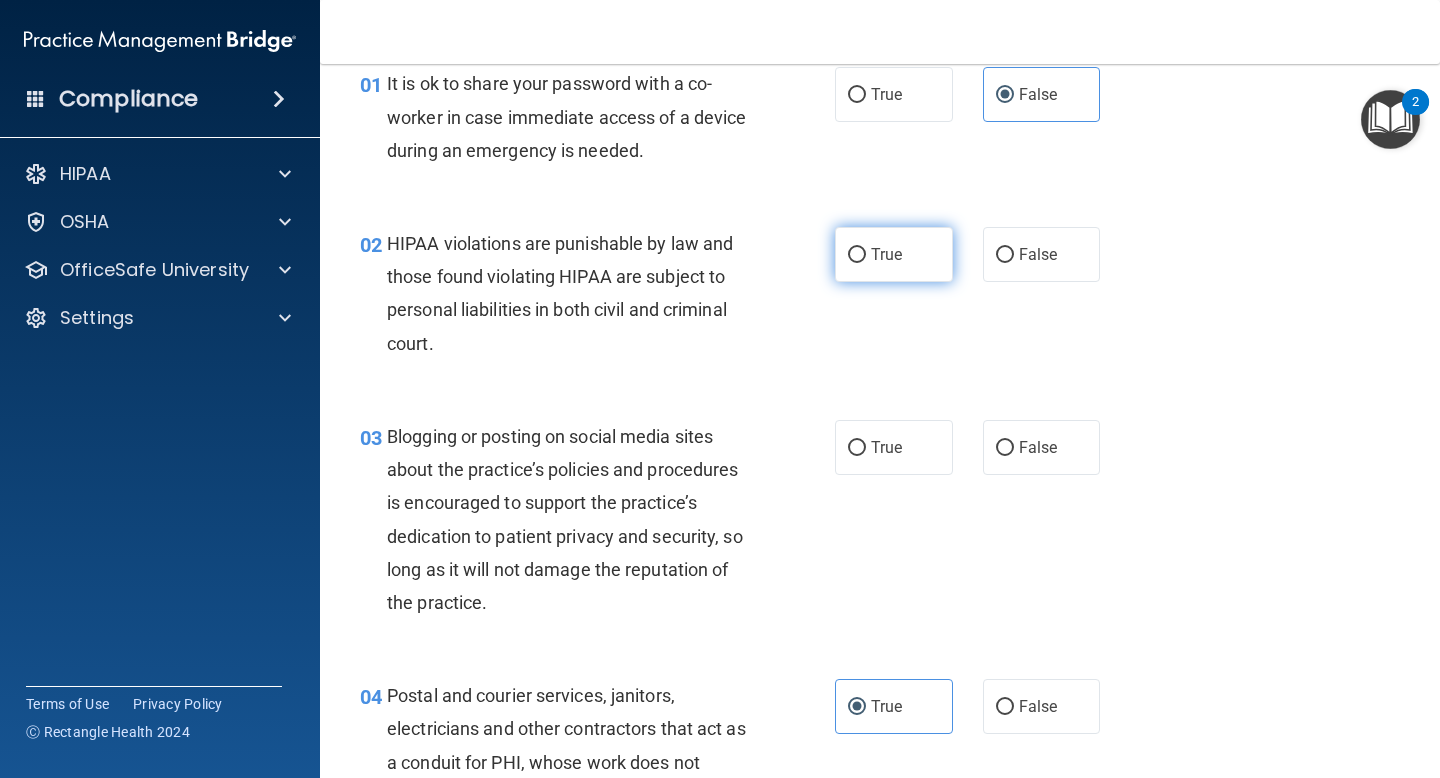click on "True" at bounding box center (894, 254) 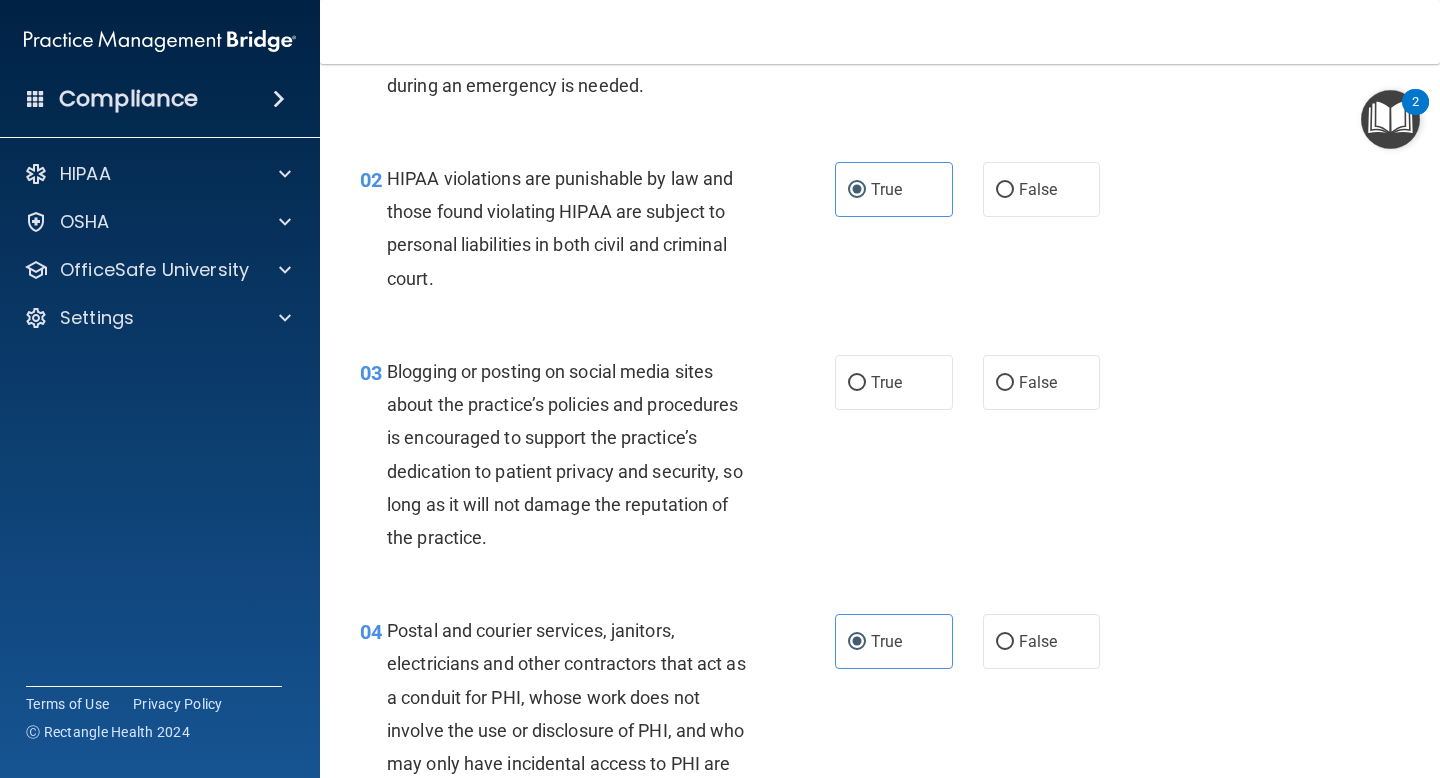 scroll, scrollTop: 163, scrollLeft: 0, axis: vertical 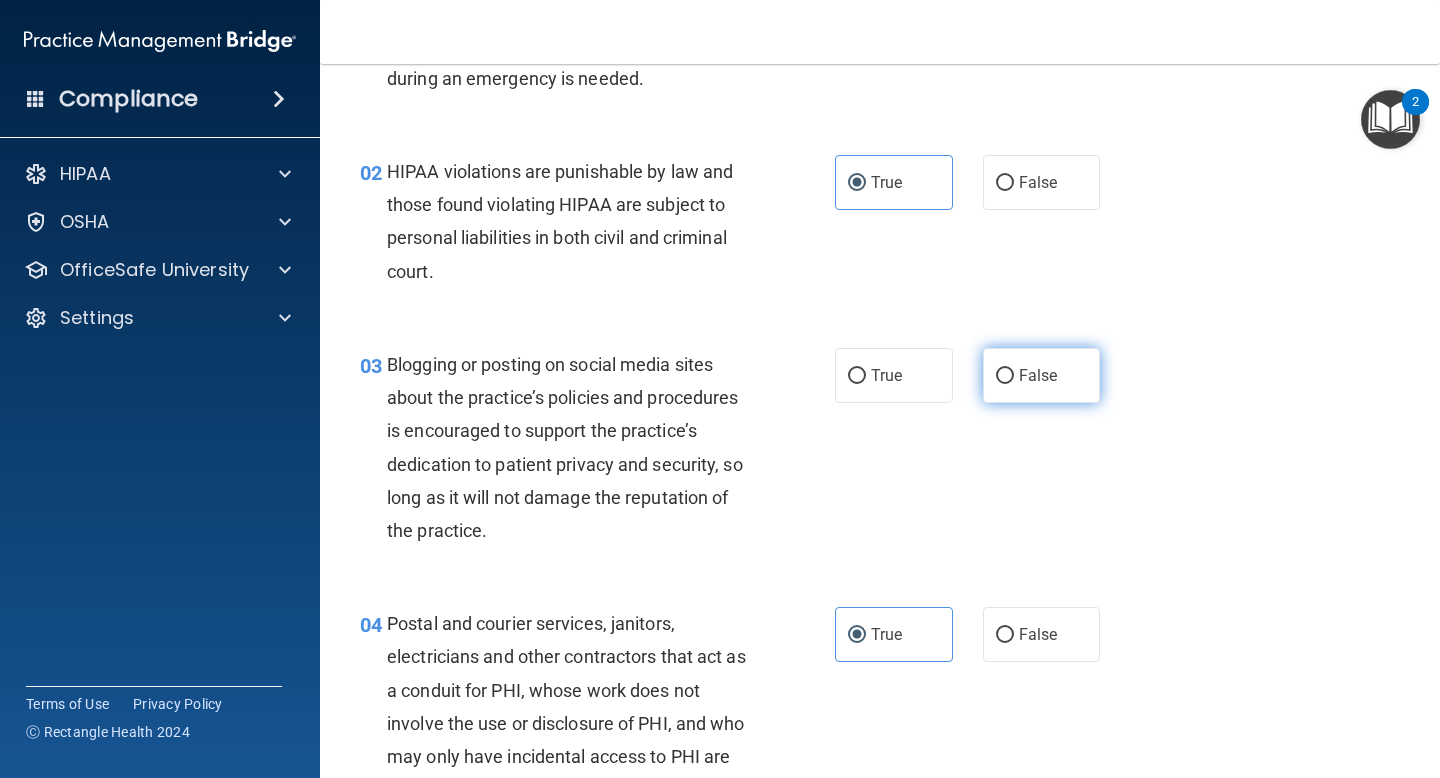 click on "False" at bounding box center [1042, 375] 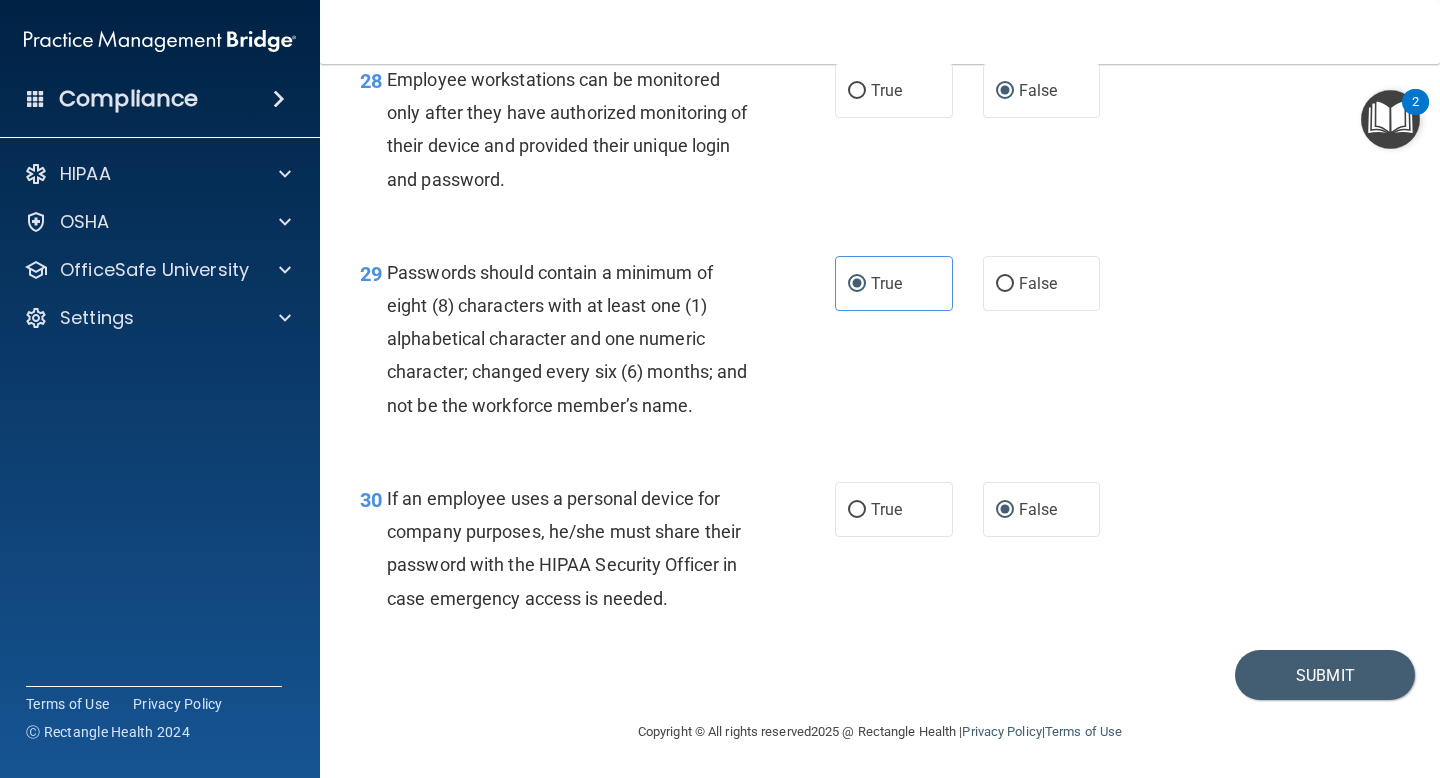 scroll, scrollTop: 5471, scrollLeft: 0, axis: vertical 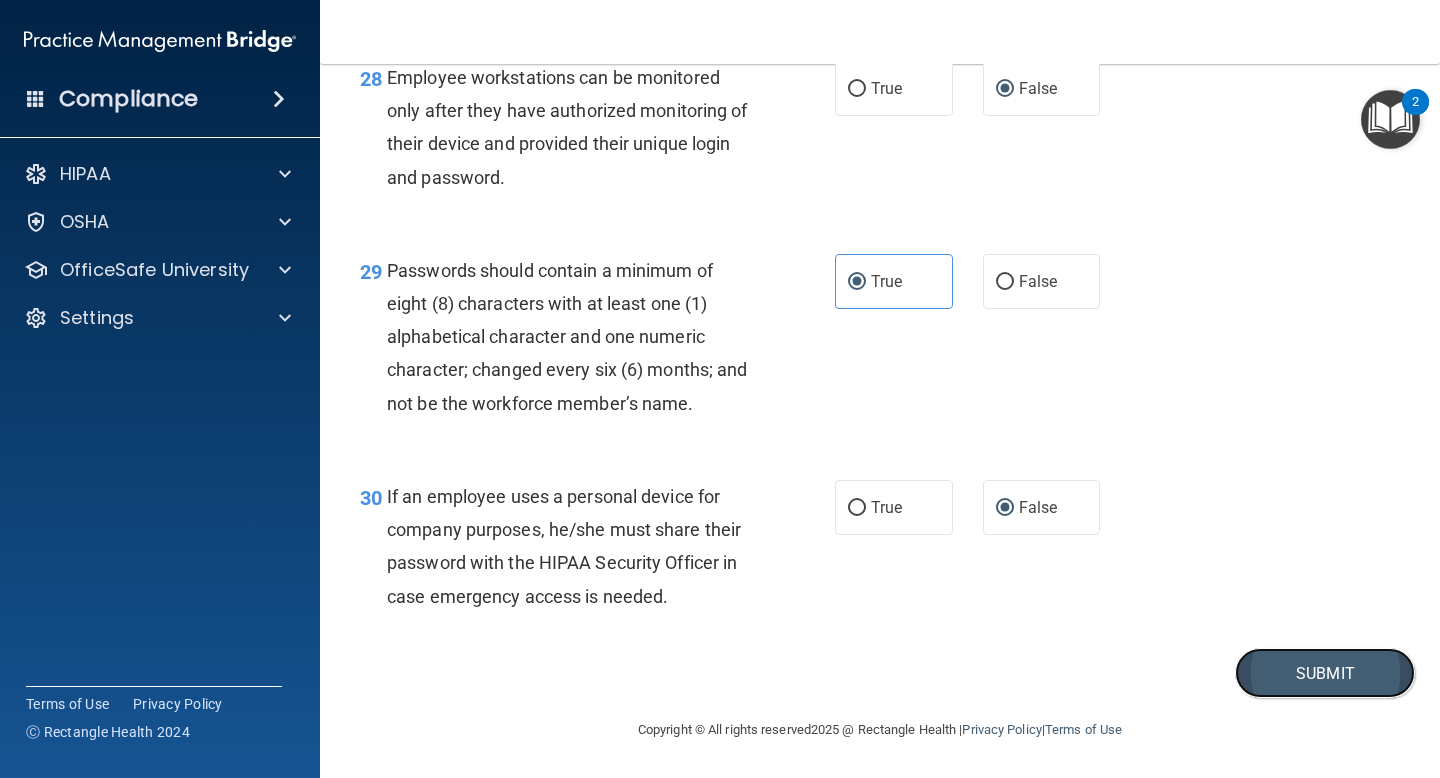 click on "Submit" at bounding box center [1325, 673] 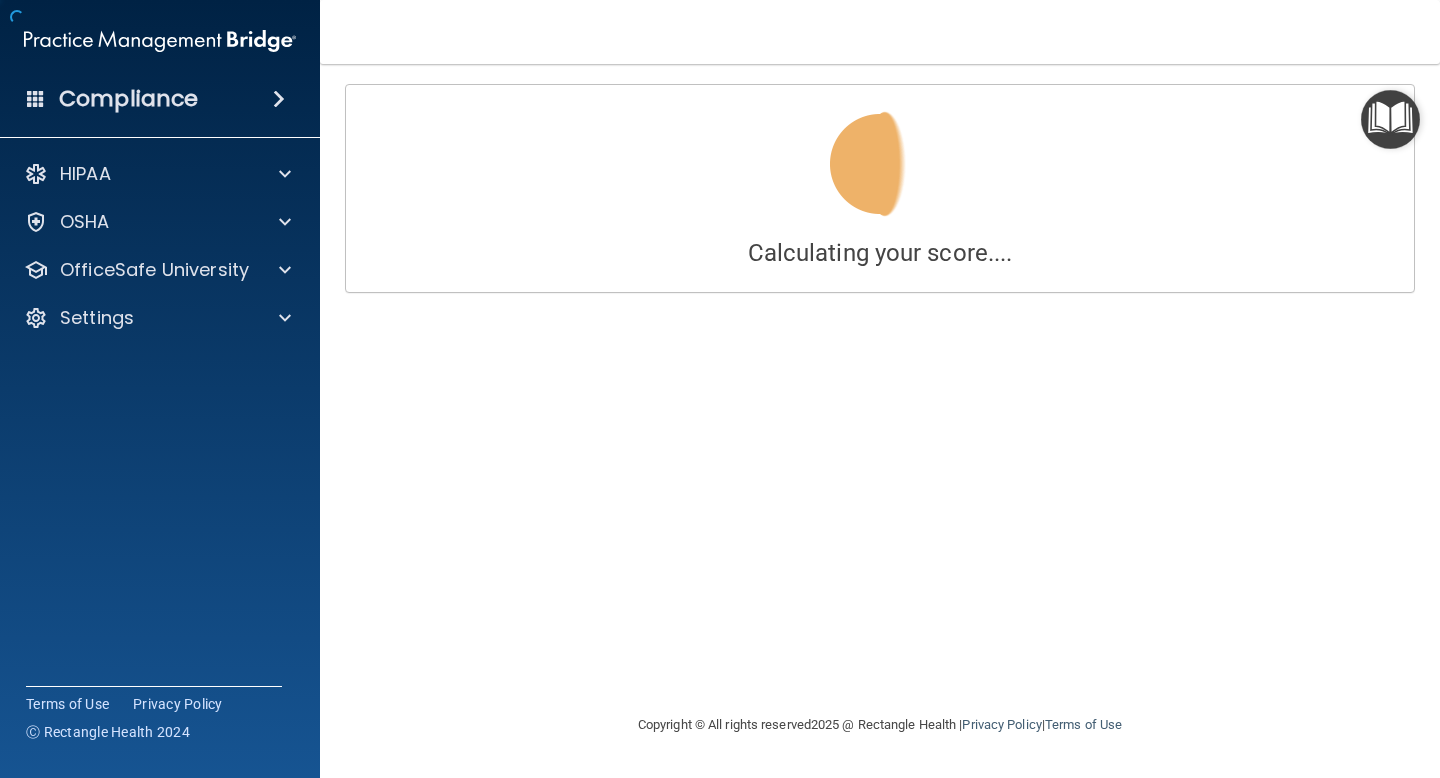scroll, scrollTop: 0, scrollLeft: 0, axis: both 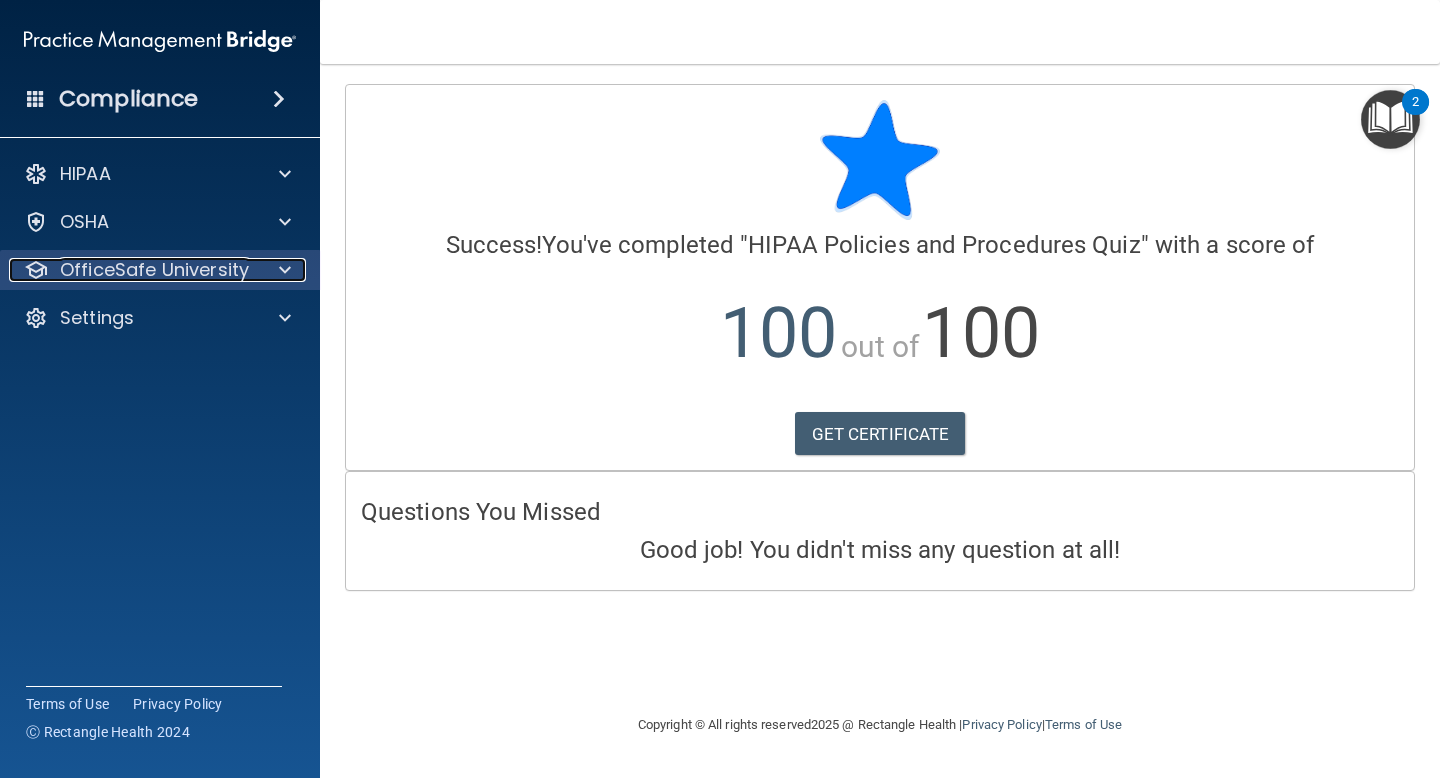 click on "OfficeSafe University" at bounding box center [154, 270] 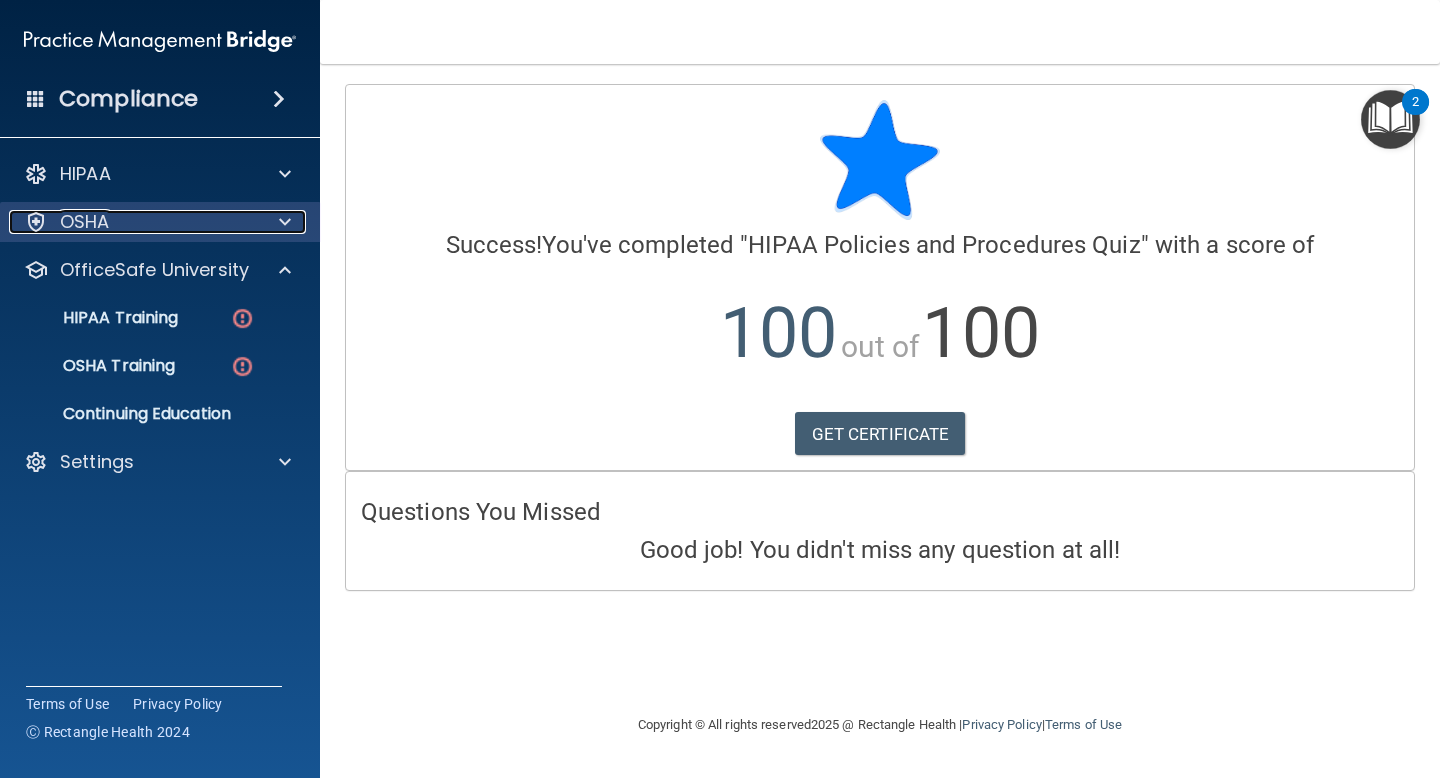 click on "OSHA" at bounding box center [133, 222] 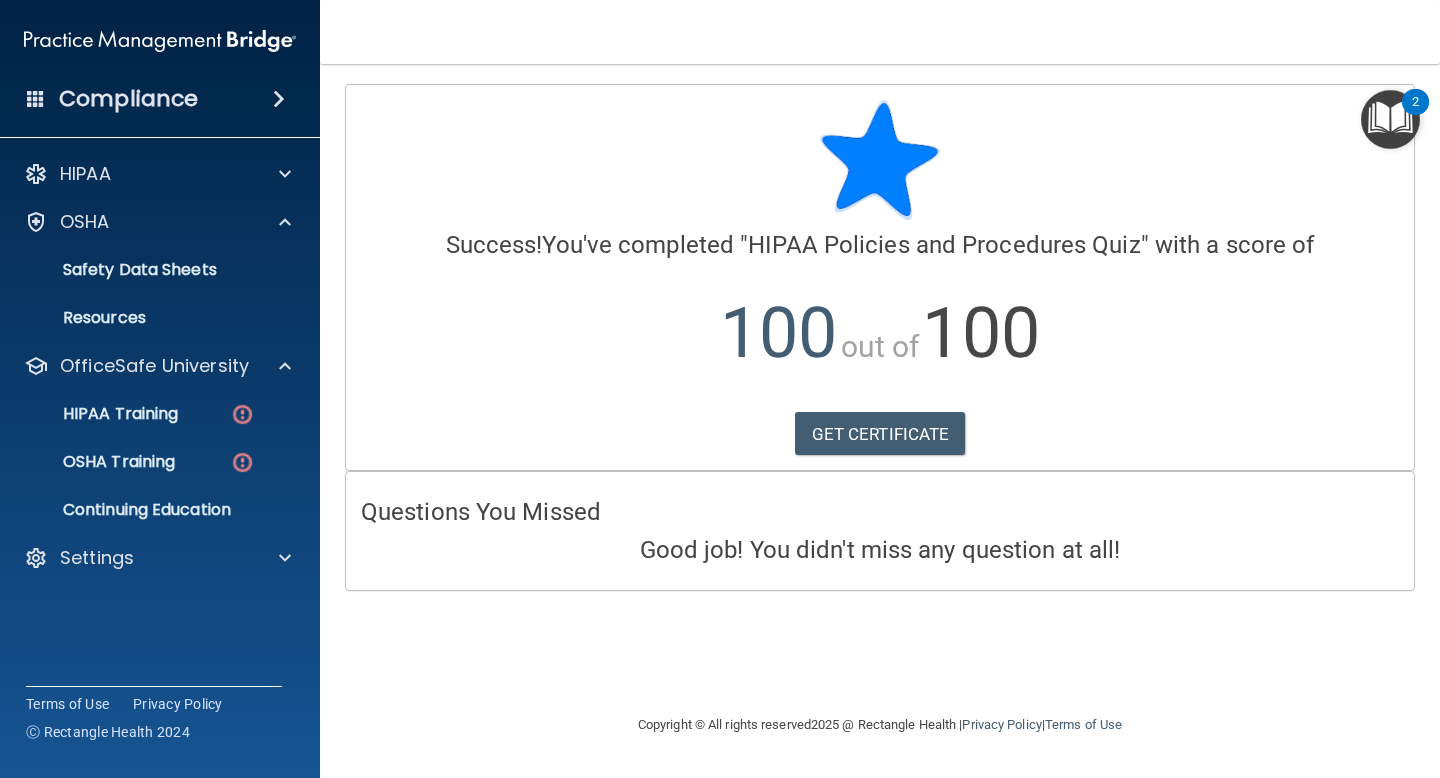 click at bounding box center [1390, 119] 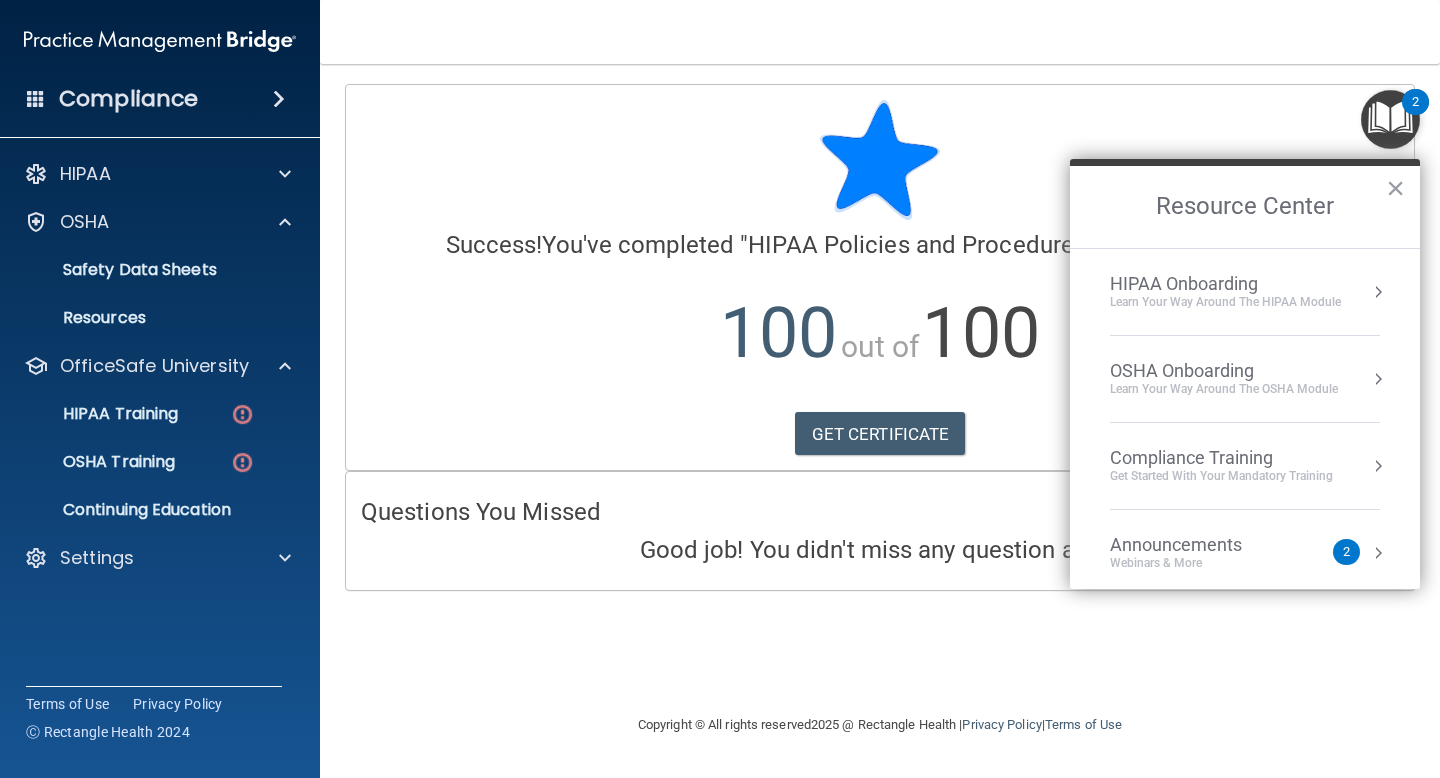 click on "Learn Your Way around the HIPAA module" at bounding box center [1225, 302] 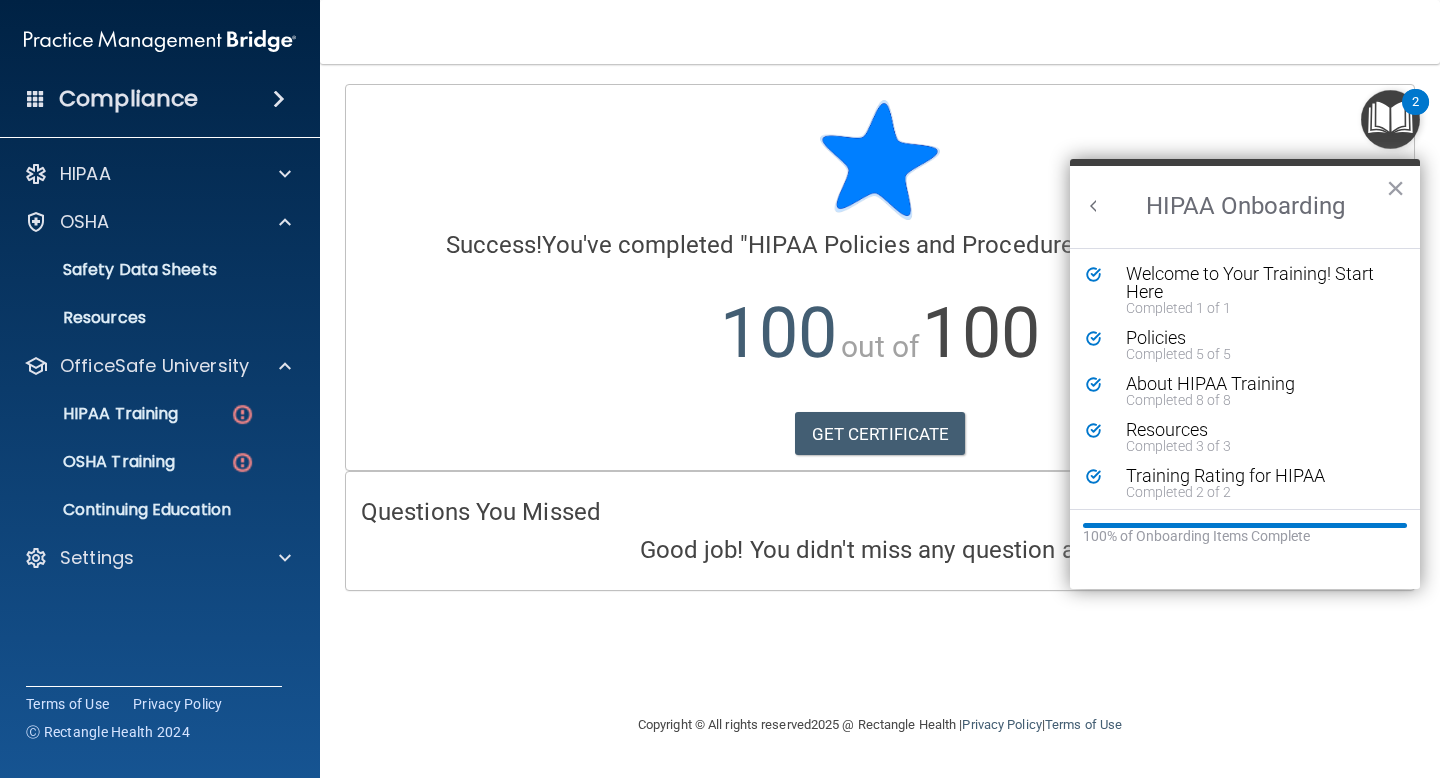 scroll, scrollTop: 0, scrollLeft: 0, axis: both 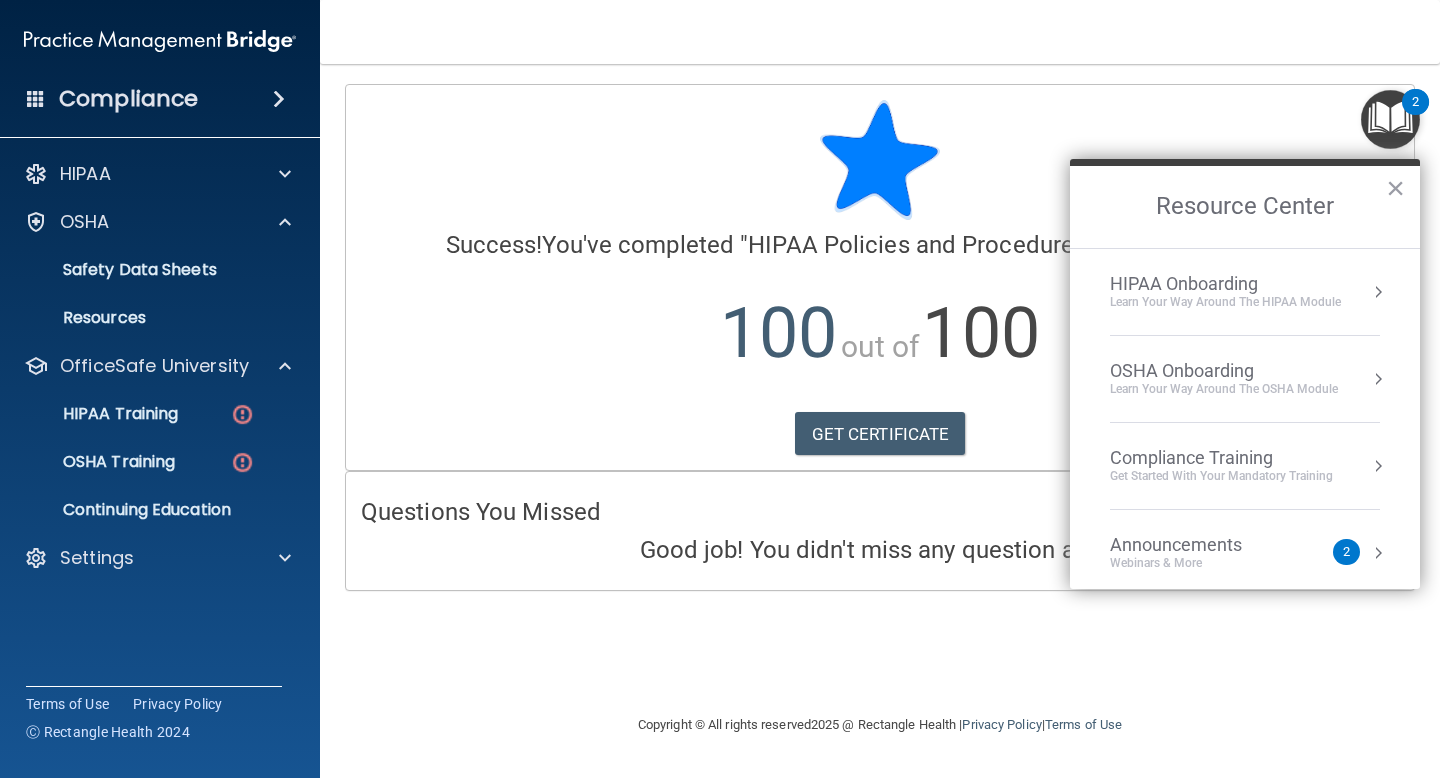 click on "OSHA Onboarding" at bounding box center (1224, 371) 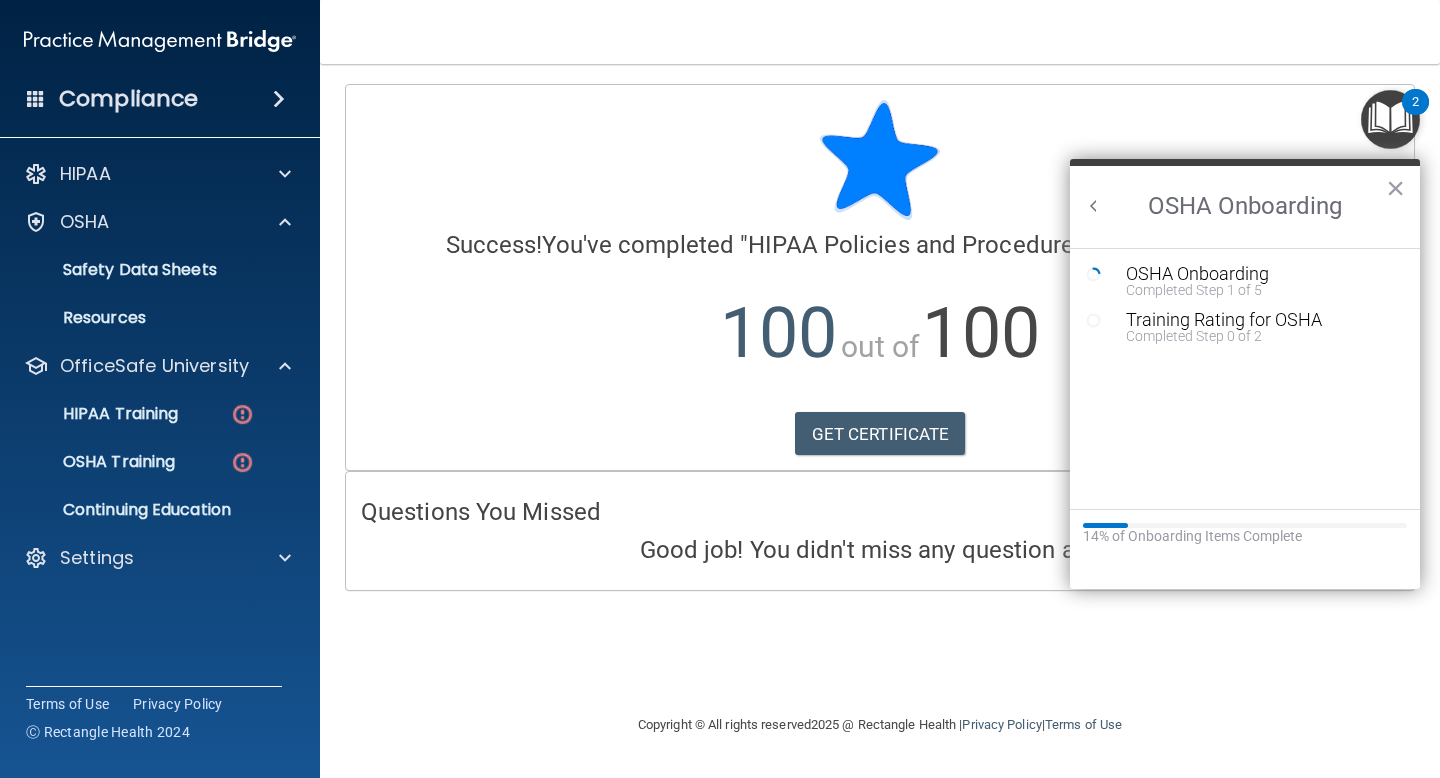 scroll, scrollTop: 0, scrollLeft: 0, axis: both 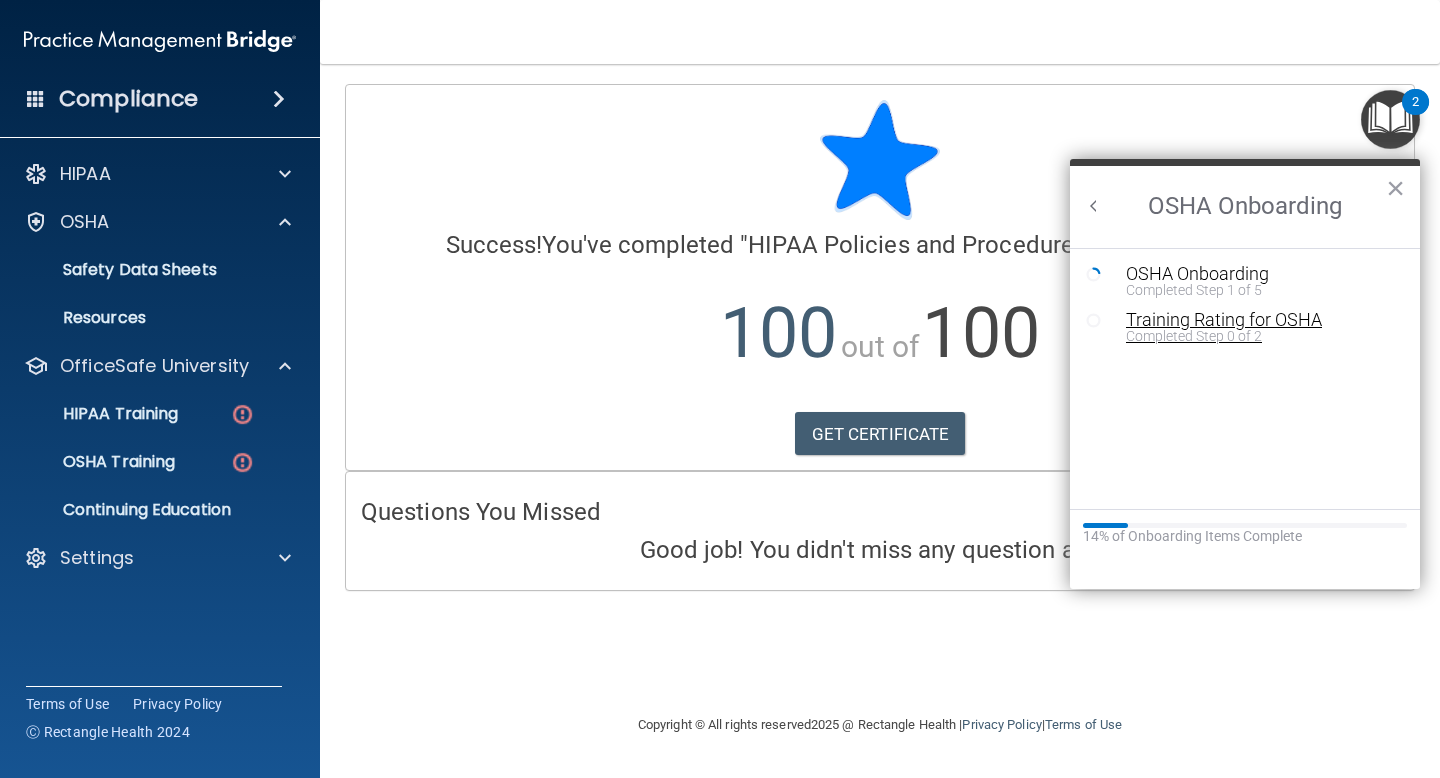 click on "Training Rating for OSHA" at bounding box center [1260, 320] 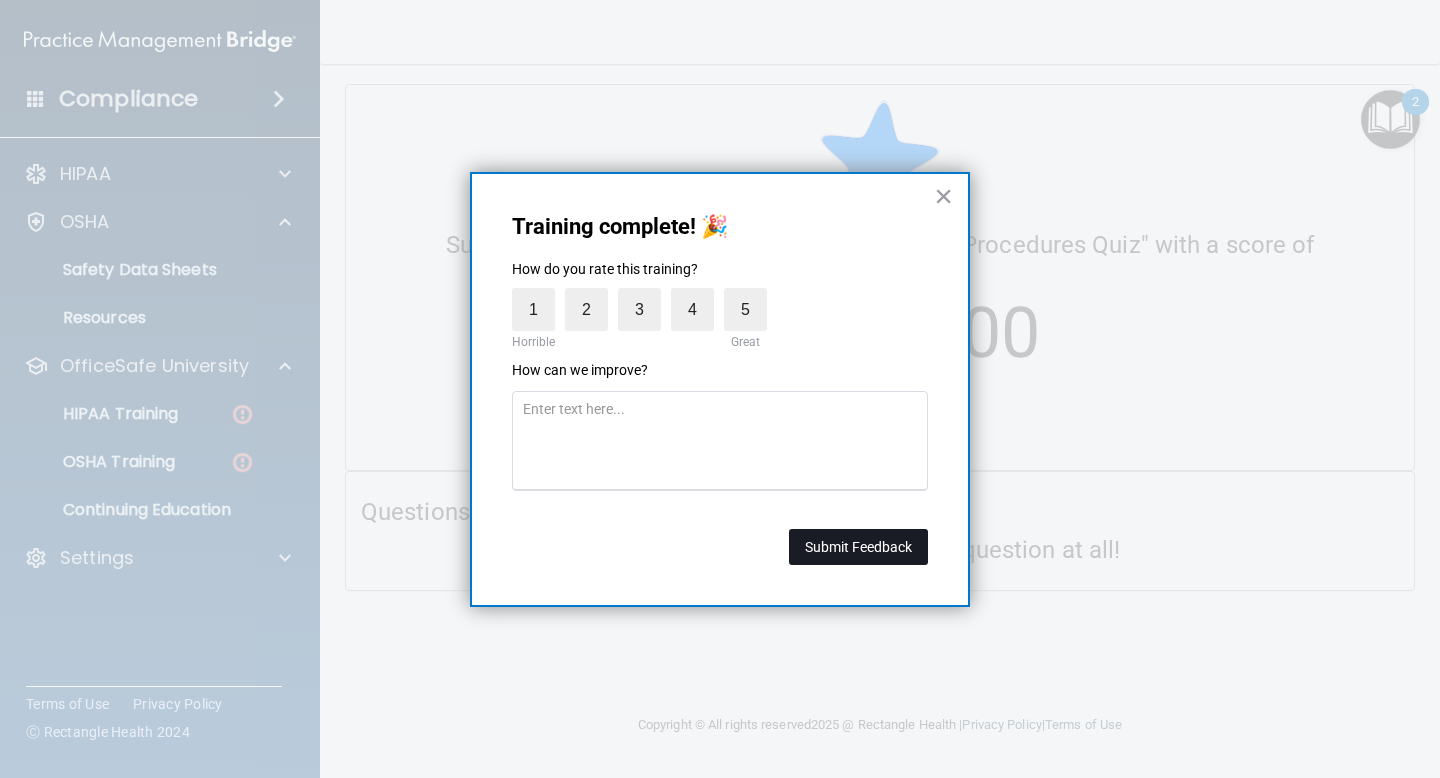 click on "Submit Feedback" at bounding box center [858, 547] 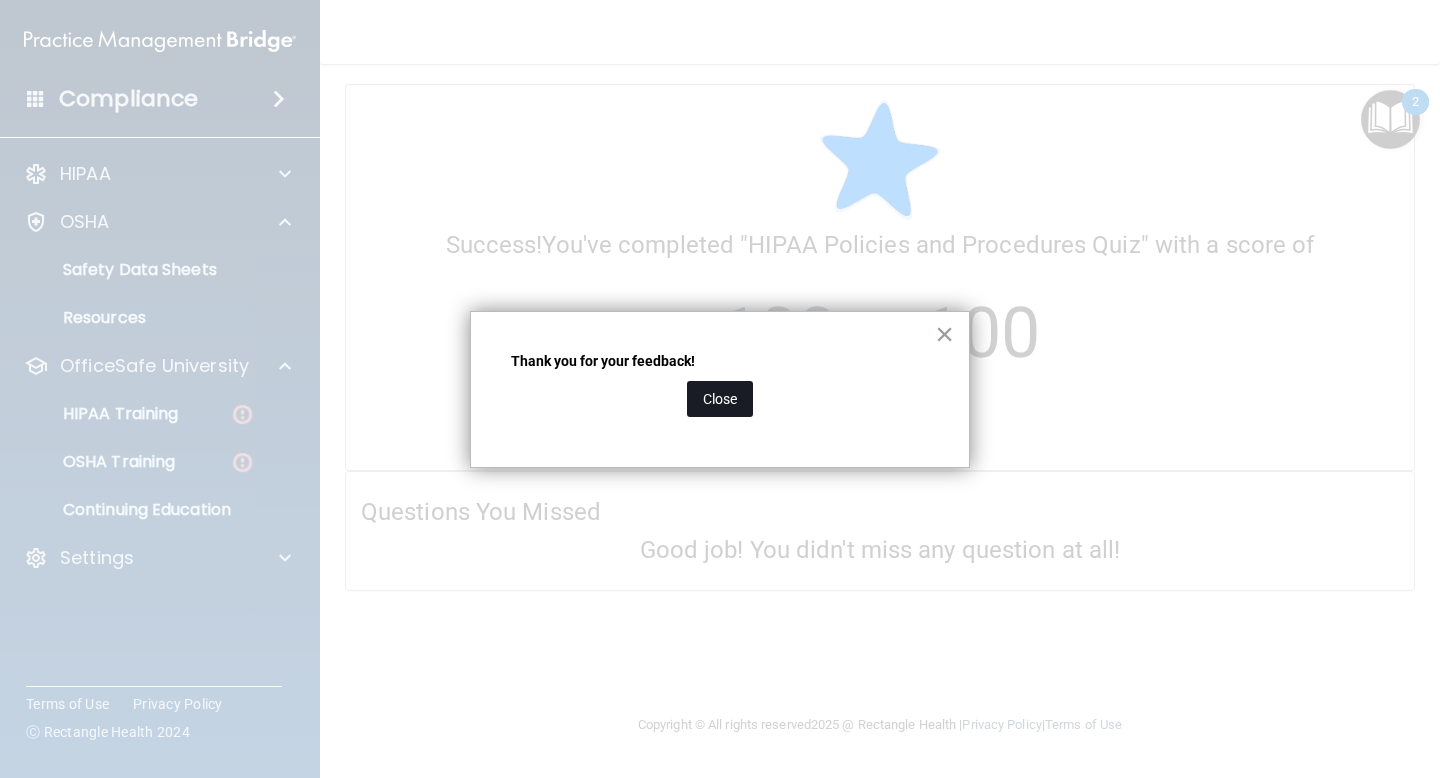click on "Close" at bounding box center [720, 399] 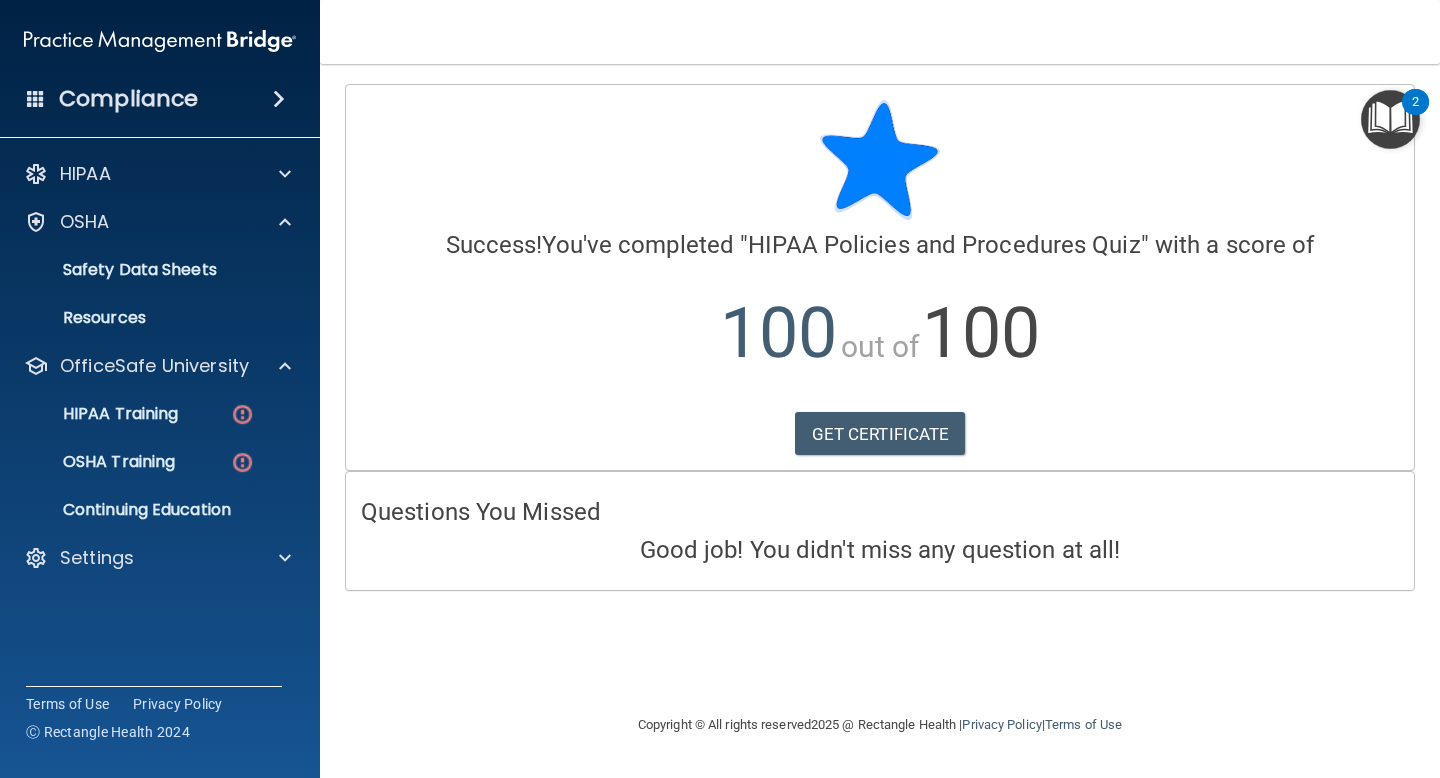 click at bounding box center [1390, 119] 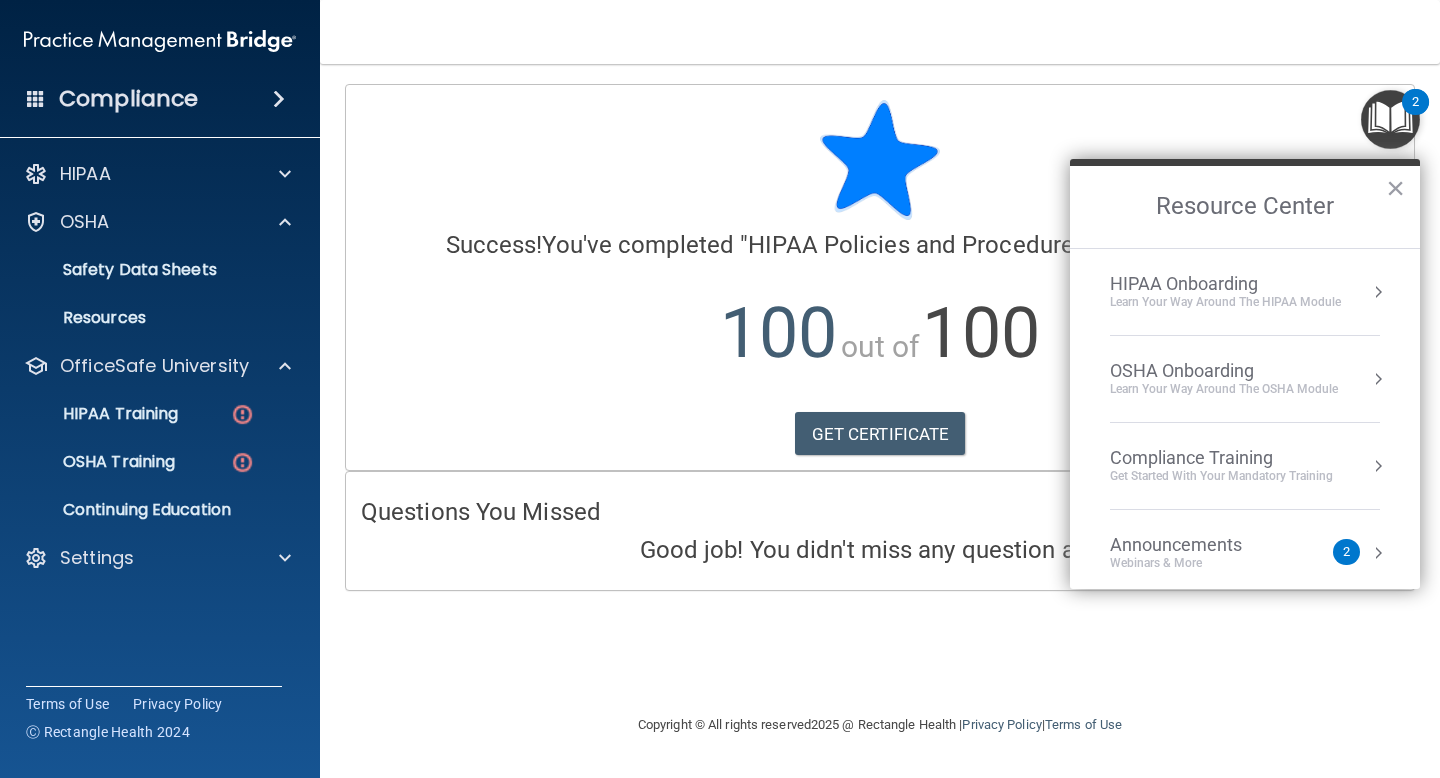 click on "OSHA Onboarding Learn your way around the OSHA module" at bounding box center [1245, 379] 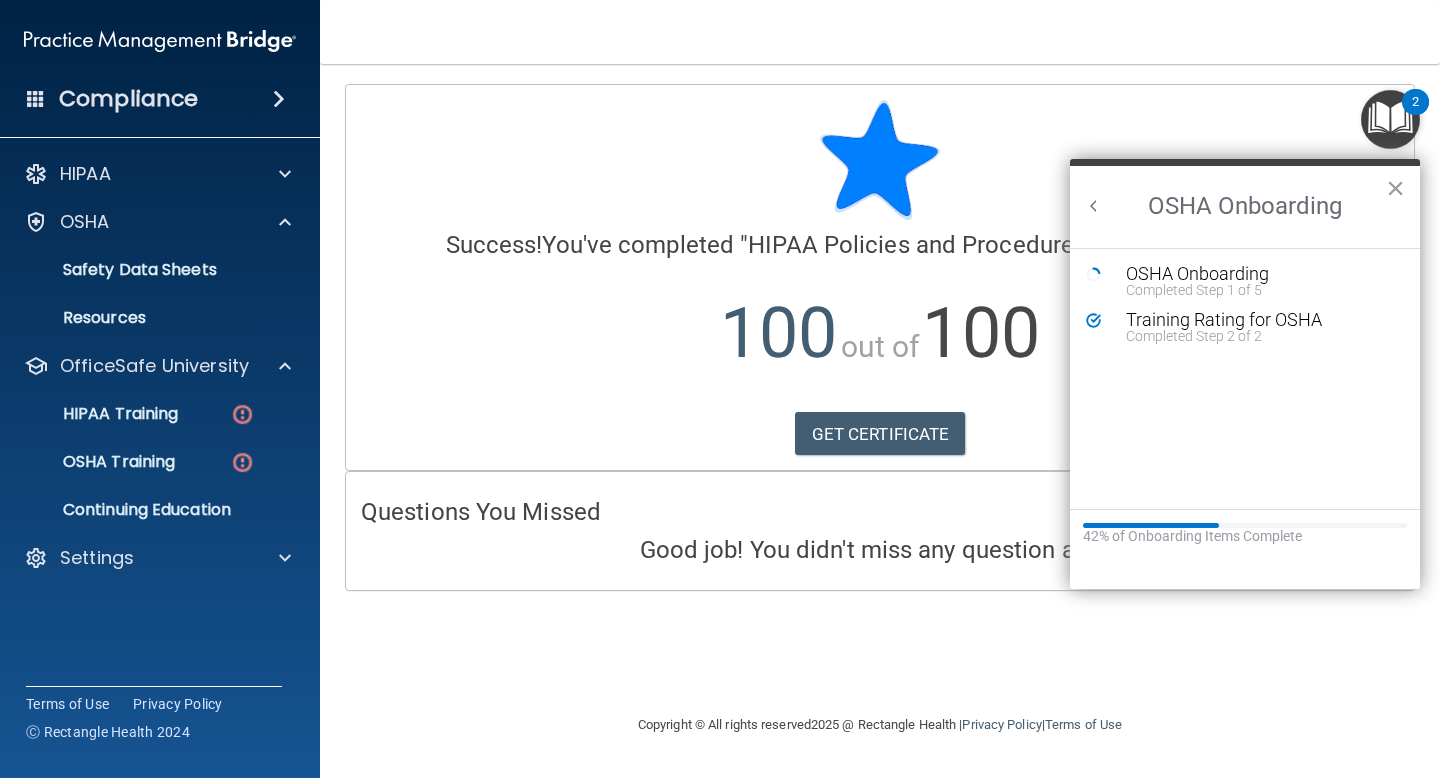 scroll, scrollTop: 0, scrollLeft: 0, axis: both 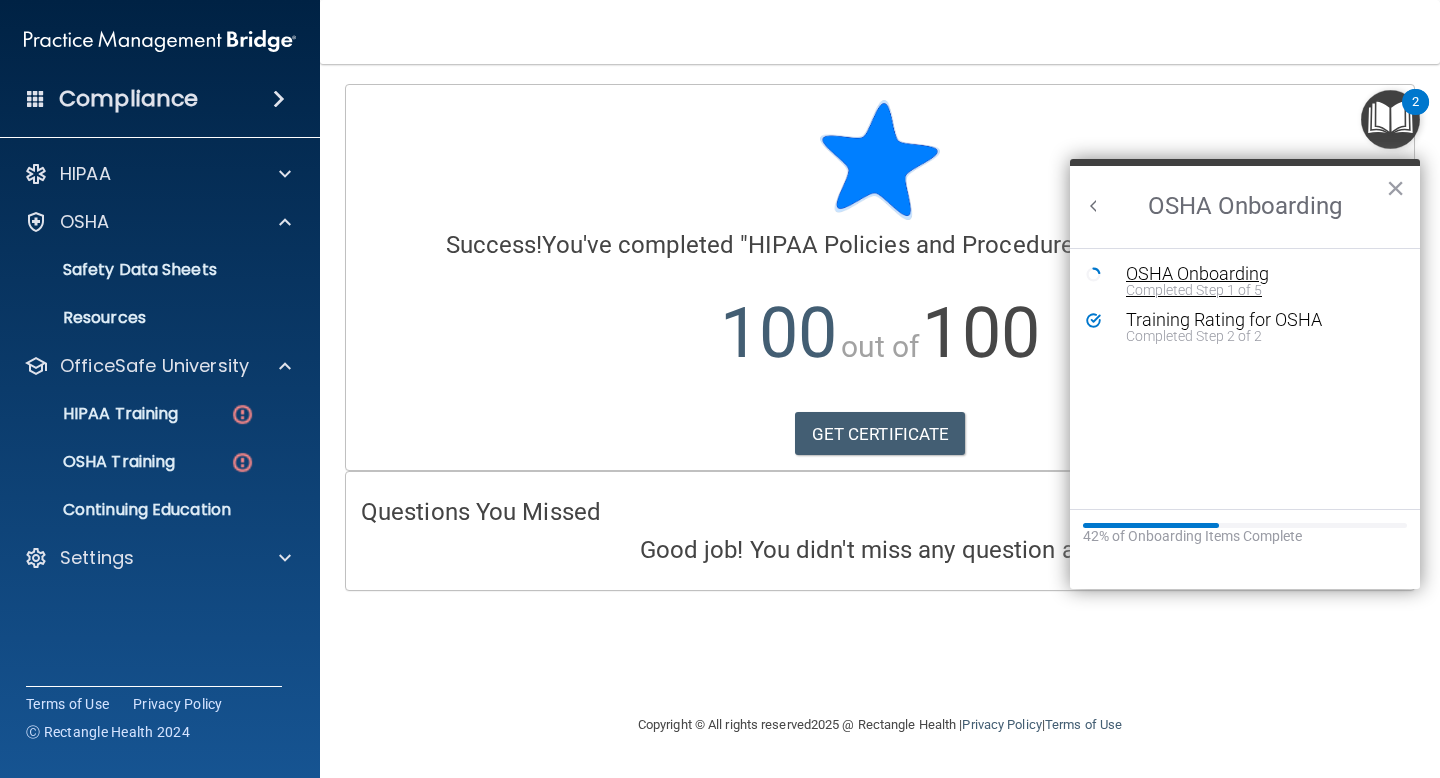 click on "OSHA Onboarding" at bounding box center (1260, 274) 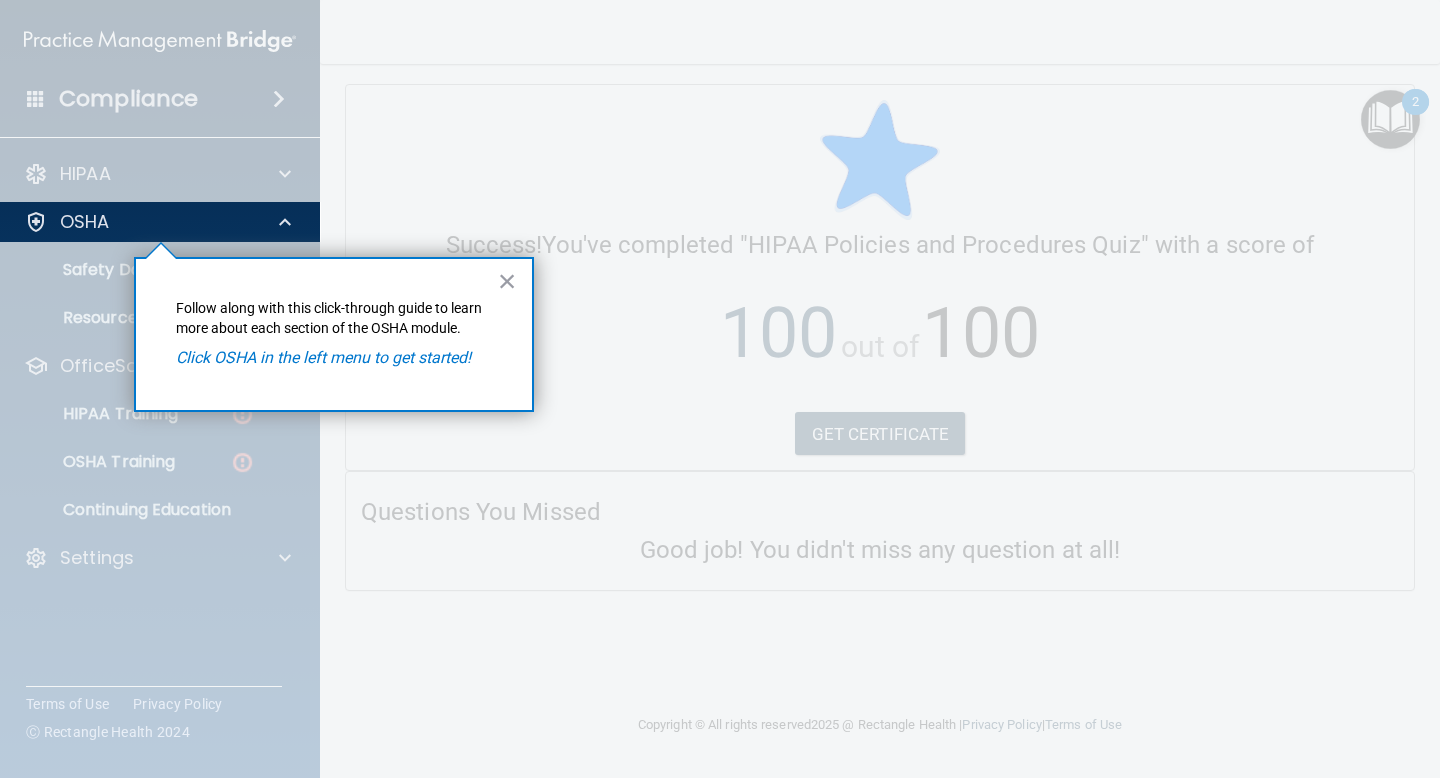 click on "Click OSHA in the left menu to get started!" at bounding box center [323, 357] 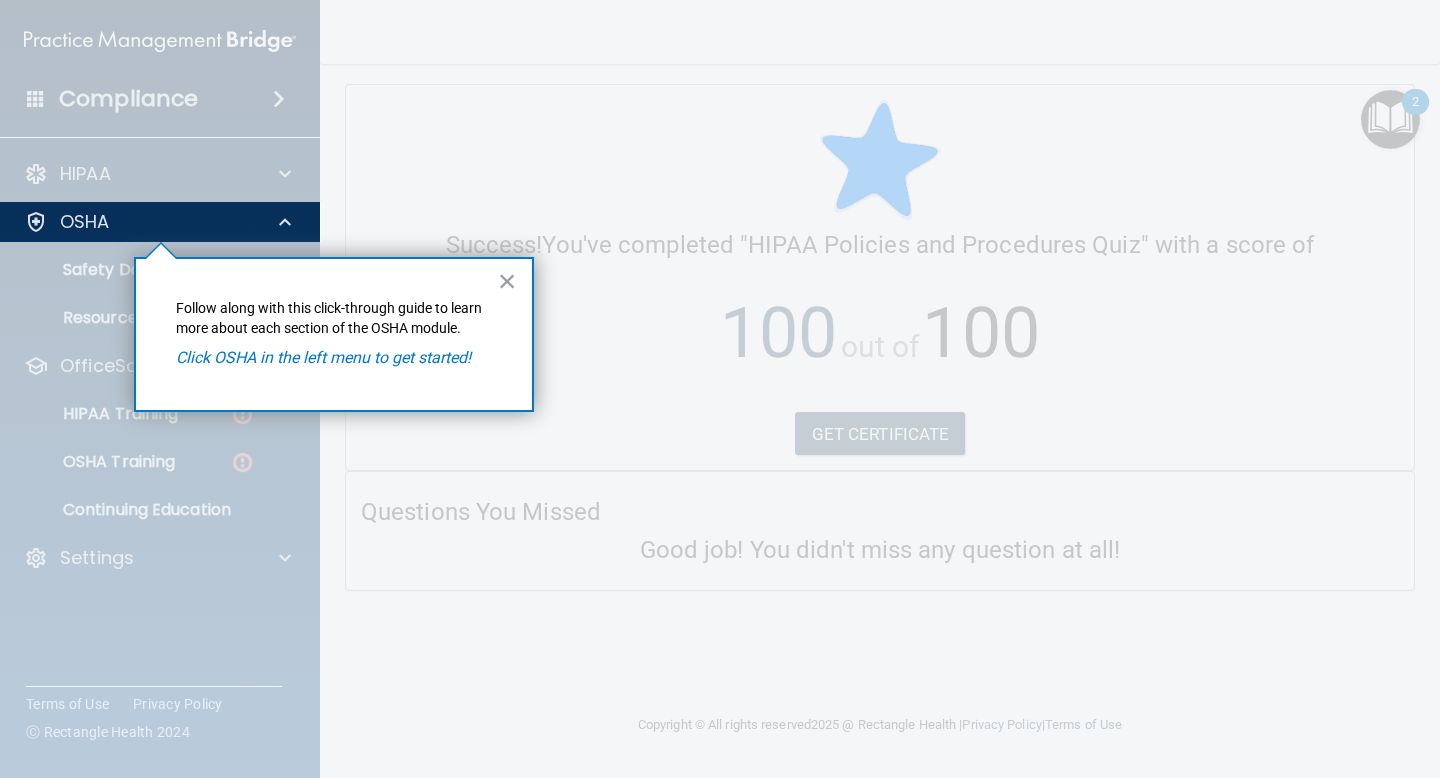 click on "× Follow along with this click-through guide to learn more about each section of the OSHA module. Click OSHA in the left menu to get started!" at bounding box center [334, 334] 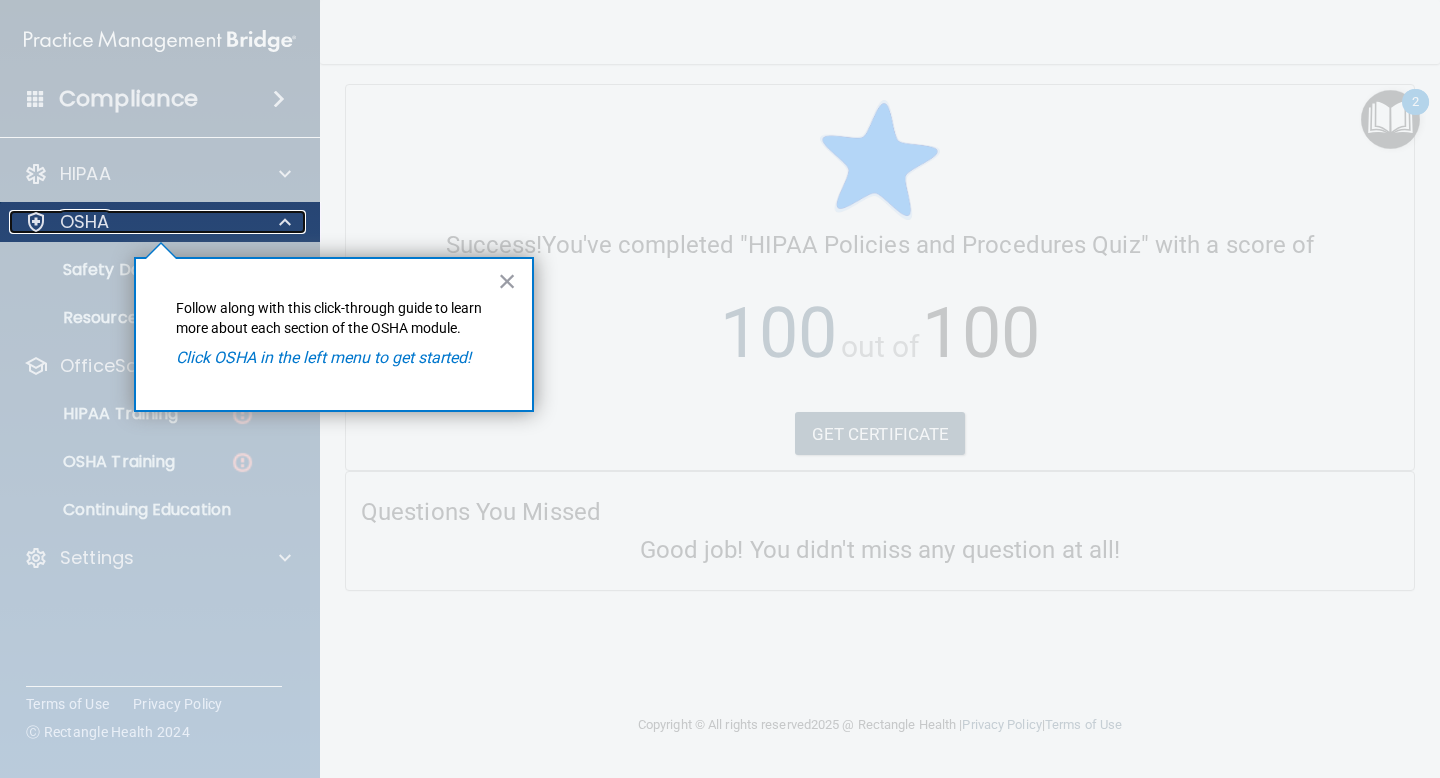 click on "OSHA" at bounding box center (85, 222) 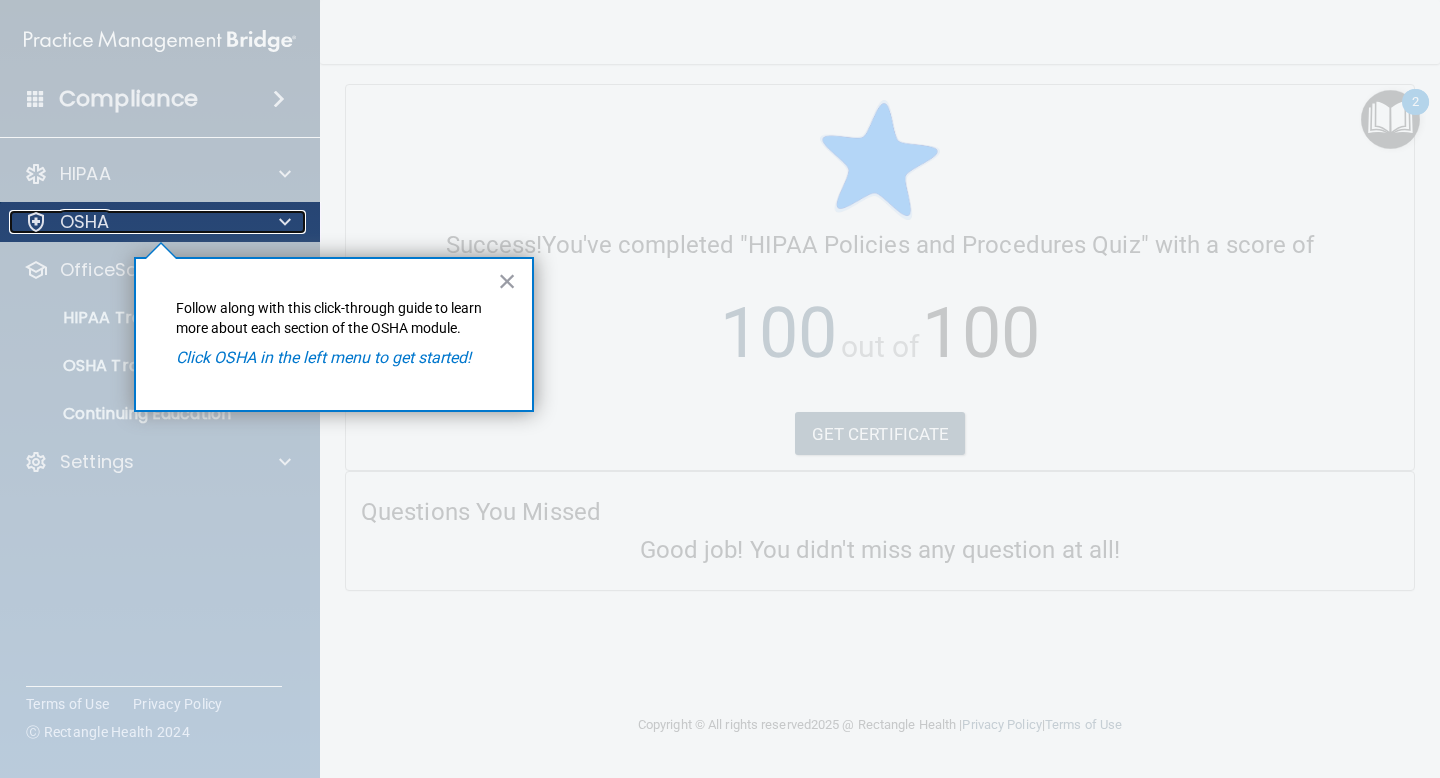 click on "OSHA" at bounding box center [85, 222] 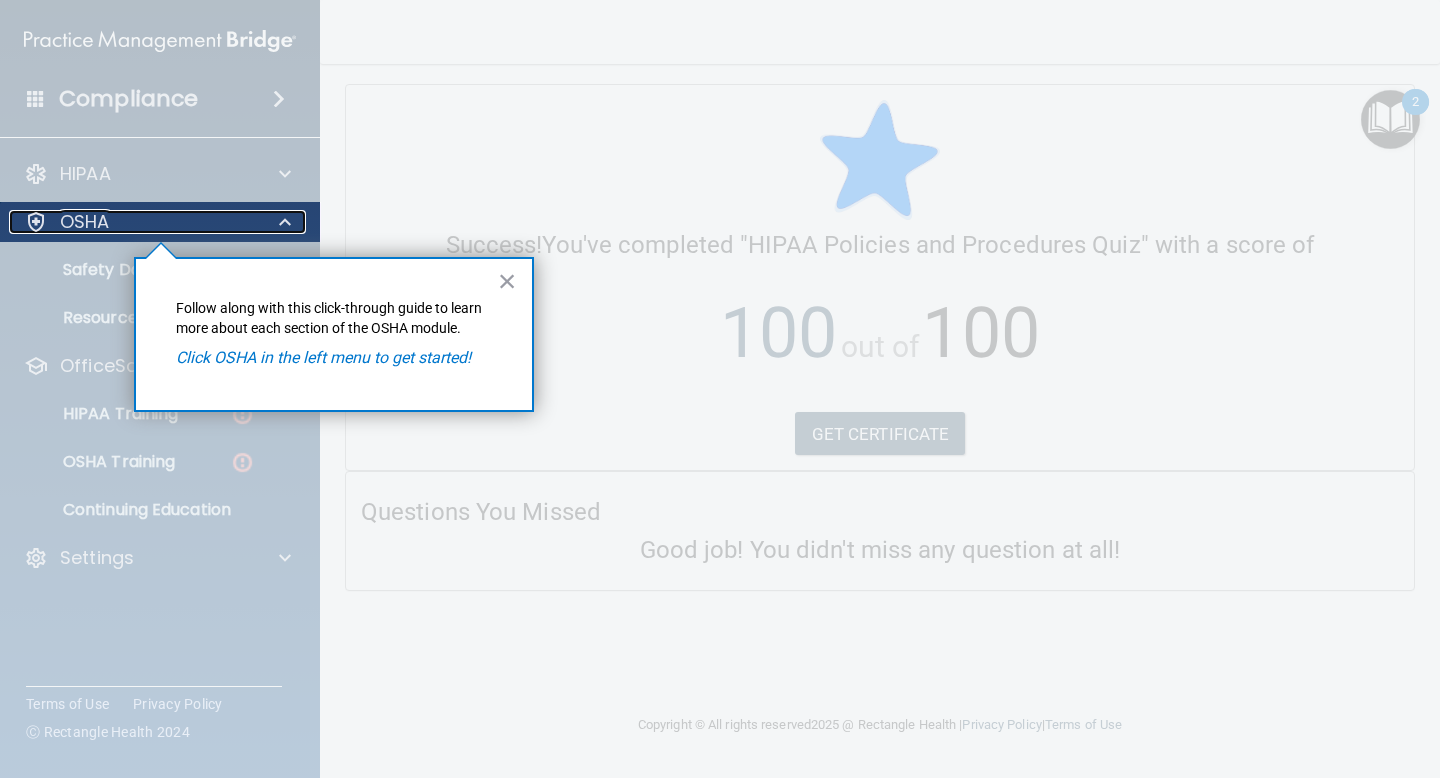 click on "OSHA" at bounding box center (85, 222) 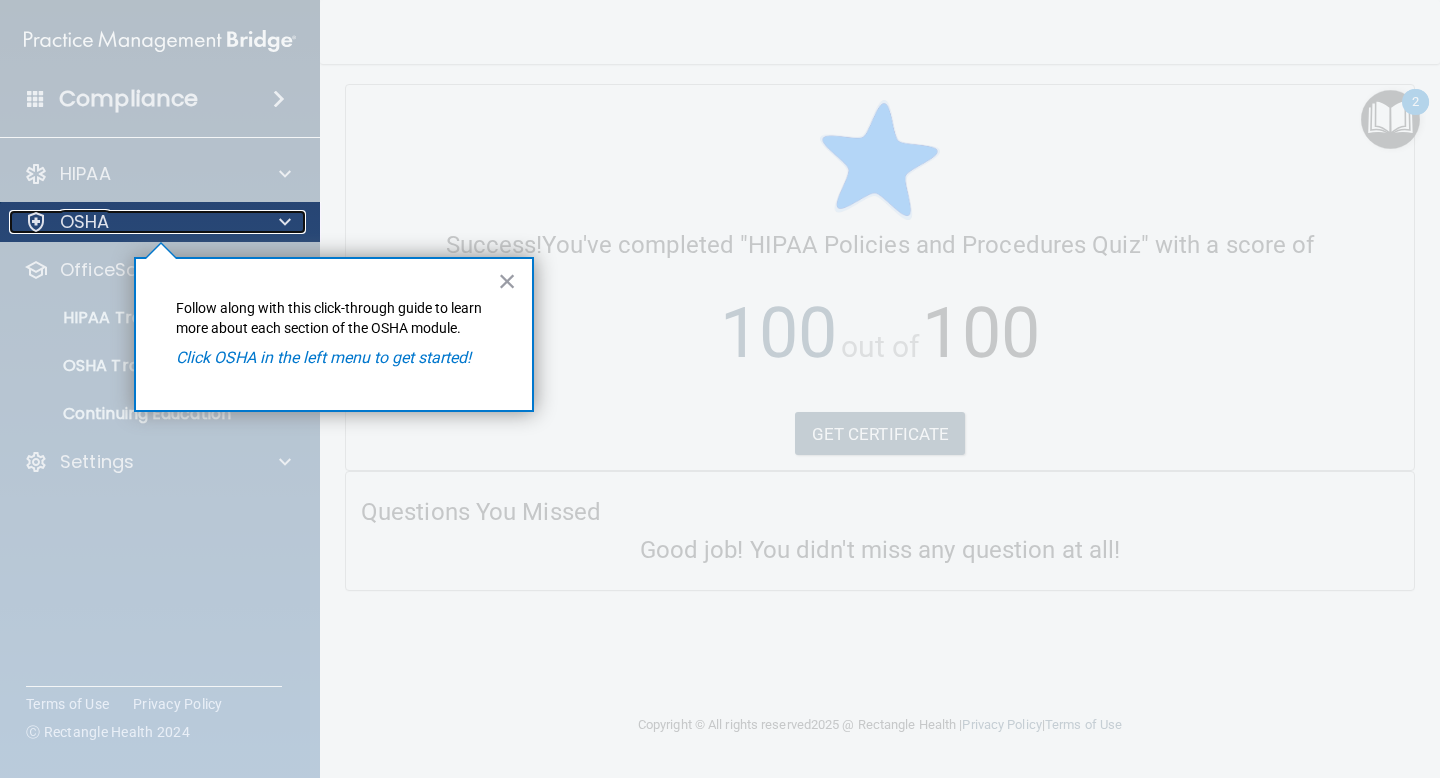 click on "OSHA" at bounding box center (85, 222) 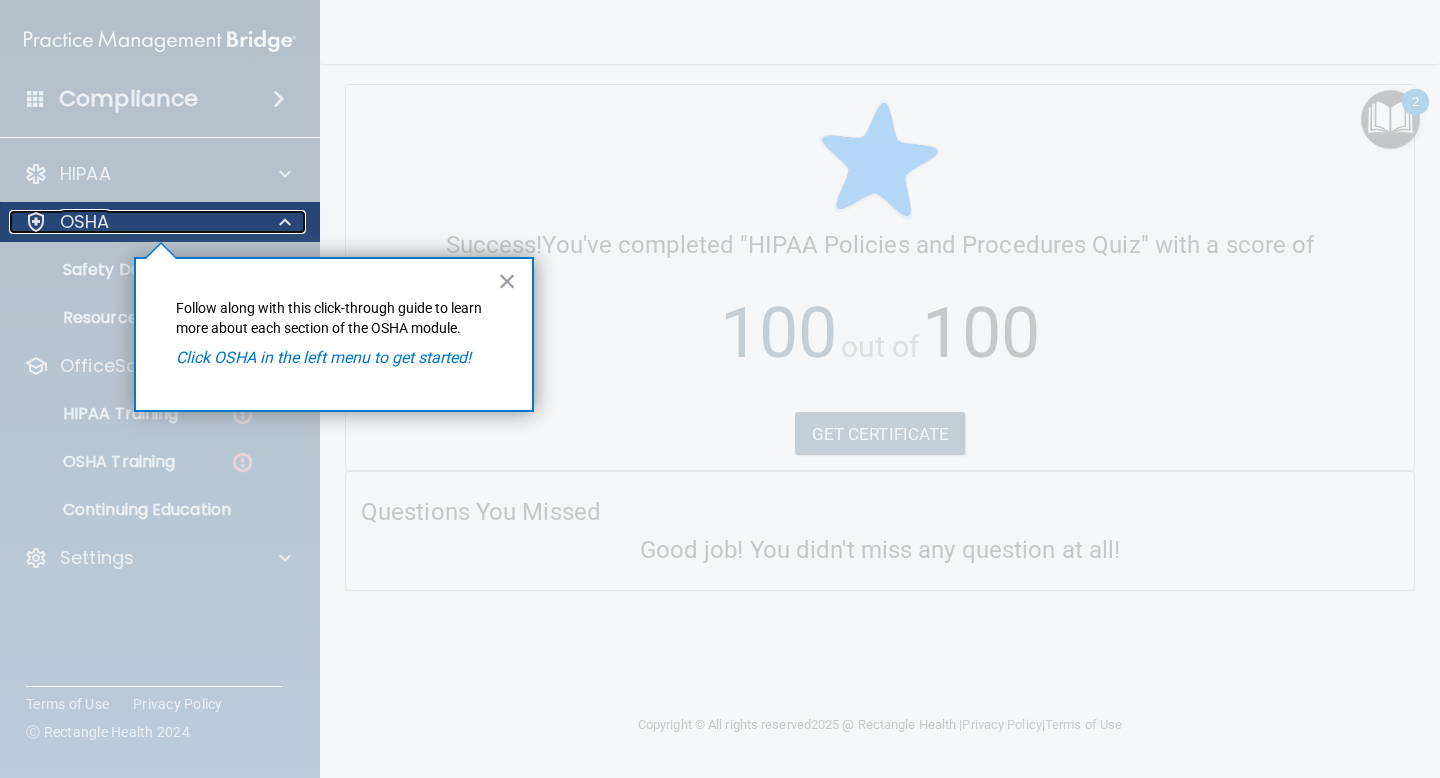 click on "OSHA" at bounding box center (85, 222) 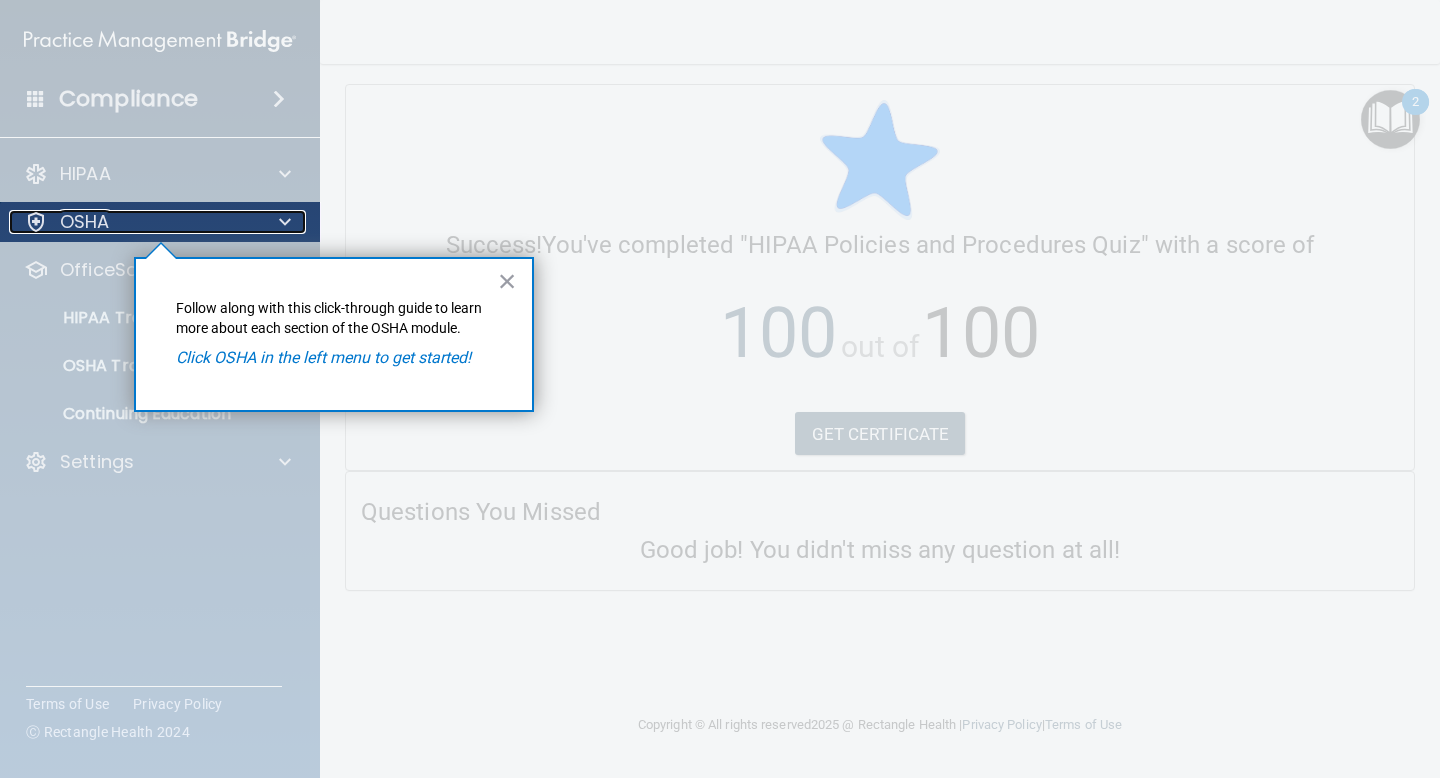 click on "OSHA" at bounding box center (133, 222) 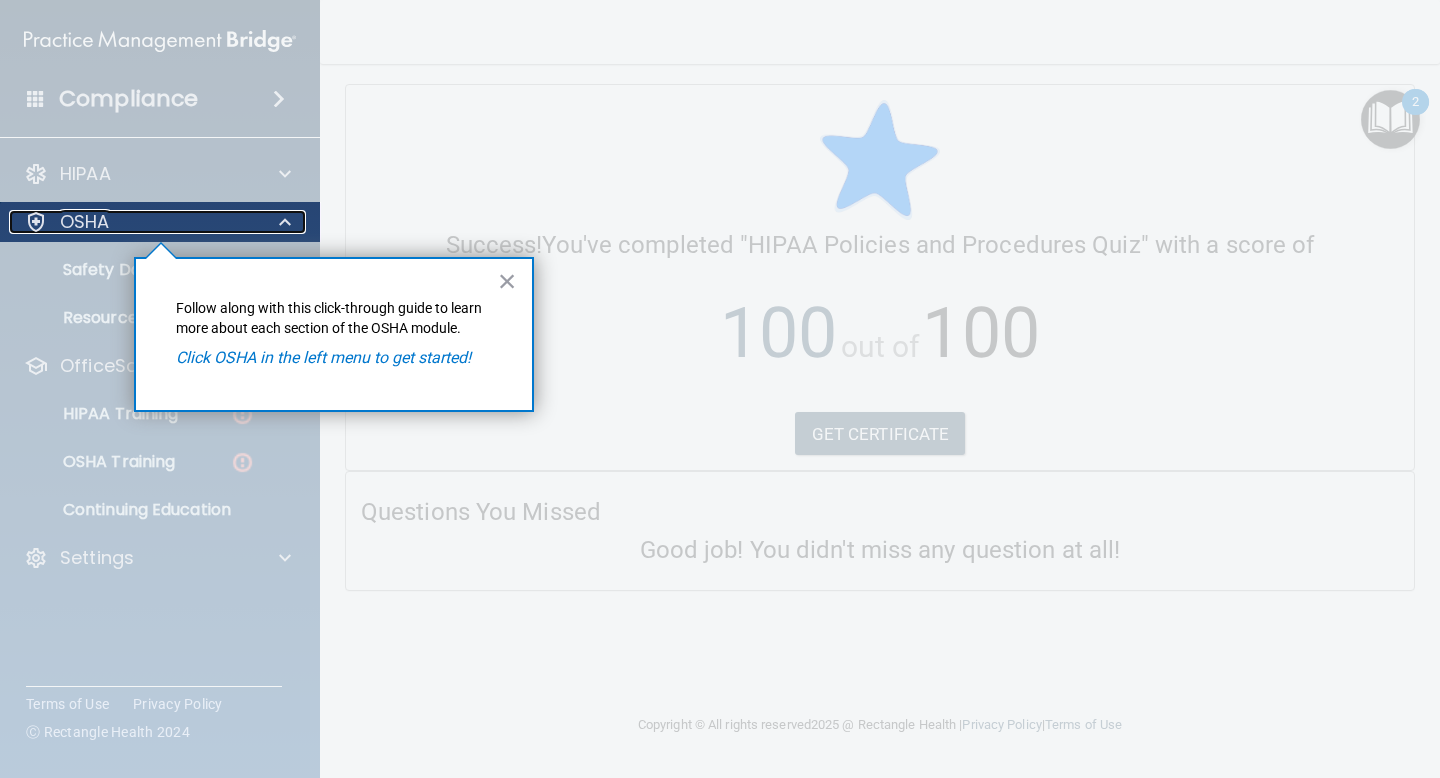 click at bounding box center (282, 222) 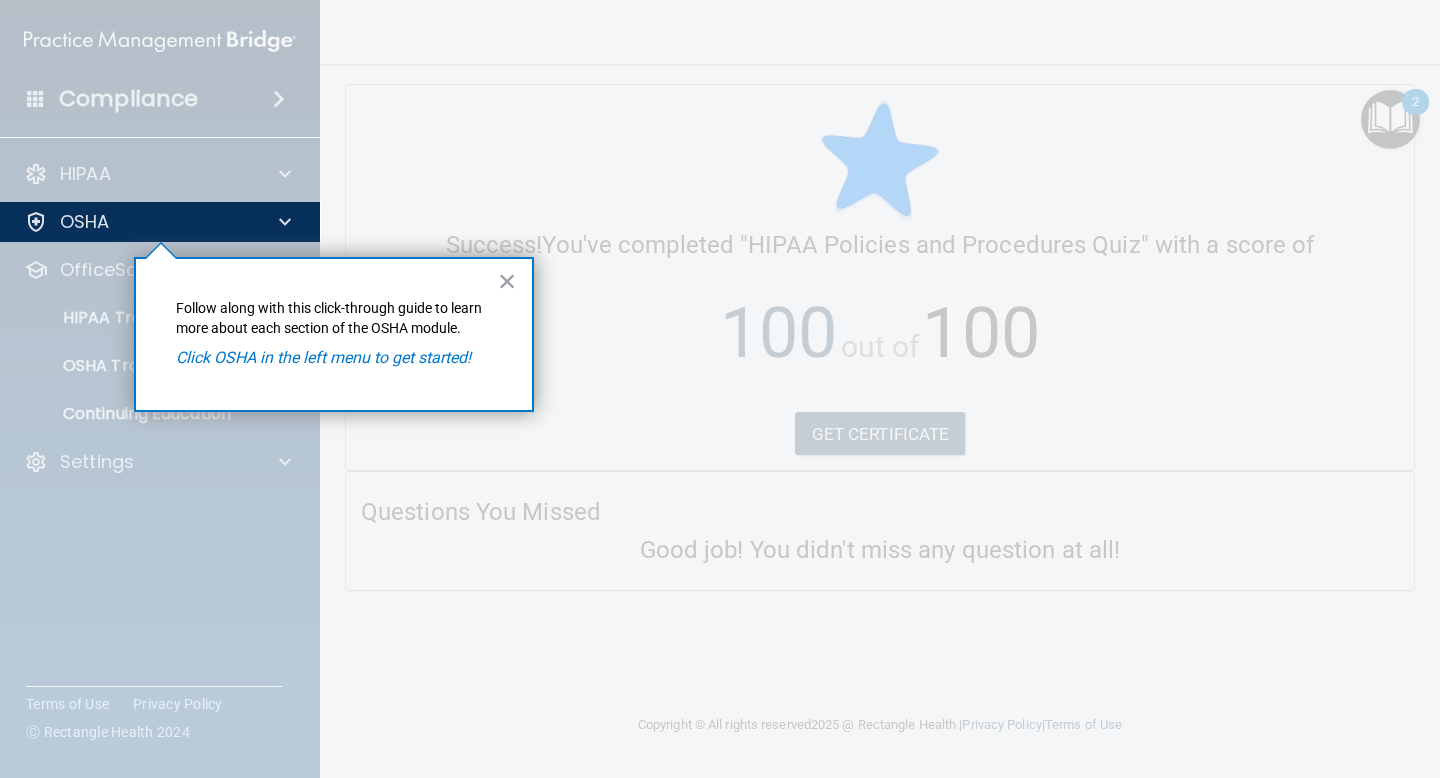 click on "Click OSHA in the left menu to get started!" at bounding box center (334, 358) 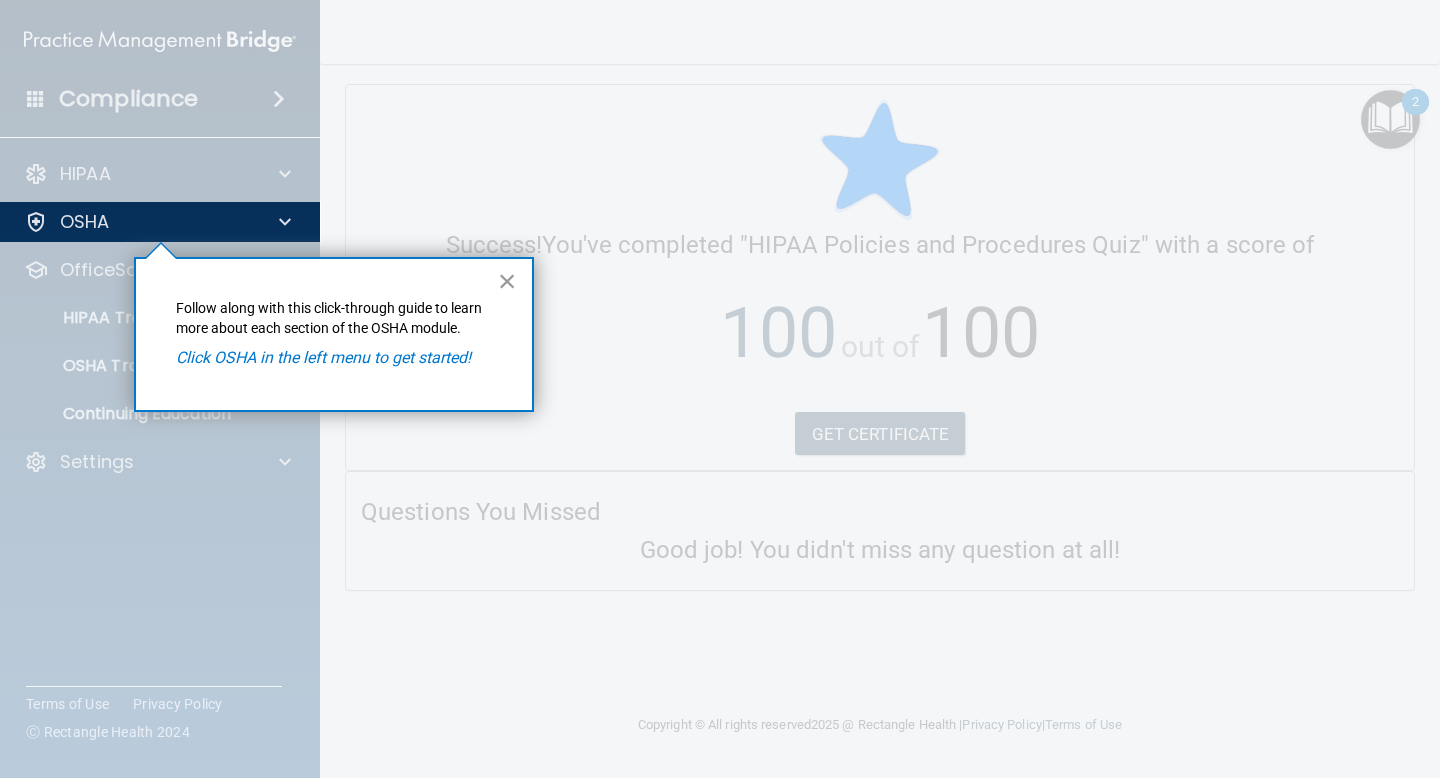 click on "×" at bounding box center [507, 281] 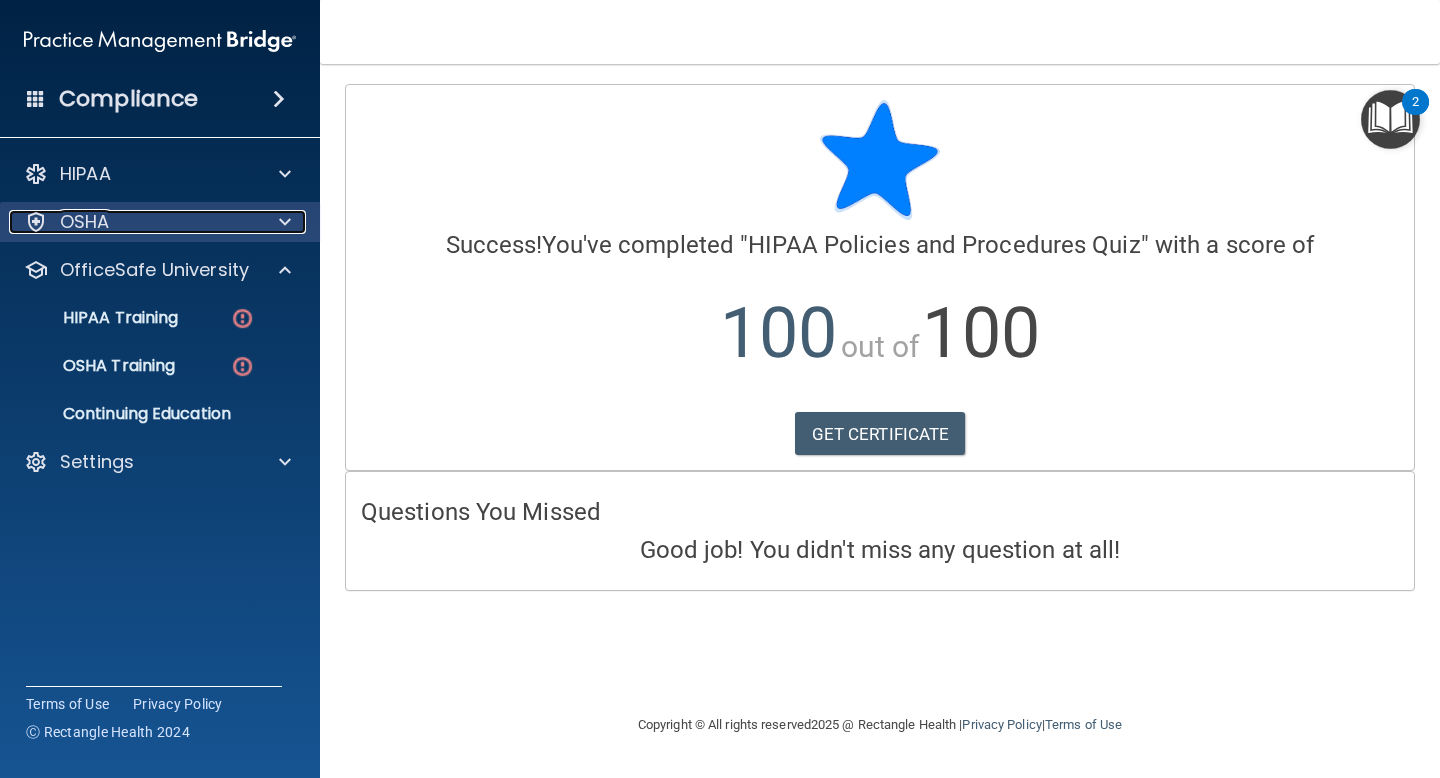 click at bounding box center [282, 222] 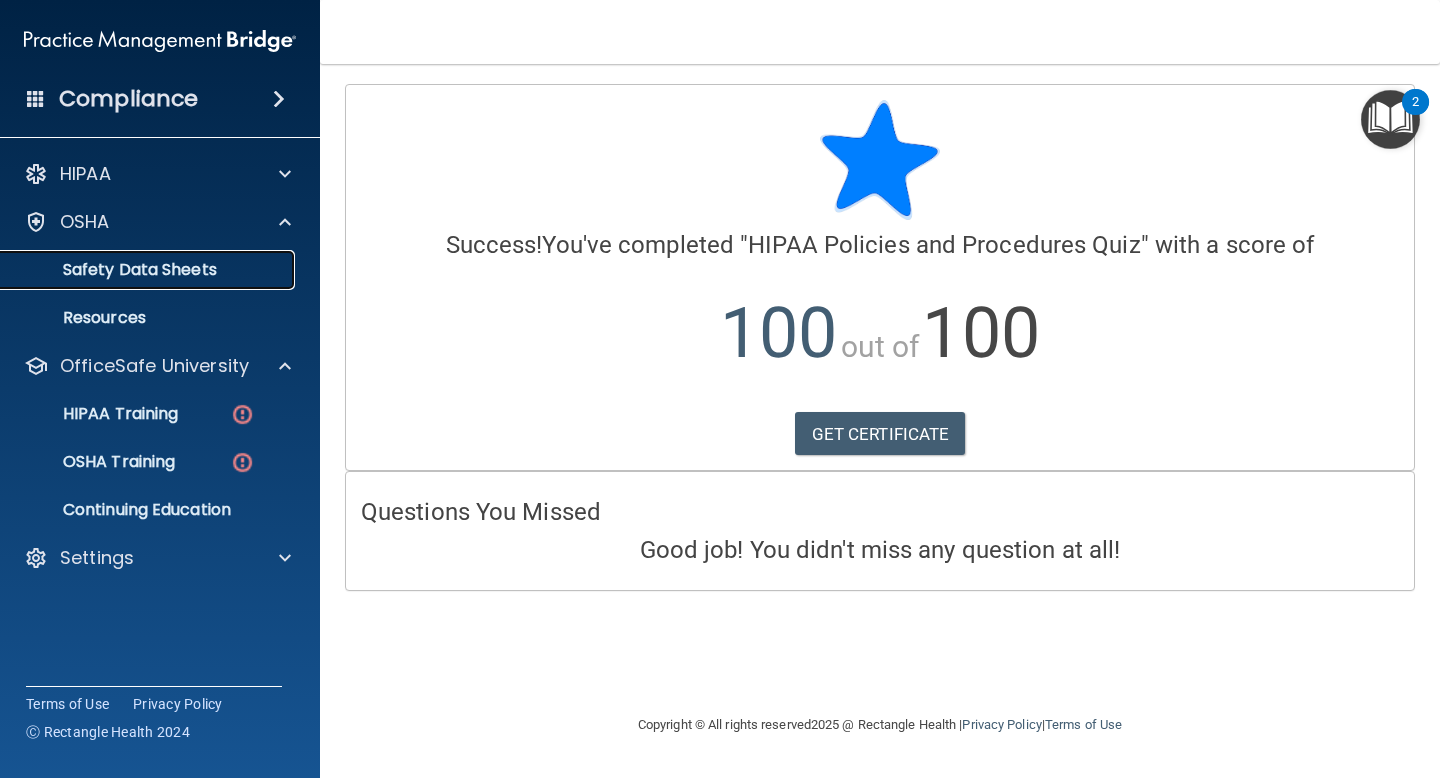 click on "Safety Data Sheets" at bounding box center (149, 270) 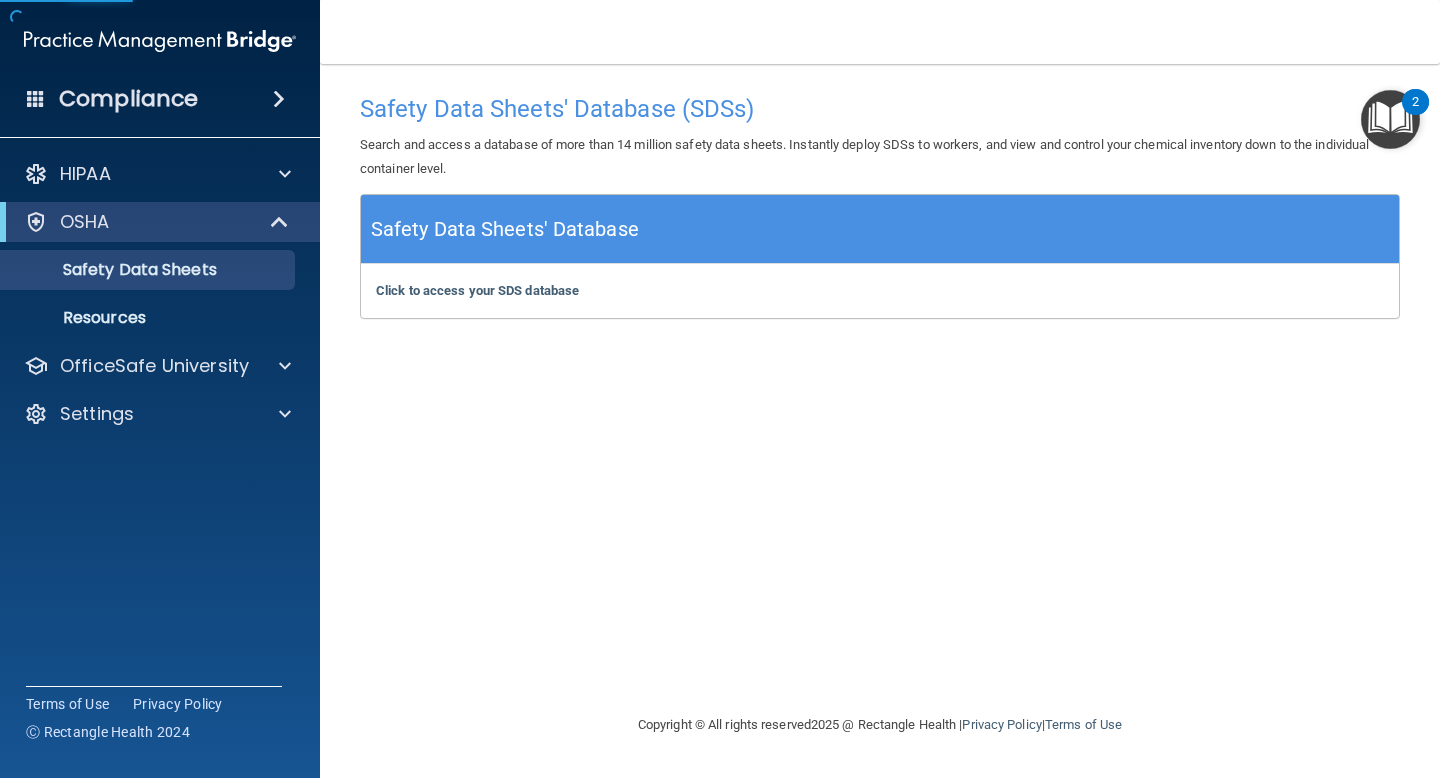 click at bounding box center (1390, 119) 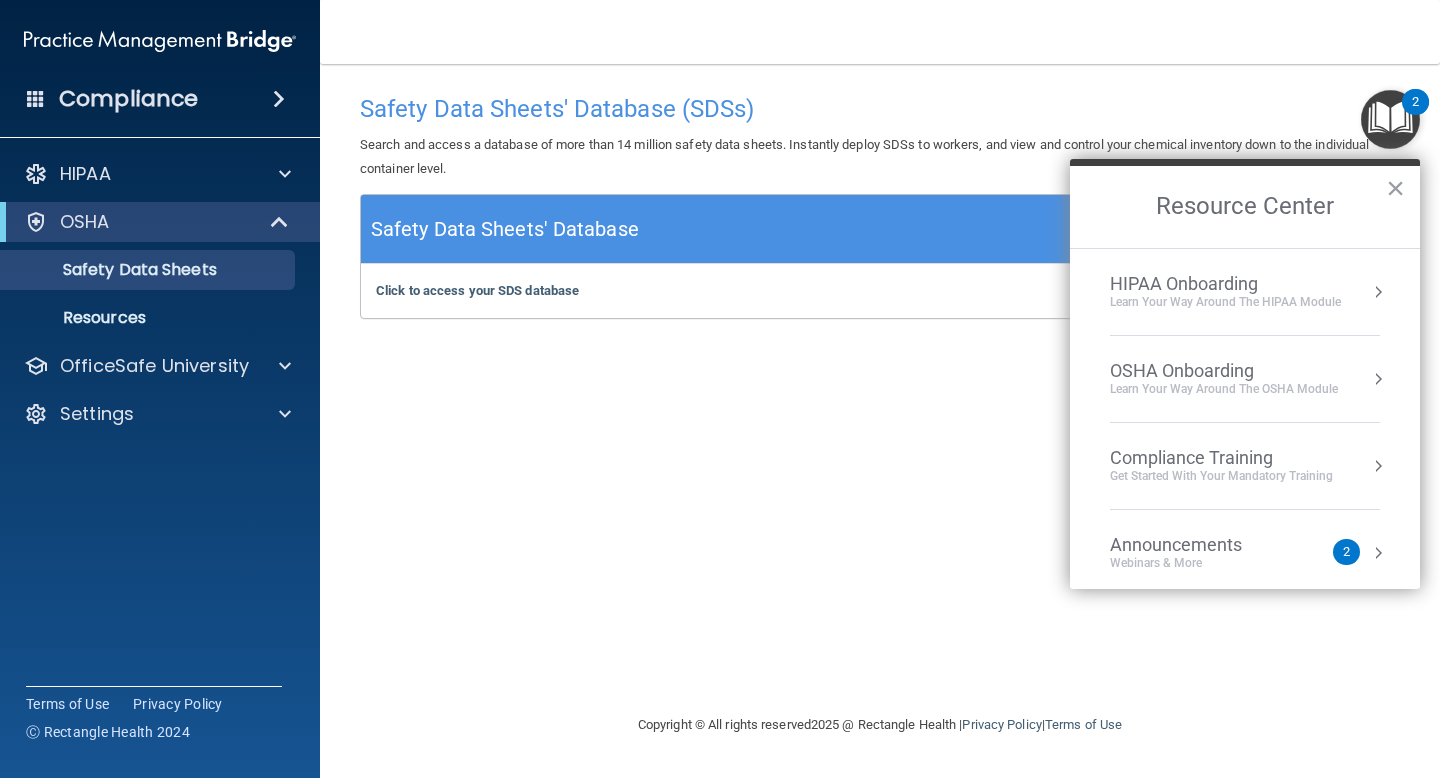 click on "OSHA Onboarding" at bounding box center [1224, 371] 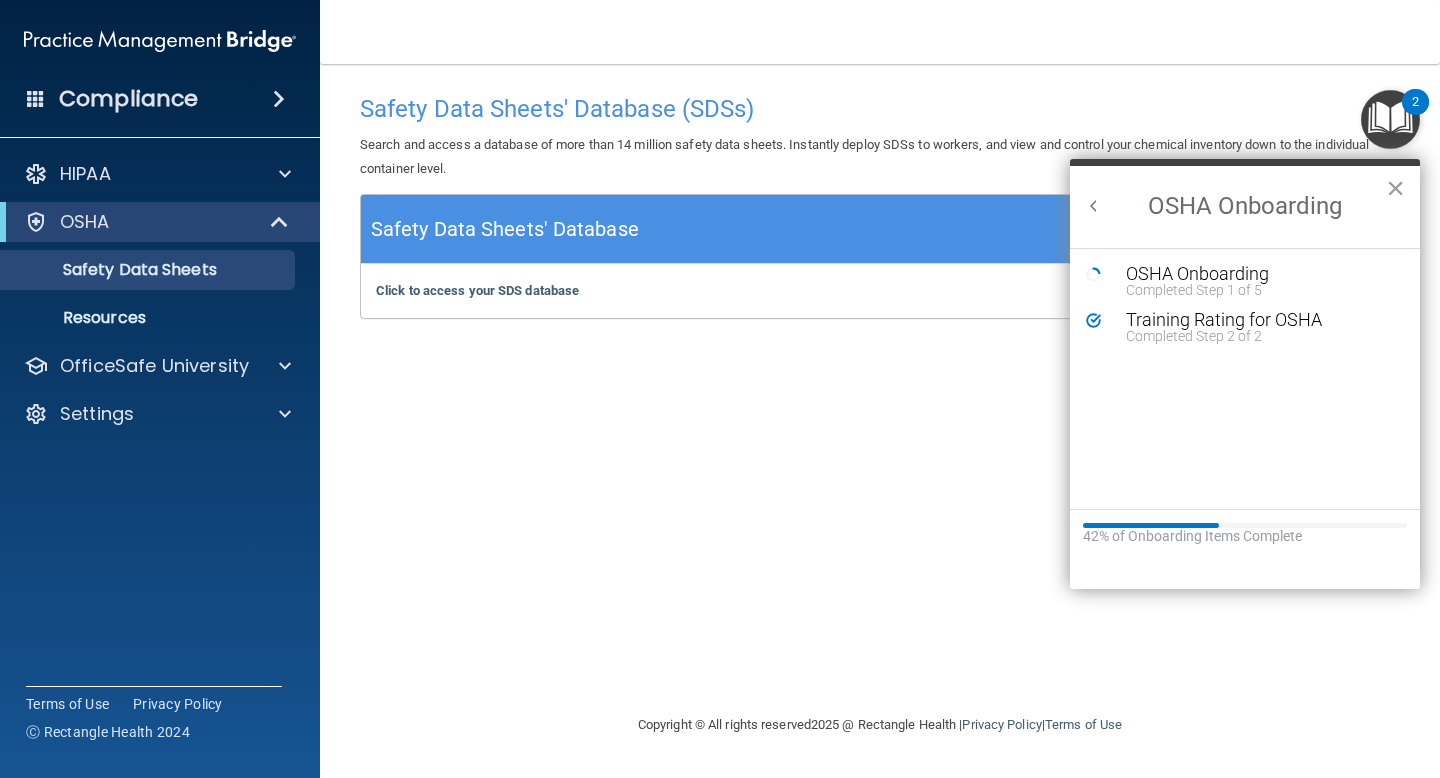scroll, scrollTop: 0, scrollLeft: 0, axis: both 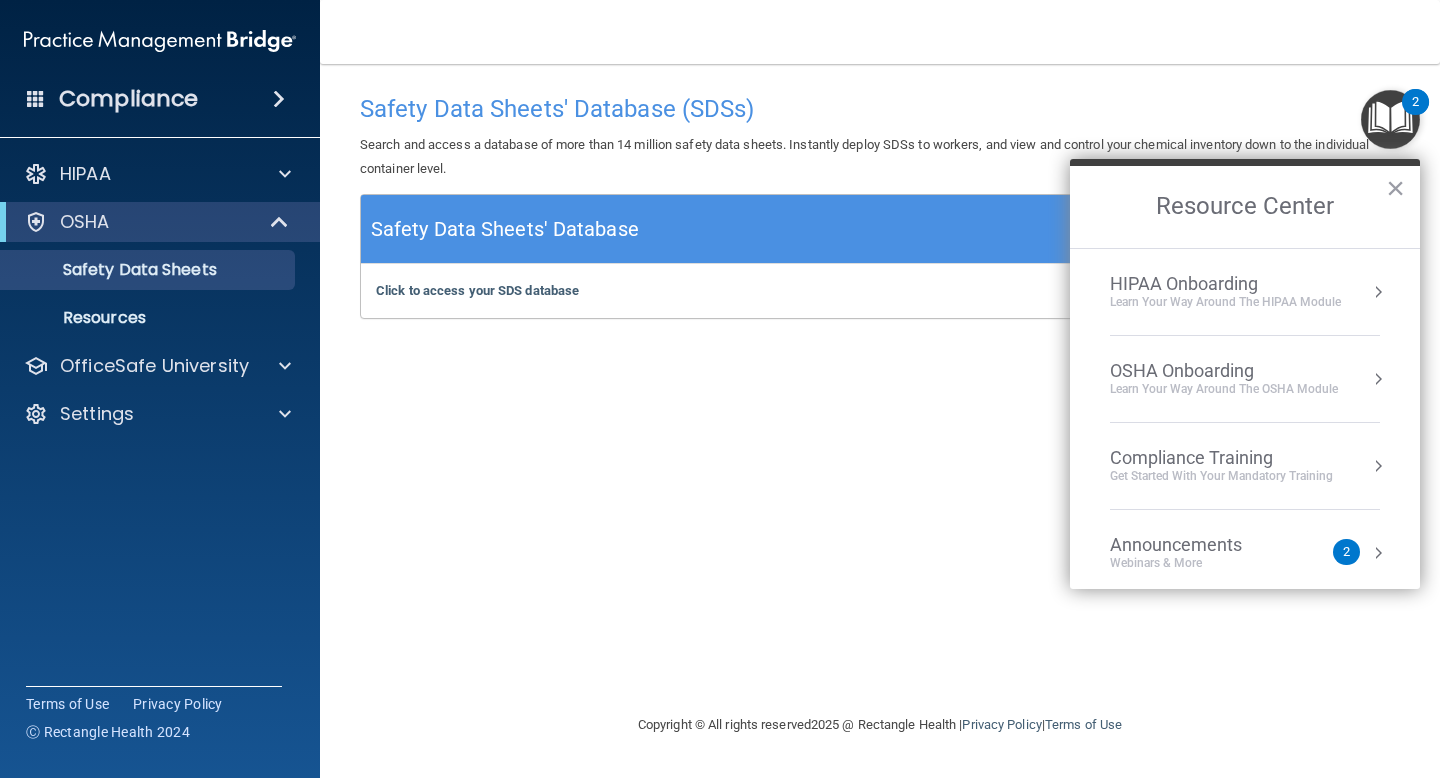 click on "Compliance Training" at bounding box center [1221, 458] 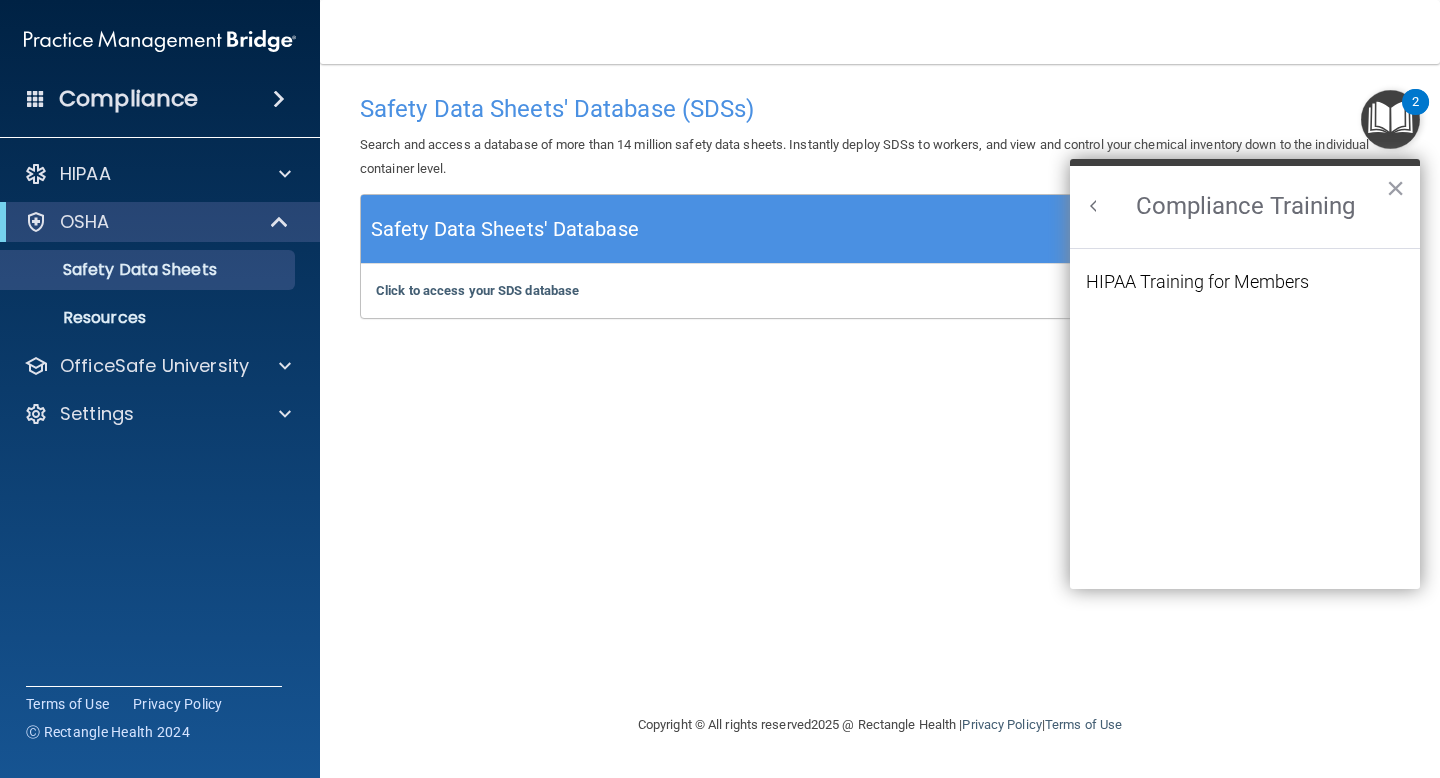 scroll, scrollTop: 0, scrollLeft: 0, axis: both 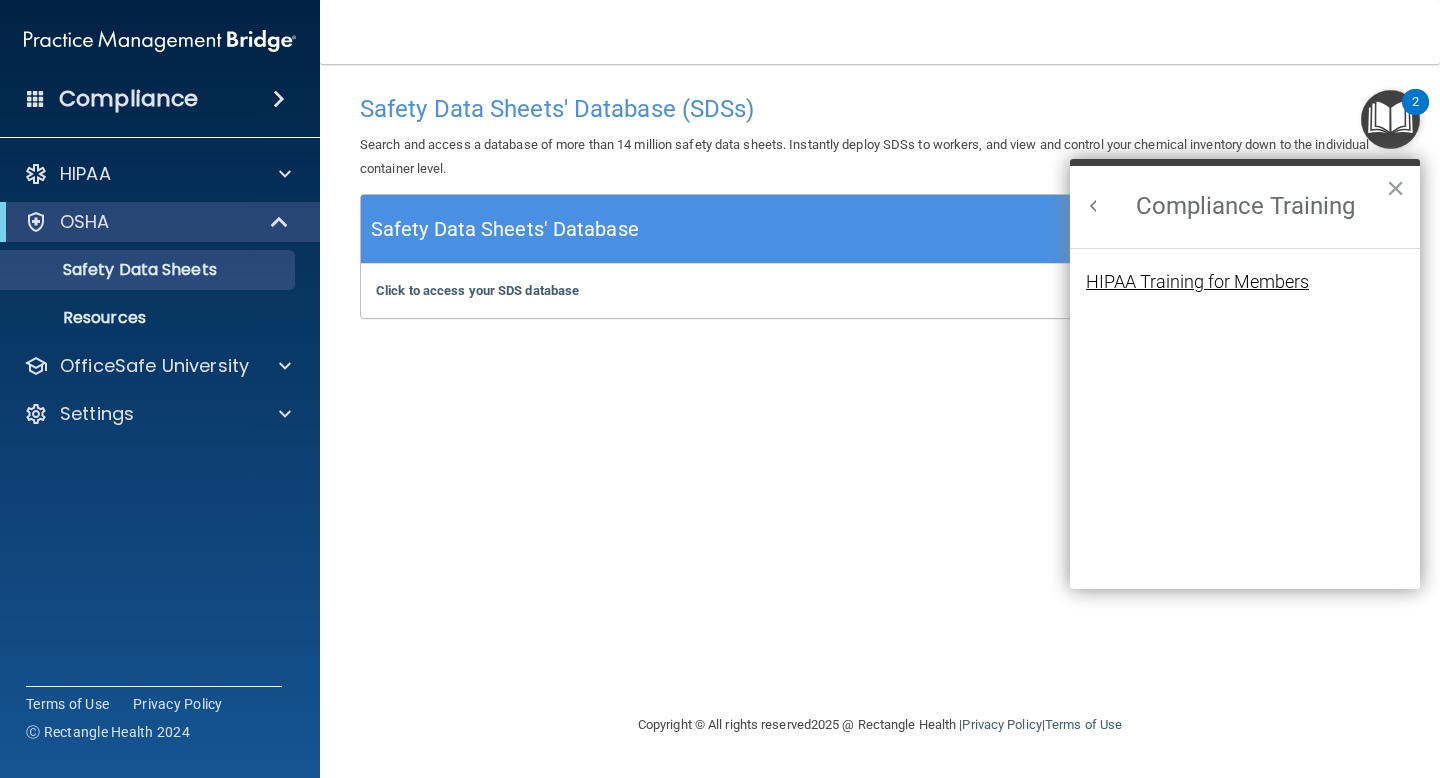 click on "HIPAA Training for Members" at bounding box center [1197, 282] 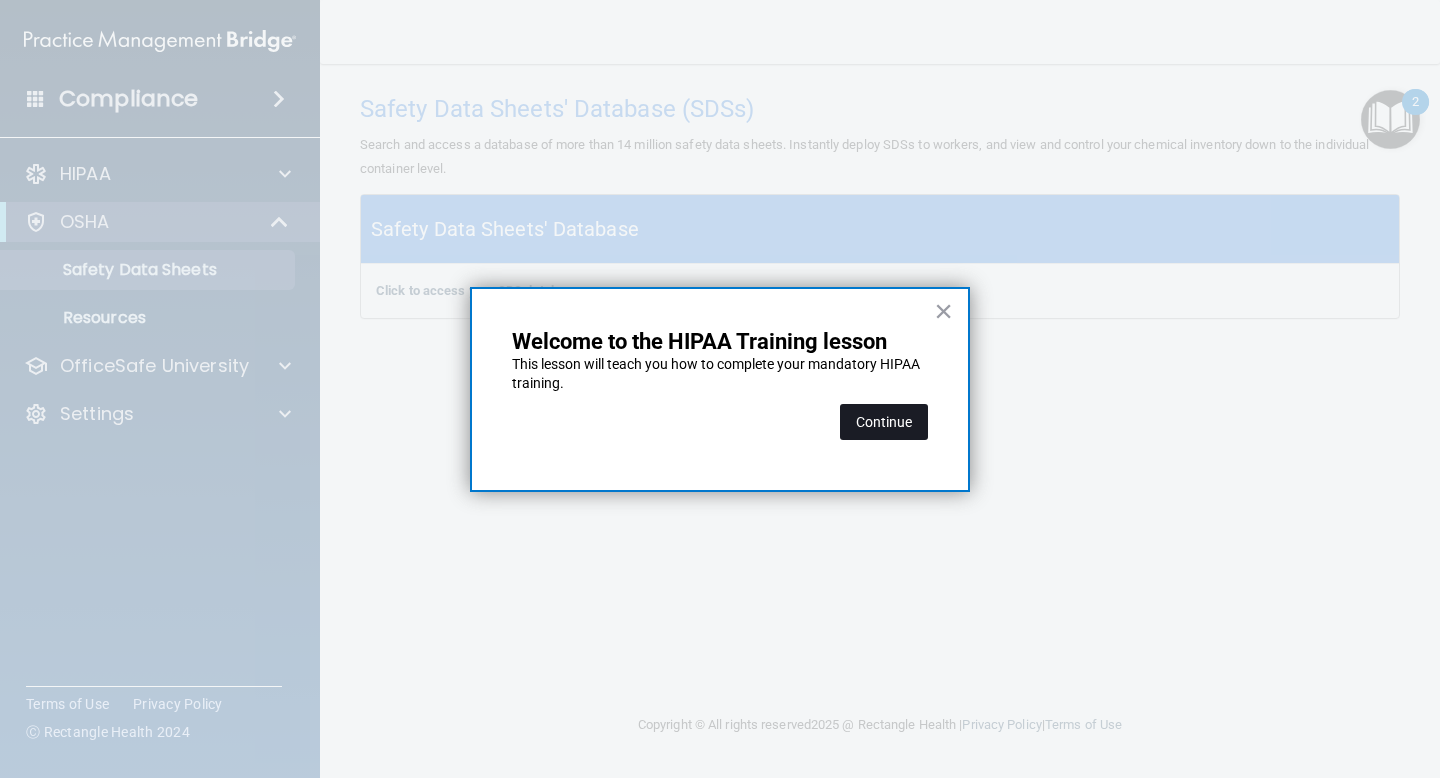 click on "Continue" at bounding box center [884, 422] 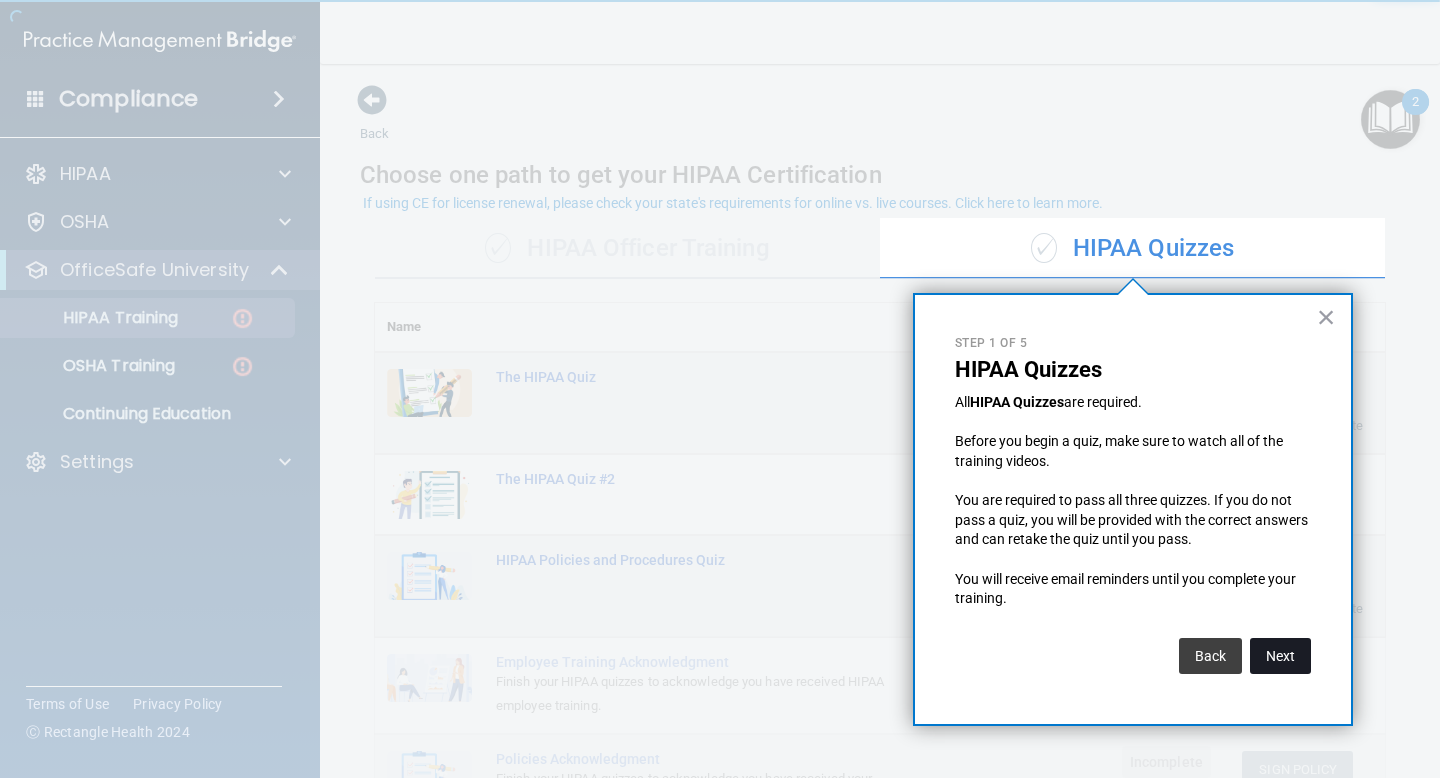 click on "Next" at bounding box center (1280, 656) 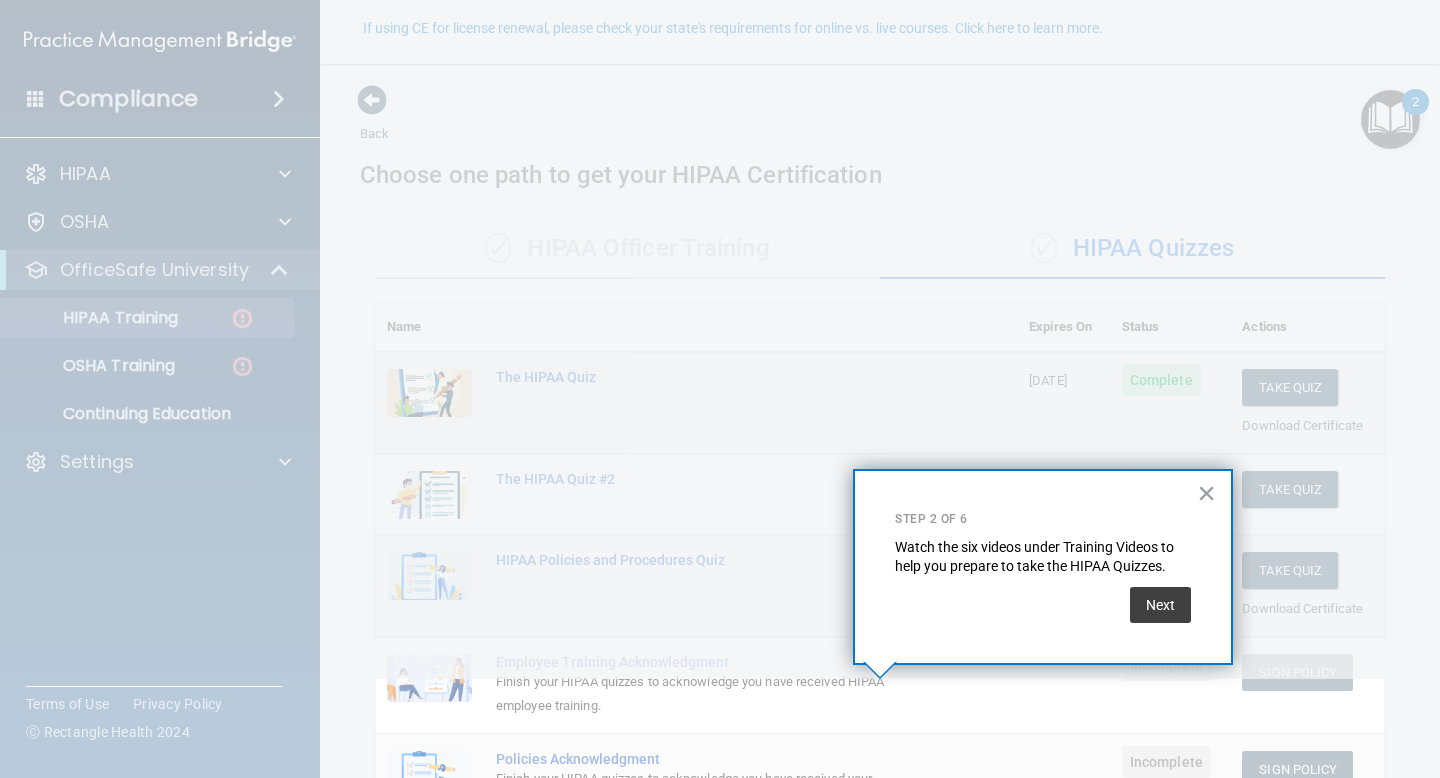 scroll, scrollTop: 175, scrollLeft: 0, axis: vertical 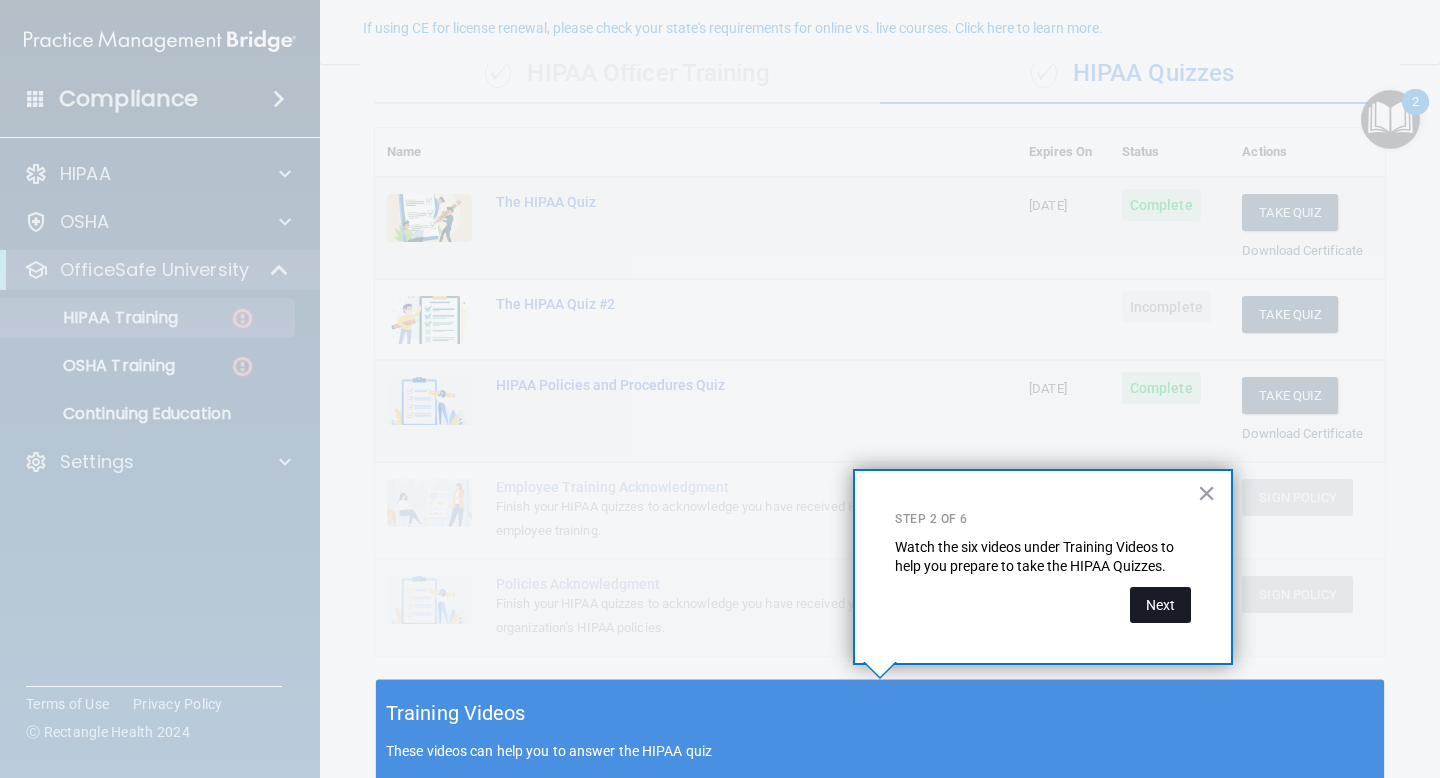 click on "Next" at bounding box center [1160, 605] 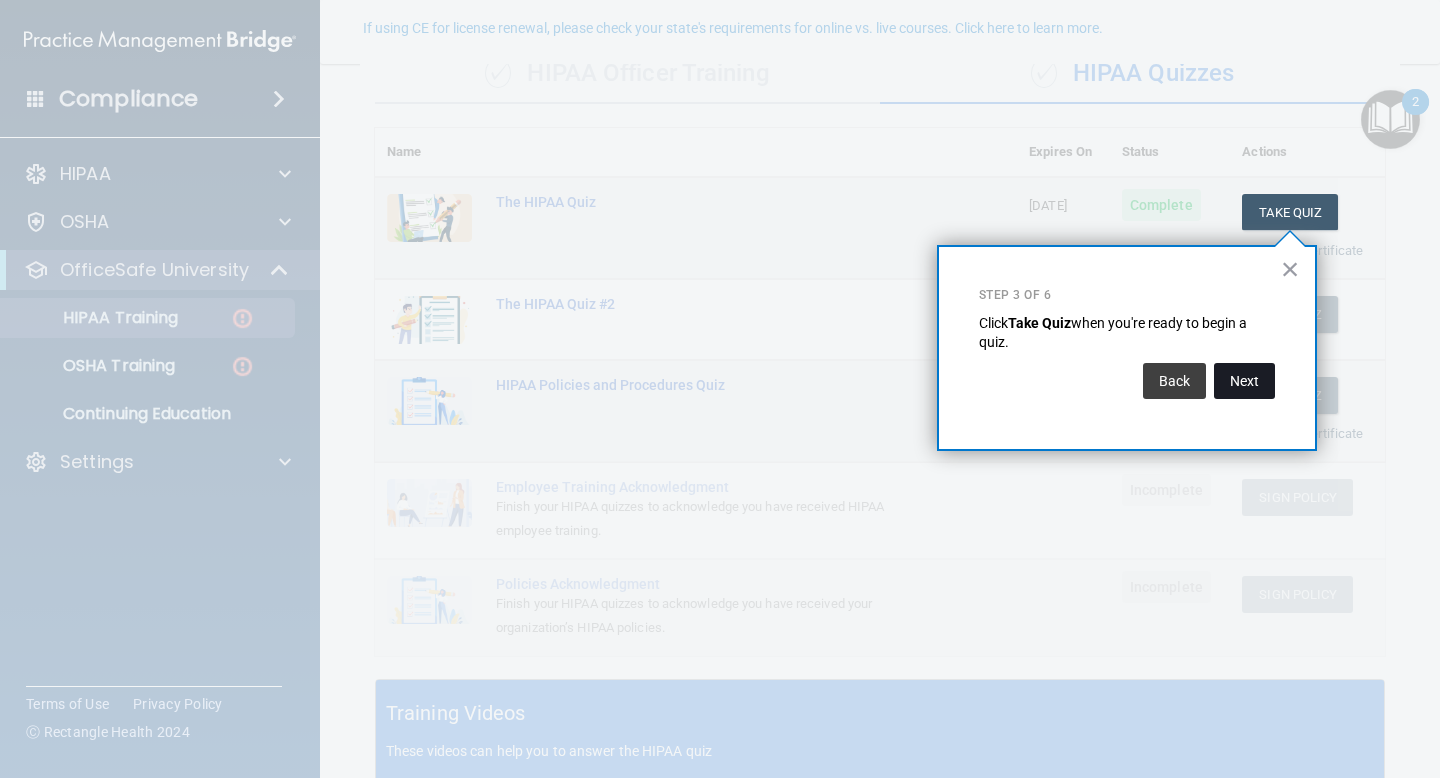 click on "Next" at bounding box center [1244, 381] 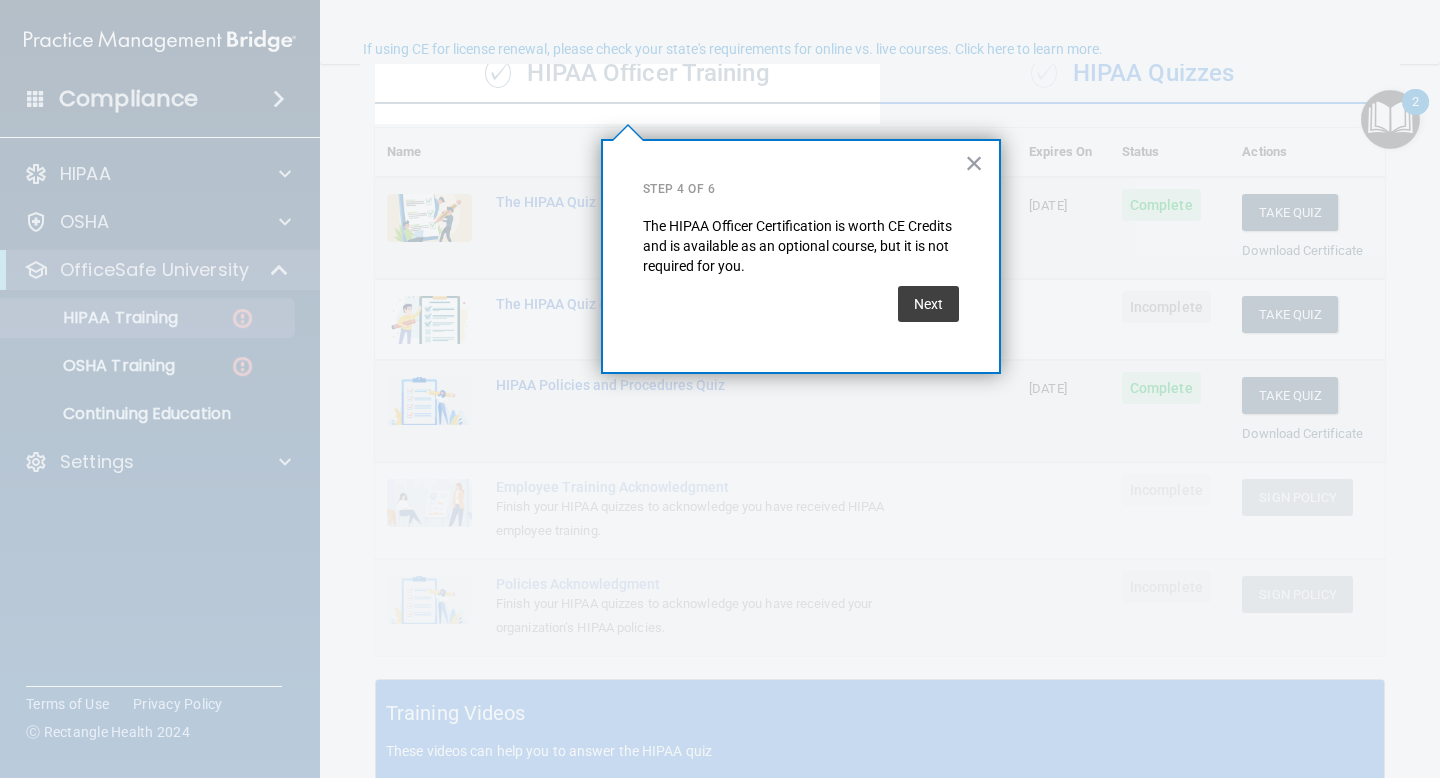 scroll, scrollTop: 154, scrollLeft: 0, axis: vertical 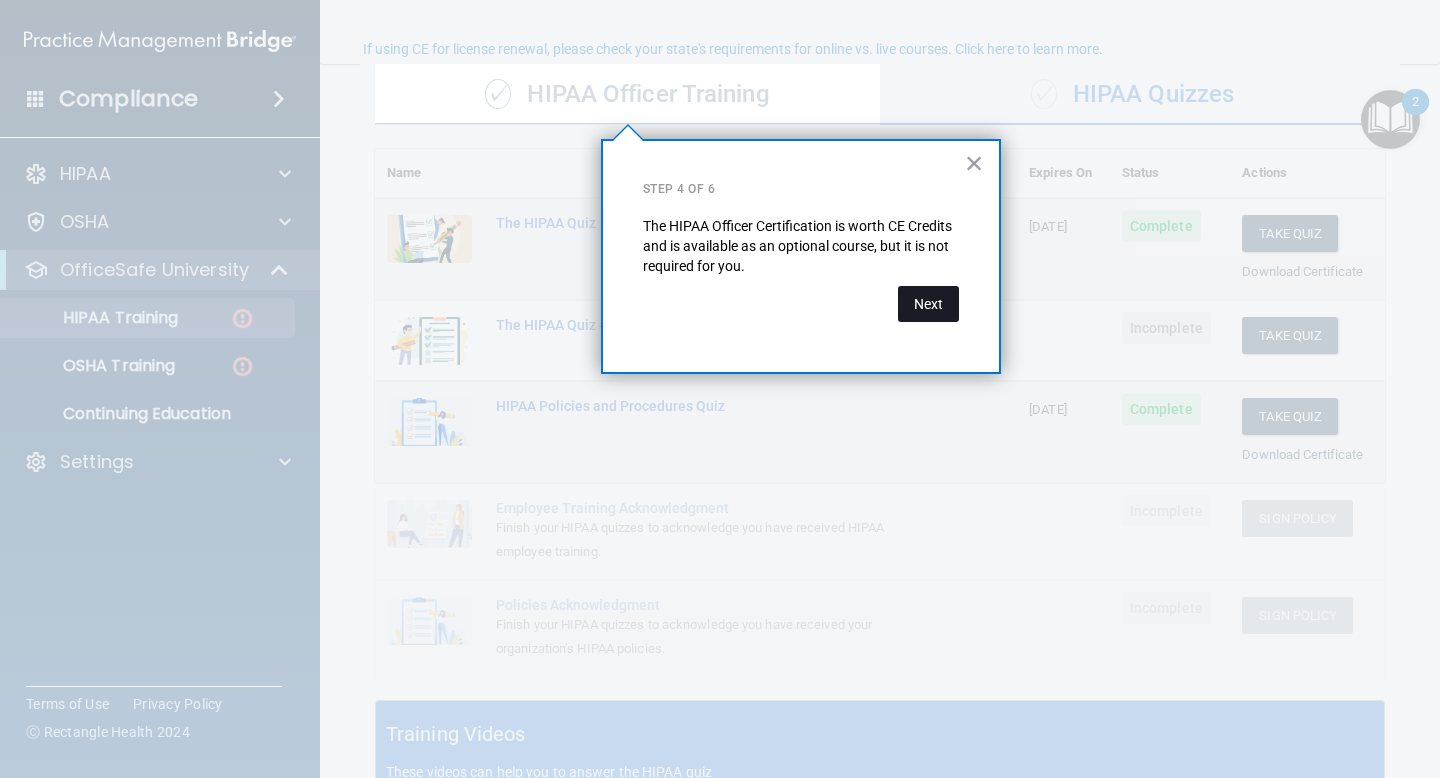 click on "Next" at bounding box center (928, 304) 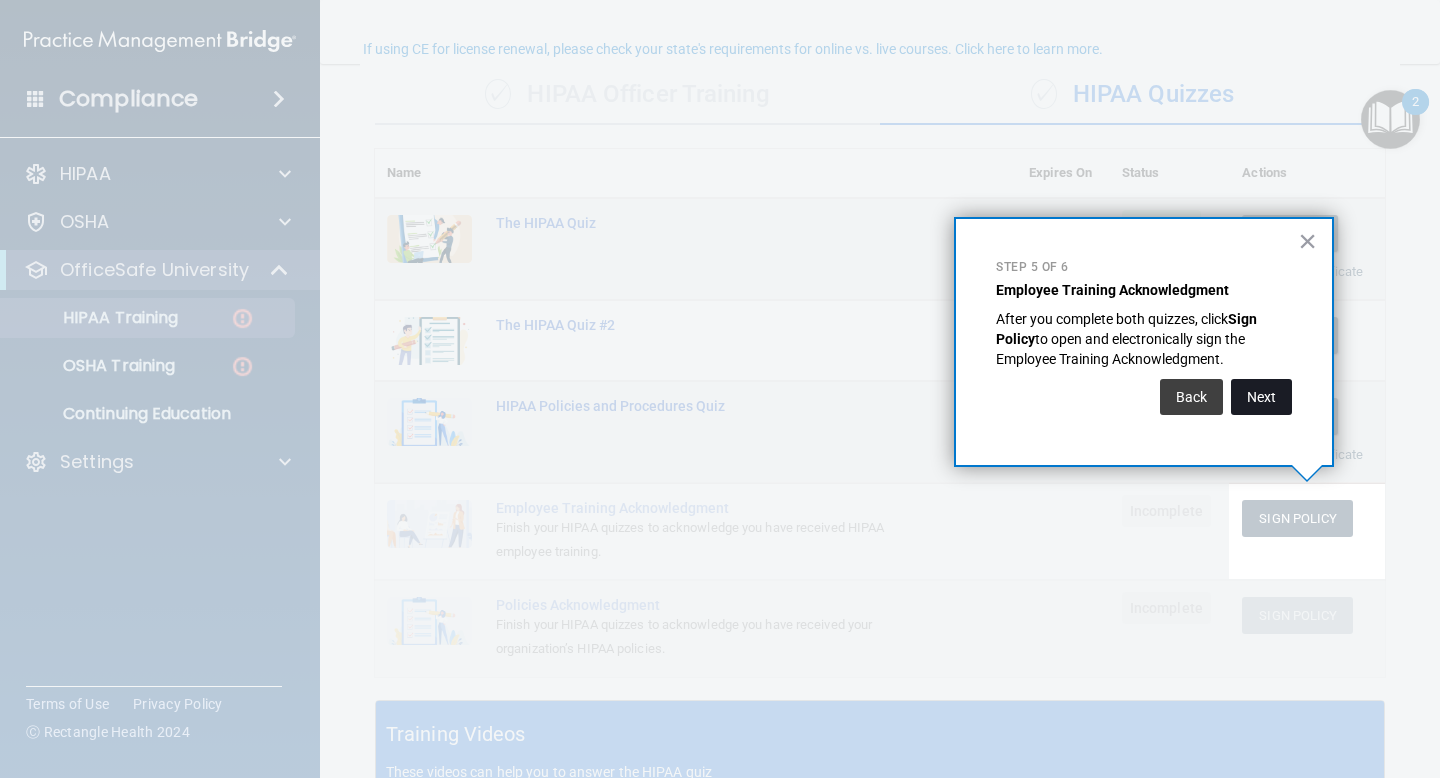 click on "Next" at bounding box center [1261, 397] 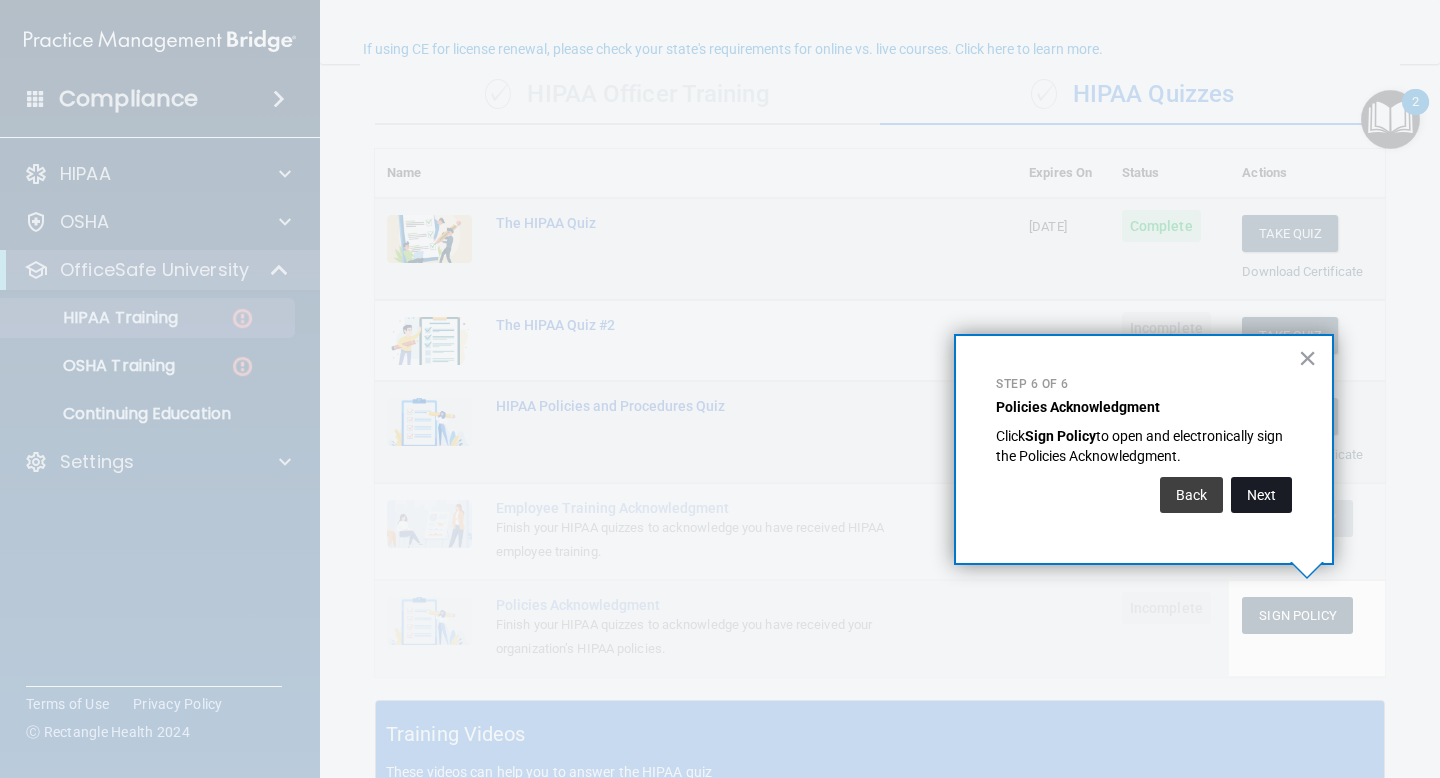 click on "Next" at bounding box center (1261, 495) 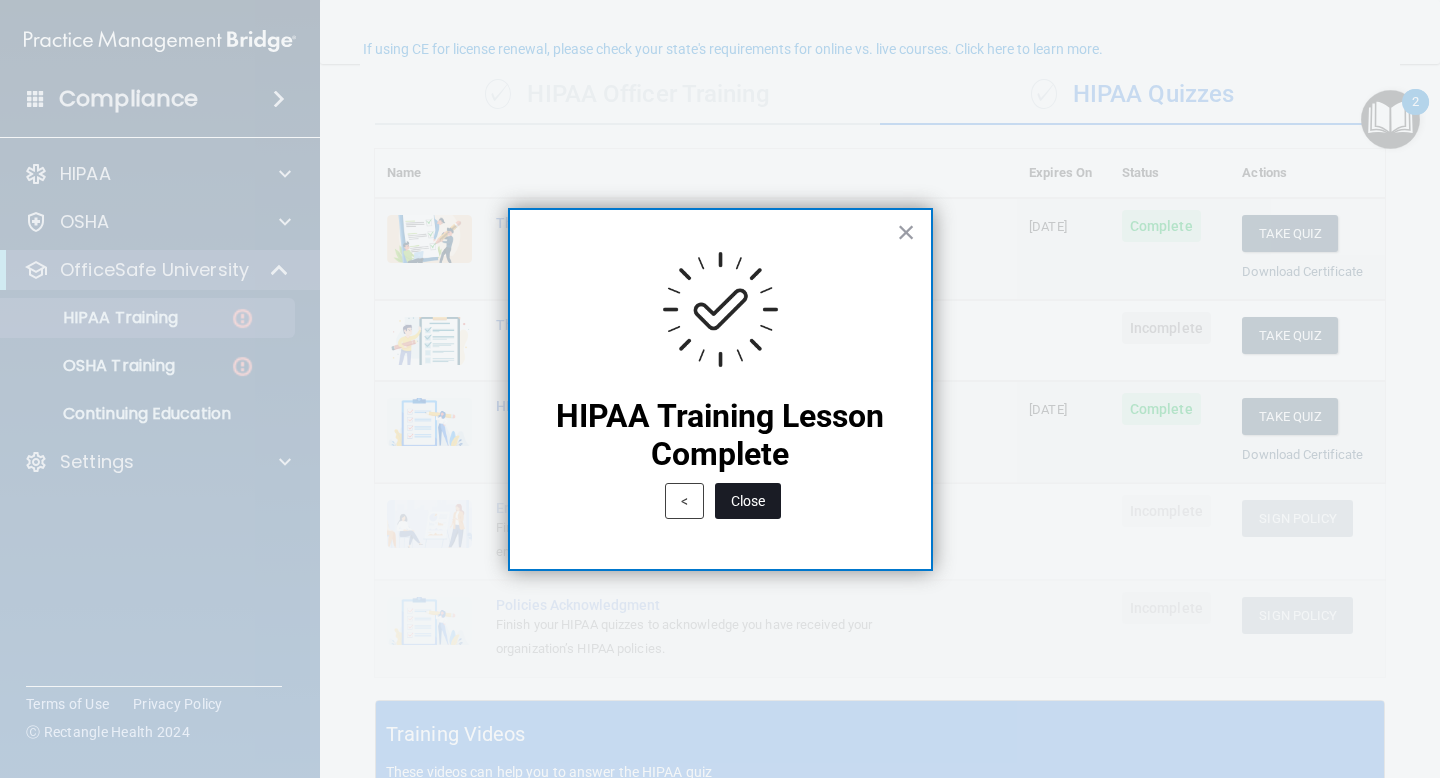 click on "Close" at bounding box center [748, 501] 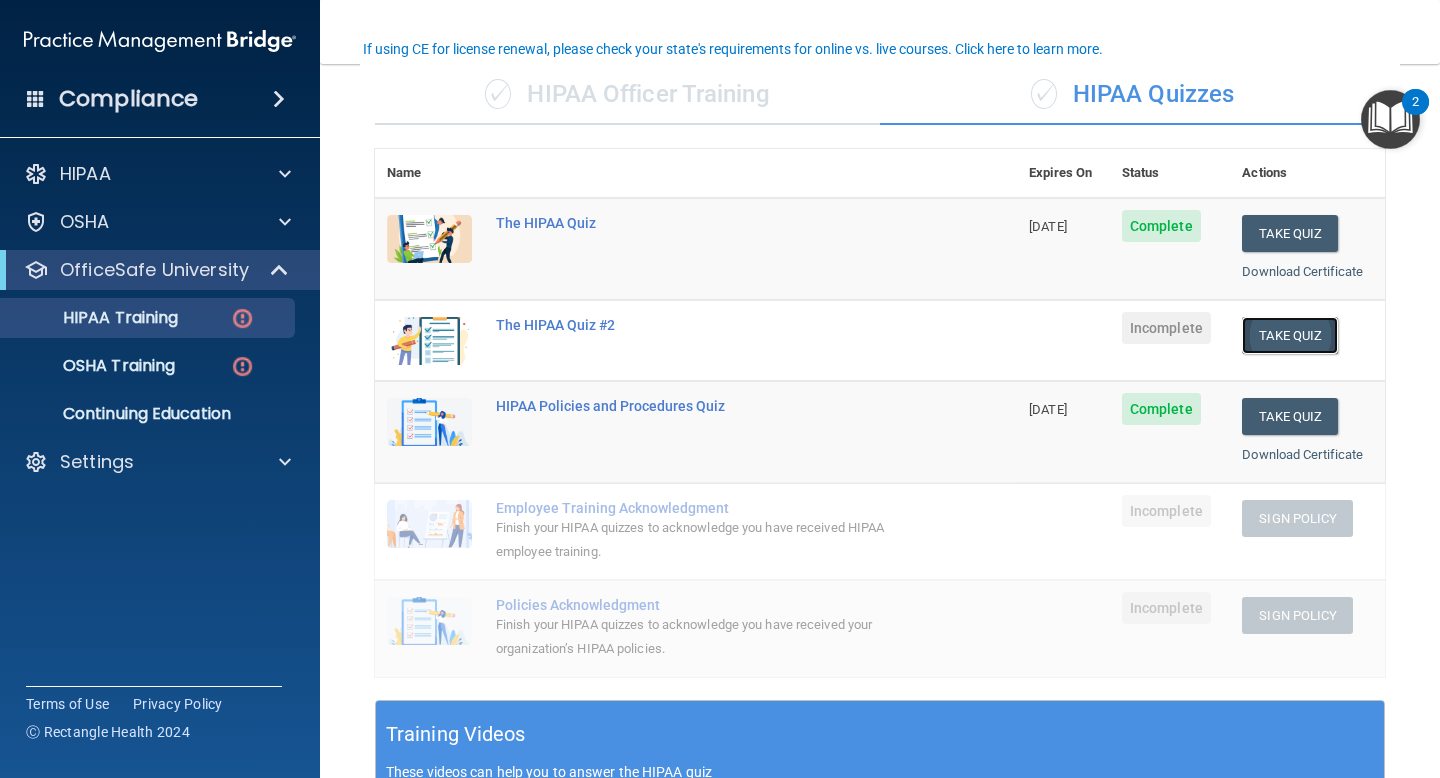 click on "Take Quiz" at bounding box center (1290, 335) 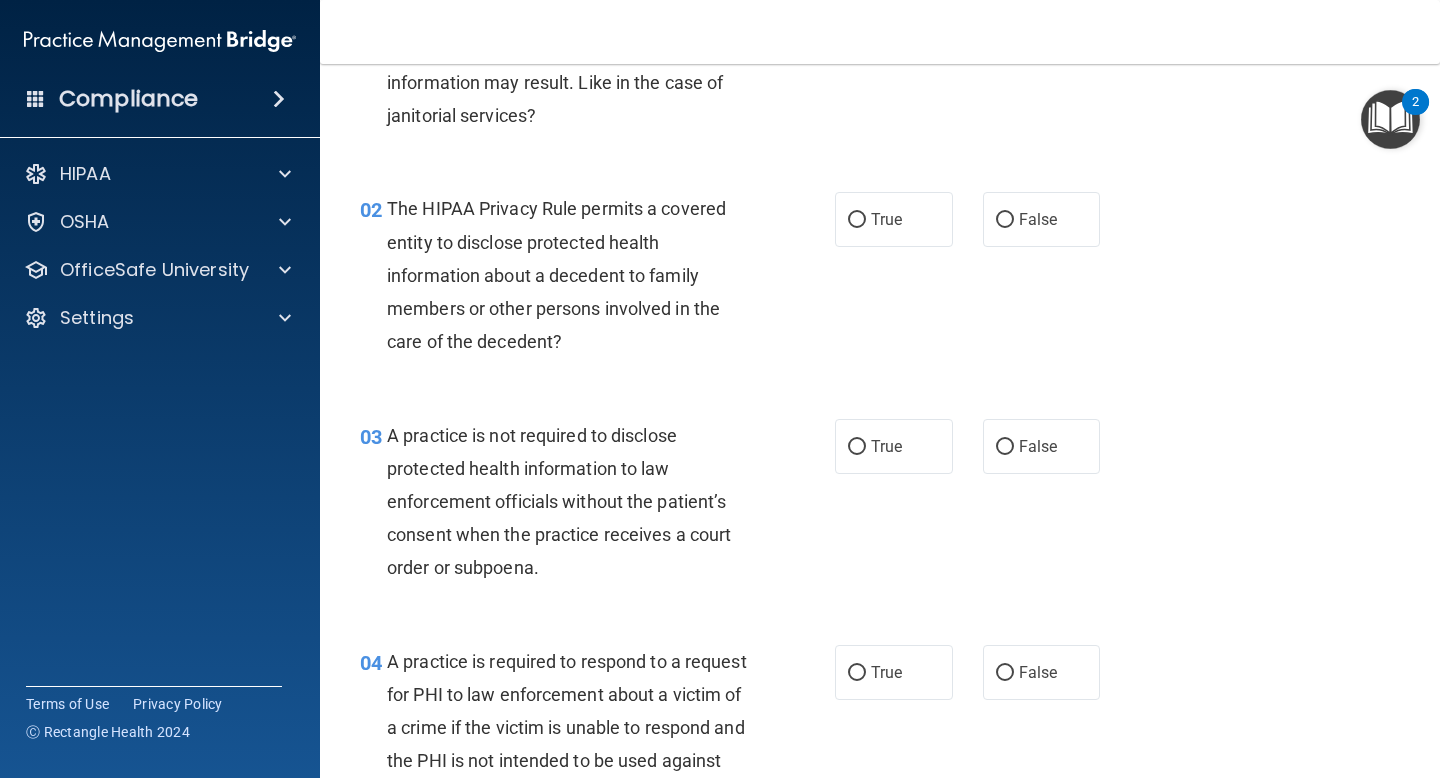 scroll, scrollTop: 0, scrollLeft: 0, axis: both 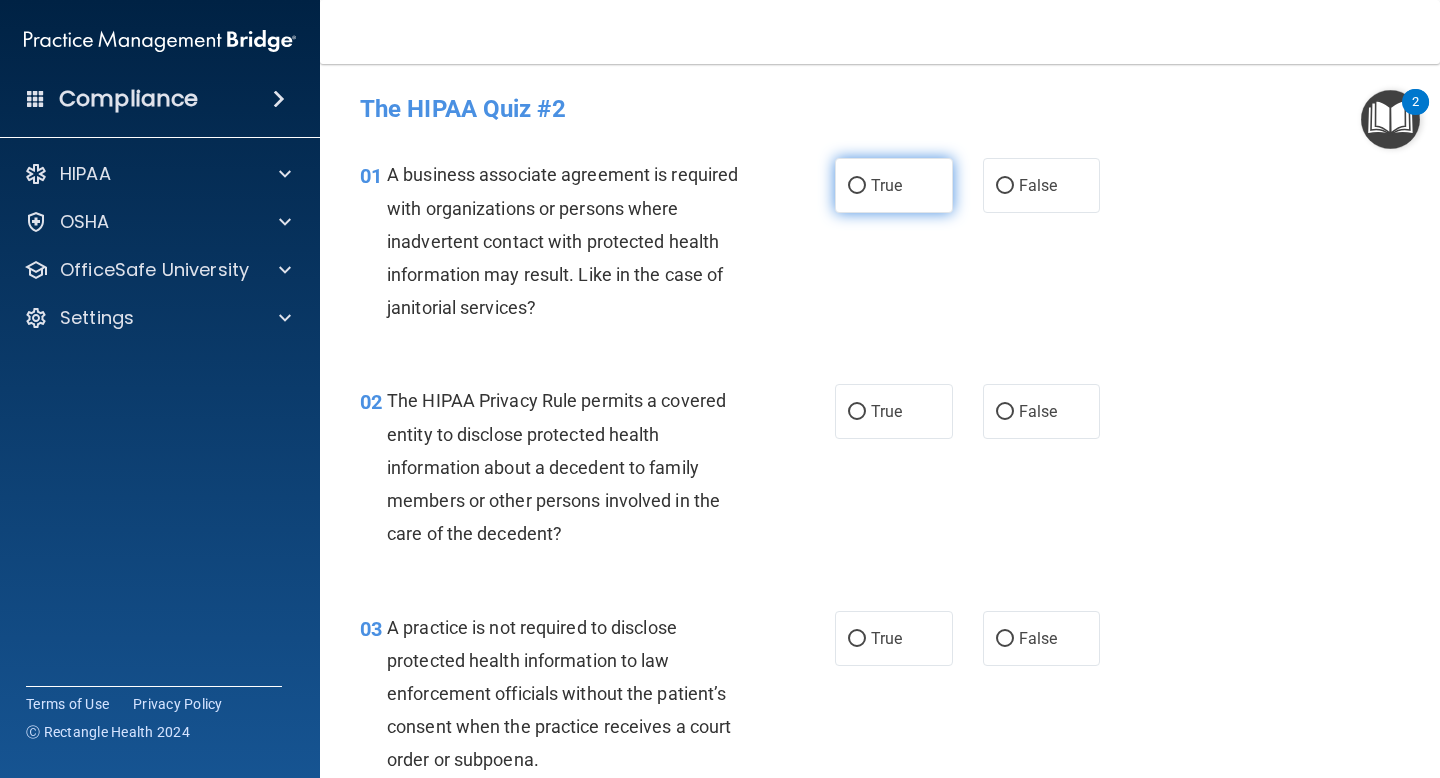 click on "True" at bounding box center [894, 185] 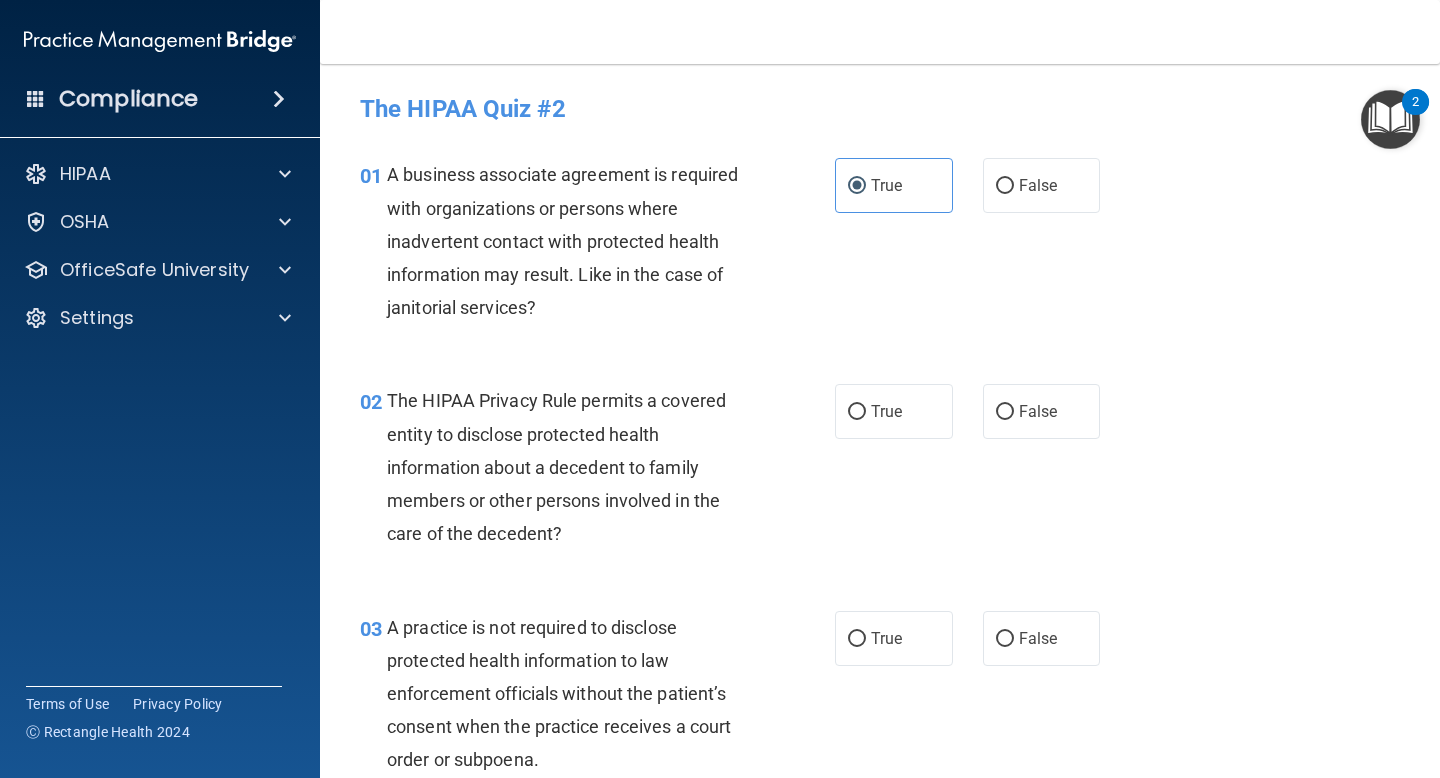 click on "01       A business associate agreement is required with organizations or persons where inadvertent contact with protected health information may result.  Like in the case of janitorial services?                 True           False" at bounding box center [880, 246] 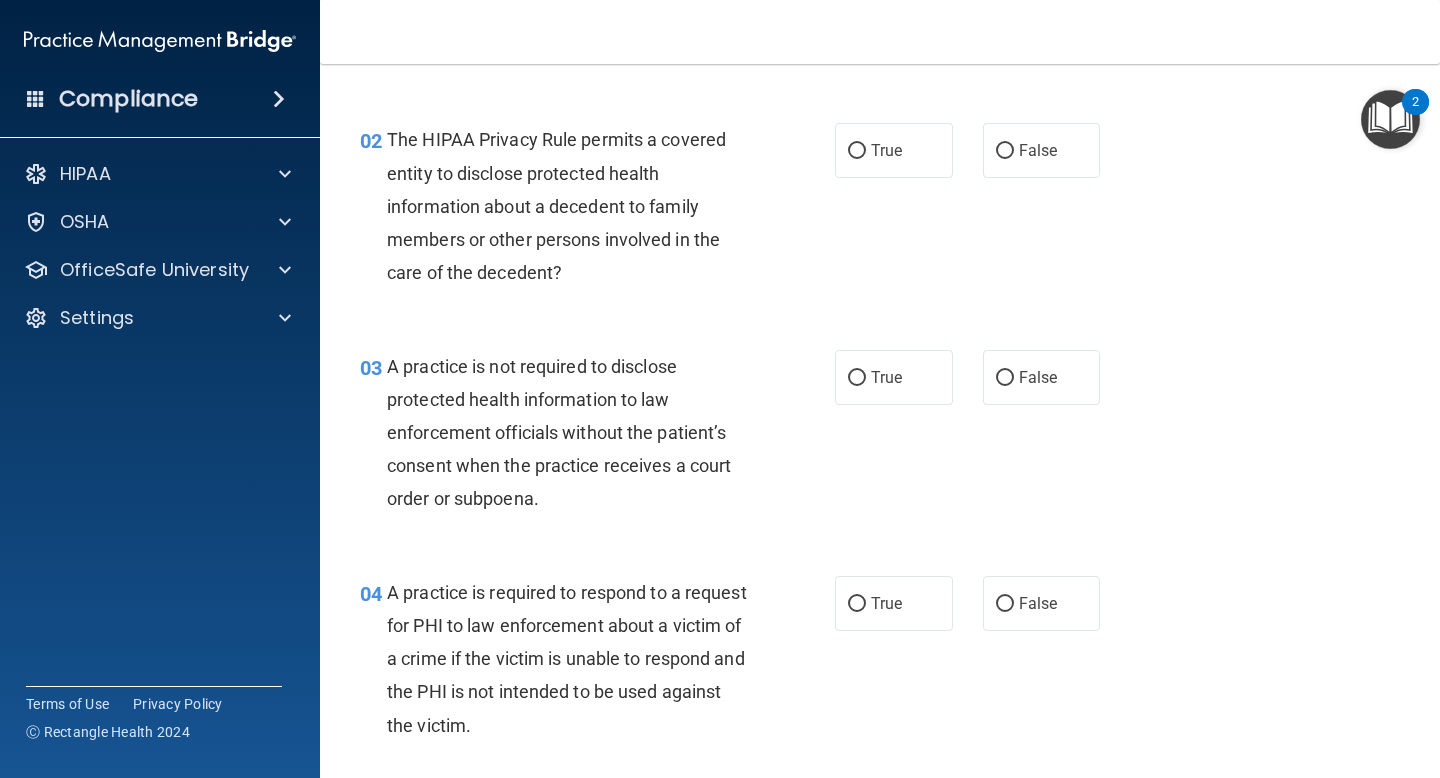 scroll, scrollTop: 259, scrollLeft: 0, axis: vertical 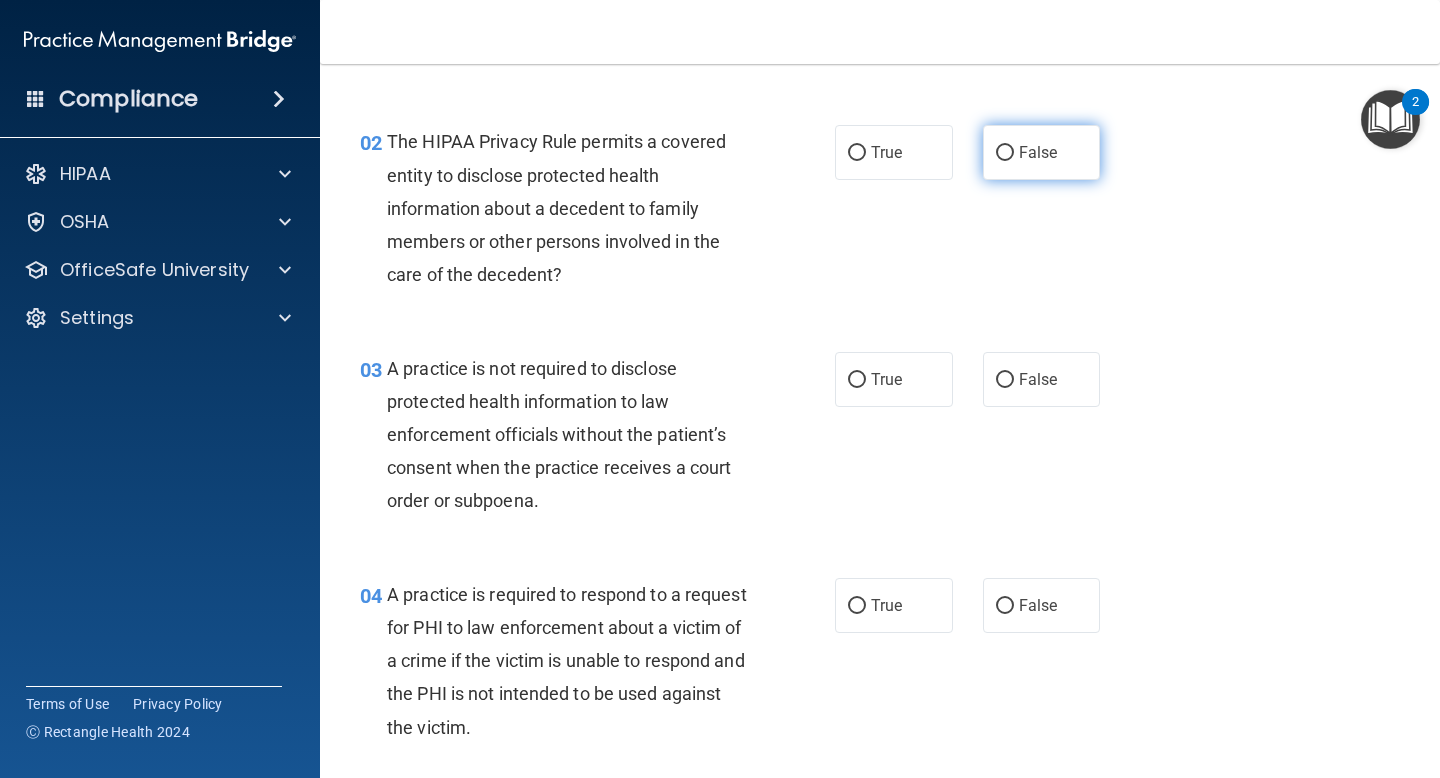 click on "False" at bounding box center (1042, 152) 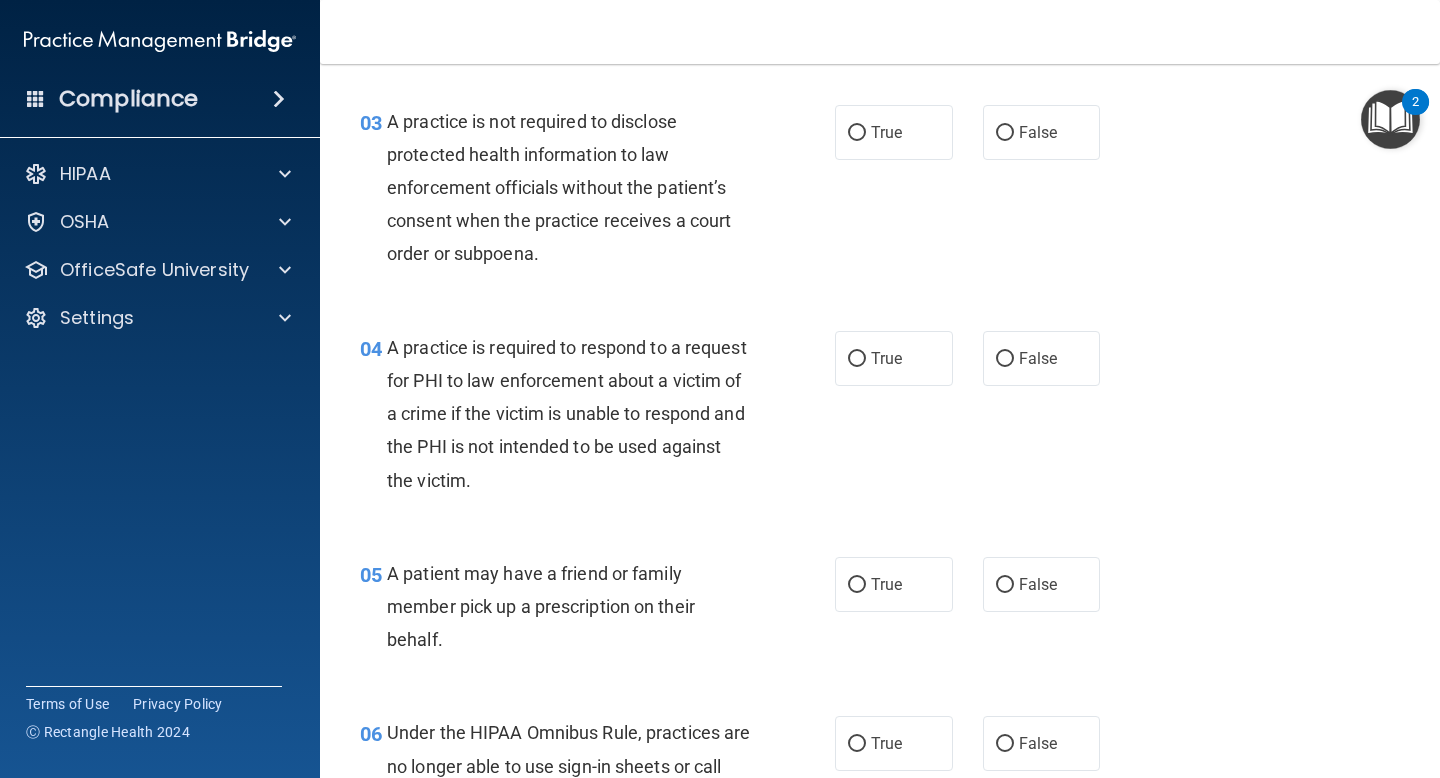 scroll, scrollTop: 515, scrollLeft: 0, axis: vertical 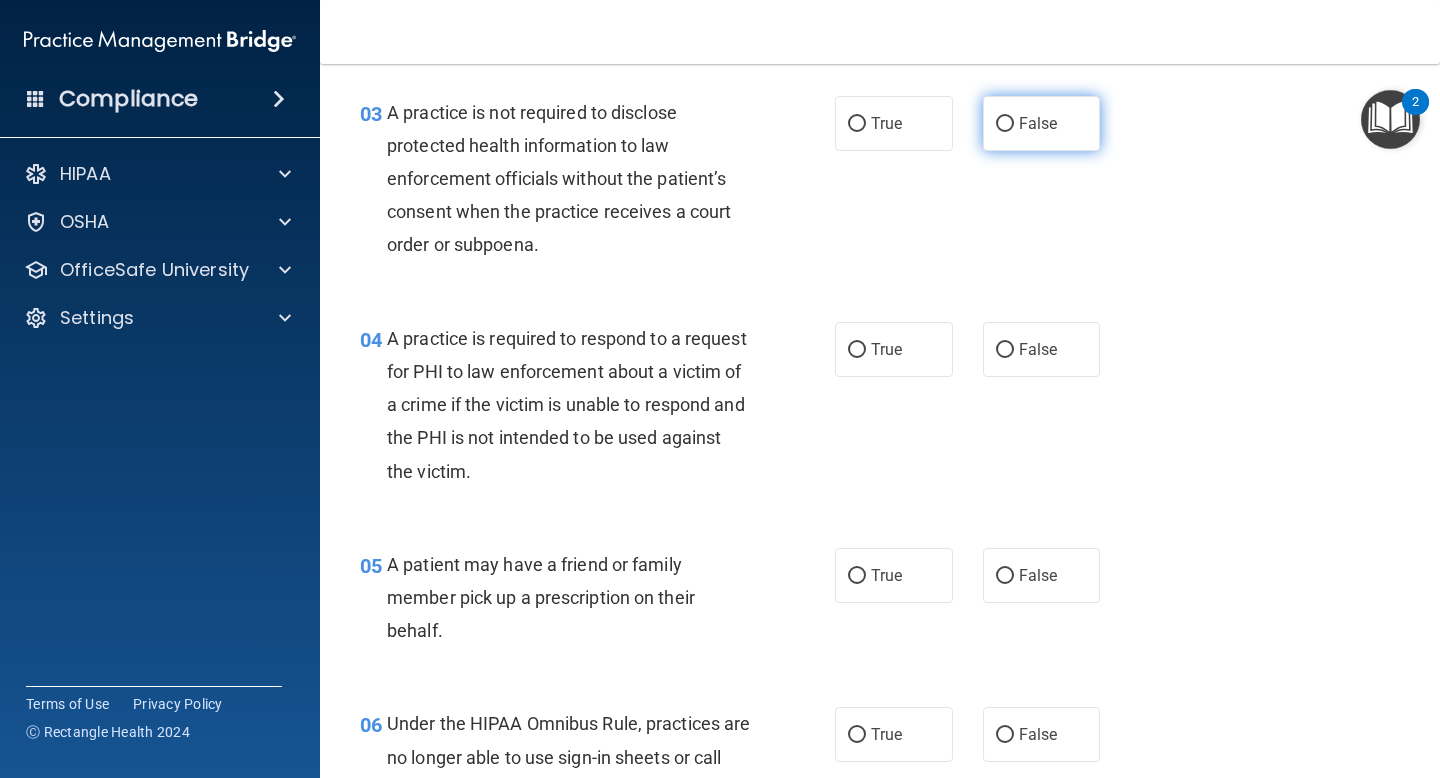 click on "False" at bounding box center (1042, 123) 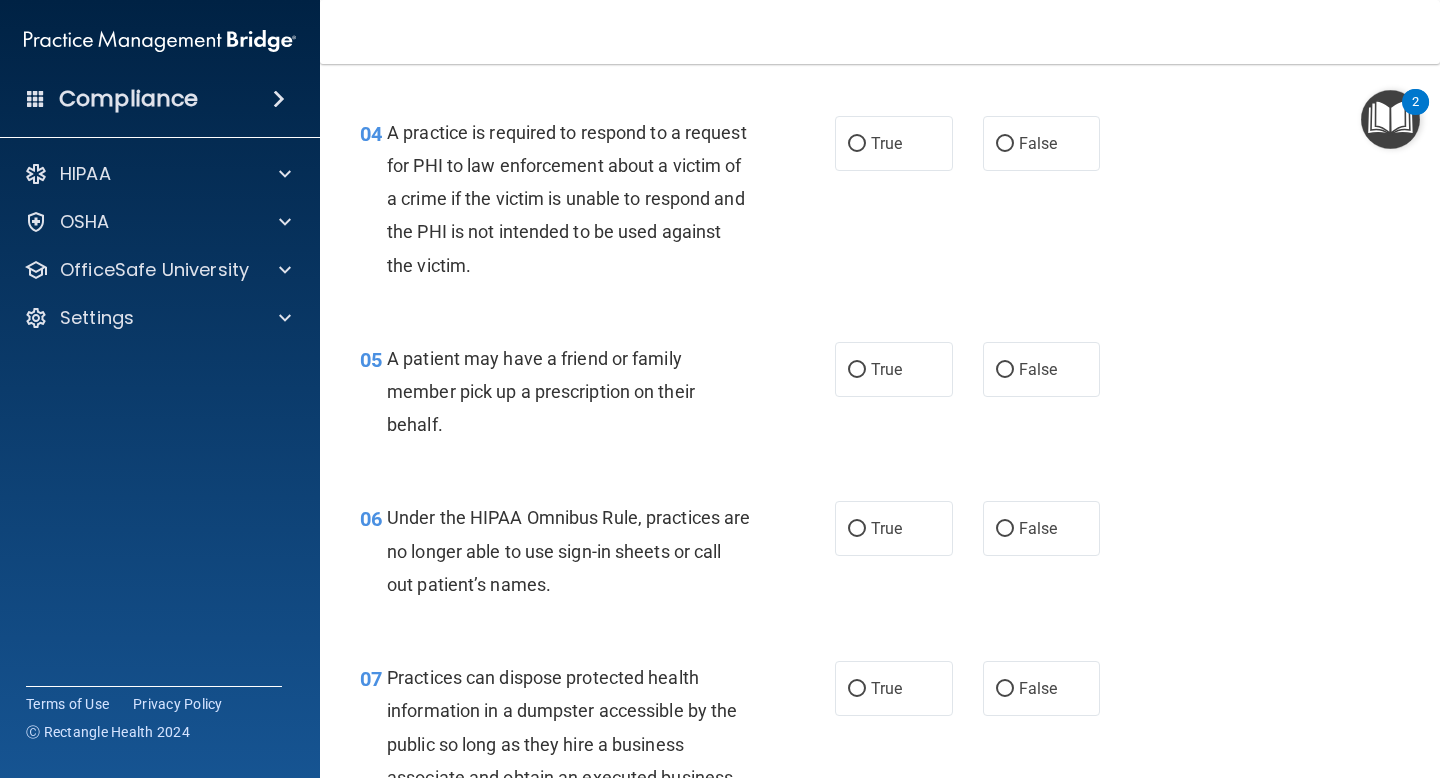 scroll, scrollTop: 722, scrollLeft: 0, axis: vertical 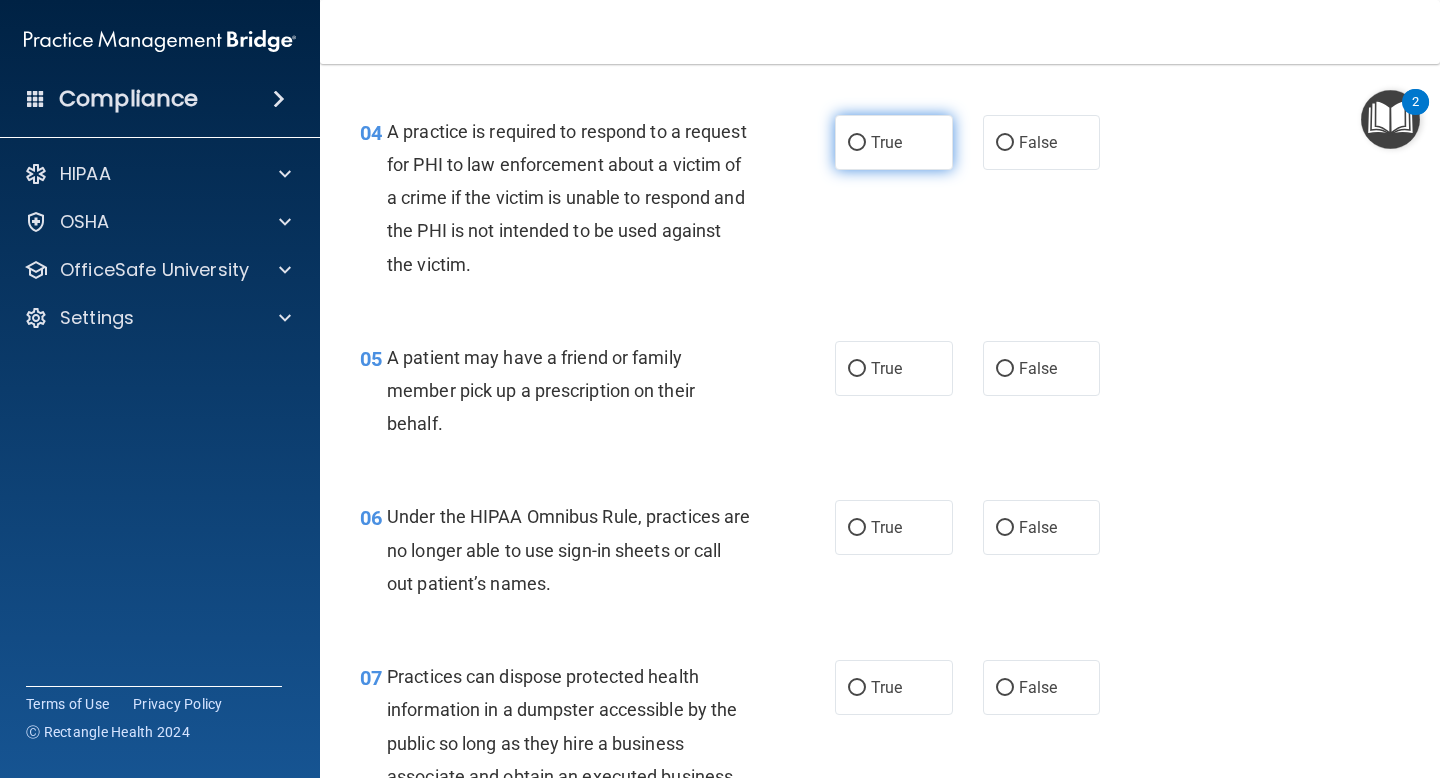 click on "True" at bounding box center [894, 142] 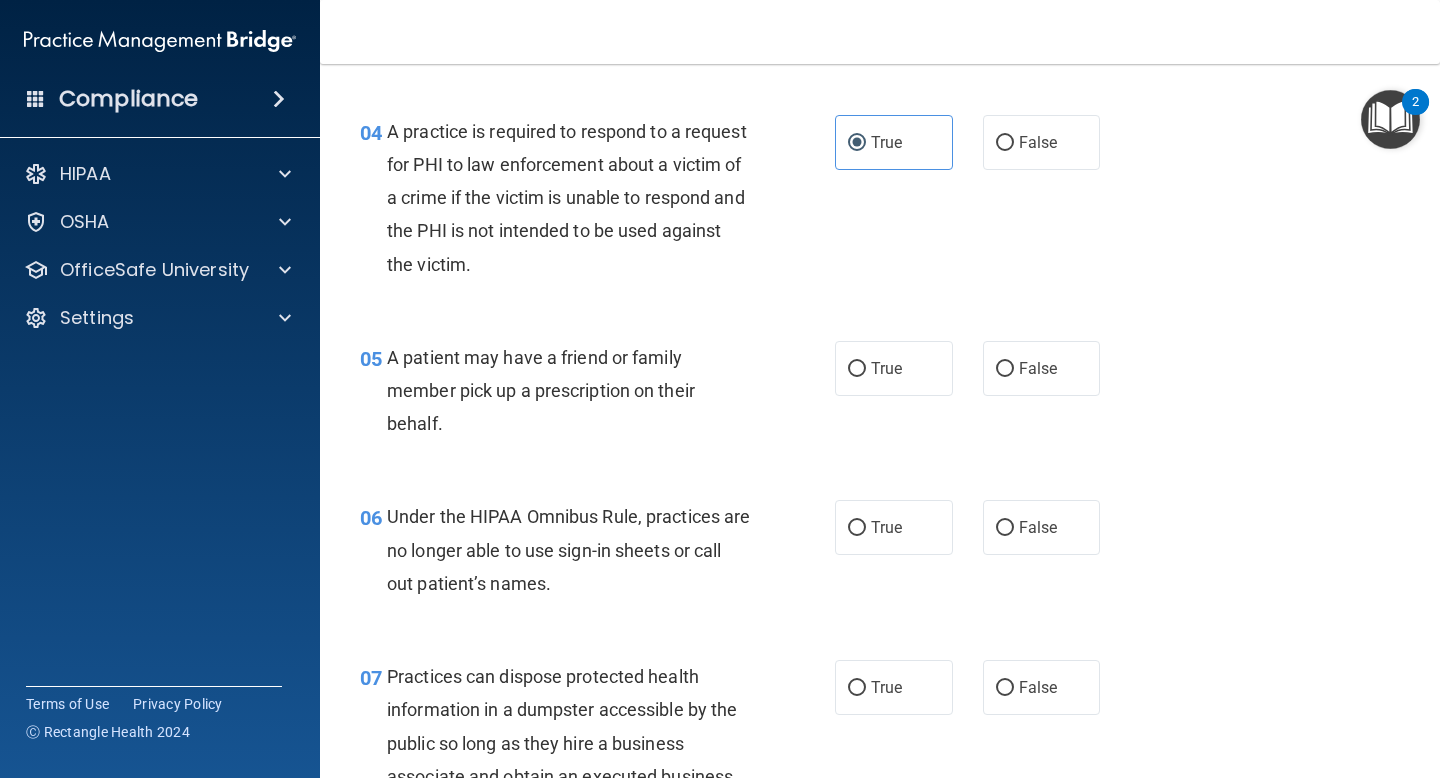 click on "04       A practice is required to respond to a request for PHI to law enforcement about a victim of a crime if the victim is unable to respond and the PHI is not intended to be used against the victim.                 True           False" at bounding box center [880, 203] 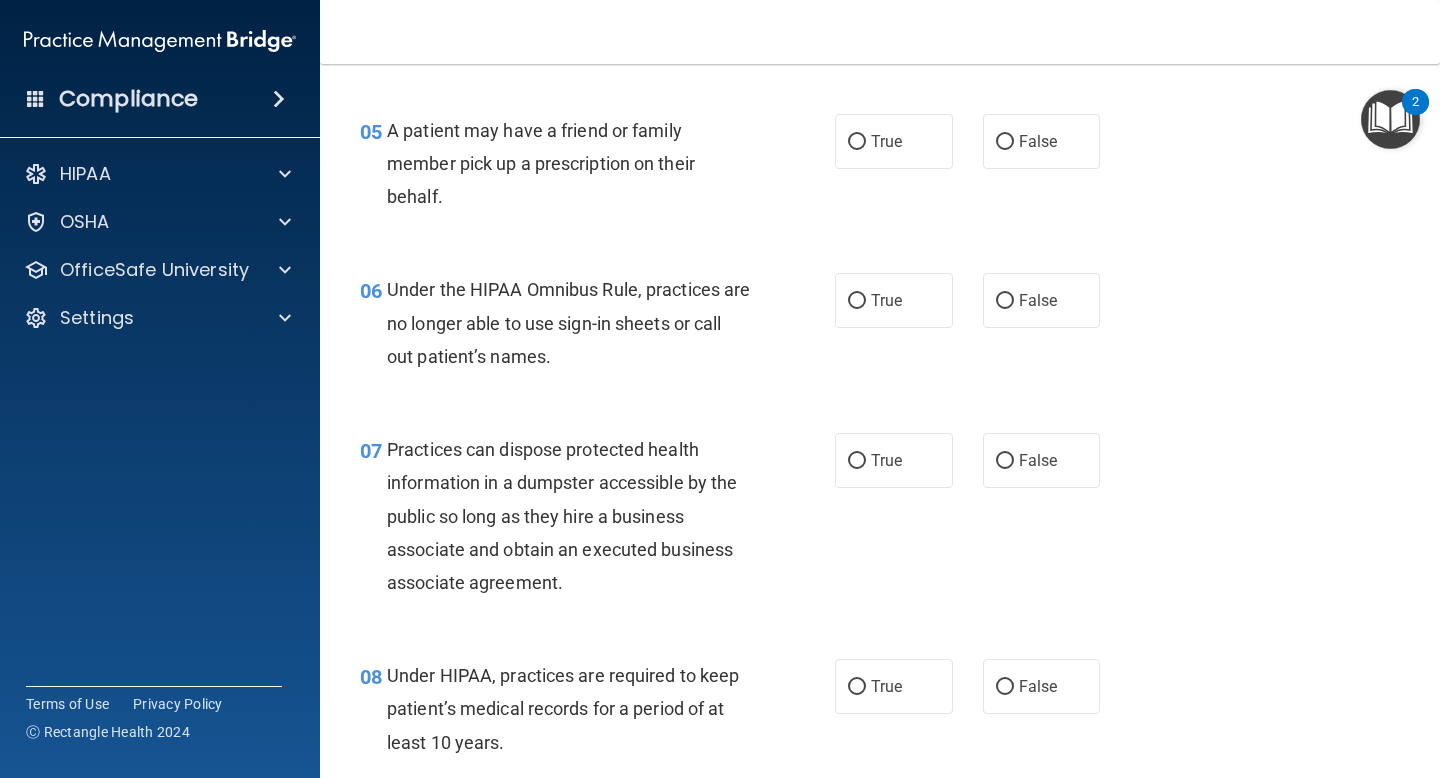 scroll, scrollTop: 965, scrollLeft: 0, axis: vertical 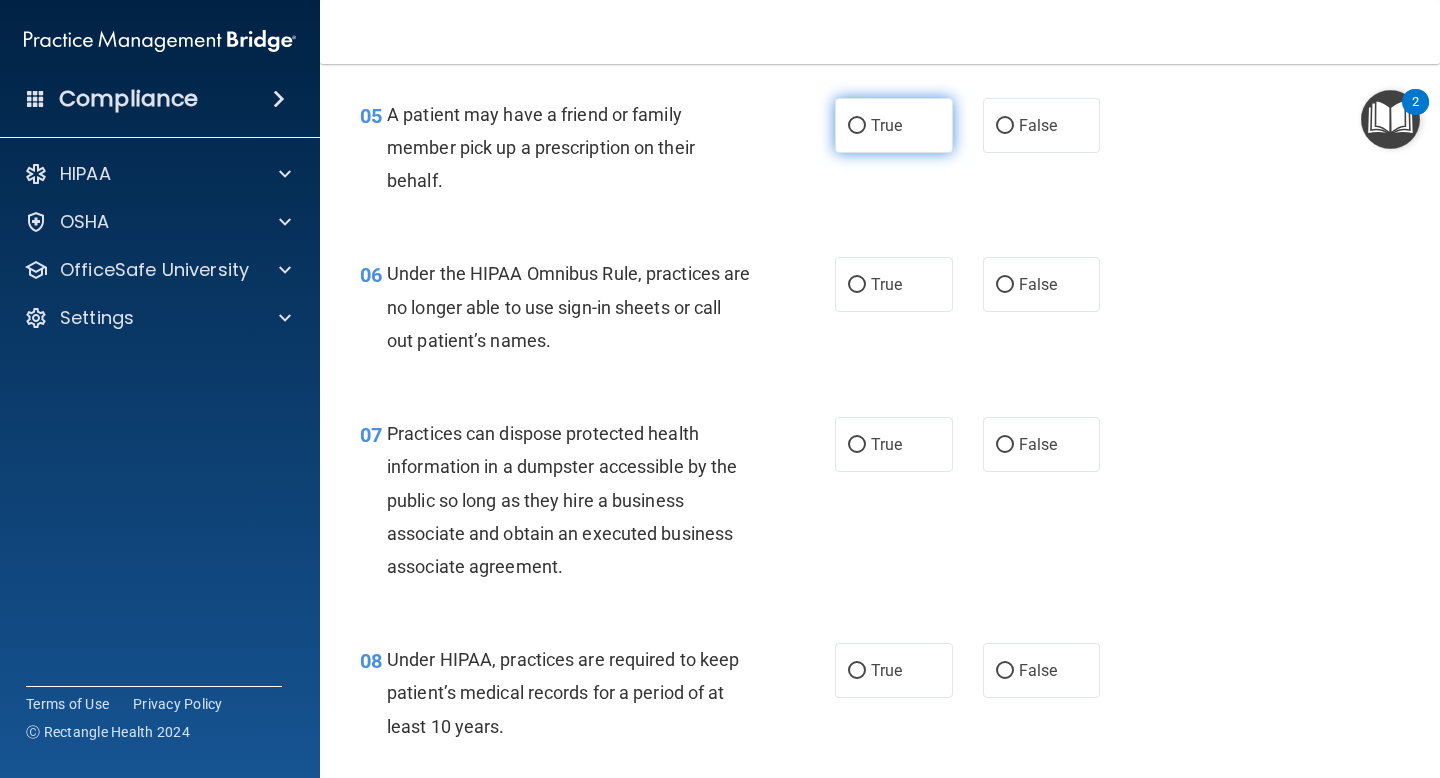 click on "True" at bounding box center [894, 125] 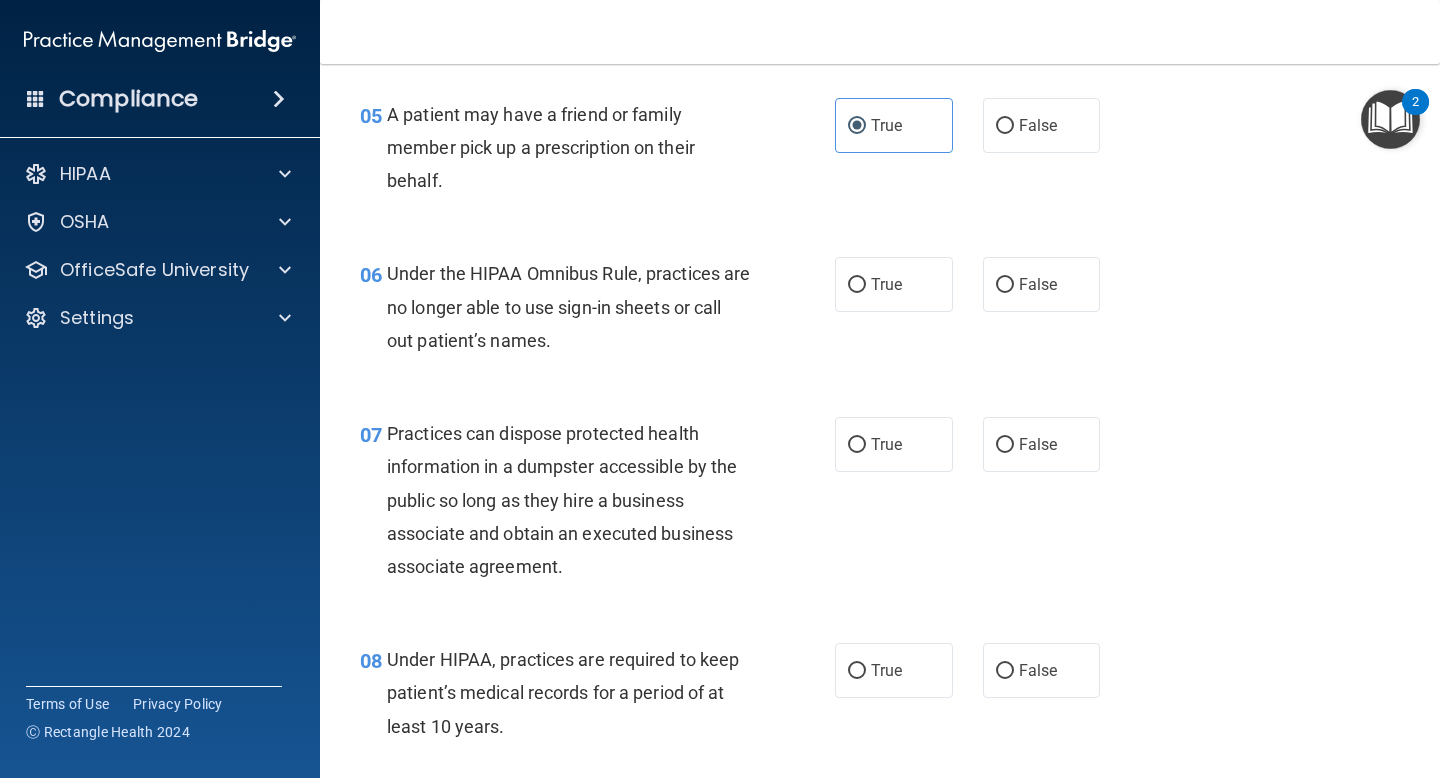 click on "05       A patient may have a friend or family member pick up a prescription on their behalf.                 True           False" at bounding box center [880, 153] 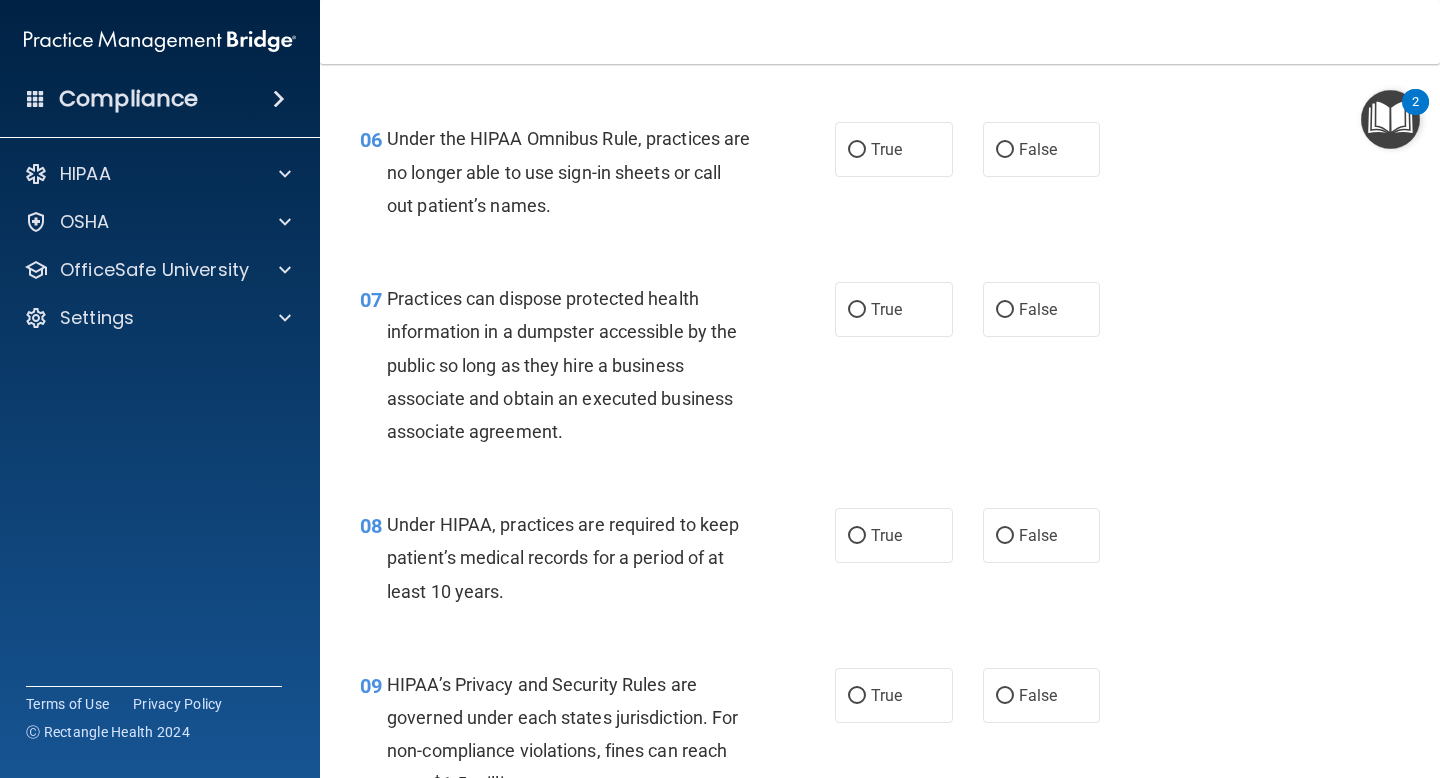 scroll, scrollTop: 1101, scrollLeft: 0, axis: vertical 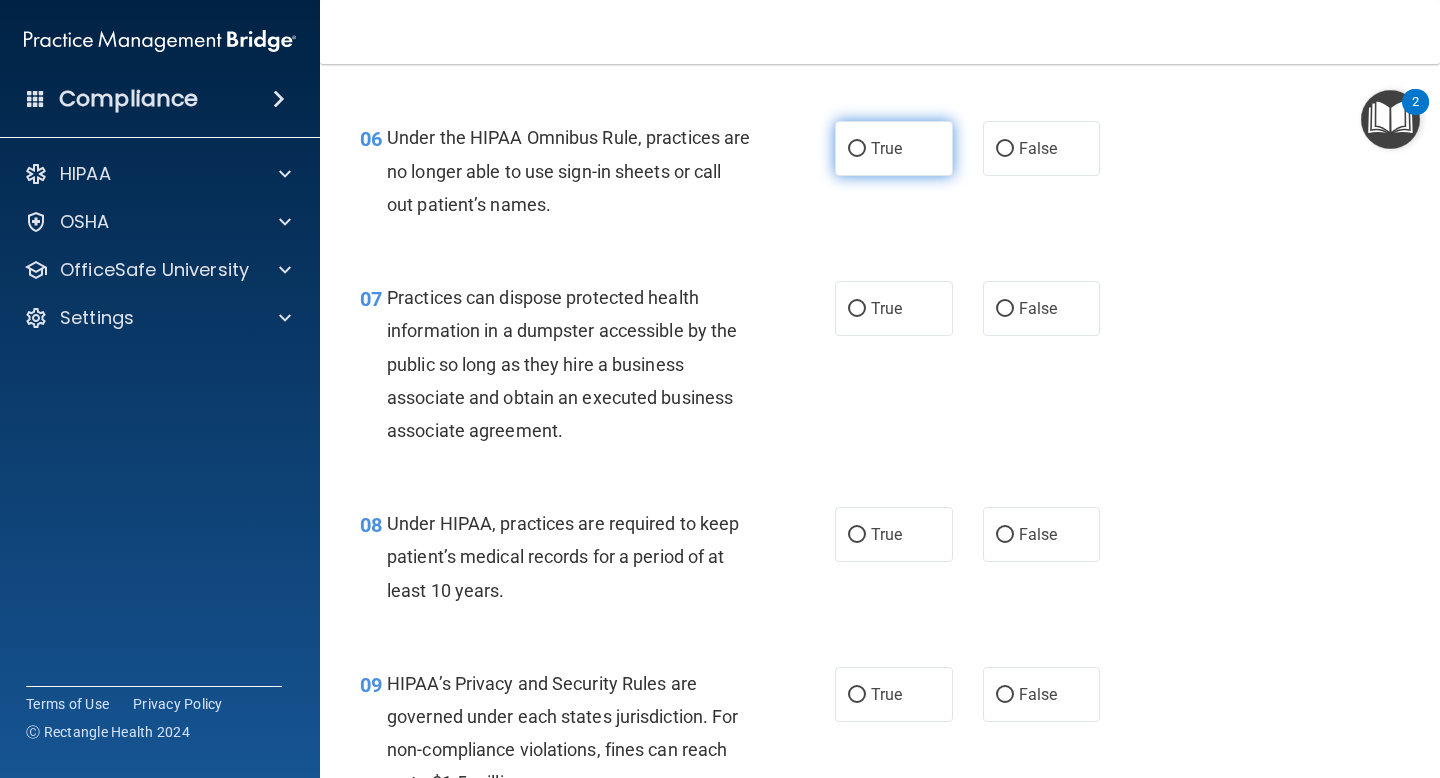 click on "True" at bounding box center [894, 148] 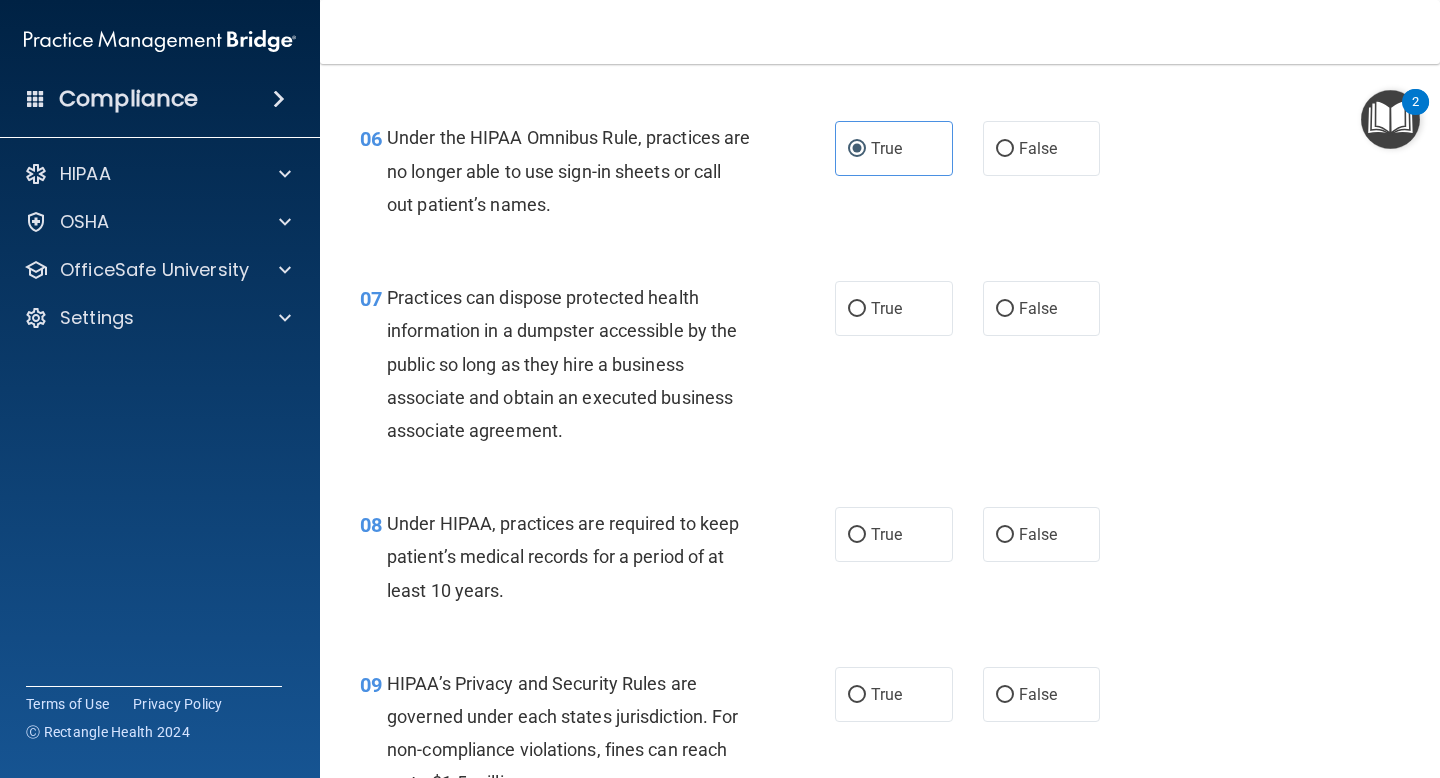 click on "06       Under the HIPAA Omnibus Rule, practices are no longer able to use sign-in sheets or call out patient’s names.                 True           False" at bounding box center (880, 176) 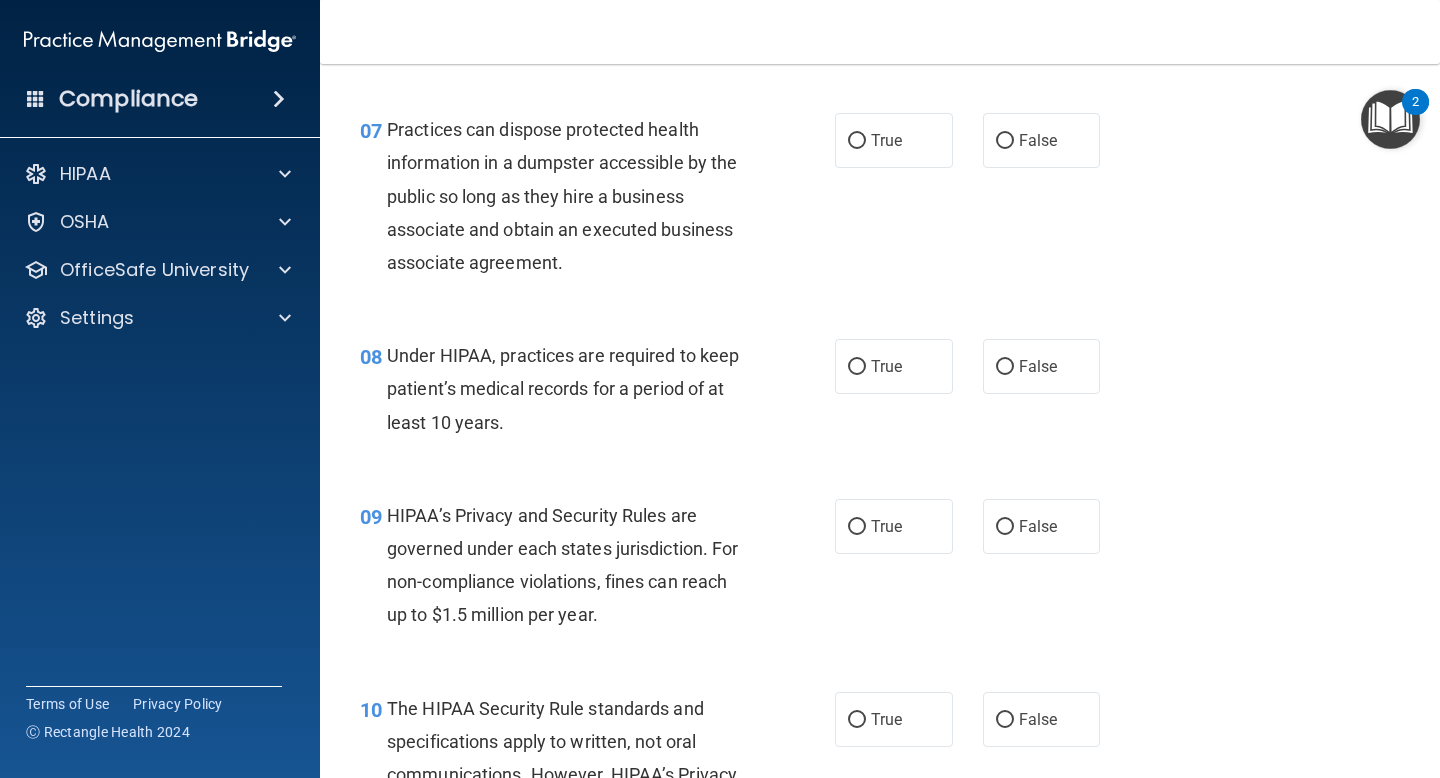 scroll, scrollTop: 1267, scrollLeft: 0, axis: vertical 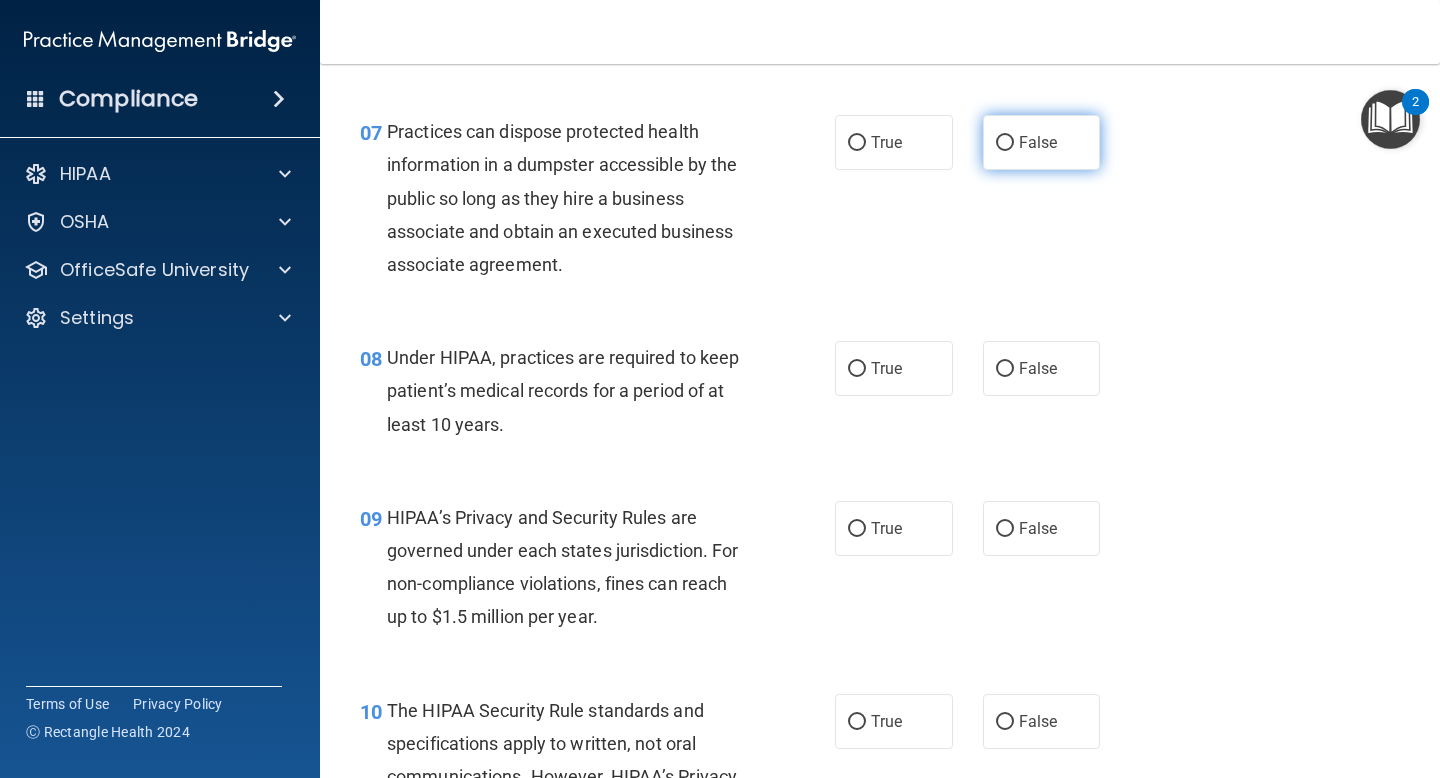 click on "False" at bounding box center (1042, 142) 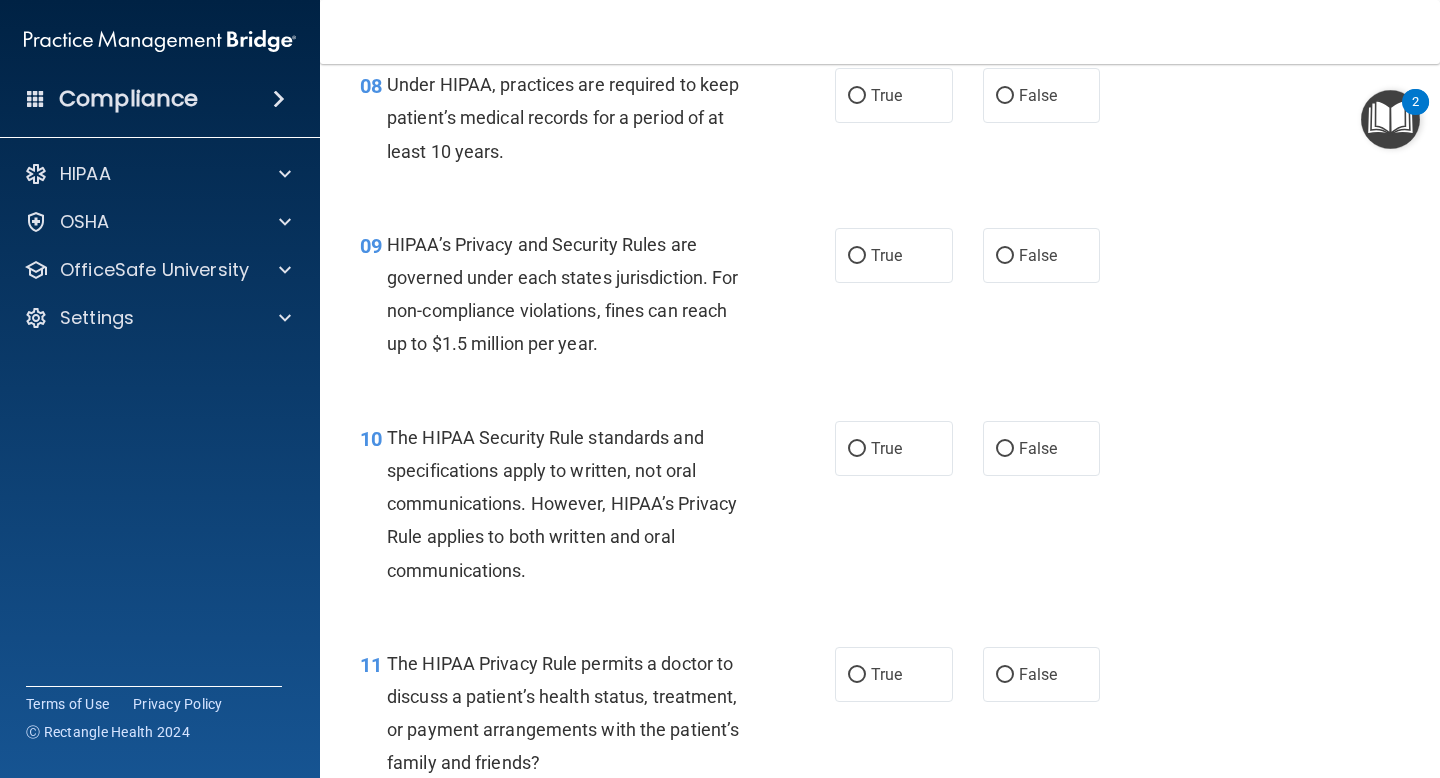 scroll, scrollTop: 1537, scrollLeft: 0, axis: vertical 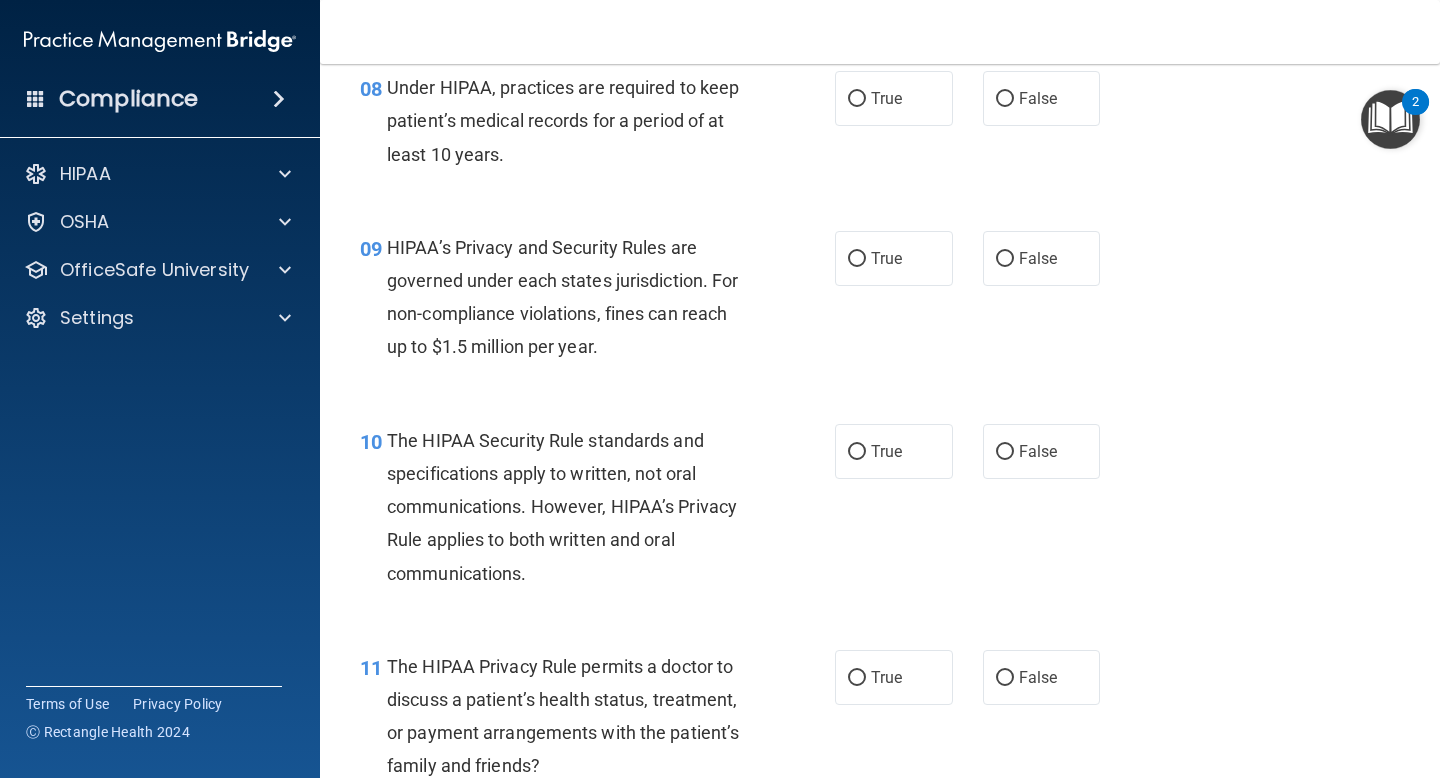 click on "08       Under HIPAA, practices are required to keep patient’s medical records for a period of at least 10 years.                 True           False" at bounding box center [880, 126] 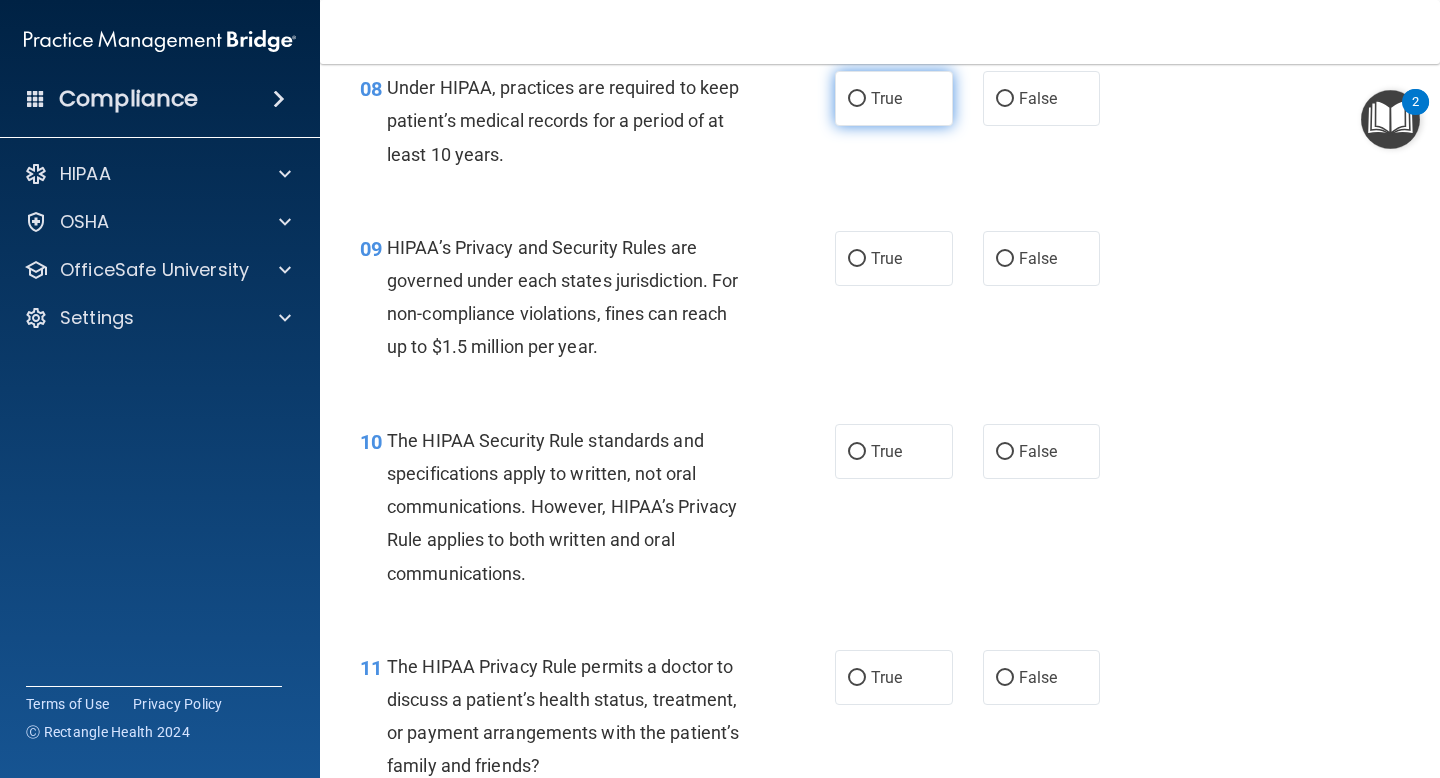 click on "True" at bounding box center (894, 98) 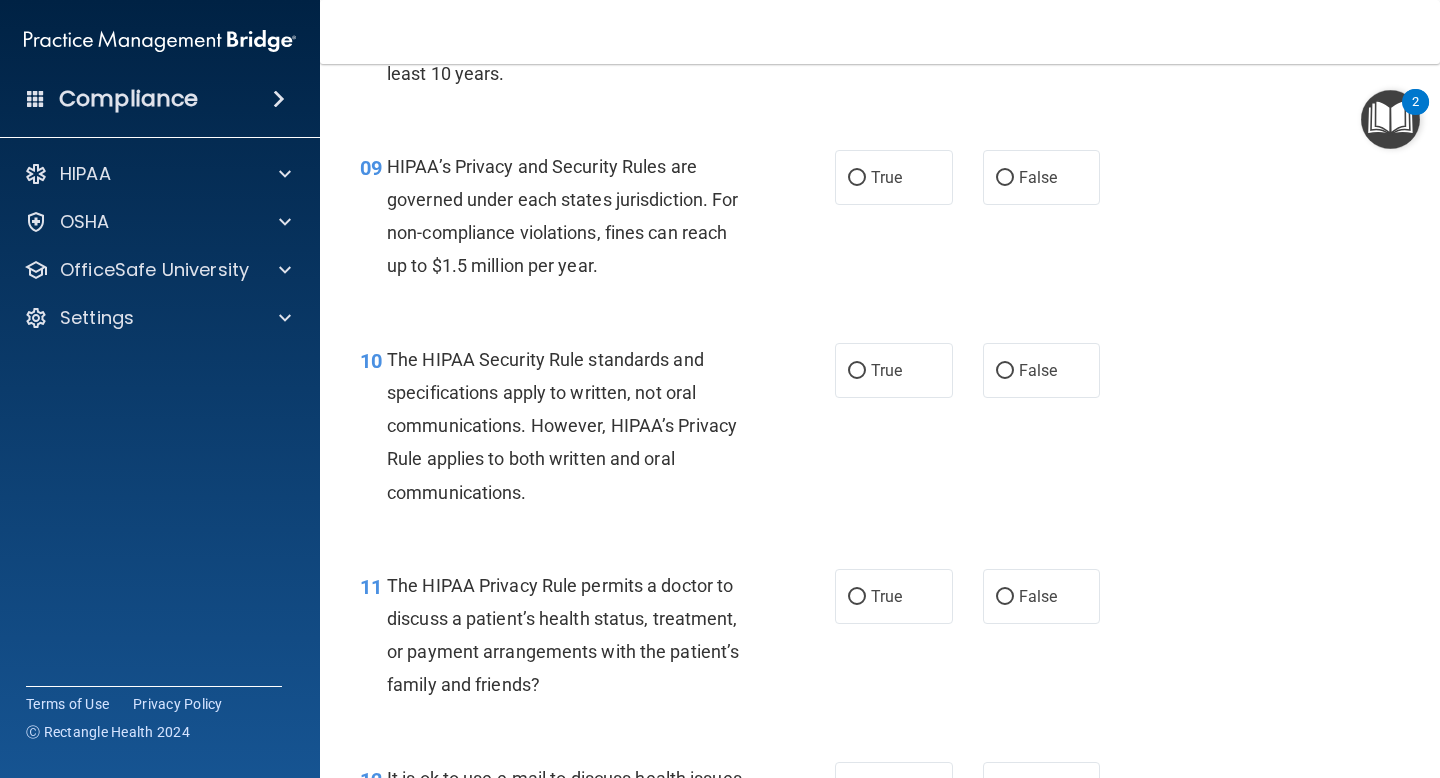 scroll, scrollTop: 1624, scrollLeft: 0, axis: vertical 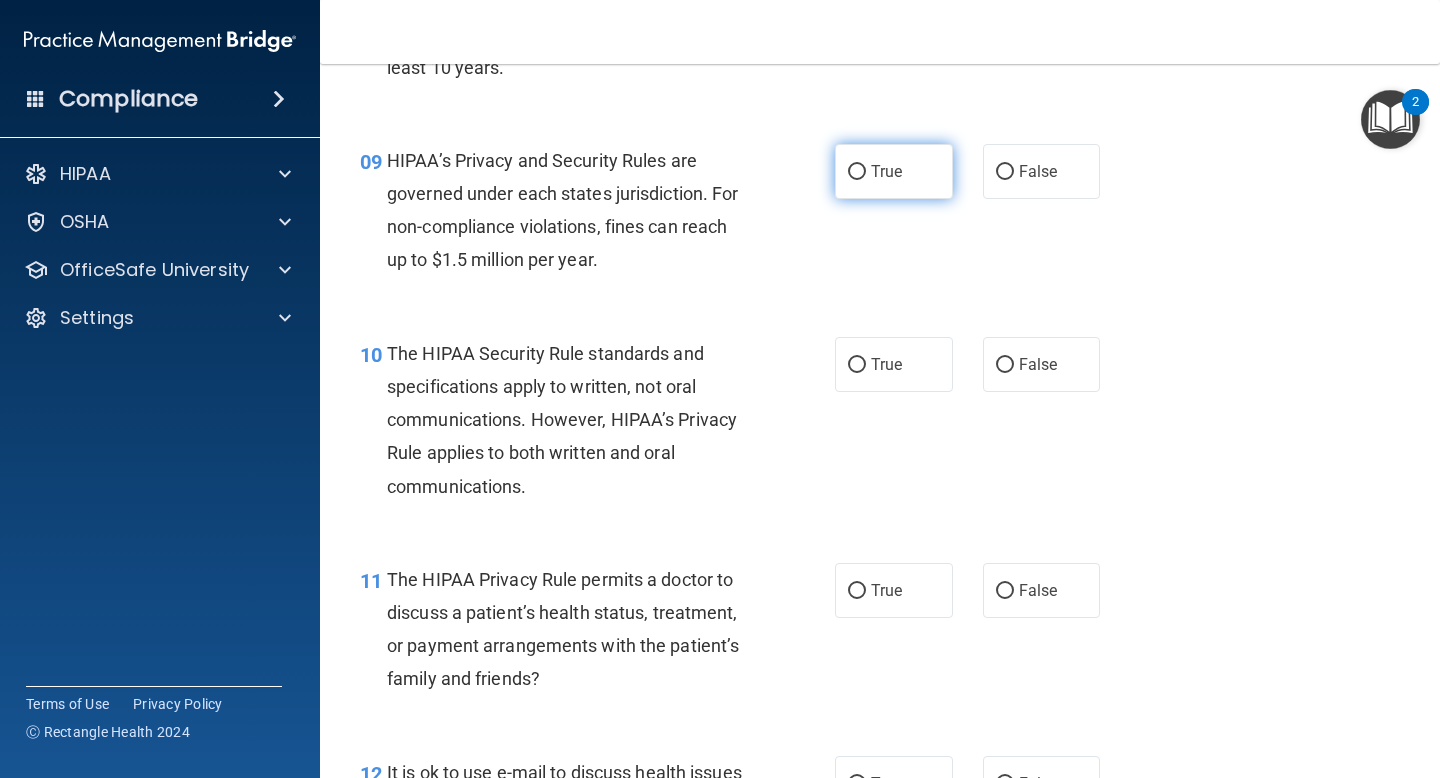 click on "True" at bounding box center [894, 171] 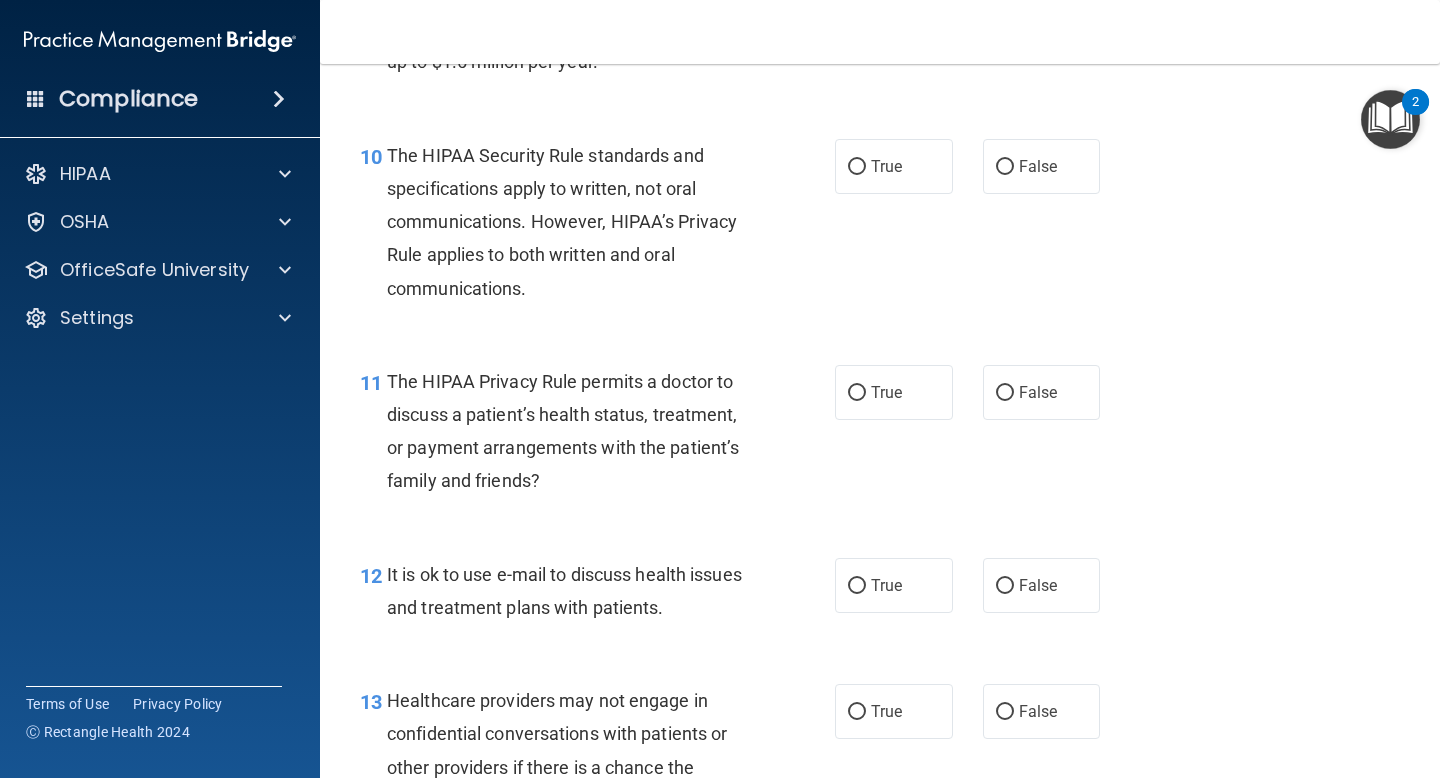scroll, scrollTop: 1824, scrollLeft: 0, axis: vertical 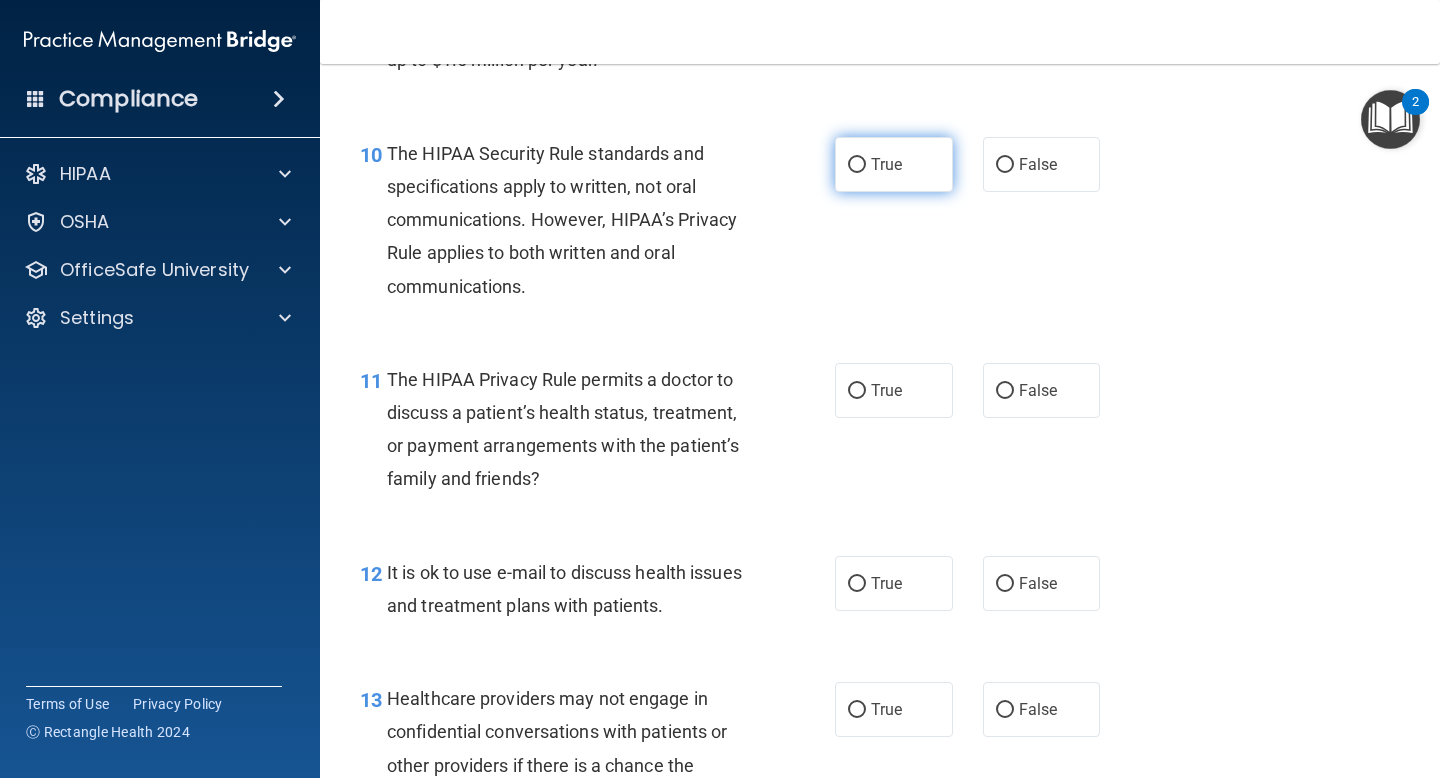 click on "True" at bounding box center [894, 164] 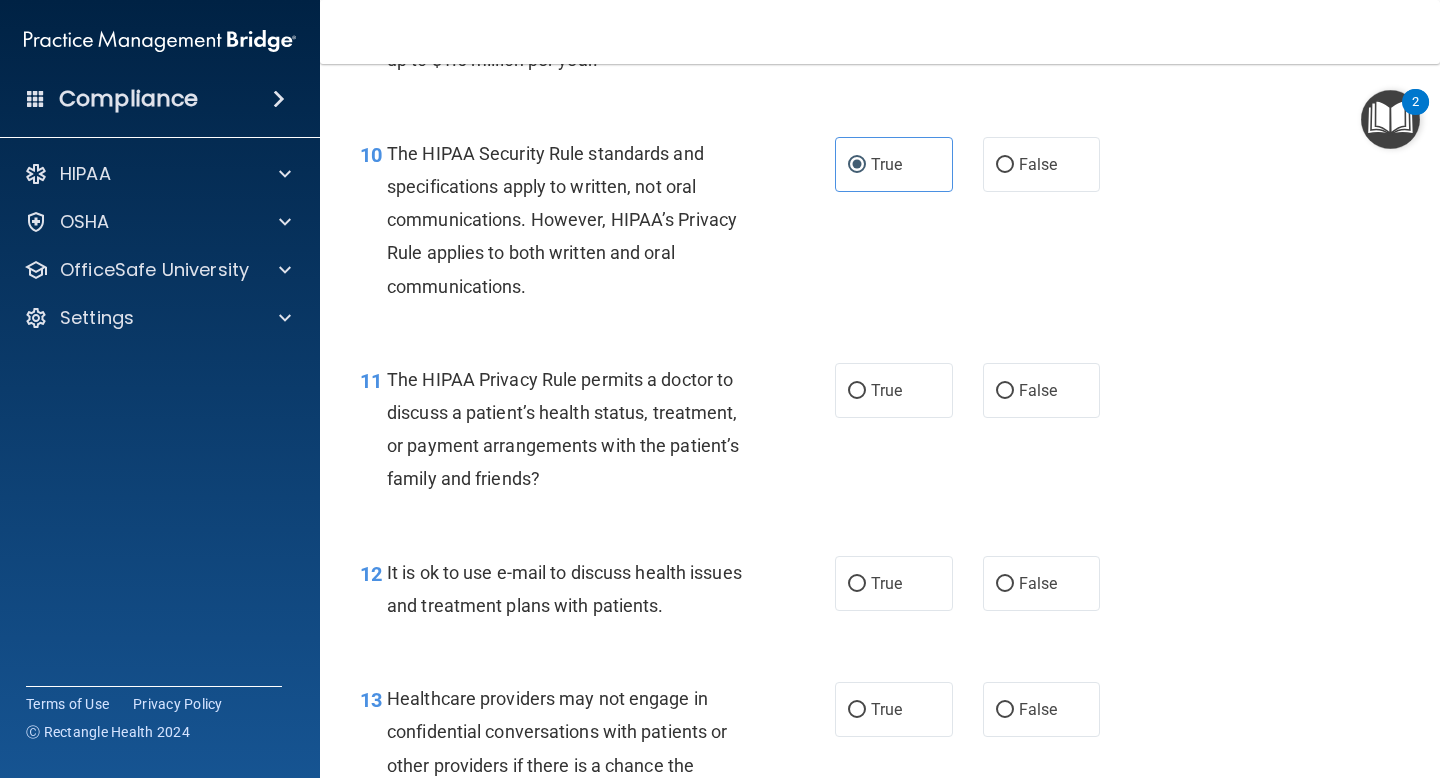 click on "10       The HIPAA Security Rule standards and specifications apply to written, not oral communications. However, HIPAA’s Privacy Rule applies to both written and oral communications.                 True           False" at bounding box center [880, 225] 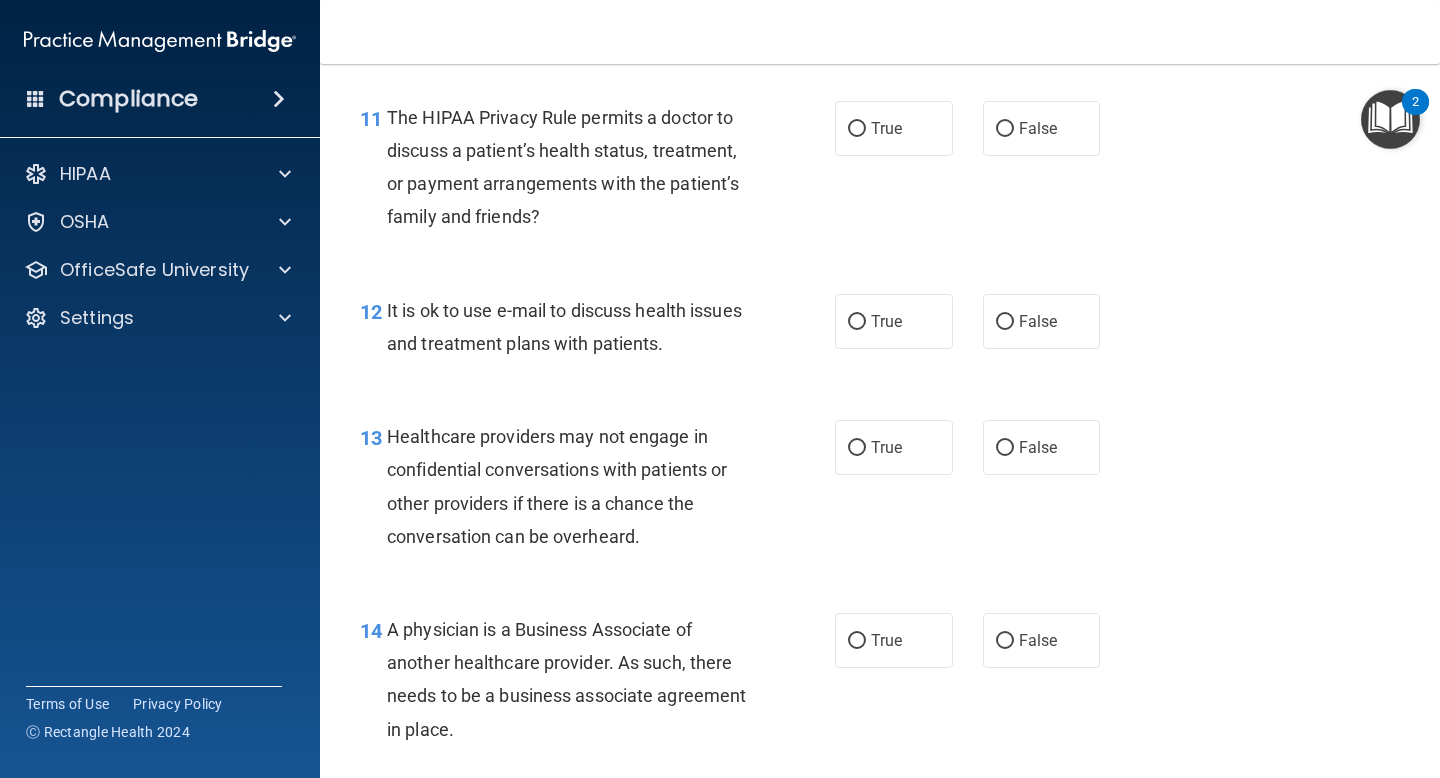 scroll, scrollTop: 2107, scrollLeft: 0, axis: vertical 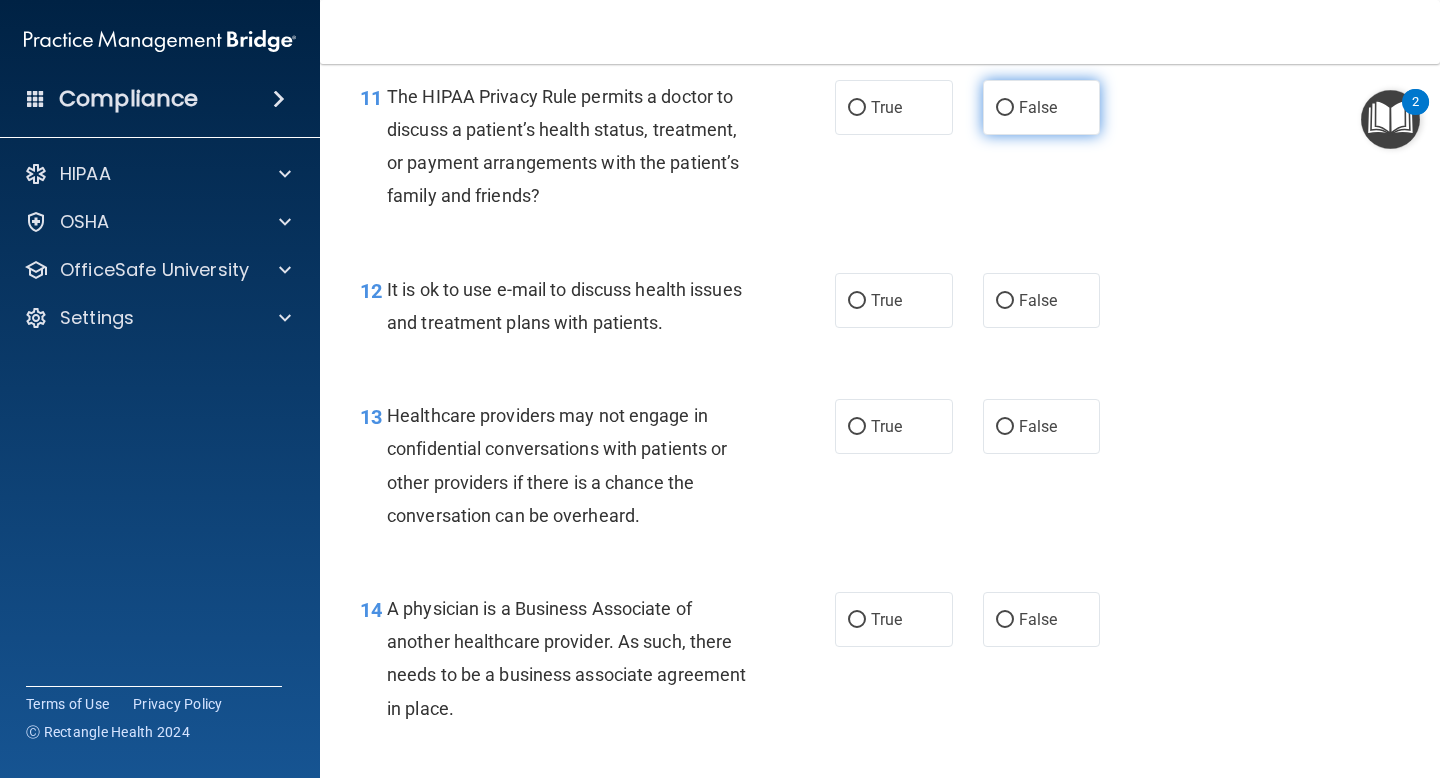 click on "False" at bounding box center (1042, 107) 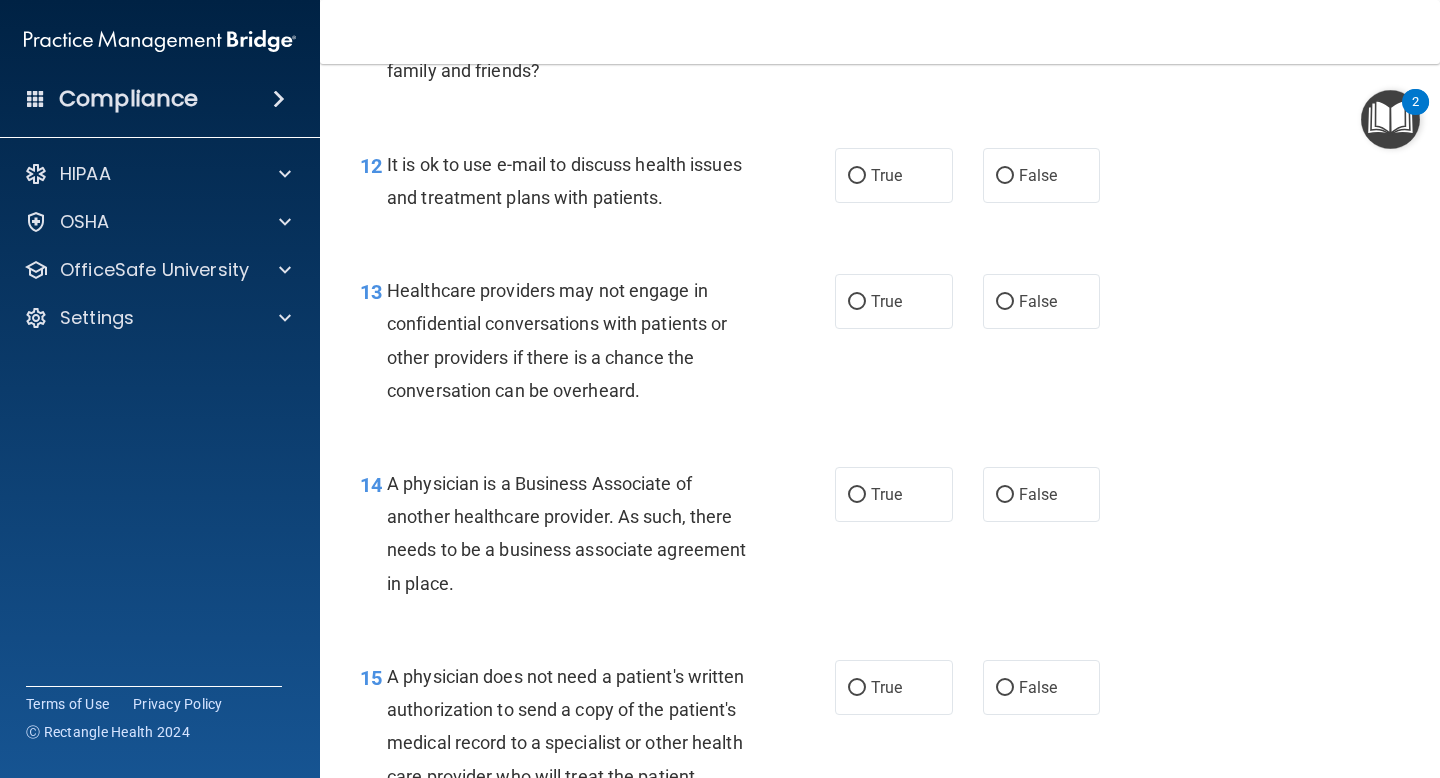 scroll, scrollTop: 2234, scrollLeft: 0, axis: vertical 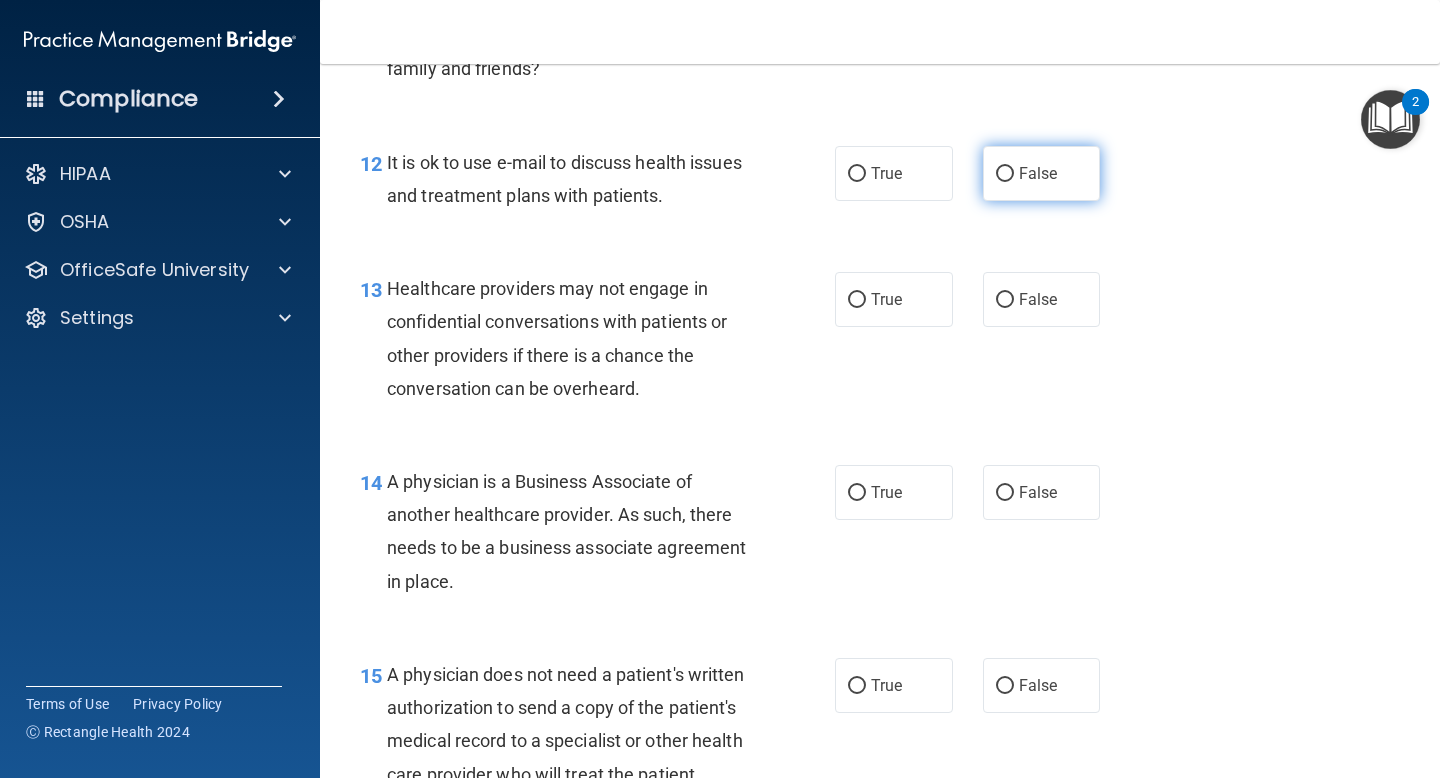 click on "False" at bounding box center (1042, 173) 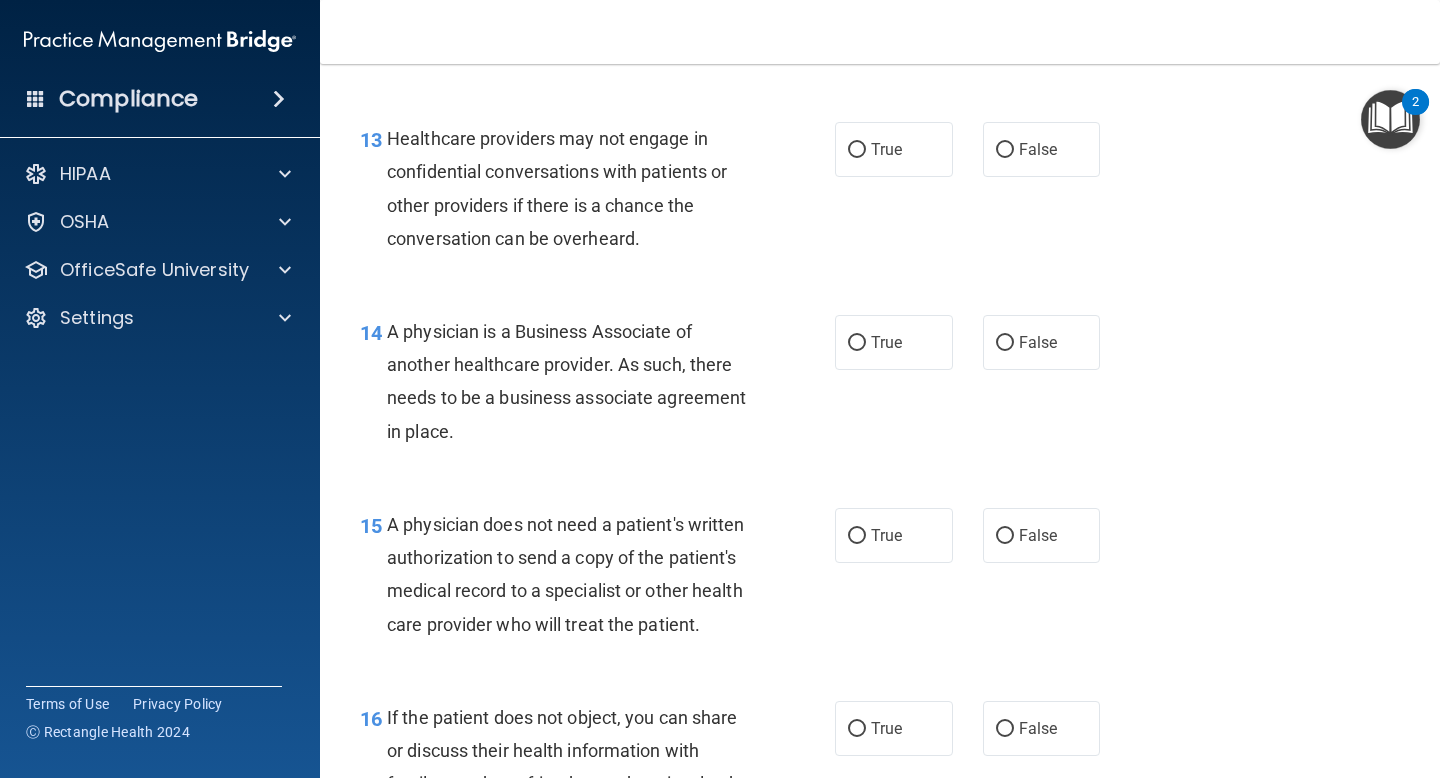 scroll, scrollTop: 2386, scrollLeft: 0, axis: vertical 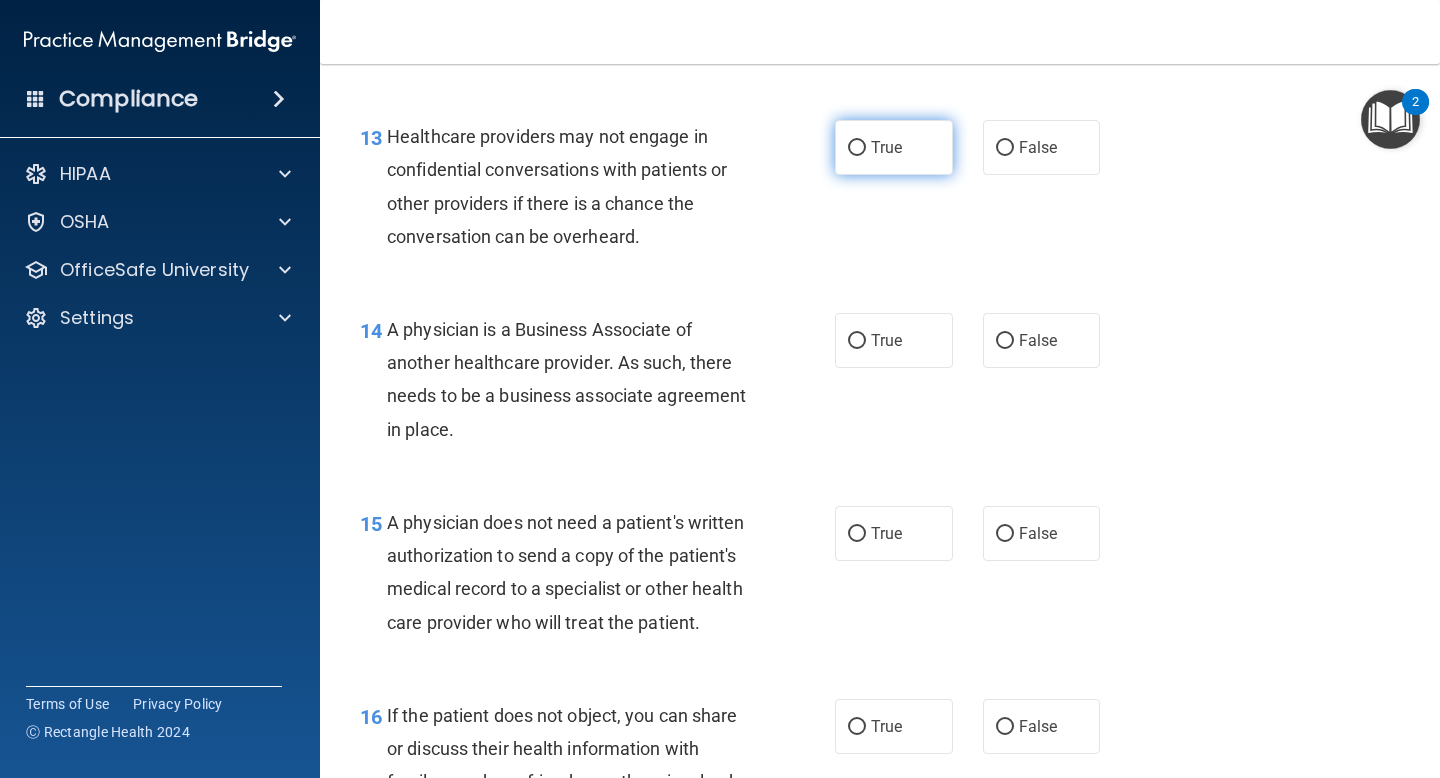 click on "True" at bounding box center [894, 147] 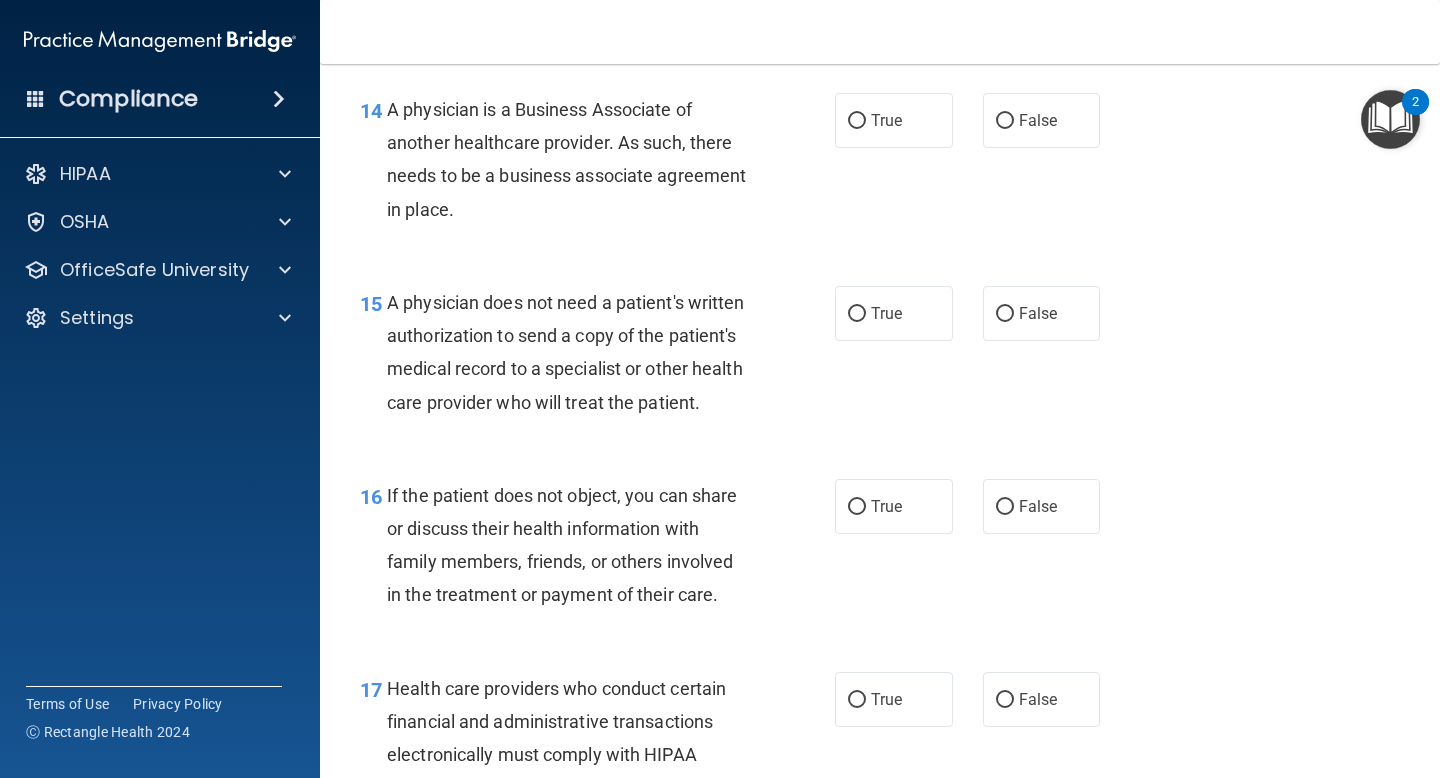 scroll, scrollTop: 2608, scrollLeft: 0, axis: vertical 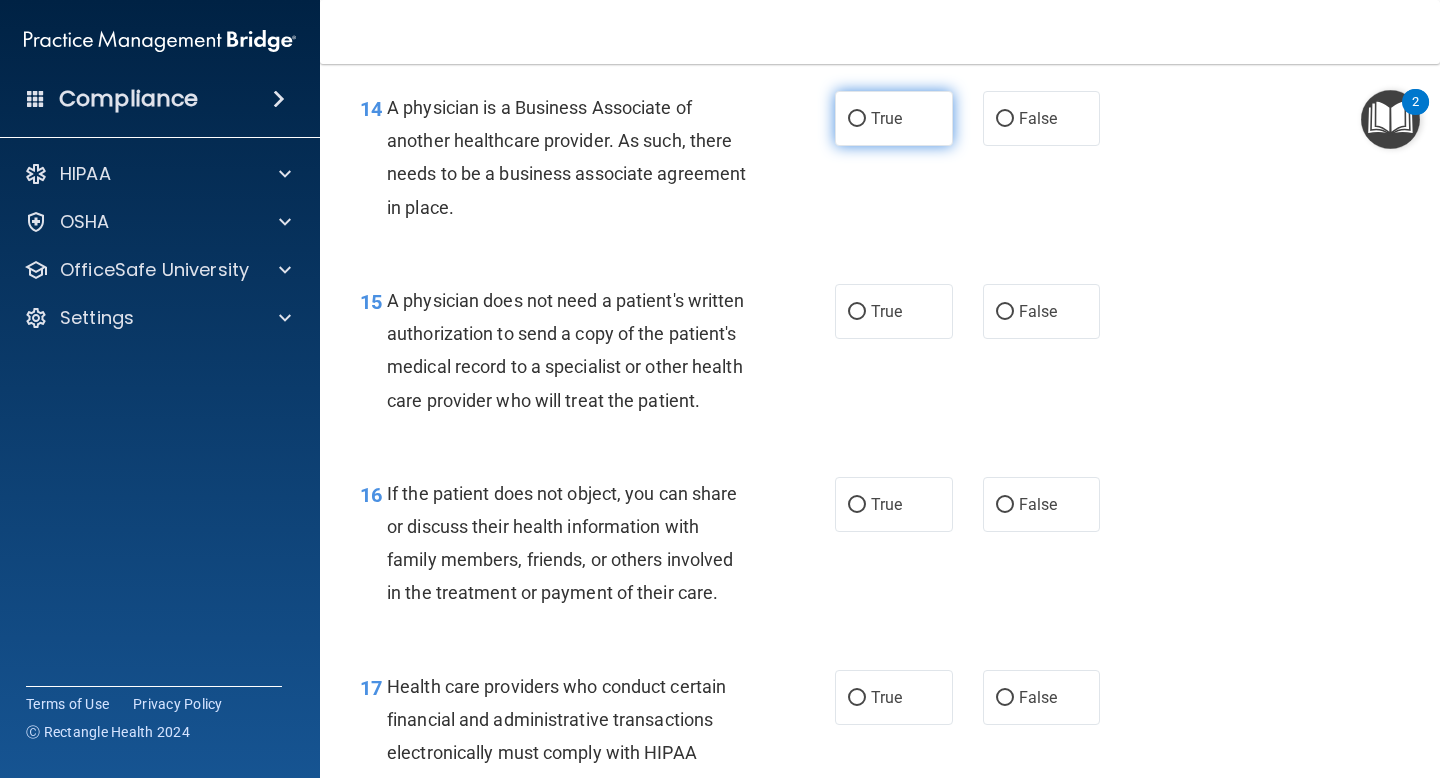 click on "True" at bounding box center (886, 118) 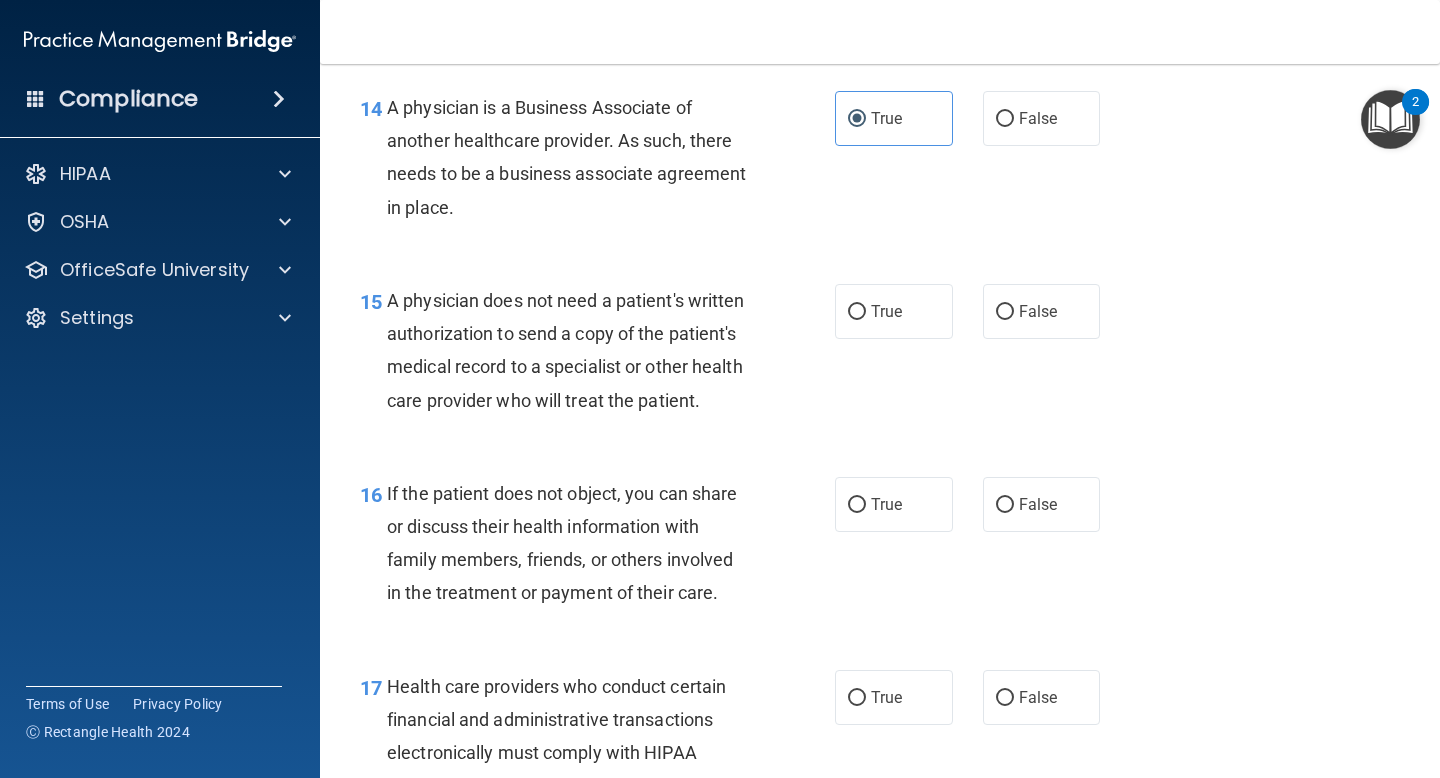 click on "14        A physician is a Business Associate of another healthcare provider.  As such, there needs to be a business associate agreement in place.                 True           False" at bounding box center [880, 162] 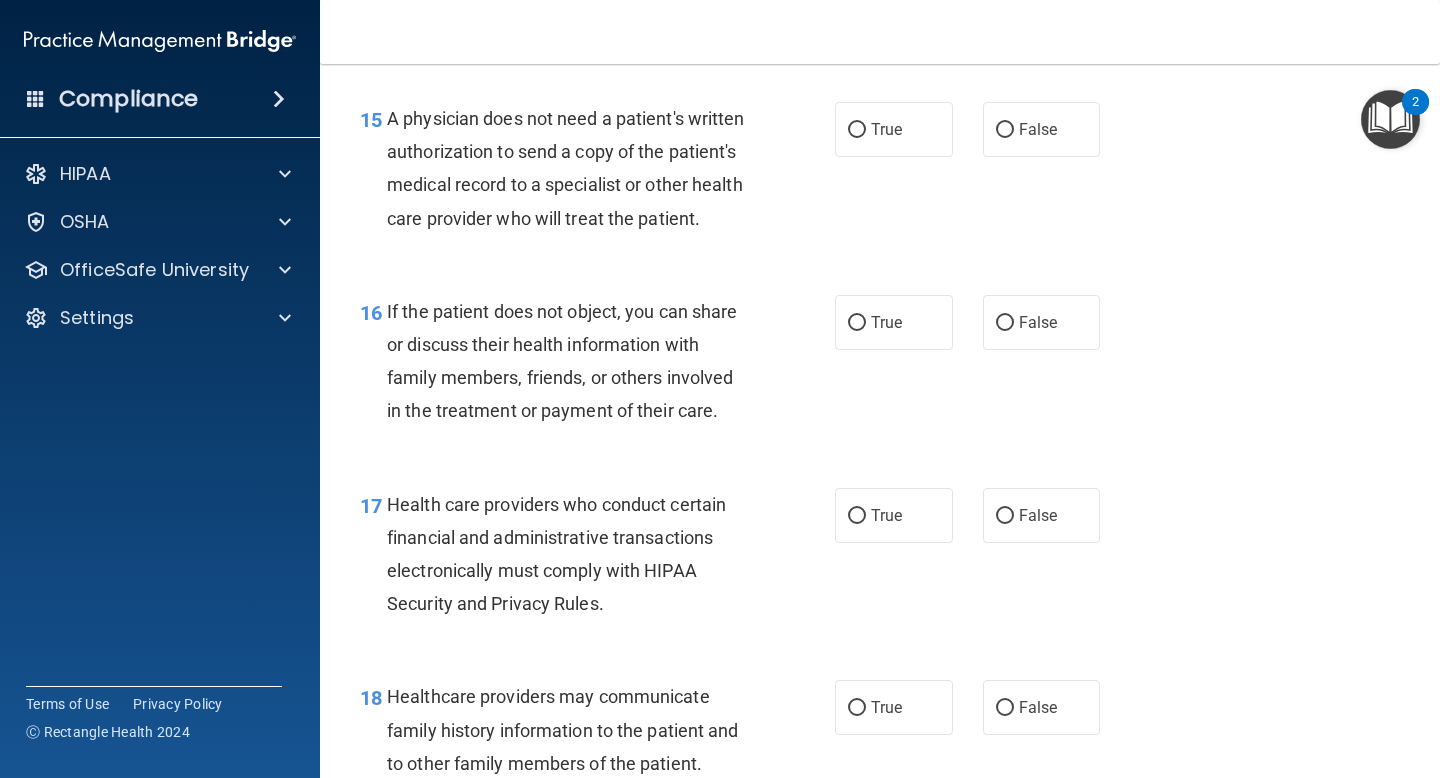 scroll, scrollTop: 2791, scrollLeft: 0, axis: vertical 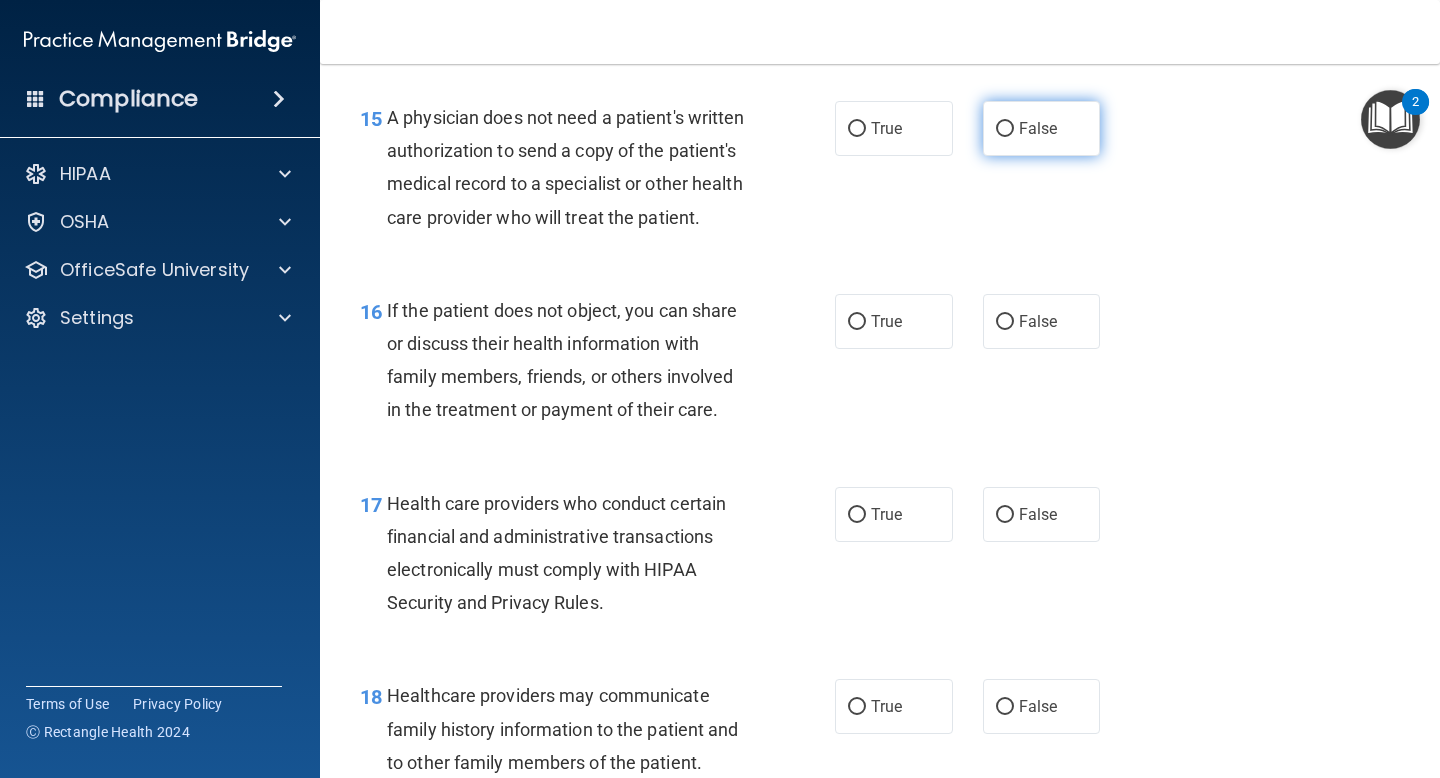 click on "False" at bounding box center (1042, 128) 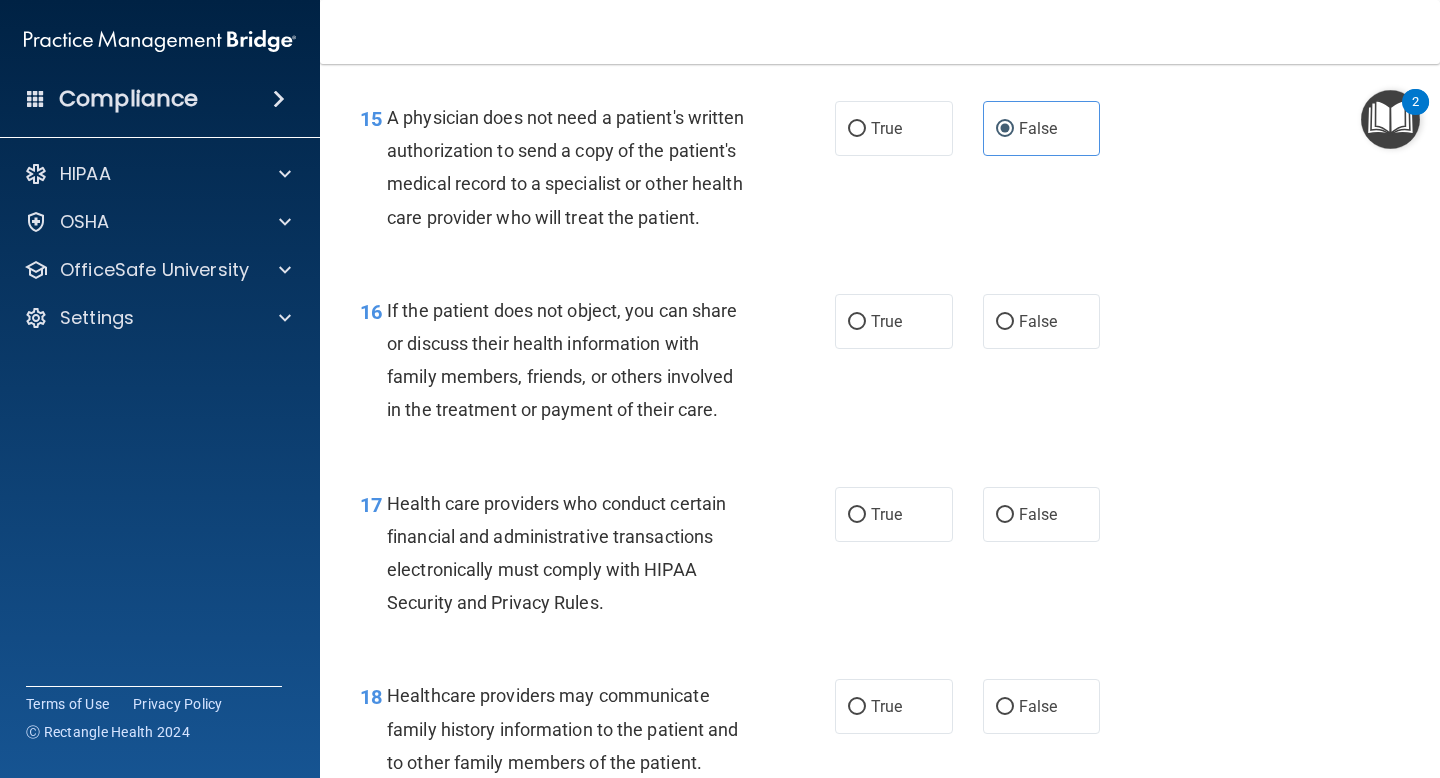 click on "15       A physician does not need a patient's written authorization to send a copy of the patient's medical record to a specialist or other health care provider who will treat the patient.                 True           False" at bounding box center (880, 172) 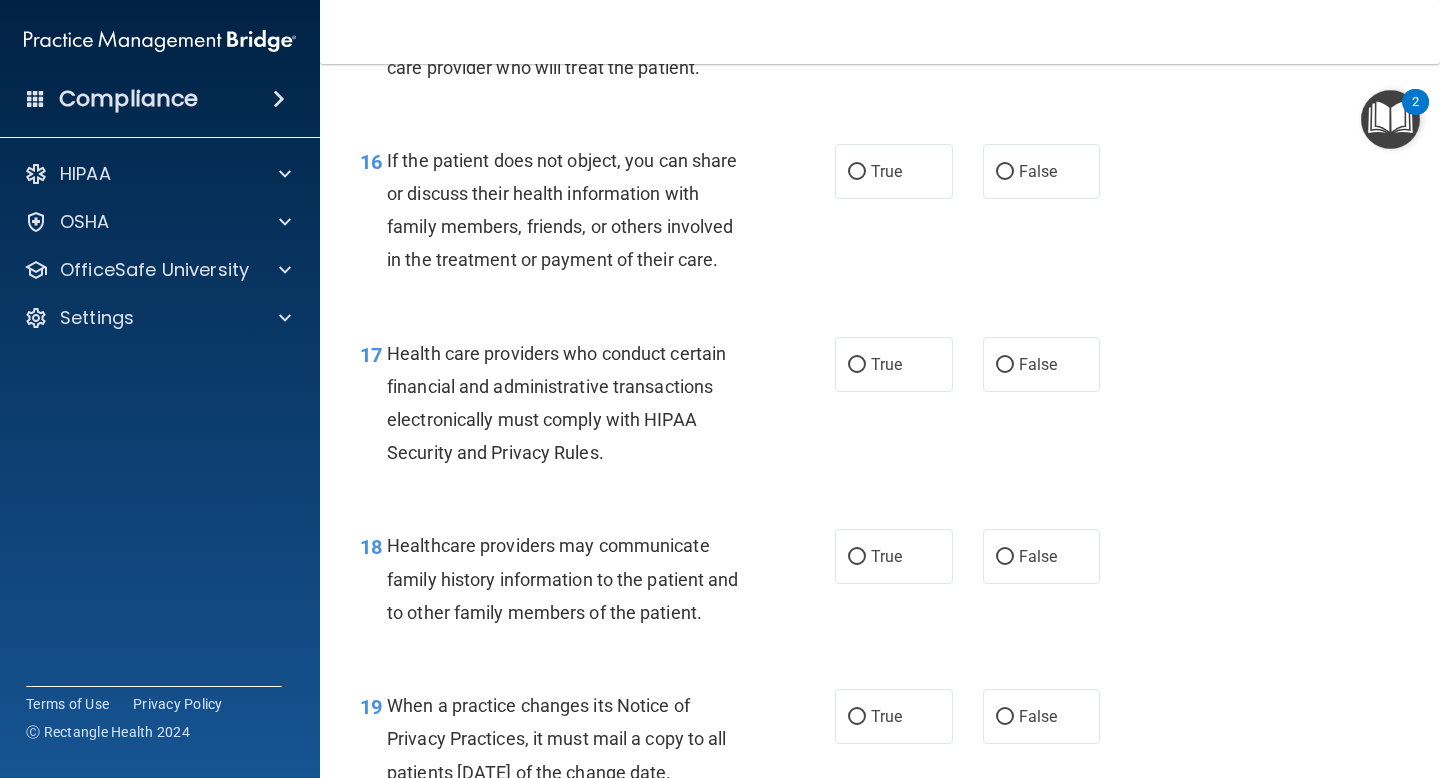 scroll, scrollTop: 2943, scrollLeft: 0, axis: vertical 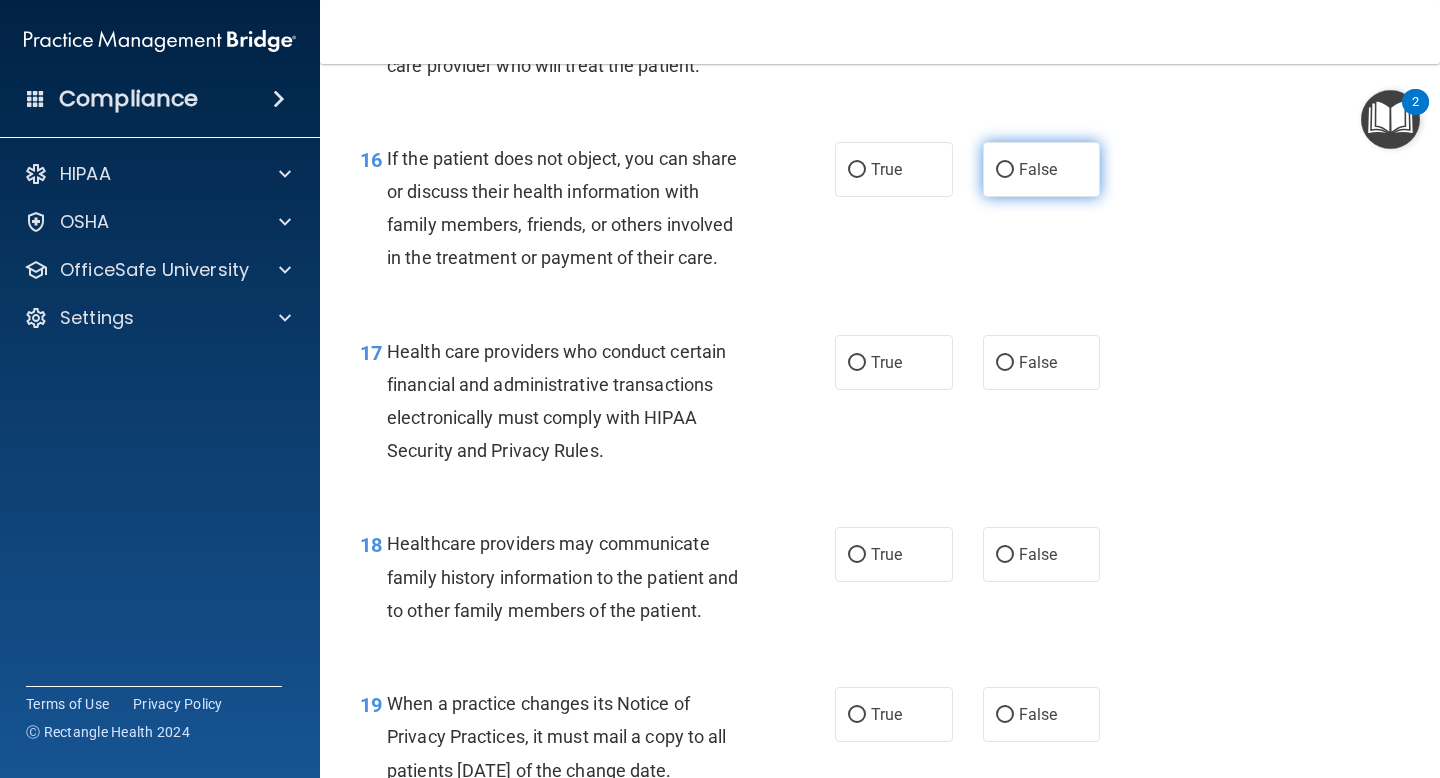 click on "False" at bounding box center (1038, 169) 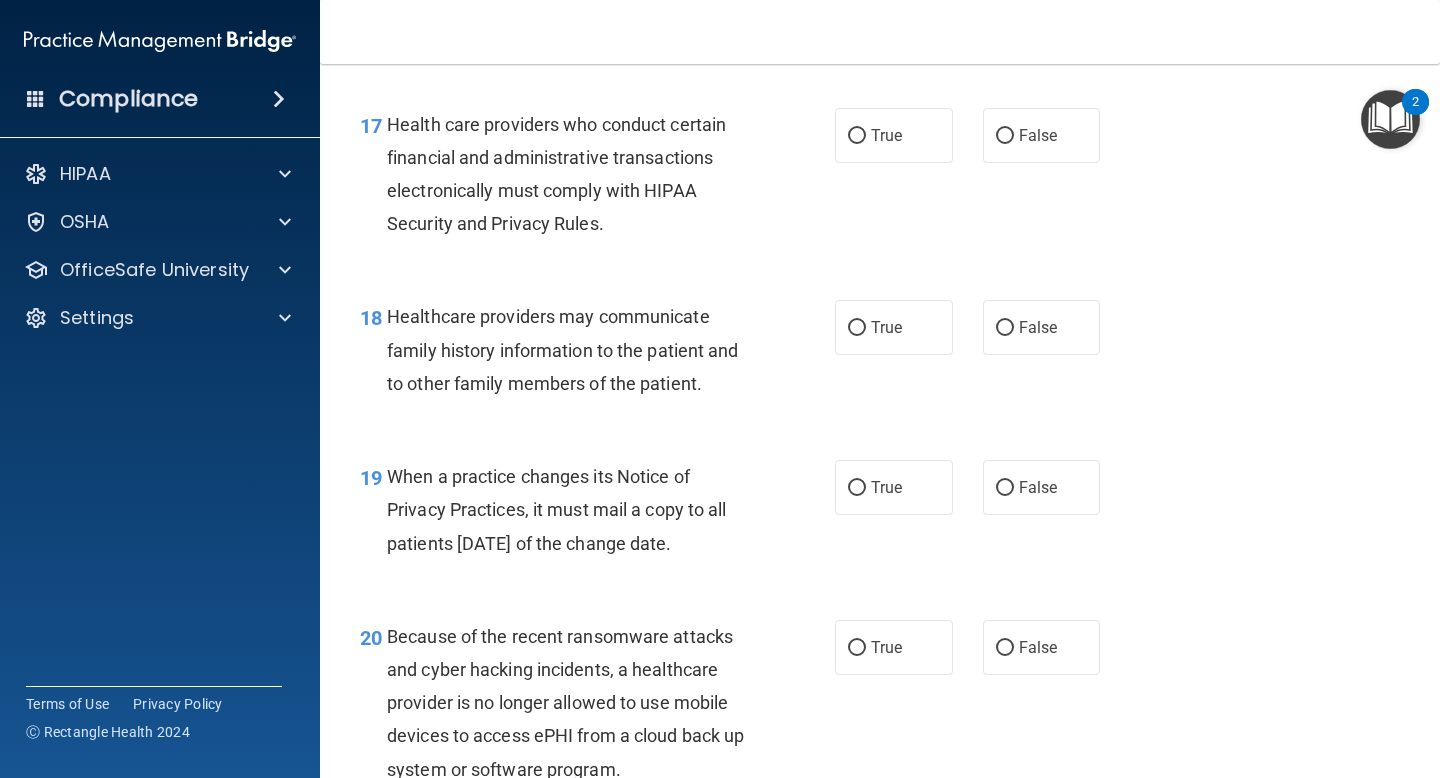 scroll, scrollTop: 3166, scrollLeft: 0, axis: vertical 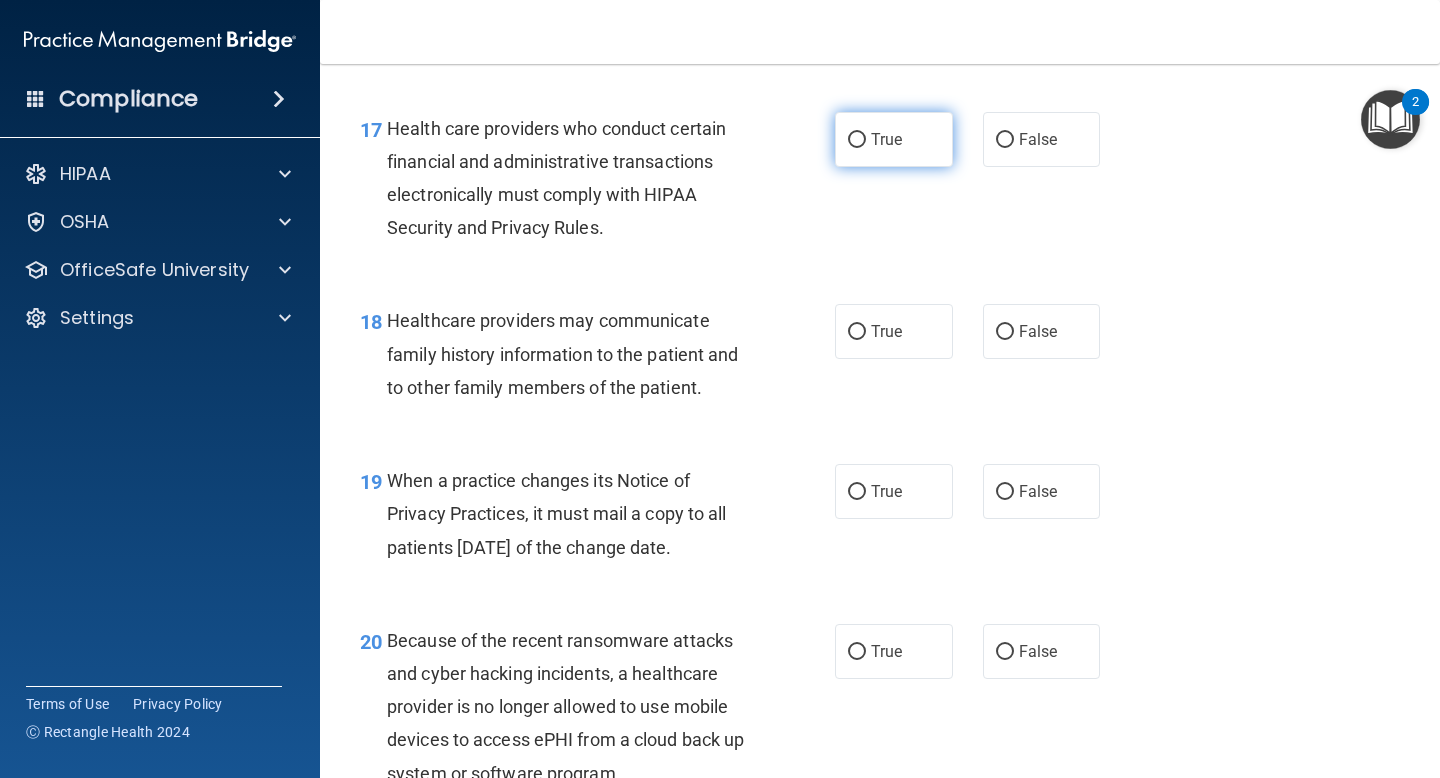 click on "True" at bounding box center (894, 139) 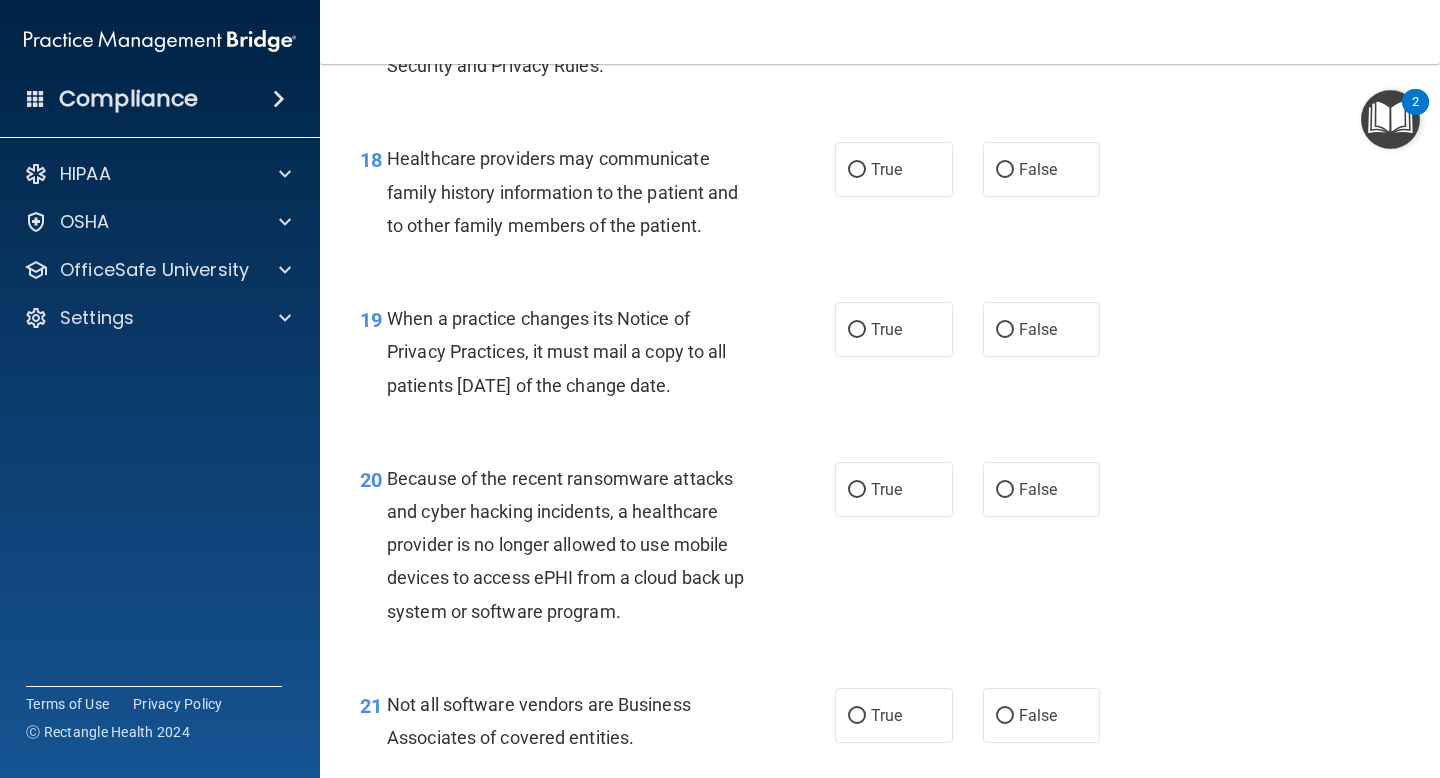 scroll, scrollTop: 3330, scrollLeft: 0, axis: vertical 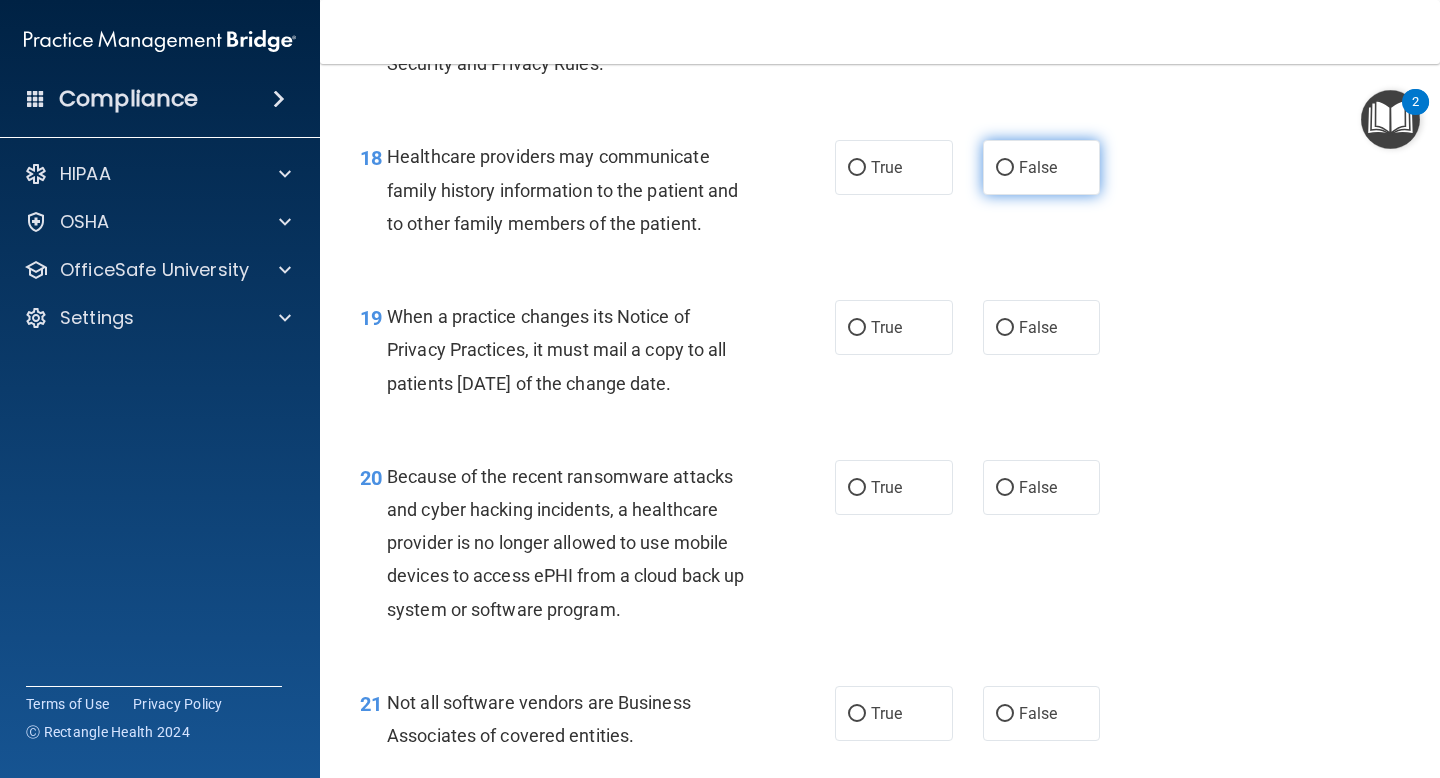 click on "False" at bounding box center (1038, 167) 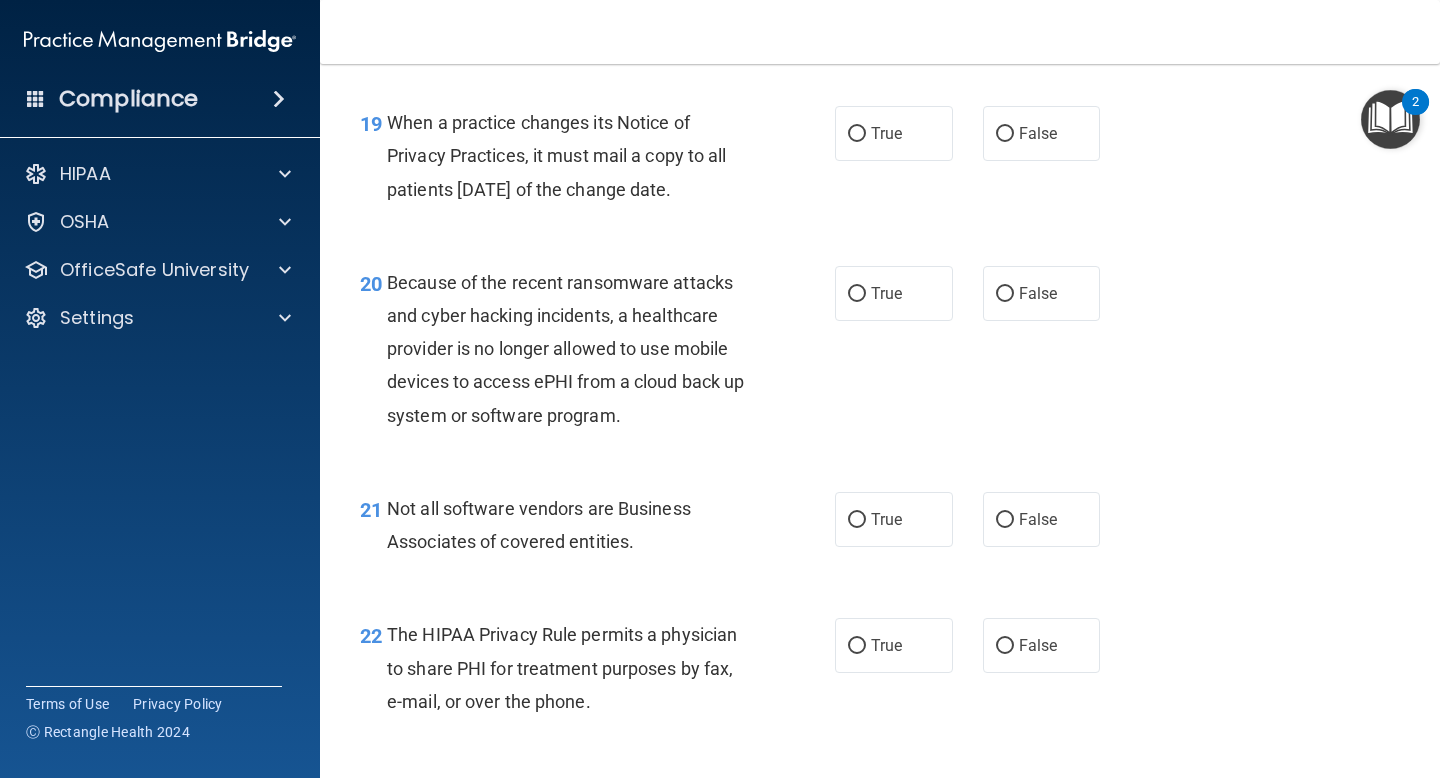 scroll, scrollTop: 3532, scrollLeft: 0, axis: vertical 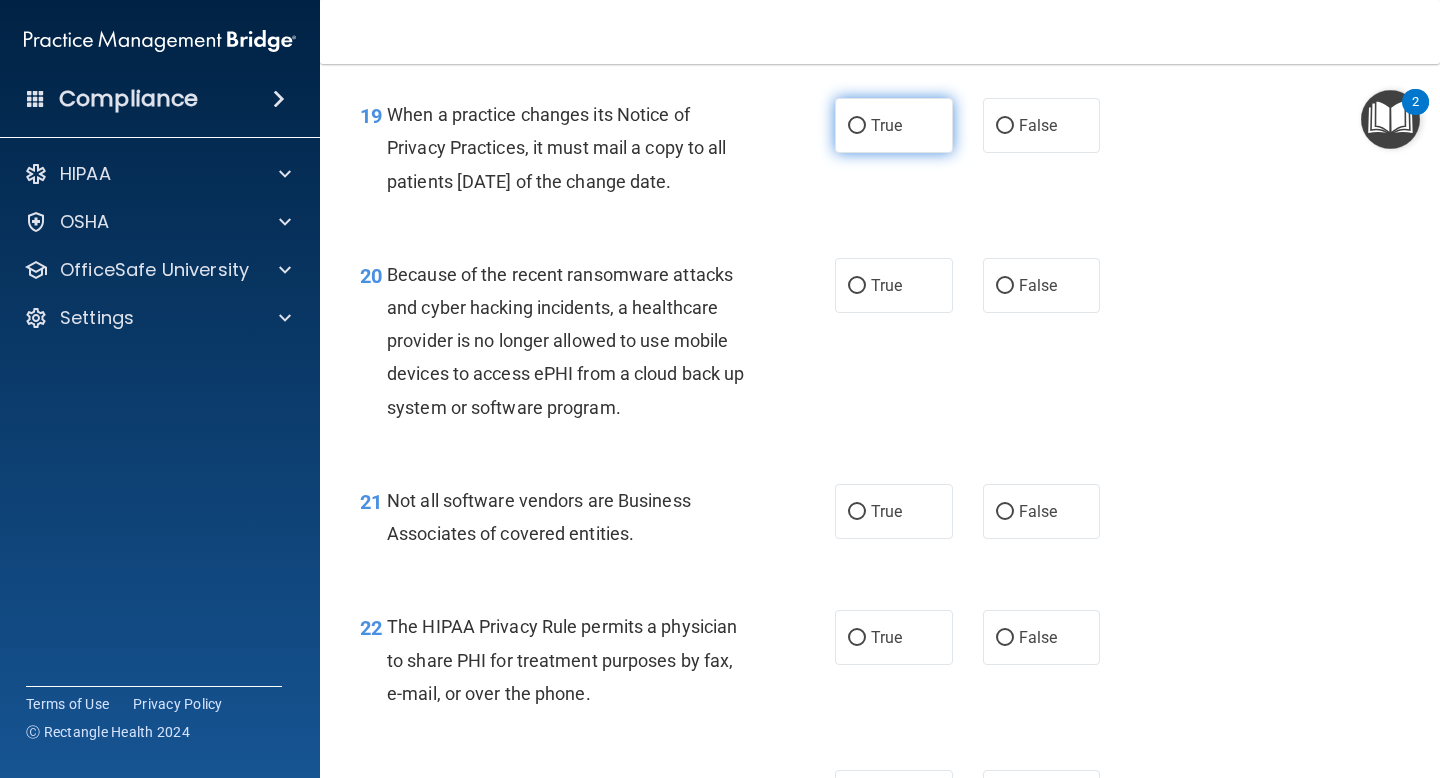 click on "True" at bounding box center [894, 125] 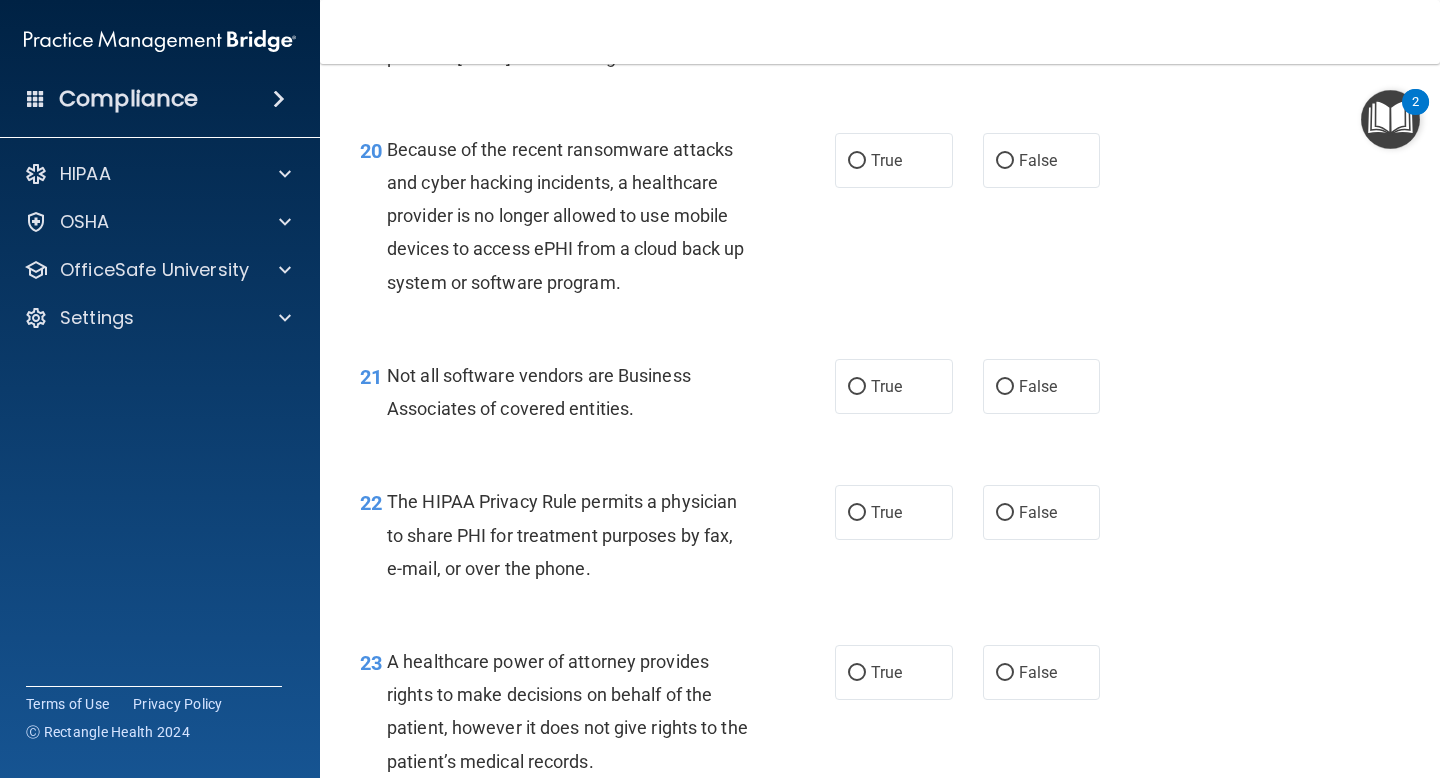 scroll, scrollTop: 3673, scrollLeft: 0, axis: vertical 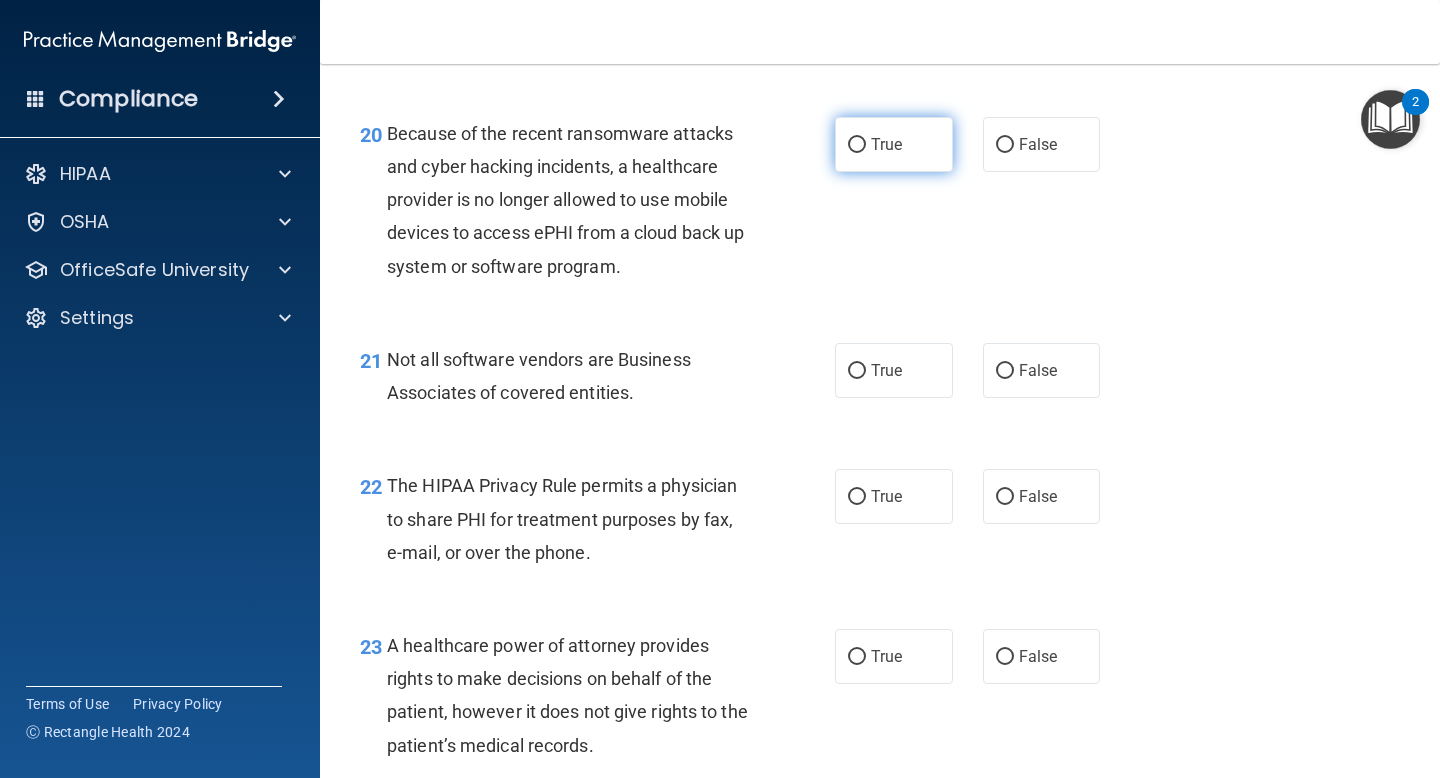 click on "True" at bounding box center (894, 144) 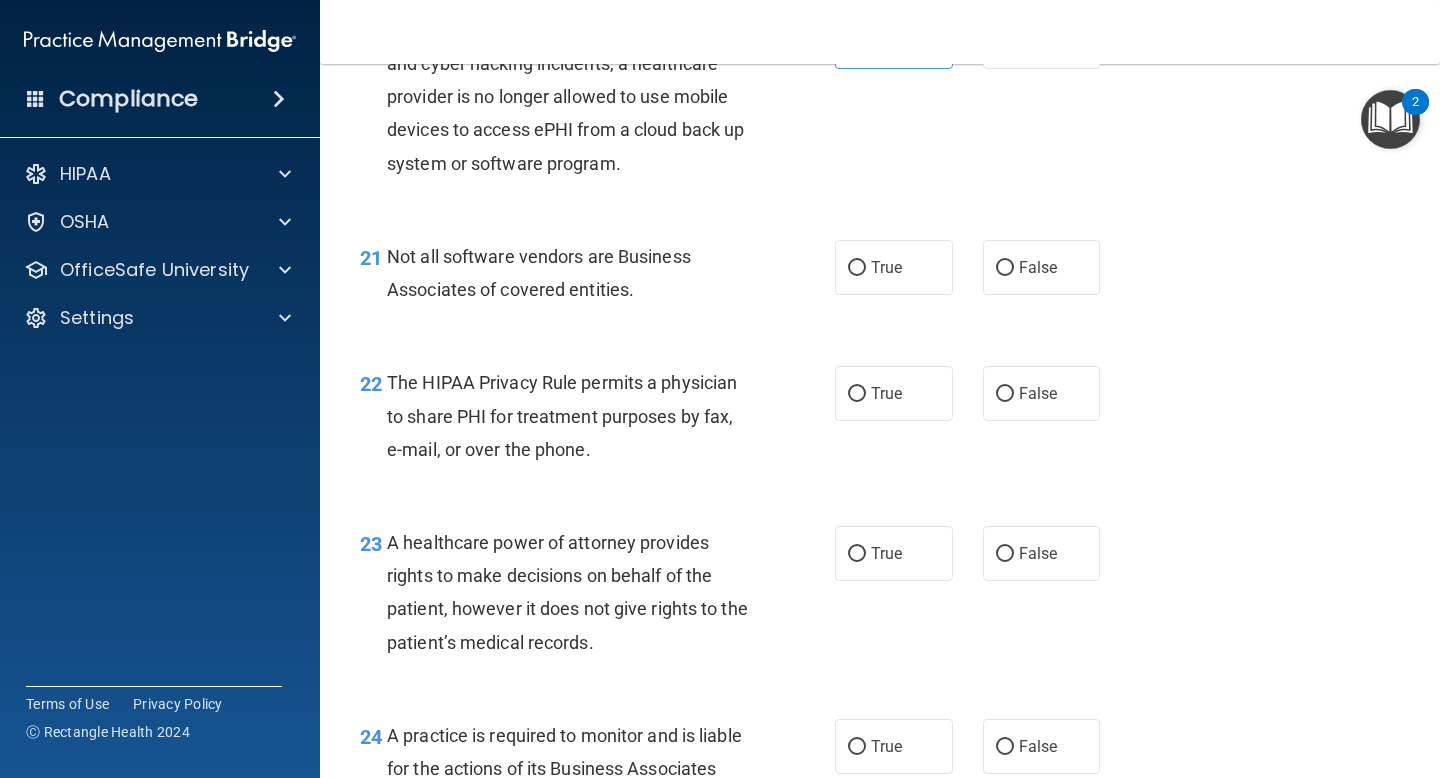 scroll, scrollTop: 3771, scrollLeft: 0, axis: vertical 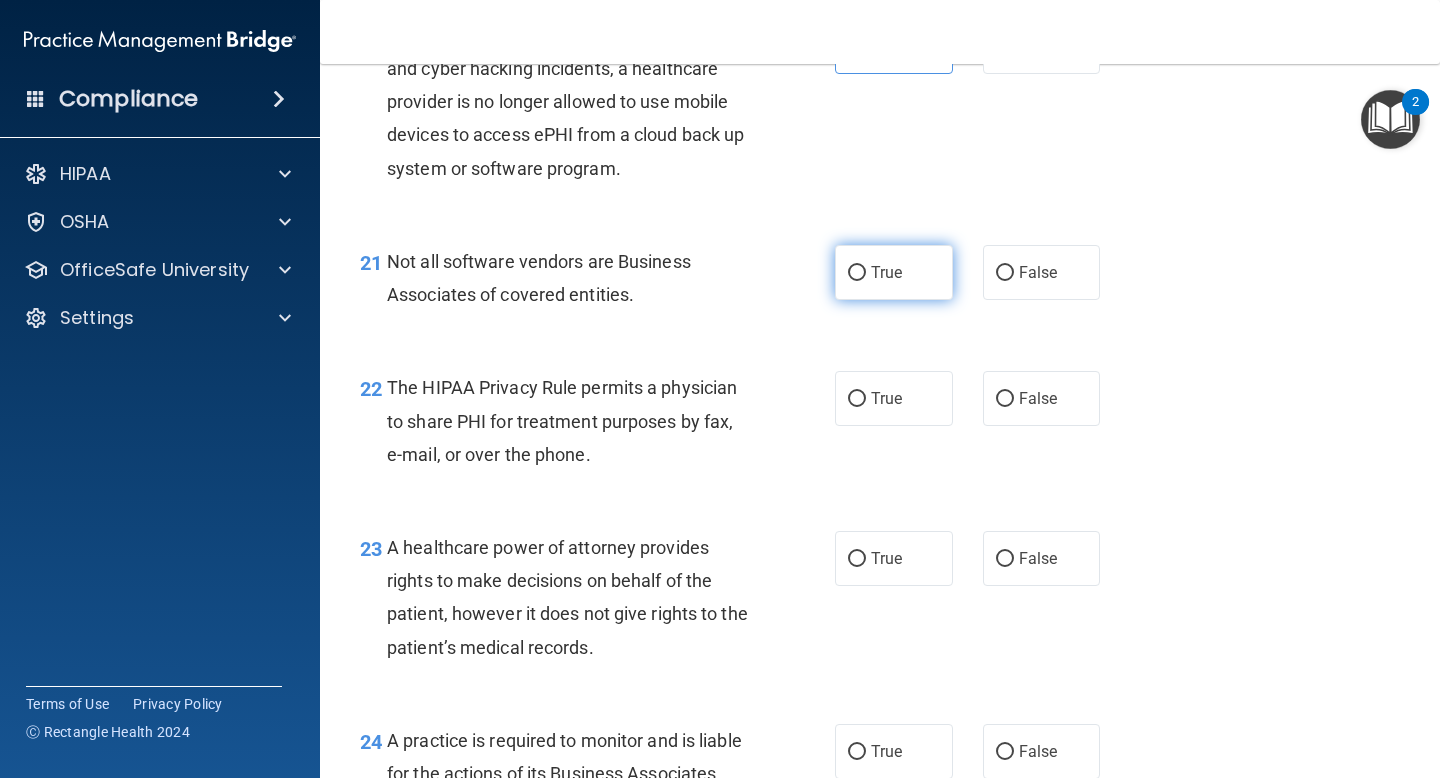 click on "True" at bounding box center [894, 272] 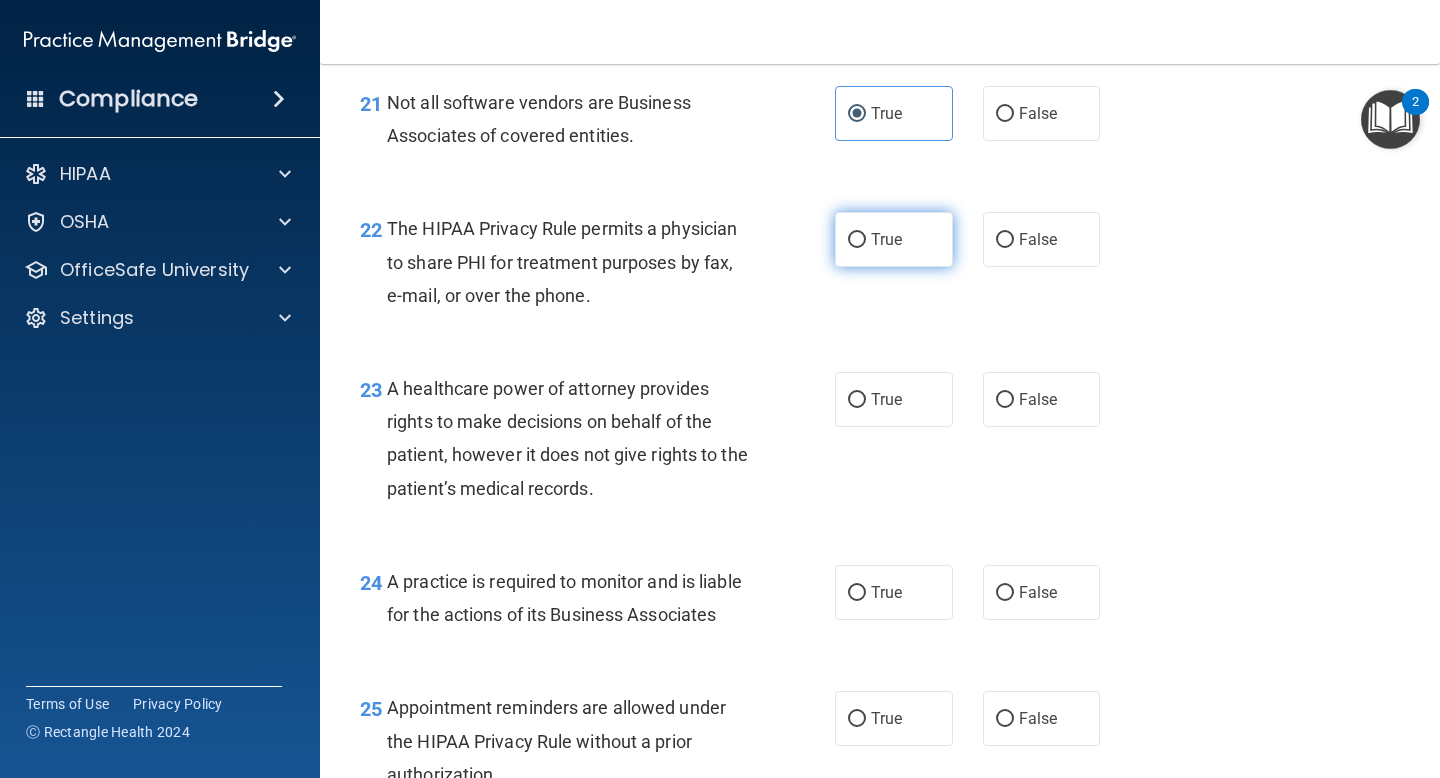 scroll, scrollTop: 3934, scrollLeft: 0, axis: vertical 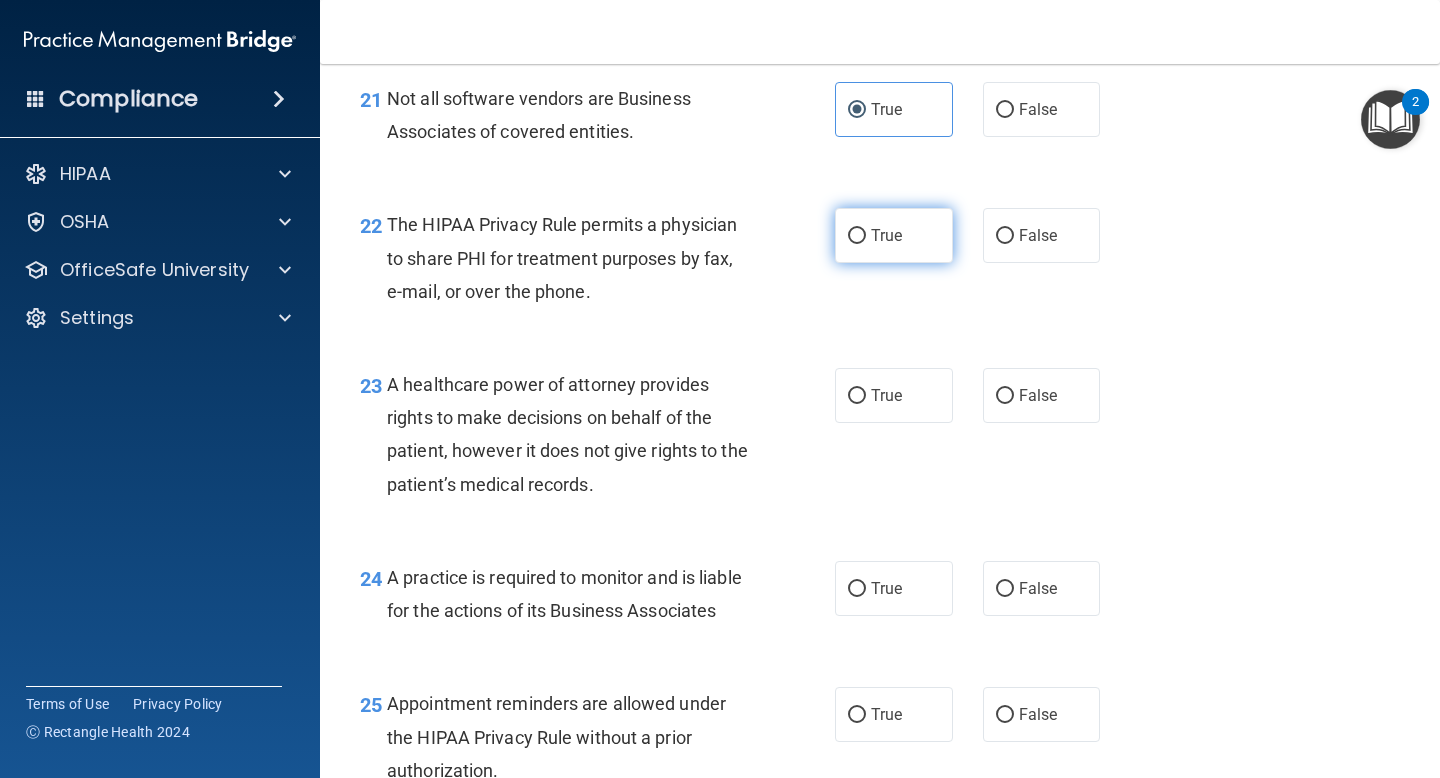 click on "True" at bounding box center (894, 235) 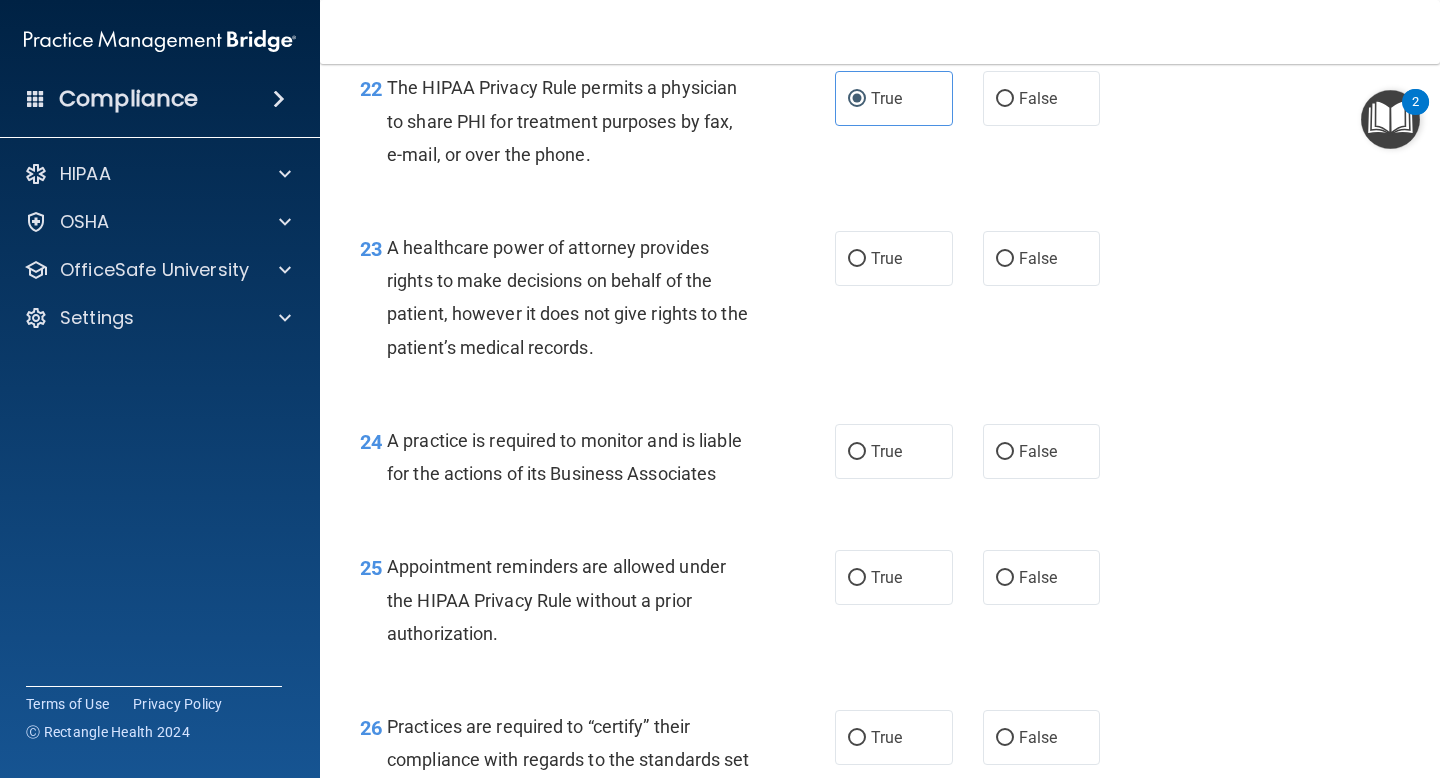 scroll, scrollTop: 4073, scrollLeft: 0, axis: vertical 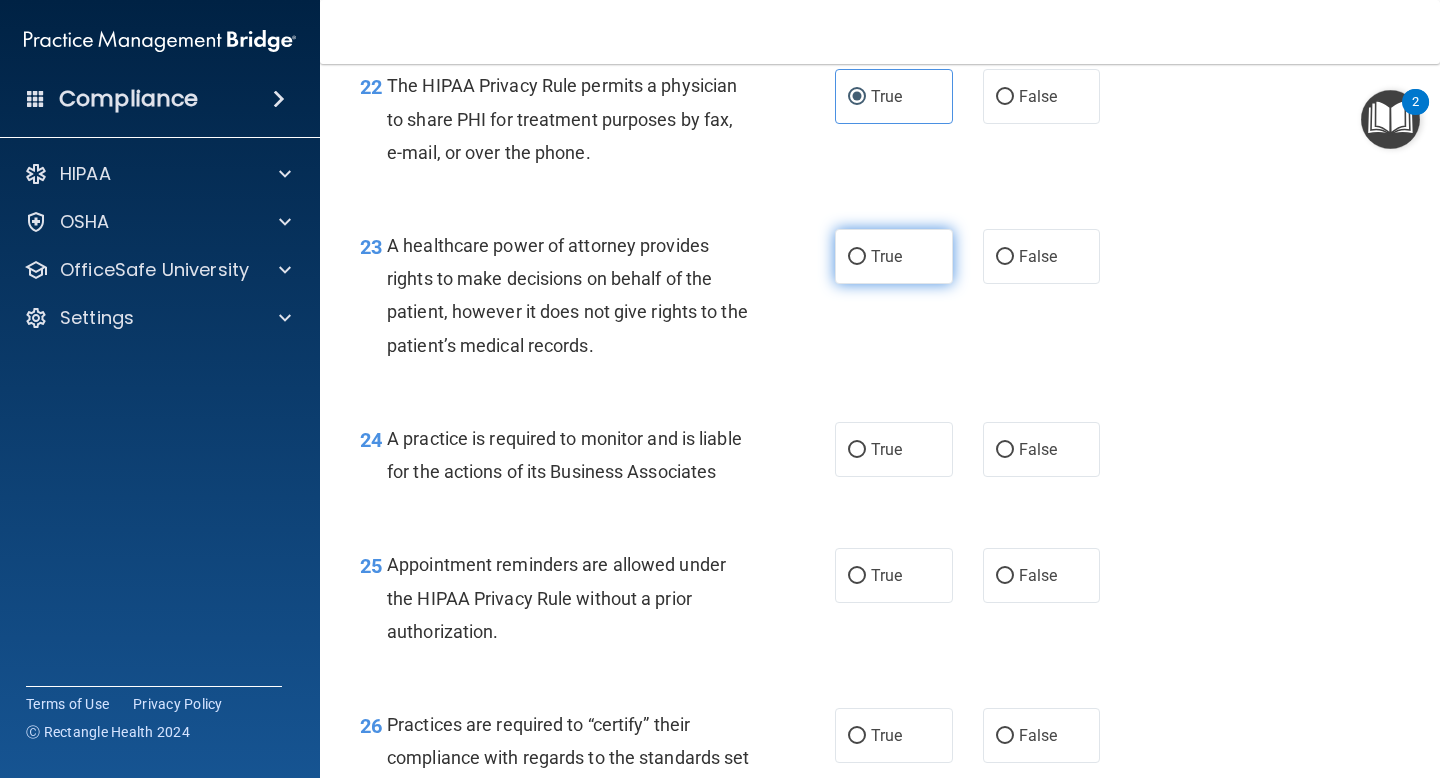 click on "True" at bounding box center [894, 256] 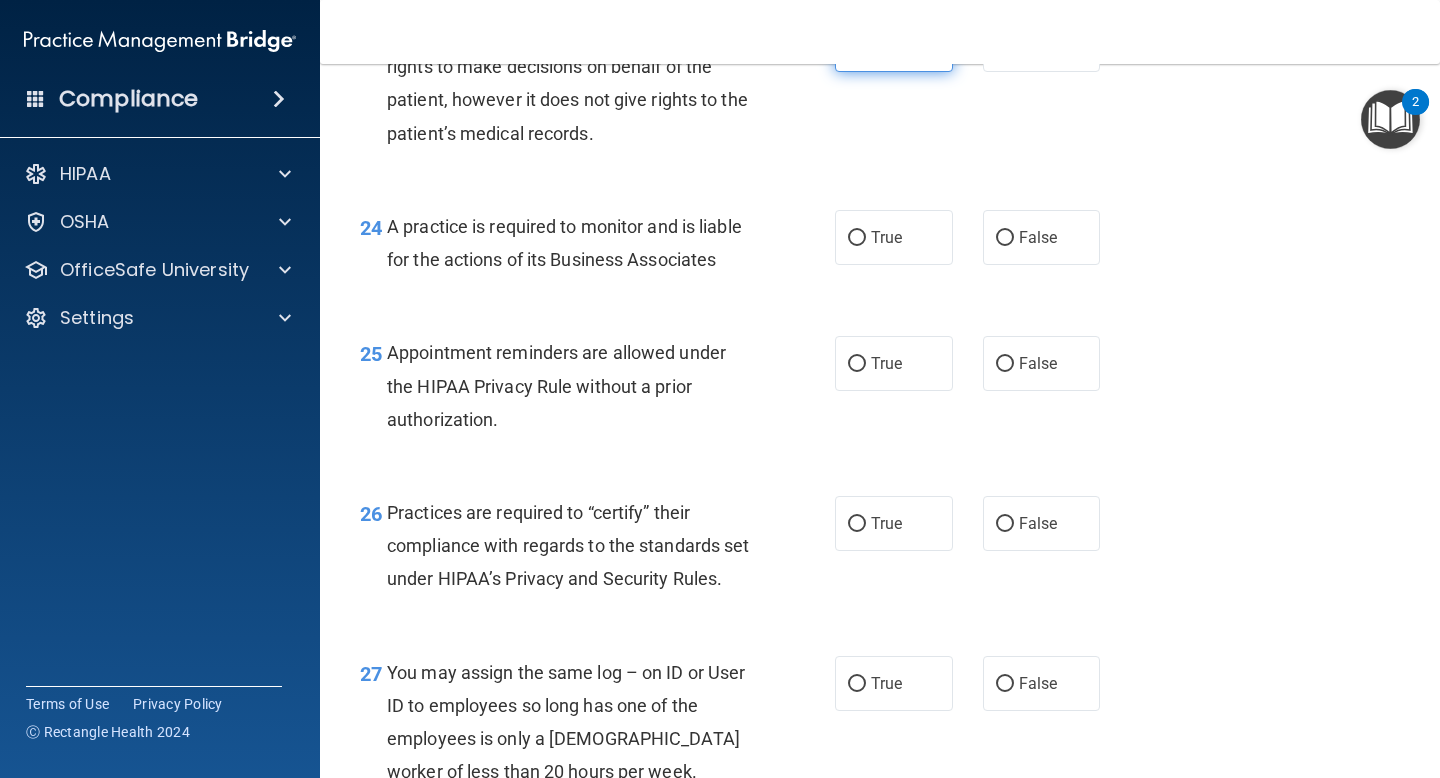 scroll, scrollTop: 4308, scrollLeft: 0, axis: vertical 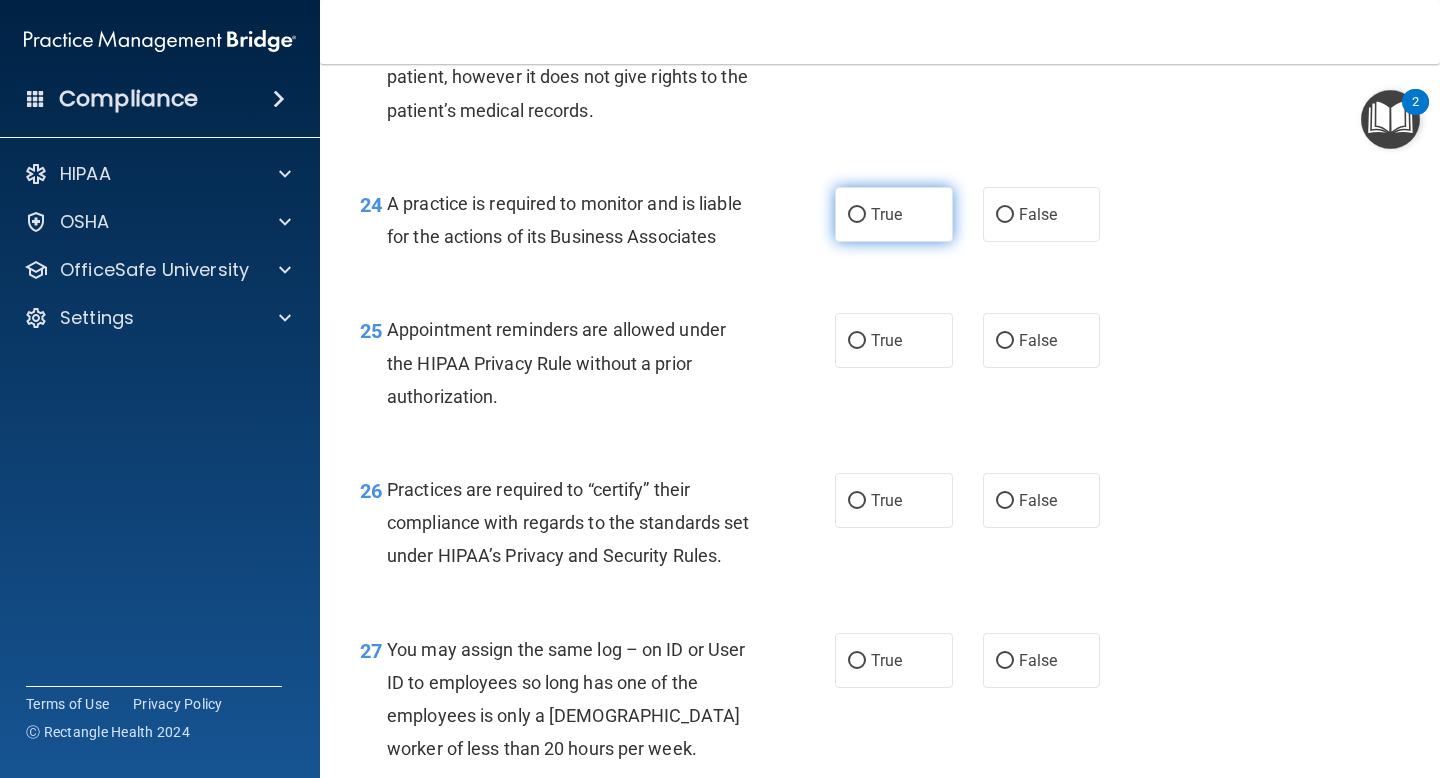 click on "True" at bounding box center (894, 214) 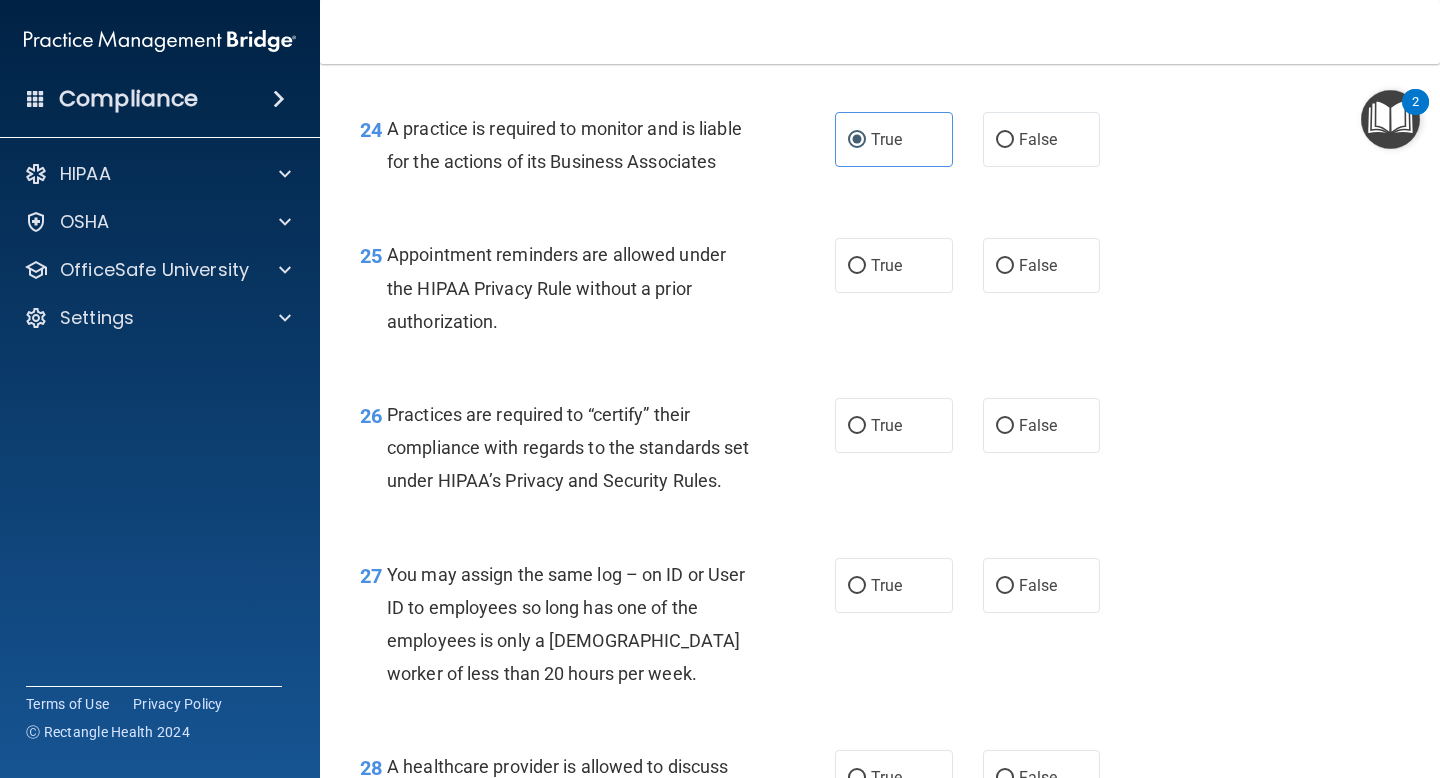 scroll, scrollTop: 4387, scrollLeft: 0, axis: vertical 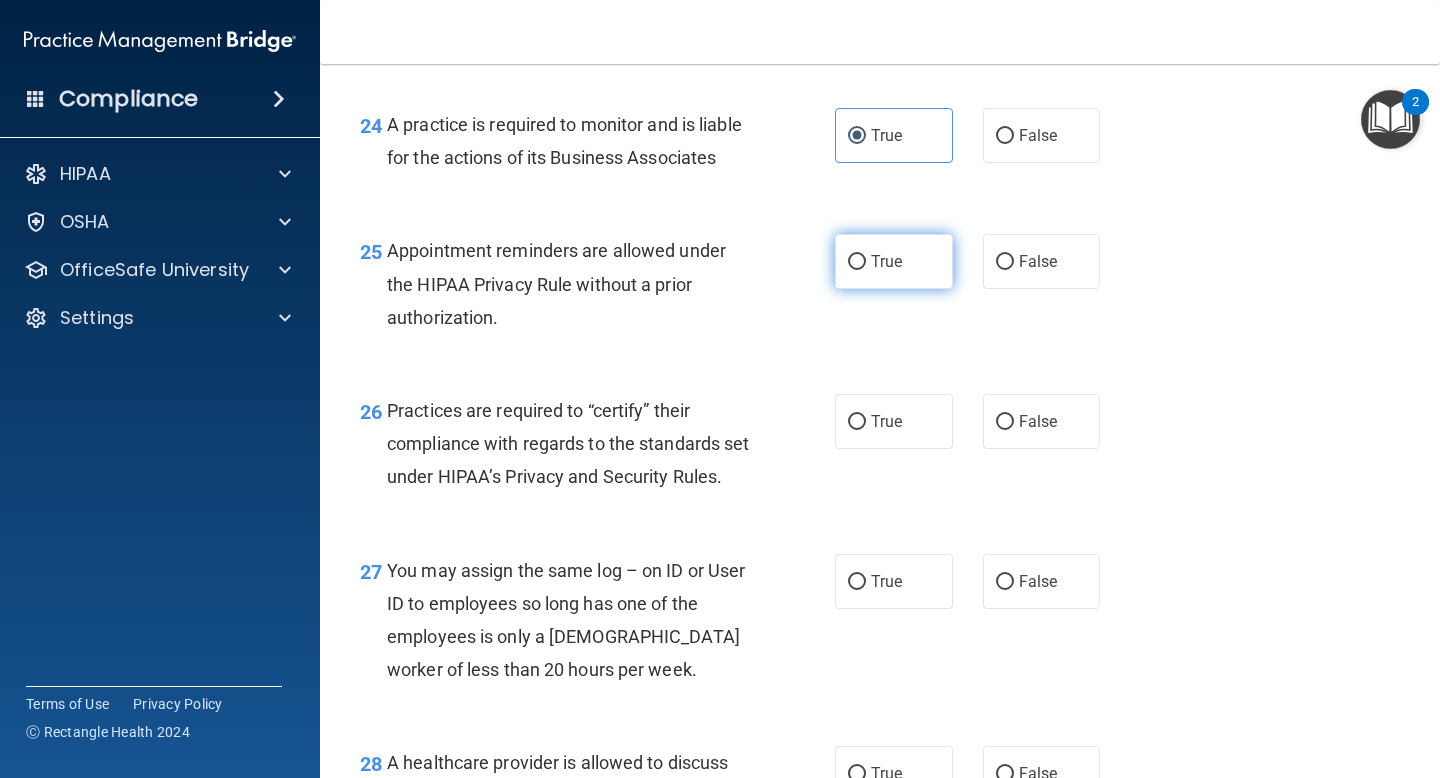 click on "True" at bounding box center (894, 261) 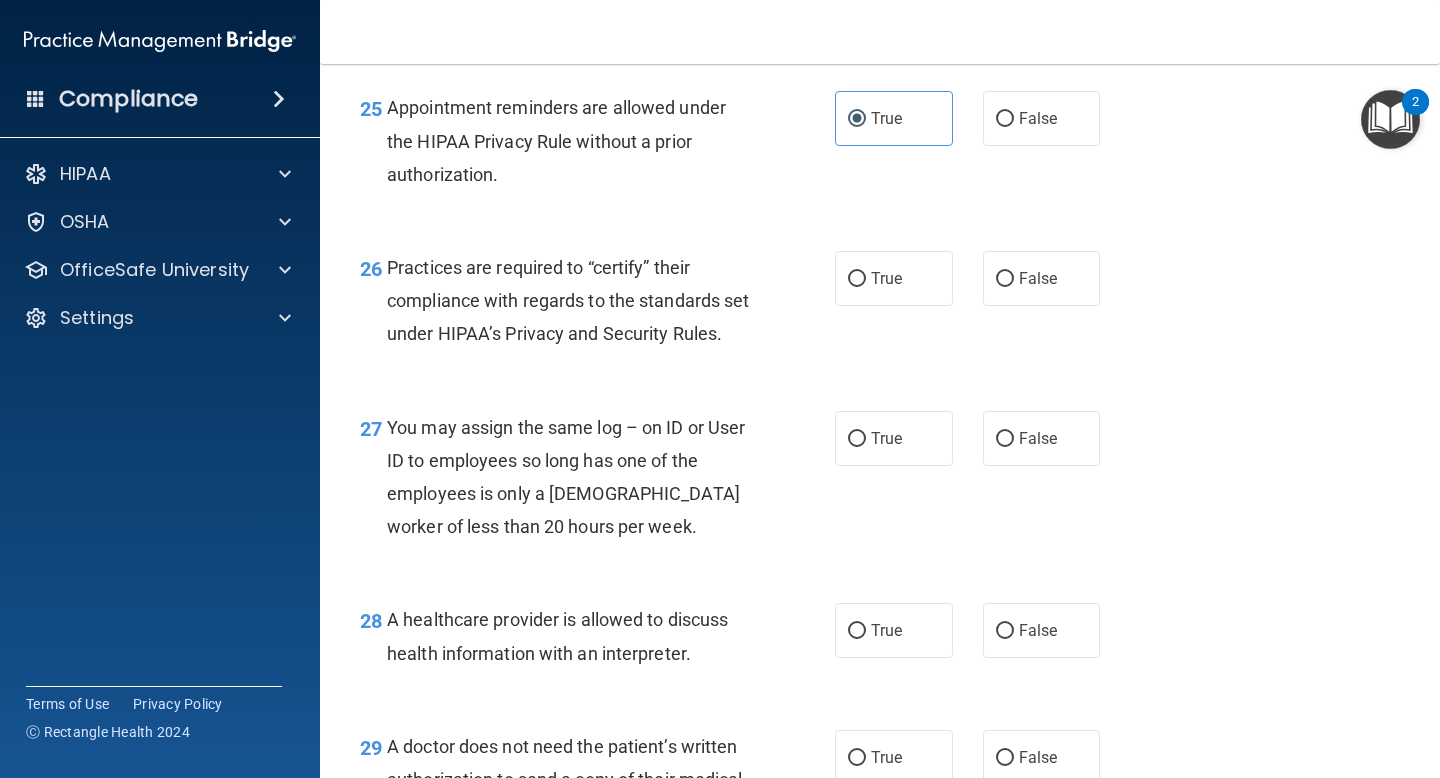 scroll, scrollTop: 4532, scrollLeft: 0, axis: vertical 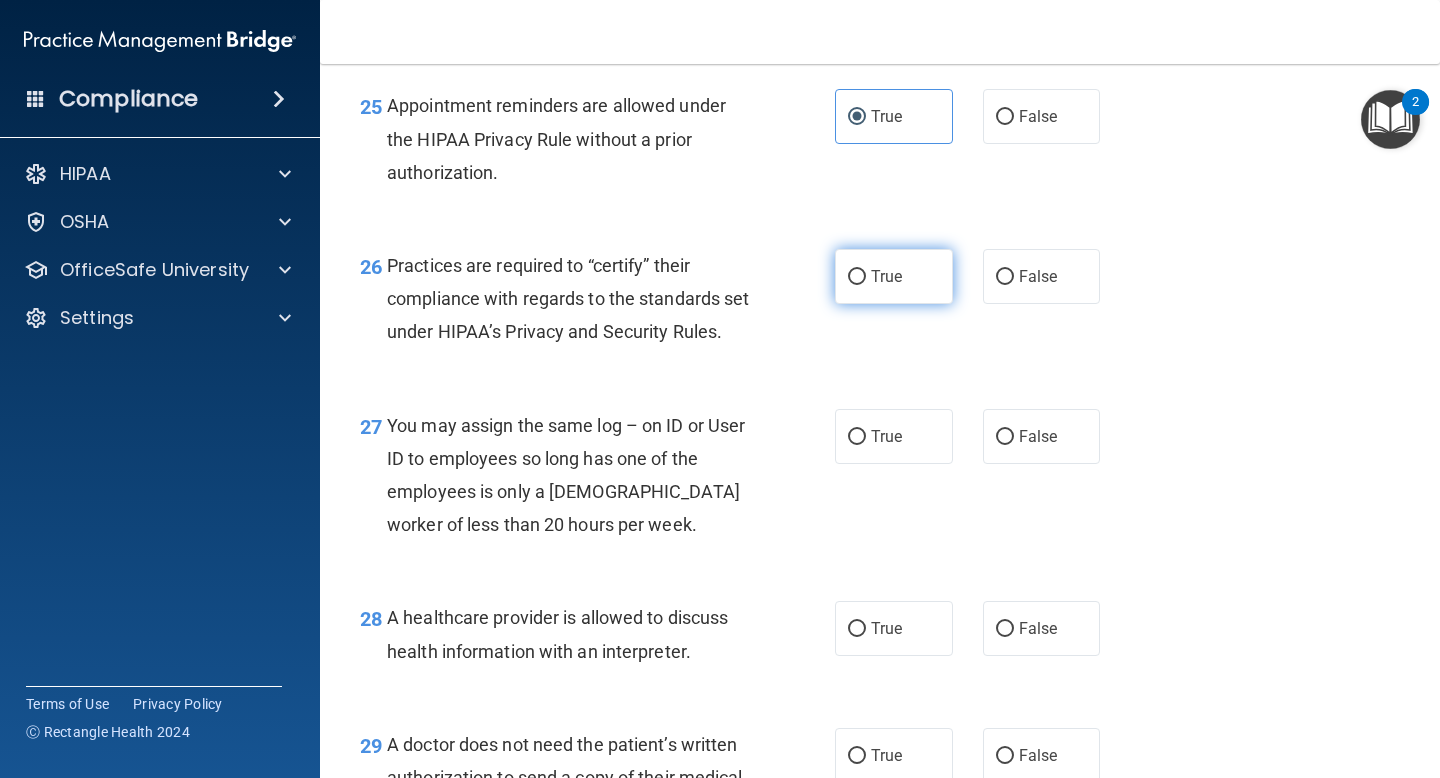 click on "True" at bounding box center [894, 276] 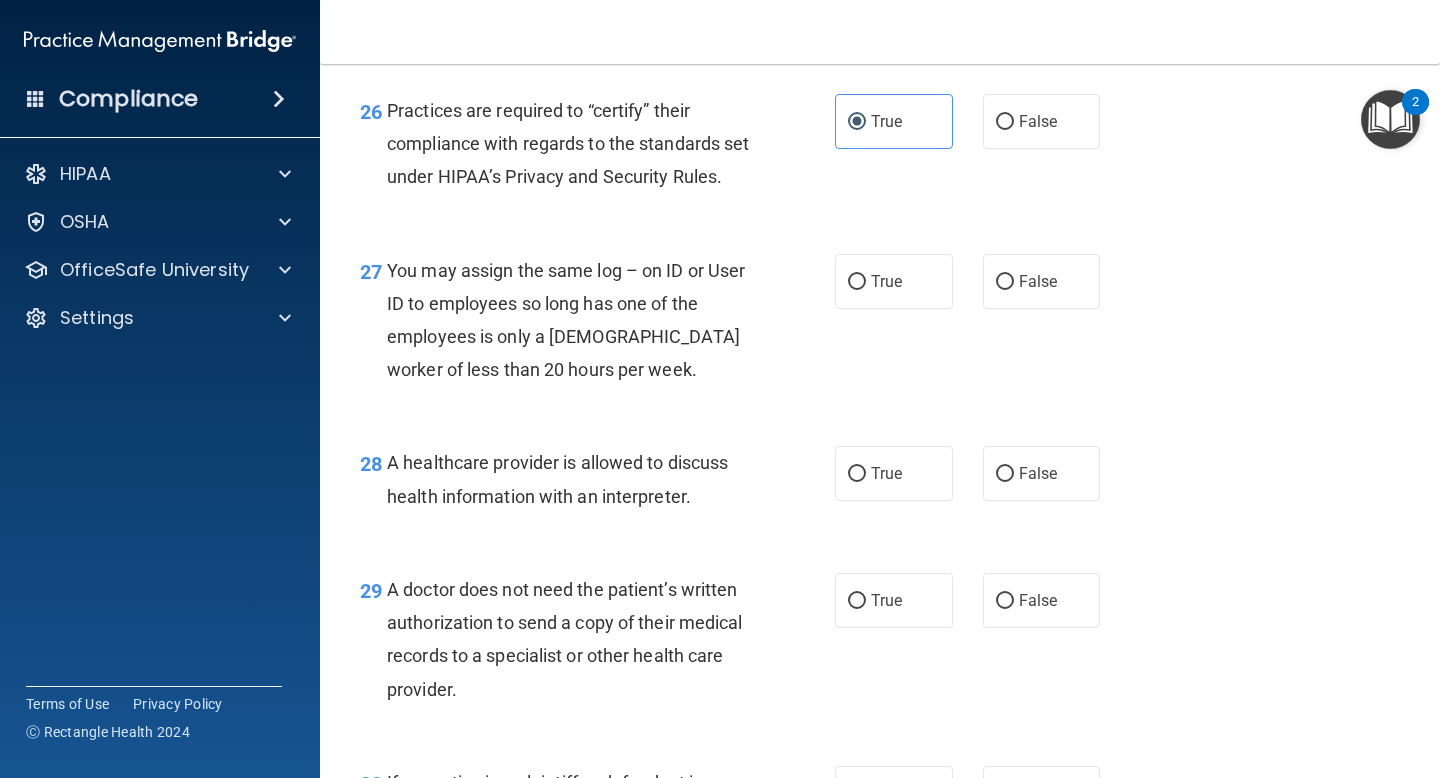 scroll, scrollTop: 4697, scrollLeft: 0, axis: vertical 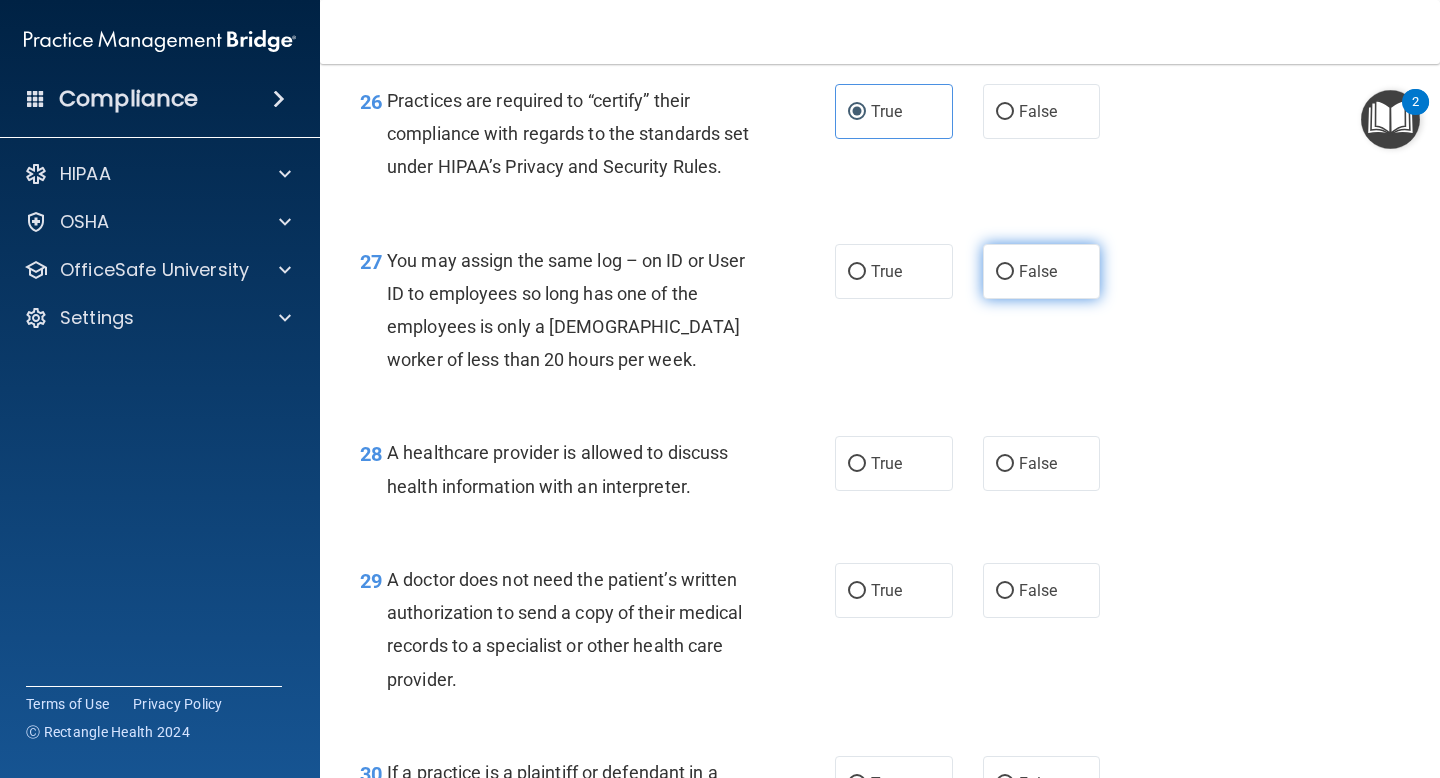 click on "False" at bounding box center [1038, 271] 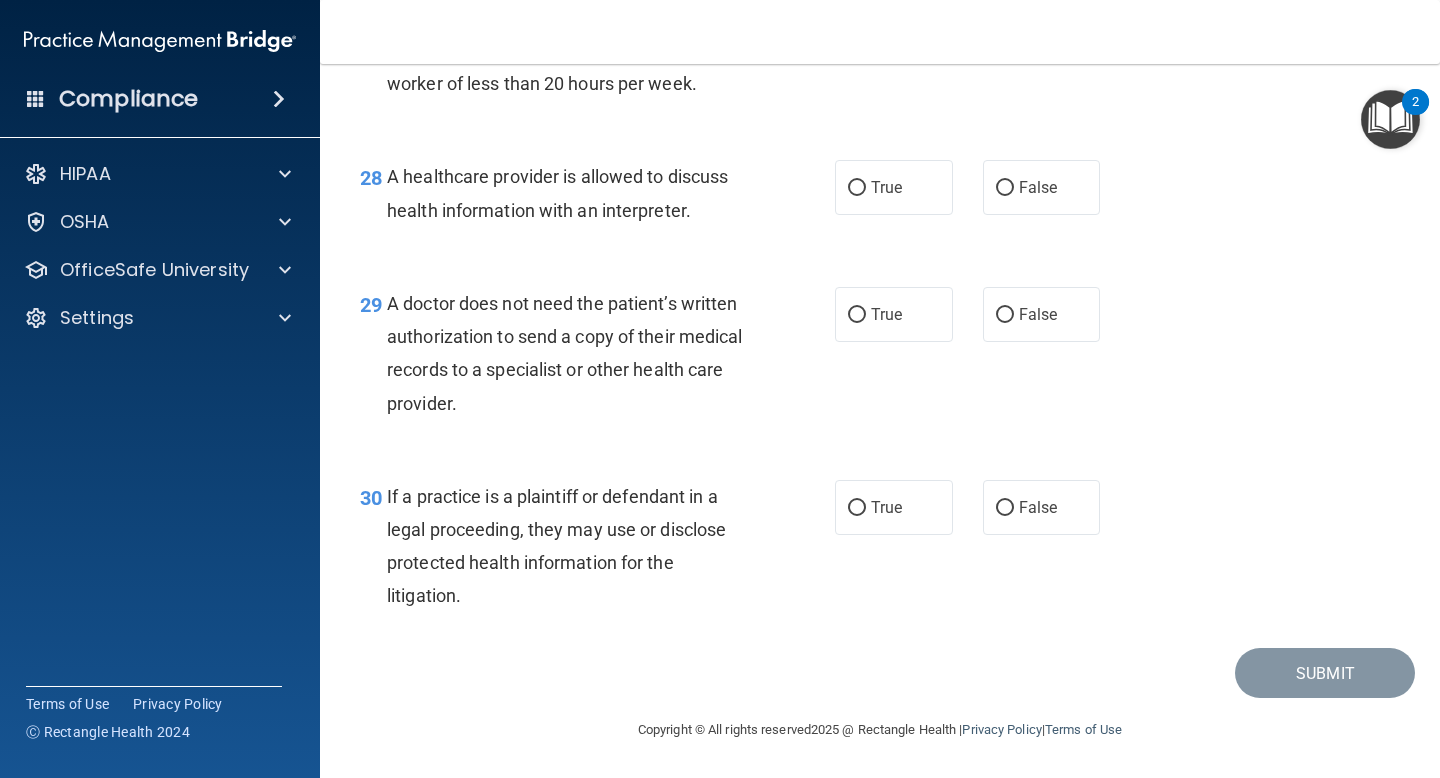 scroll, scrollTop: 5006, scrollLeft: 0, axis: vertical 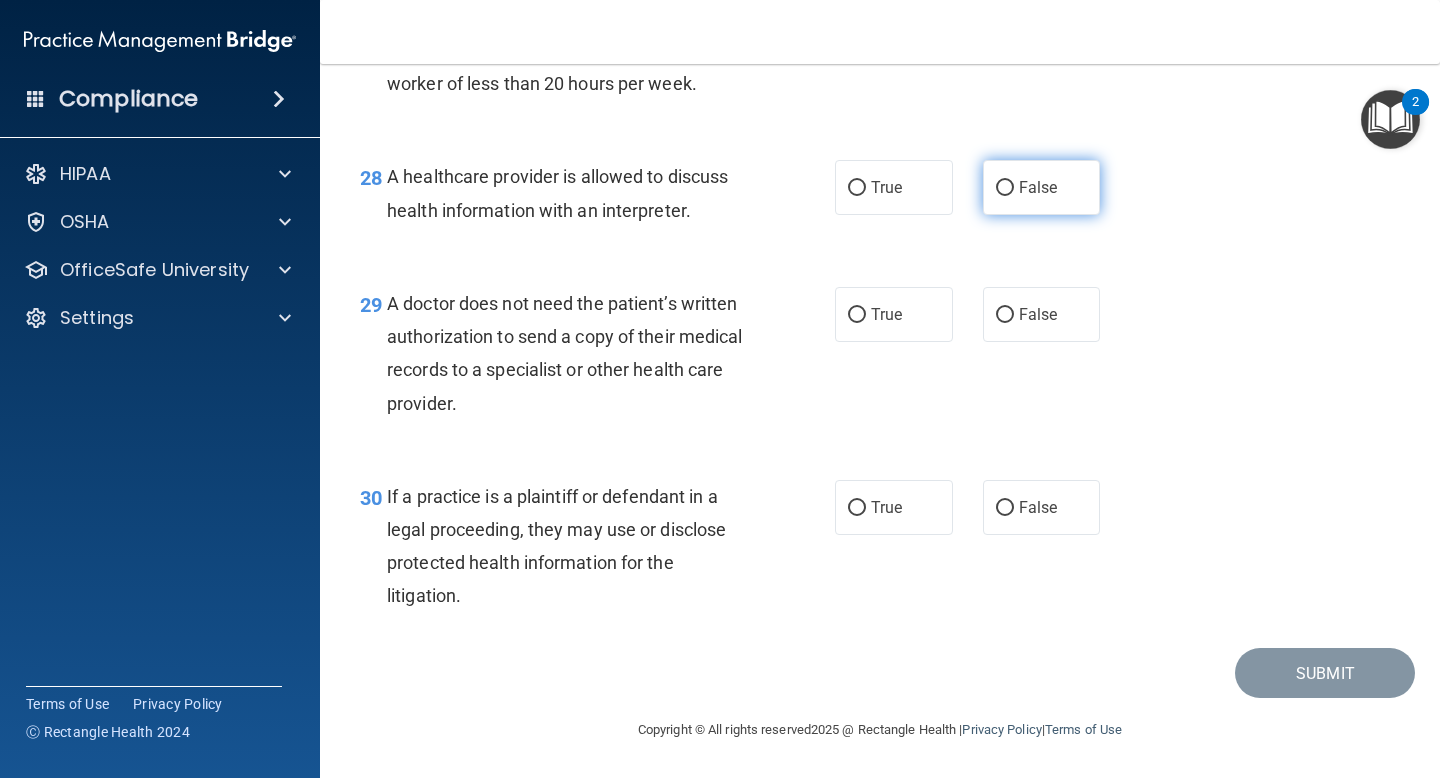 click on "False" at bounding box center (1038, 187) 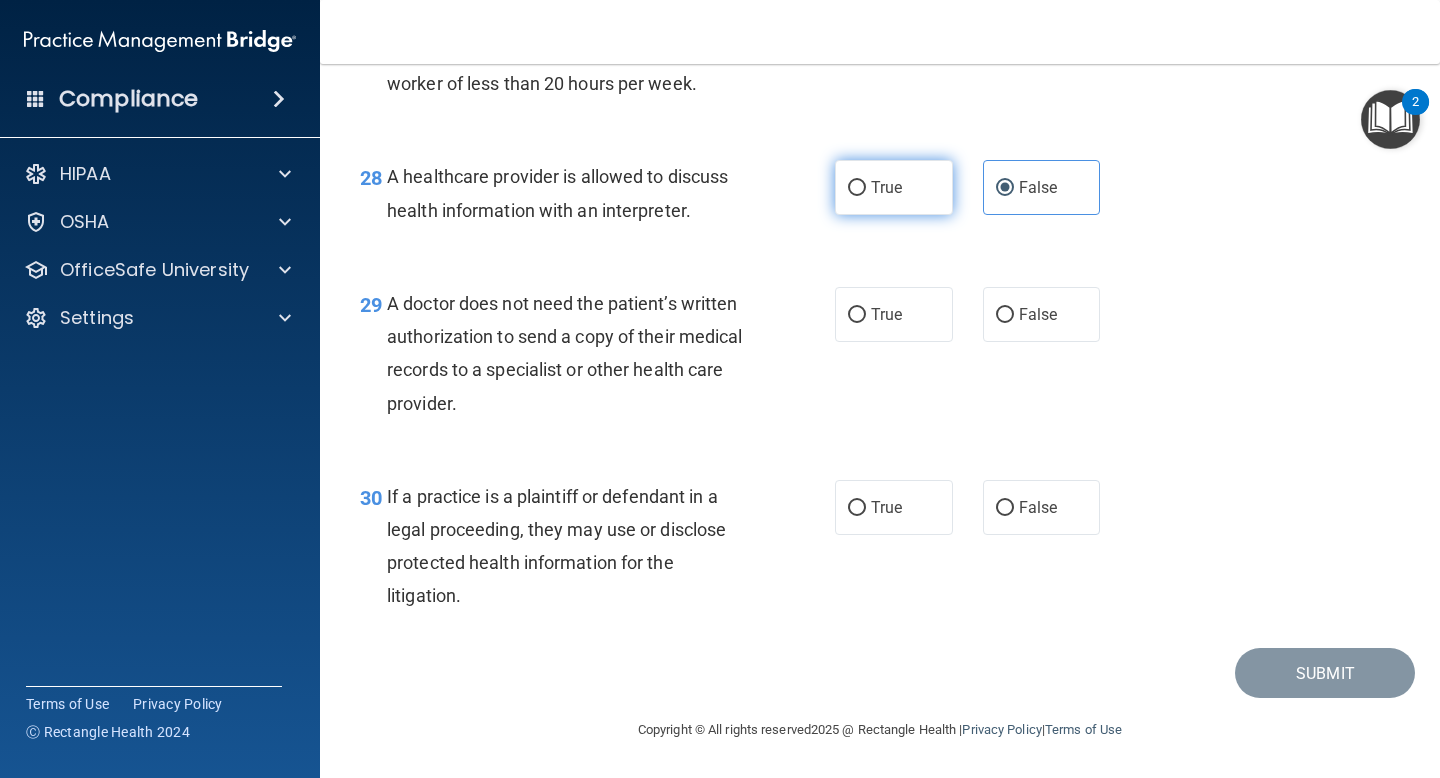 click on "True" at bounding box center [894, 187] 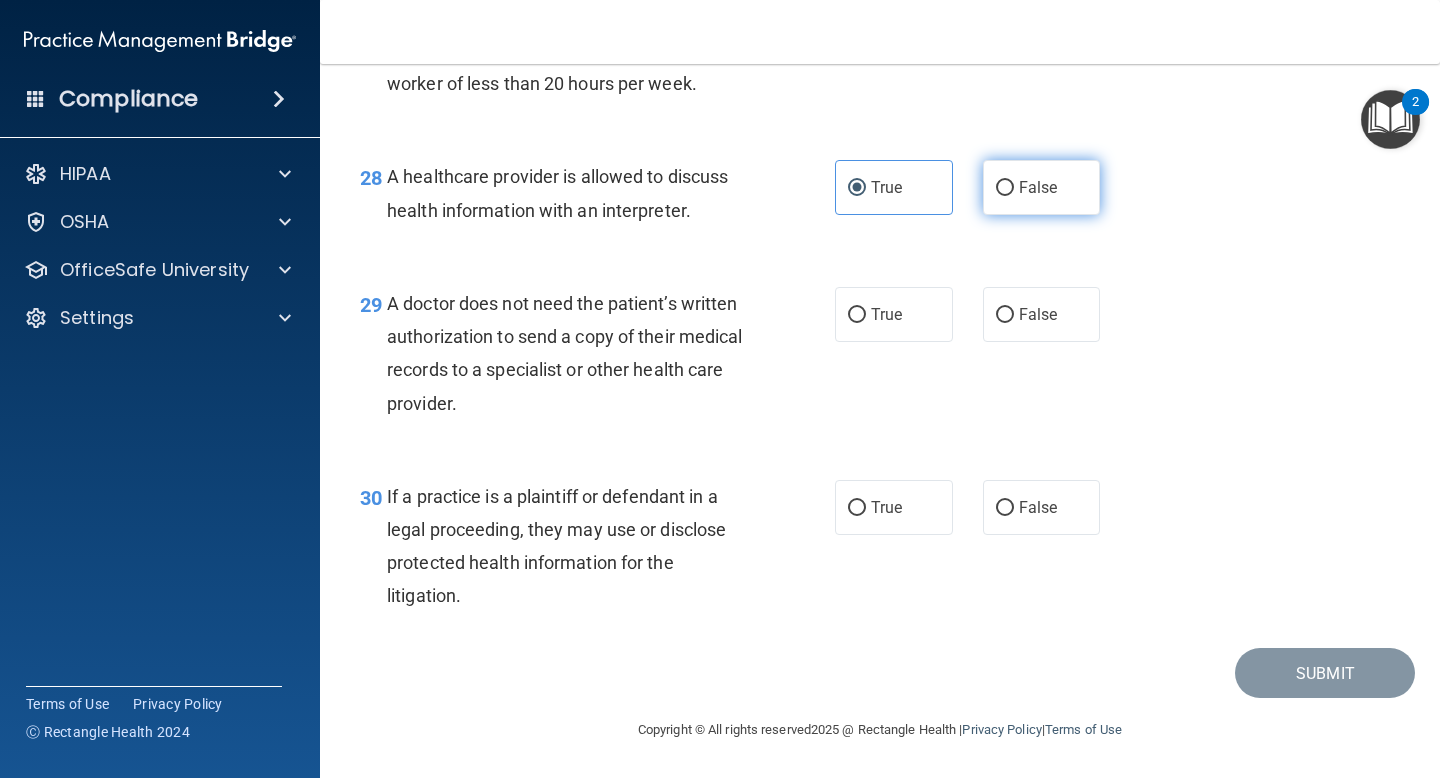 click on "False" at bounding box center (1042, 187) 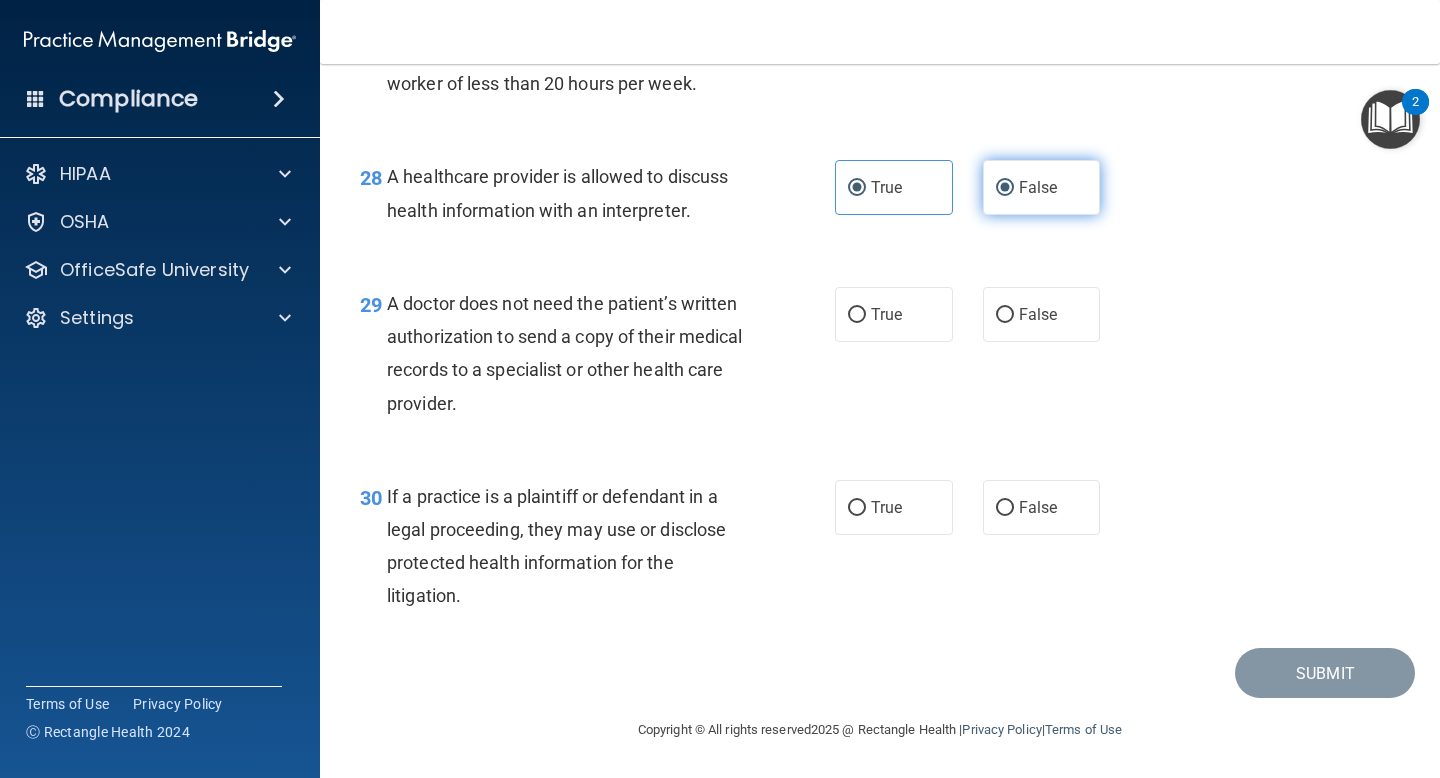 radio on "false" 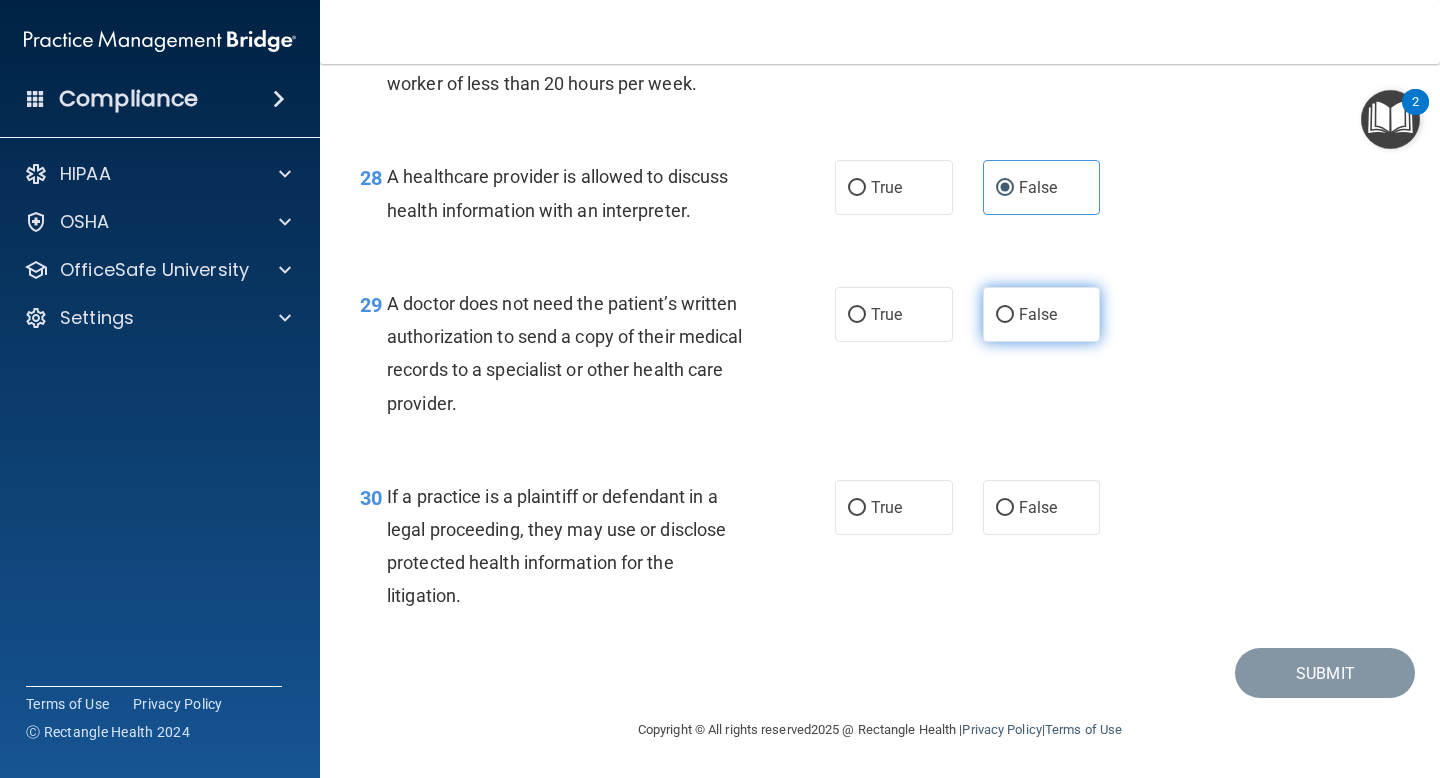 click on "False" at bounding box center [1042, 314] 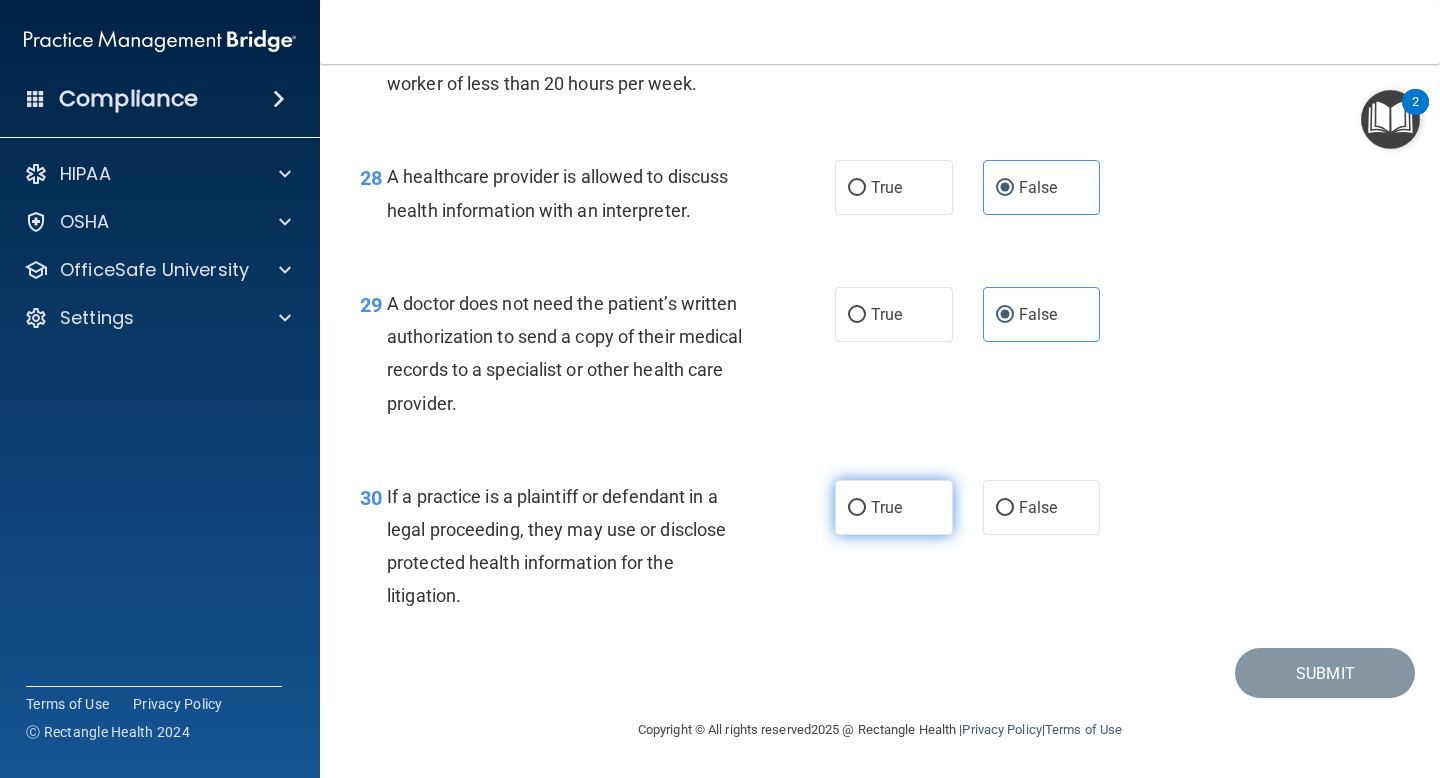 click on "True" at bounding box center [886, 507] 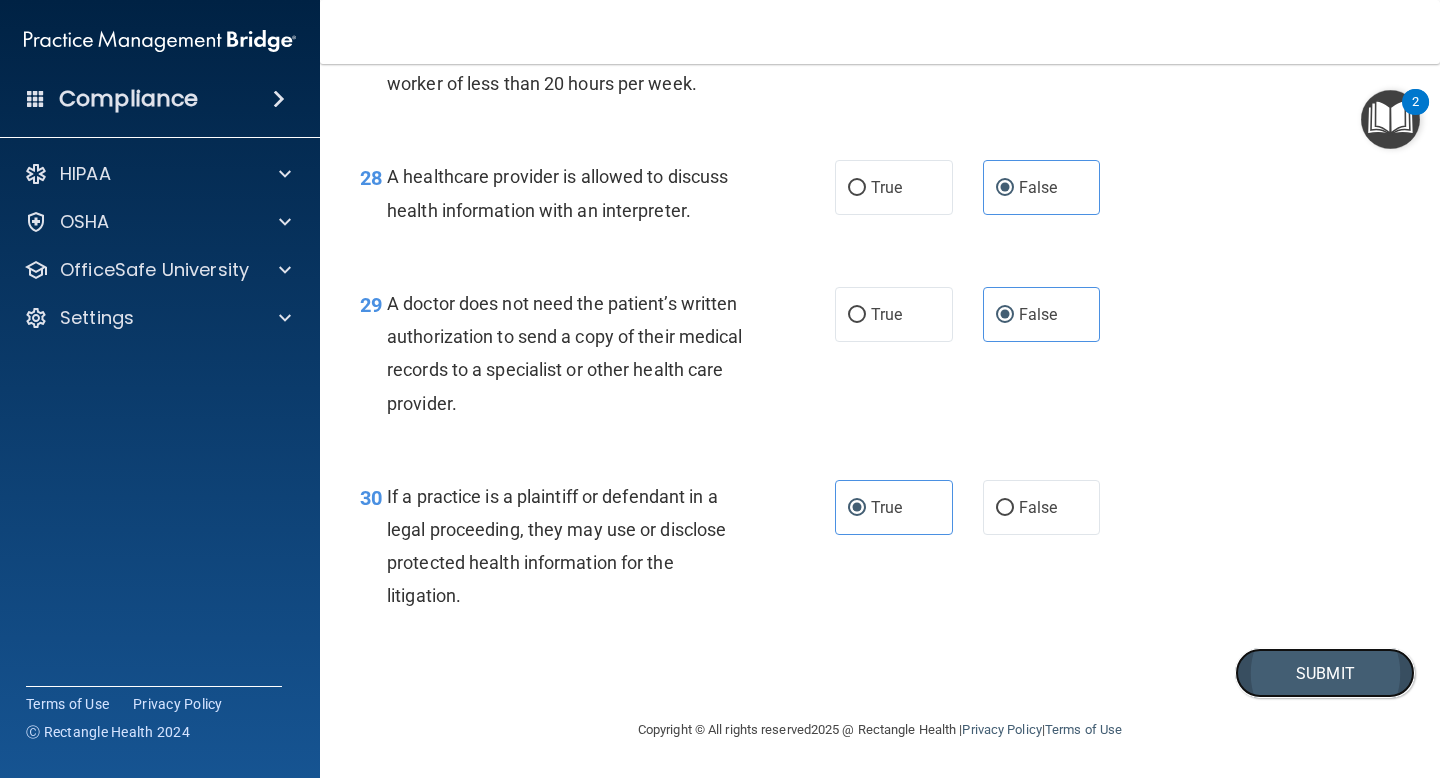 click on "Submit" at bounding box center (1325, 673) 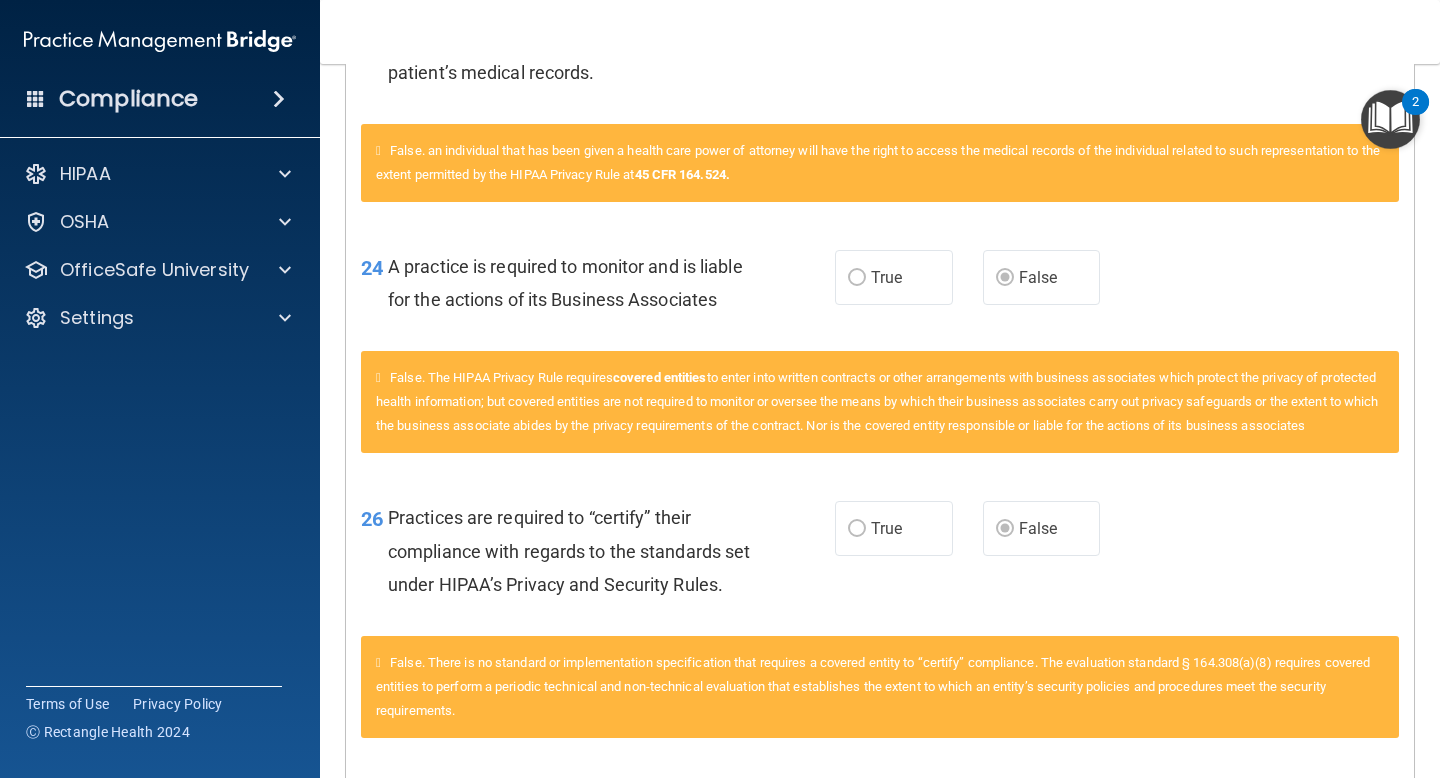 scroll, scrollTop: 5232, scrollLeft: 0, axis: vertical 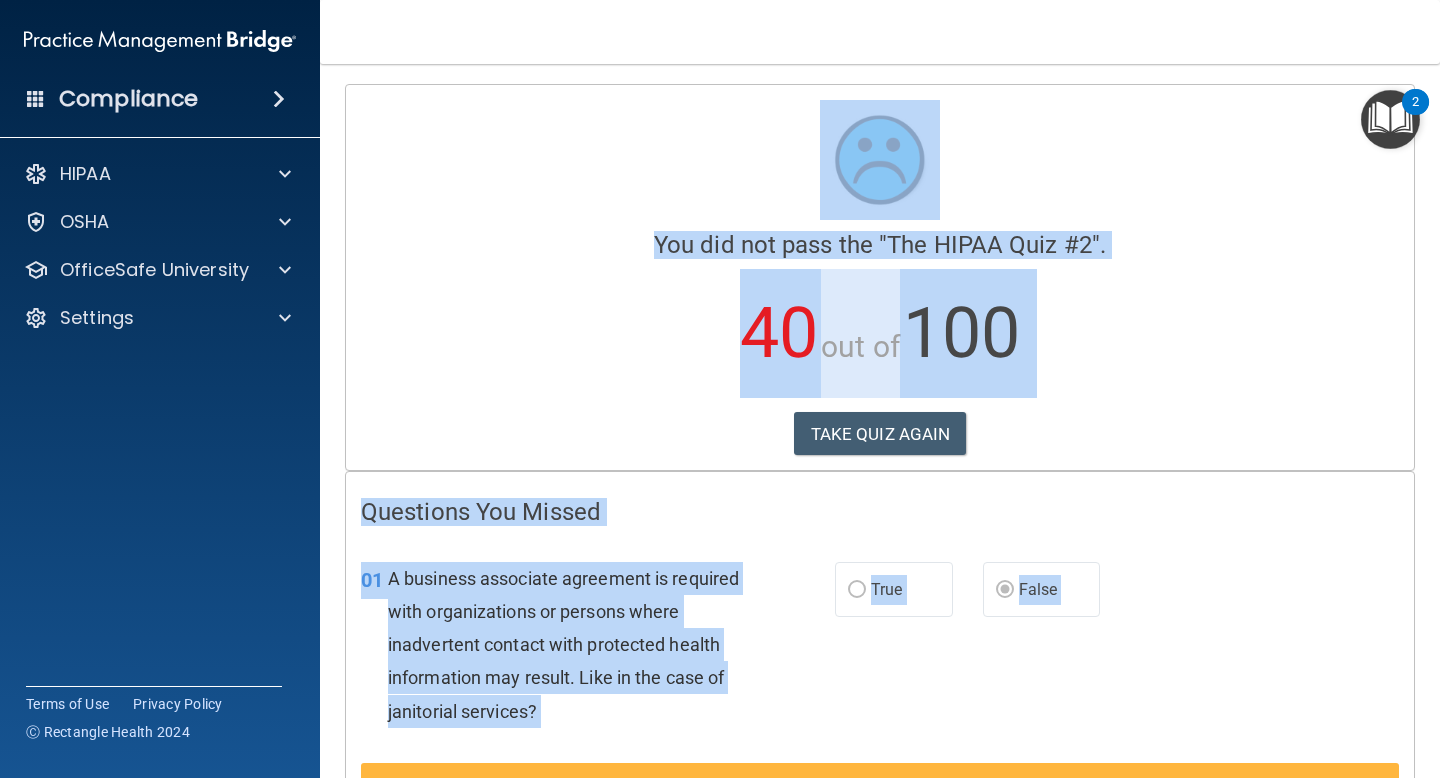 drag, startPoint x: 1235, startPoint y: 646, endPoint x: 399, endPoint y: -122, distance: 1135.218 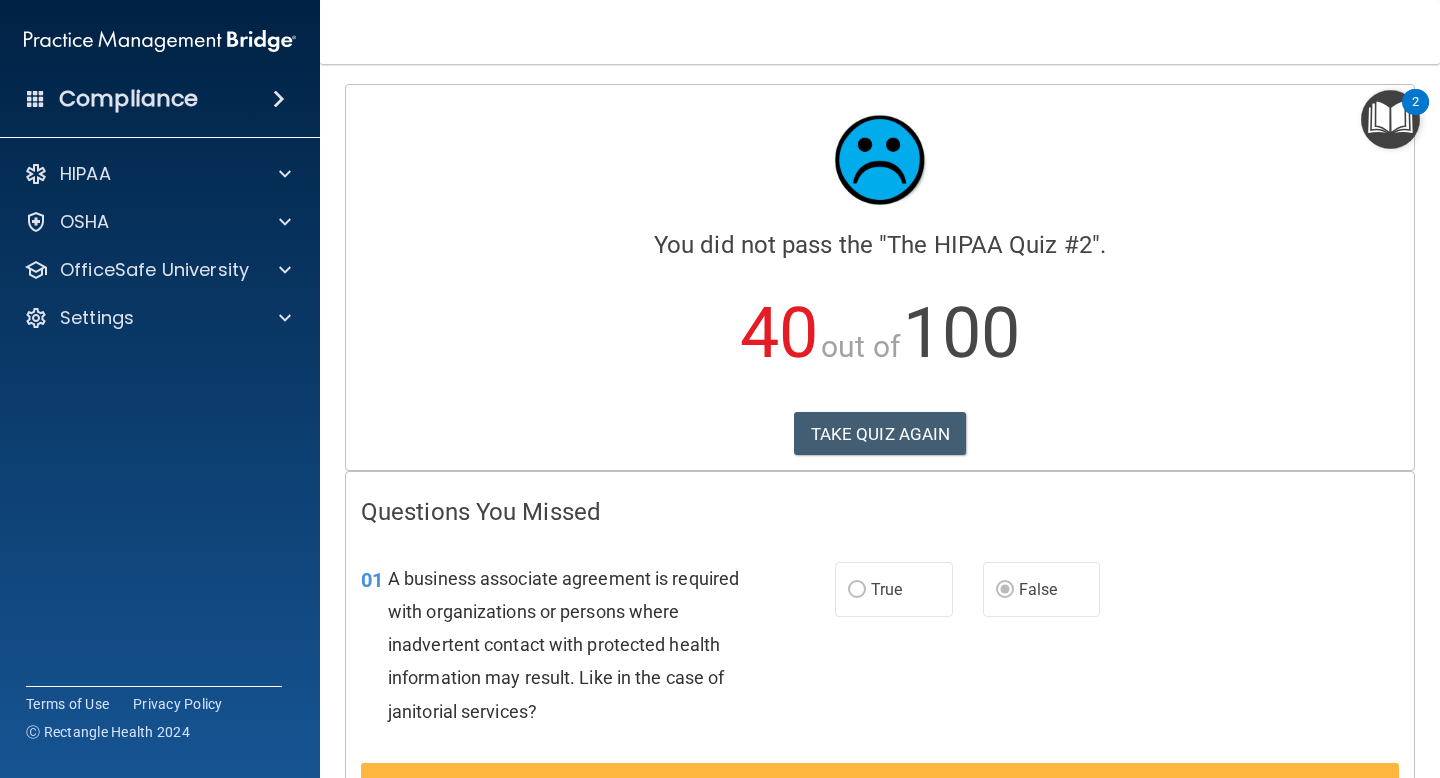 click at bounding box center (880, 160) 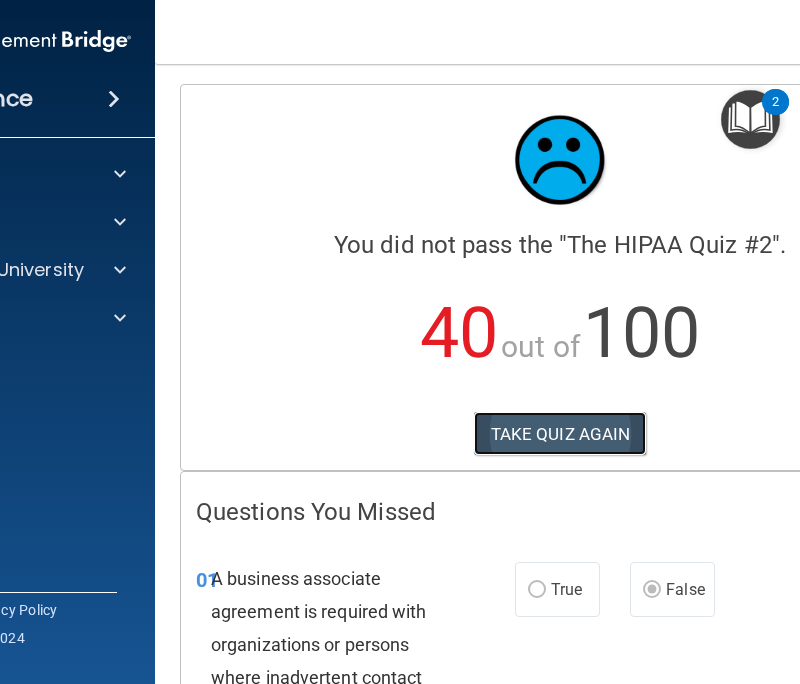 click on "TAKE QUIZ AGAIN" at bounding box center [560, 434] 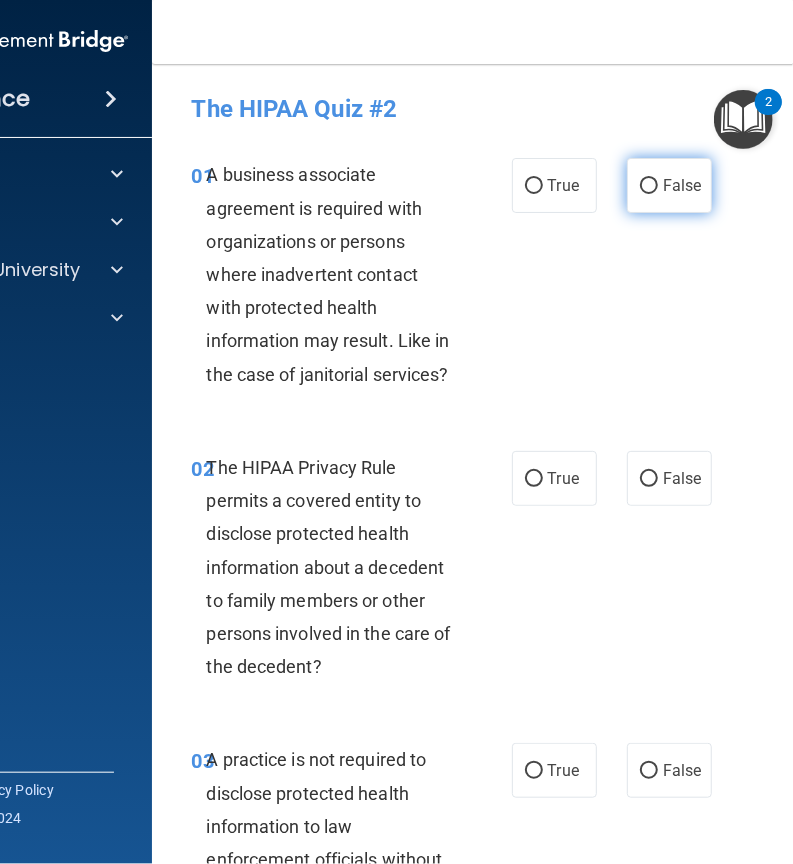 click on "False" at bounding box center (649, 186) 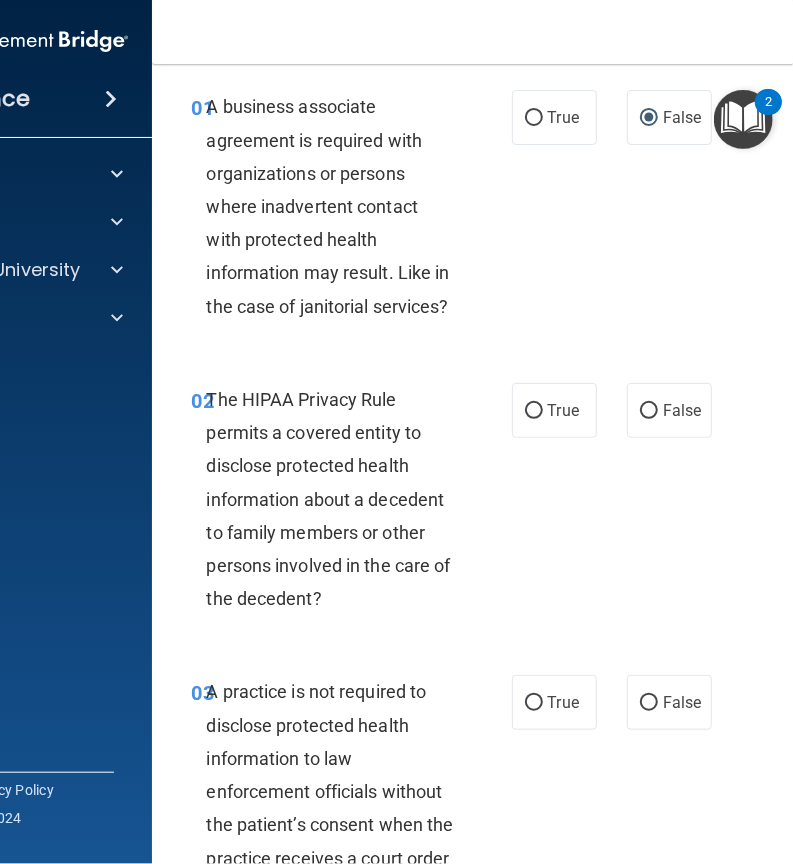 scroll, scrollTop: 71, scrollLeft: 0, axis: vertical 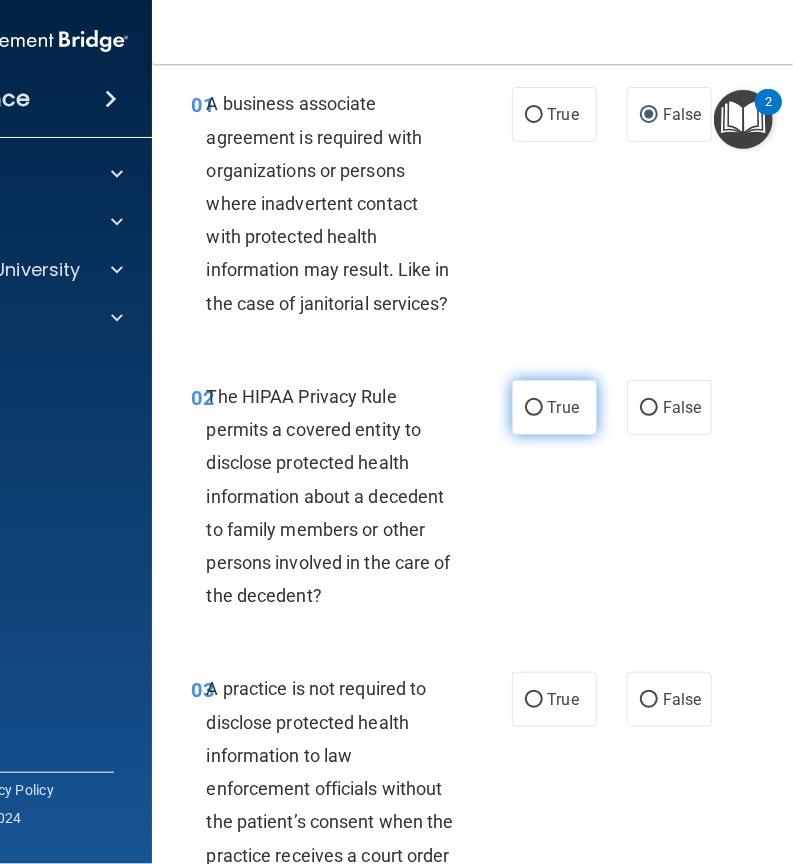 click on "True" at bounding box center [554, 407] 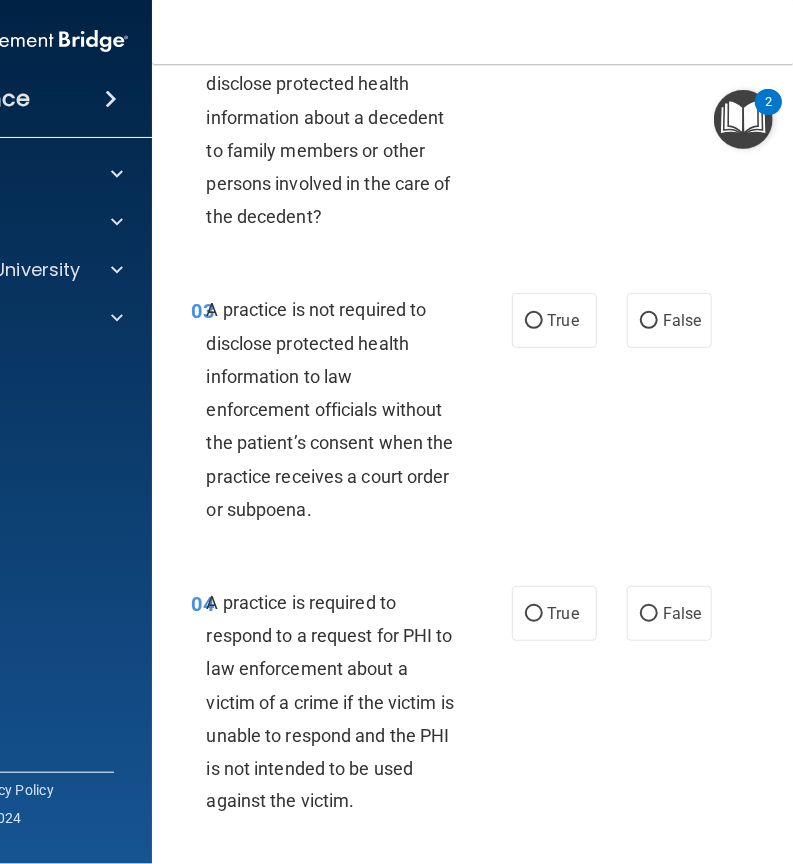 scroll, scrollTop: 451, scrollLeft: 0, axis: vertical 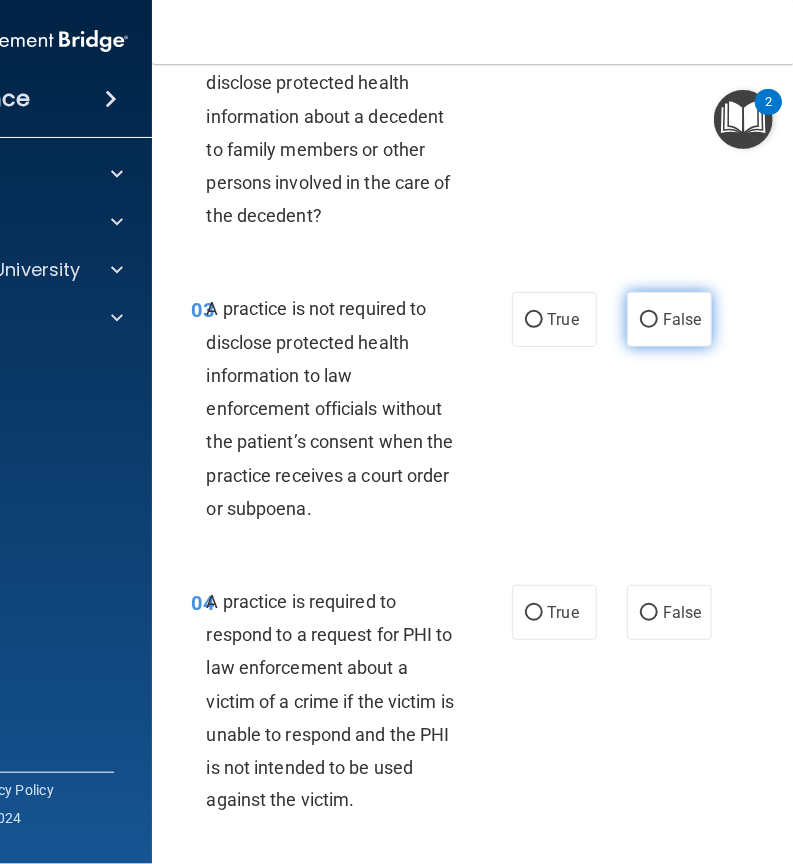 click on "False" at bounding box center (682, 319) 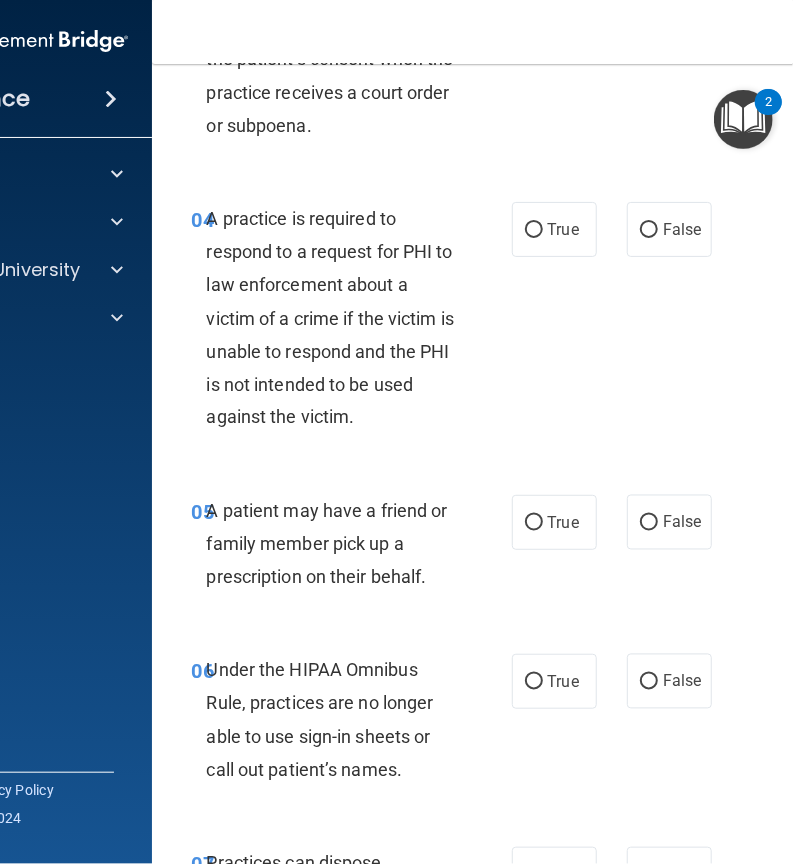 scroll, scrollTop: 837, scrollLeft: 0, axis: vertical 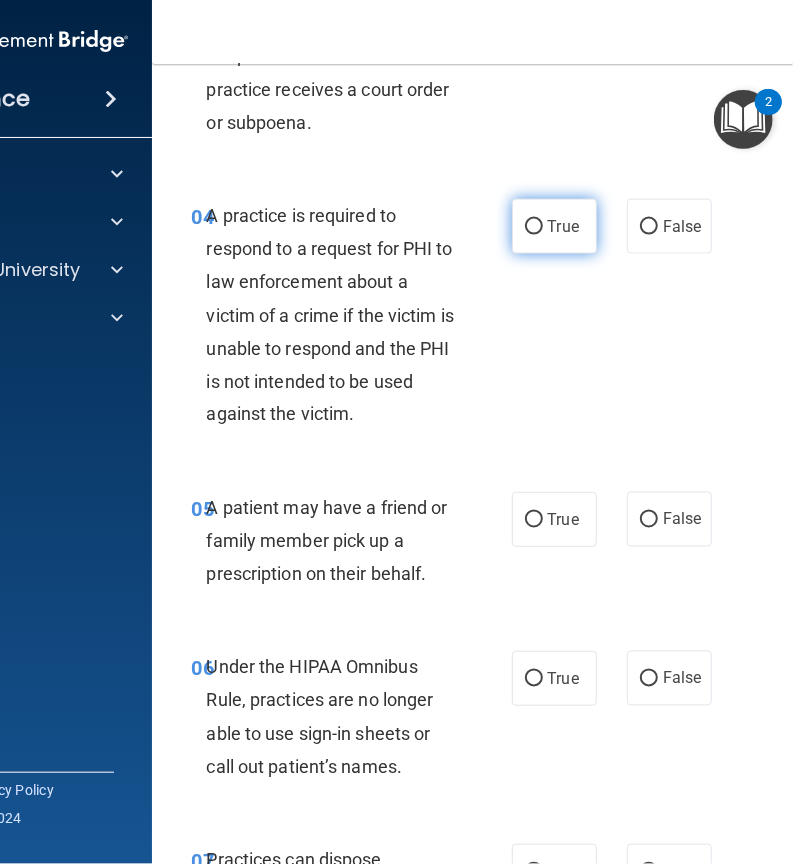 click on "True" at bounding box center [563, 226] 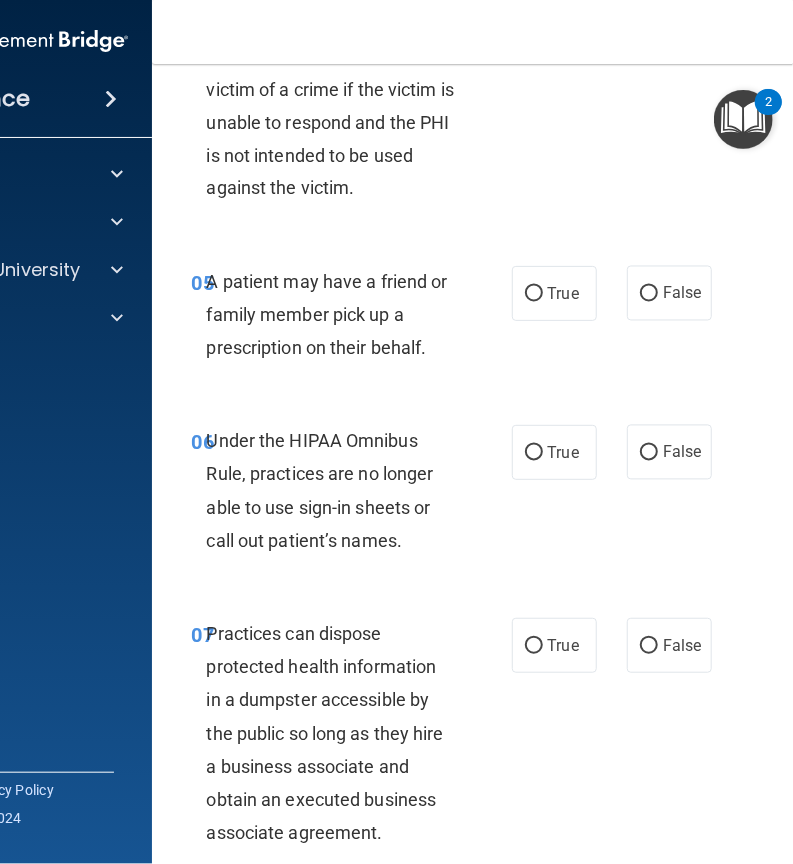 scroll, scrollTop: 1065, scrollLeft: 0, axis: vertical 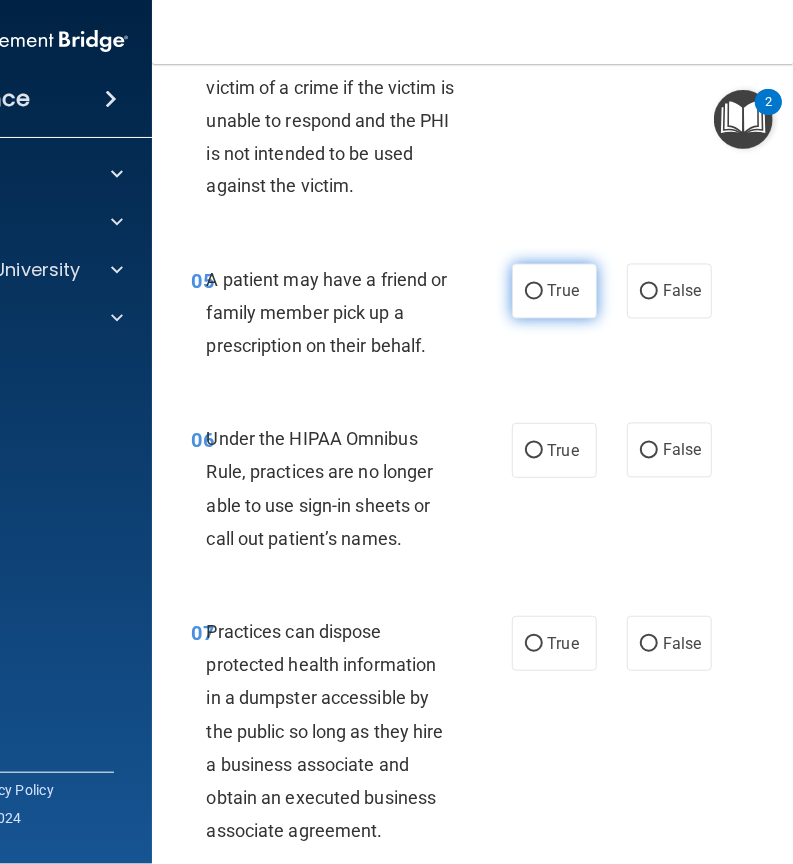 click on "True" at bounding box center (554, 291) 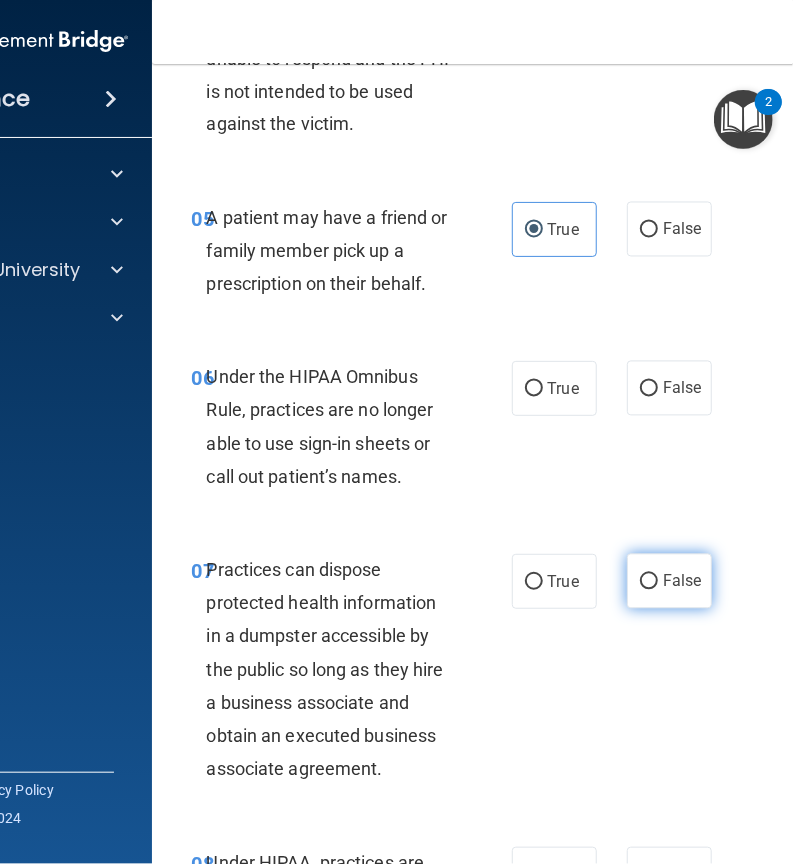 scroll, scrollTop: 1140, scrollLeft: 0, axis: vertical 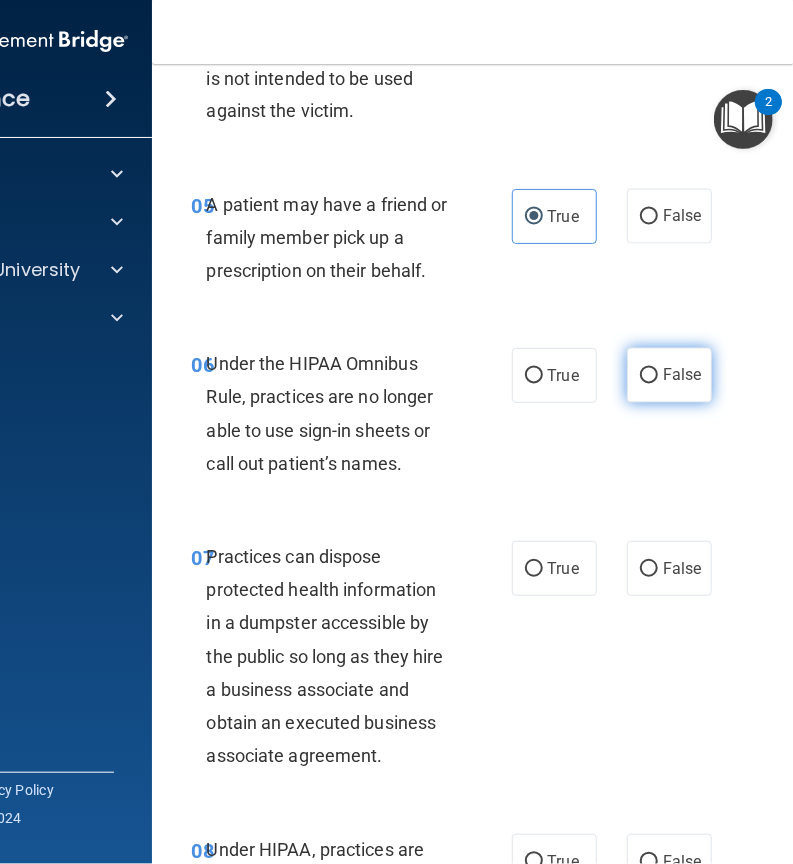 click on "False" at bounding box center (682, 375) 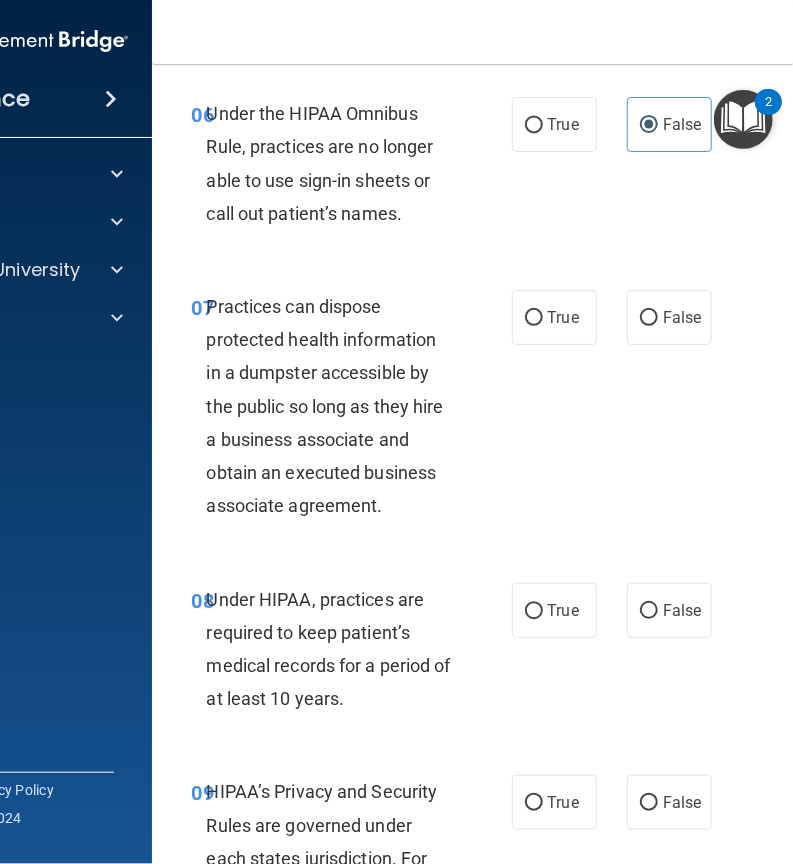 scroll, scrollTop: 1398, scrollLeft: 0, axis: vertical 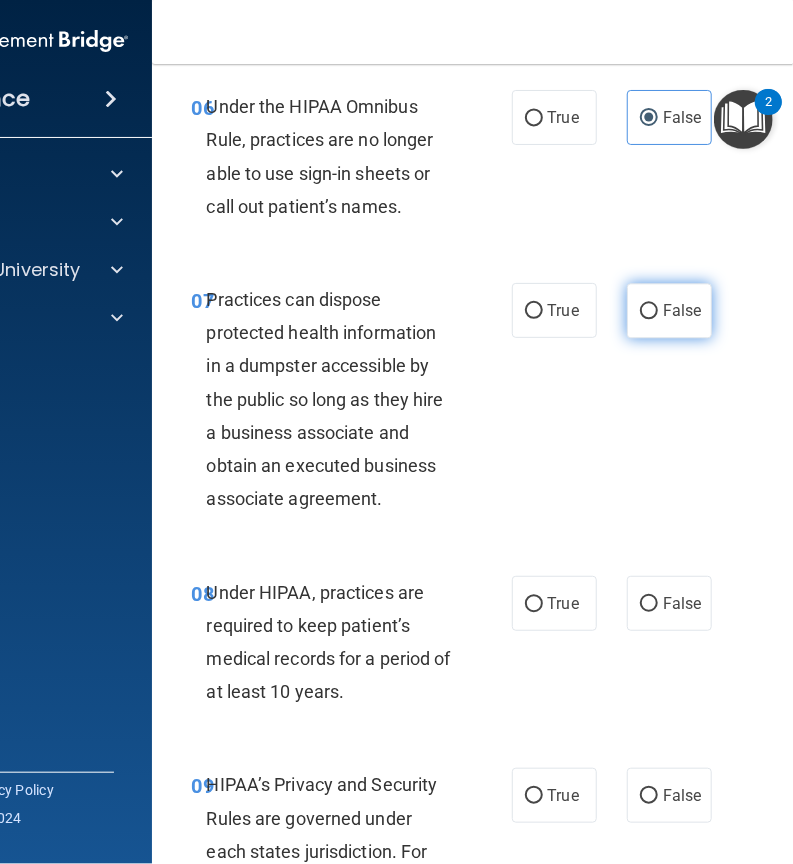 click on "False" at bounding box center (682, 310) 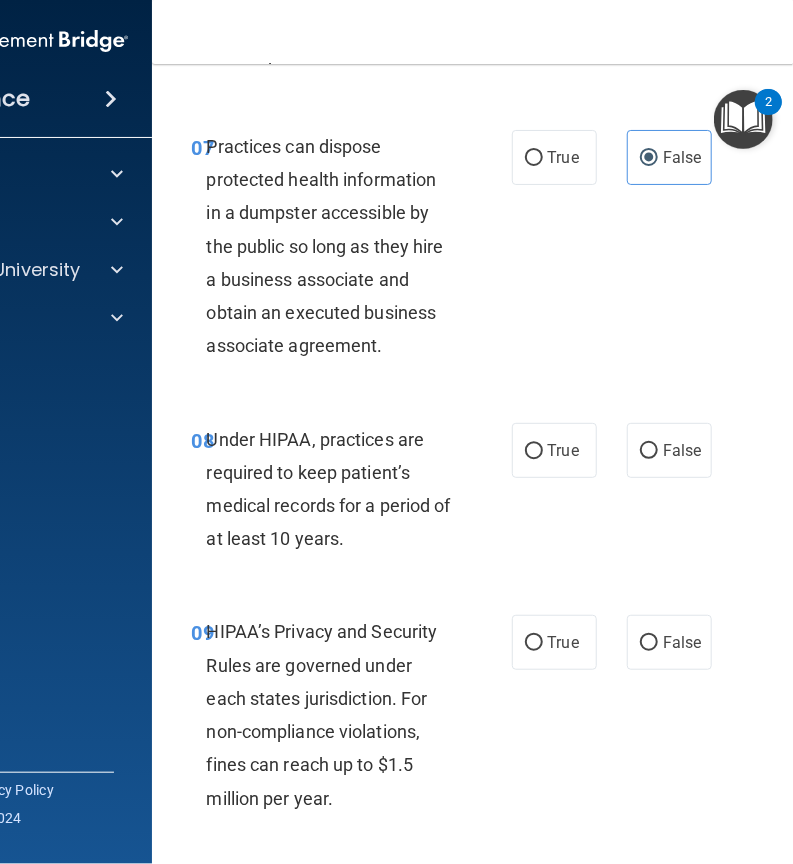 scroll, scrollTop: 1576, scrollLeft: 0, axis: vertical 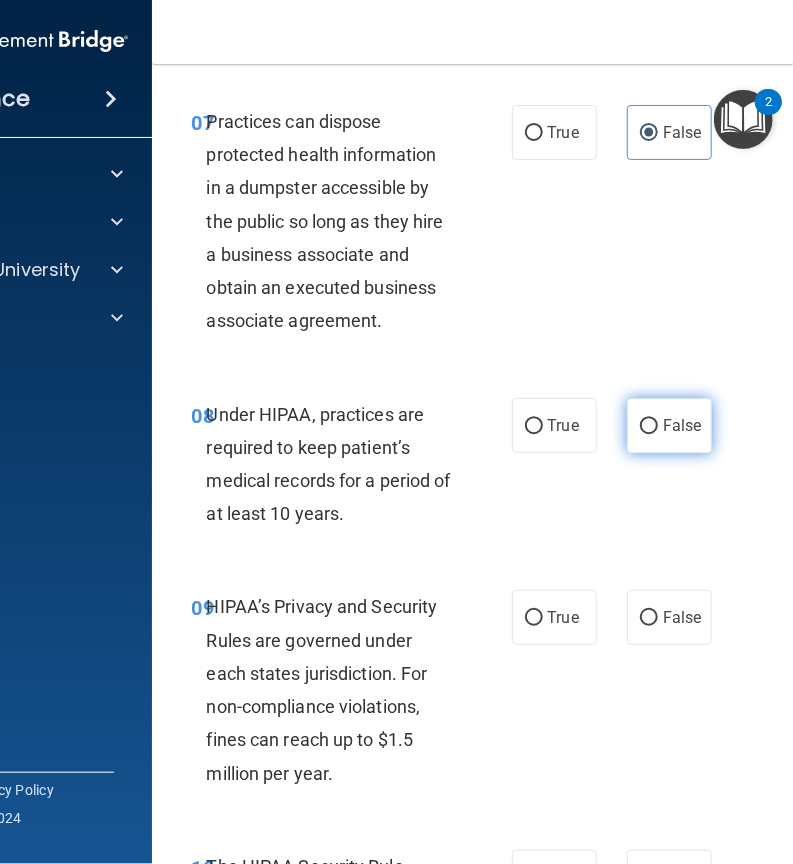 click on "False" at bounding box center [669, 425] 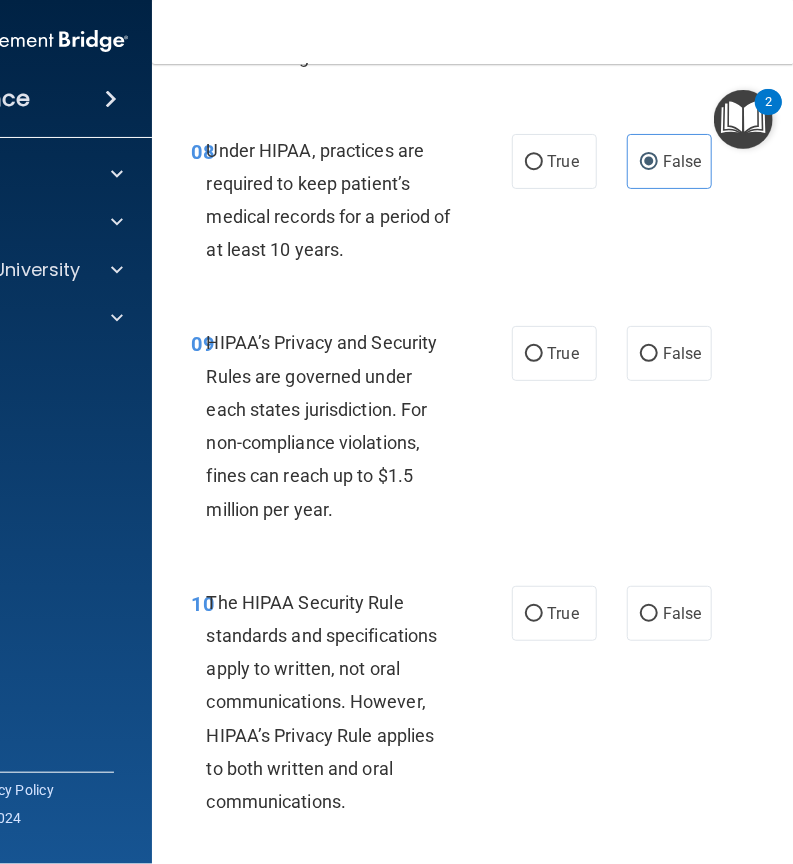 scroll, scrollTop: 1842, scrollLeft: 0, axis: vertical 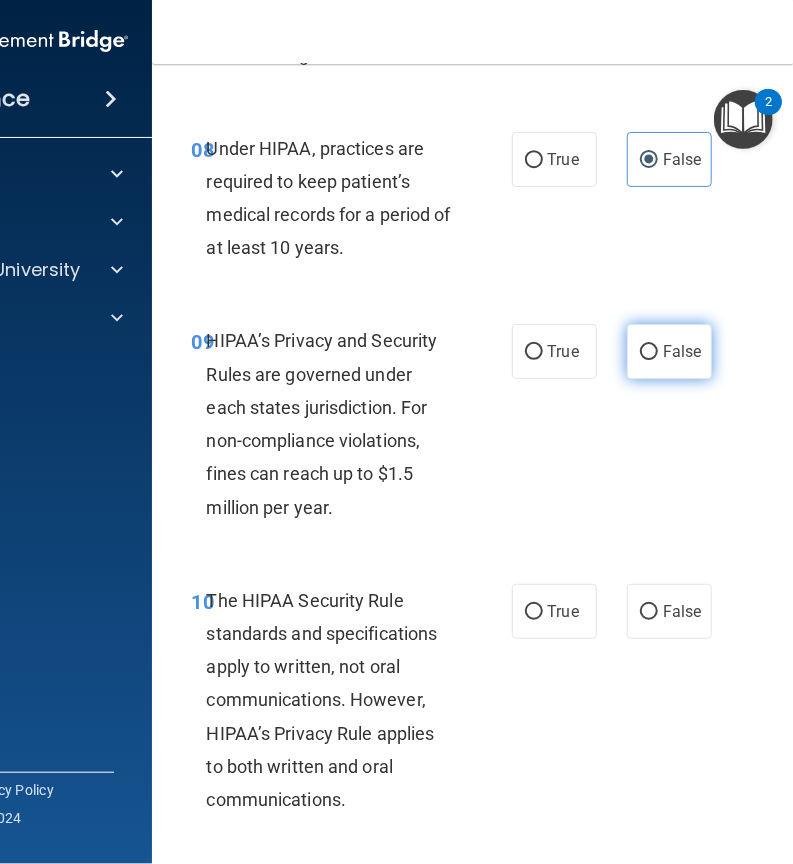 click on "False" at bounding box center (682, 351) 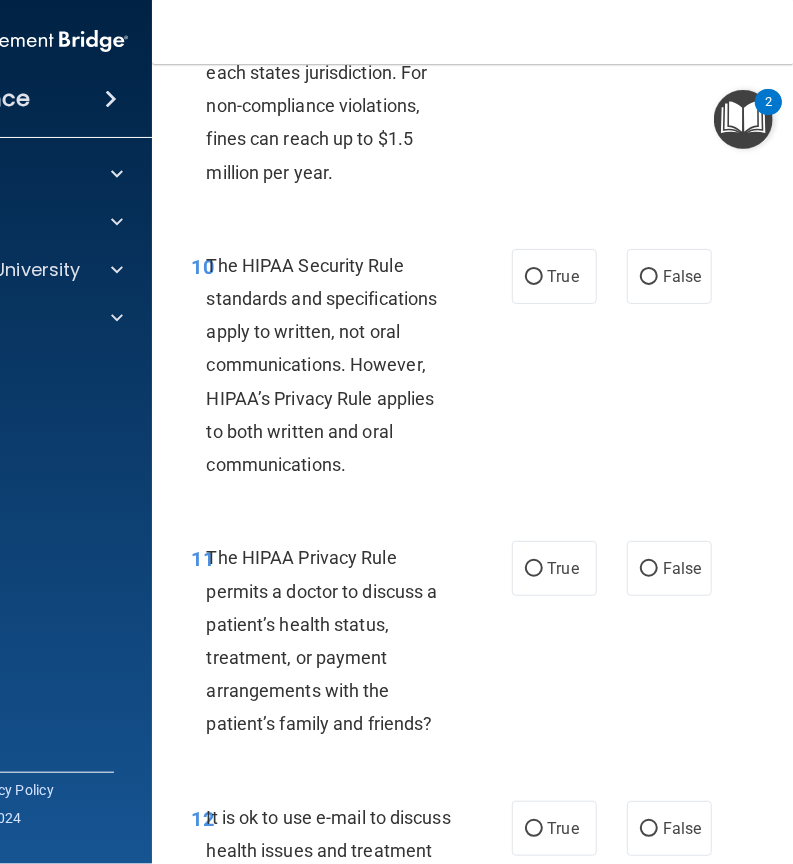 scroll, scrollTop: 2201, scrollLeft: 0, axis: vertical 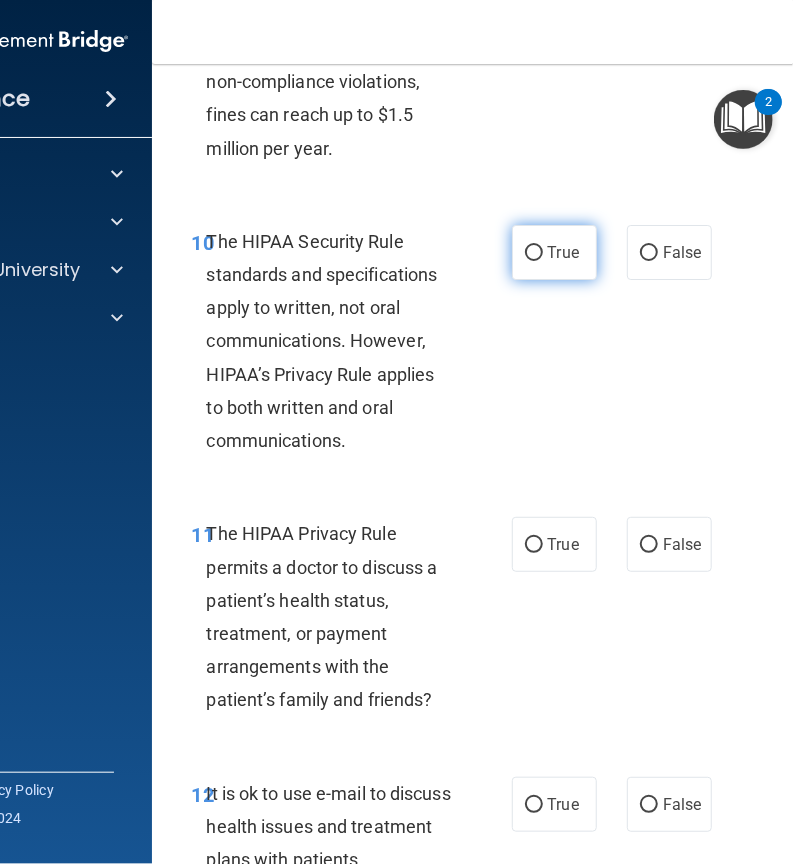click on "True" at bounding box center (563, 252) 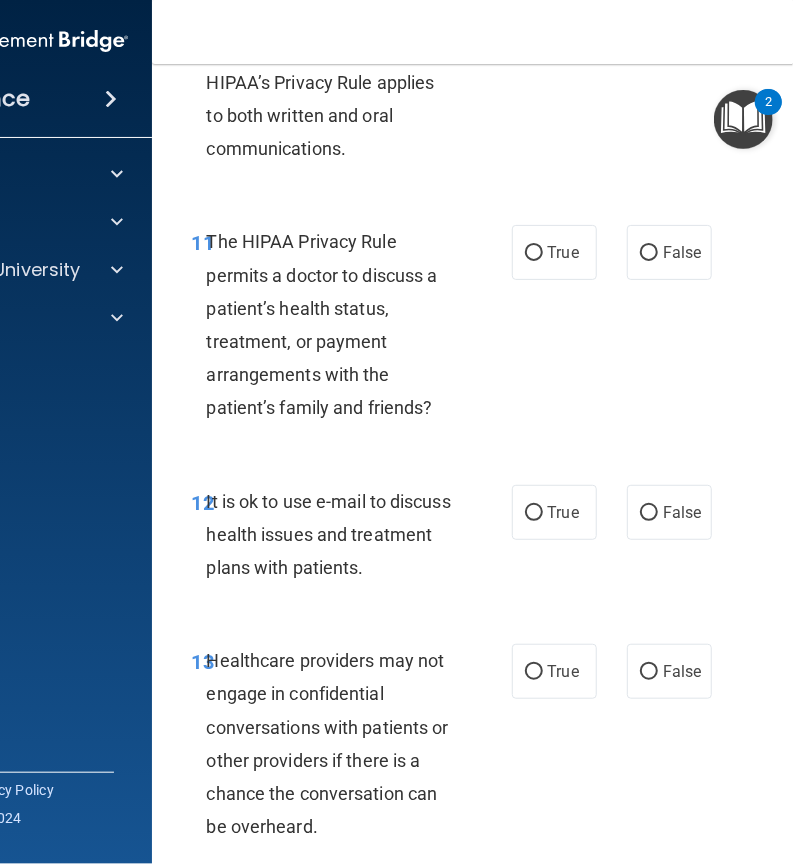 scroll, scrollTop: 2497, scrollLeft: 0, axis: vertical 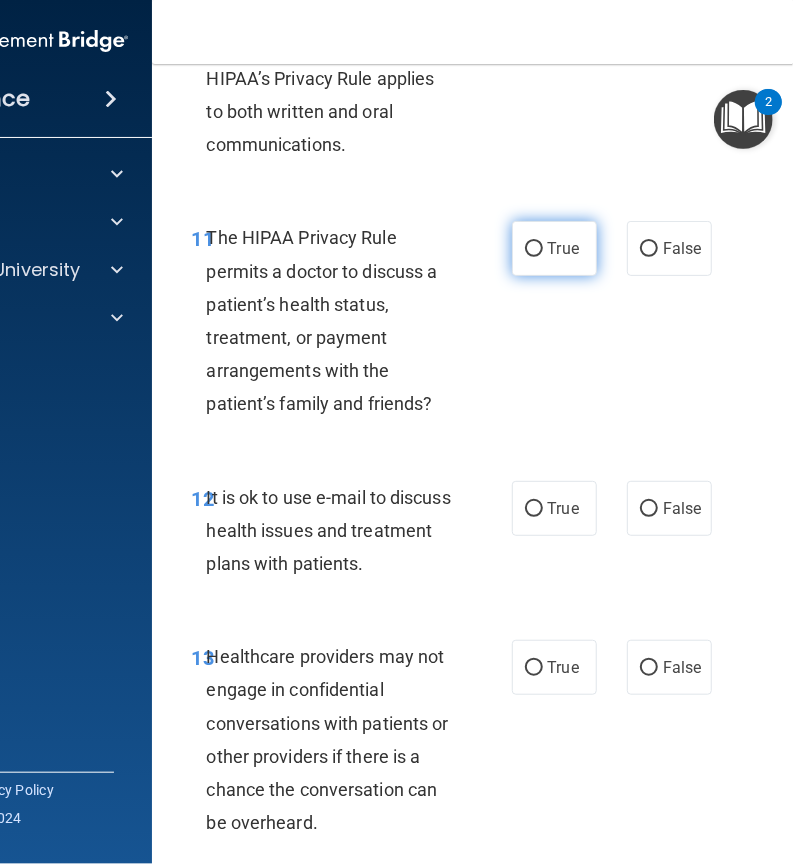 click on "True" at bounding box center [554, 248] 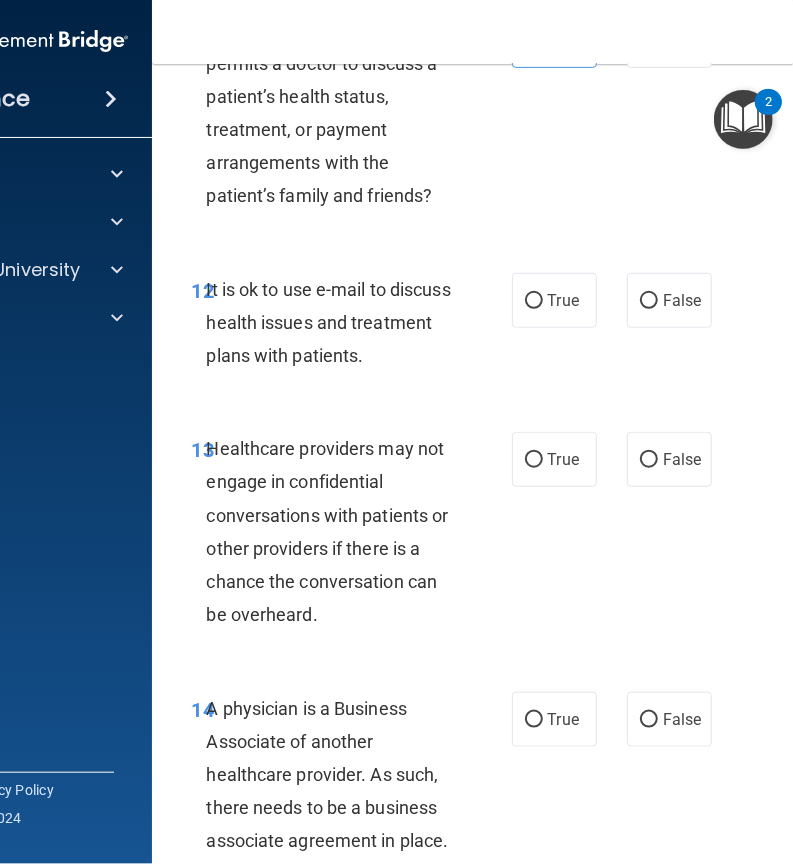 scroll, scrollTop: 2726, scrollLeft: 0, axis: vertical 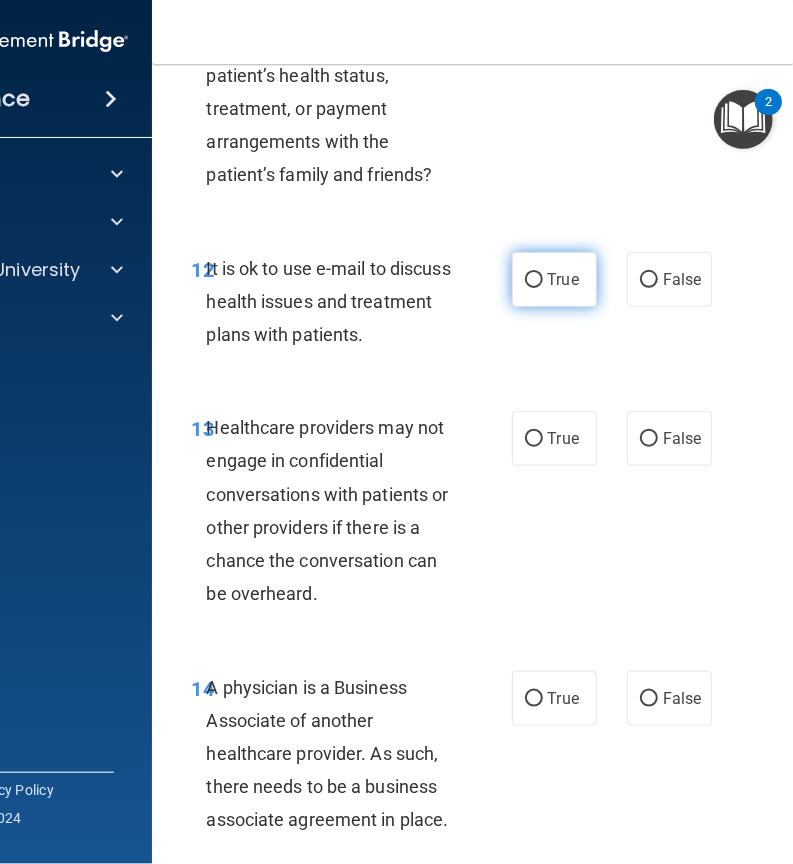 click on "True" at bounding box center [554, 279] 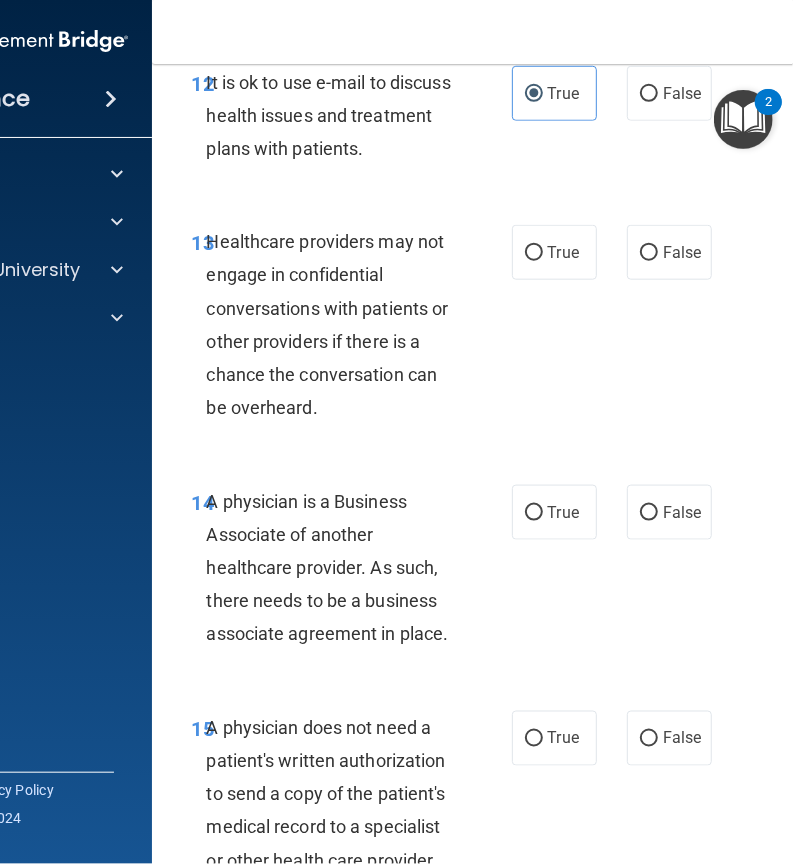 scroll, scrollTop: 2918, scrollLeft: 0, axis: vertical 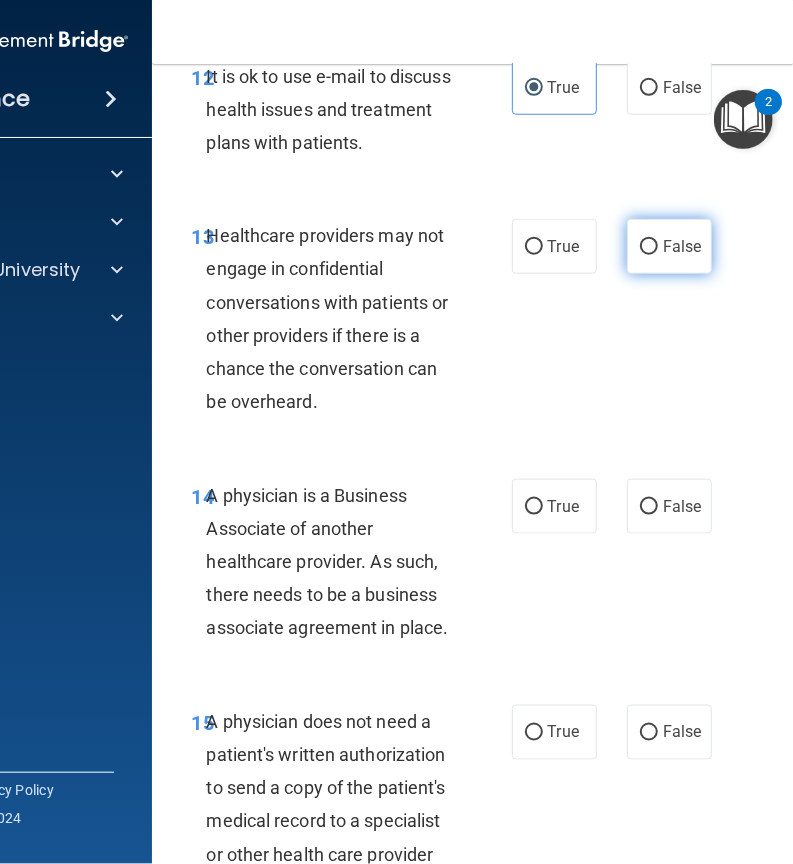 click on "False" at bounding box center [669, 246] 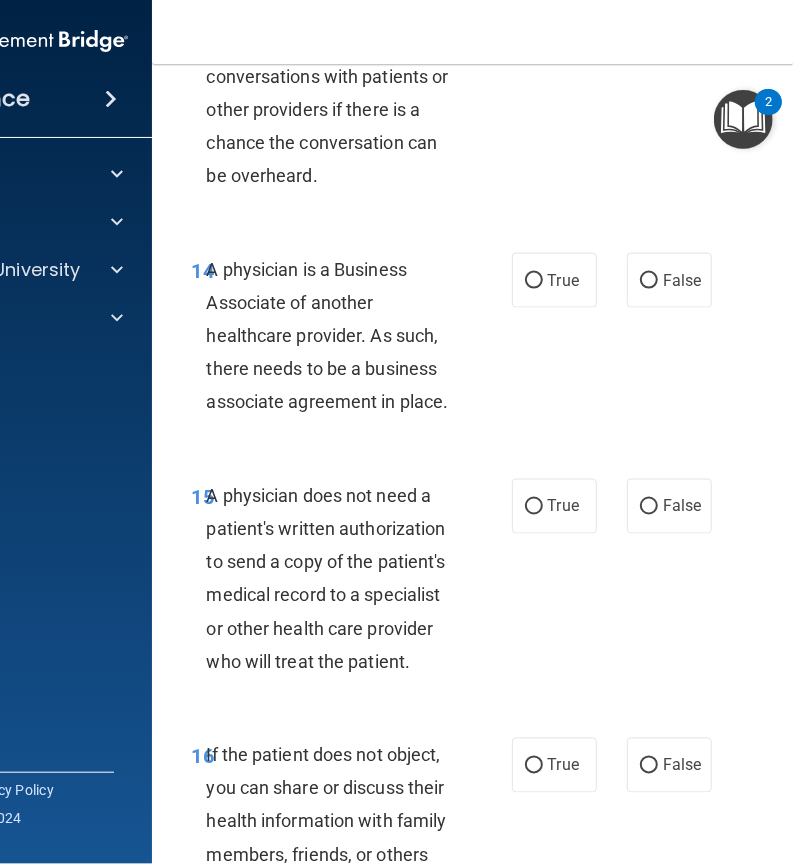 scroll, scrollTop: 3165, scrollLeft: 0, axis: vertical 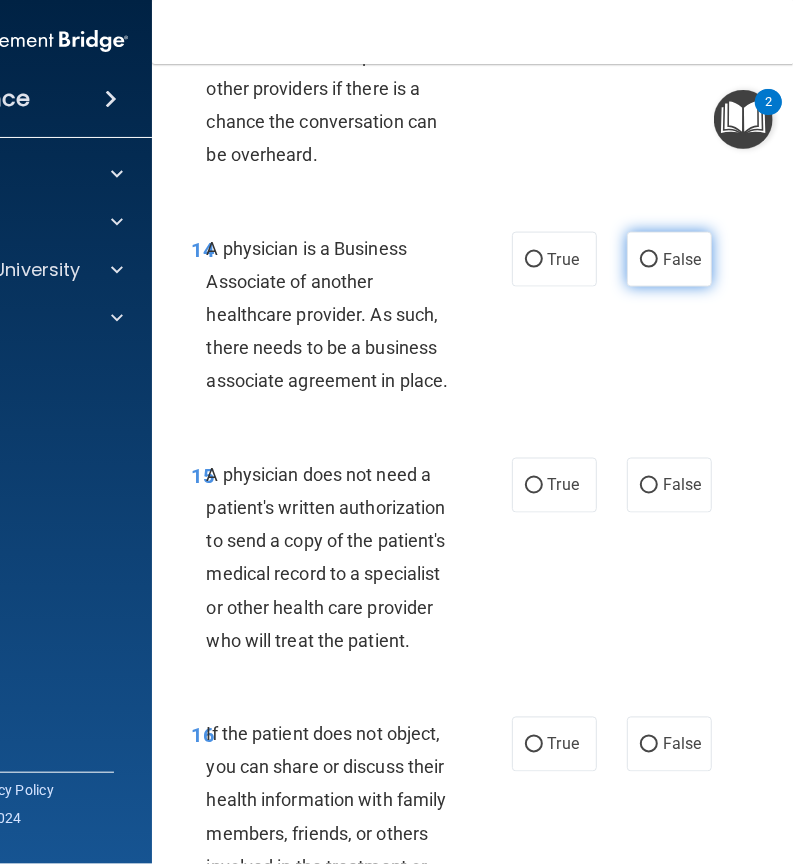click on "False" at bounding box center (669, 259) 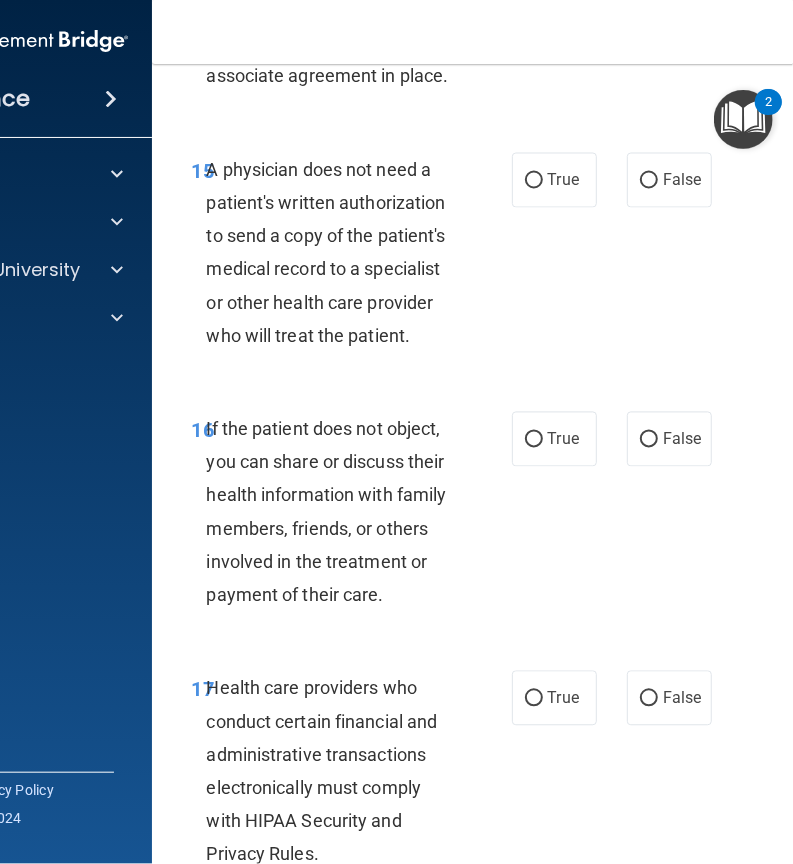 scroll, scrollTop: 3510, scrollLeft: 0, axis: vertical 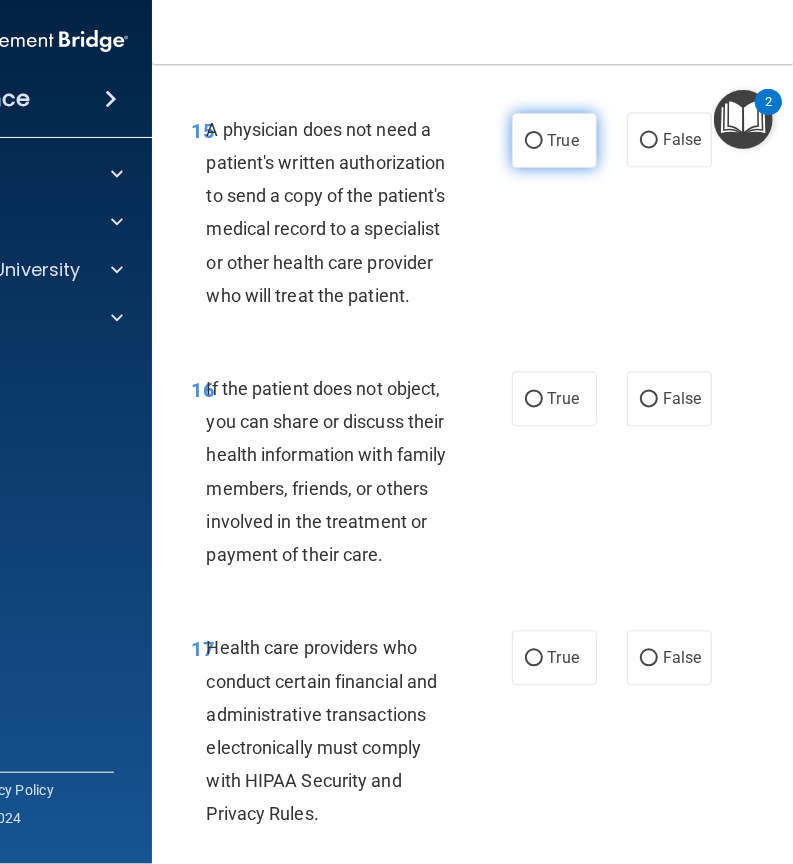 click on "True" at bounding box center [554, 140] 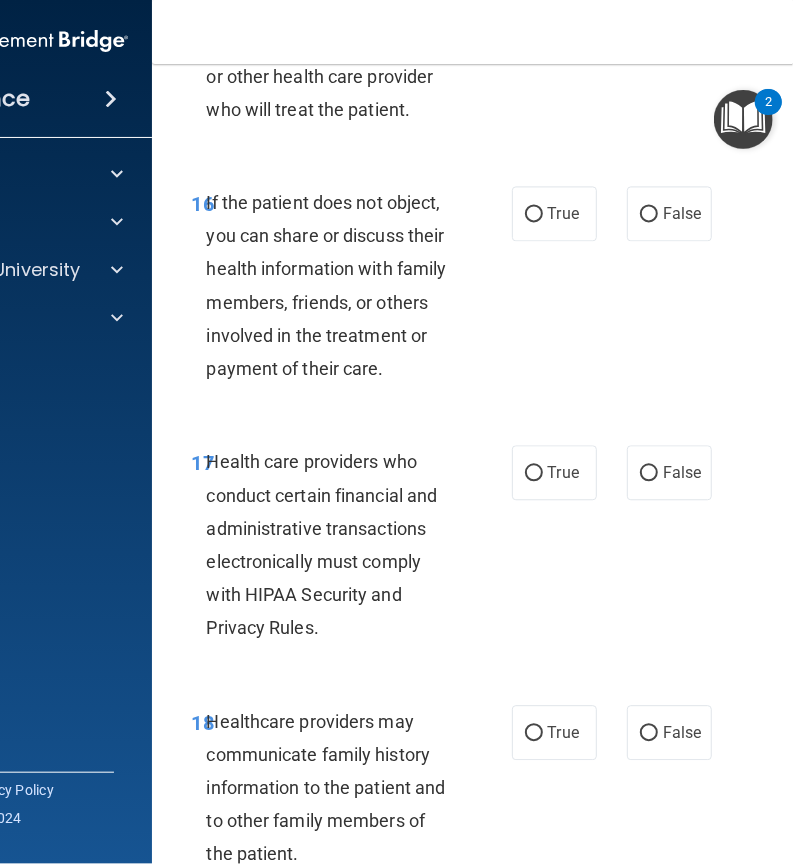 scroll, scrollTop: 3717, scrollLeft: 0, axis: vertical 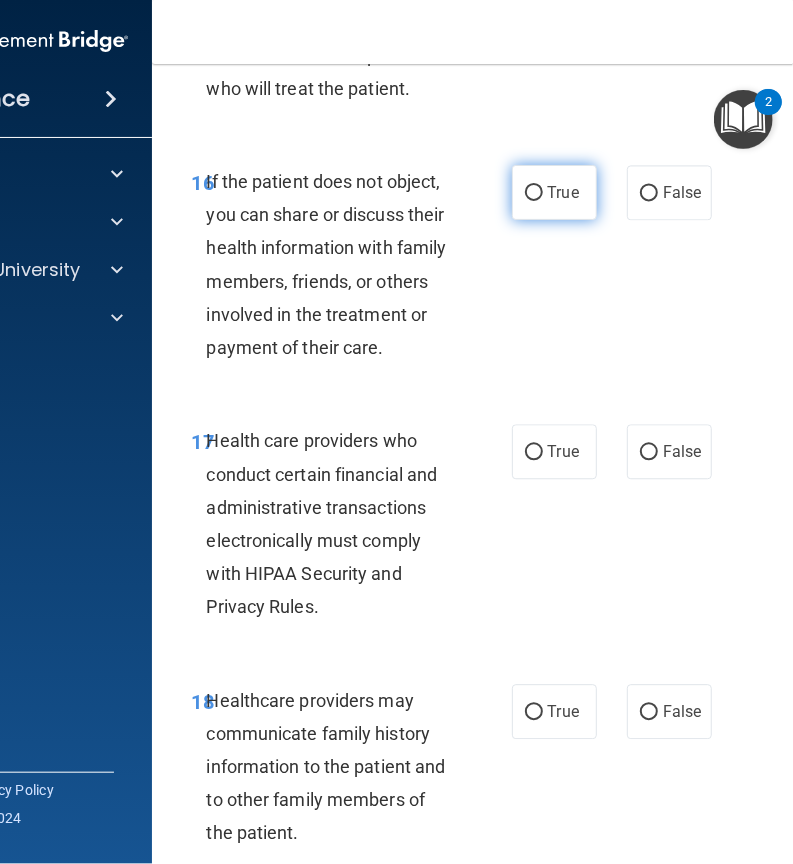 click on "True" at bounding box center (563, 192) 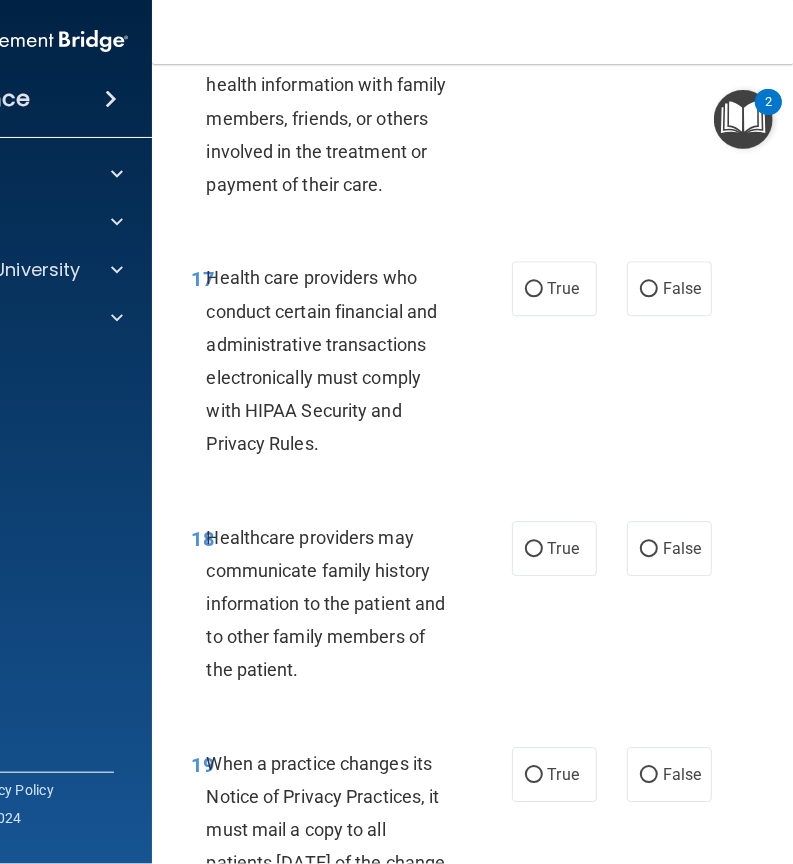 scroll, scrollTop: 3903, scrollLeft: 0, axis: vertical 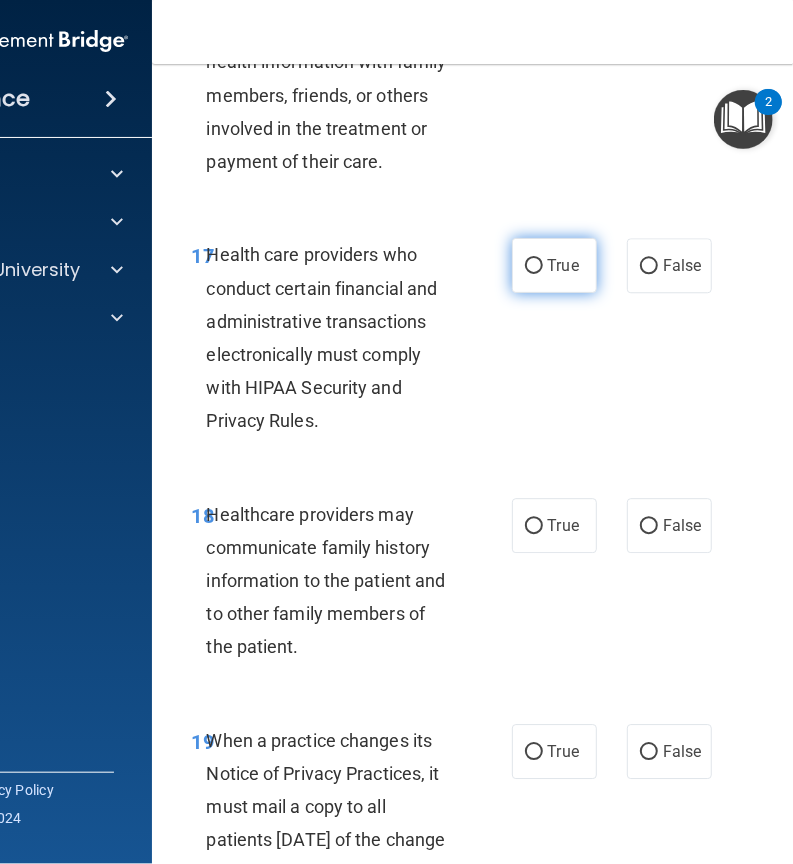 click on "True" at bounding box center (563, 265) 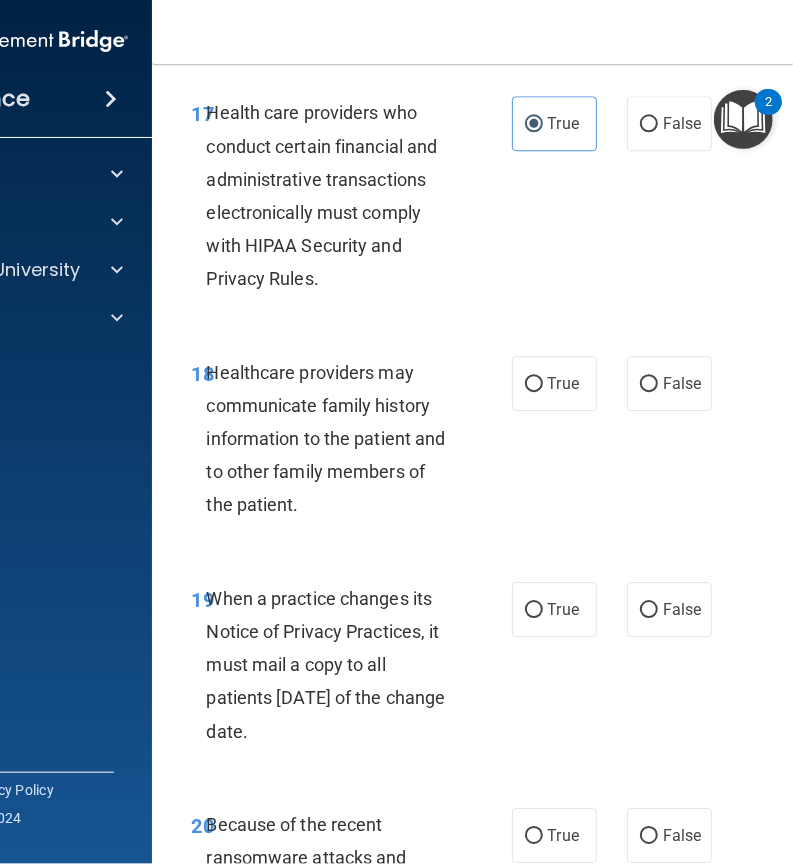 scroll, scrollTop: 4040, scrollLeft: 0, axis: vertical 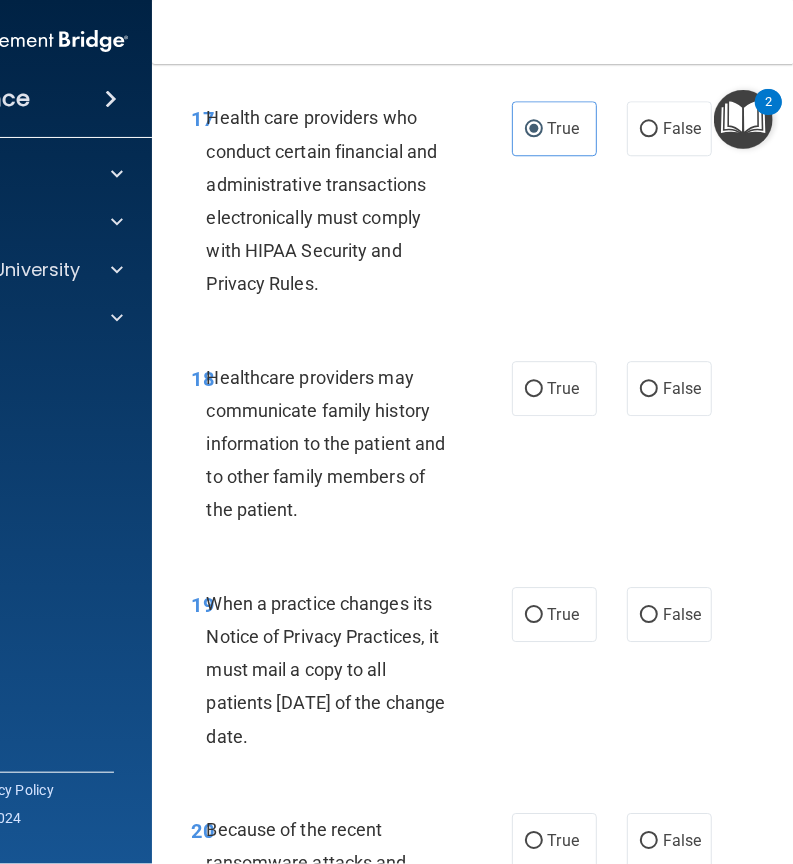 click on "17       Health care providers who conduct certain financial and administrative transactions electronically must comply with HIPAA Security and Privacy Rules.                  True           False" at bounding box center (557, 205) 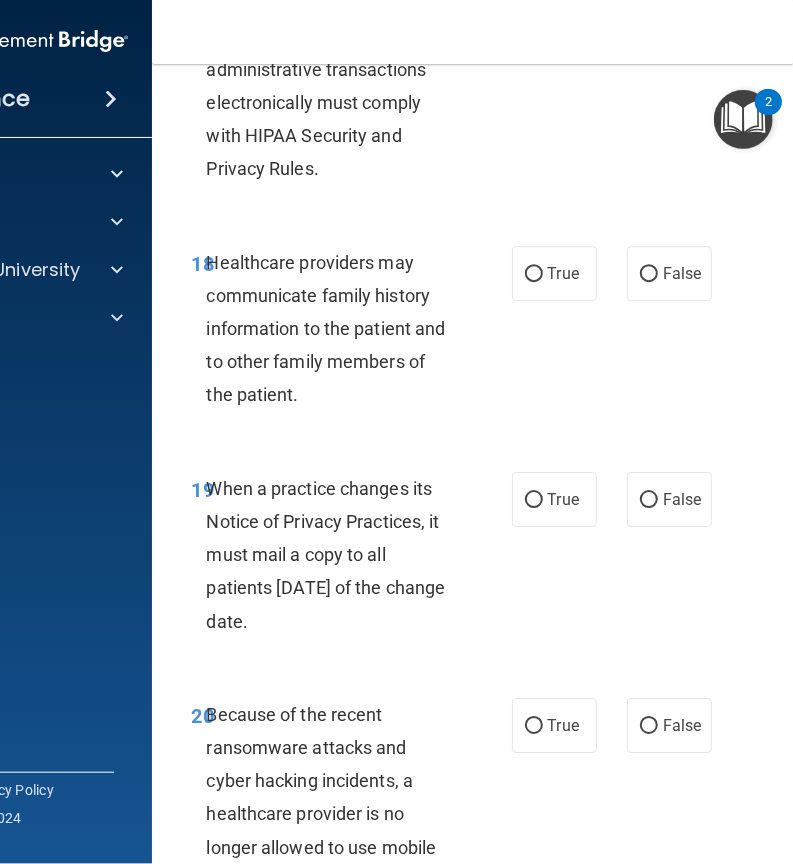scroll, scrollTop: 4157, scrollLeft: 0, axis: vertical 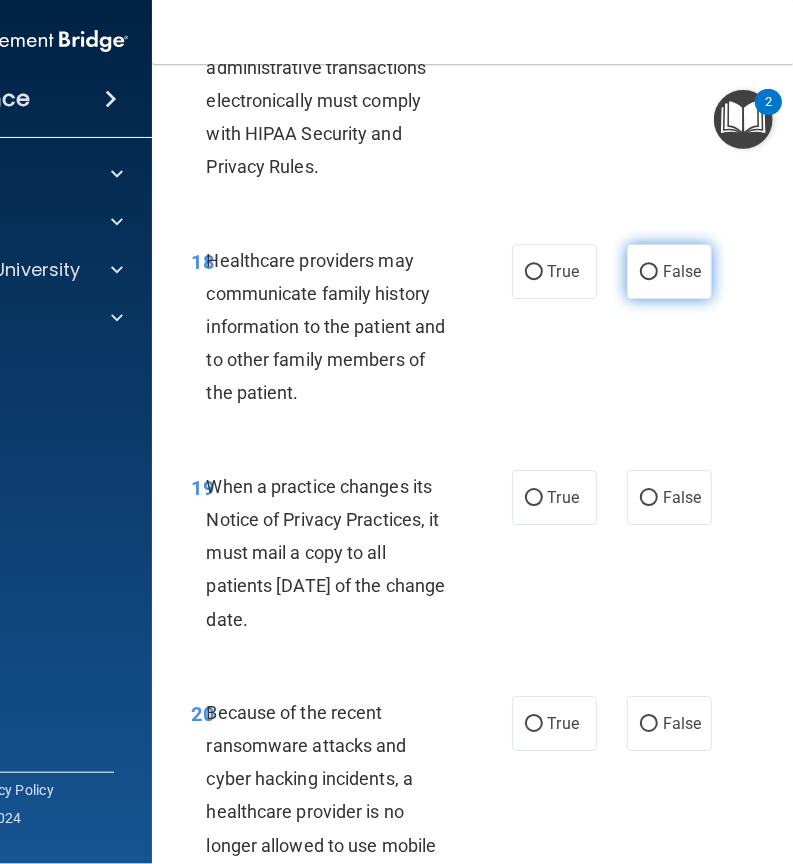 click on "False" at bounding box center [649, 272] 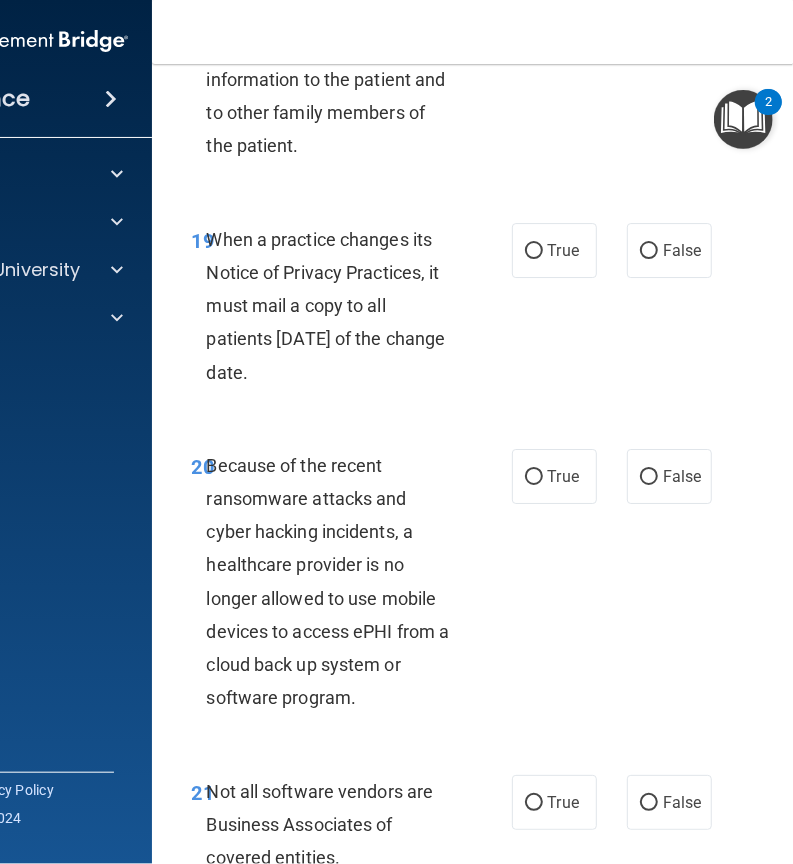 scroll, scrollTop: 4412, scrollLeft: 0, axis: vertical 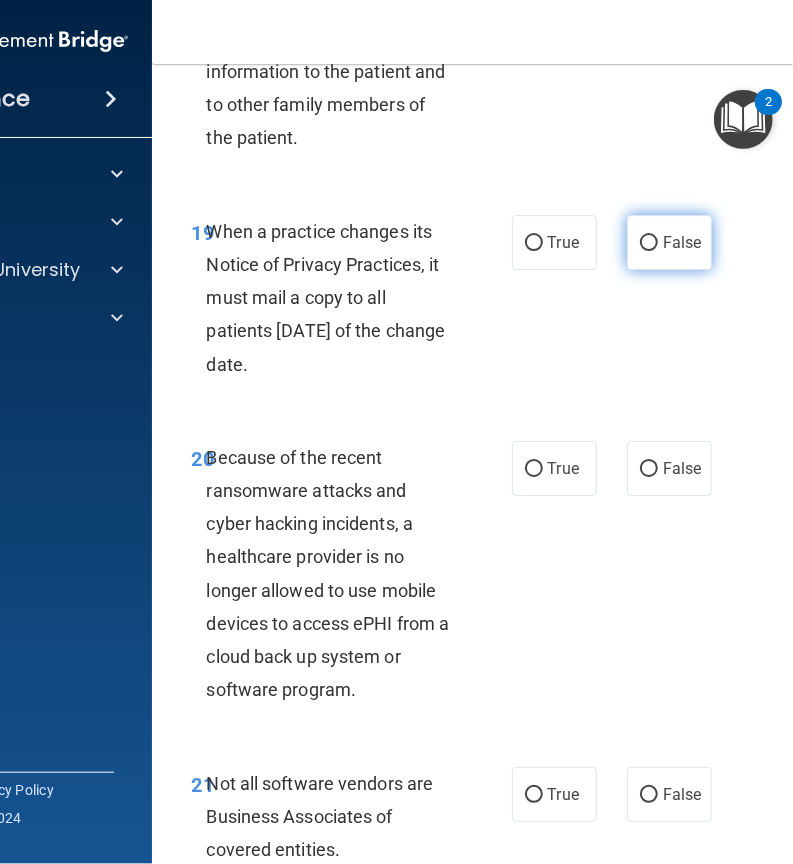 click on "False" at bounding box center [669, 242] 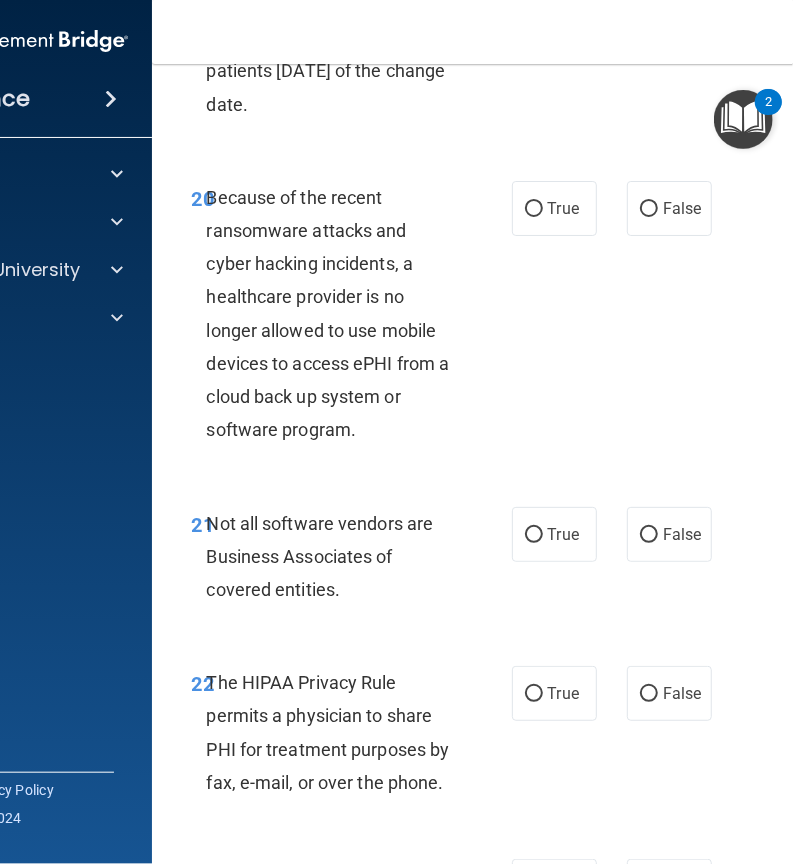 scroll, scrollTop: 4674, scrollLeft: 0, axis: vertical 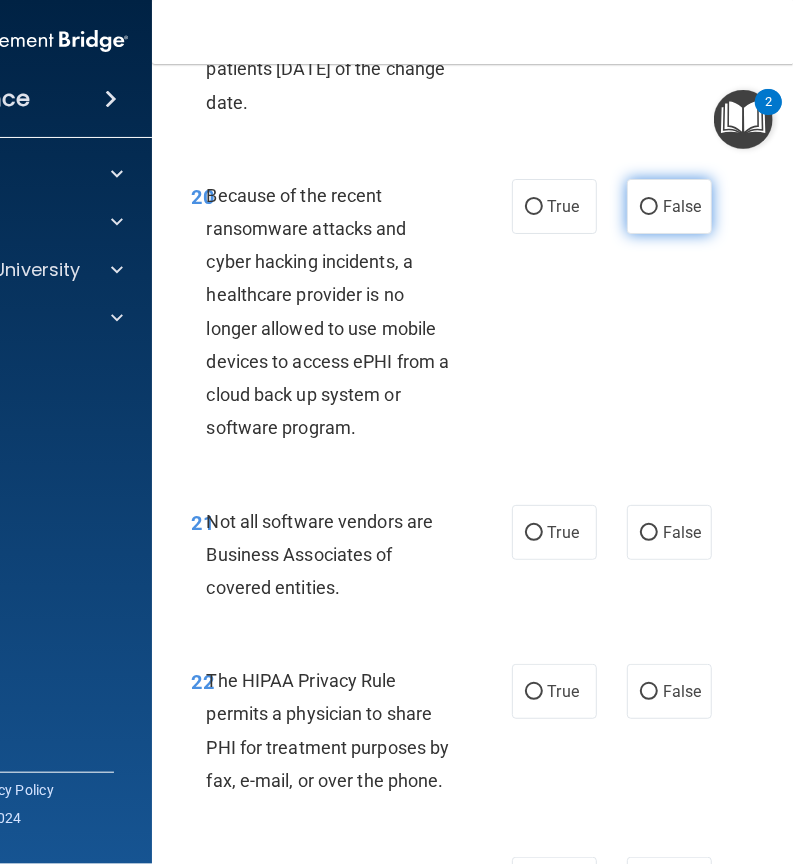 click on "False" at bounding box center [682, 206] 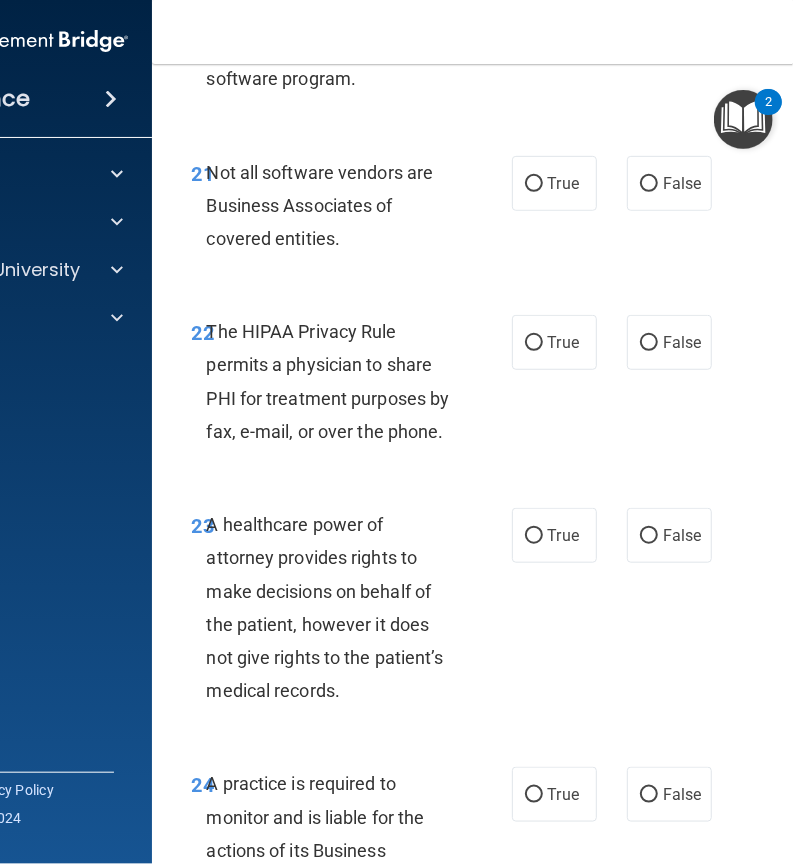 scroll, scrollTop: 5027, scrollLeft: 0, axis: vertical 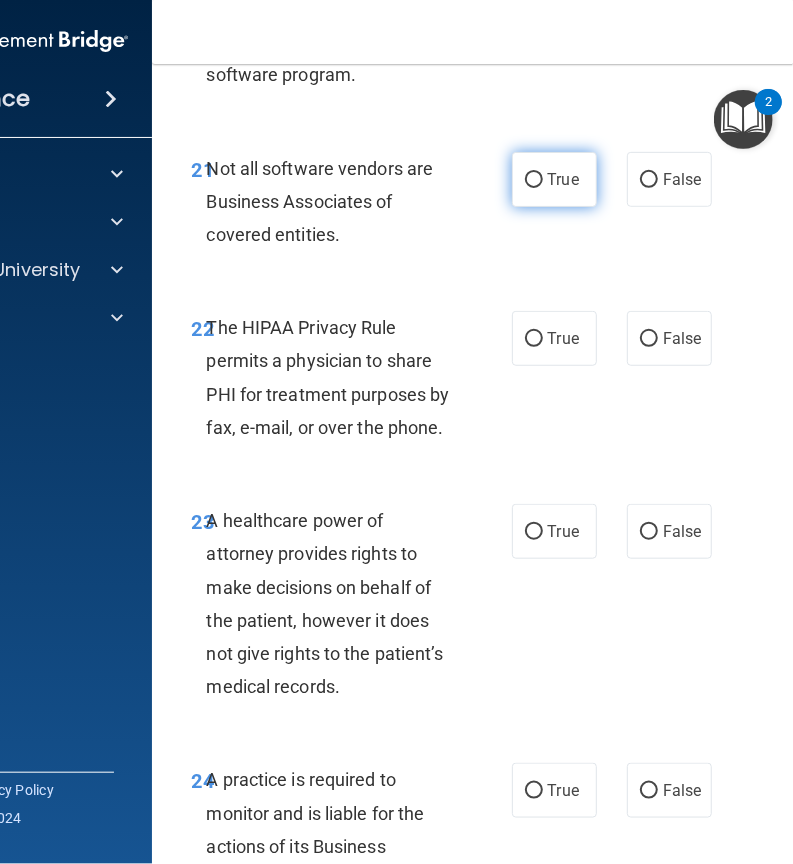 click on "True" at bounding box center (554, 179) 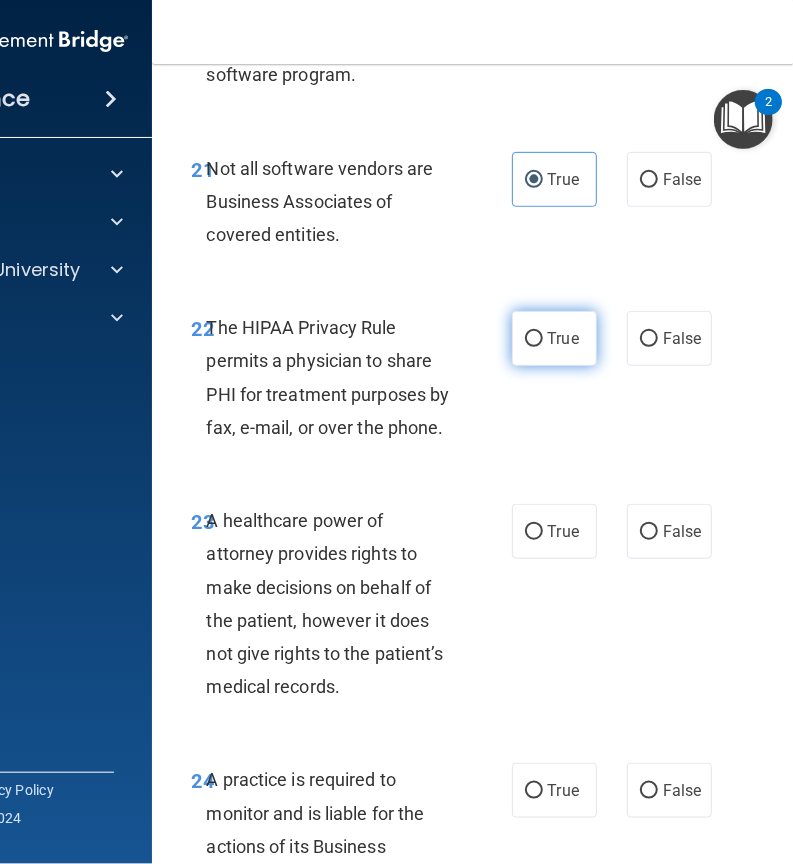 click on "True" at bounding box center [554, 338] 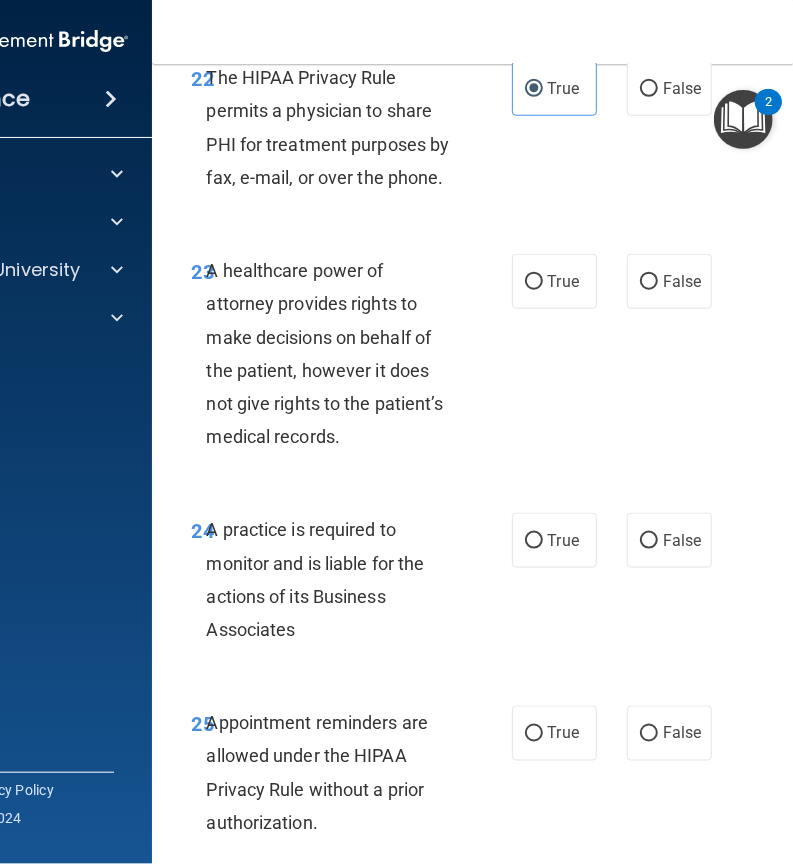 scroll, scrollTop: 5281, scrollLeft: 0, axis: vertical 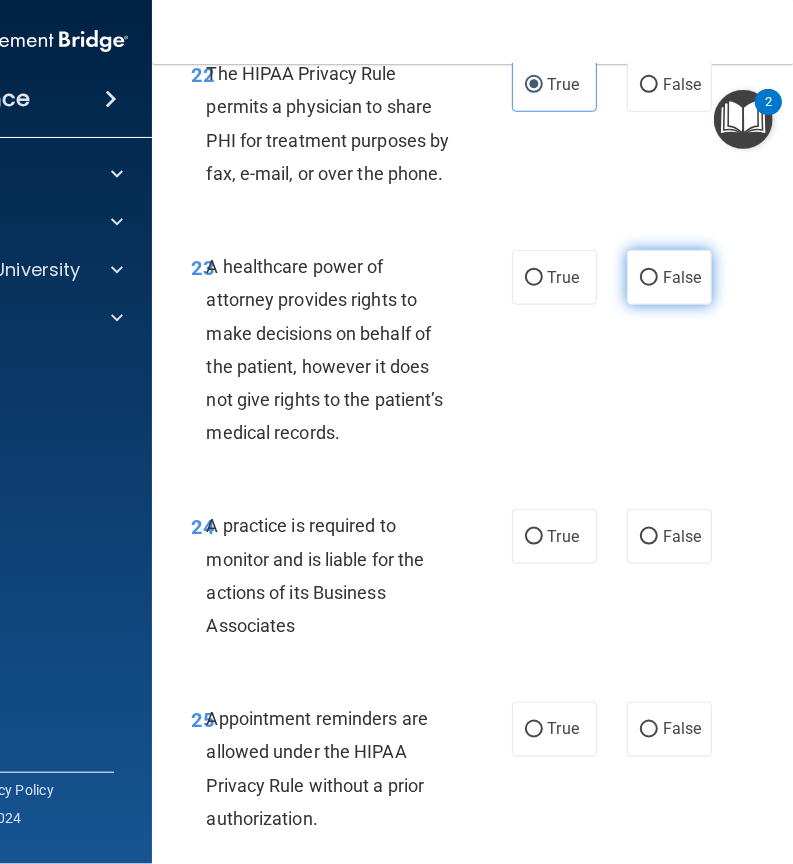 click on "False" at bounding box center [682, 277] 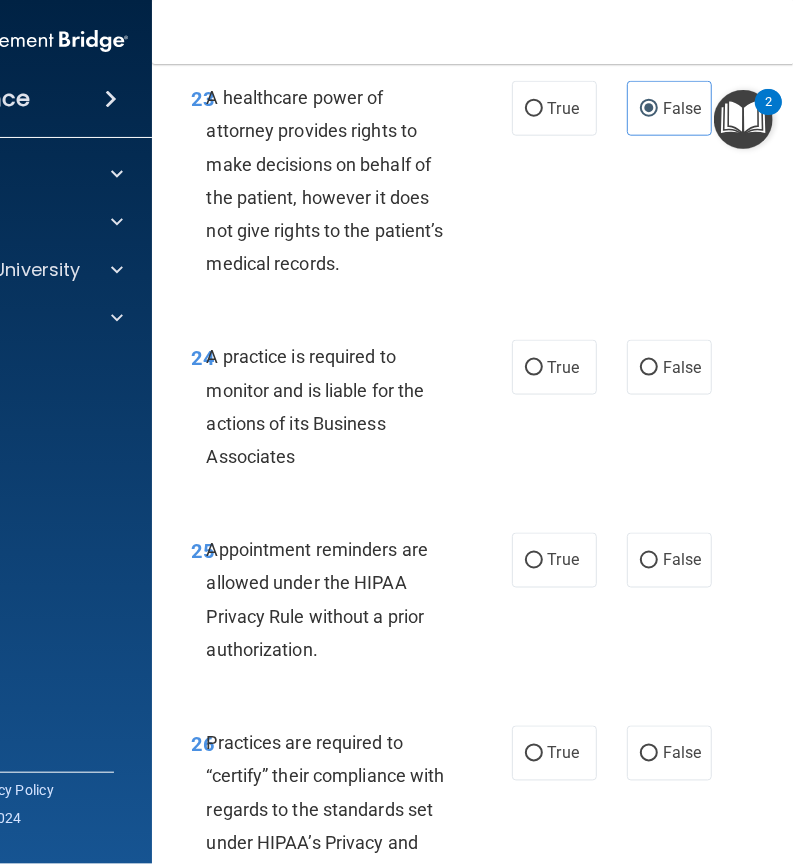 scroll, scrollTop: 5495, scrollLeft: 0, axis: vertical 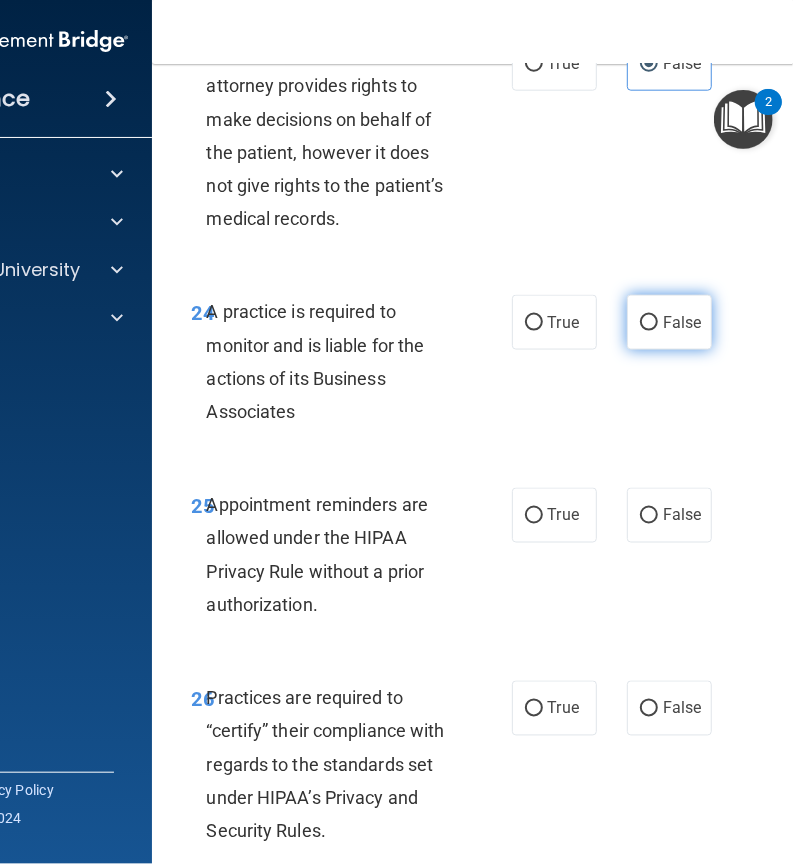 click on "False" at bounding box center (682, 322) 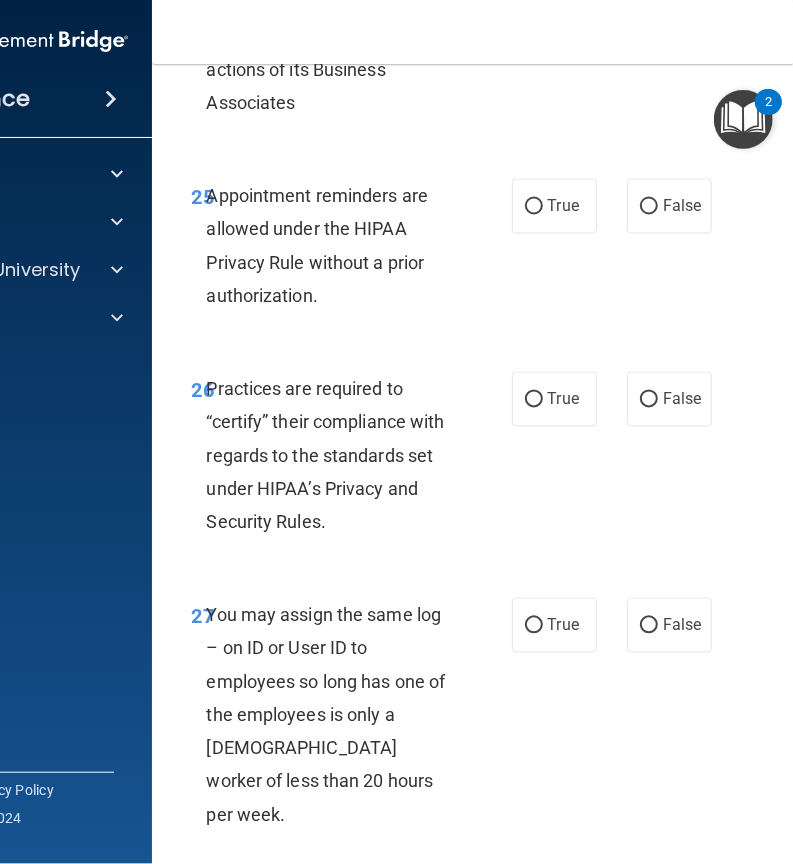 scroll, scrollTop: 5801, scrollLeft: 0, axis: vertical 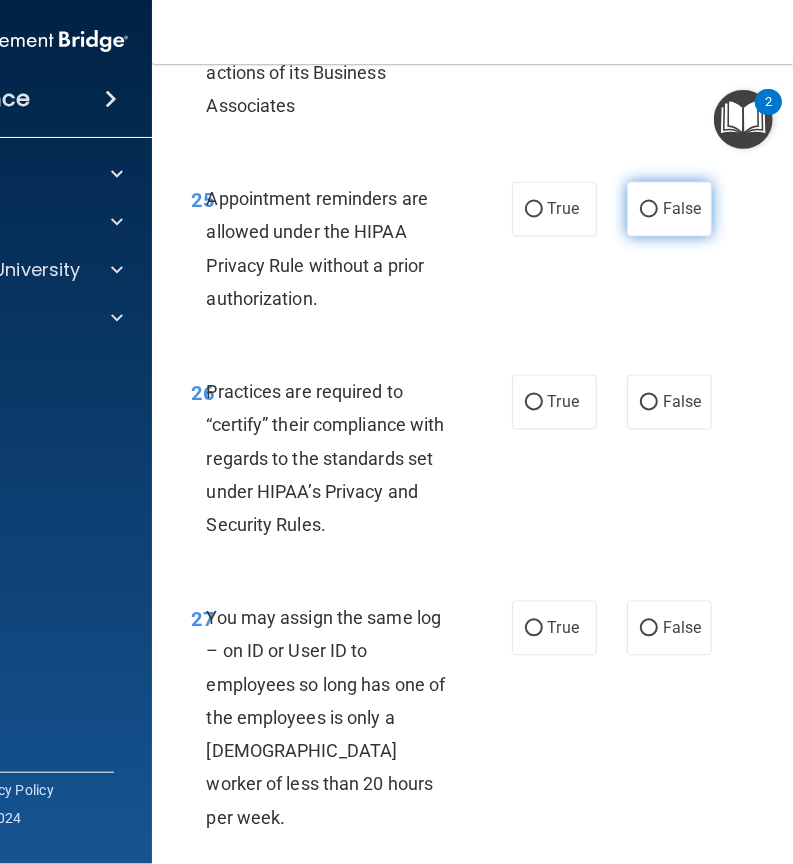 click on "False" at bounding box center (669, 209) 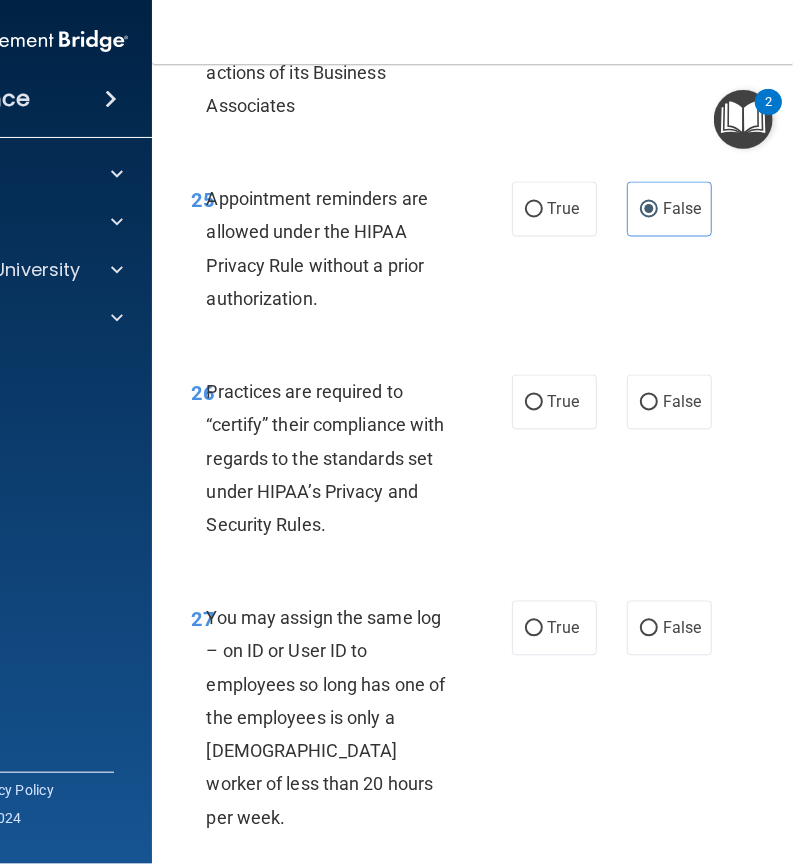 click on "25       Appointment reminders are allowed under the HIPAA Privacy Rule without a prior authorization.                 True           False" at bounding box center [557, 253] 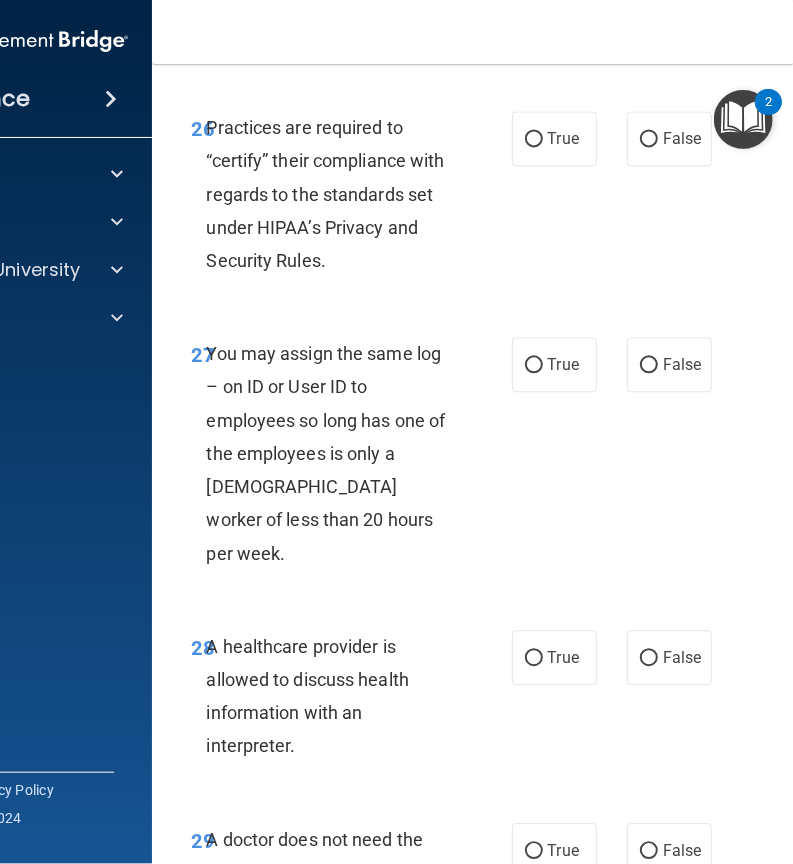 scroll, scrollTop: 6064, scrollLeft: 0, axis: vertical 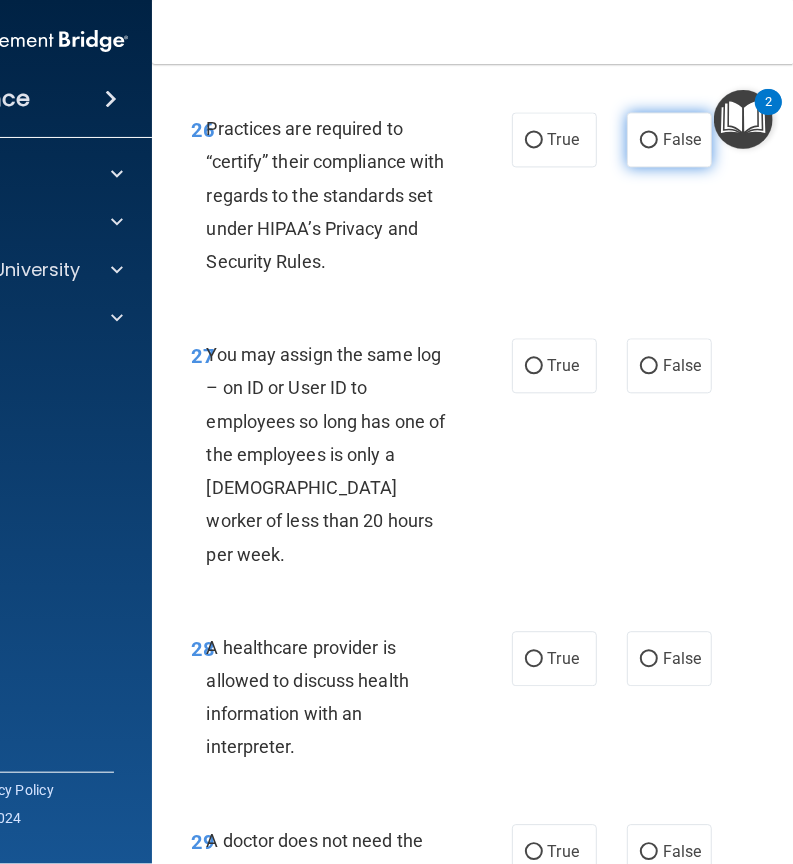 click on "False" at bounding box center [669, 139] 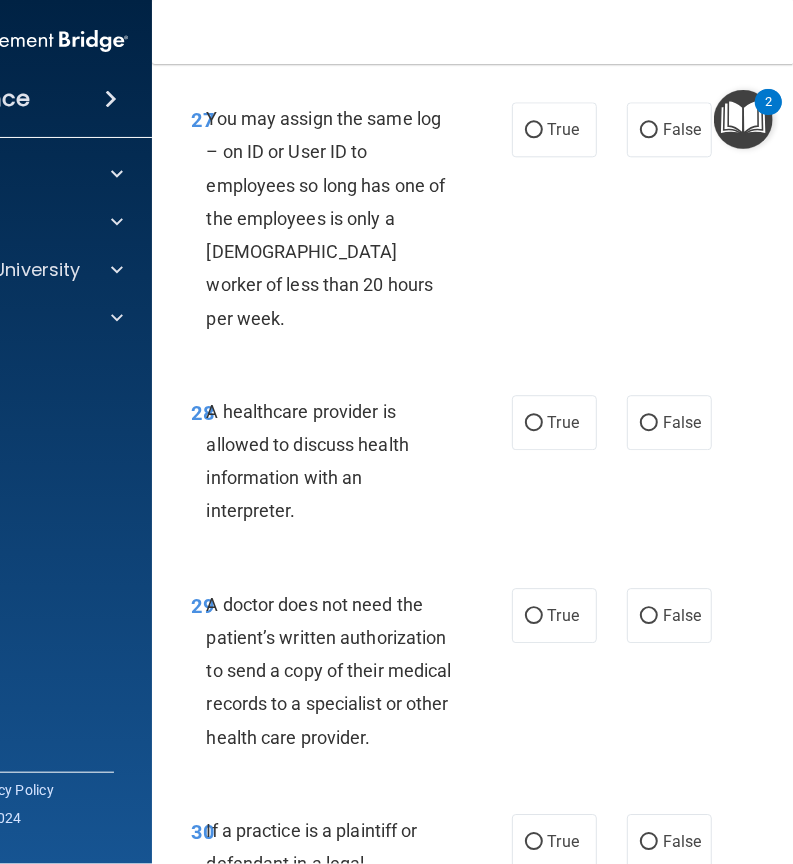 scroll, scrollTop: 6276, scrollLeft: 0, axis: vertical 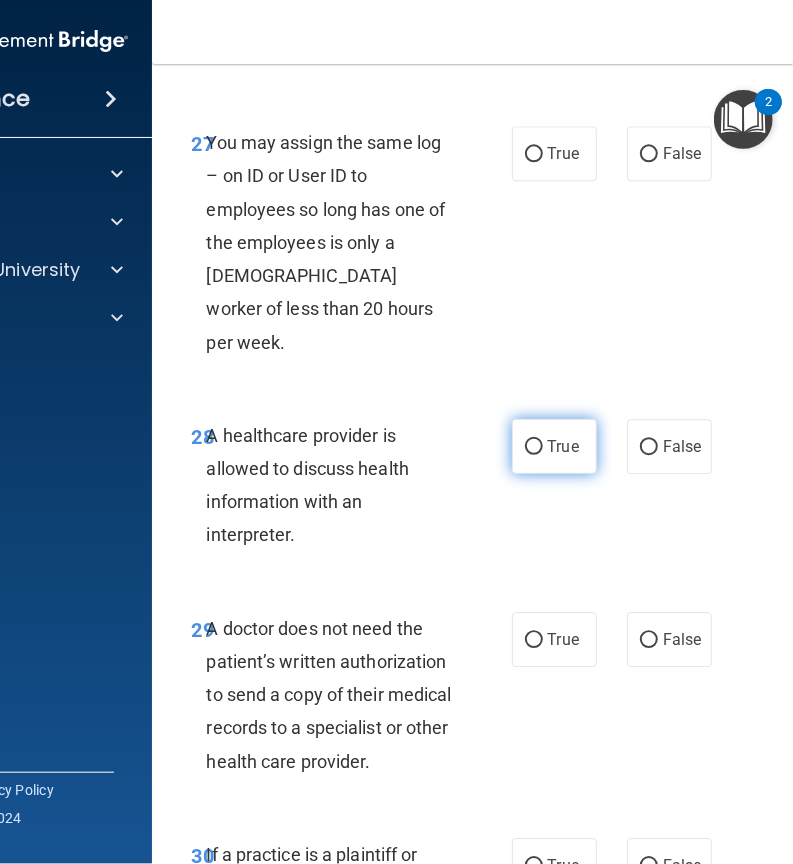 click on "True" at bounding box center [554, 446] 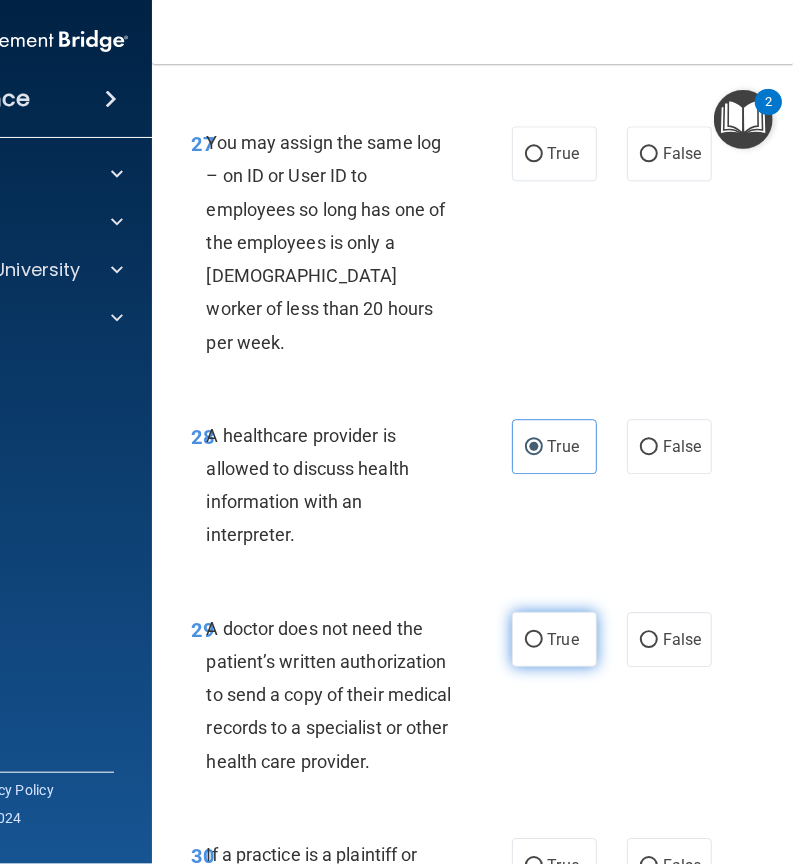 click on "True" at bounding box center [554, 639] 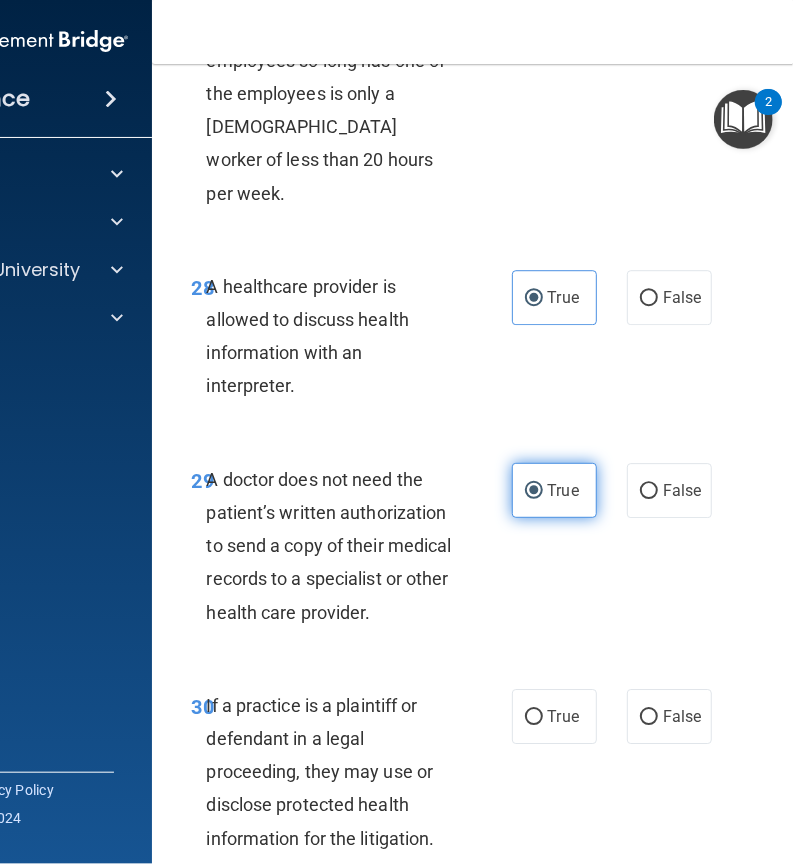 scroll, scrollTop: 6550, scrollLeft: 0, axis: vertical 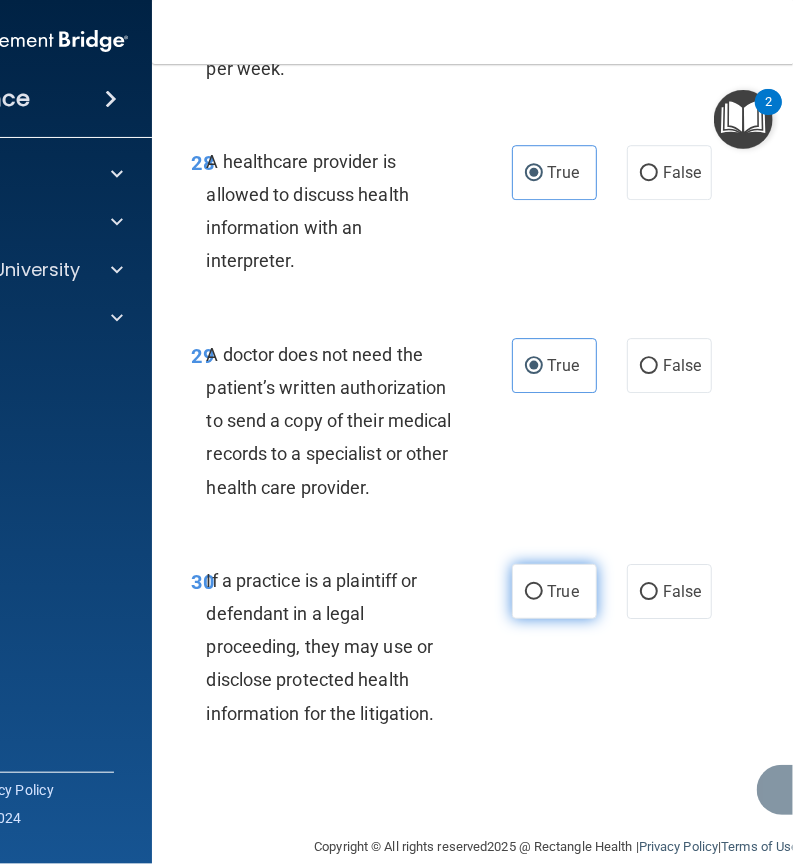 click on "True" at bounding box center (563, 591) 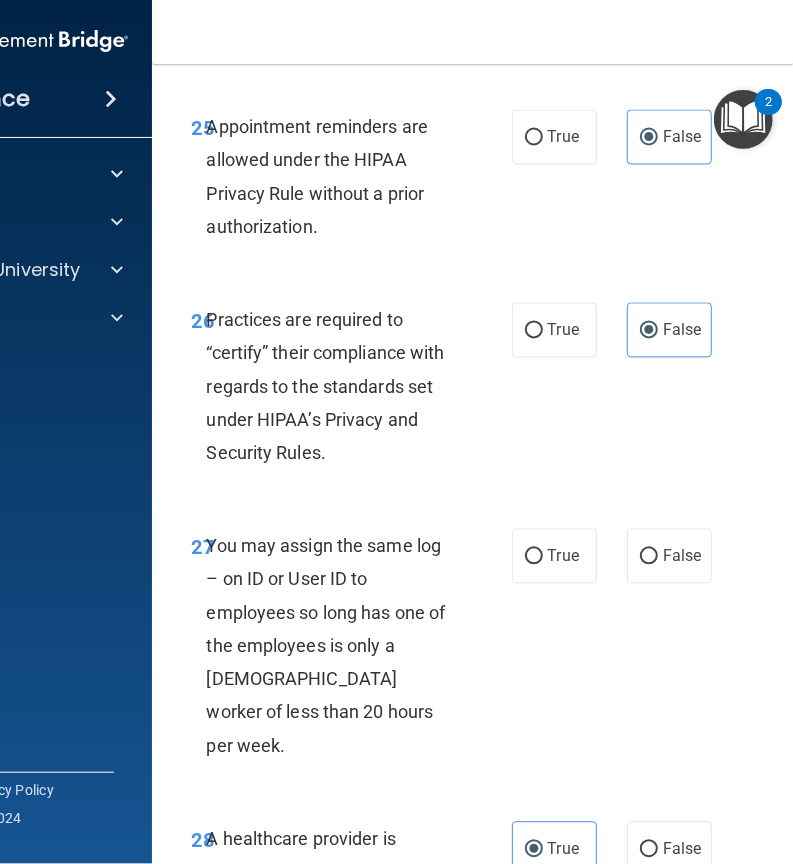 scroll, scrollTop: 5875, scrollLeft: 0, axis: vertical 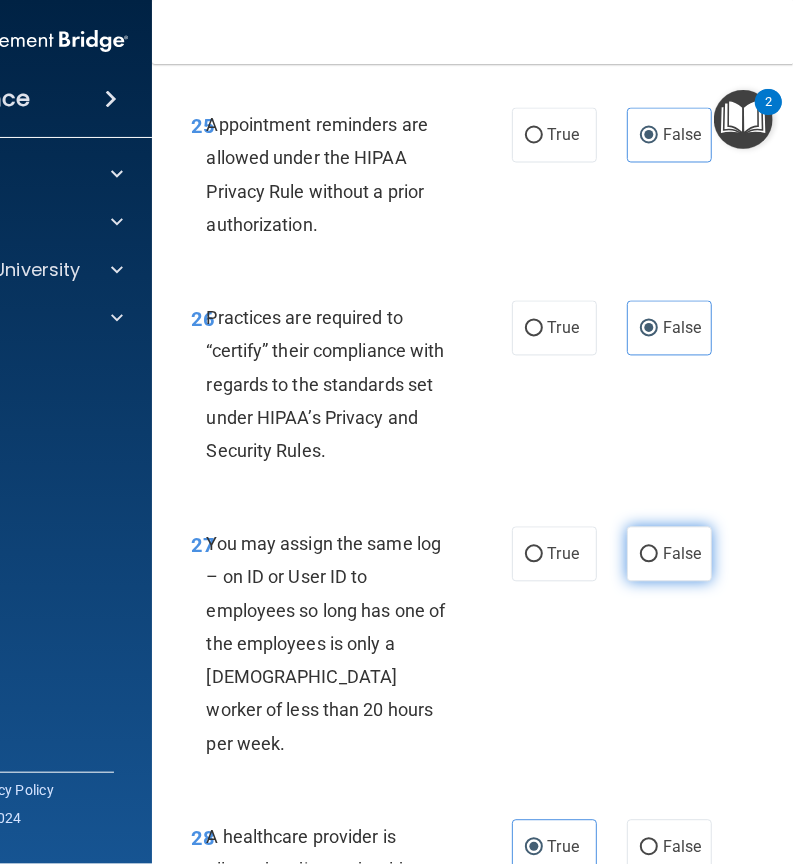click on "False" at bounding box center (669, 554) 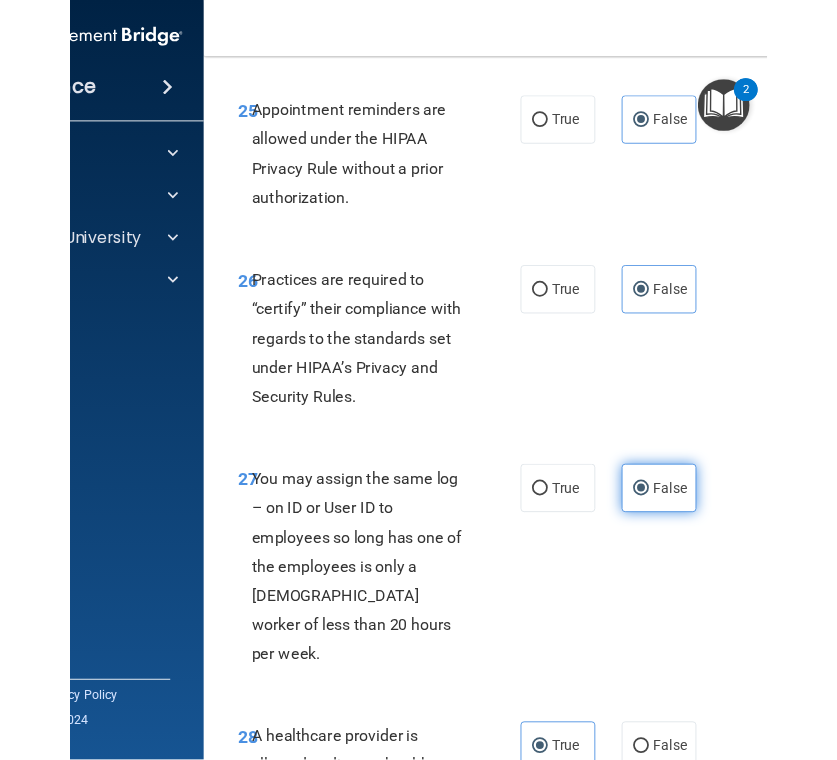 scroll, scrollTop: 6550, scrollLeft: 0, axis: vertical 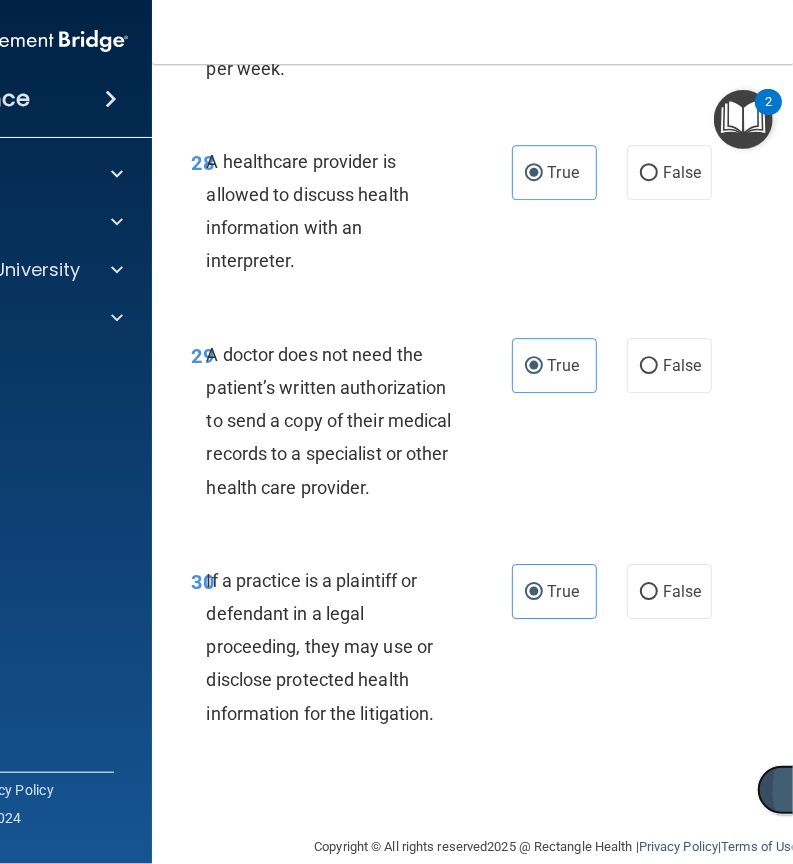 click on "Submit" at bounding box center [847, 790] 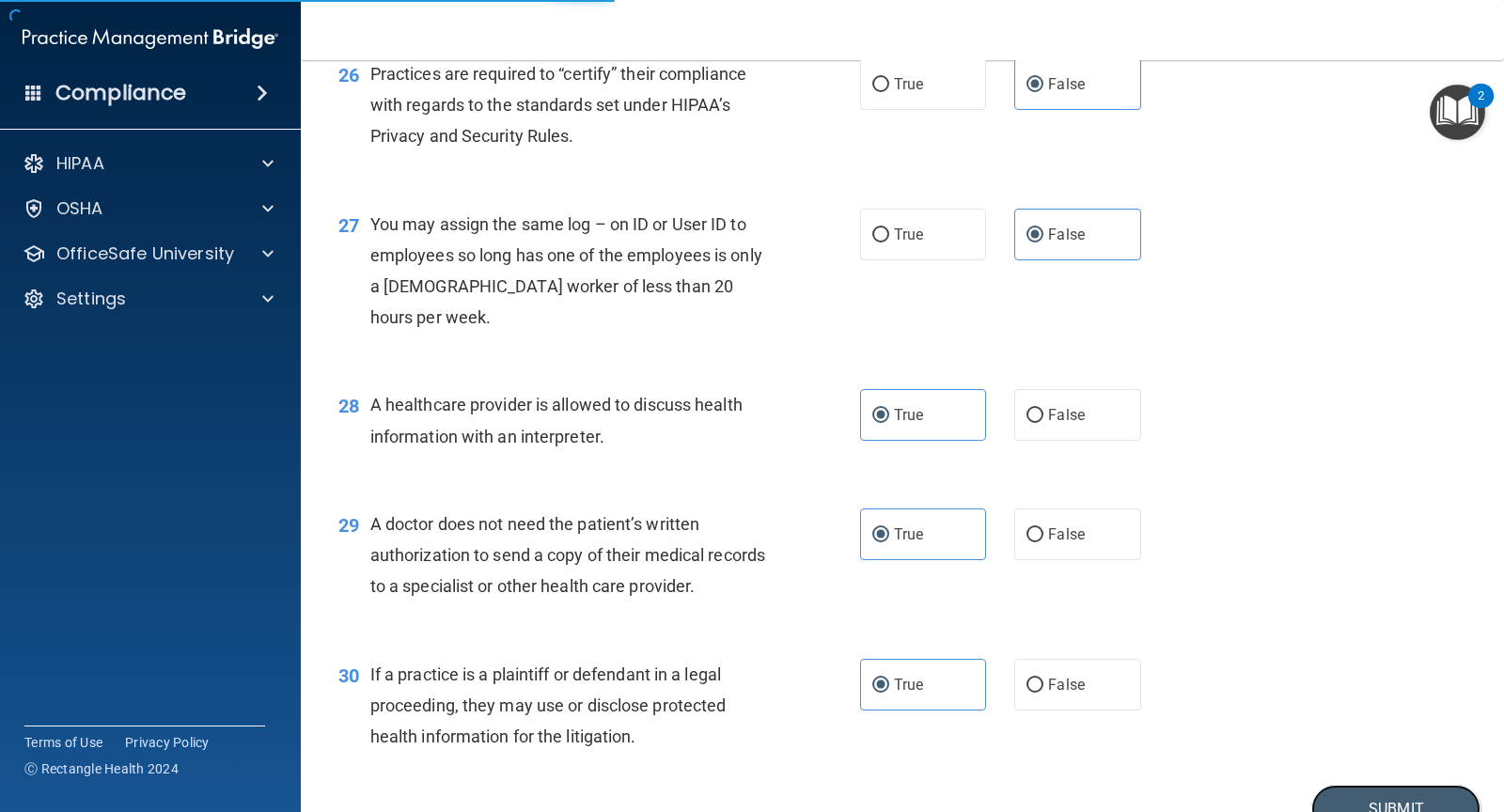 scroll, scrollTop: 4126, scrollLeft: 0, axis: vertical 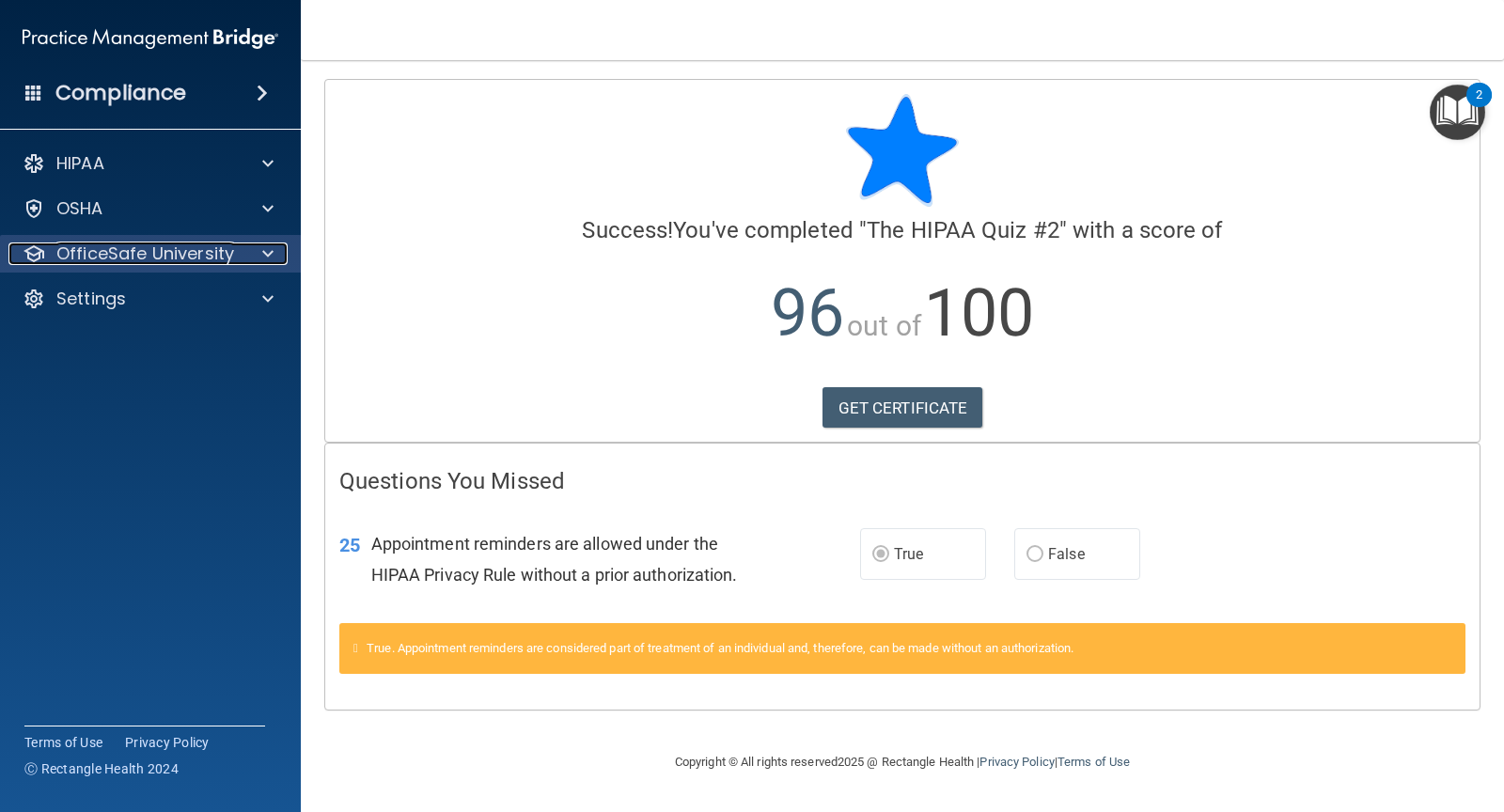 click on "OfficeSafe University" at bounding box center [125, 254] 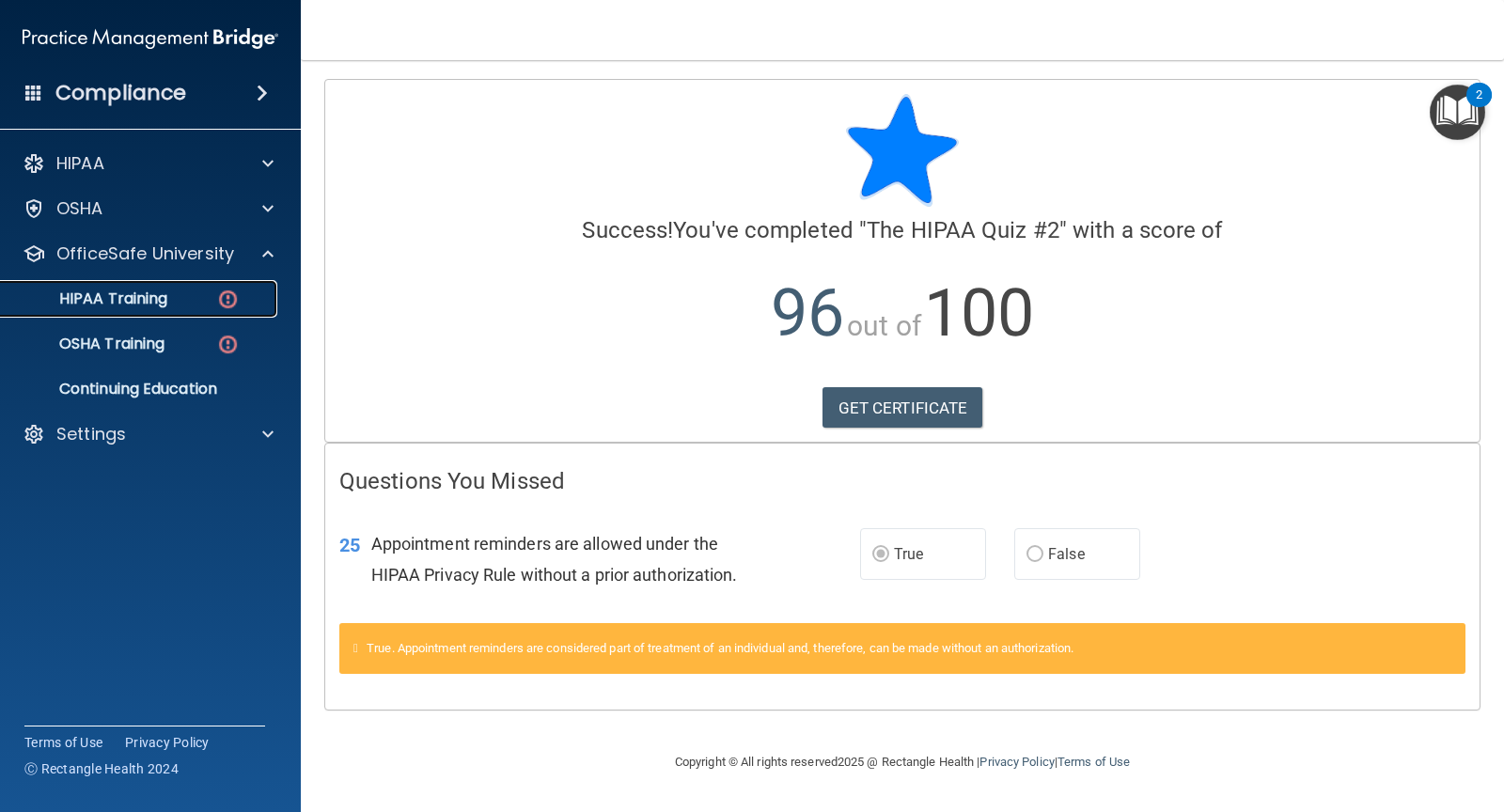 click on "HIPAA Training" at bounding box center (140, 299) 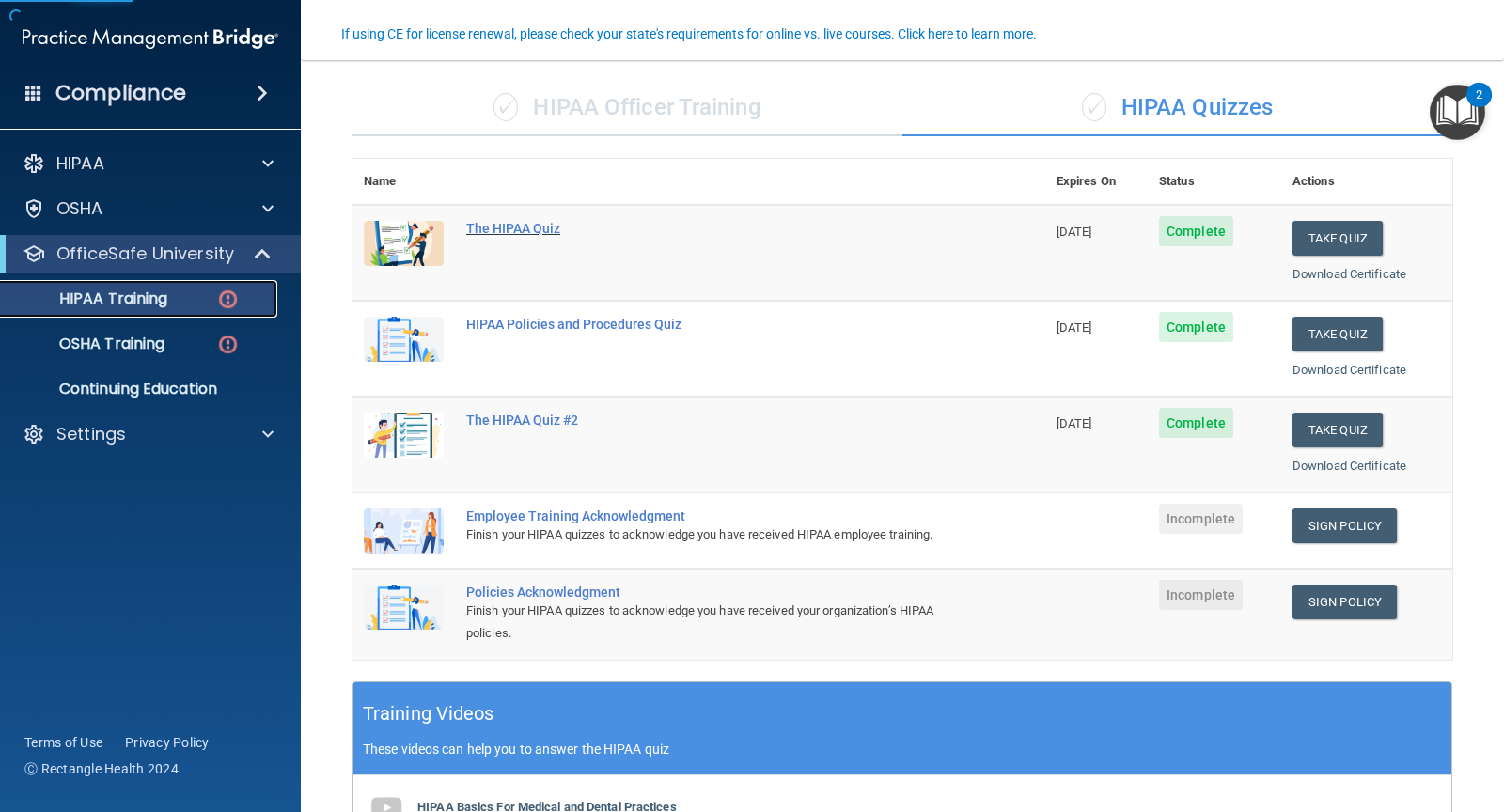 scroll, scrollTop: 274, scrollLeft: 0, axis: vertical 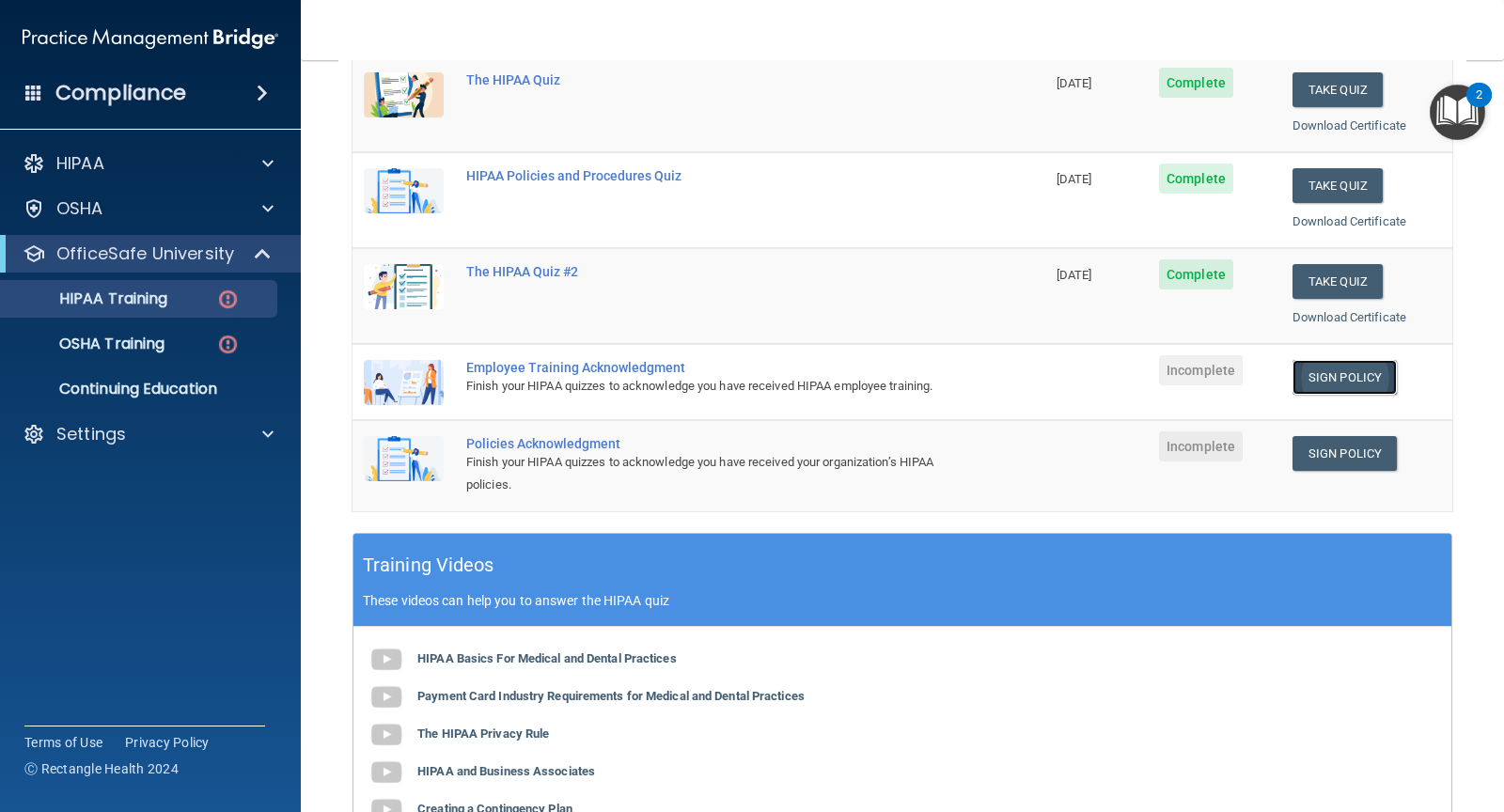 click on "Sign Policy" at bounding box center (1344, 377) 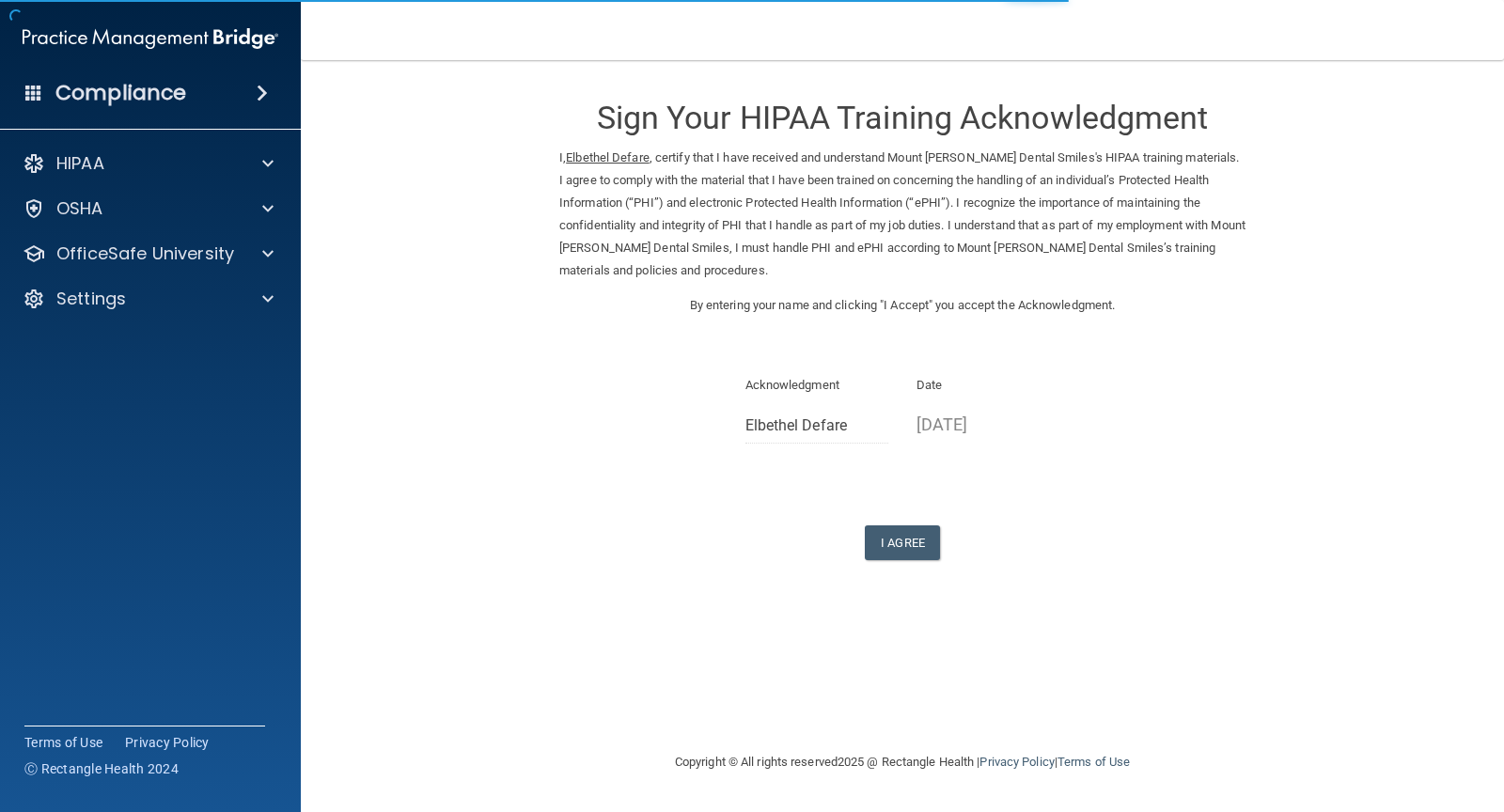 scroll, scrollTop: 0, scrollLeft: 0, axis: both 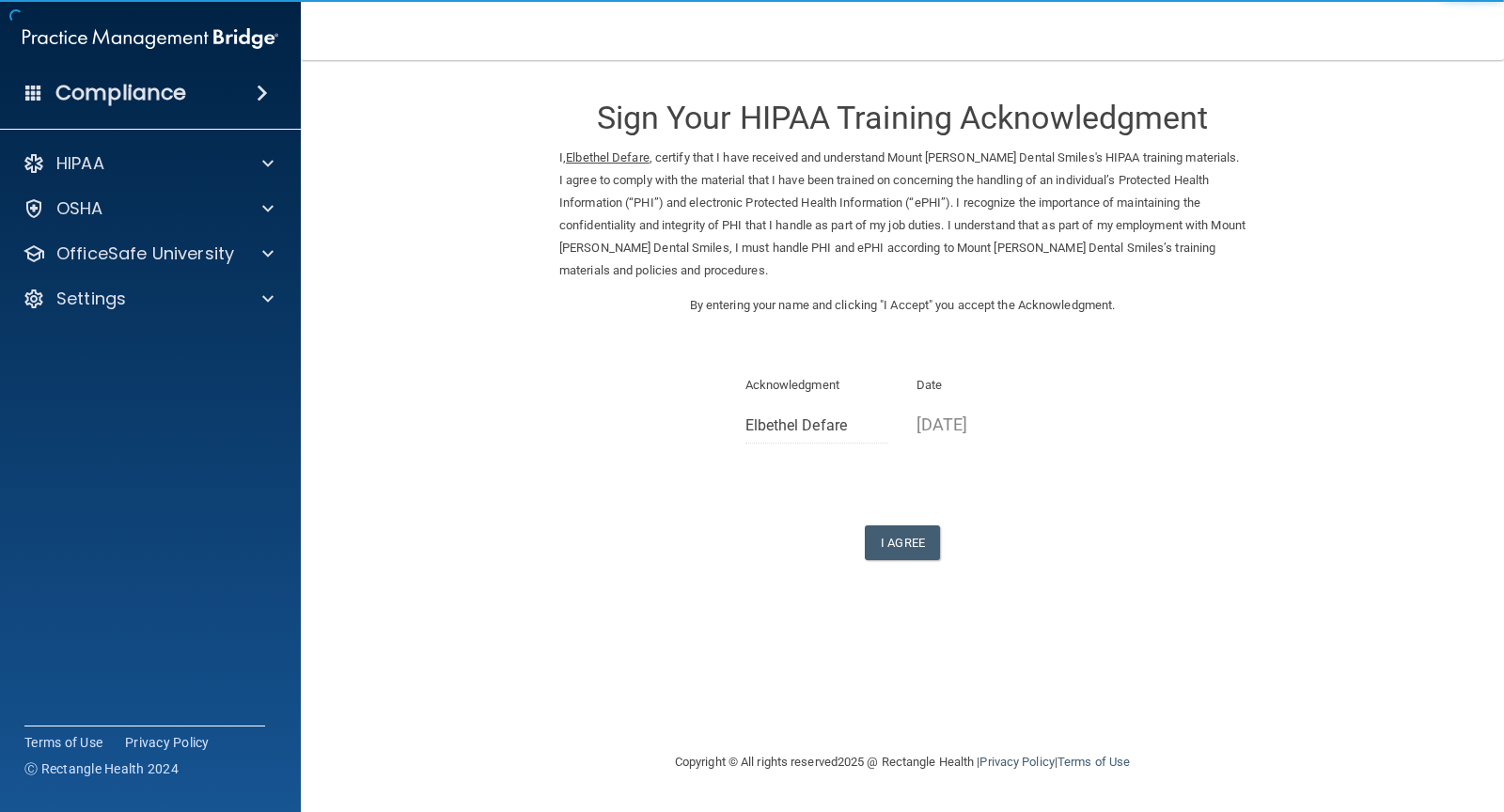 type on "[EMAIL_ADDRESS][DOMAIN_NAME]" 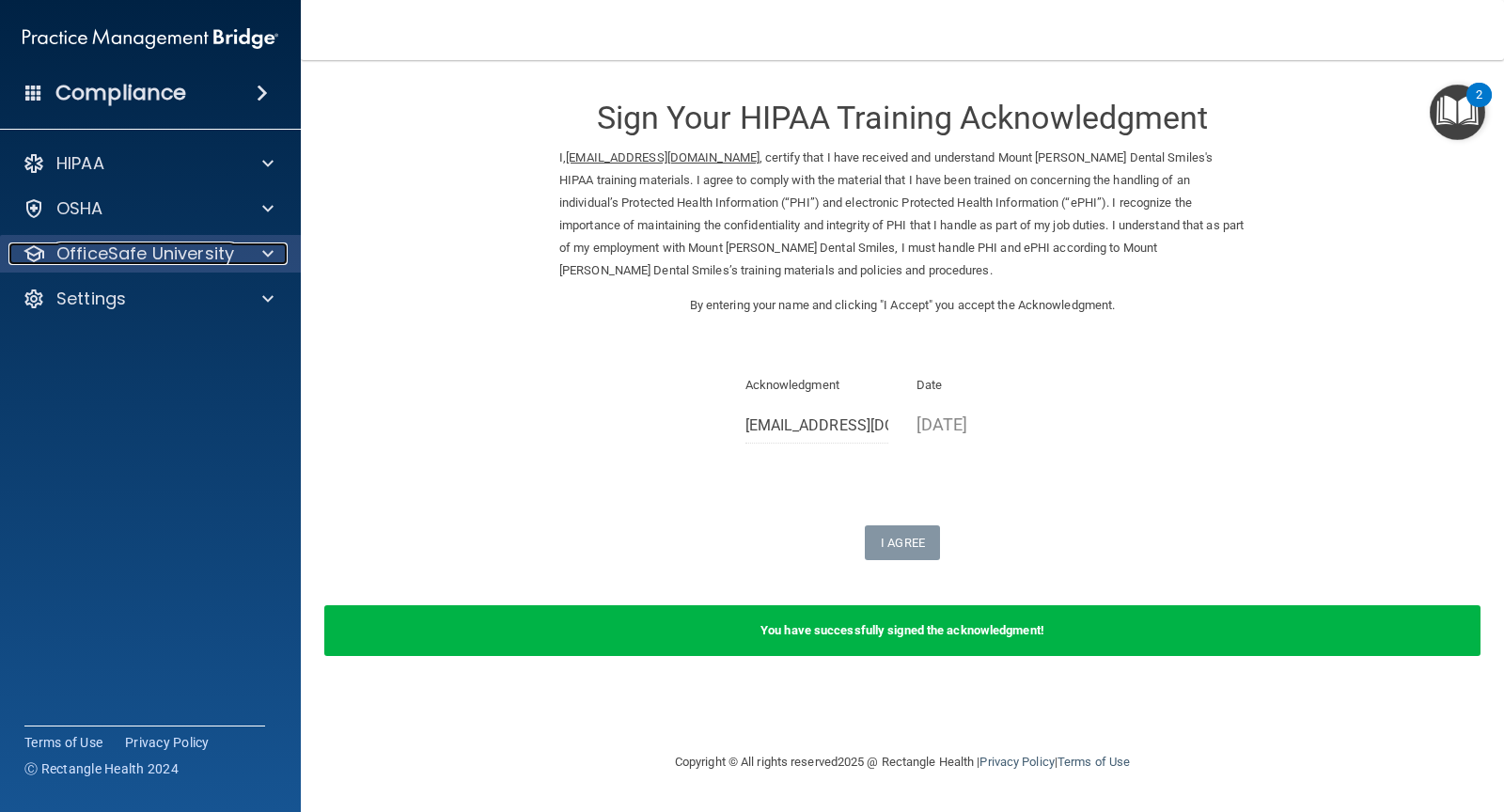 click on "OfficeSafe University" at bounding box center [145, 254] 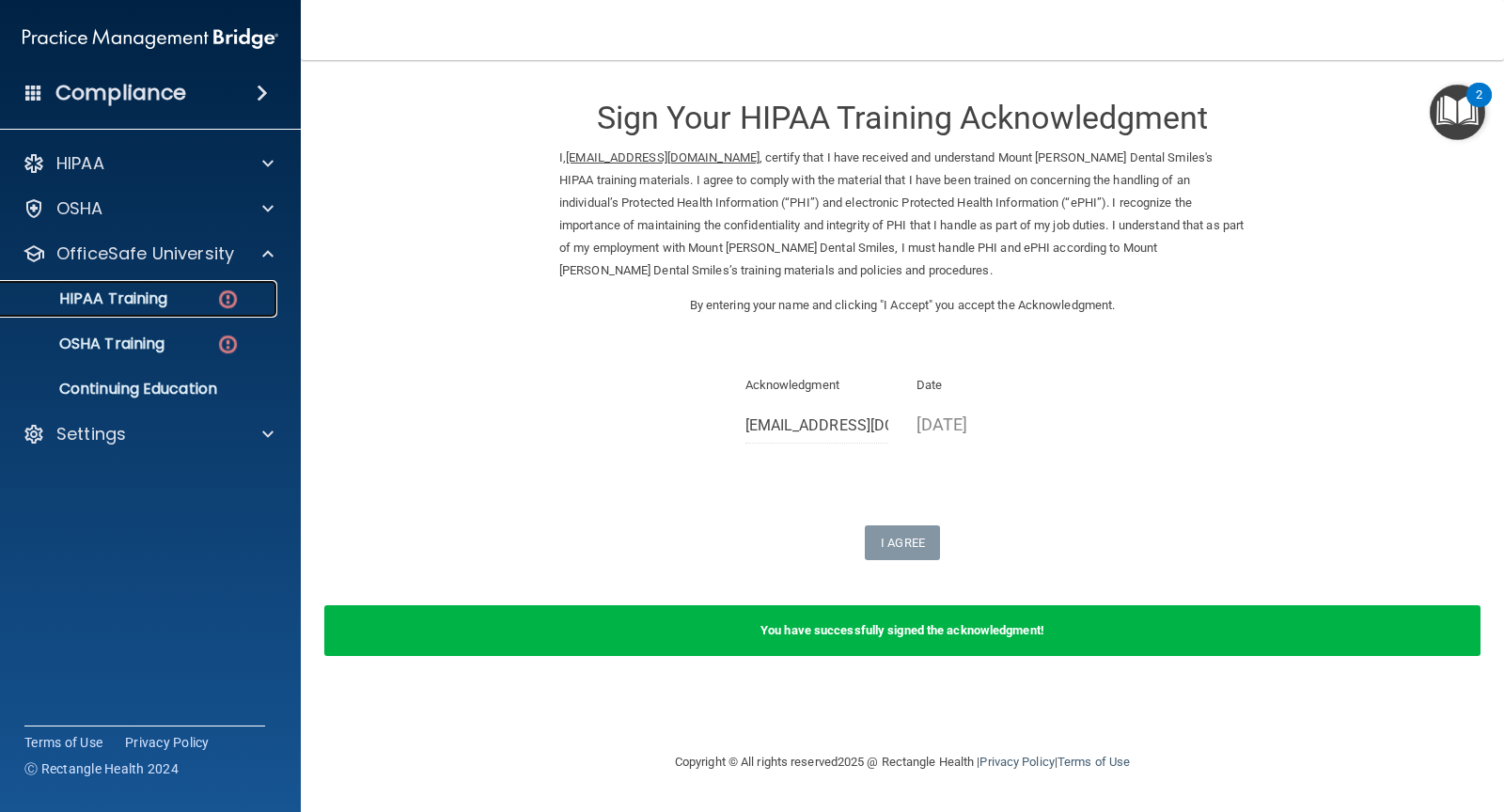 click on "HIPAA Training" at bounding box center [129, 299] 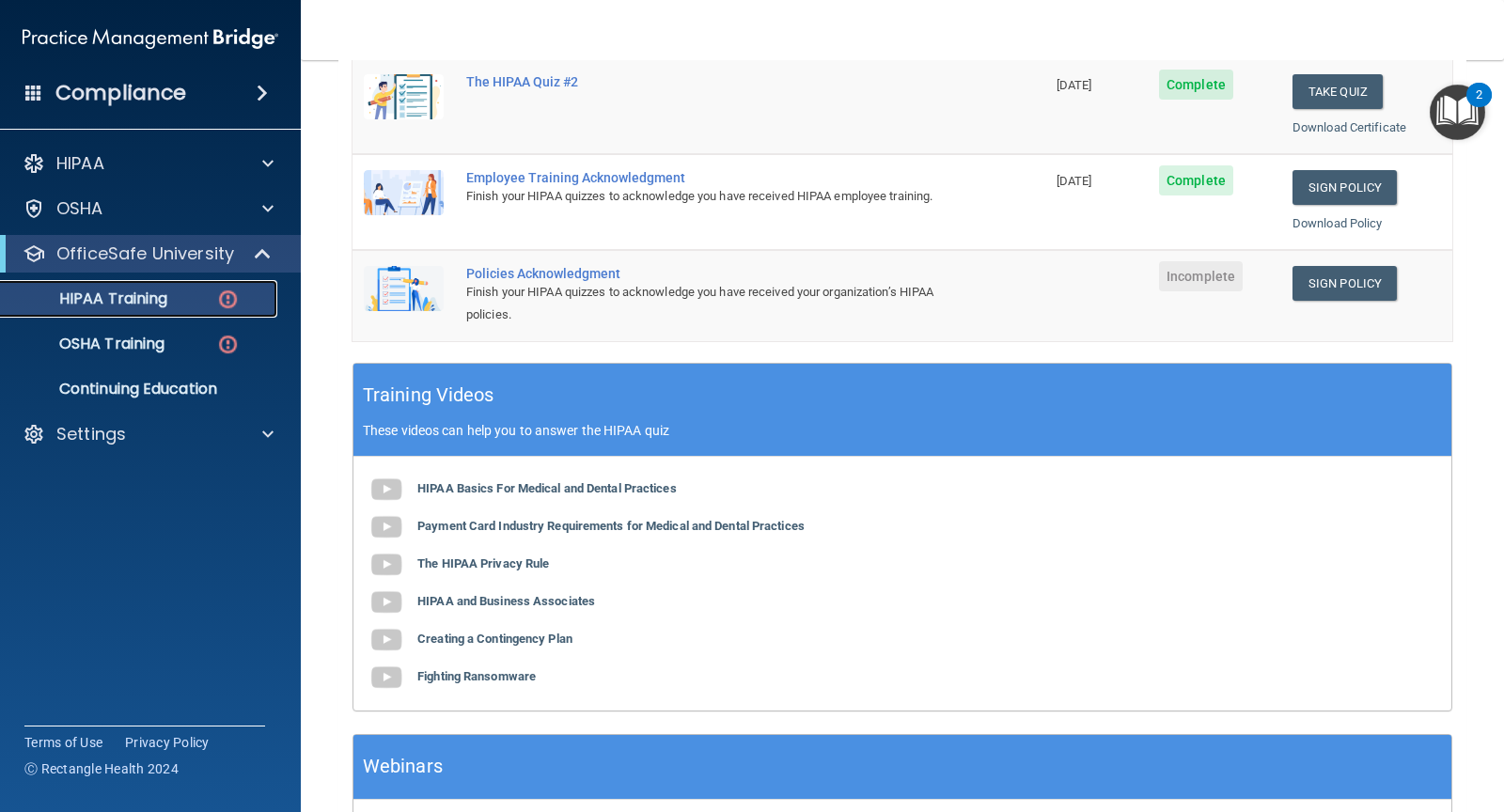 scroll, scrollTop: 463, scrollLeft: 0, axis: vertical 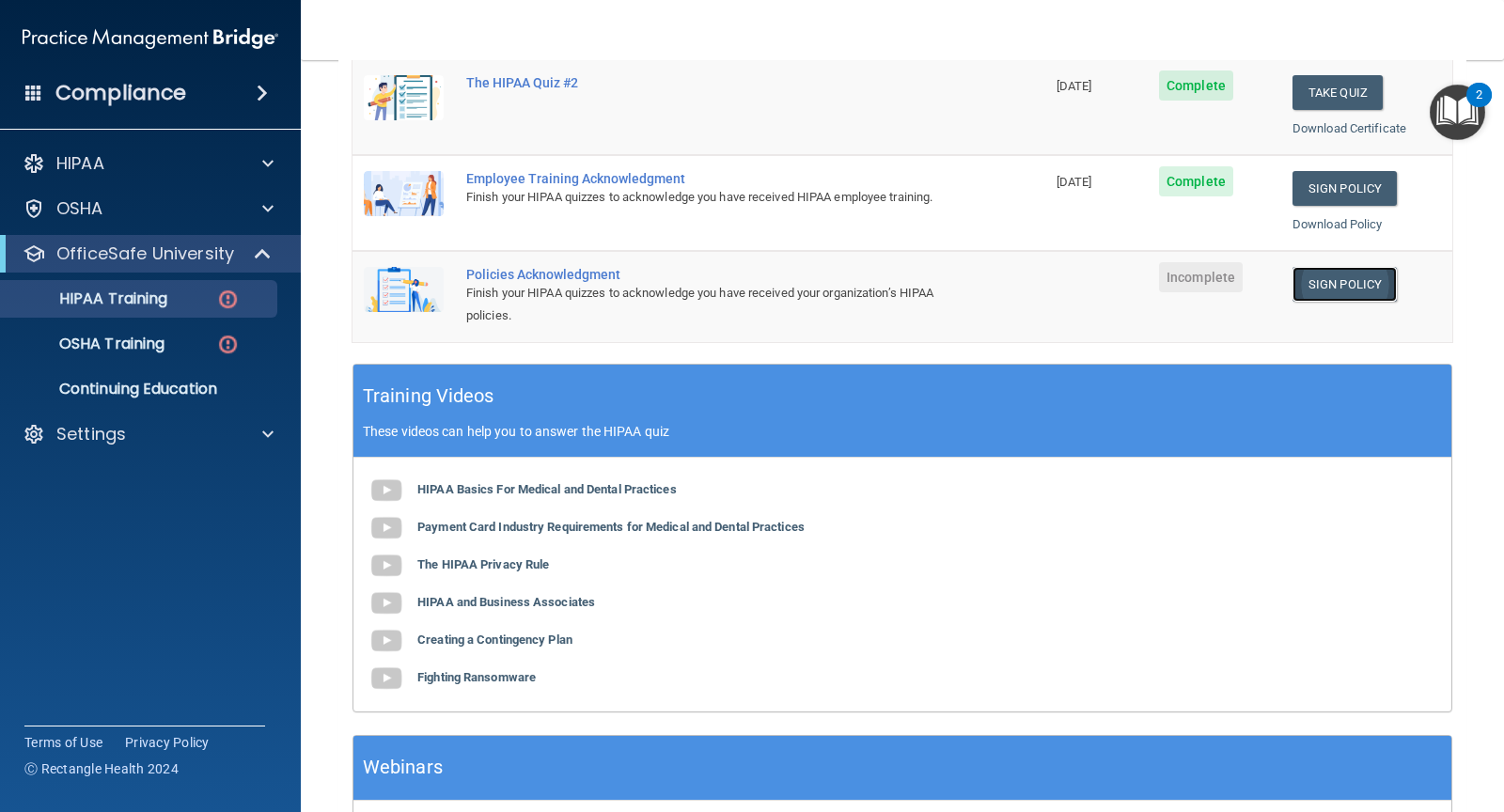 click on "Sign Policy" at bounding box center [1344, 284] 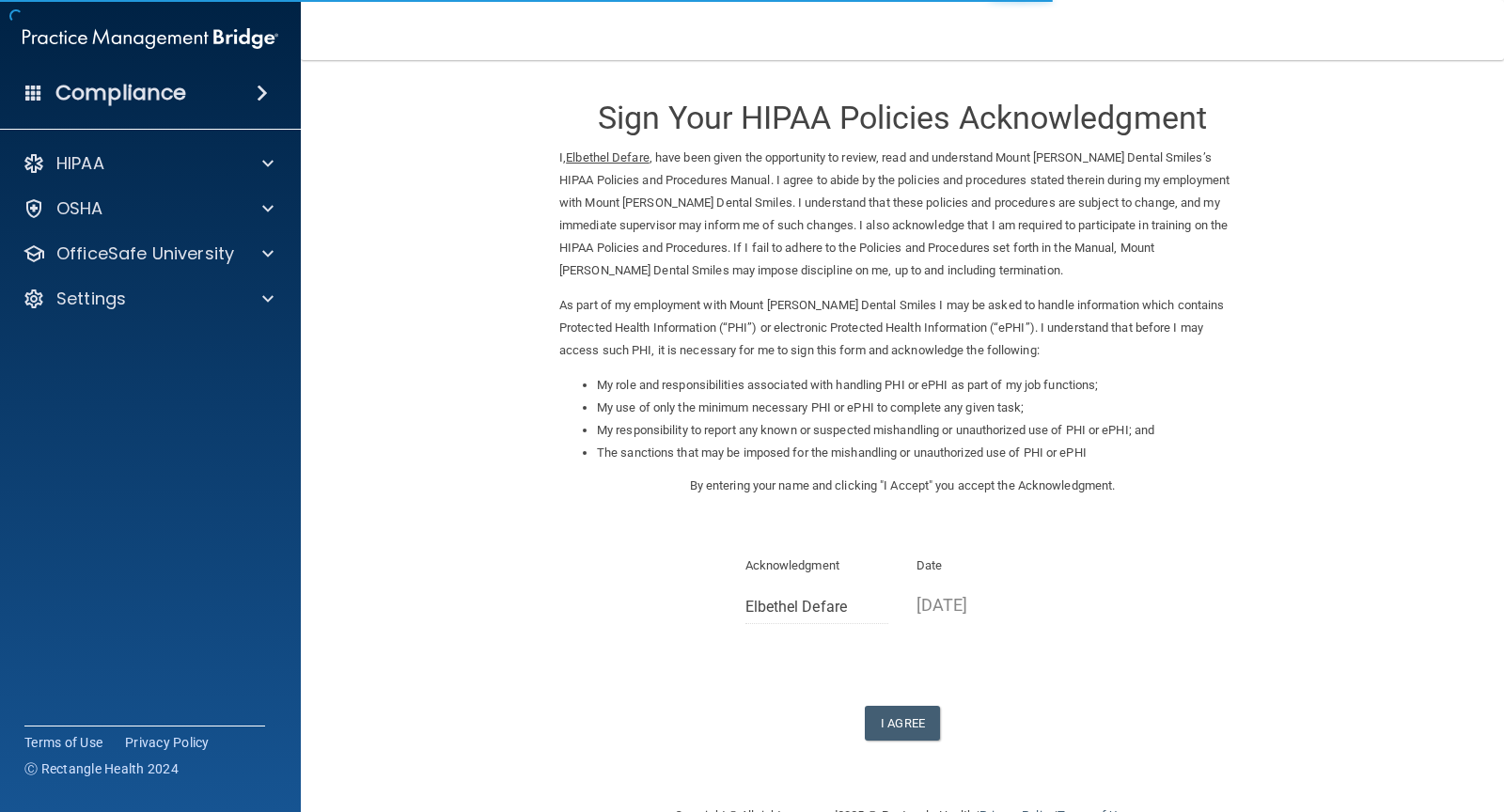scroll, scrollTop: 0, scrollLeft: 0, axis: both 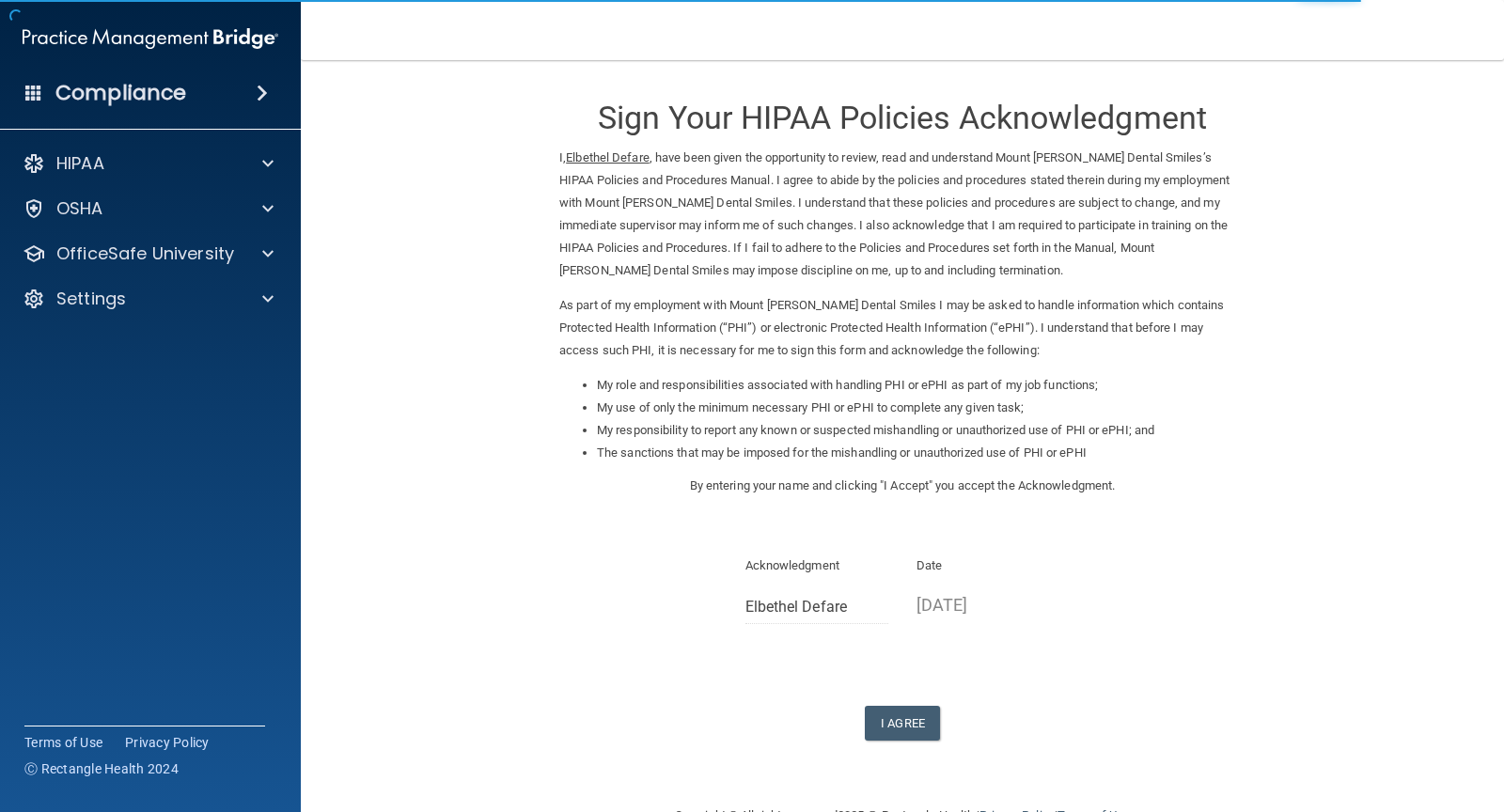 type on "[EMAIL_ADDRESS][DOMAIN_NAME]" 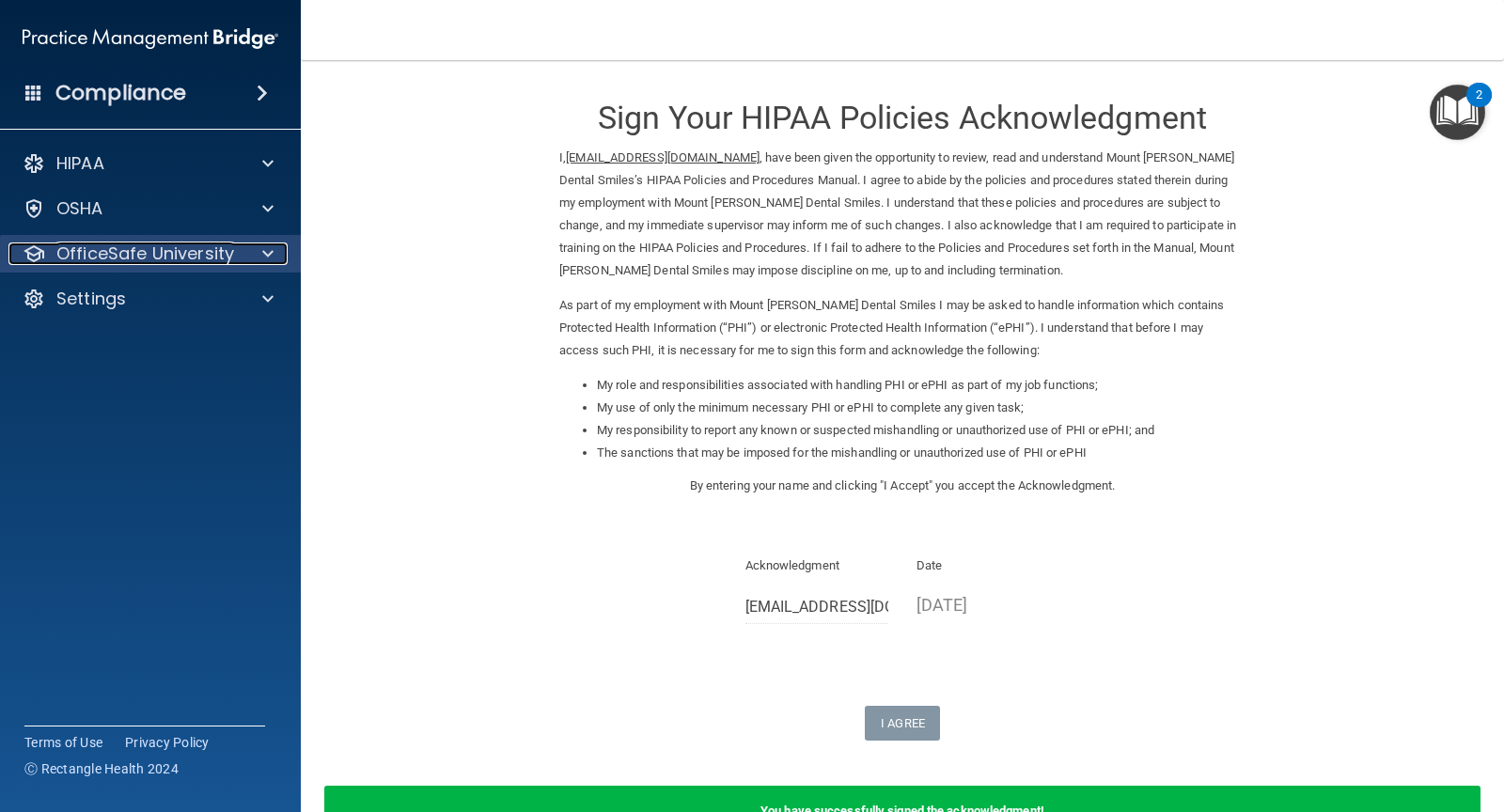 click on "OfficeSafe University" at bounding box center [145, 254] 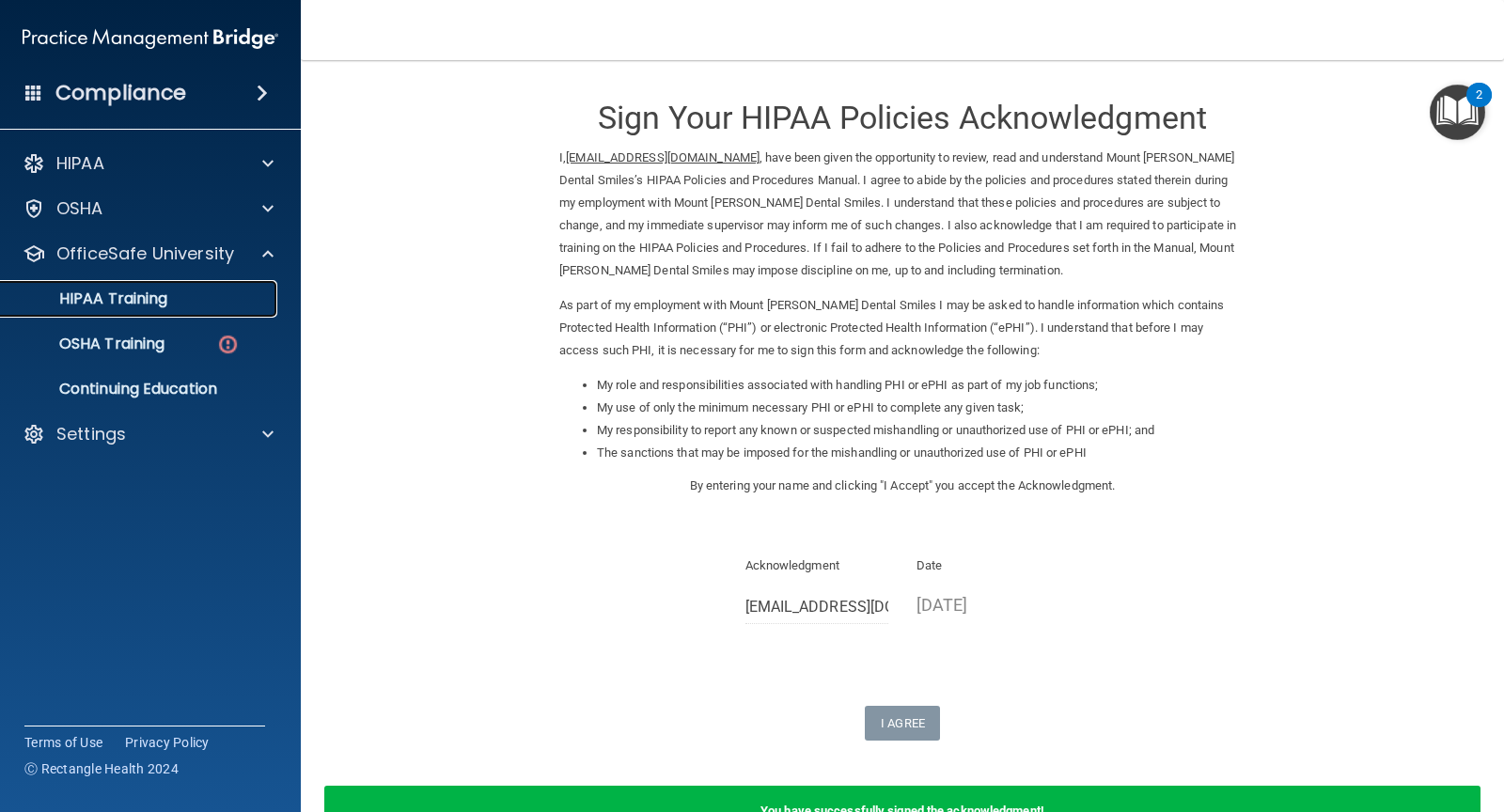 click on "HIPAA Training" at bounding box center (140, 299) 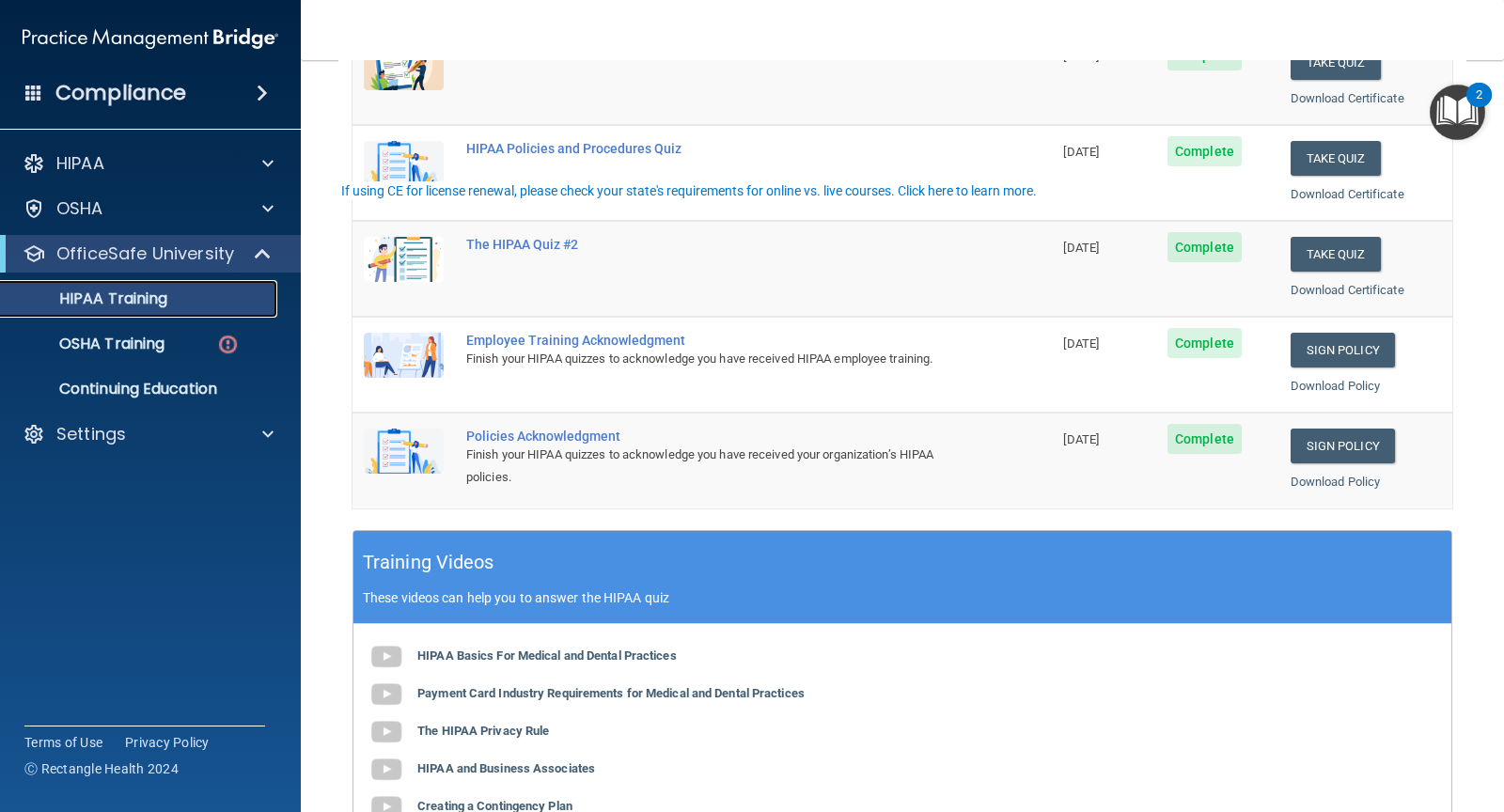 scroll, scrollTop: 0, scrollLeft: 0, axis: both 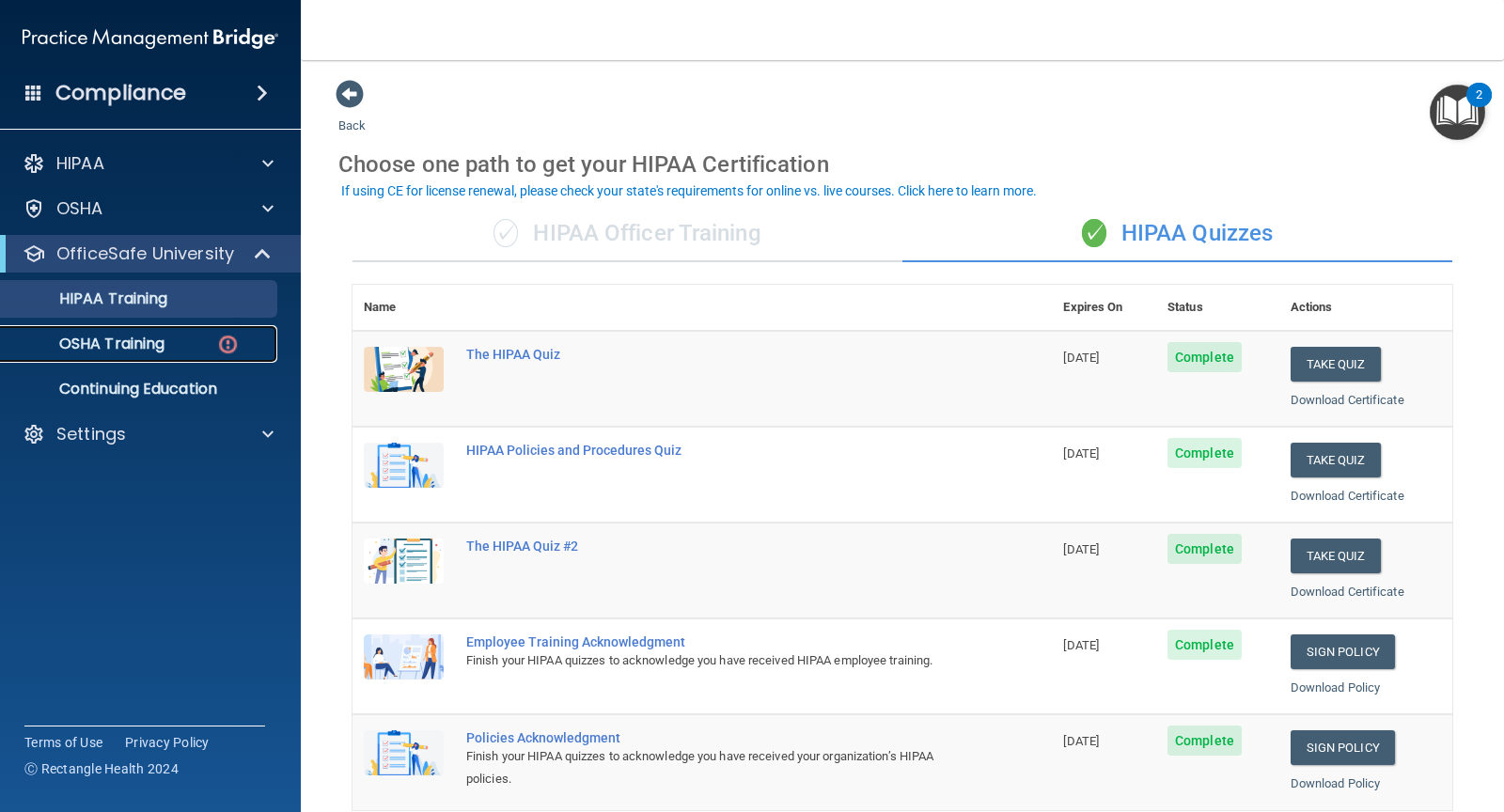 click on "OSHA Training" at bounding box center (88, 344) 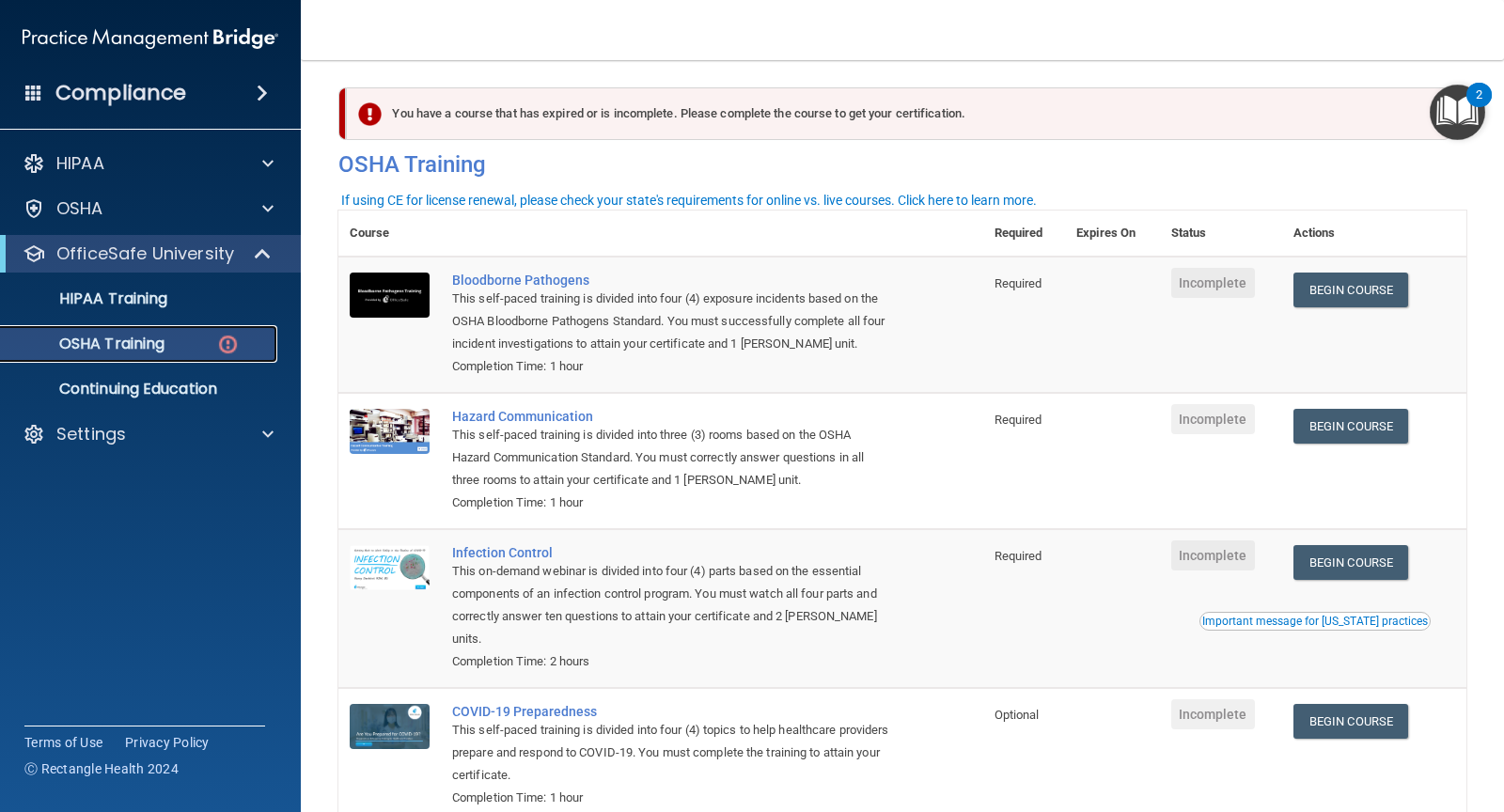 scroll, scrollTop: 0, scrollLeft: 0, axis: both 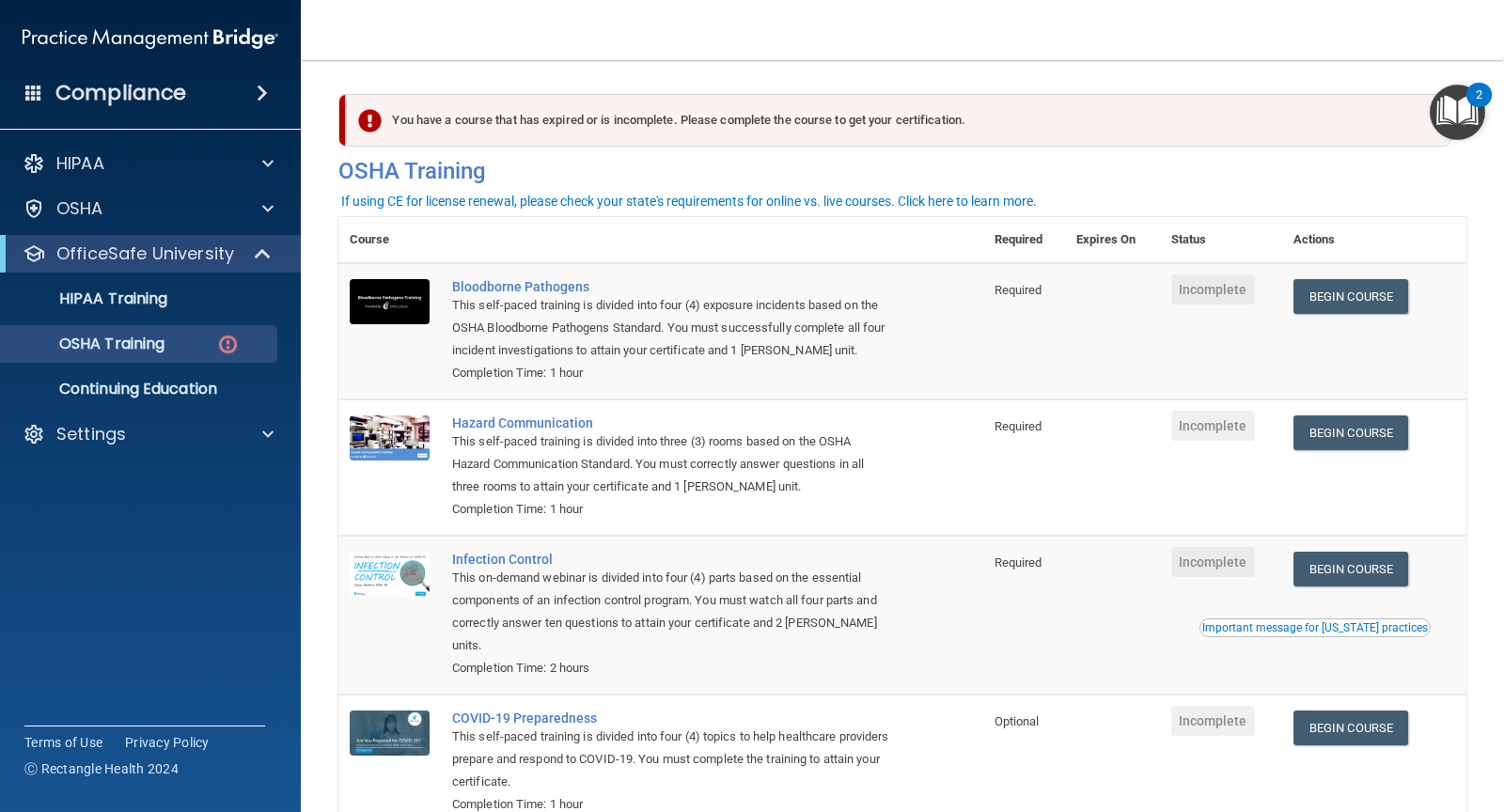 click at bounding box center [752, 42] 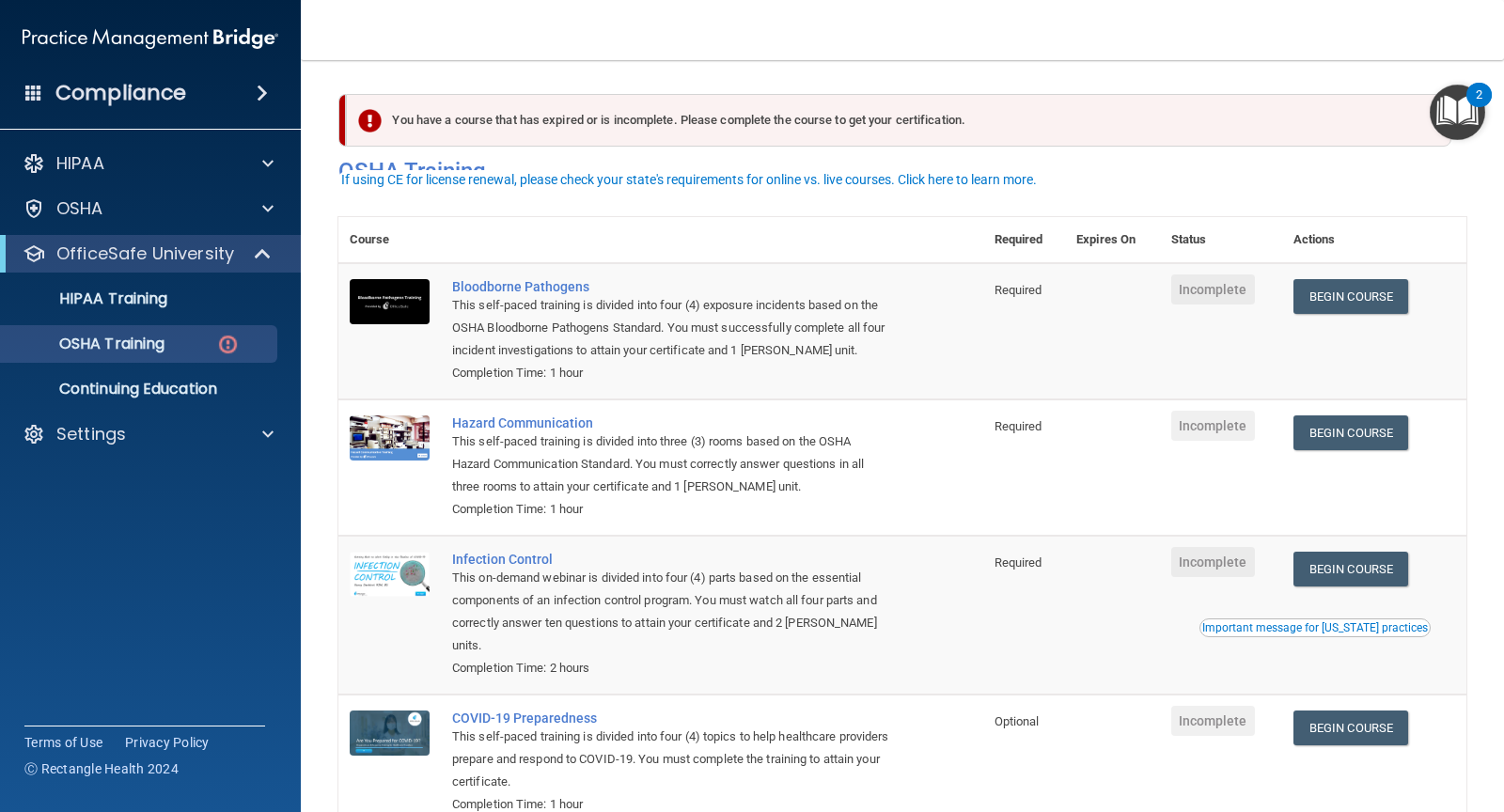 scroll, scrollTop: 94, scrollLeft: 0, axis: vertical 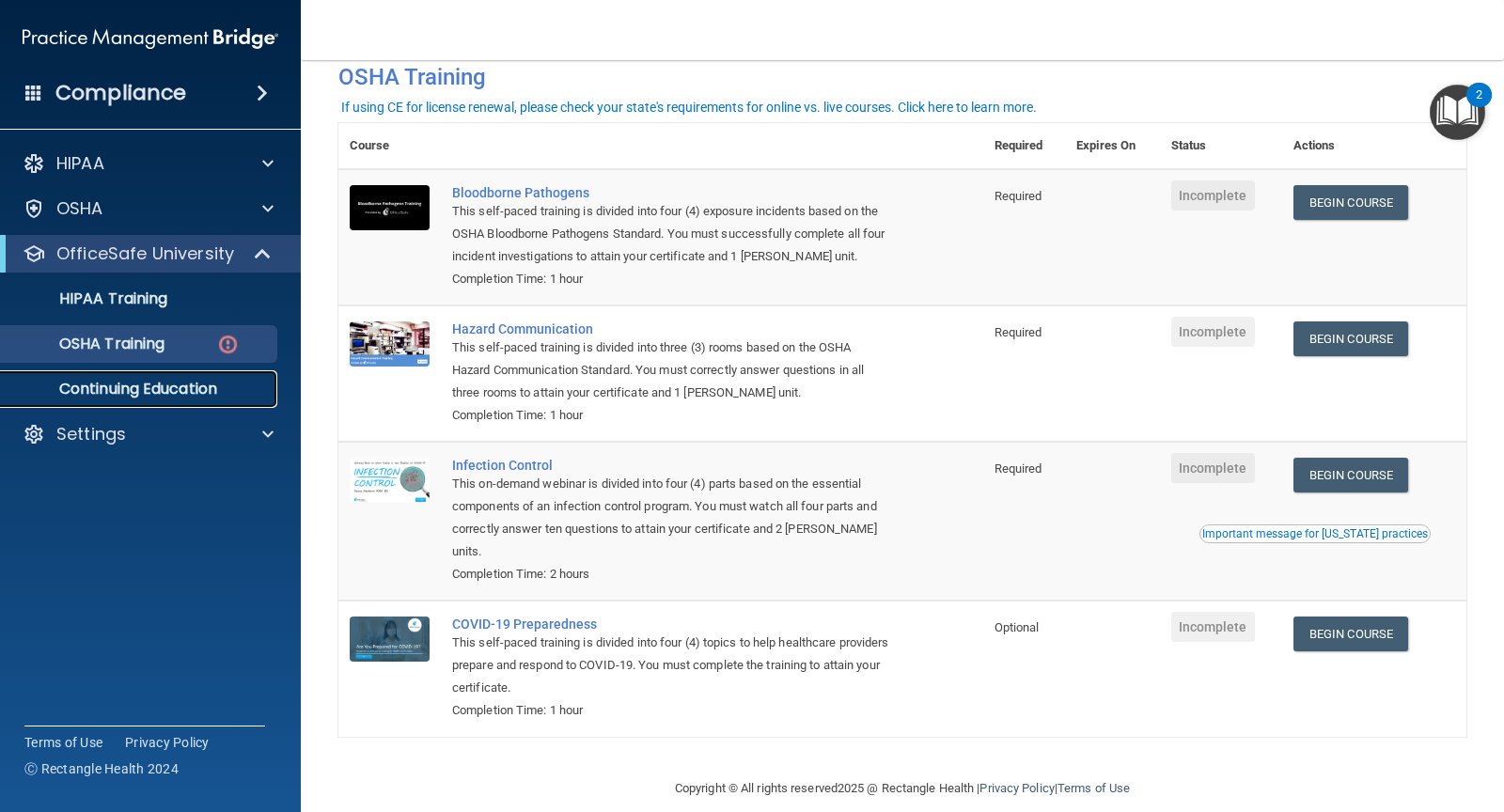 click on "Continuing Education" at bounding box center [140, 389] 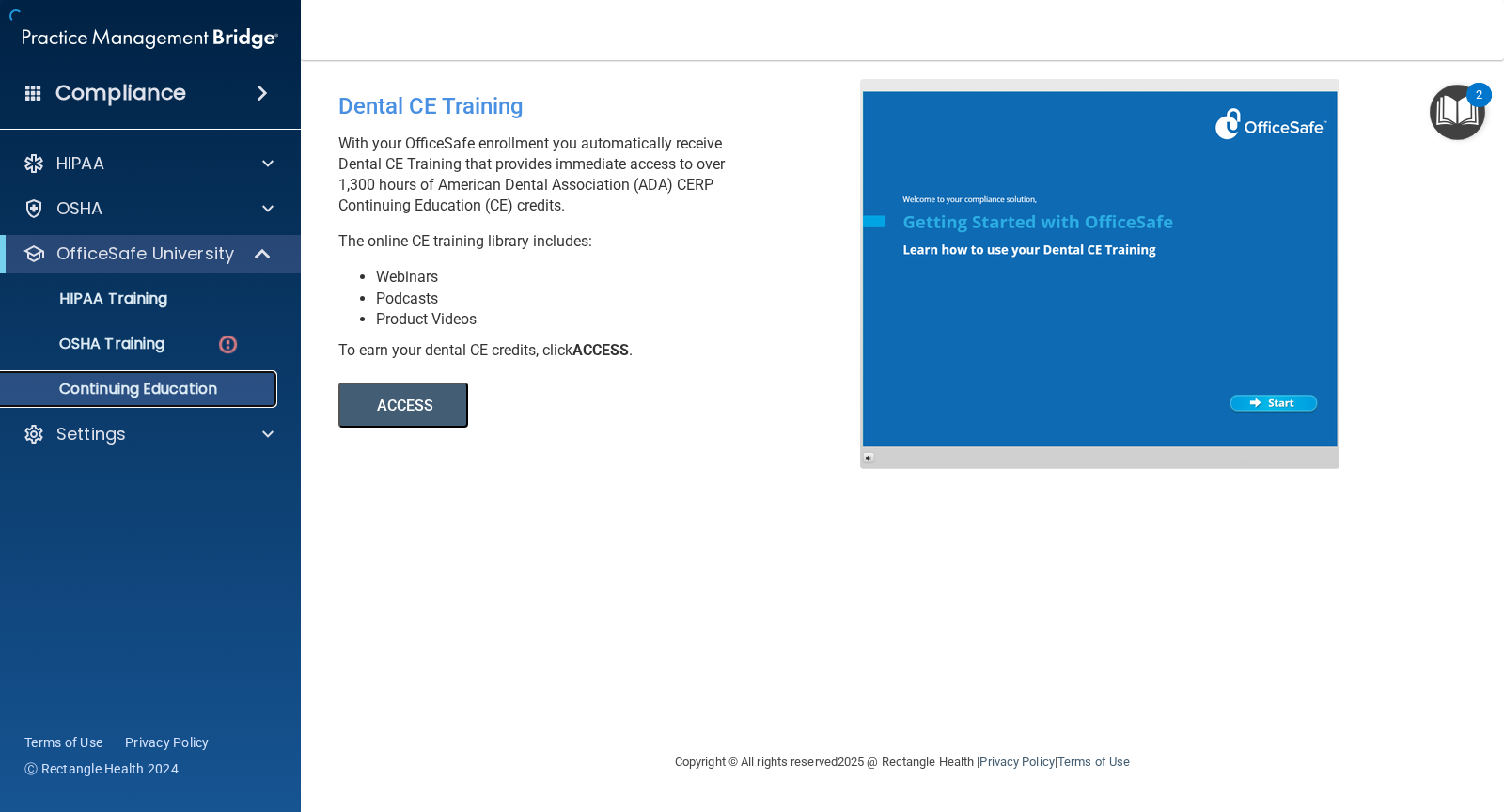 scroll, scrollTop: 0, scrollLeft: 0, axis: both 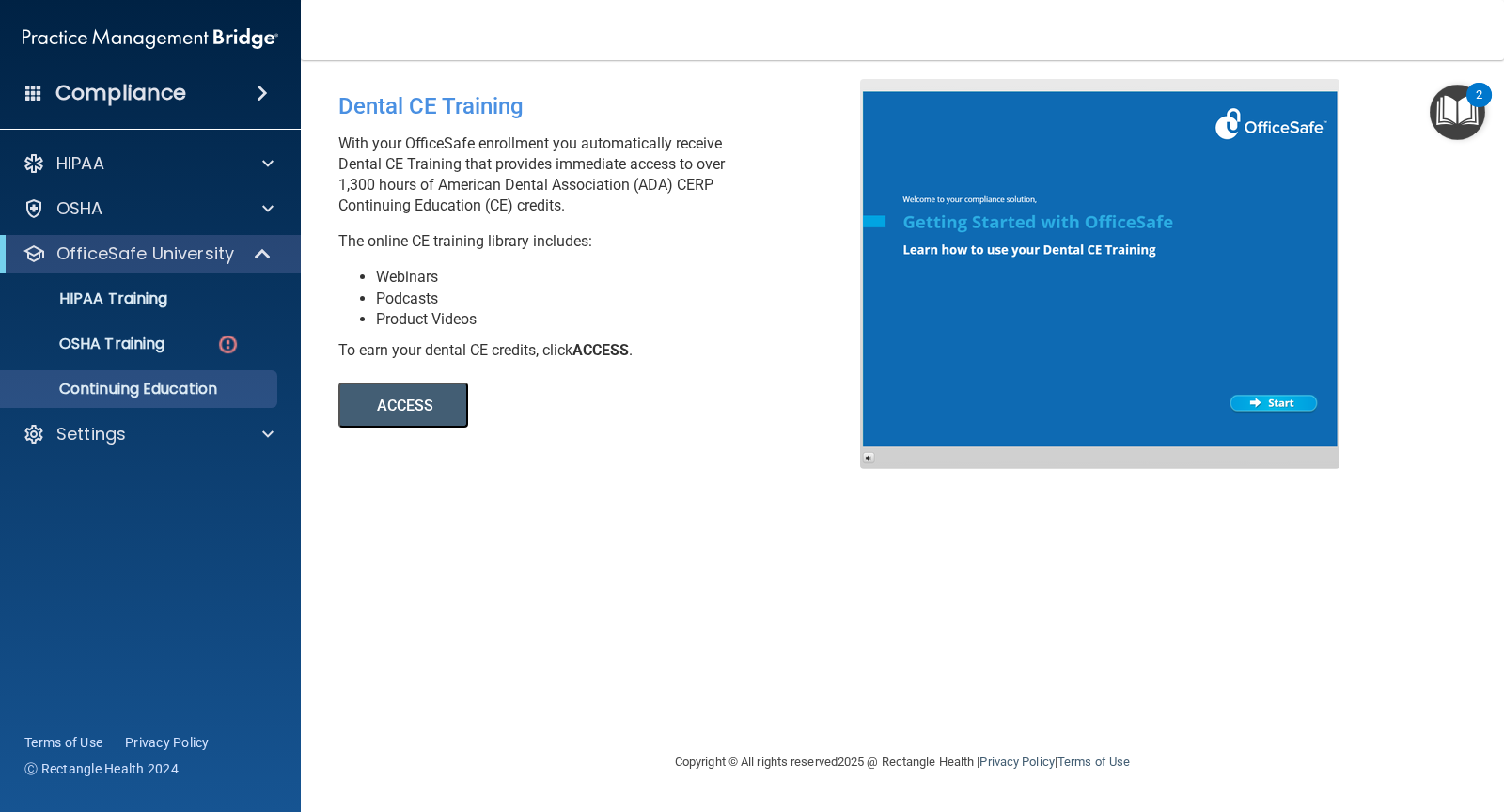click on "ACCESS" at bounding box center [403, 405] 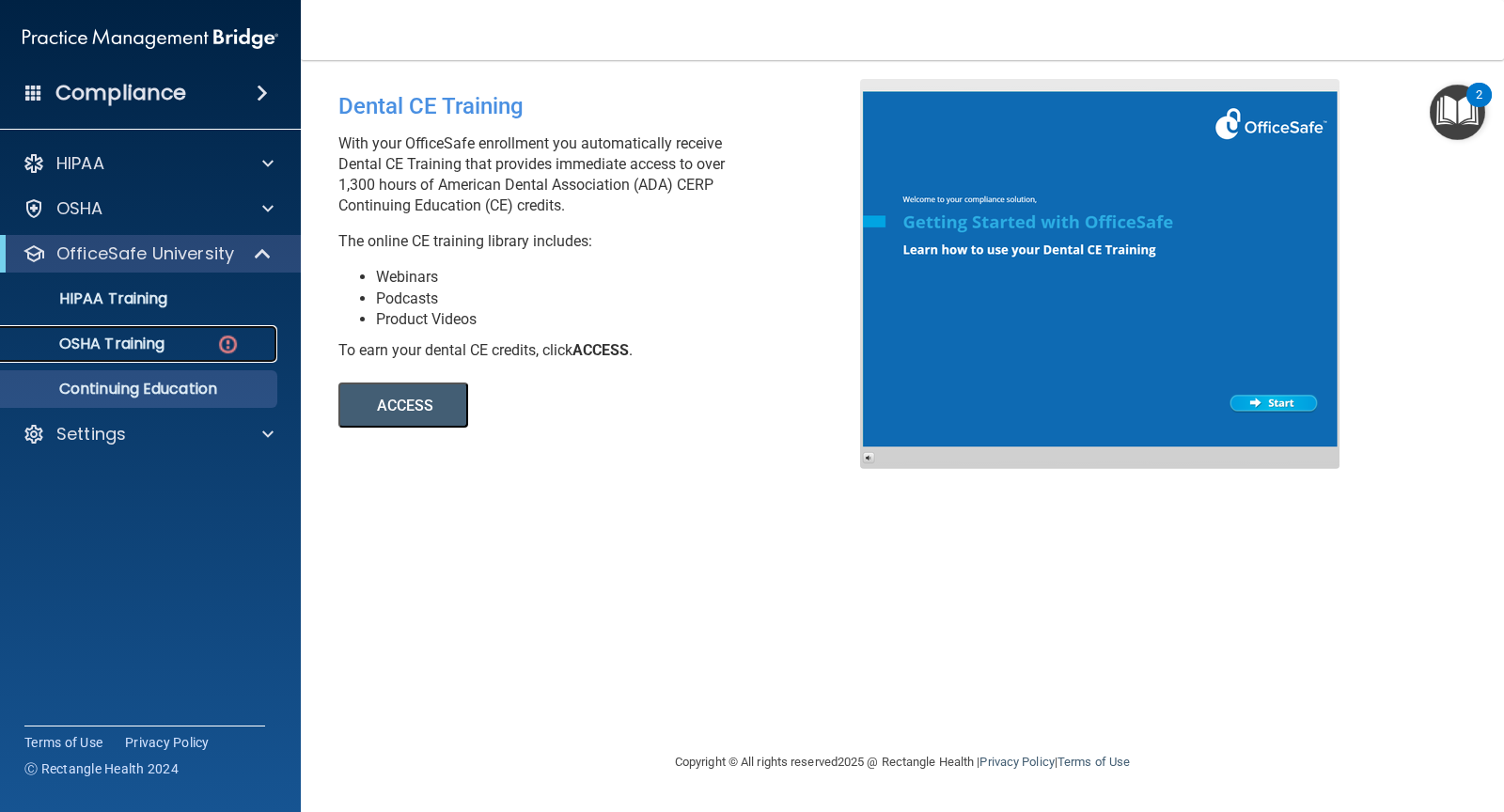 click on "OSHA Training" at bounding box center [140, 344] 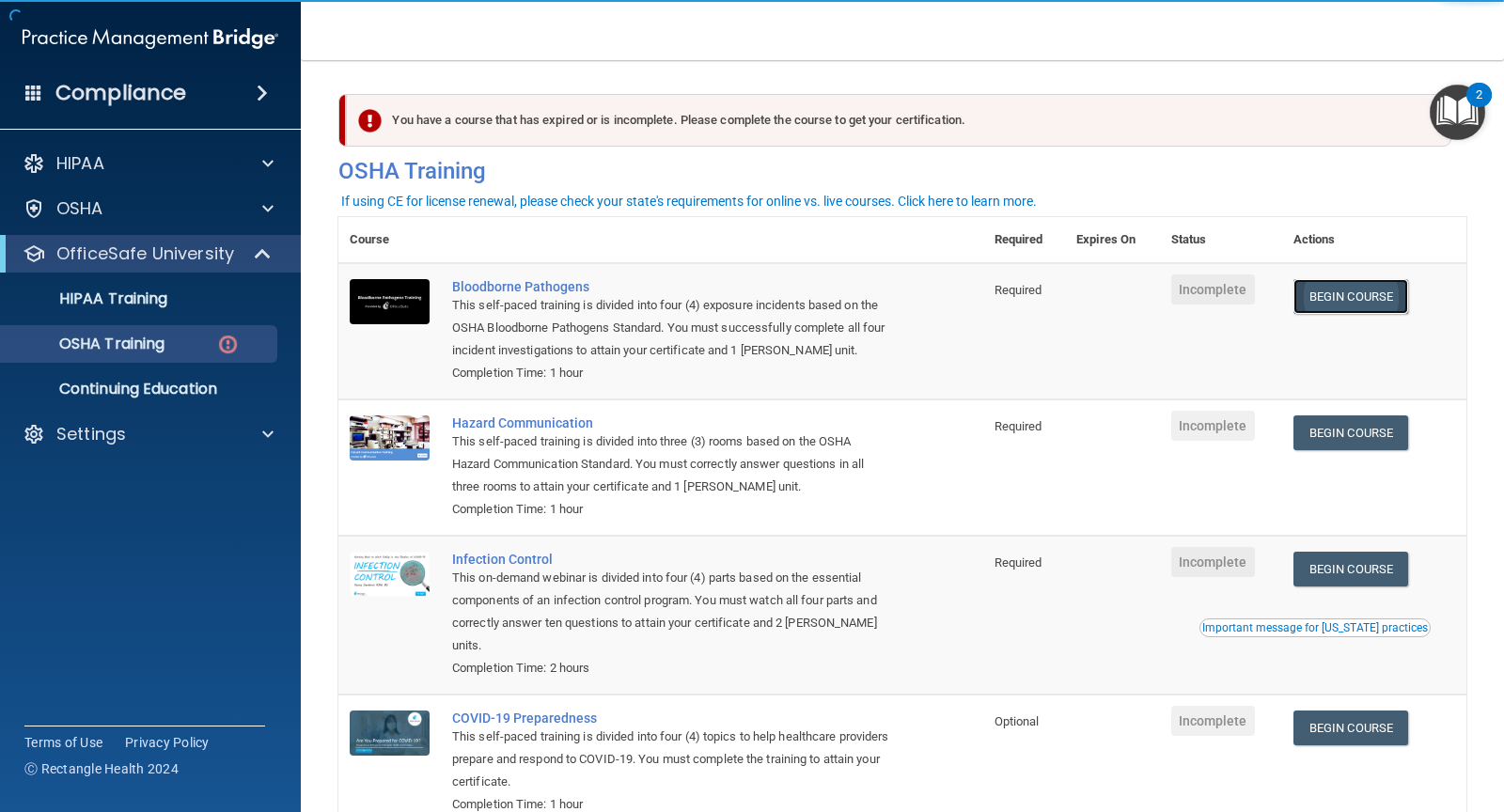 click on "Begin Course" at bounding box center (1351, 296) 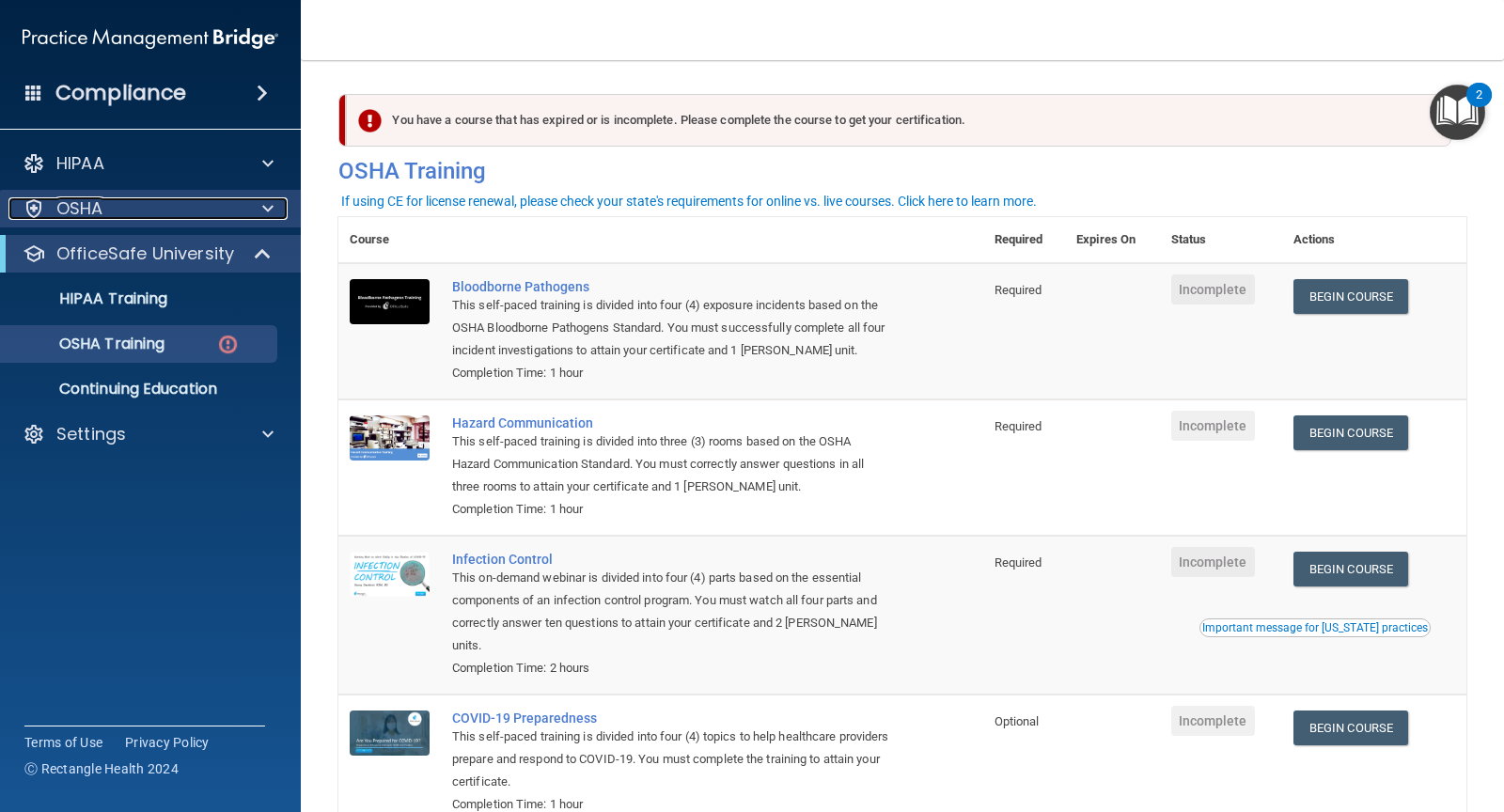 click on "OSHA" at bounding box center (125, 209) 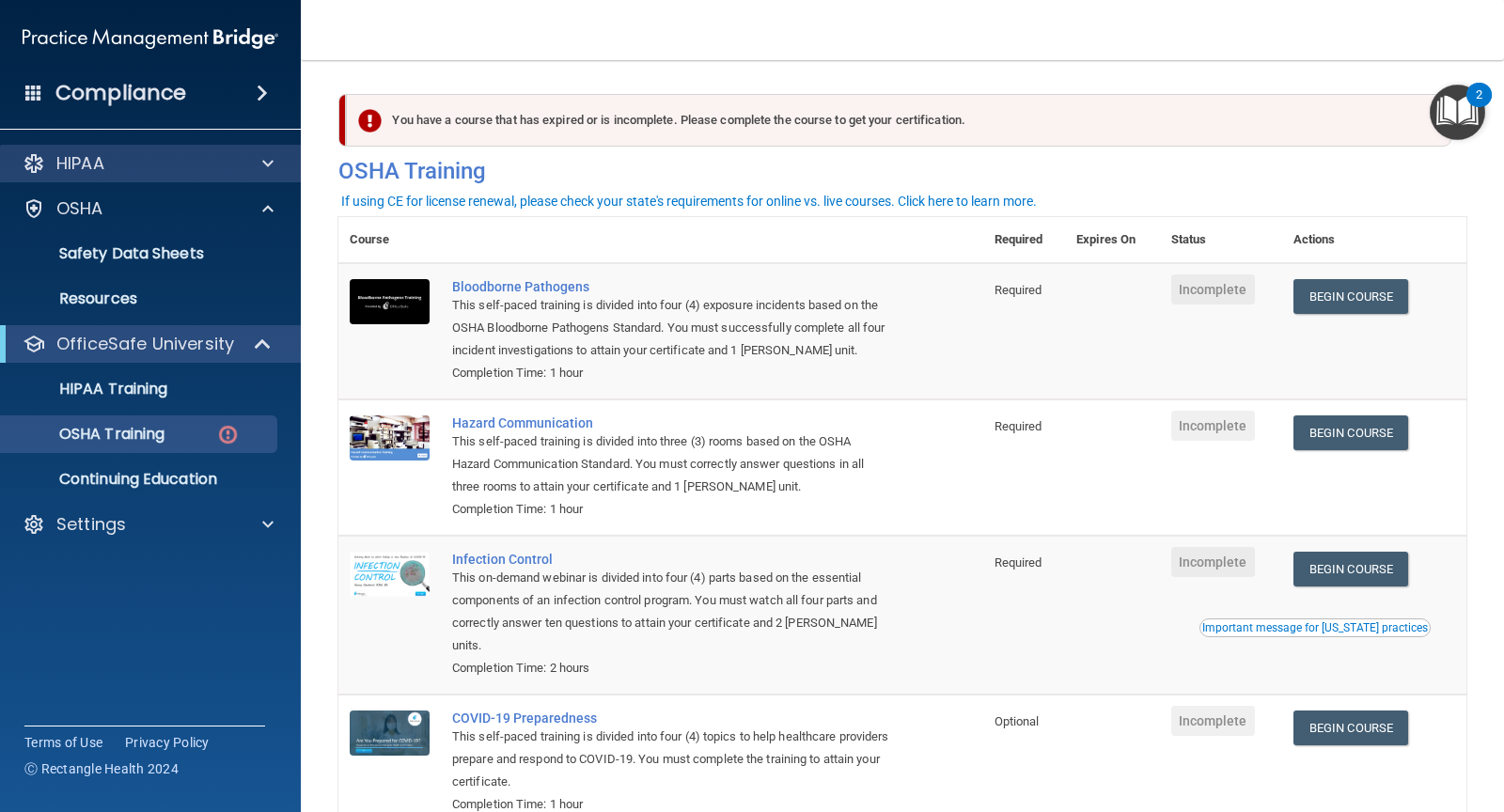 click on "HIPAA" at bounding box center (150, 164) 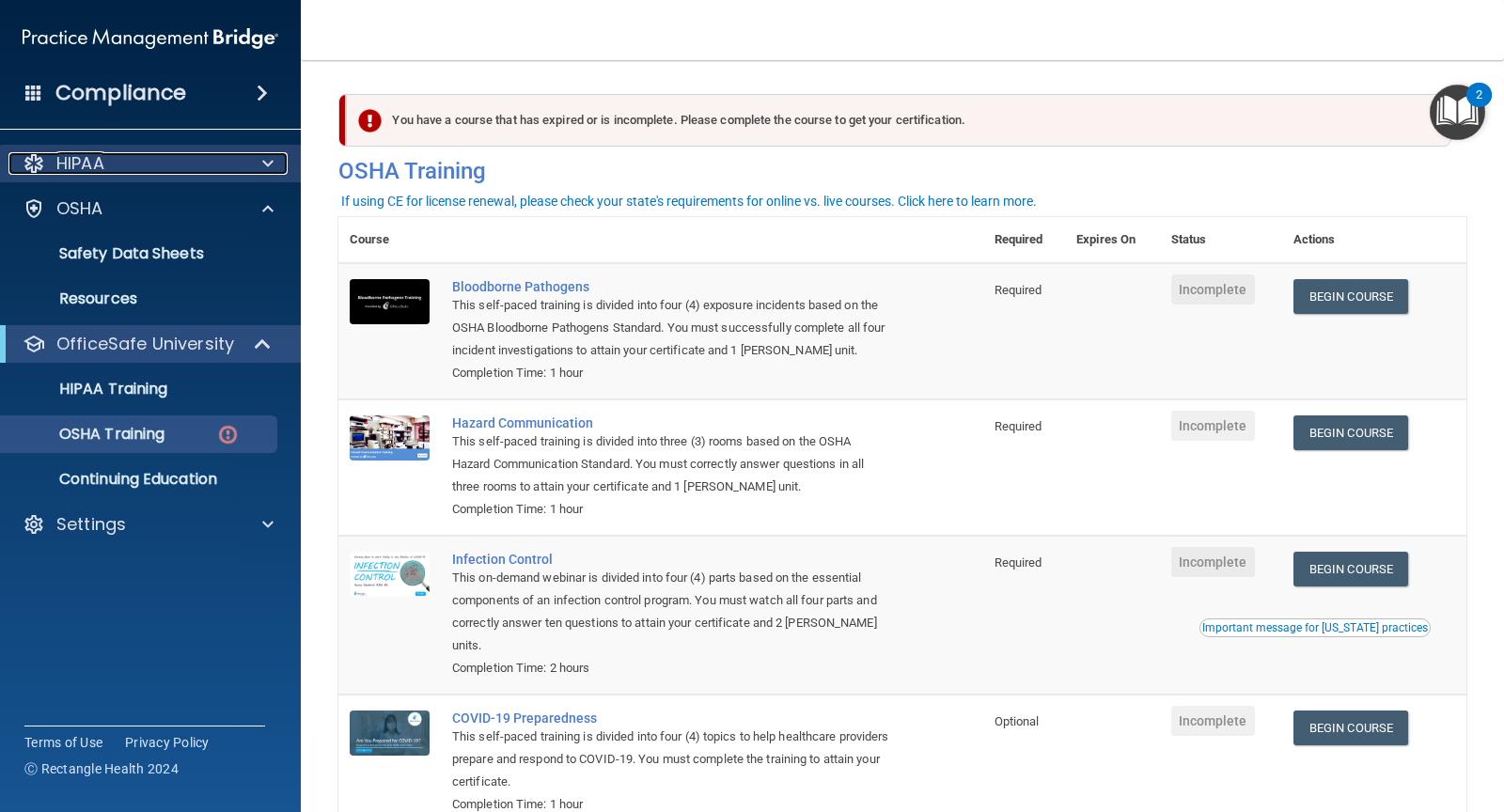 click at bounding box center (268, 164) 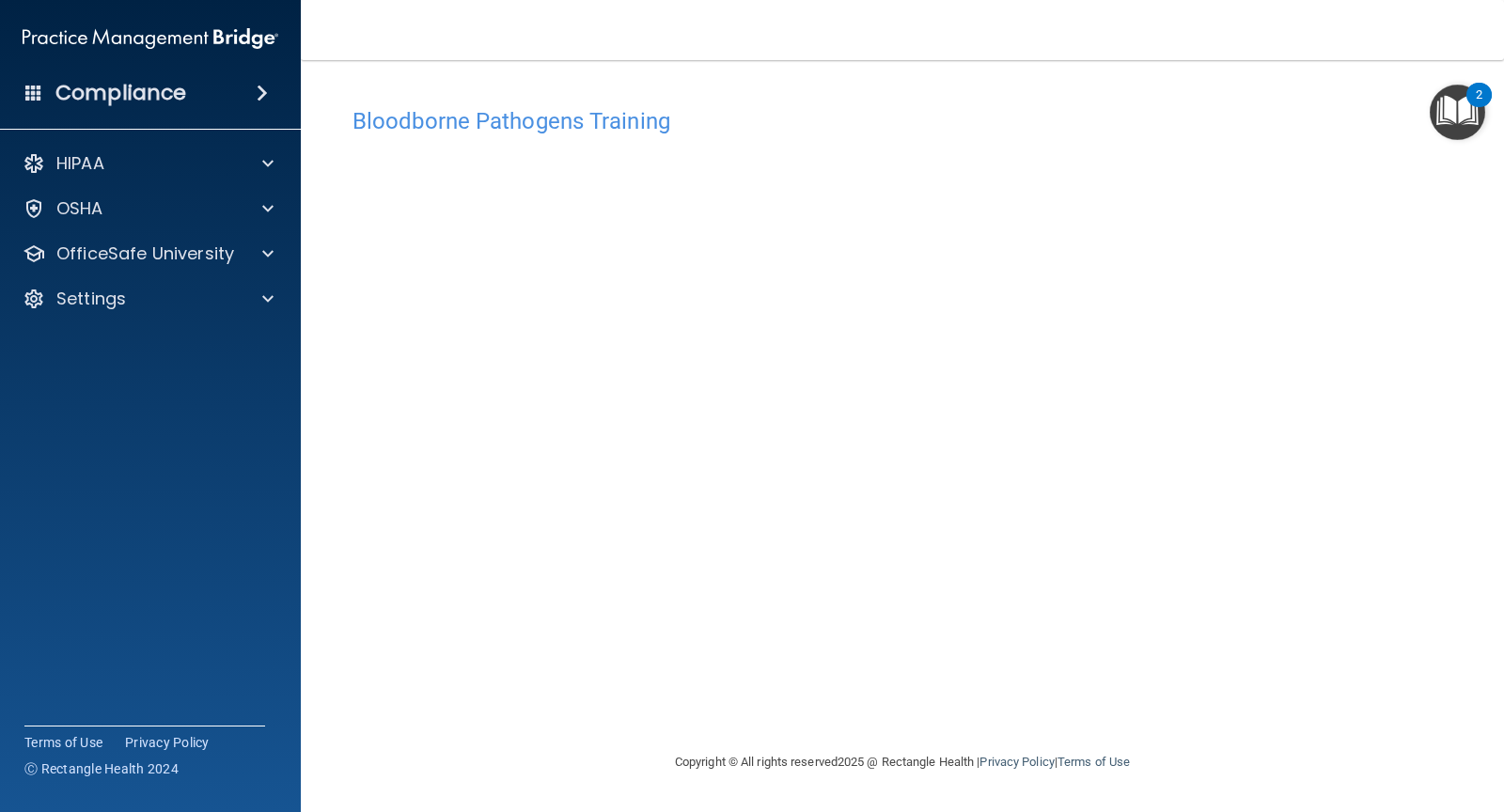 scroll, scrollTop: 0, scrollLeft: 0, axis: both 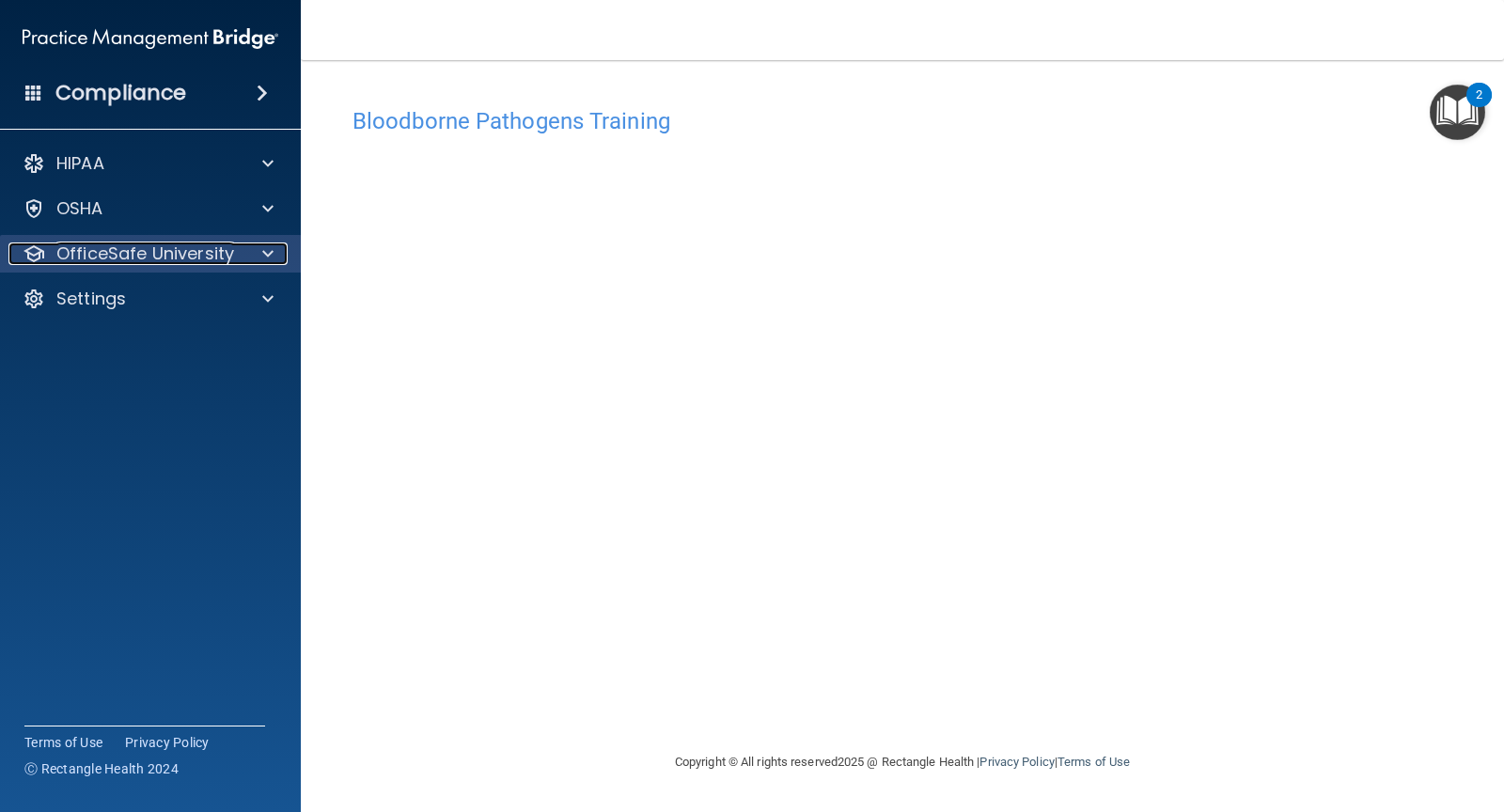 click on "OfficeSafe University" at bounding box center [145, 254] 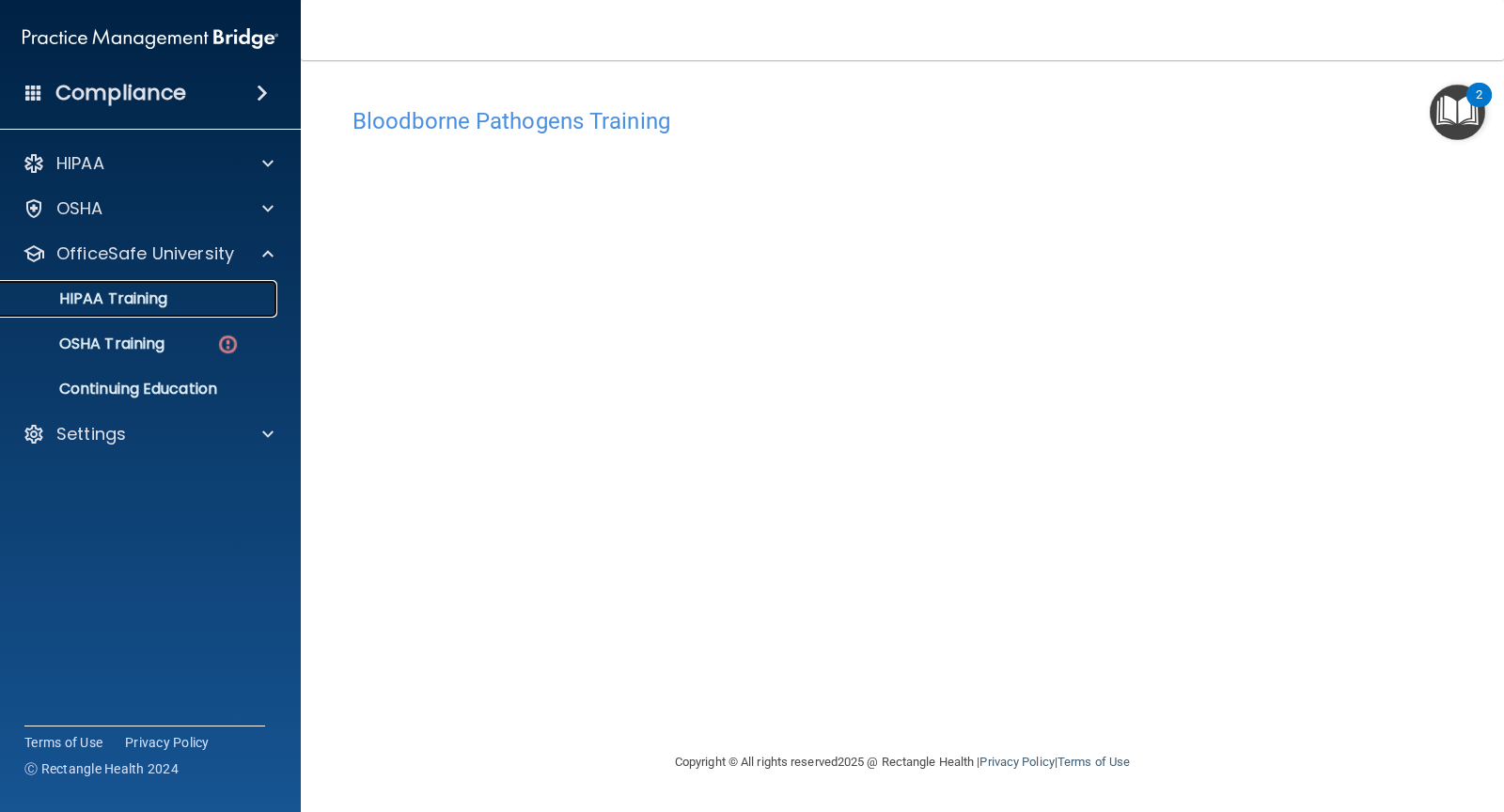 click on "HIPAA Training" at bounding box center [140, 299] 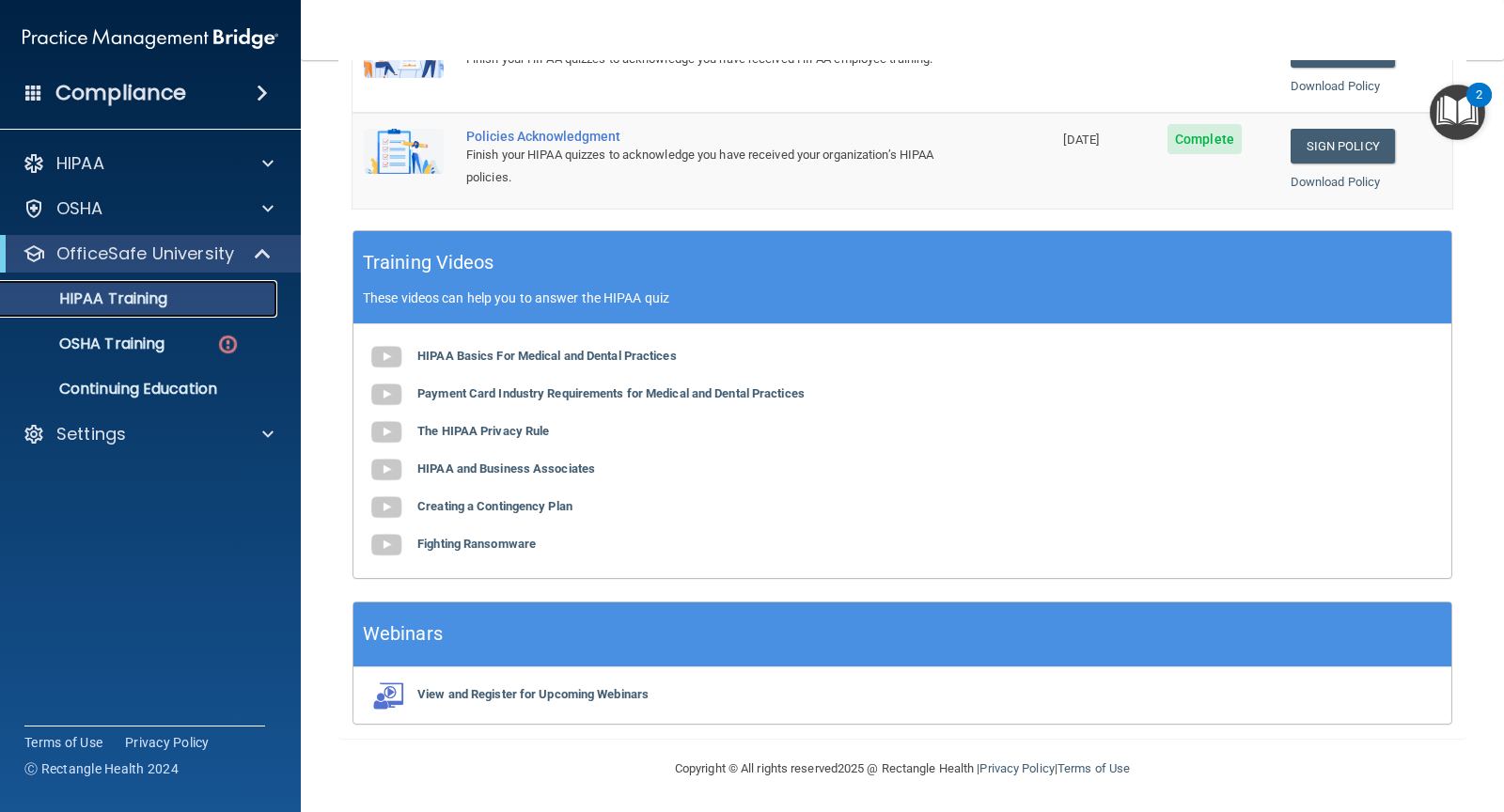 scroll, scrollTop: 0, scrollLeft: 0, axis: both 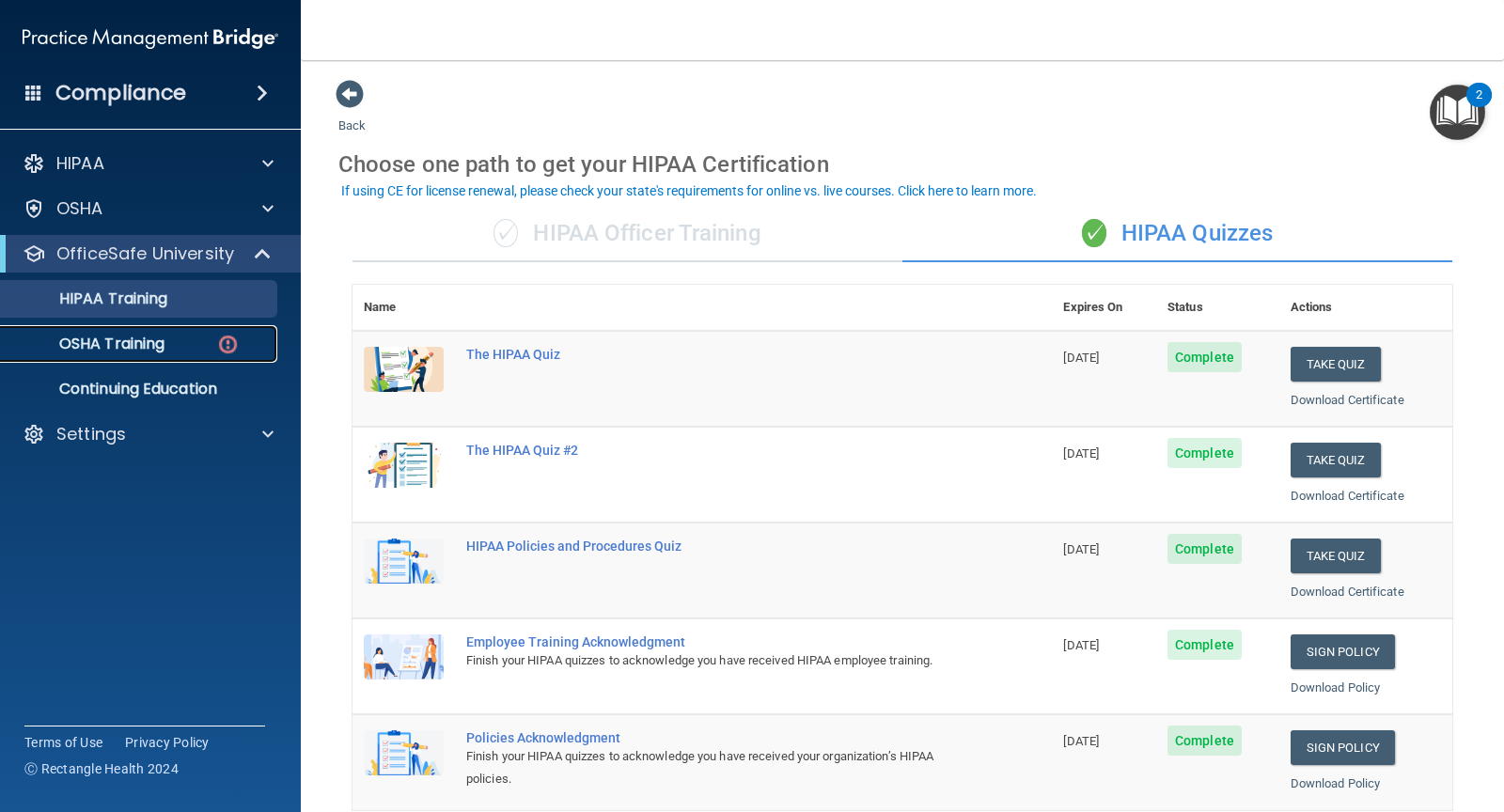 click on "OSHA Training" at bounding box center [88, 344] 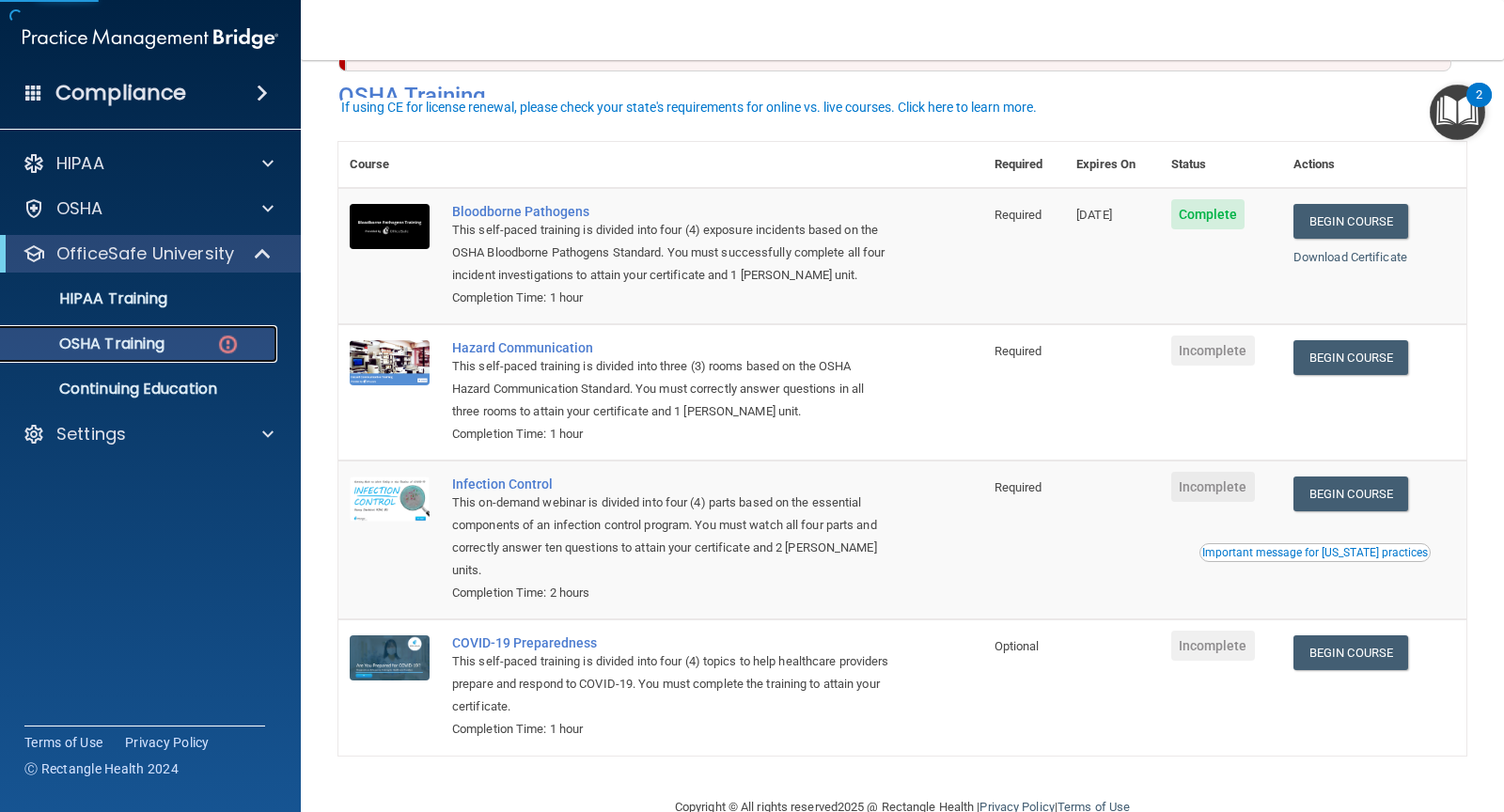 scroll, scrollTop: 94, scrollLeft: 0, axis: vertical 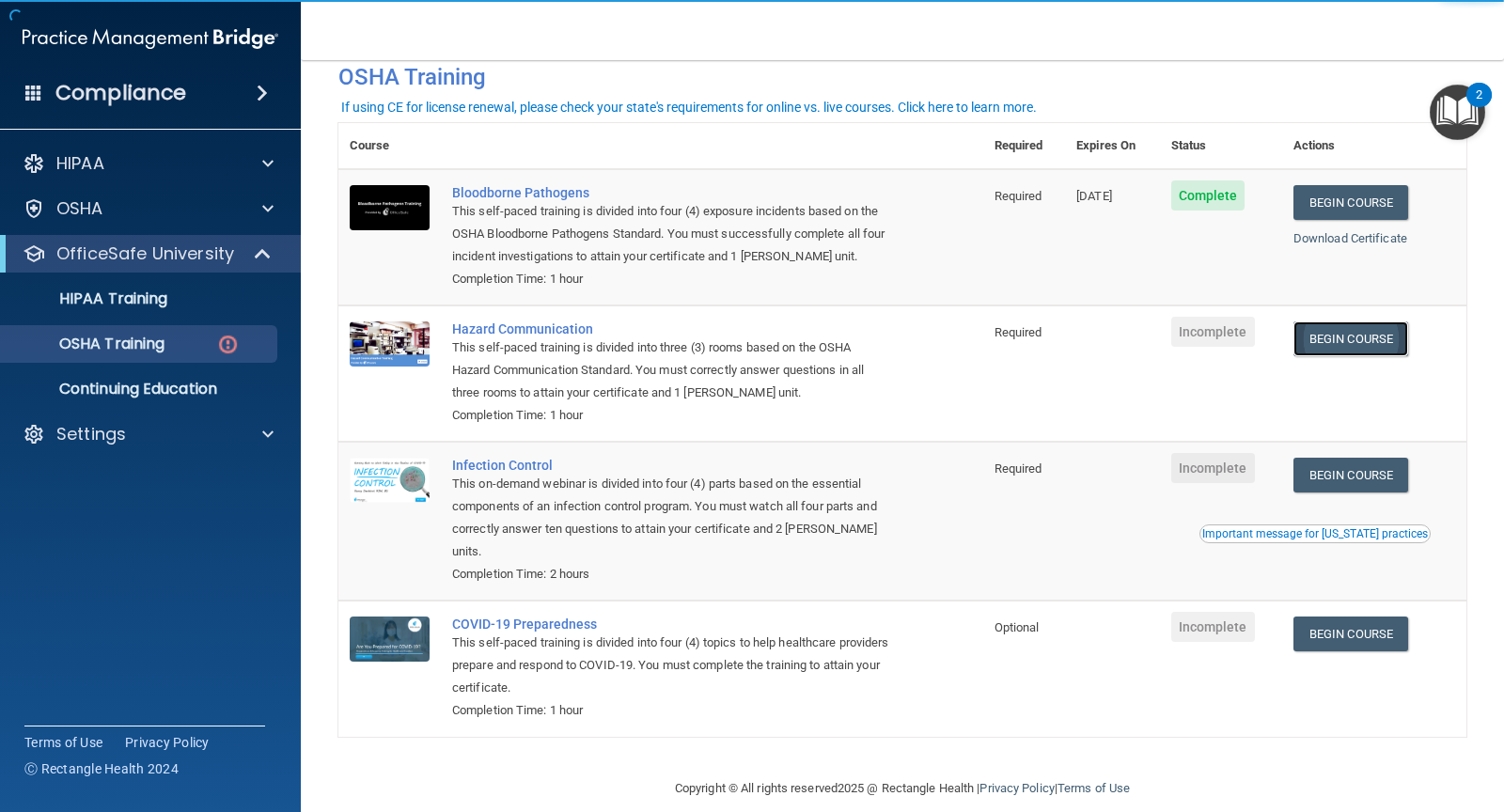 click on "Begin Course" at bounding box center (1351, 338) 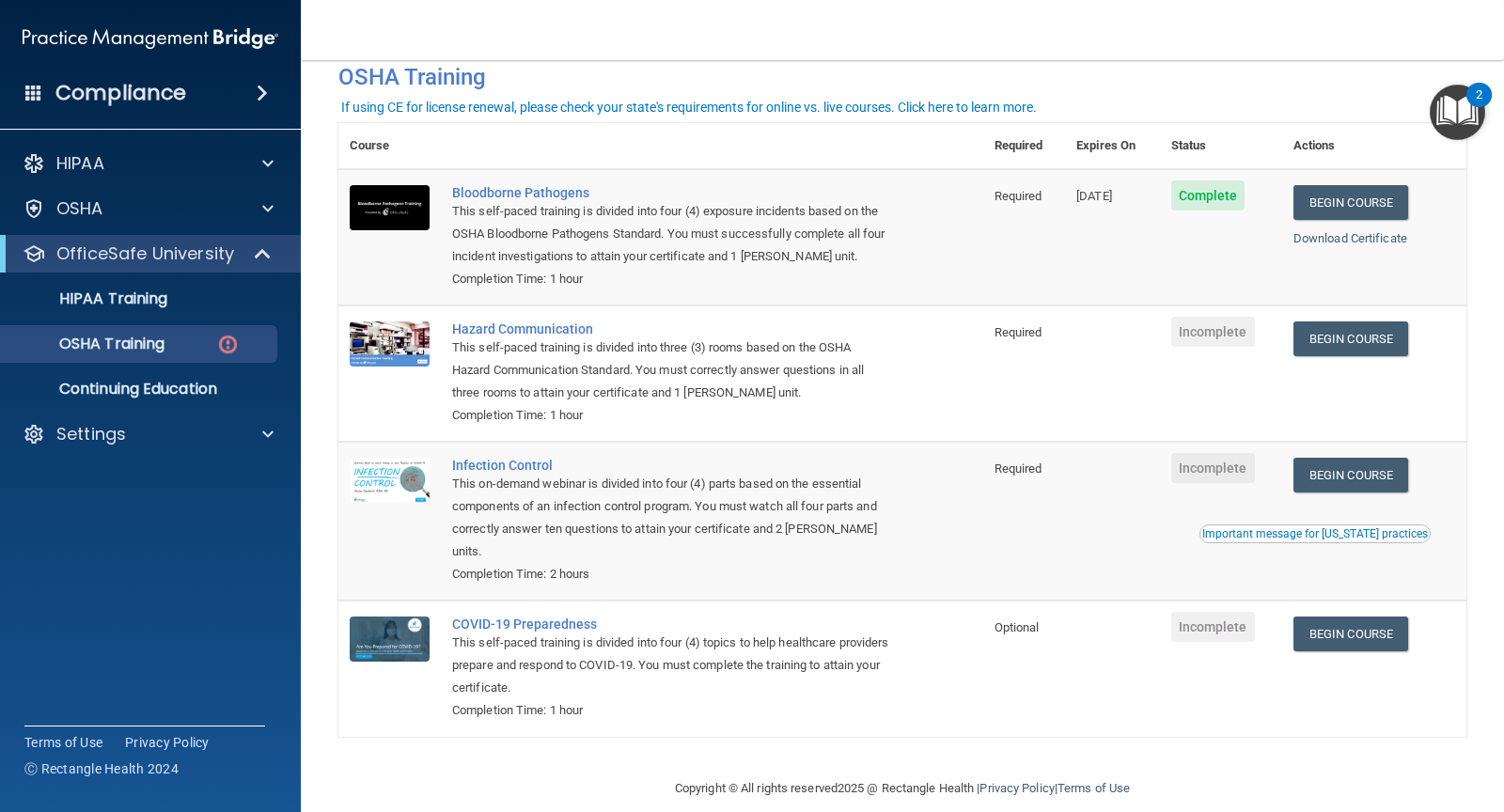 click at bounding box center [1457, 112] 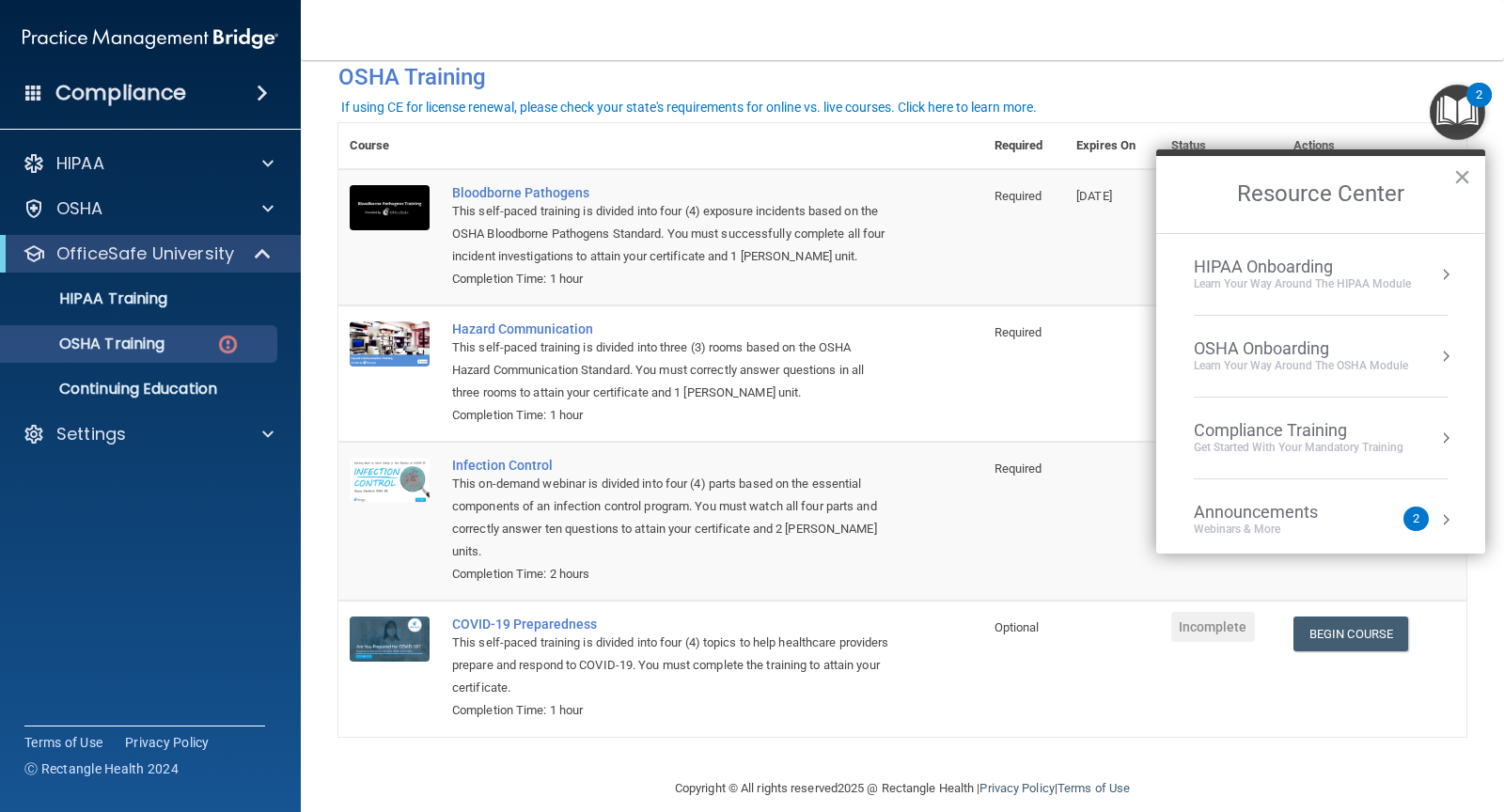 click on "HIPAA Onboarding" at bounding box center [1302, 267] 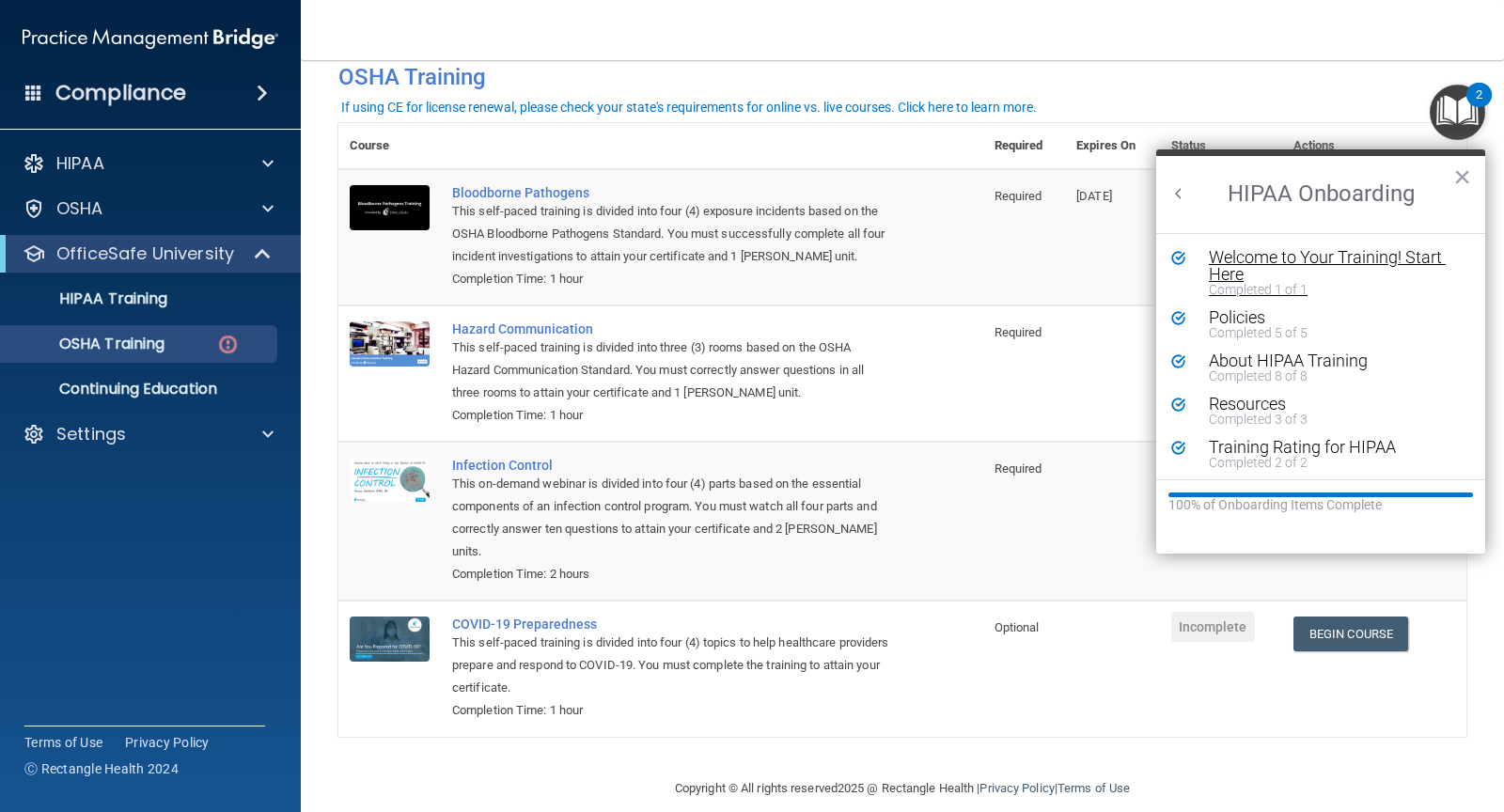 scroll, scrollTop: 0, scrollLeft: 0, axis: both 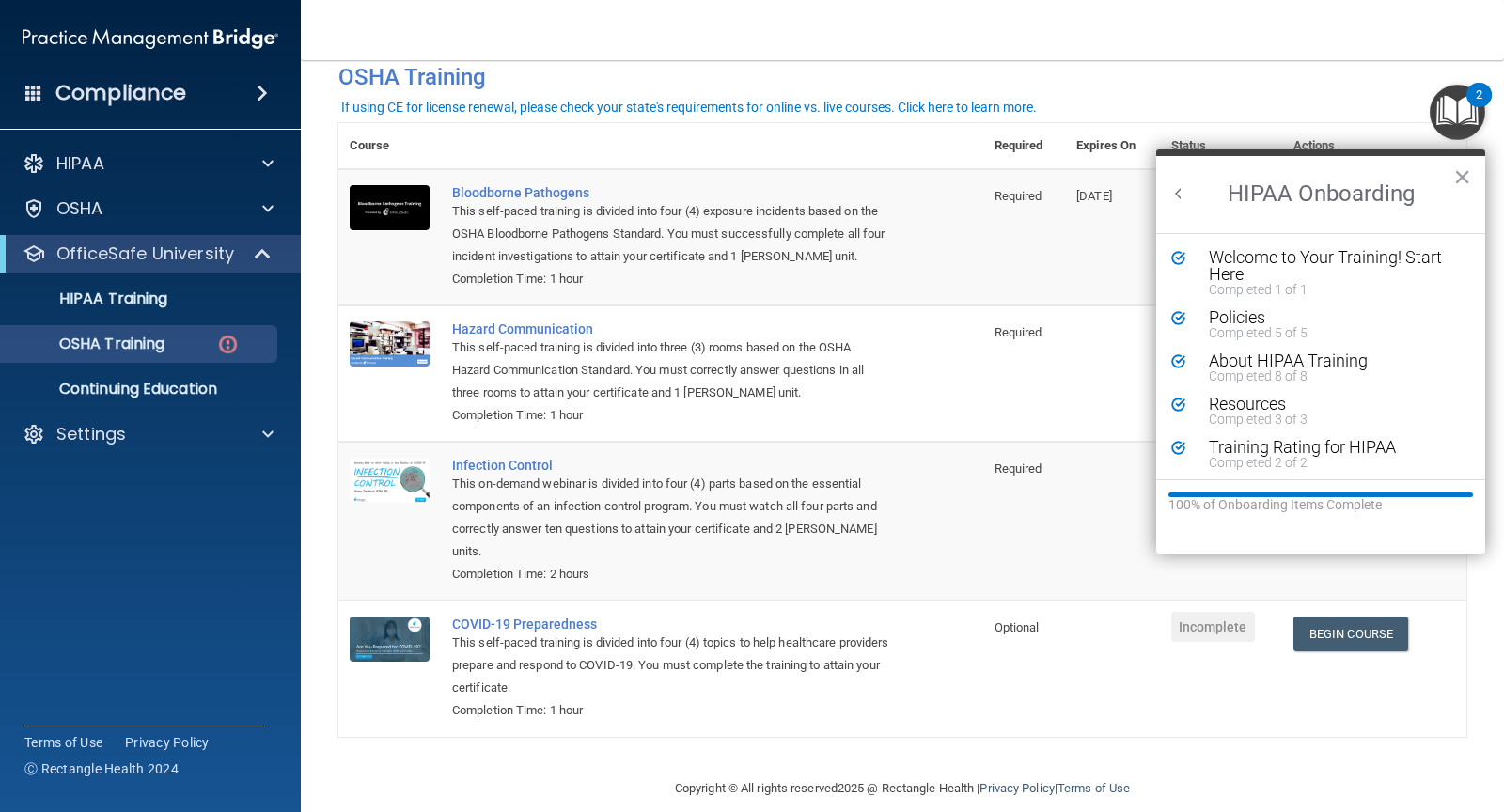 click at bounding box center (1179, 194) 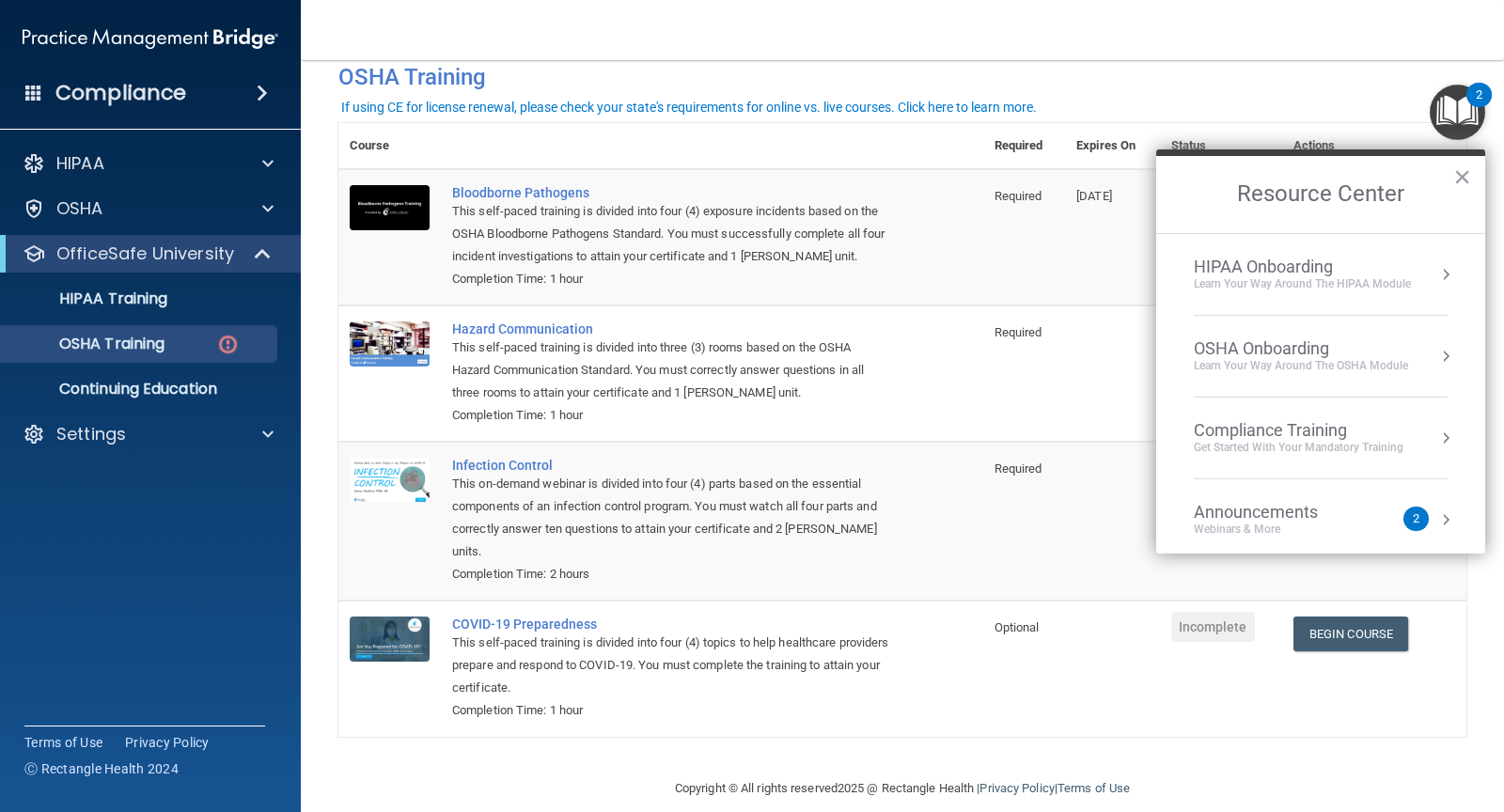 click on "Learn your way around the OSHA module" at bounding box center (1301, 366) 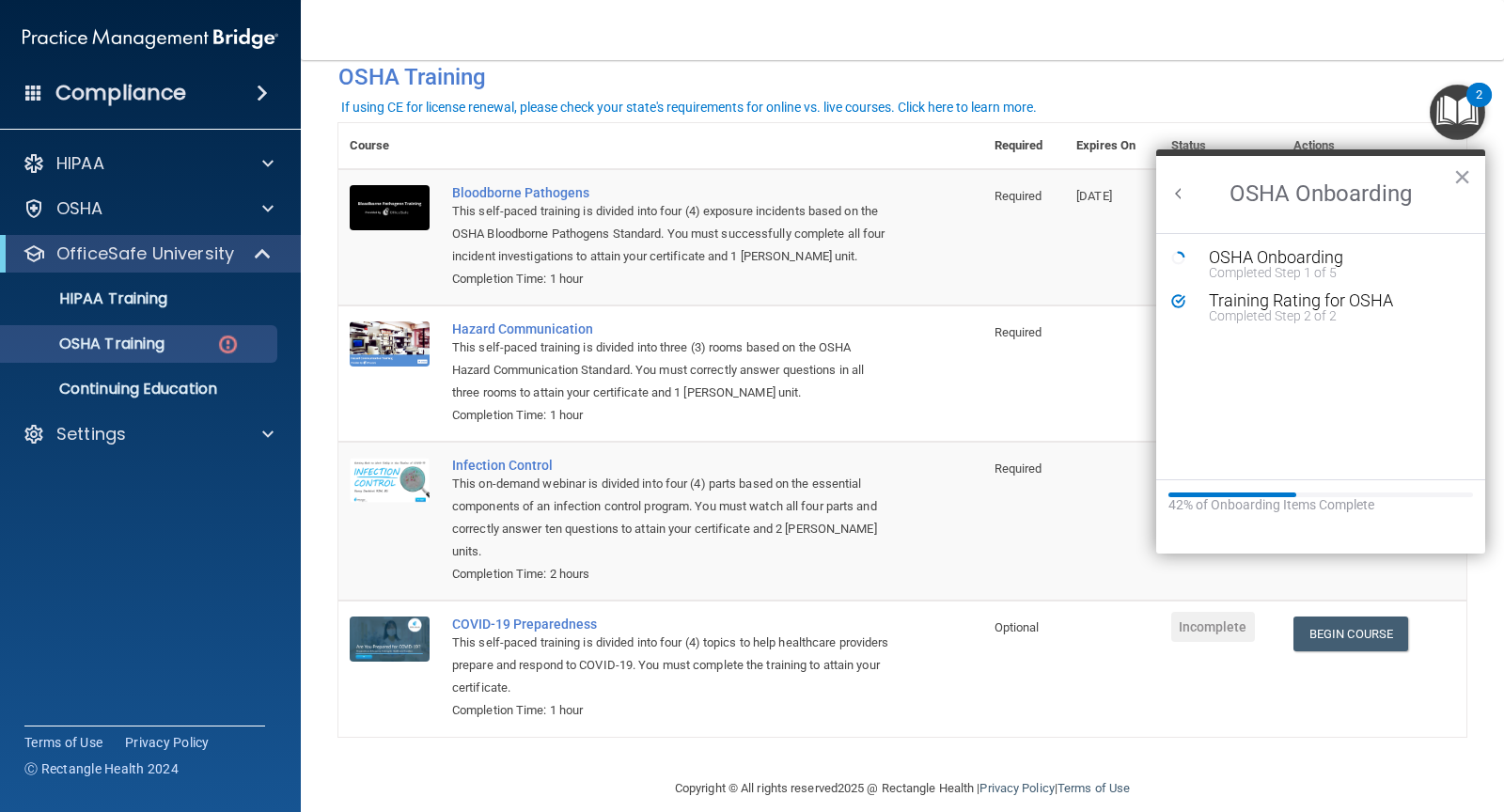 scroll, scrollTop: 0, scrollLeft: 0, axis: both 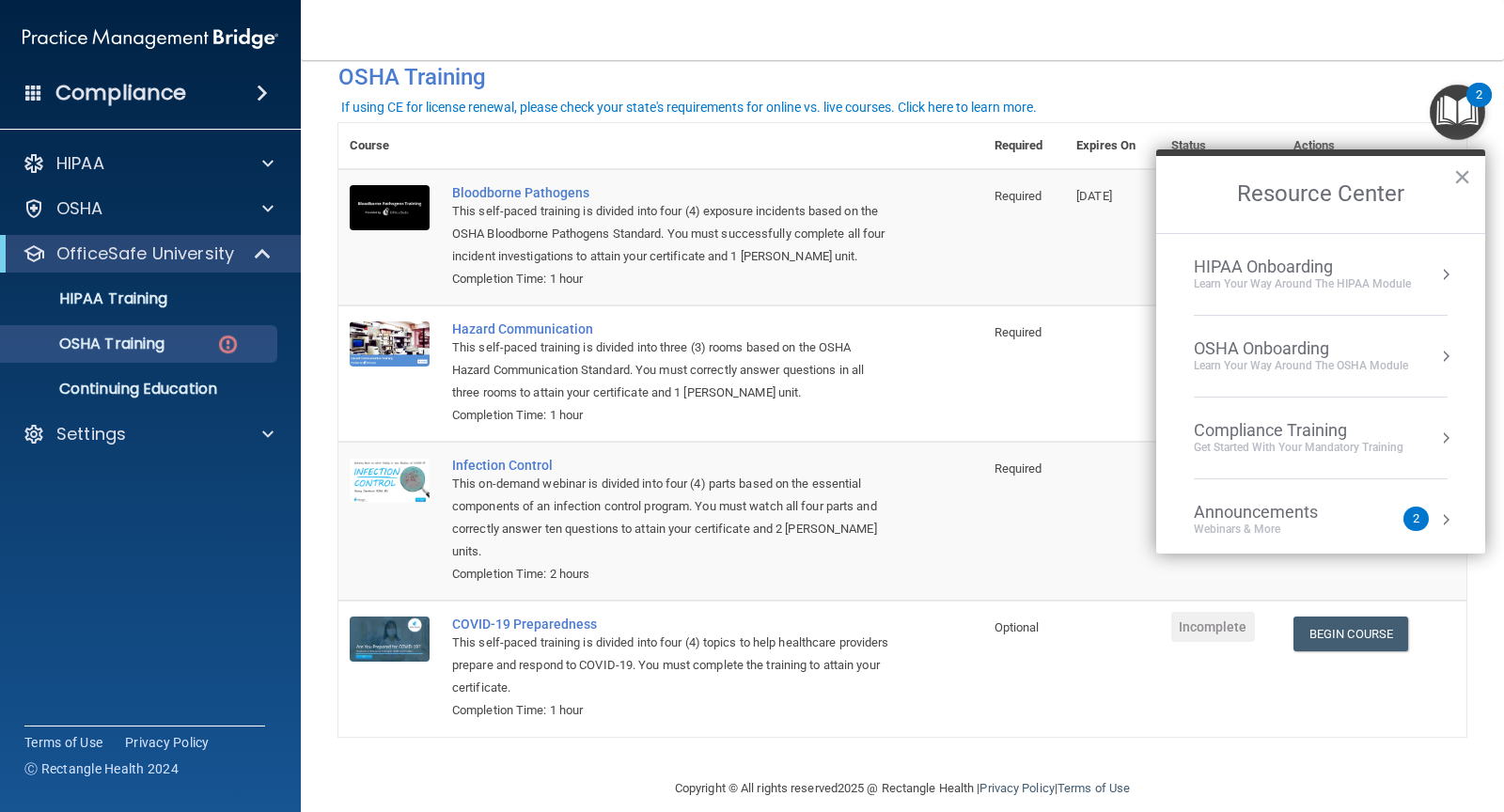 click on "Compliance Training" at bounding box center [1298, 430] 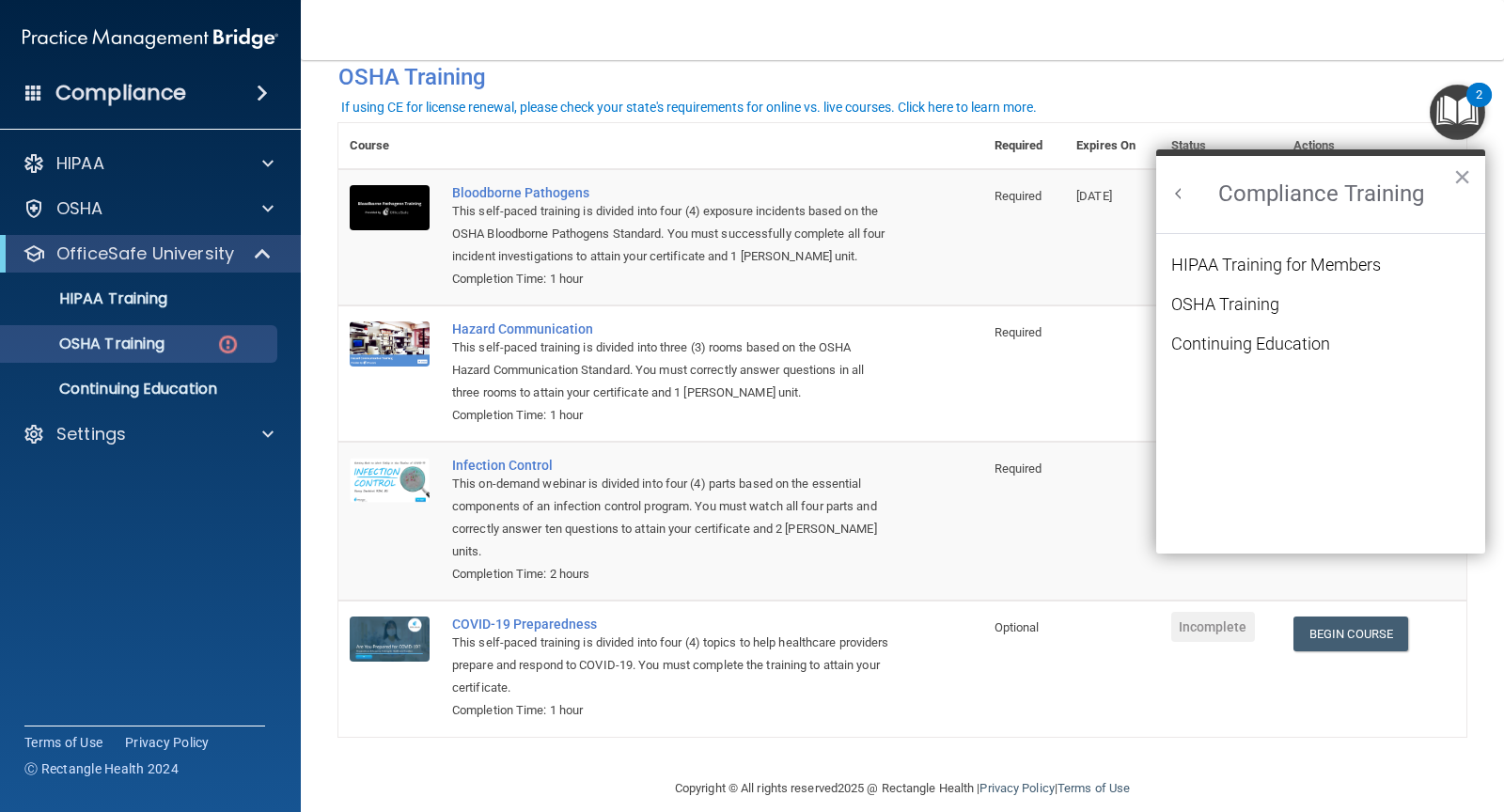 scroll, scrollTop: 0, scrollLeft: 0, axis: both 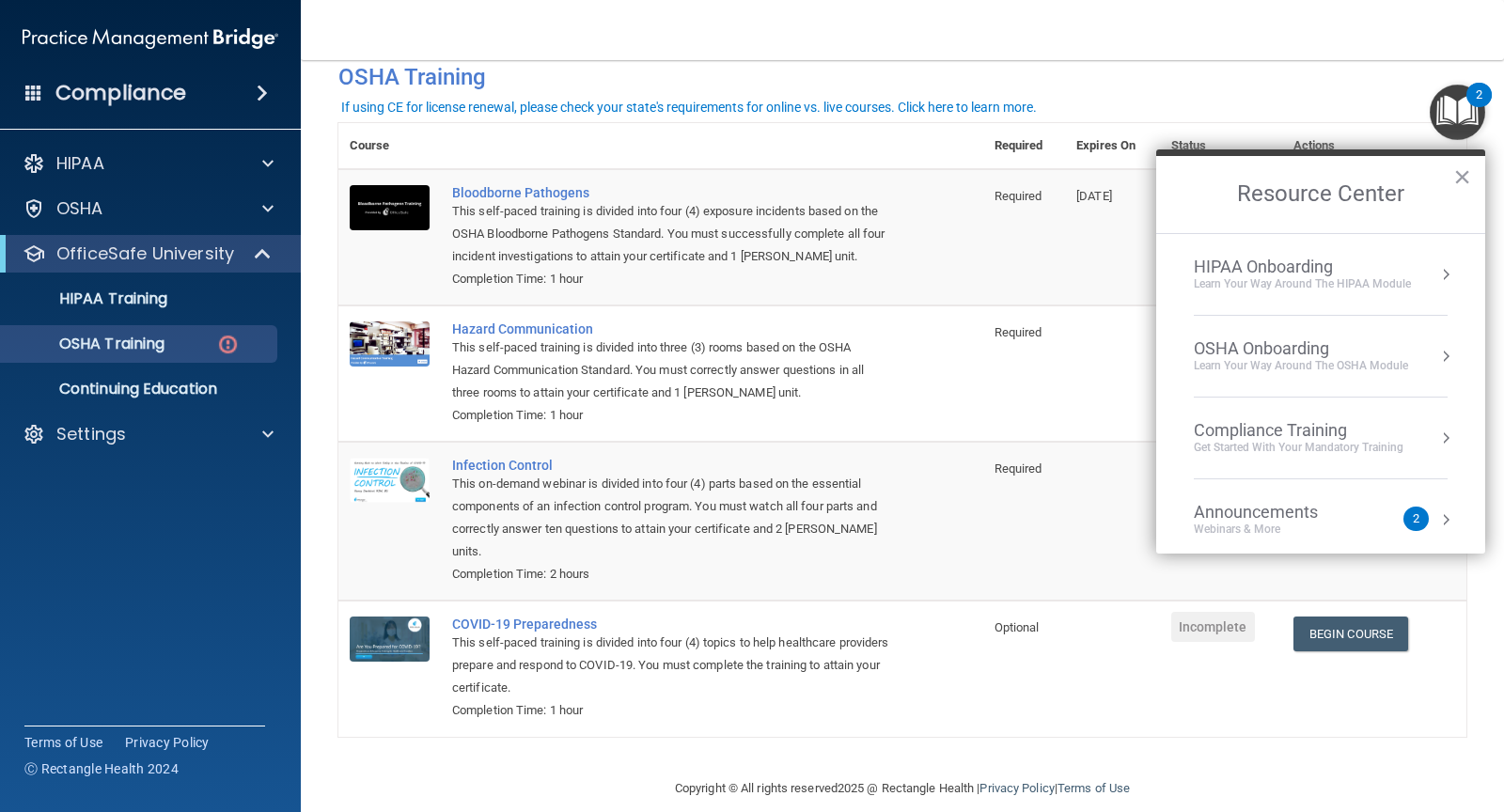 click on "Announcements Webinars & More" at bounding box center [1293, 520] 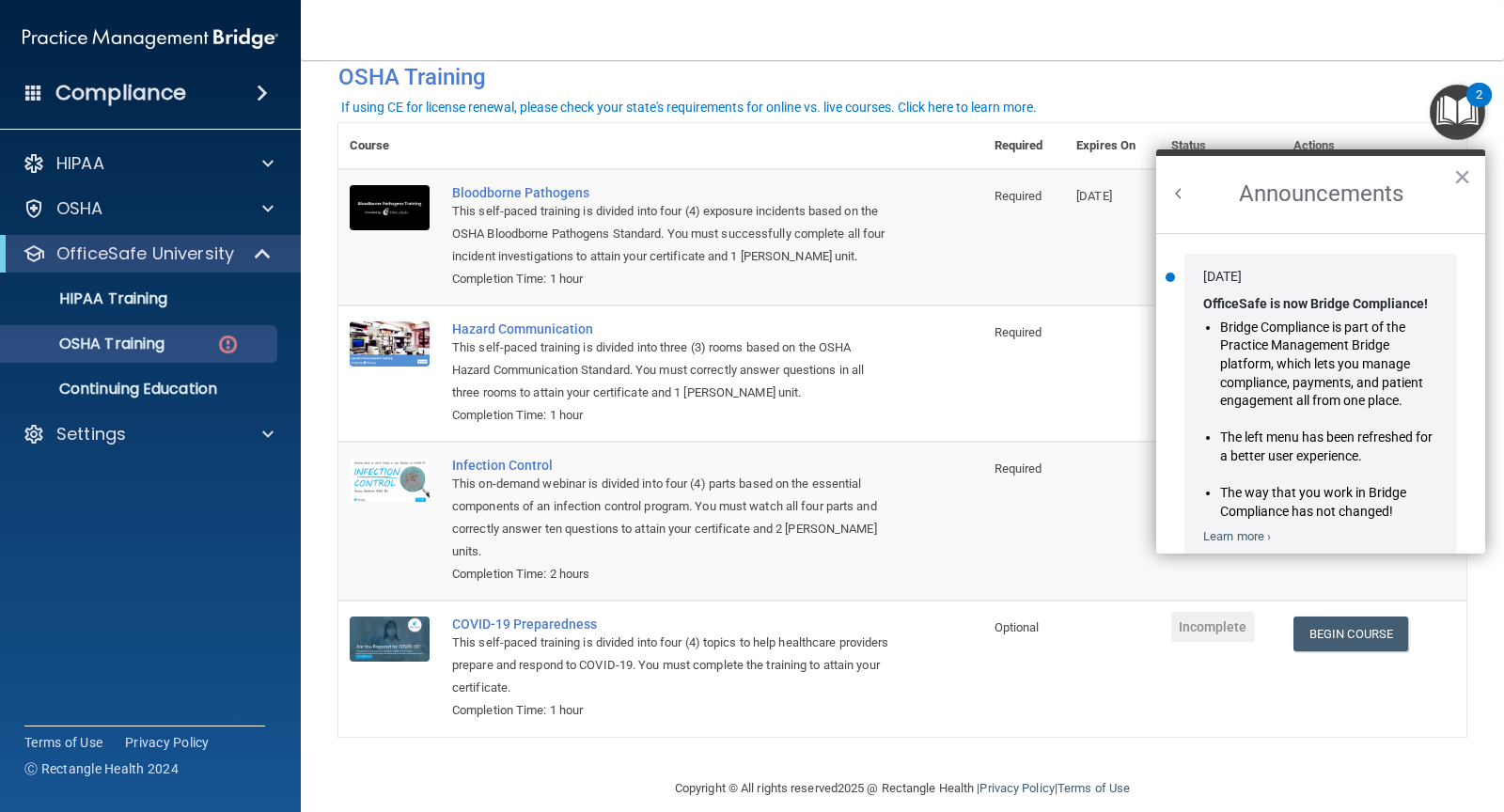 scroll, scrollTop: 0, scrollLeft: 0, axis: both 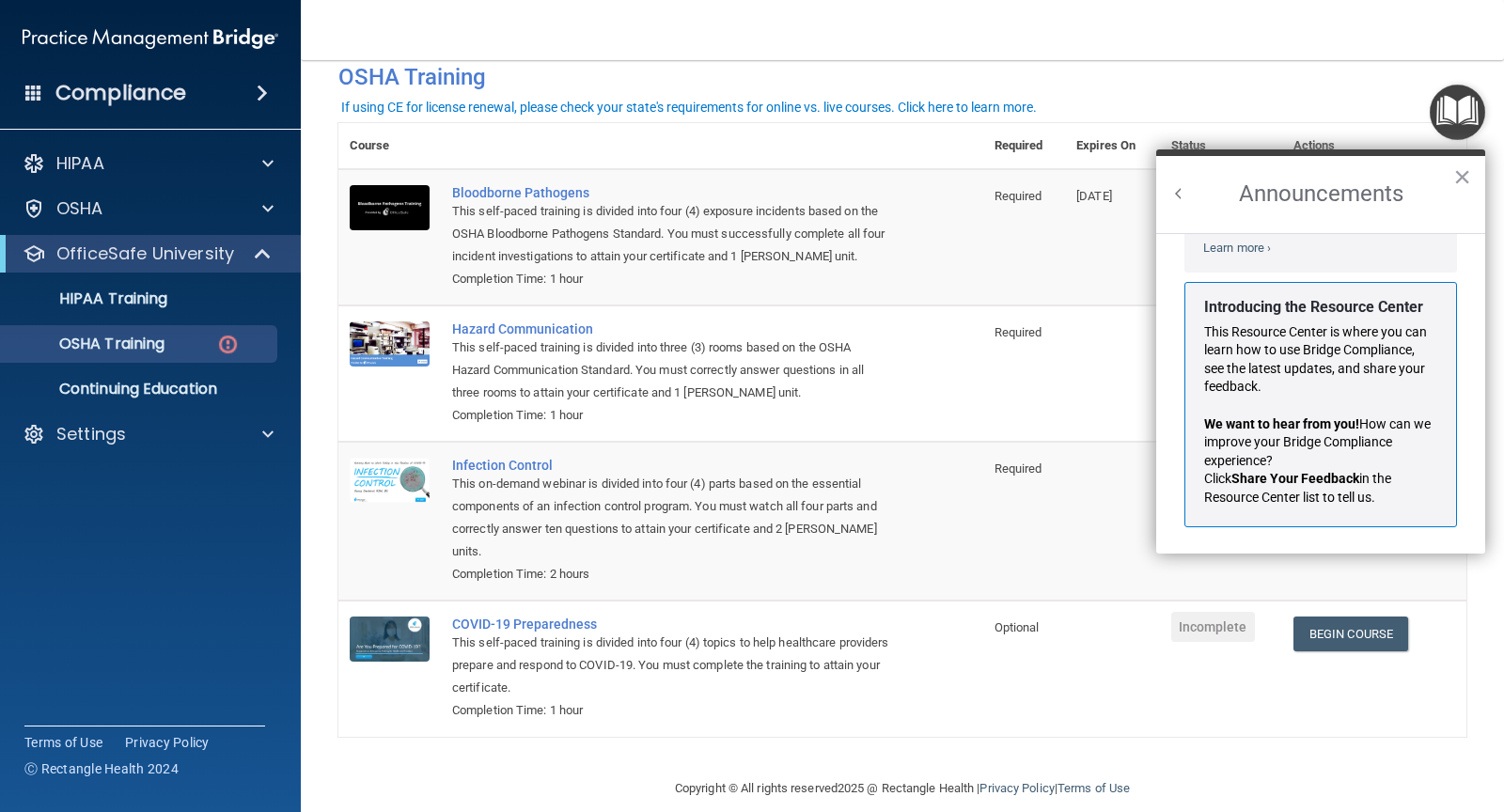 click at bounding box center (1179, 194) 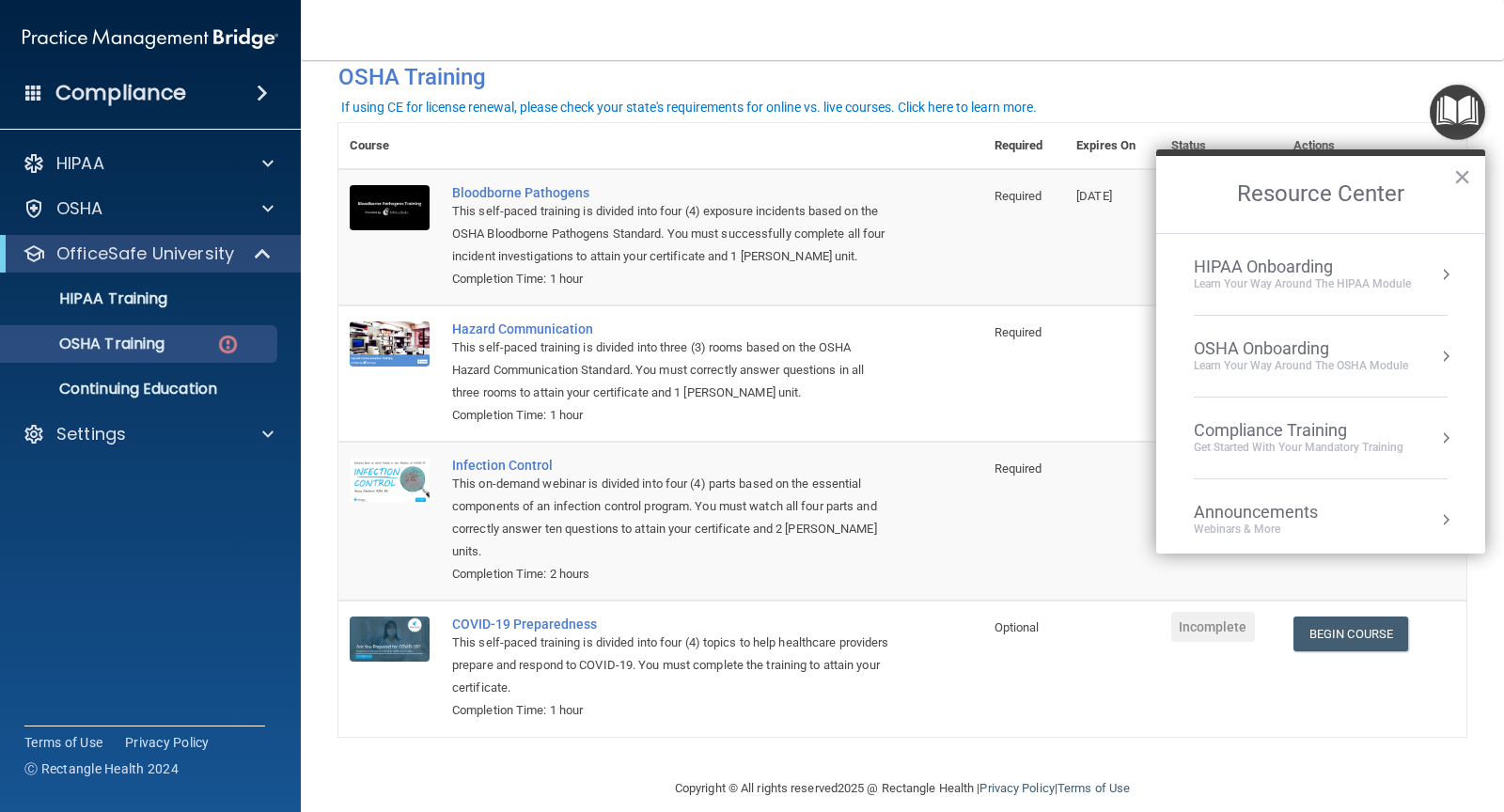 scroll, scrollTop: 266, scrollLeft: 0, axis: vertical 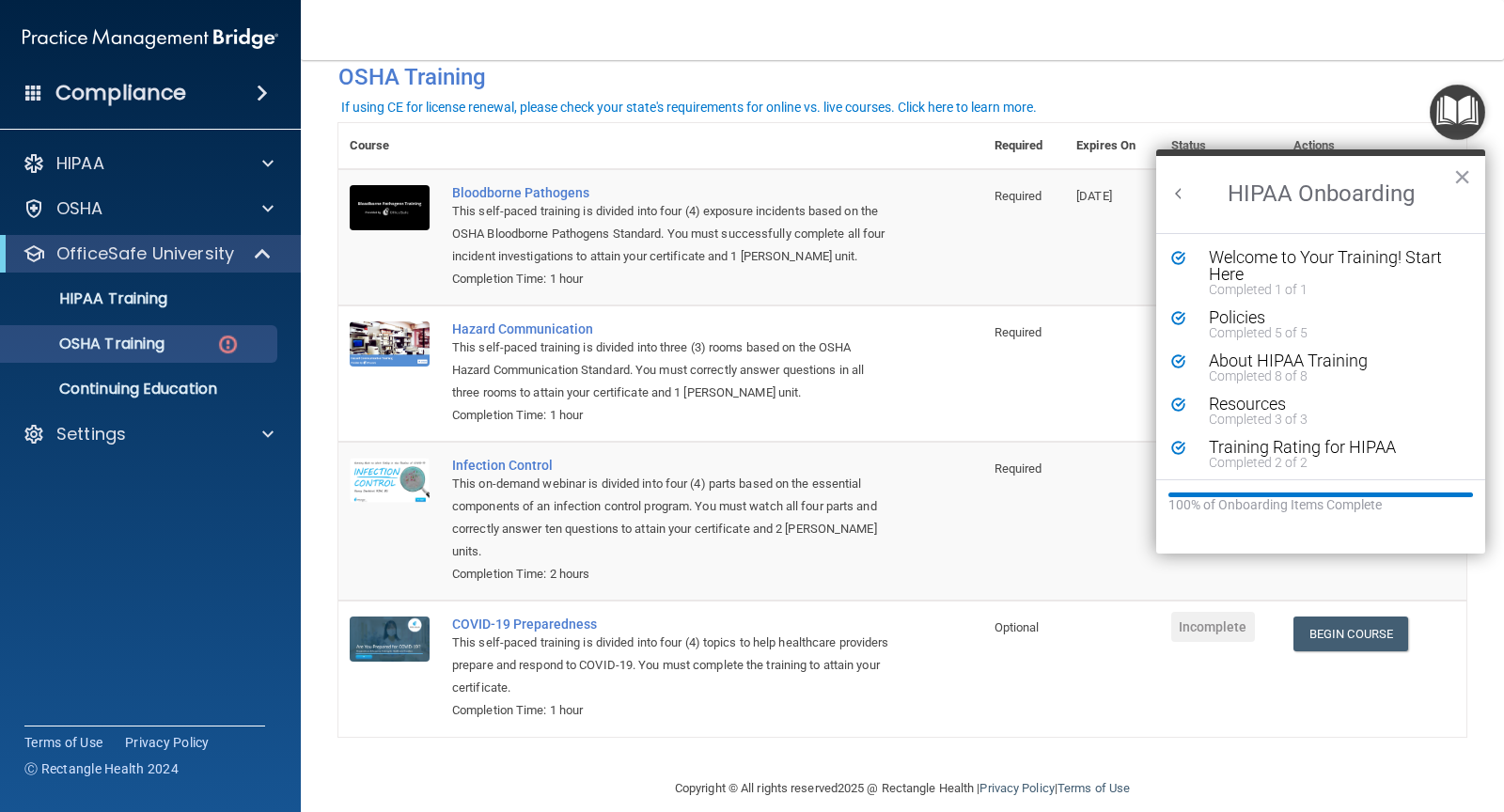 click at bounding box center (1179, 194) 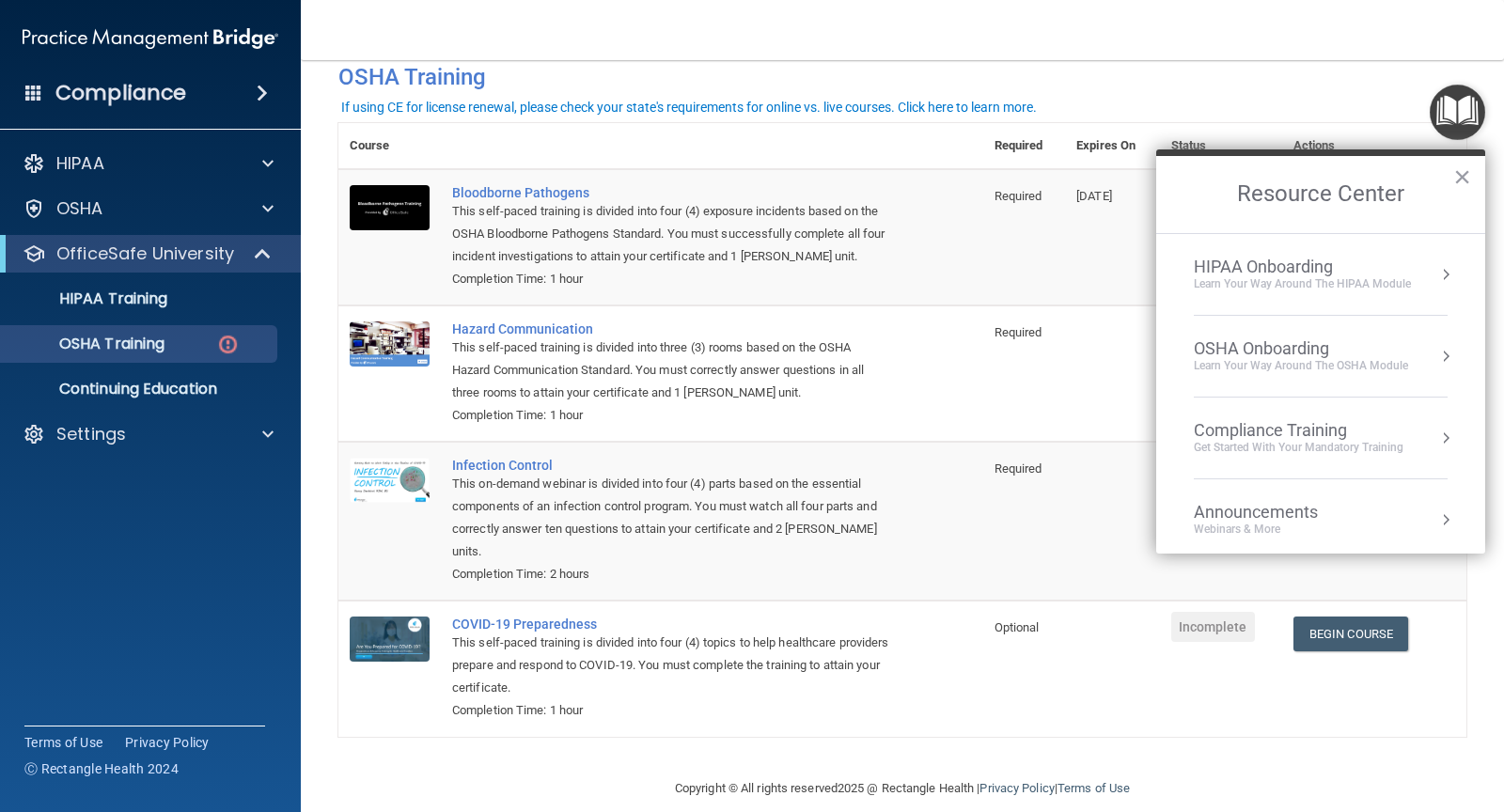 click on "Learn your way around the OSHA module" at bounding box center [1301, 366] 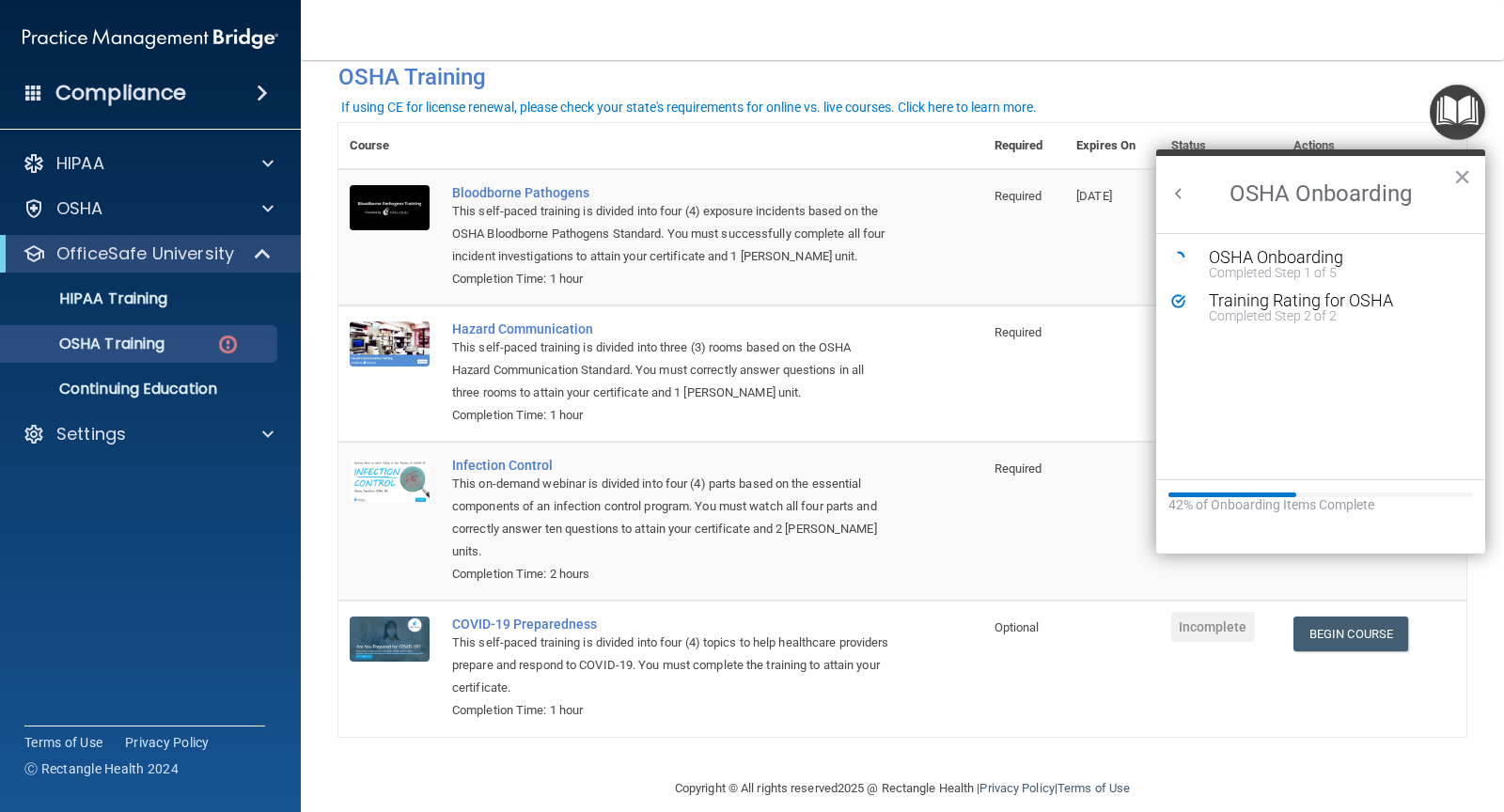 scroll, scrollTop: 0, scrollLeft: 0, axis: both 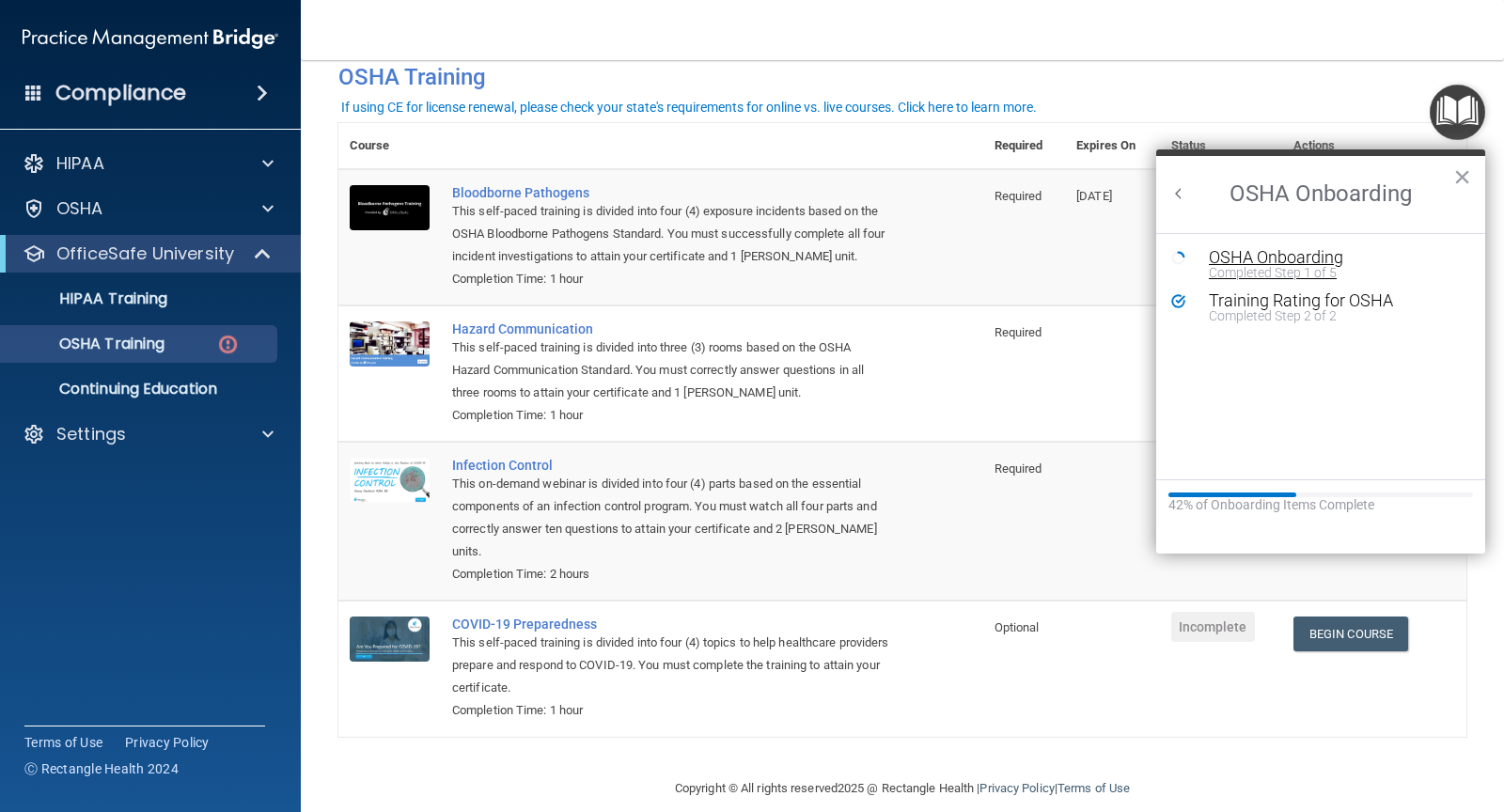 click on "Completed Step 1 of 5" at bounding box center [1335, 273] 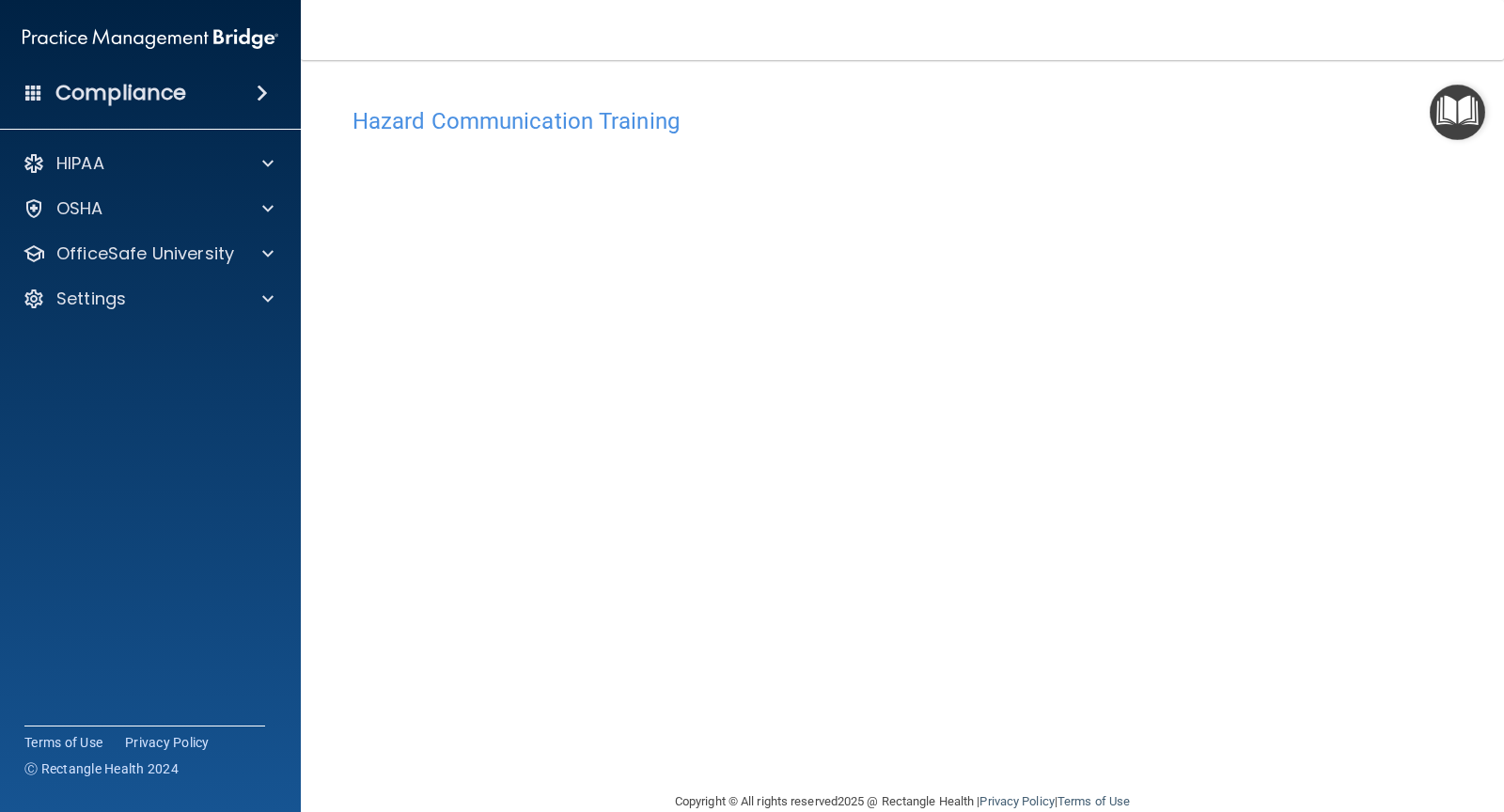 scroll, scrollTop: 0, scrollLeft: 0, axis: both 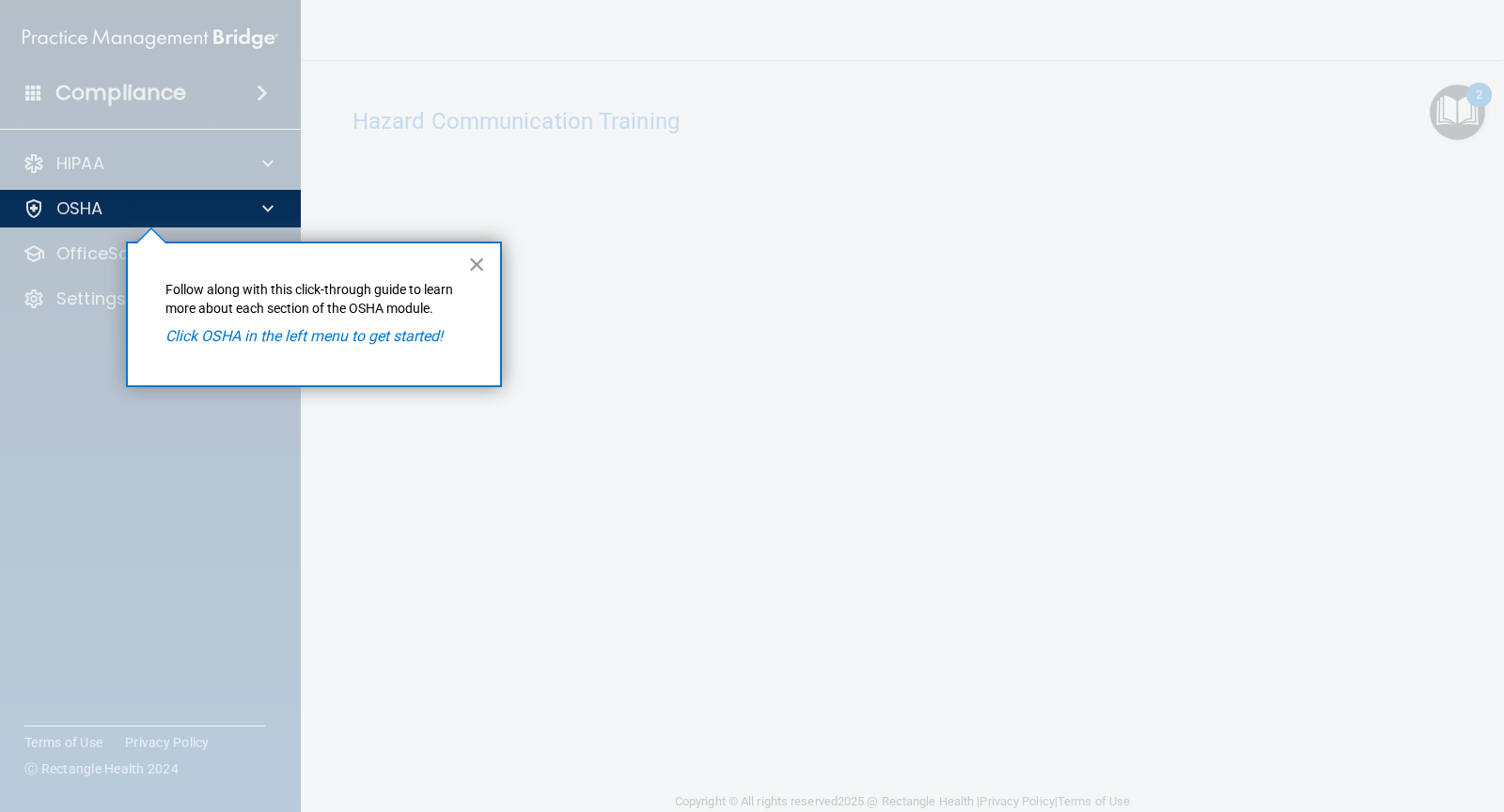 click on "×" at bounding box center [477, 264] 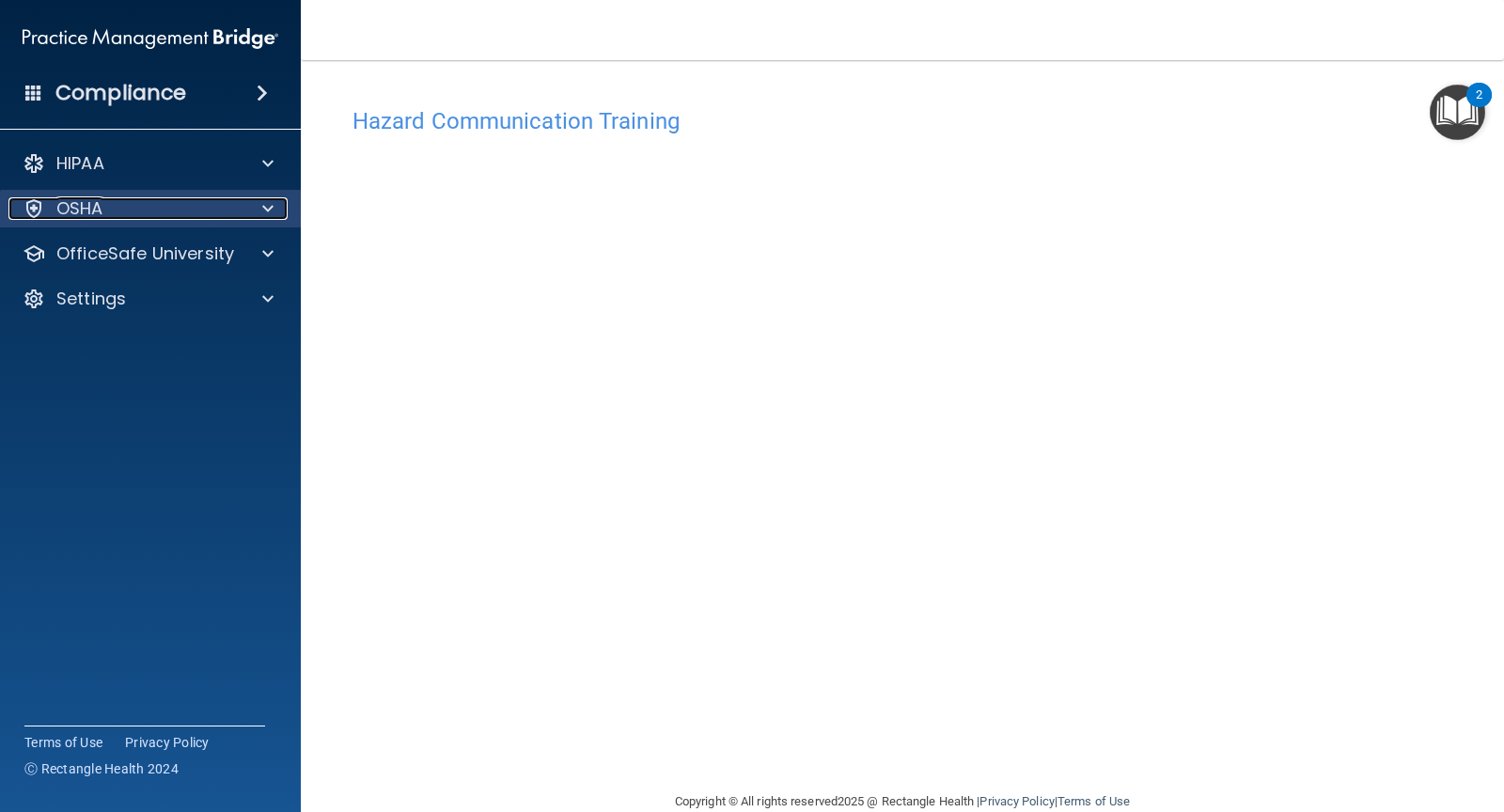 click on "OSHA" at bounding box center [125, 209] 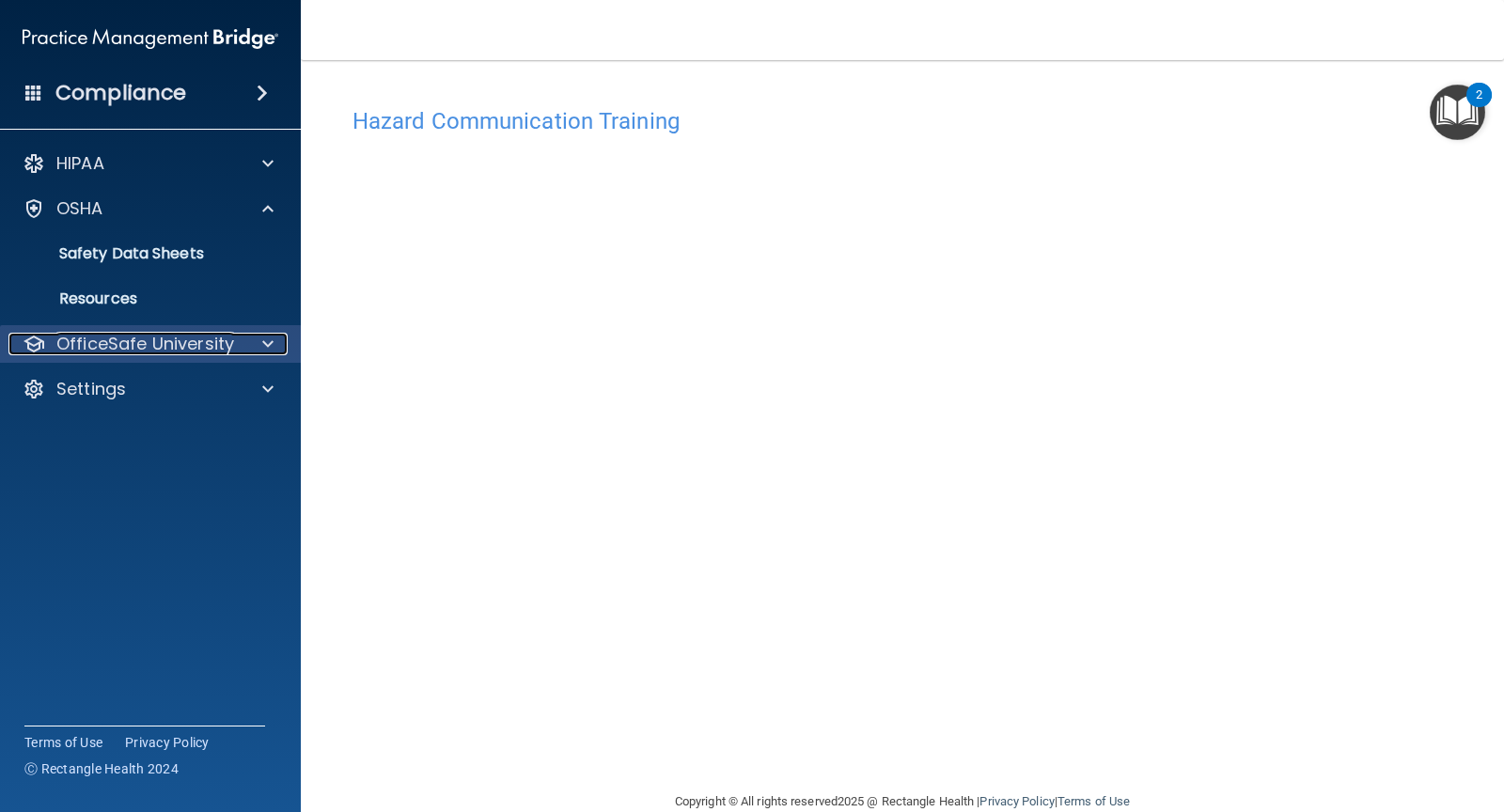 click on "OfficeSafe University" at bounding box center (145, 344) 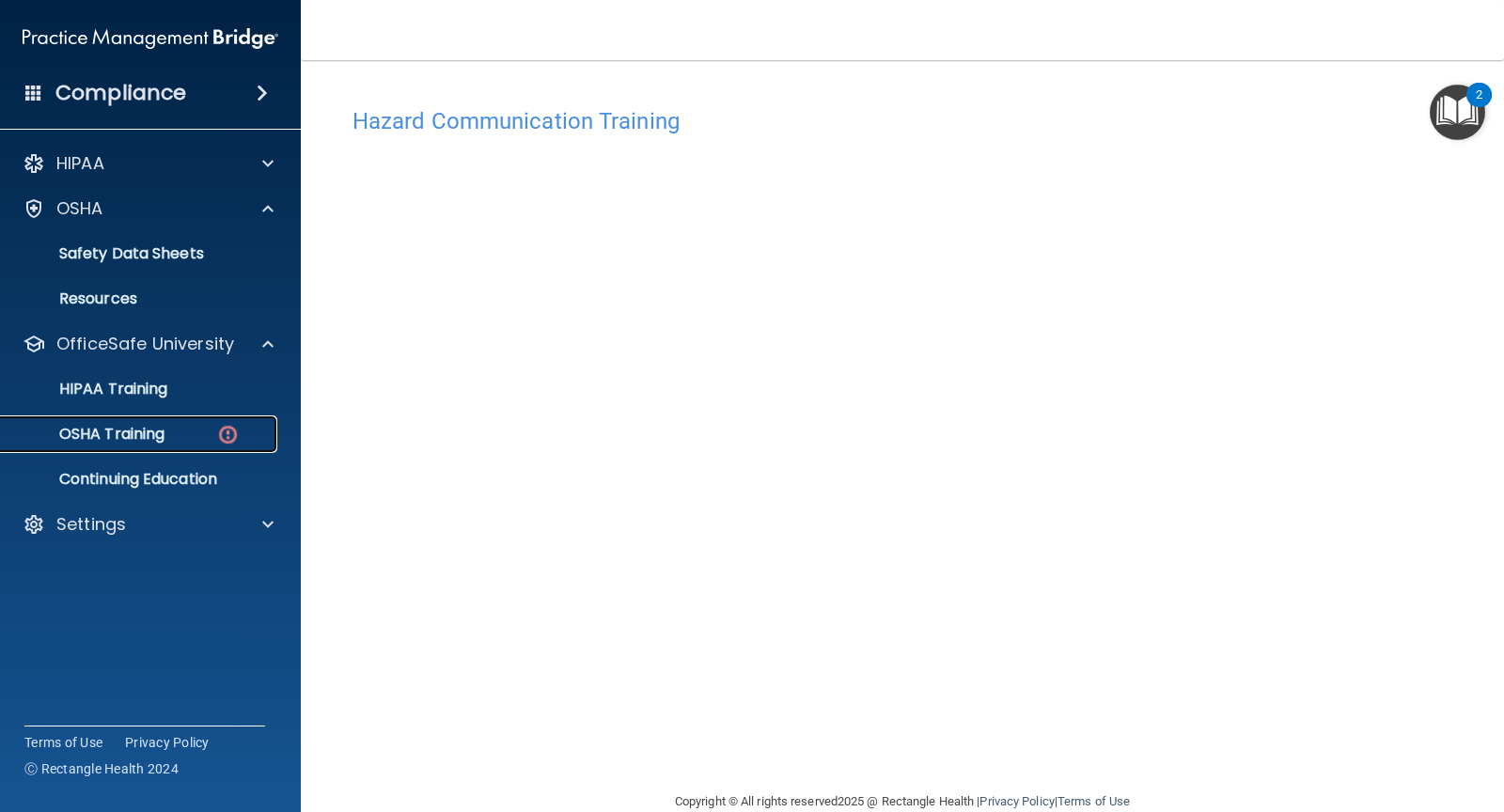 click on "OSHA Training" at bounding box center (88, 434) 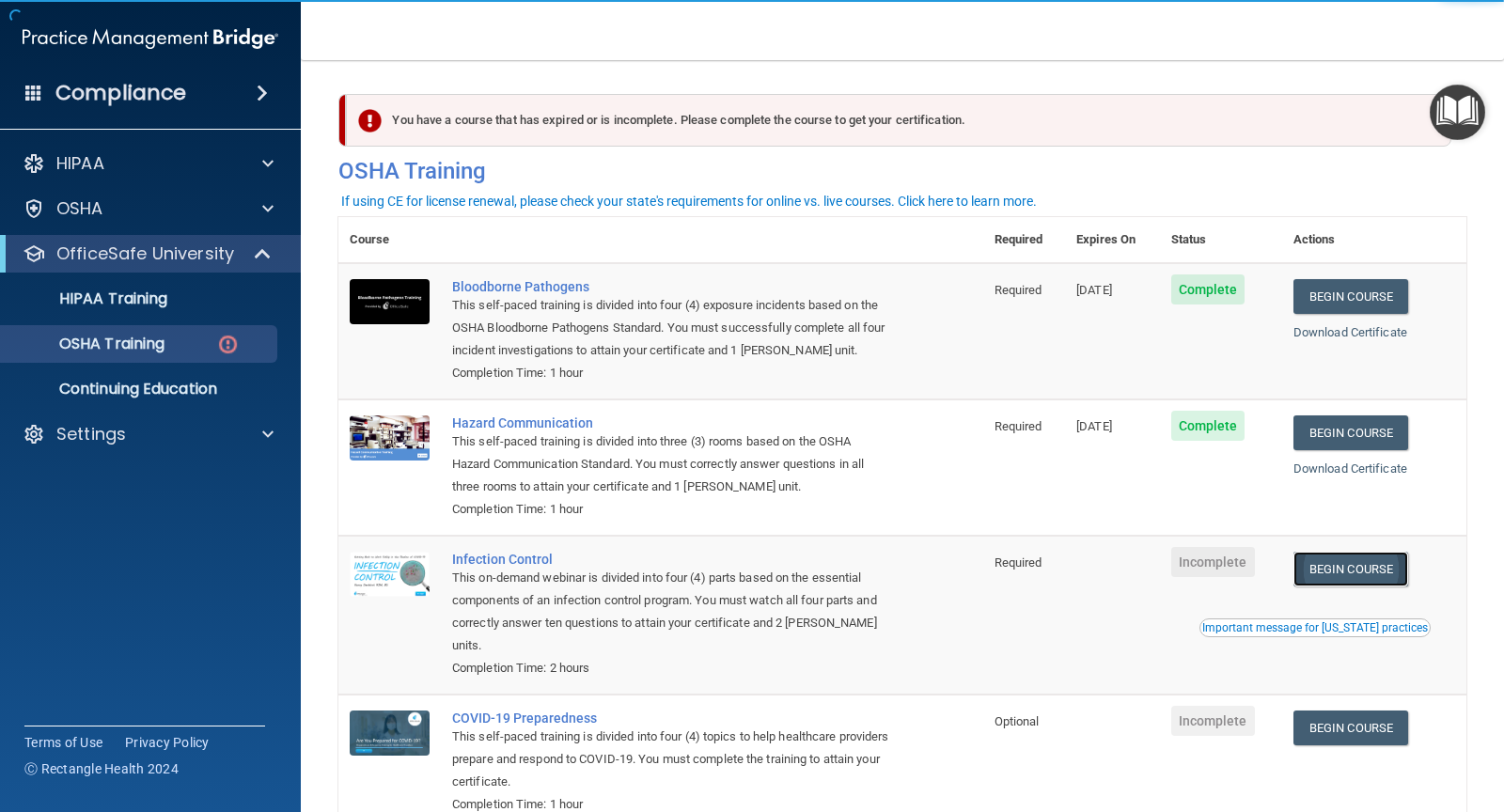 click on "Begin Course" at bounding box center [1351, 569] 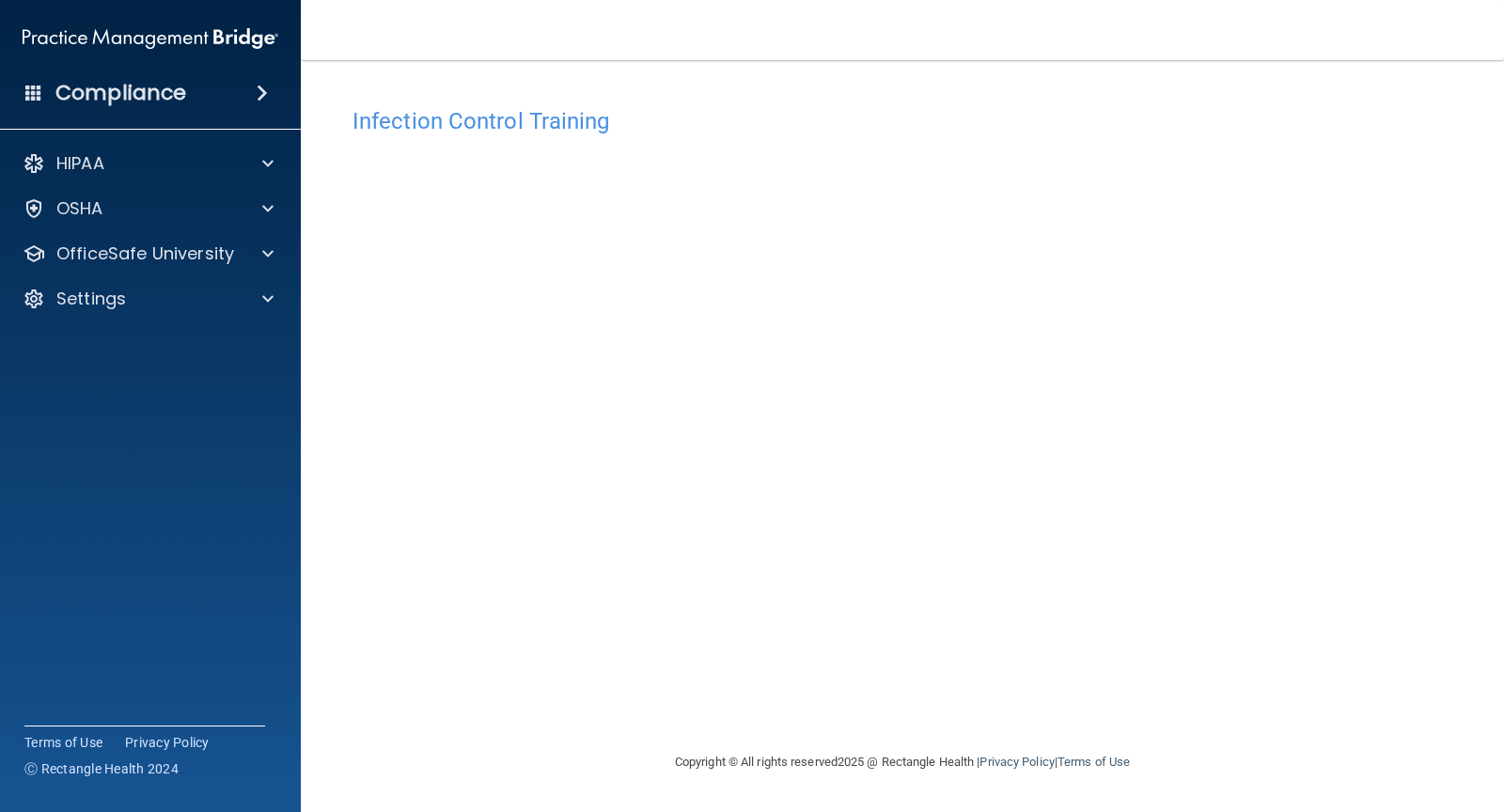 scroll, scrollTop: 0, scrollLeft: 0, axis: both 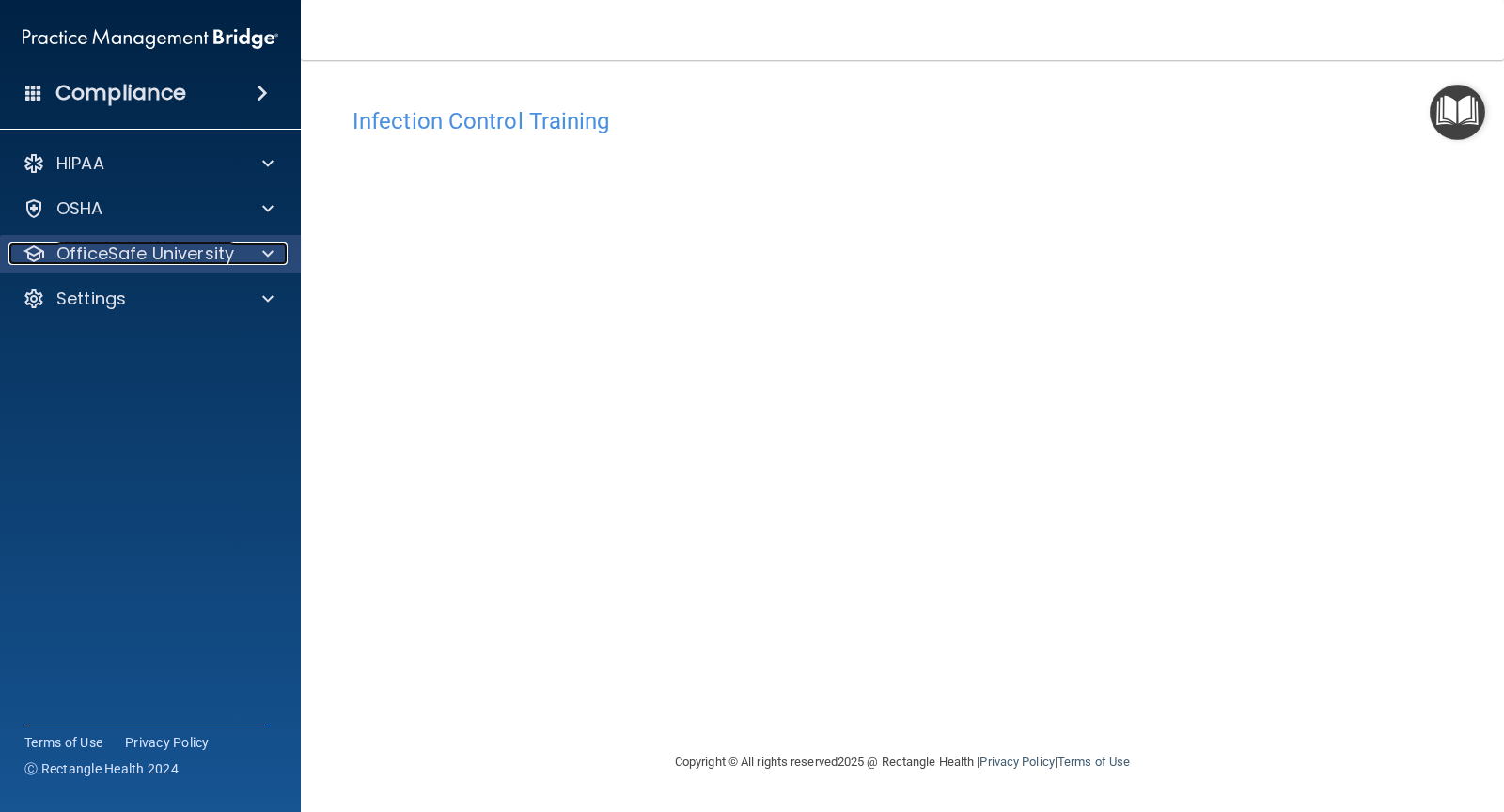 click on "OfficeSafe University" at bounding box center (145, 254) 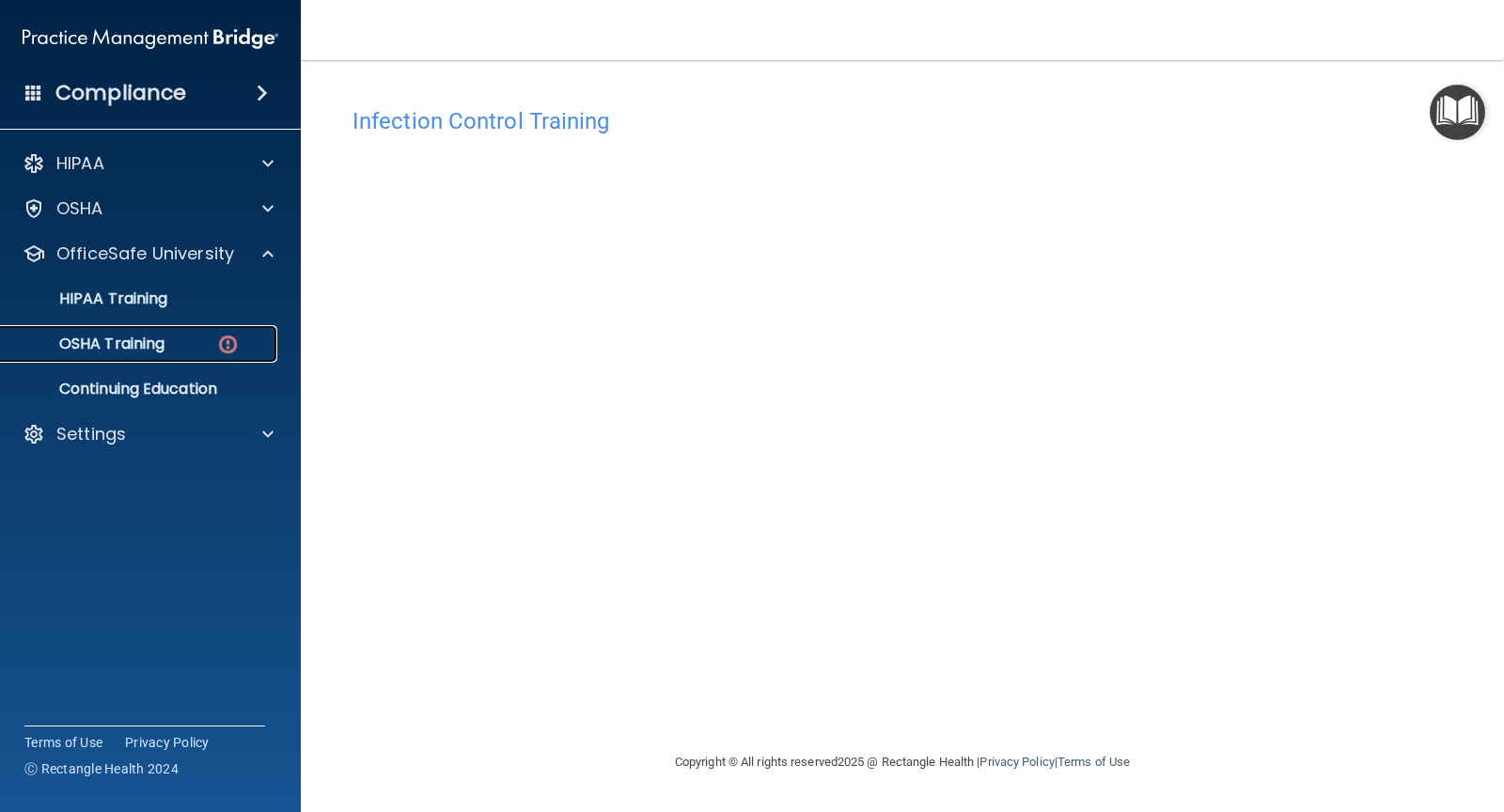 click on "OSHA Training" at bounding box center (129, 344) 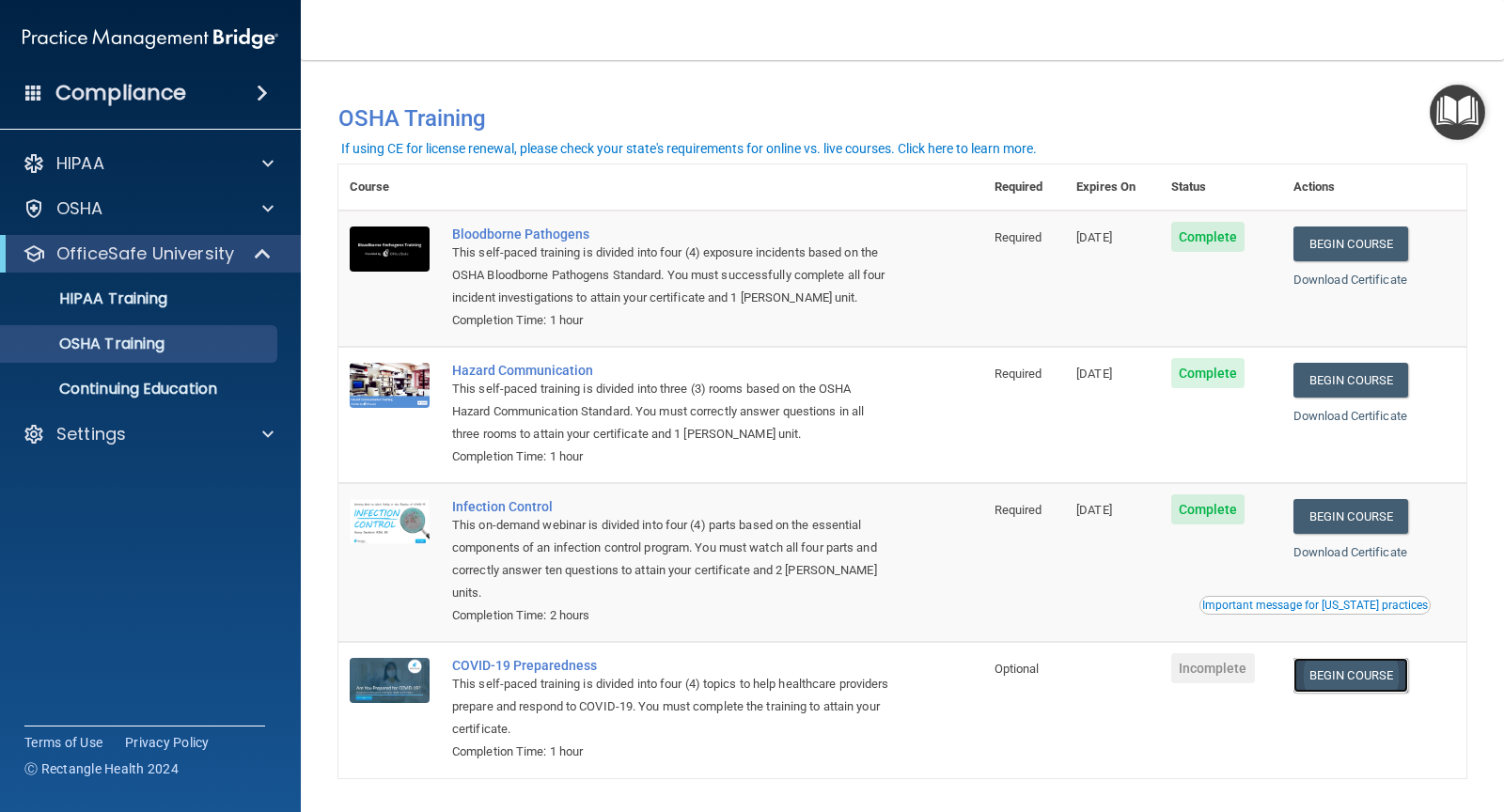 click on "Begin Course" at bounding box center (1351, 675) 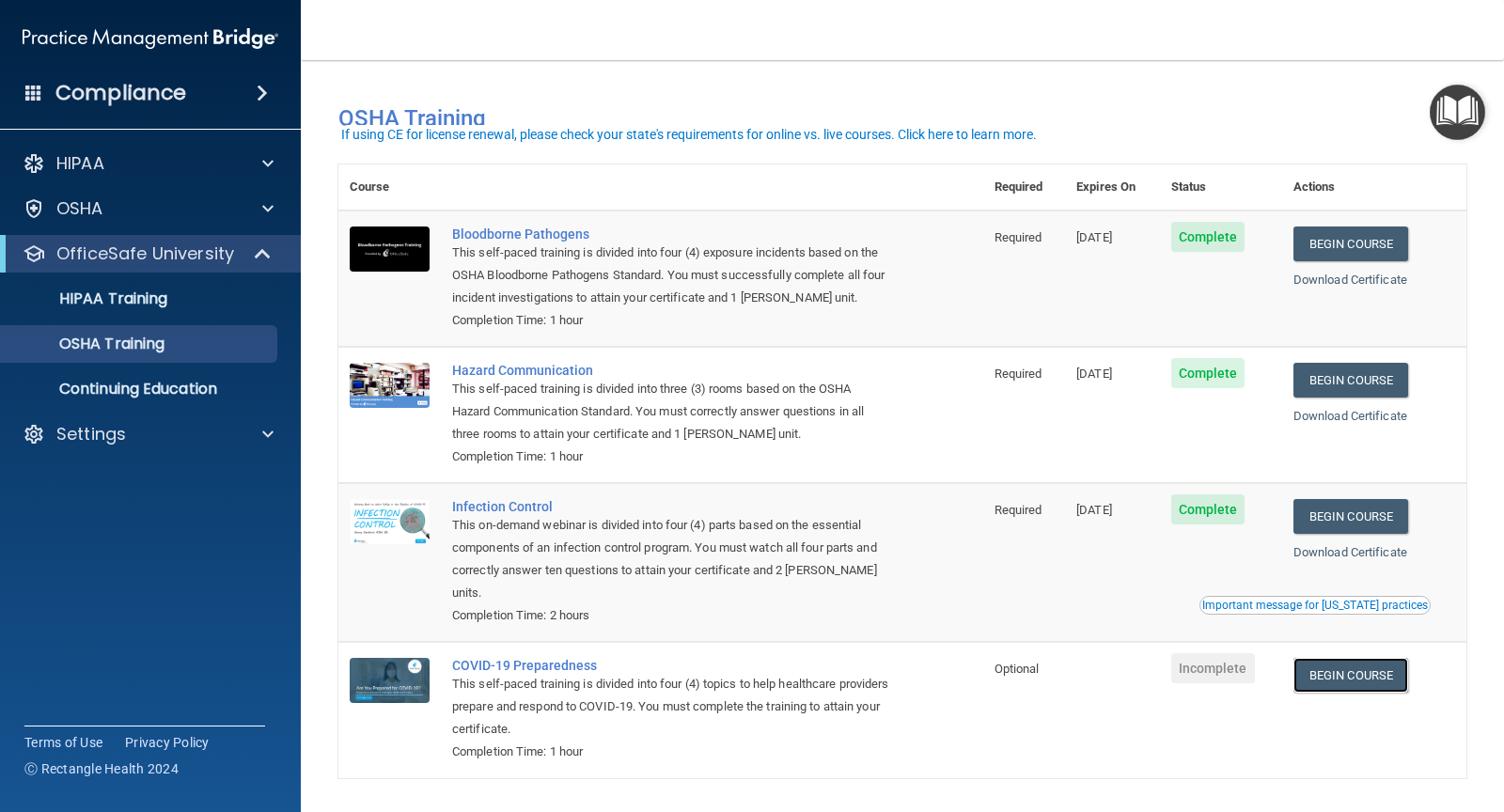 scroll, scrollTop: 41, scrollLeft: 0, axis: vertical 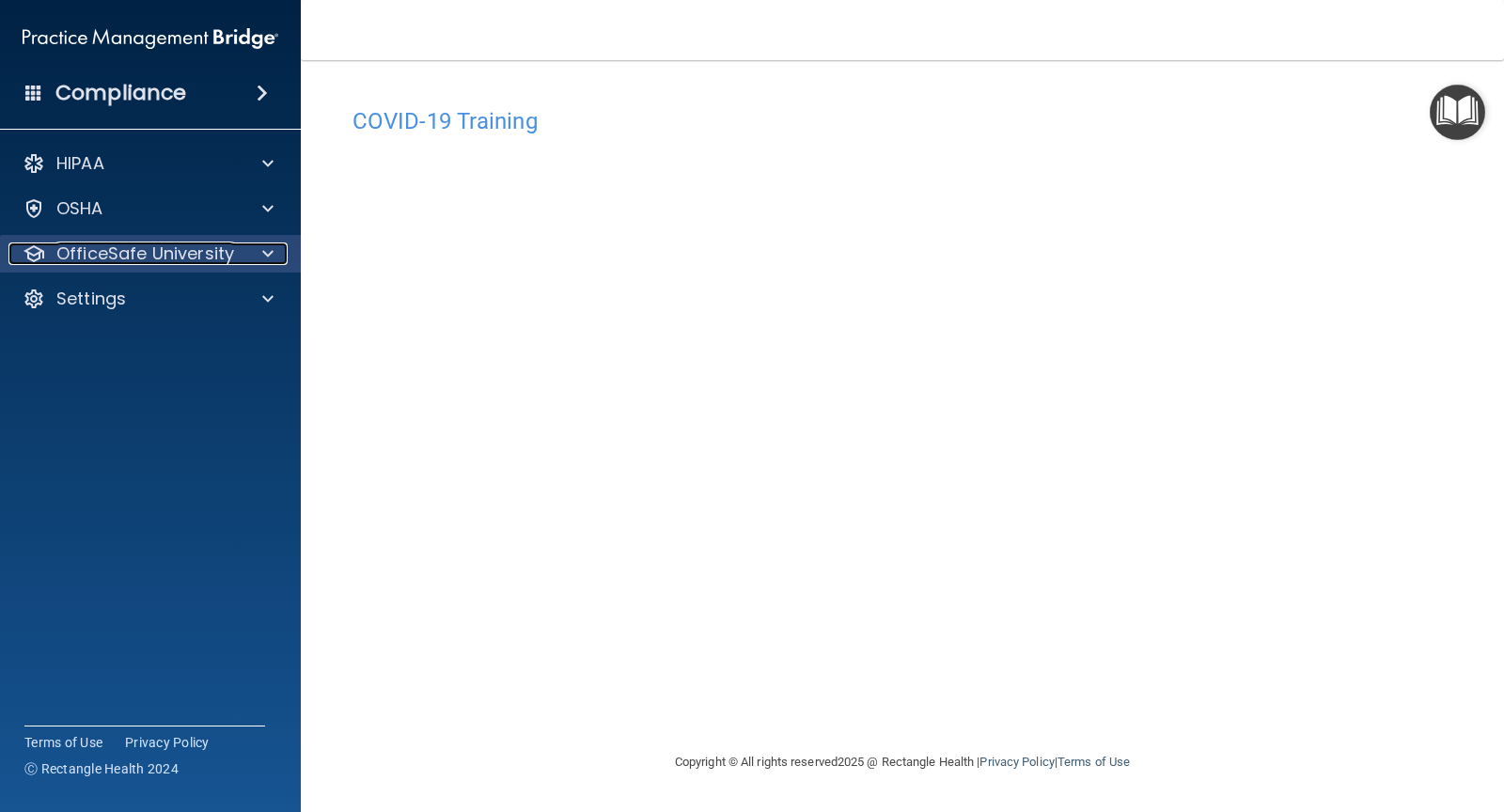 click on "OfficeSafe University" at bounding box center [145, 254] 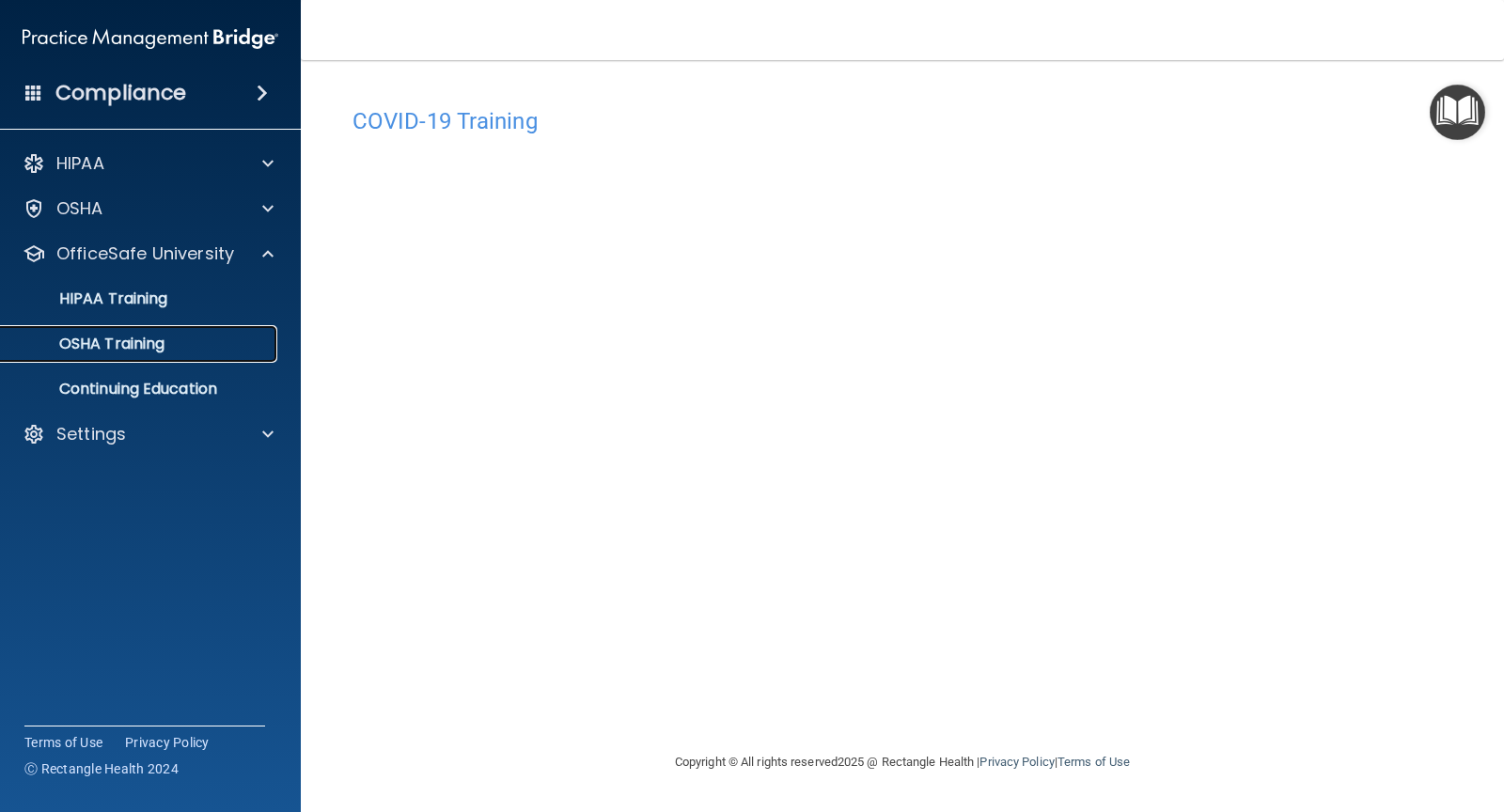 click on "OSHA Training" at bounding box center (140, 344) 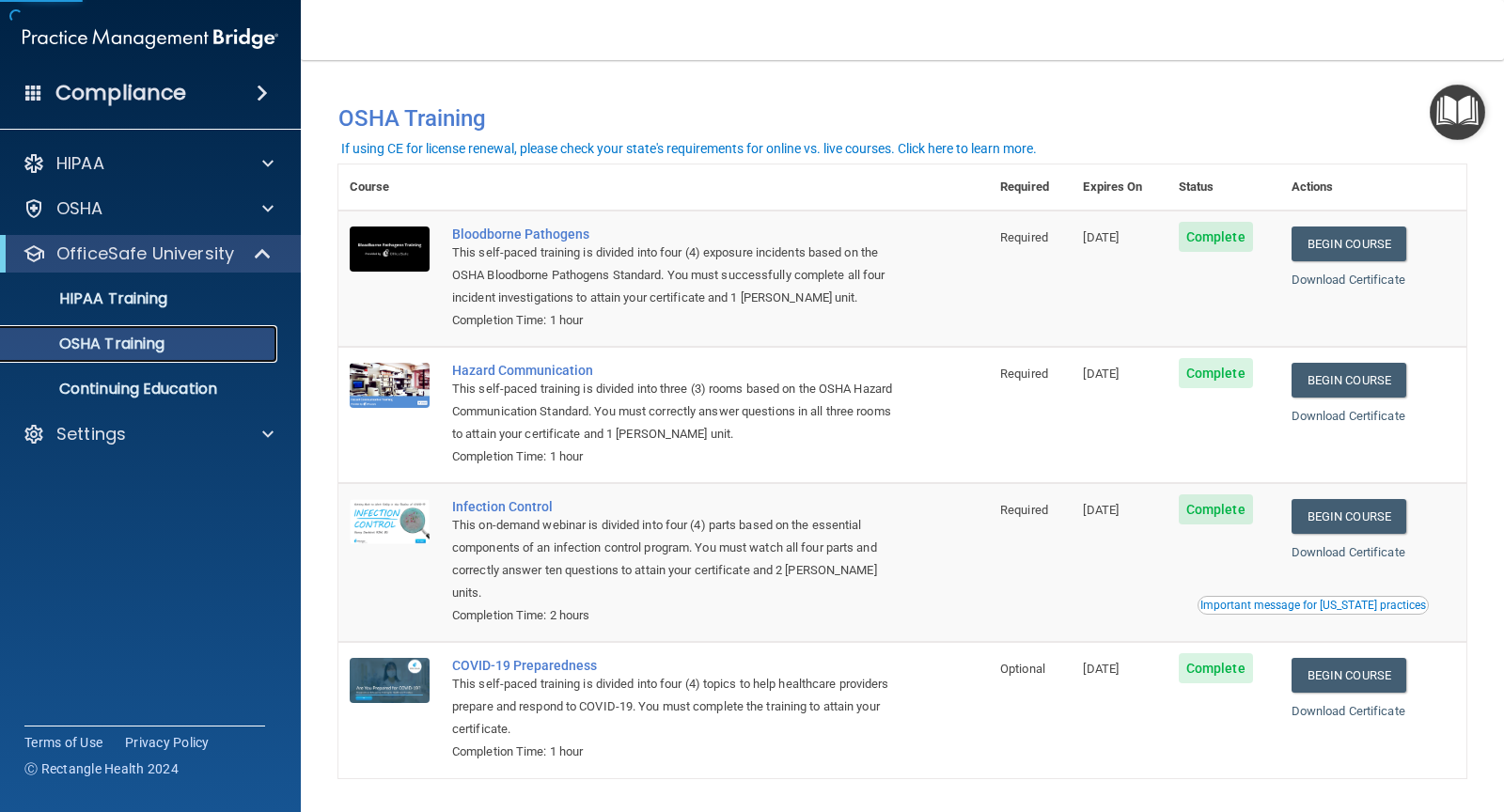 scroll, scrollTop: 41, scrollLeft: 0, axis: vertical 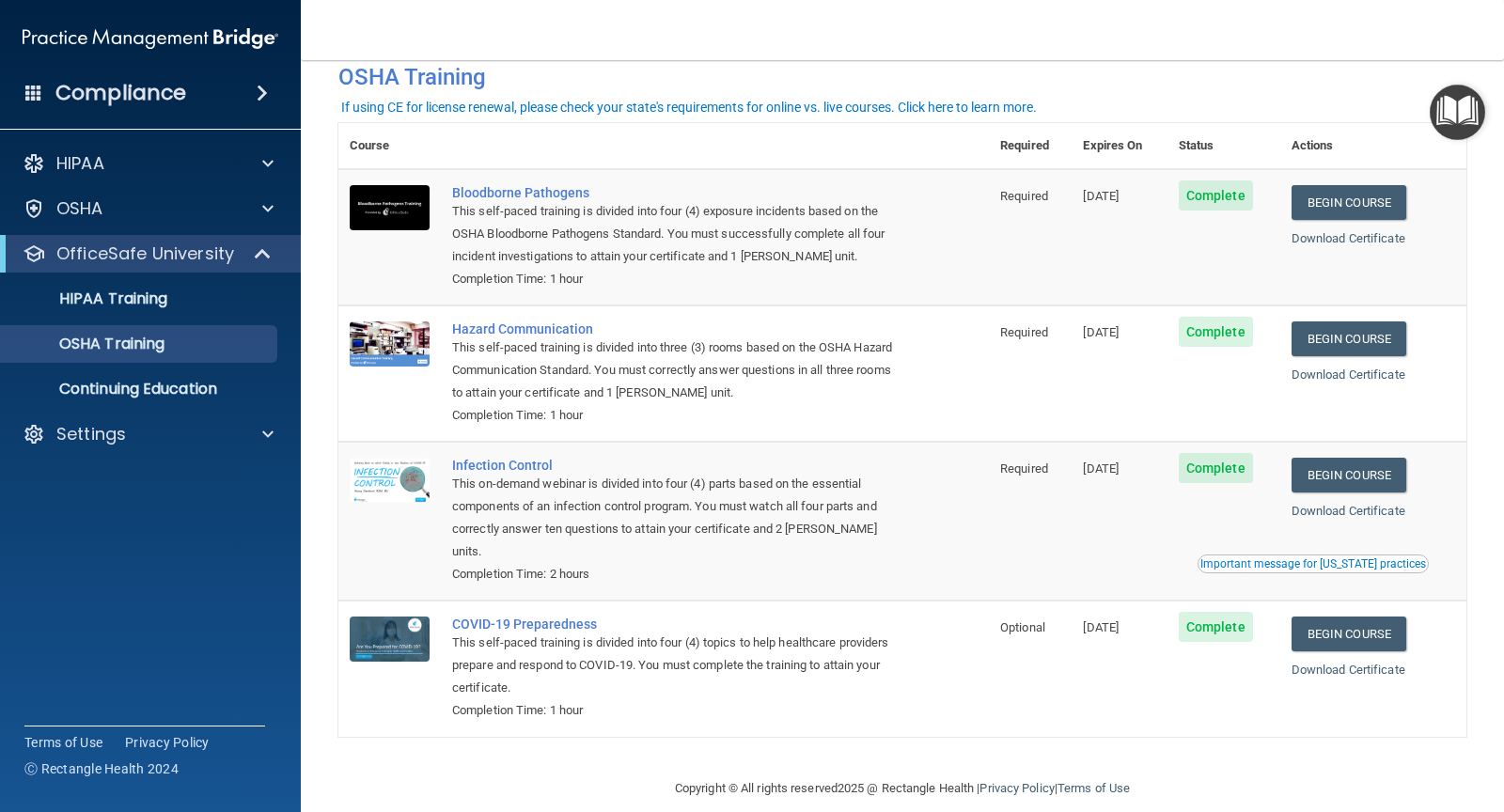 click at bounding box center [1457, 112] 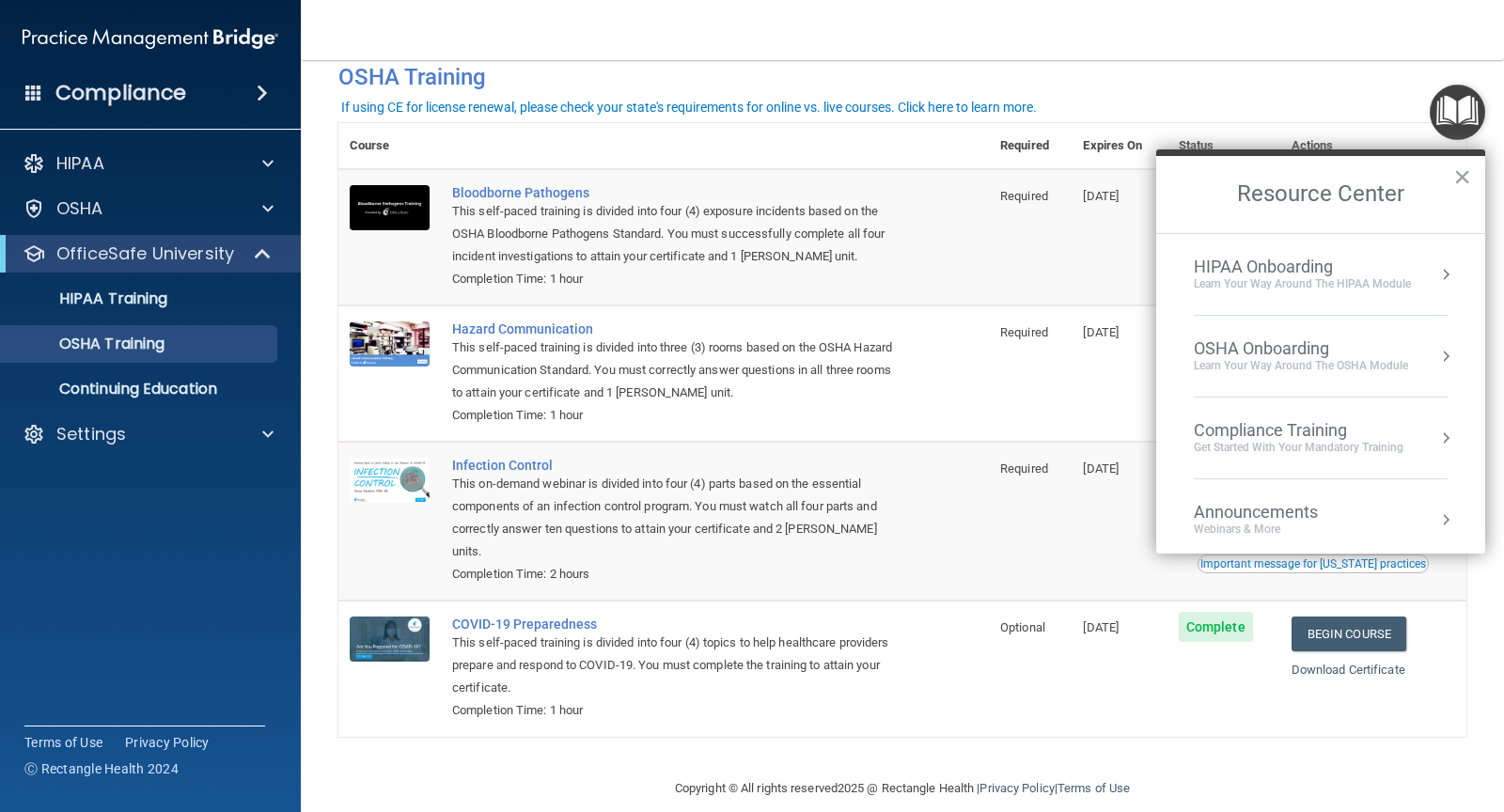 click on "HIPAA Onboarding Learn Your Way around the HIPAA module" at bounding box center [1321, 274] 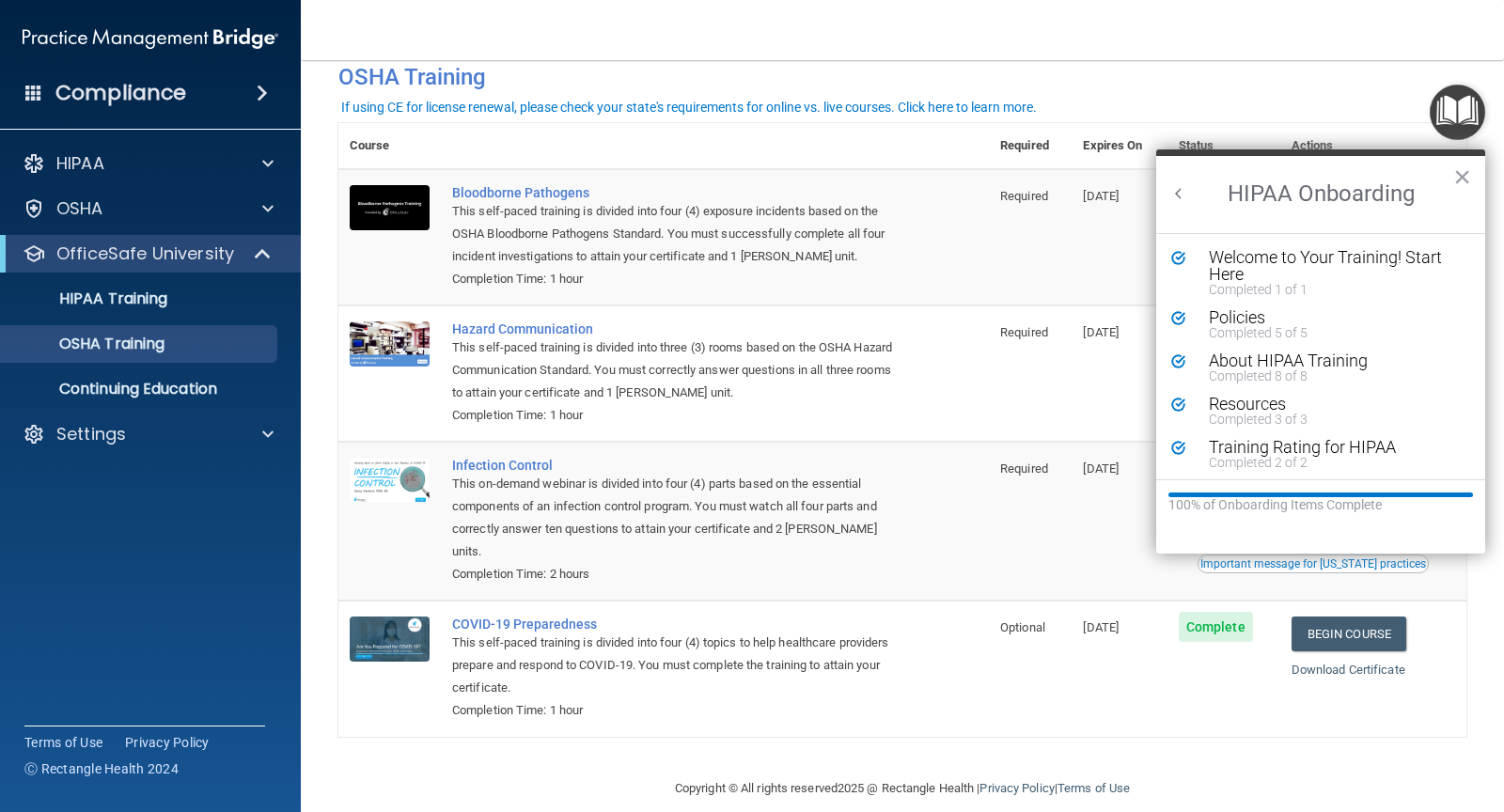 scroll, scrollTop: 0, scrollLeft: 0, axis: both 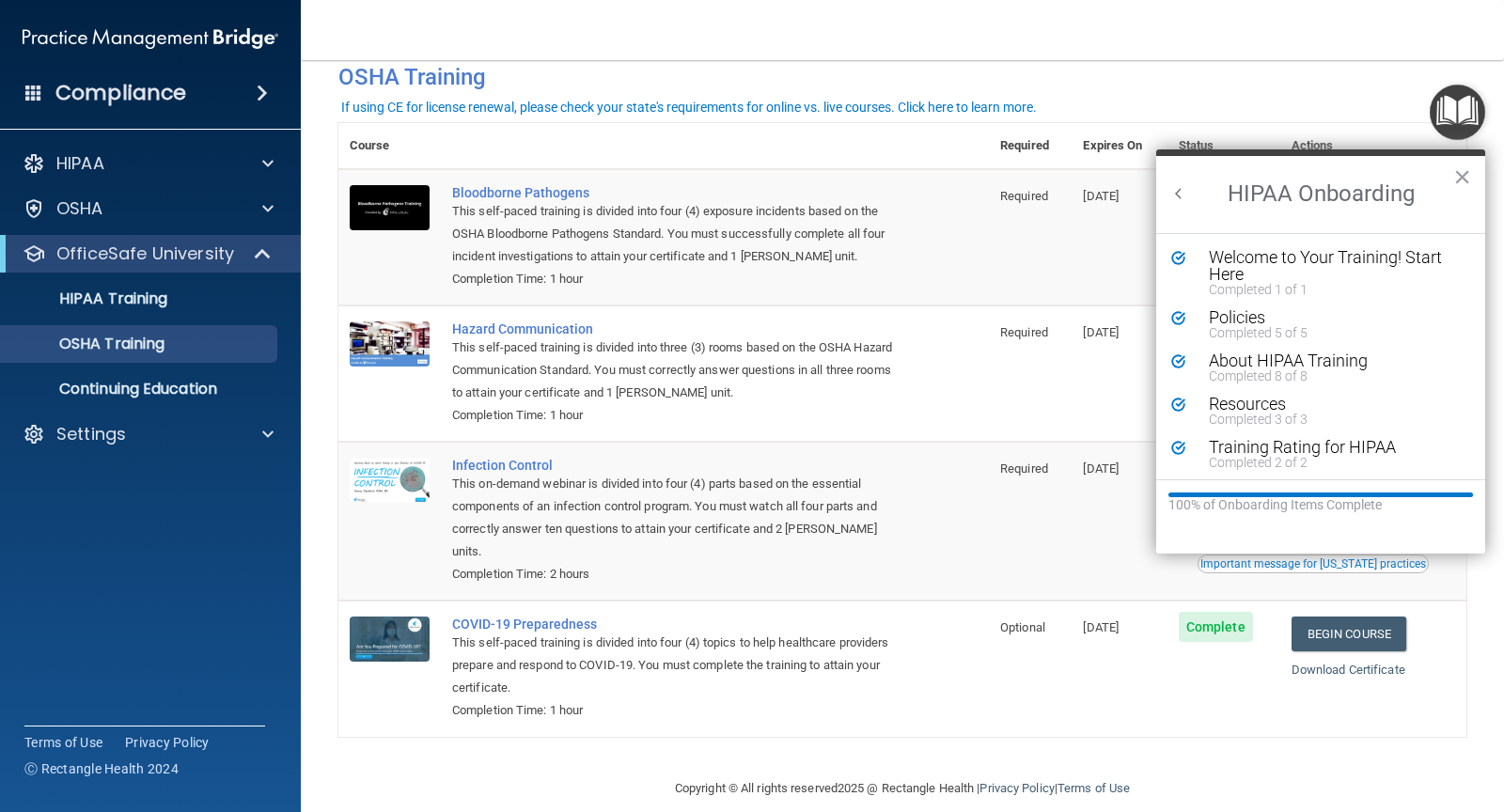 click at bounding box center (1179, 194) 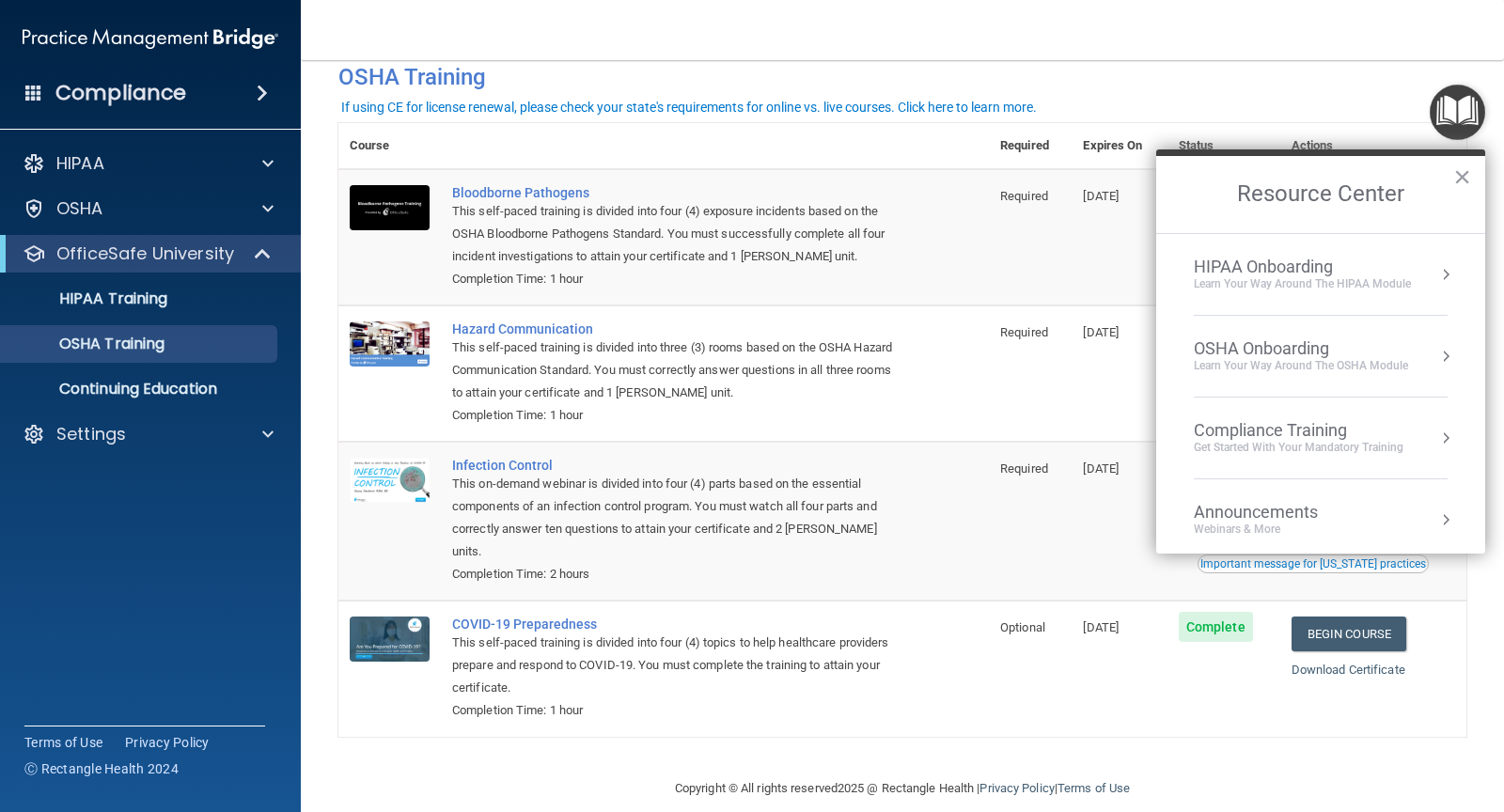 click on "OSHA Onboarding Learn your way around the OSHA module" at bounding box center [1321, 356] 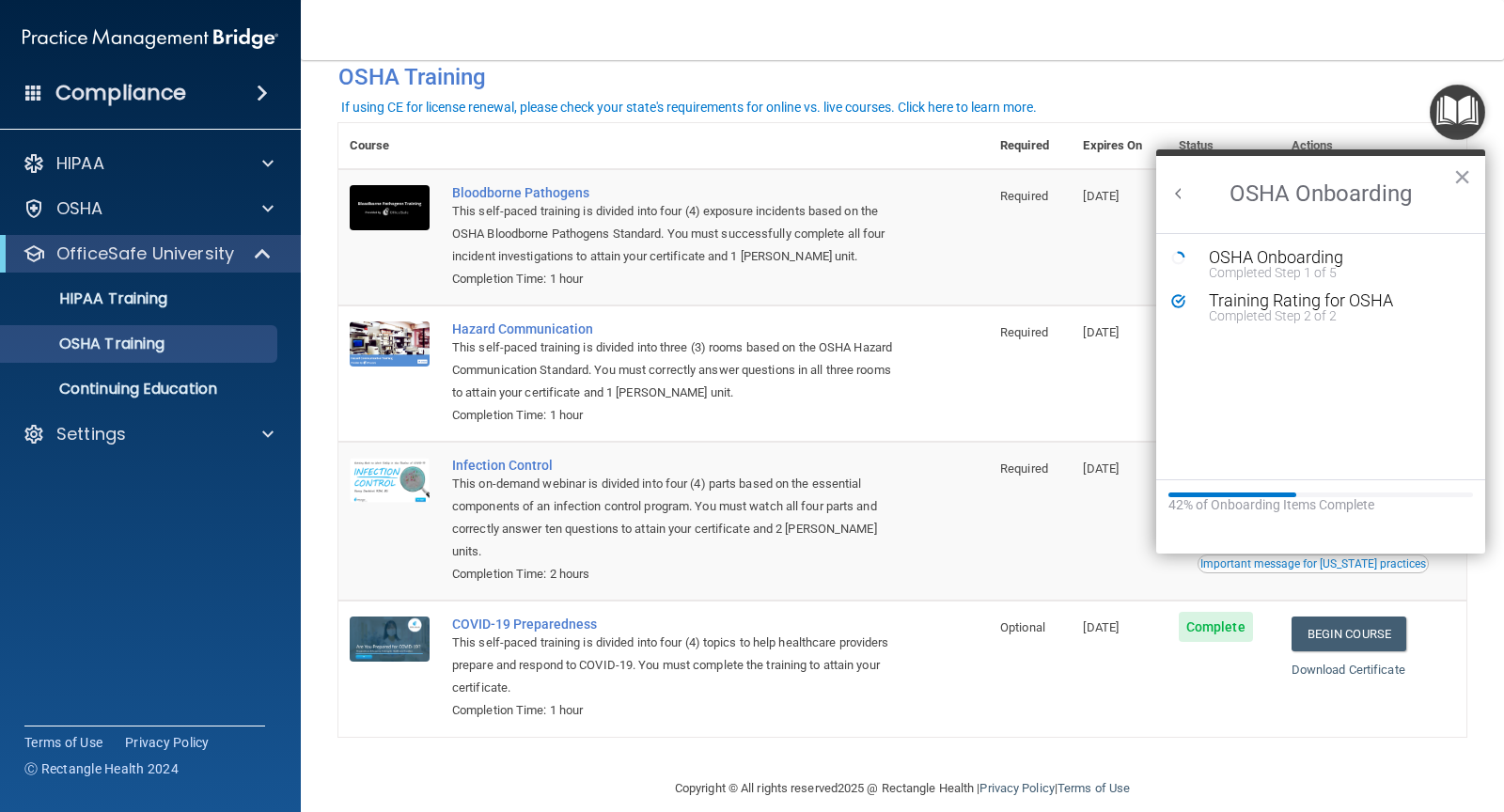 scroll, scrollTop: 0, scrollLeft: 0, axis: both 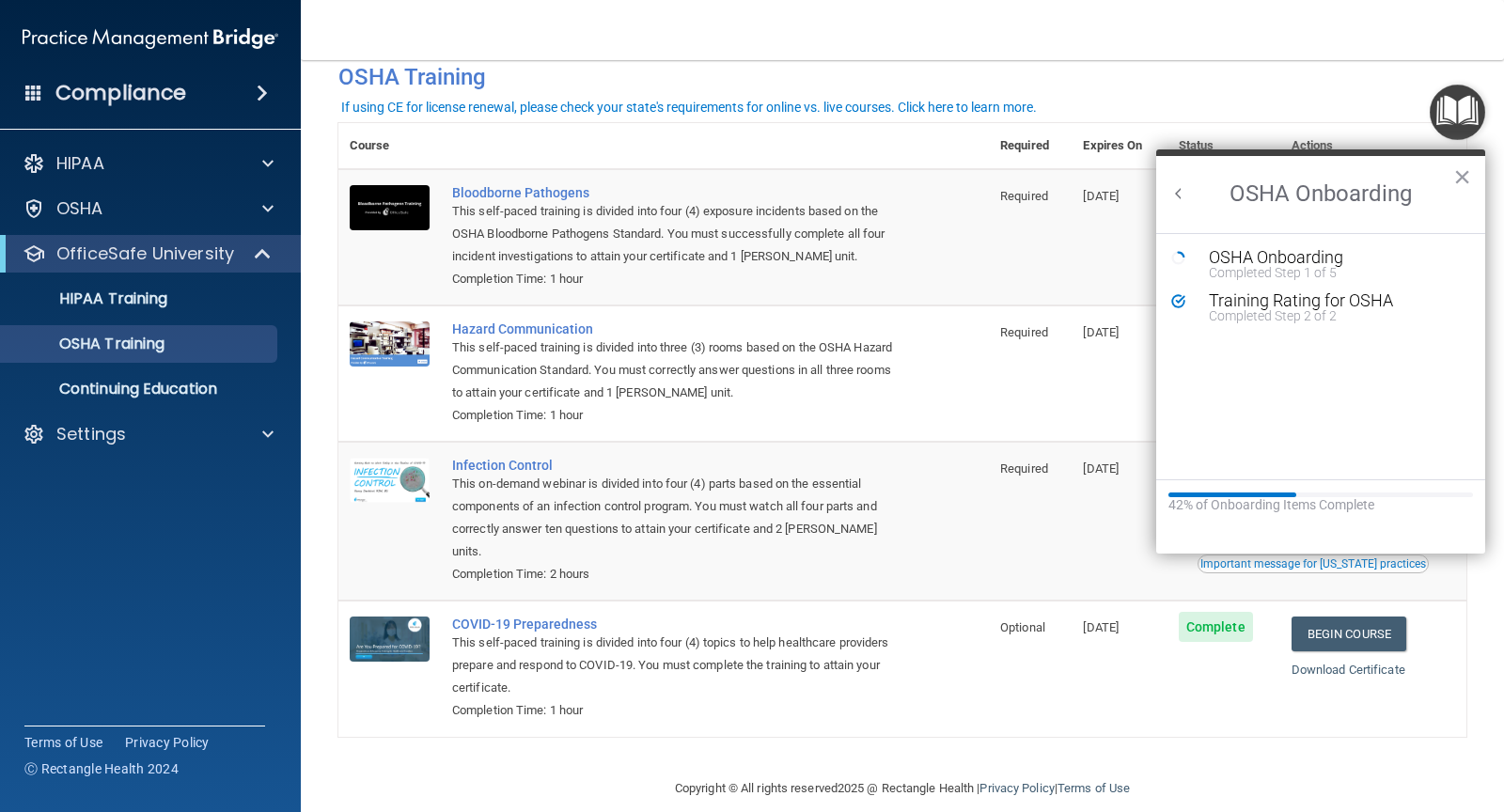 click at bounding box center [1179, 194] 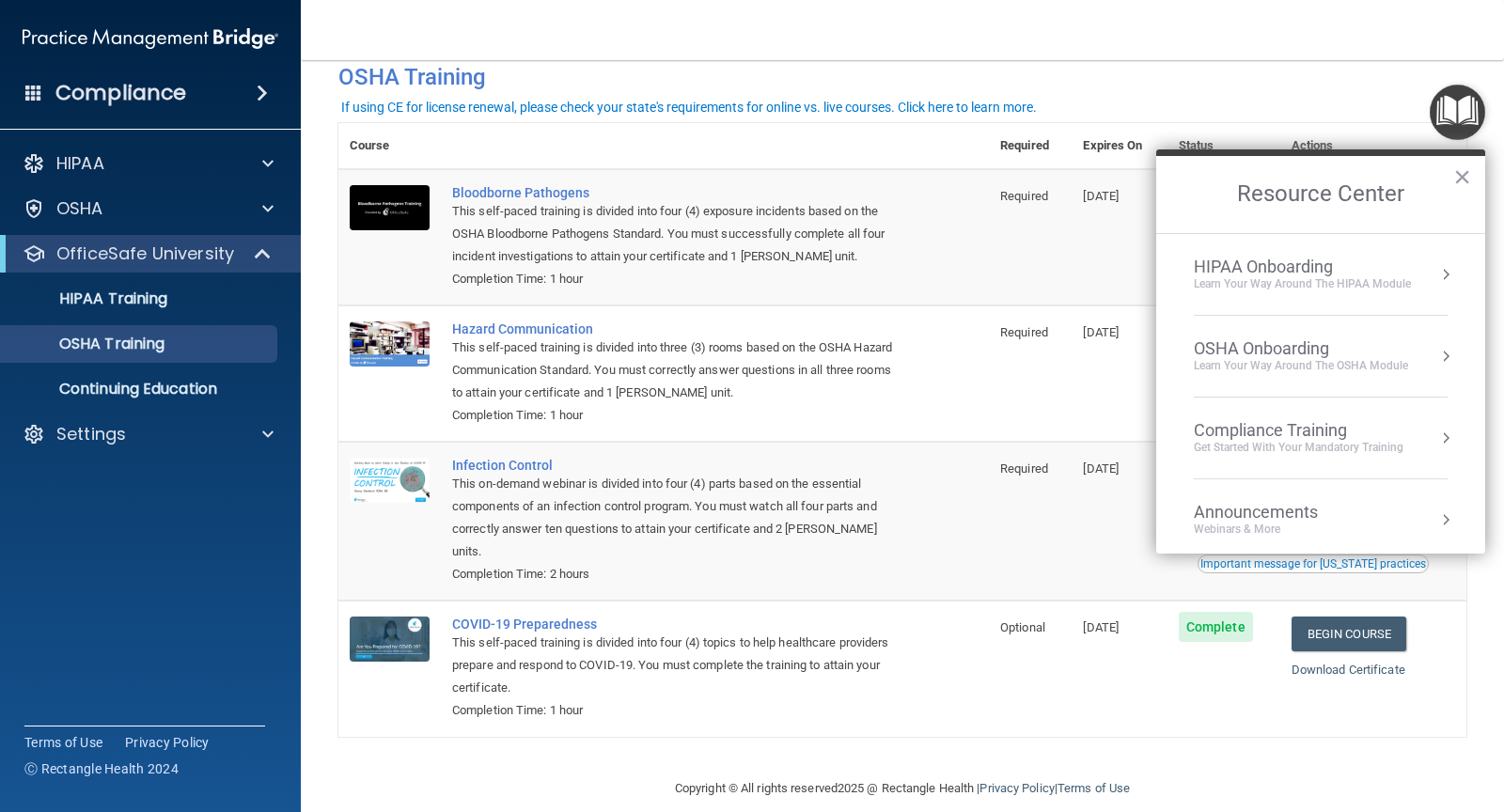 click on "Get Started with your mandatory training" at bounding box center (1298, 447) 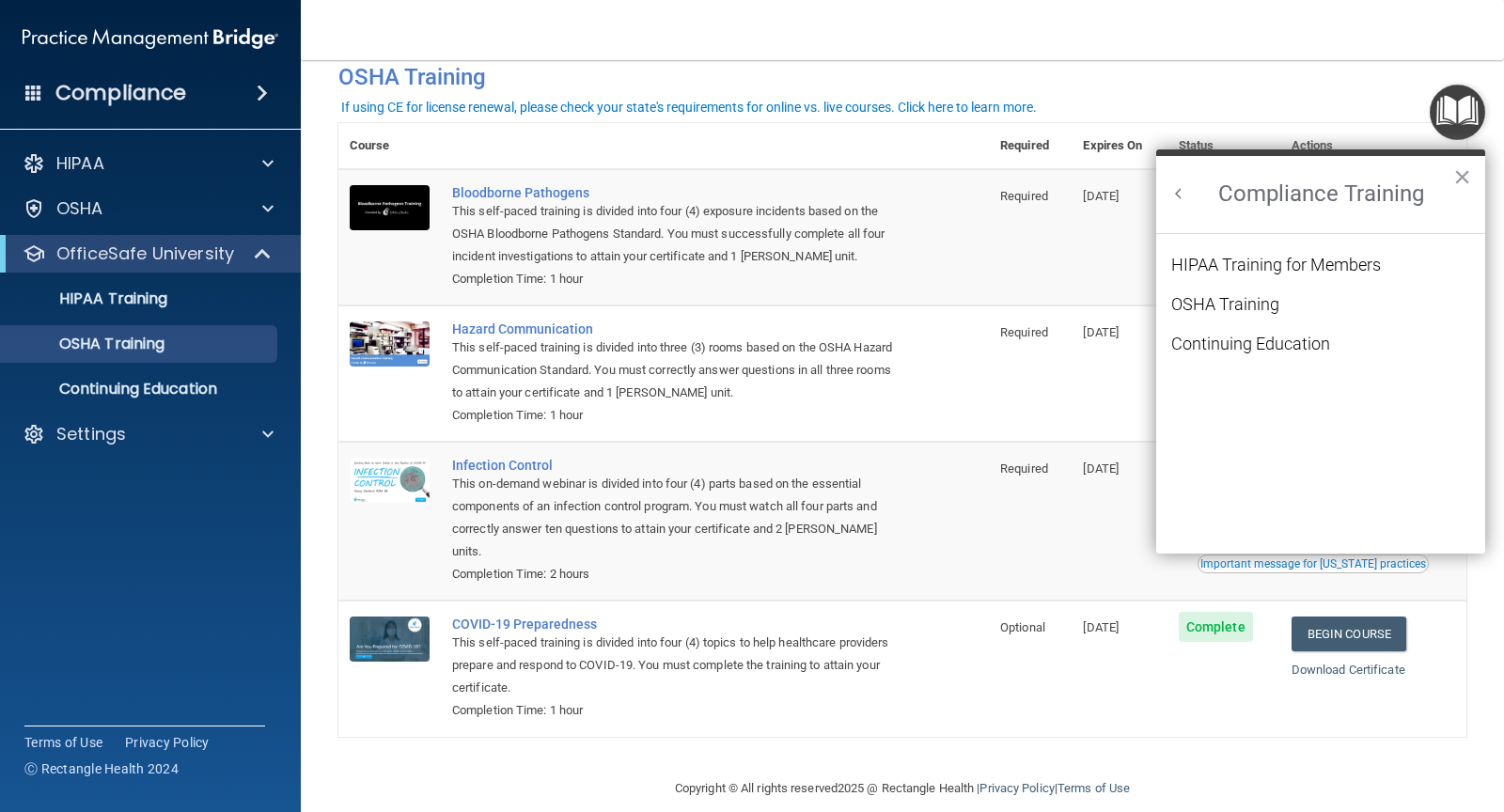 scroll, scrollTop: 0, scrollLeft: 0, axis: both 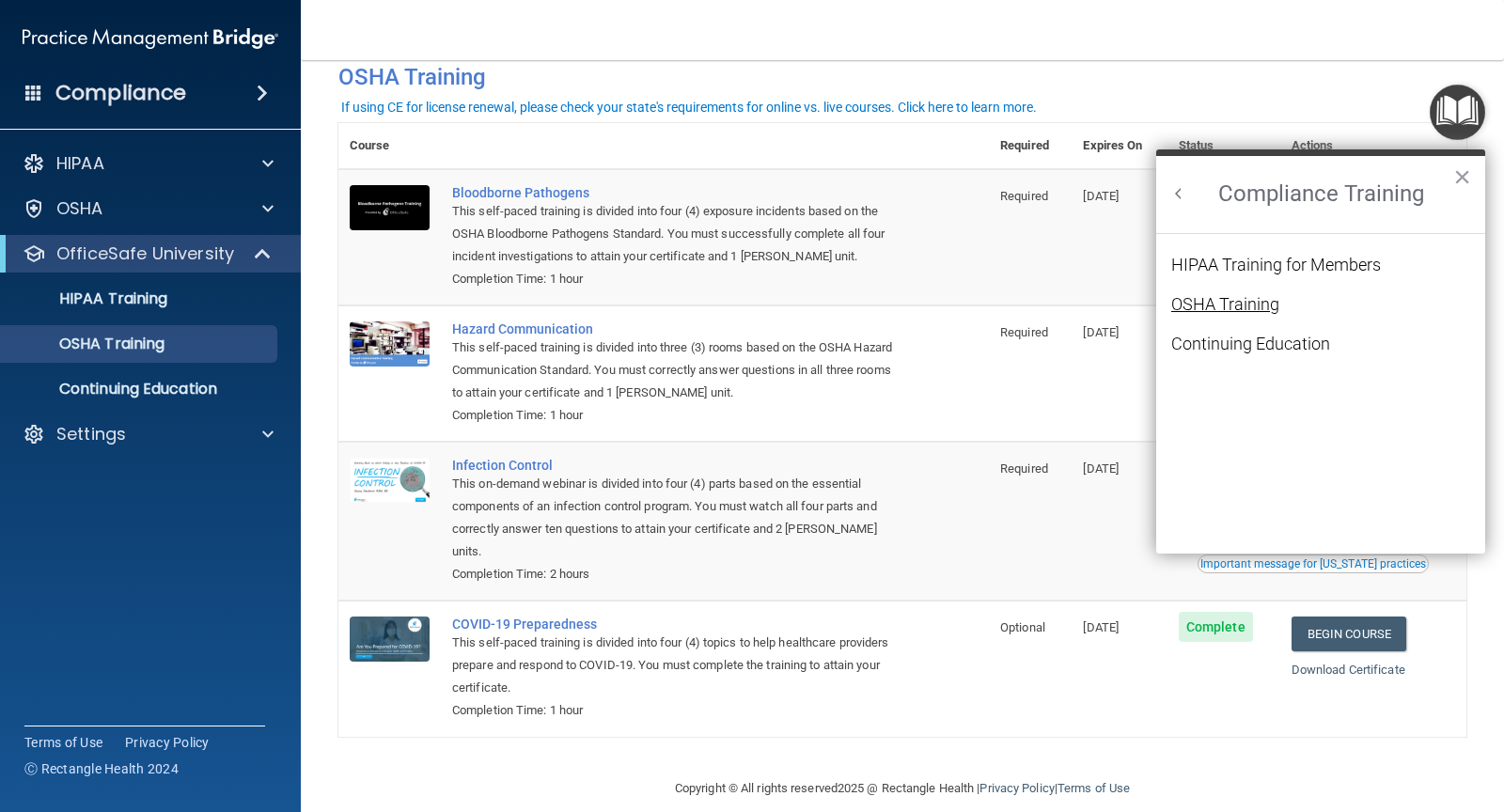 click on "OSHA Training" at bounding box center [1225, 304] 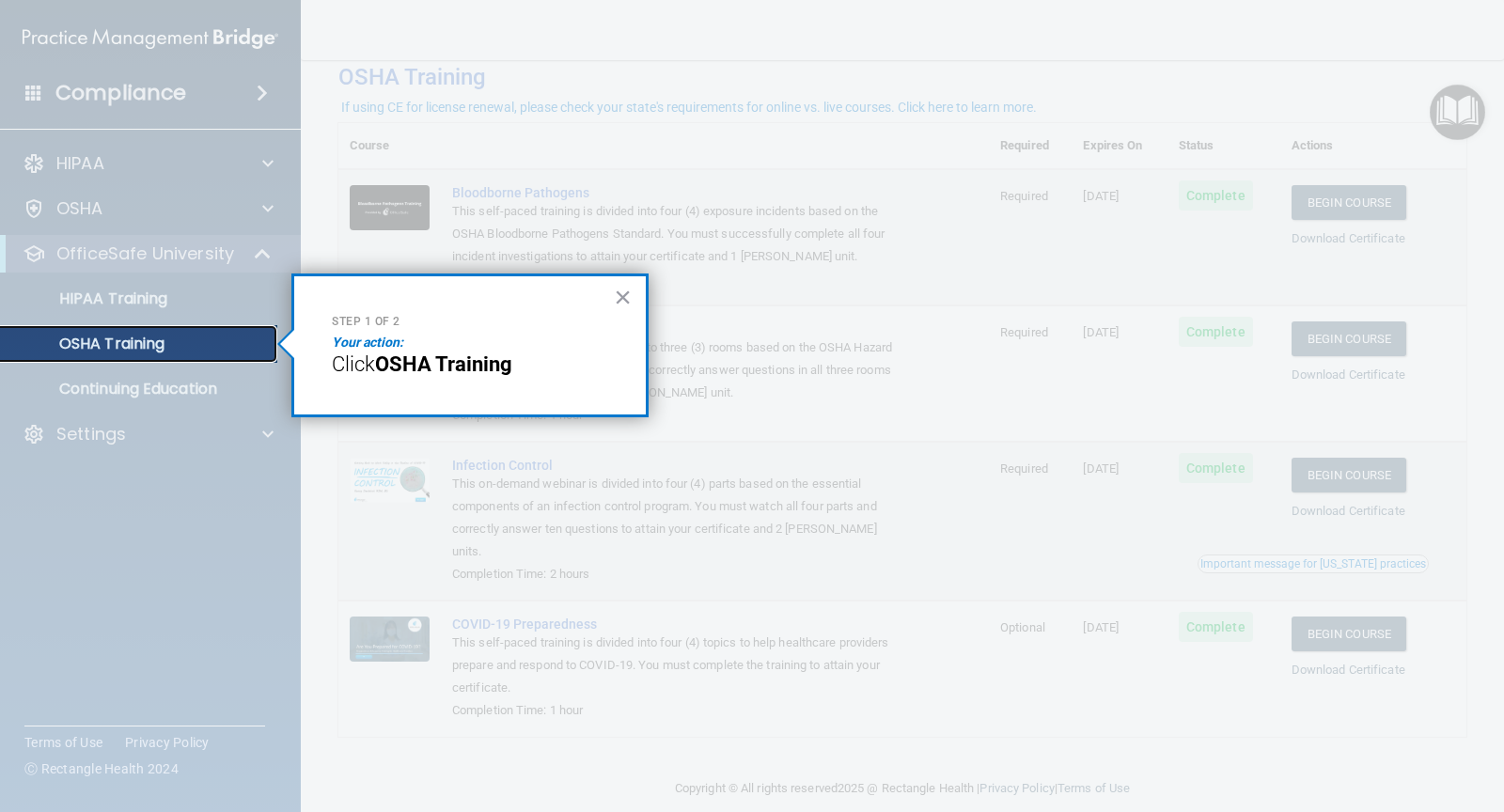 click on "OSHA Training" at bounding box center (88, 344) 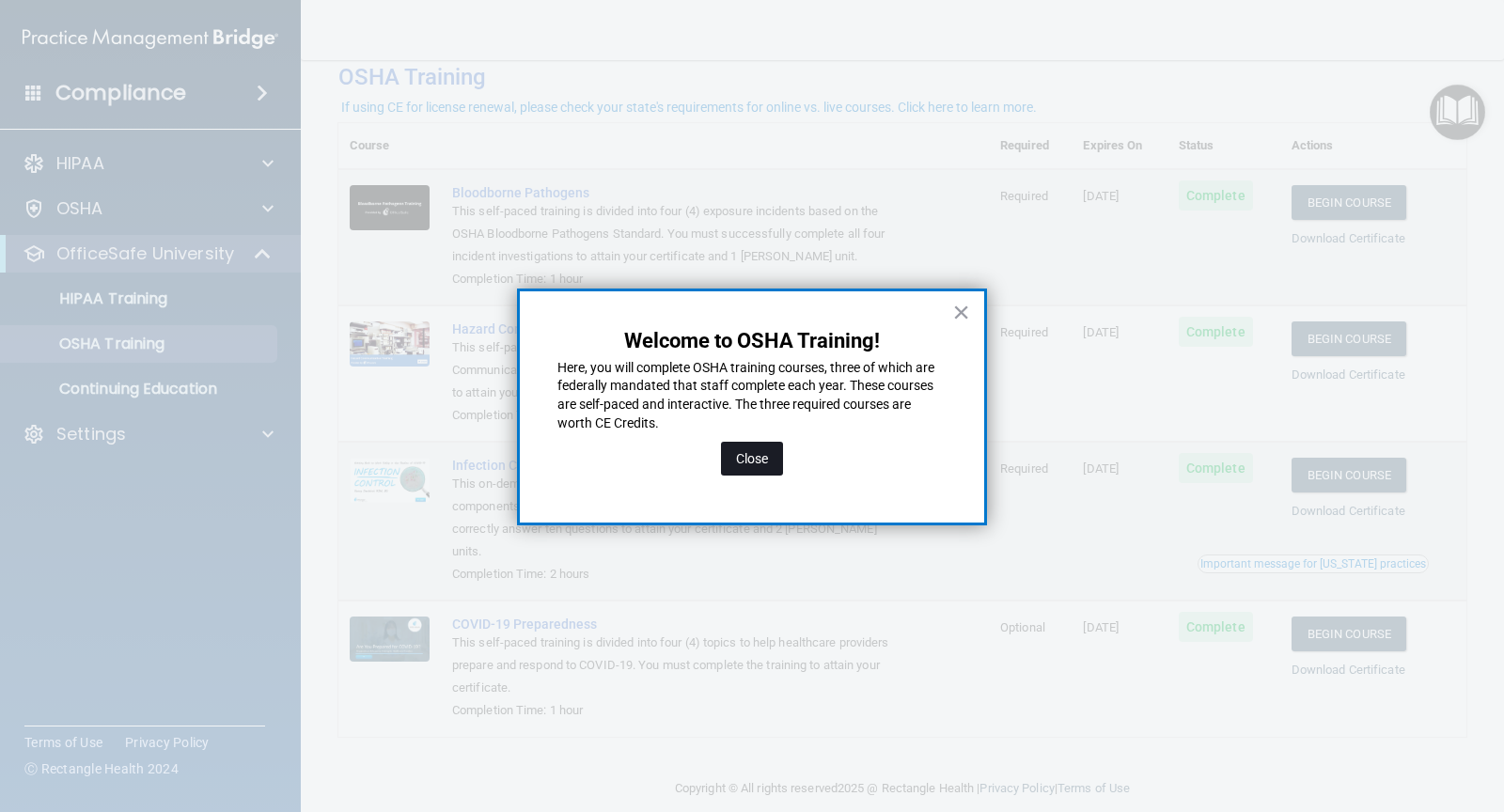 click on "Close" at bounding box center [752, 459] 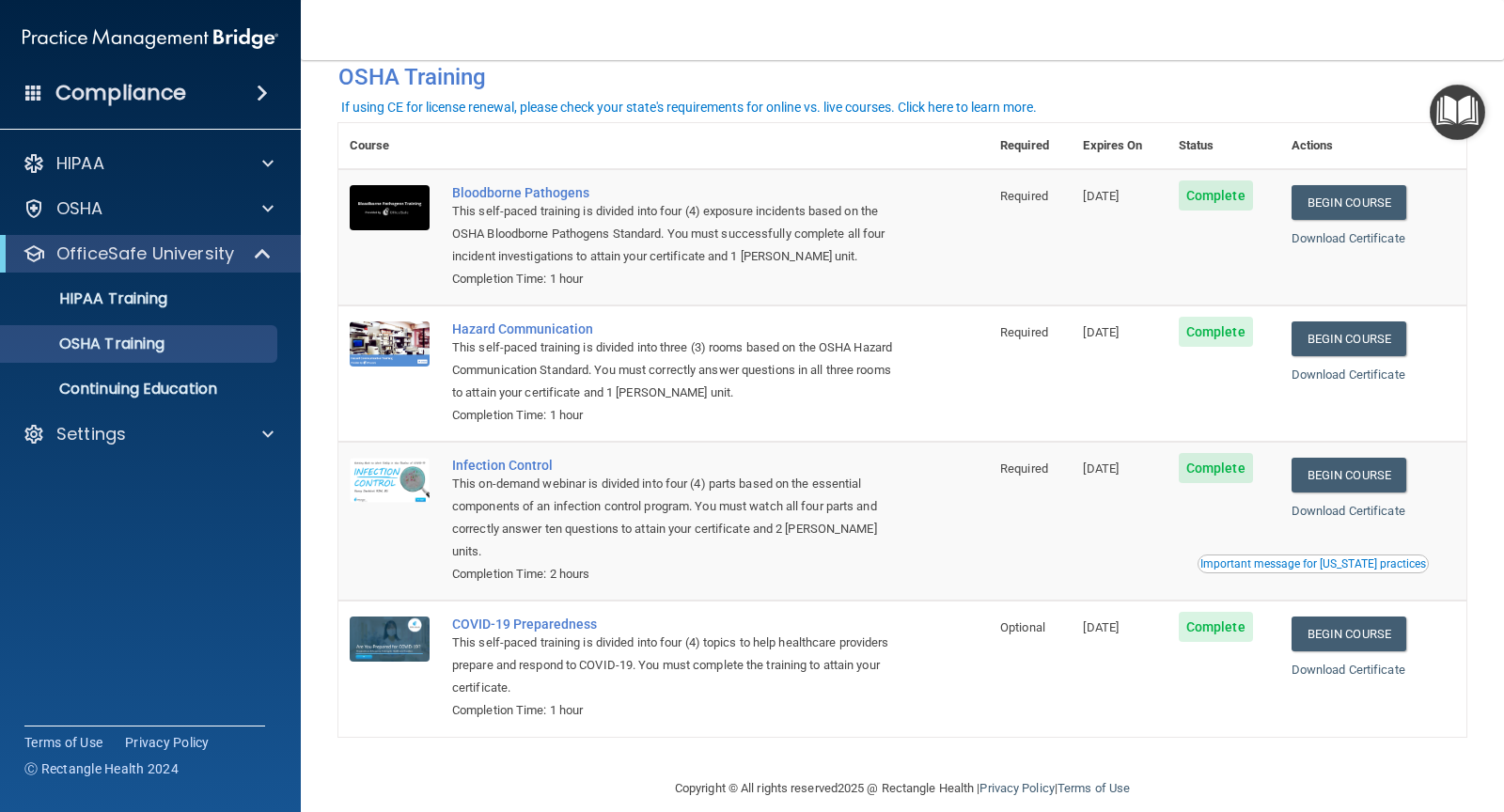 click at bounding box center [1457, 112] 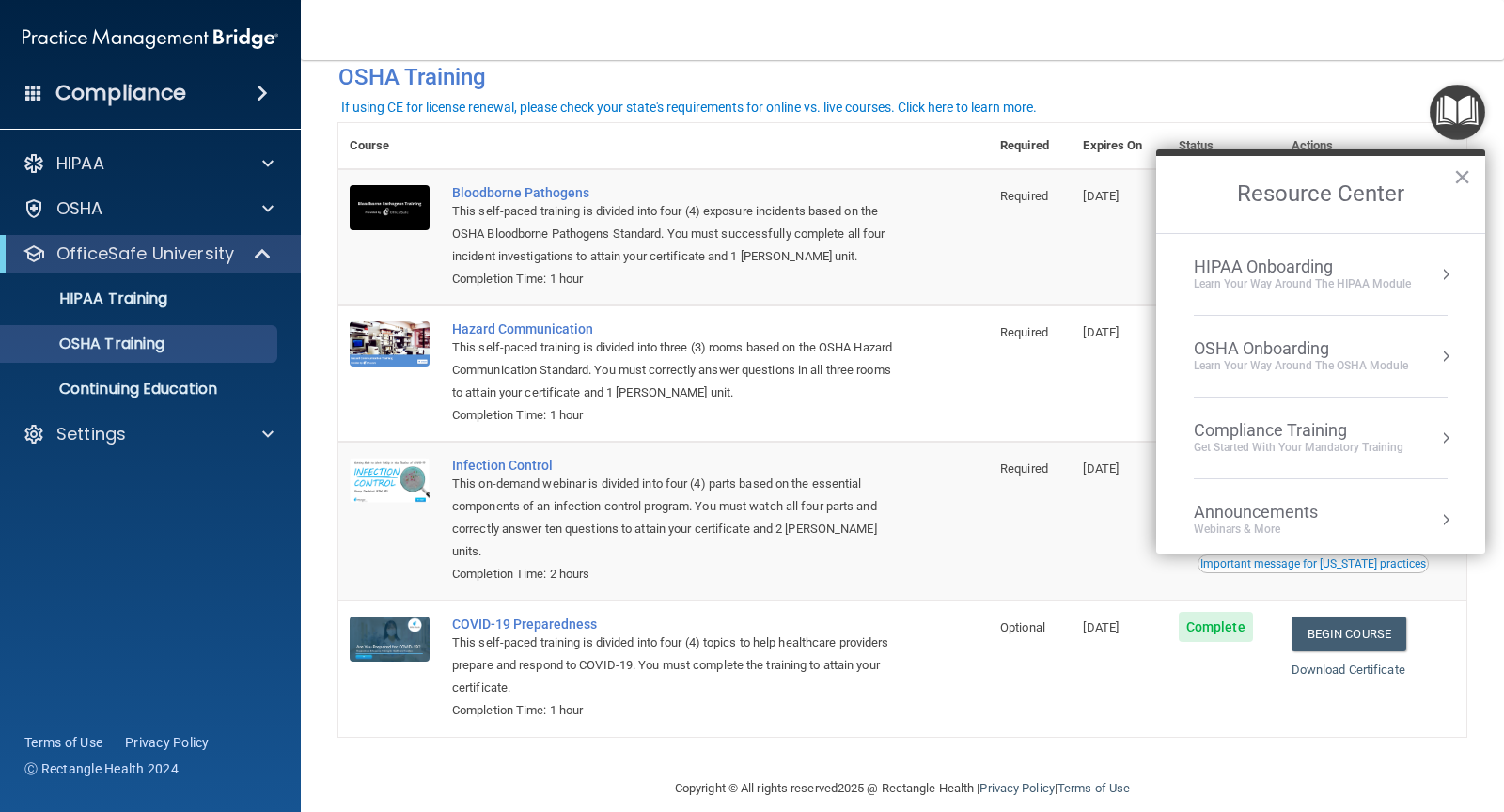 click on "Learn your way around the OSHA module" at bounding box center [1301, 366] 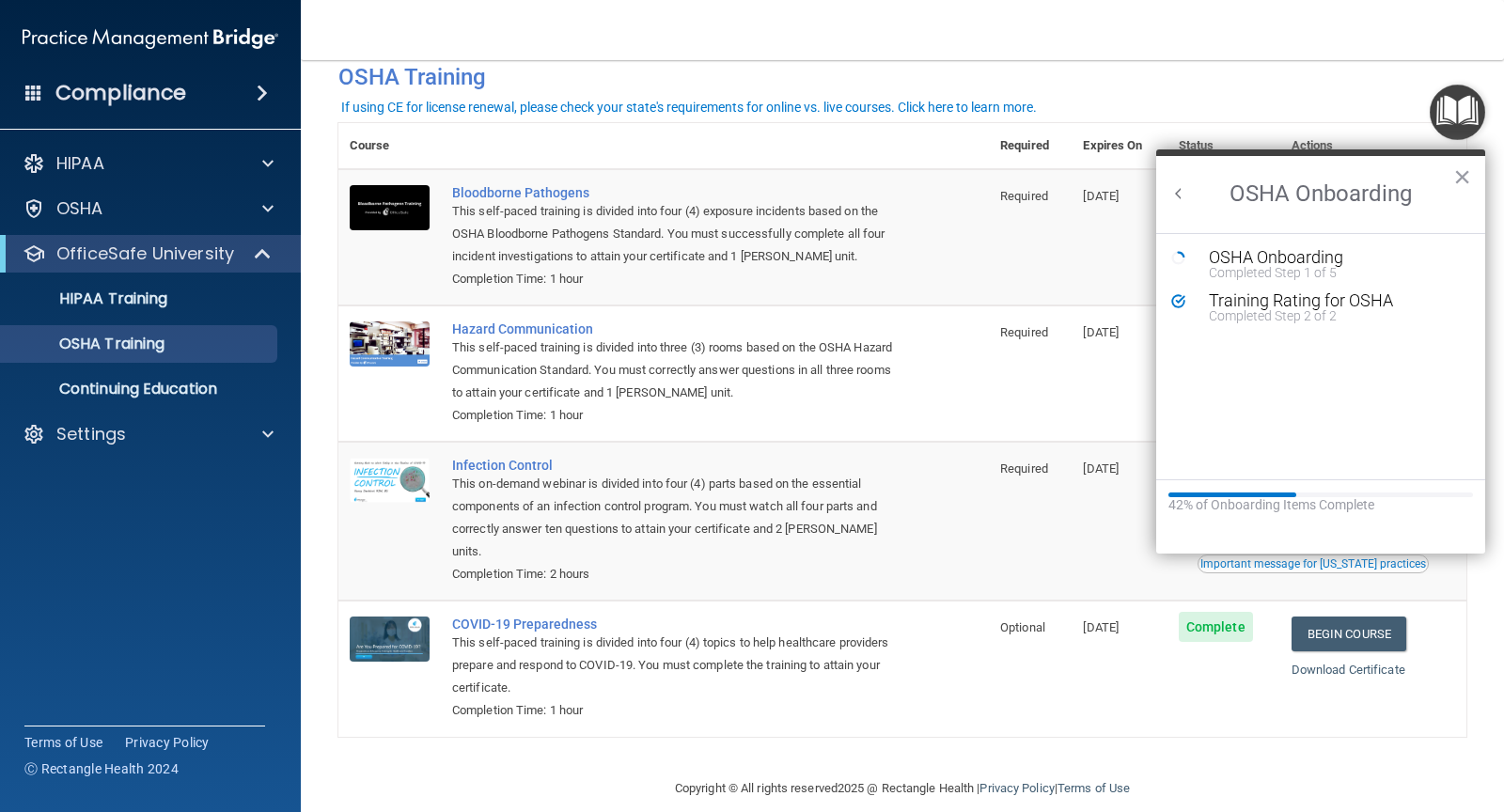 scroll, scrollTop: 0, scrollLeft: 0, axis: both 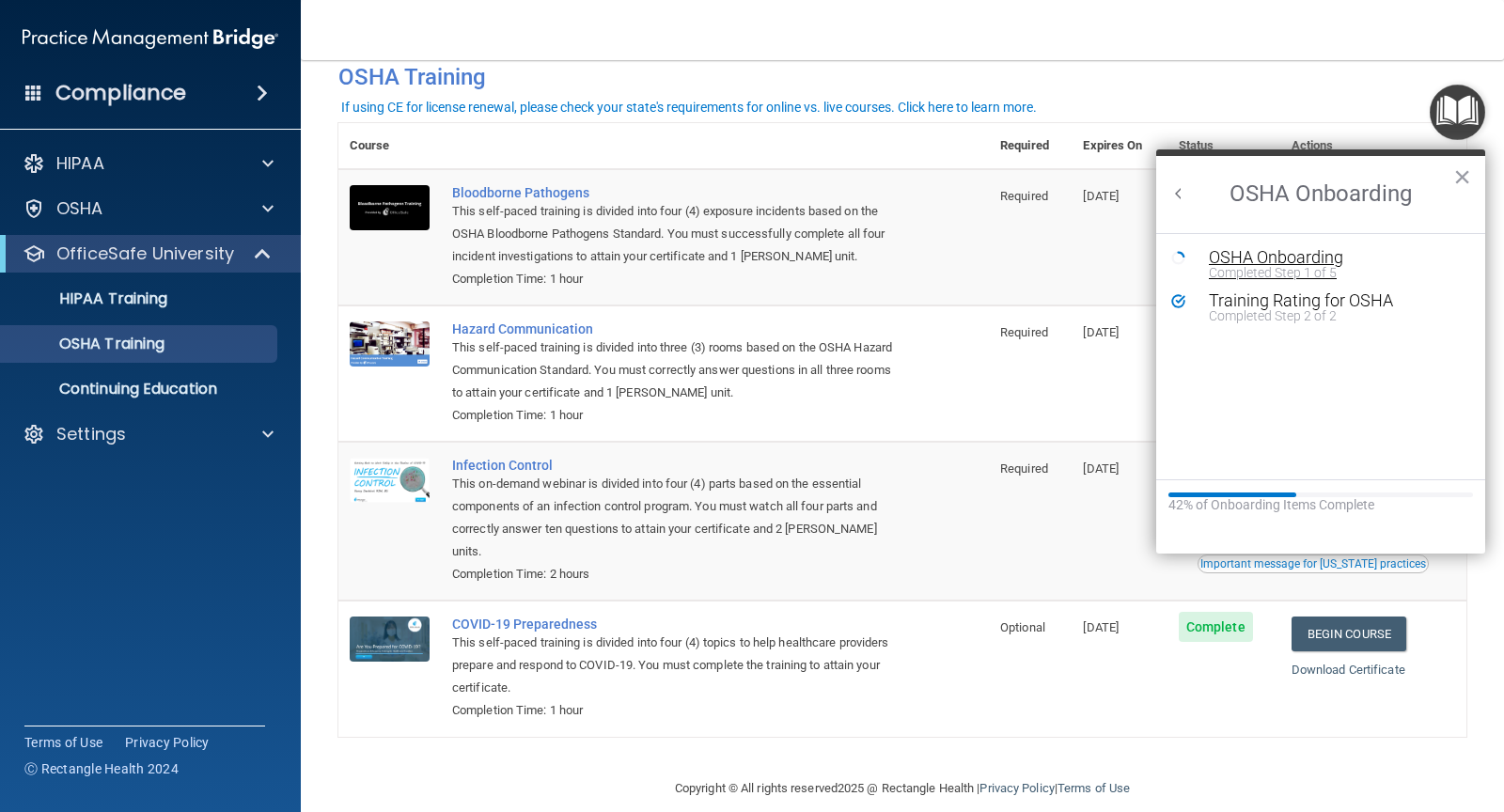 click on "Completed Step 1 of 5" at bounding box center (1335, 273) 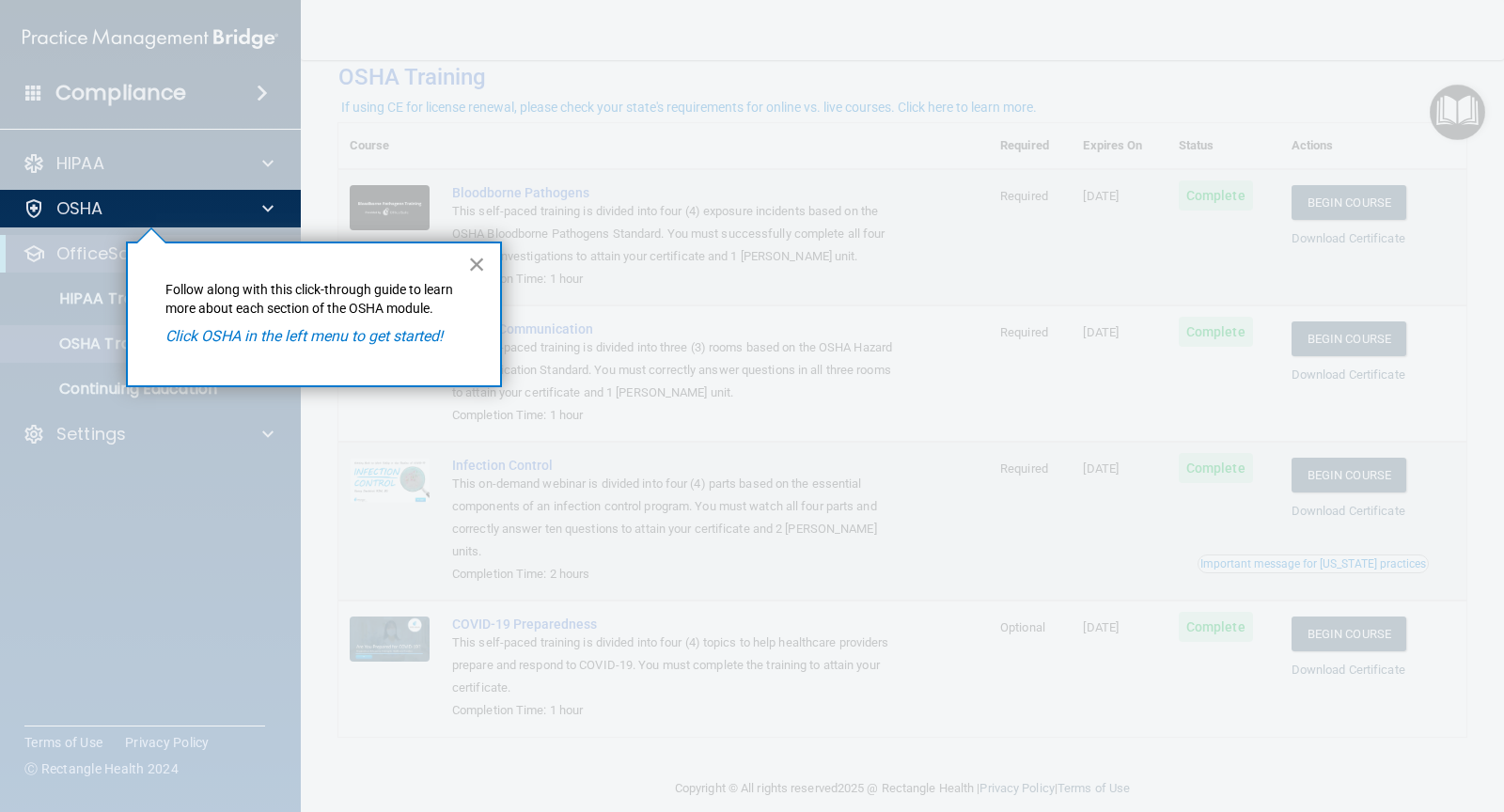 click on "×" at bounding box center (477, 264) 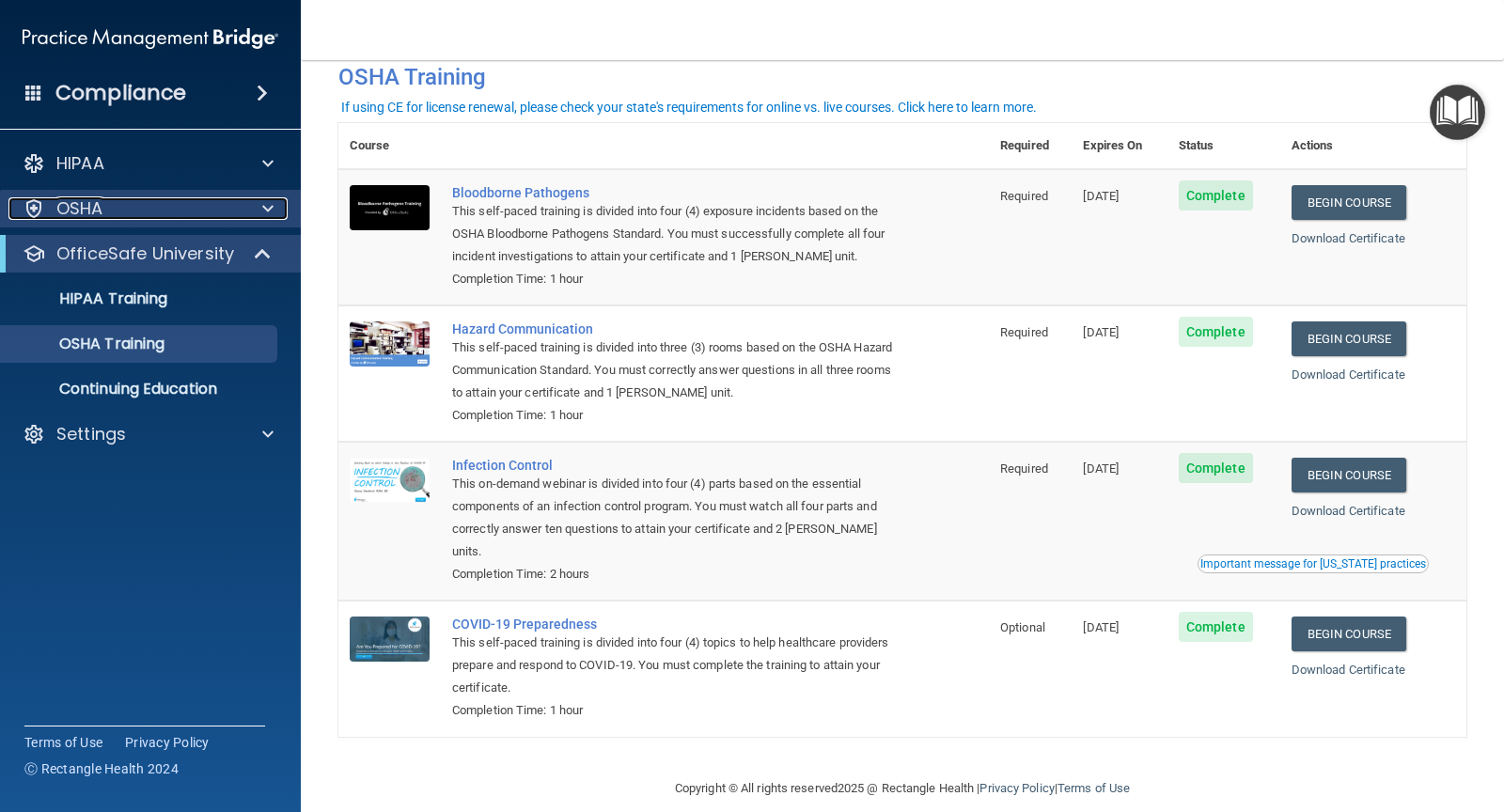 click at bounding box center [268, 209] 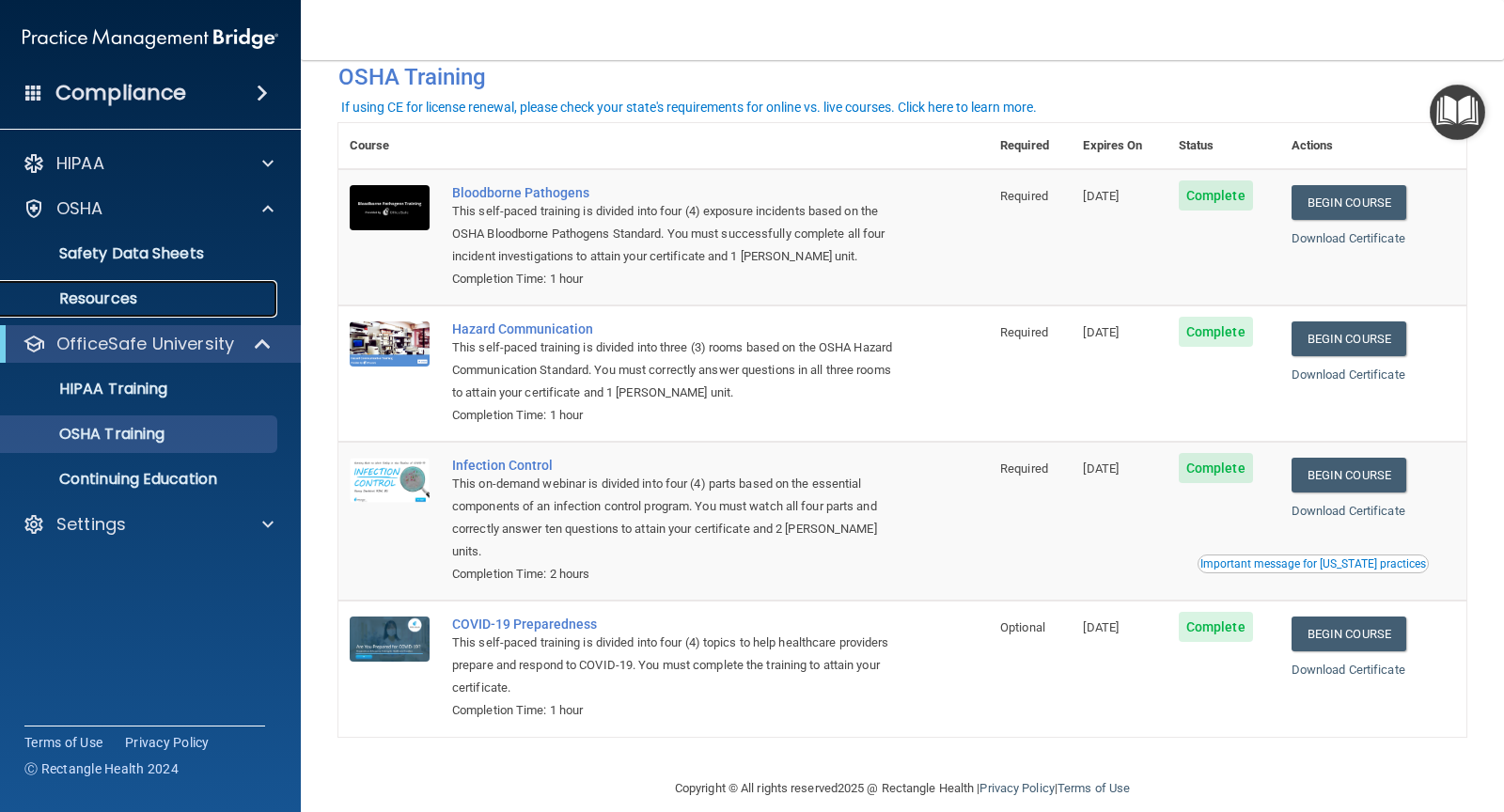 click on "Resources" at bounding box center (140, 299) 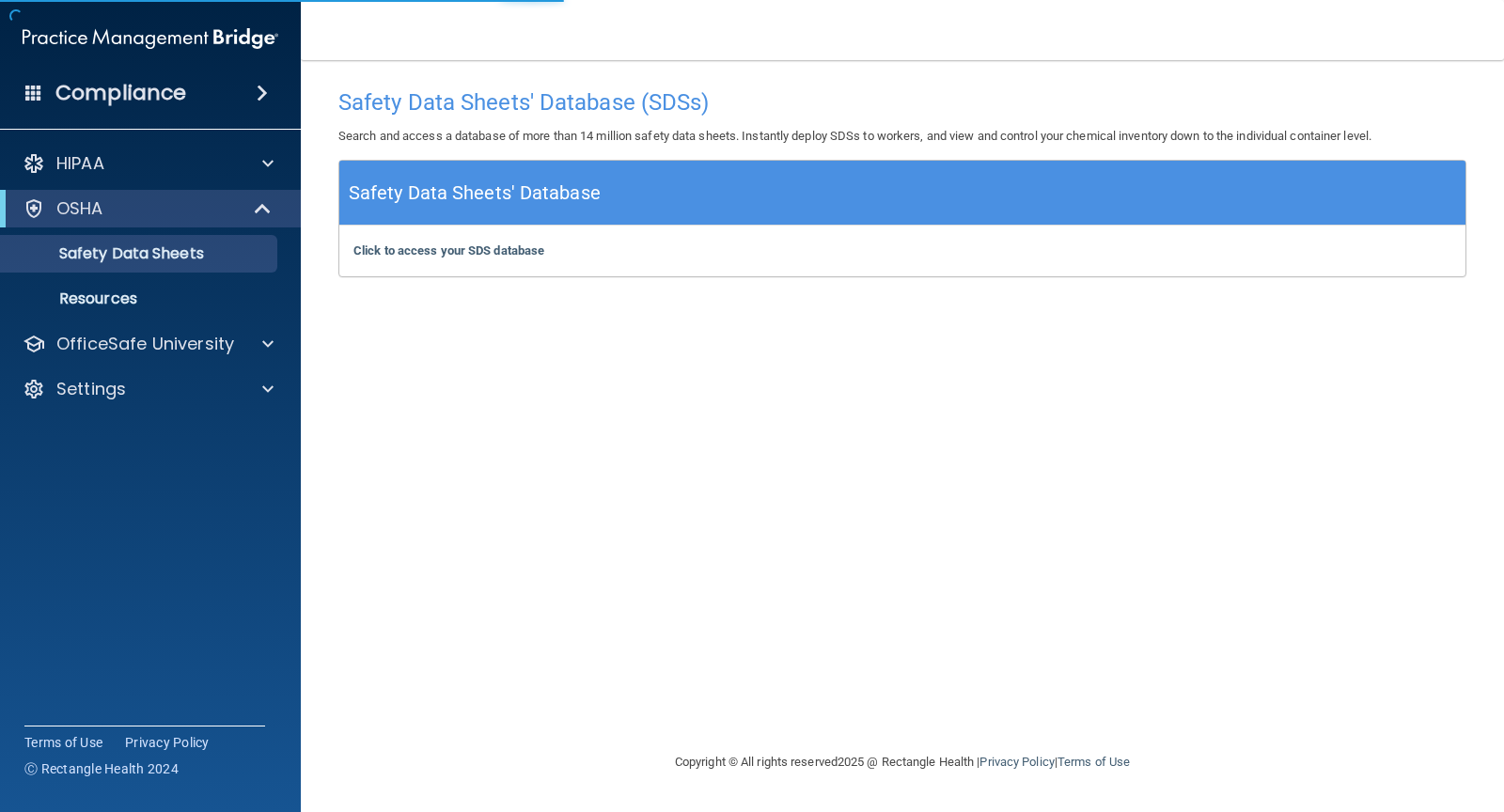 scroll, scrollTop: 0, scrollLeft: 0, axis: both 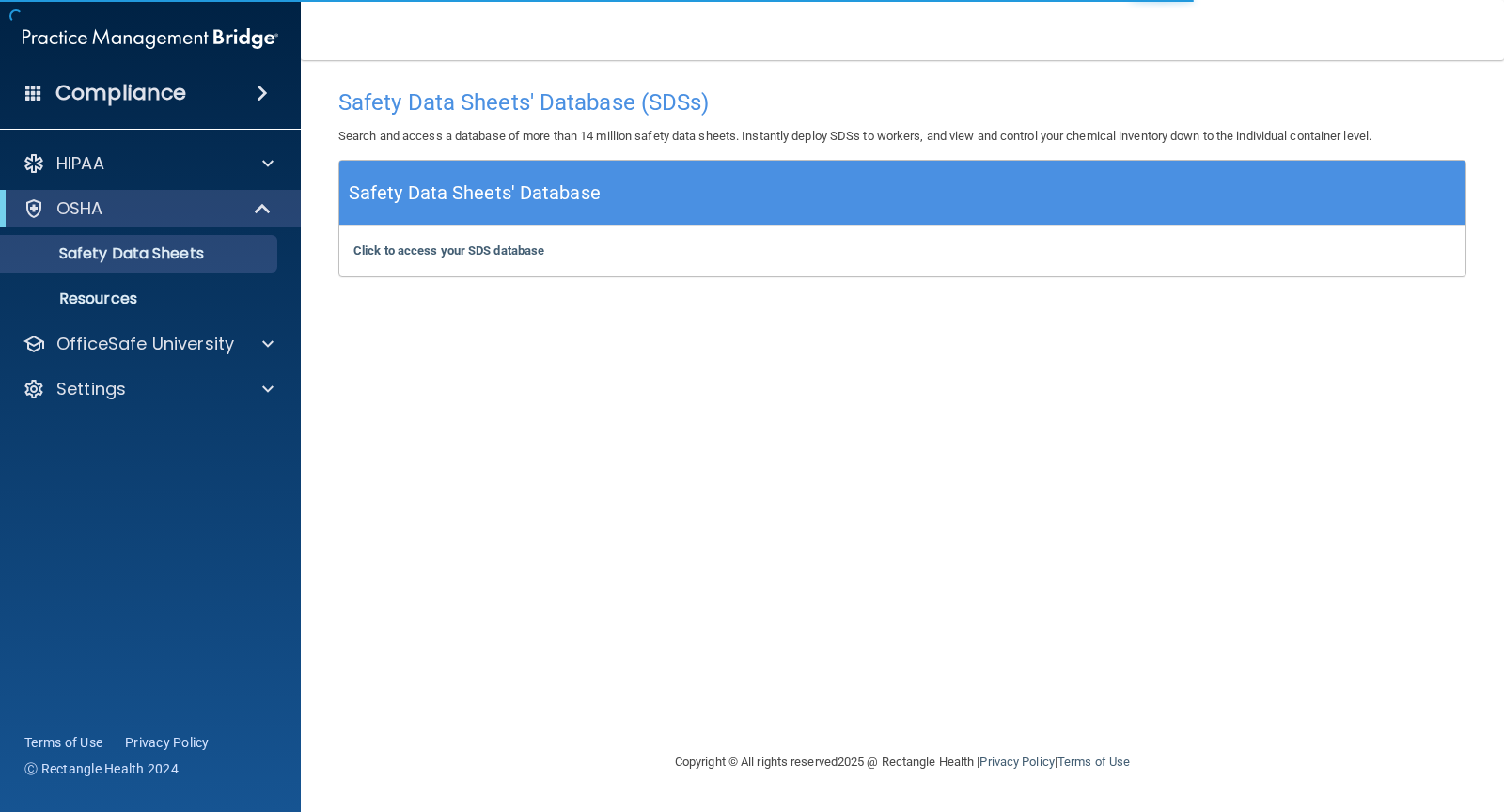 click on "Click to access your SDS database      Click to access your SDS database" at bounding box center [902, 251] 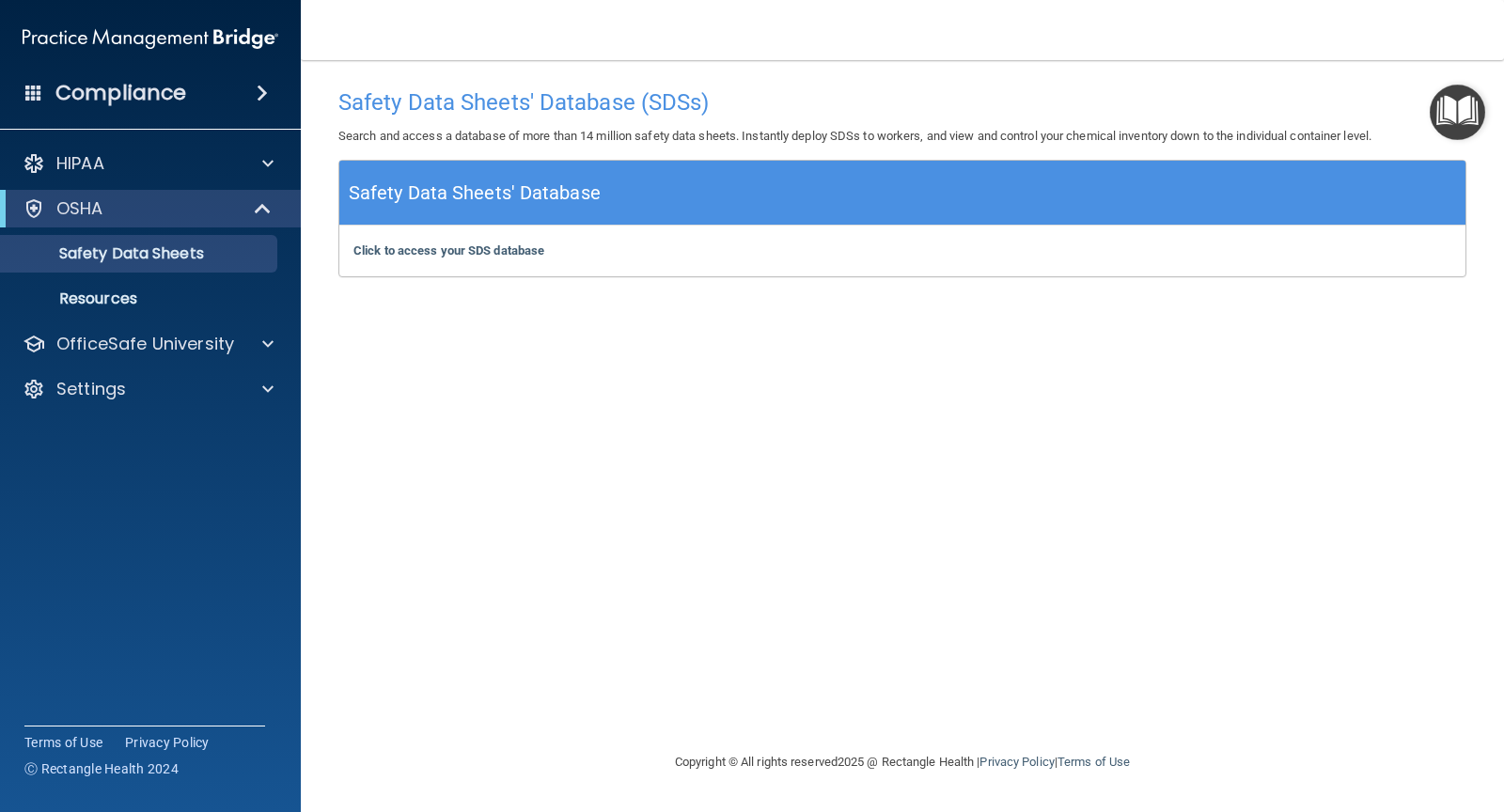 click at bounding box center (1457, 112) 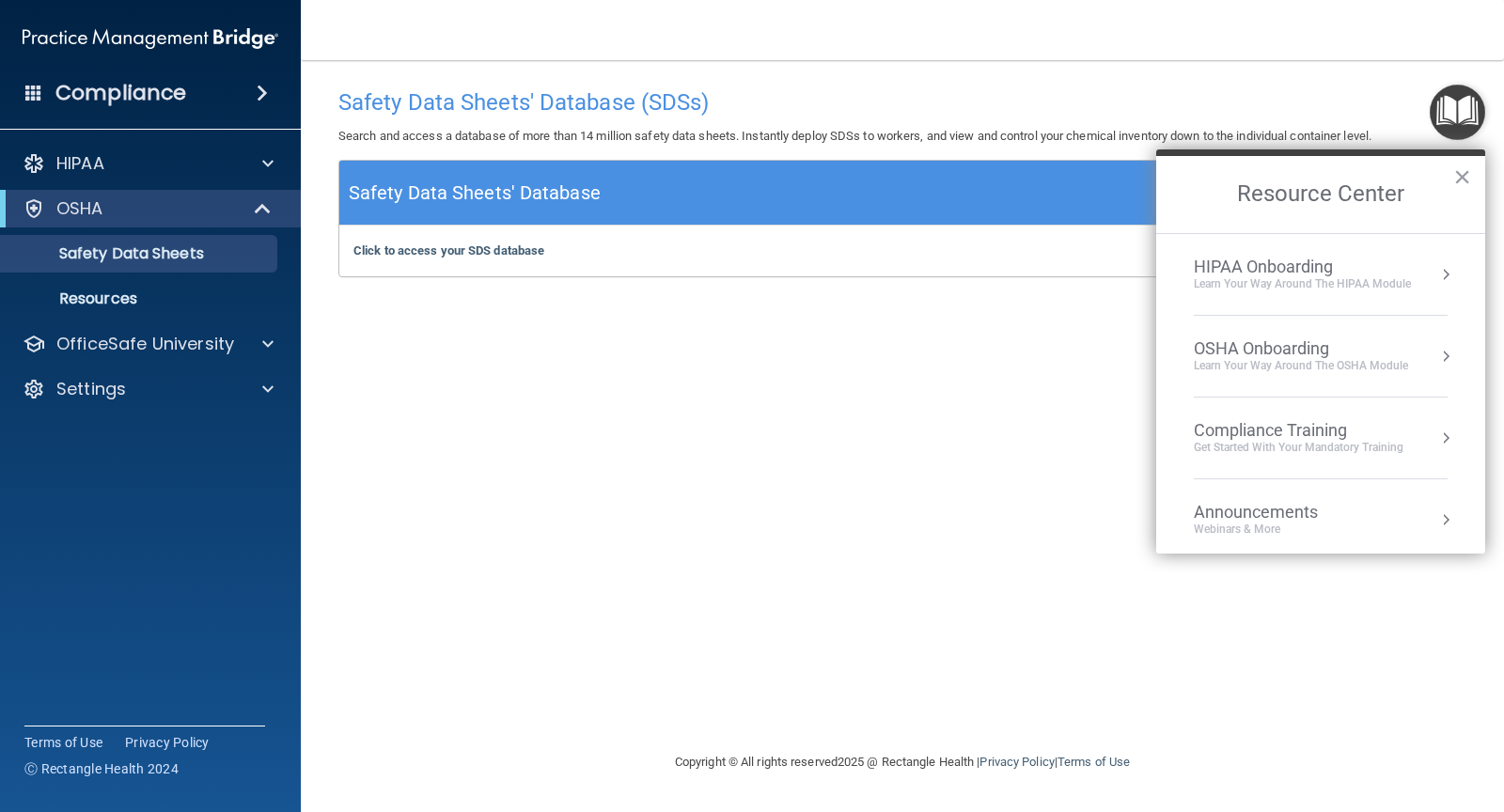 click on "OSHA Onboarding" at bounding box center (1301, 349) 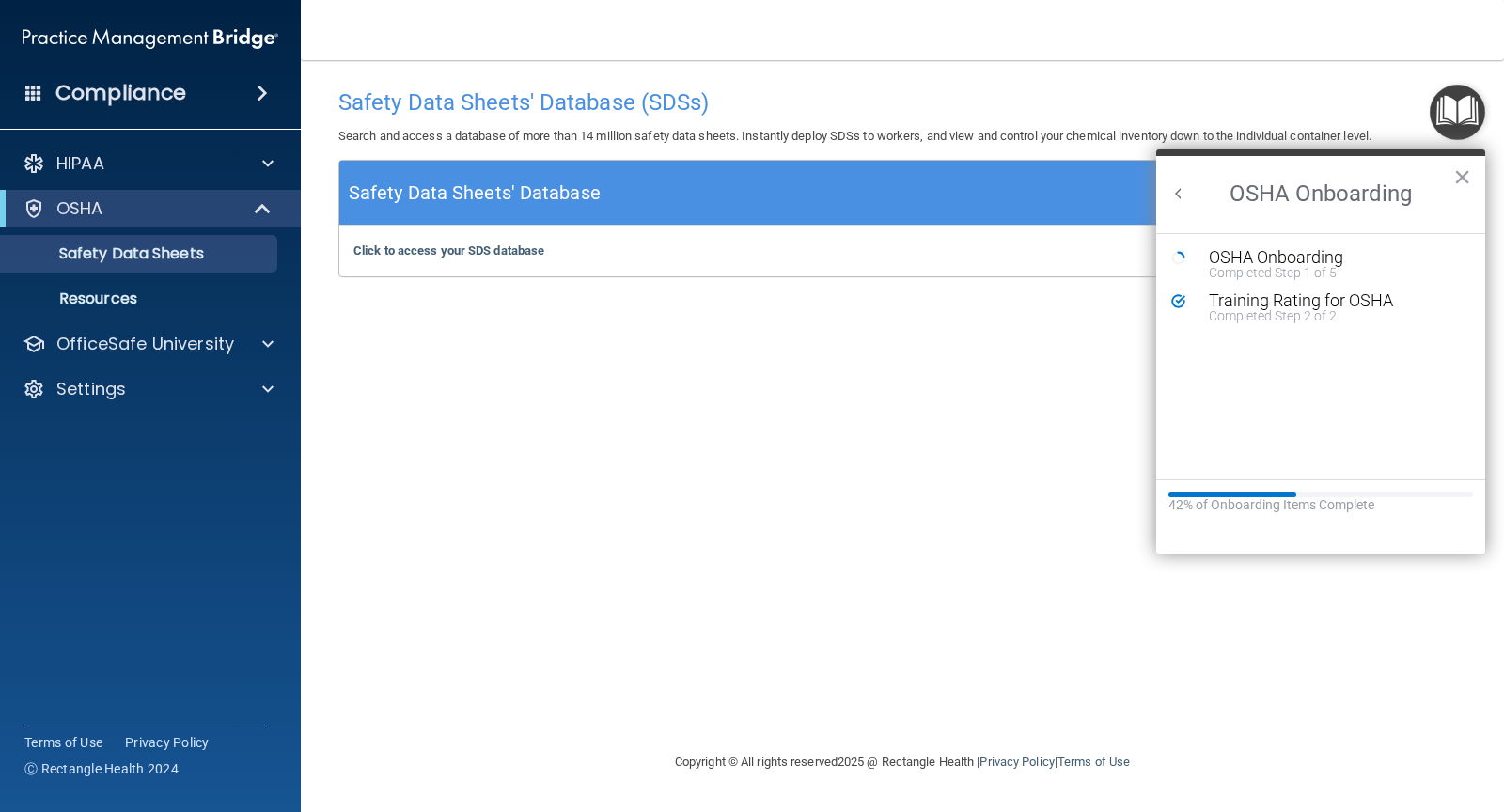 scroll, scrollTop: 0, scrollLeft: 0, axis: both 